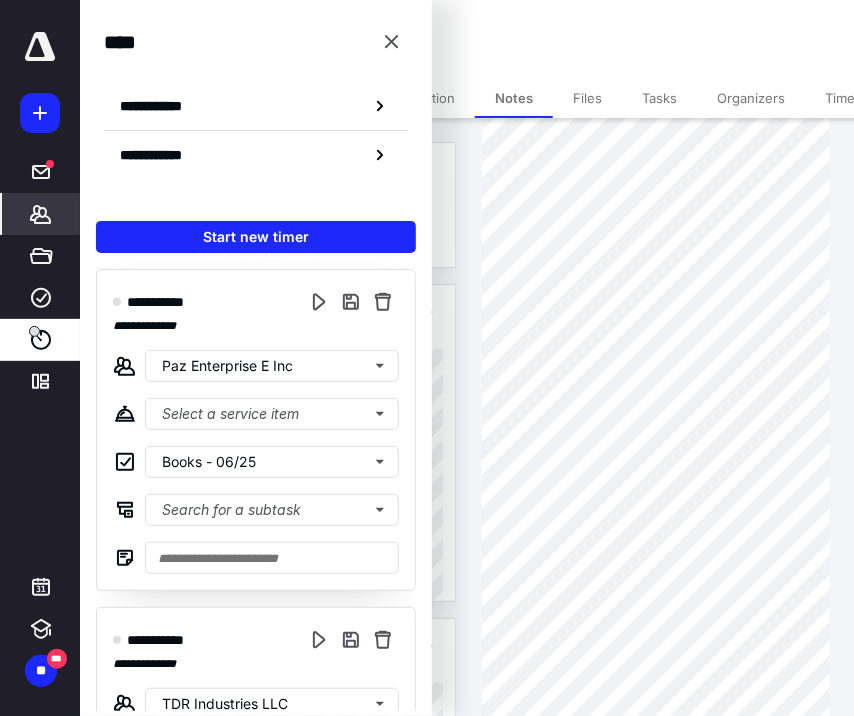 scroll, scrollTop: 0, scrollLeft: 0, axis: both 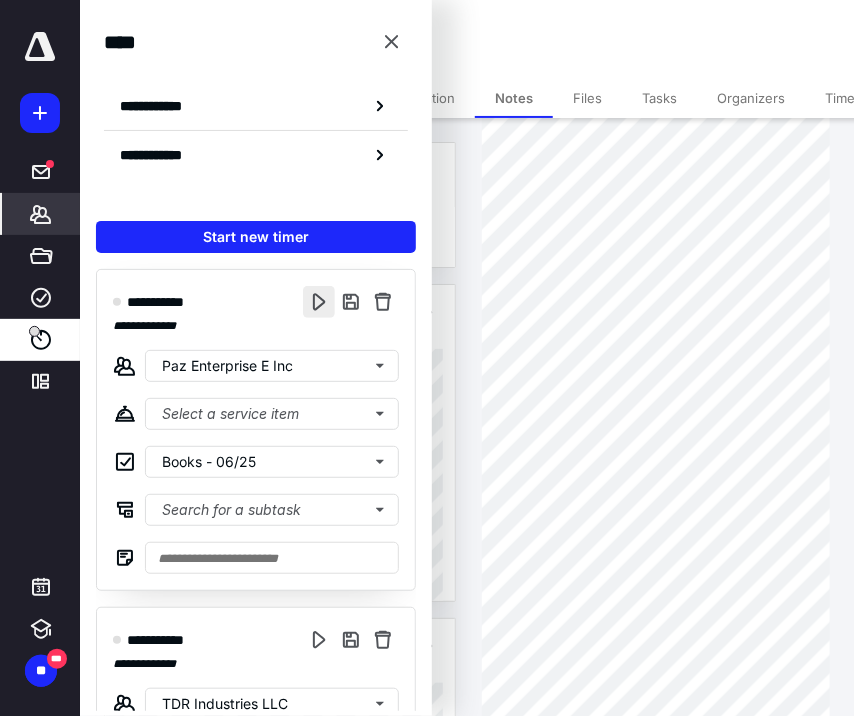 click at bounding box center [319, 302] 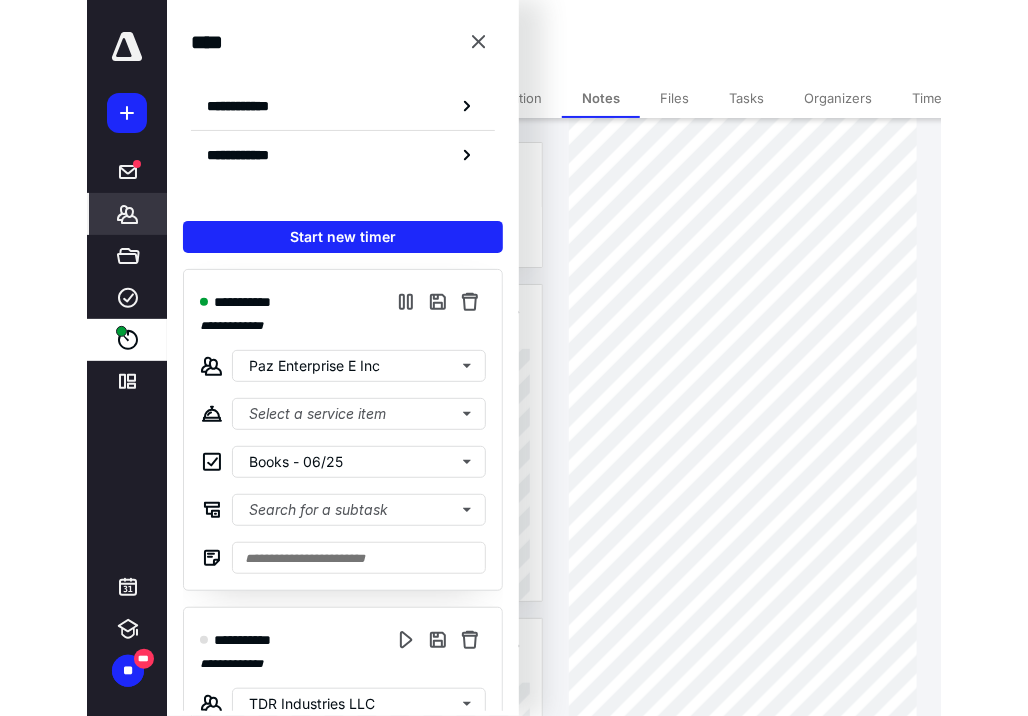 scroll, scrollTop: 400, scrollLeft: 0, axis: vertical 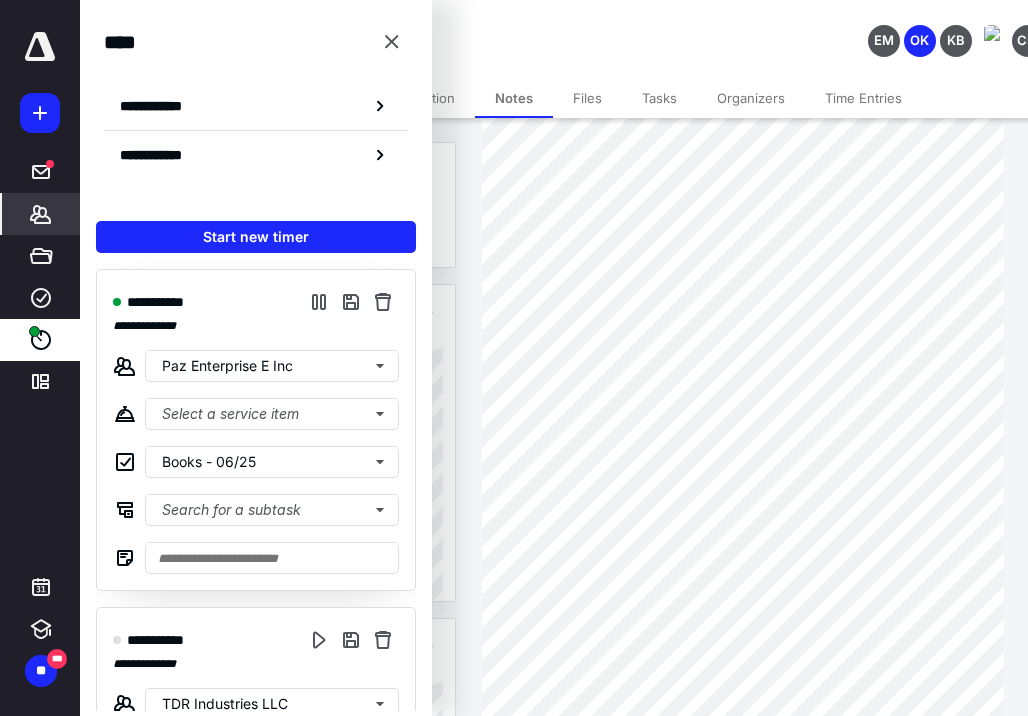 click on "**********" at bounding box center [40, 358] 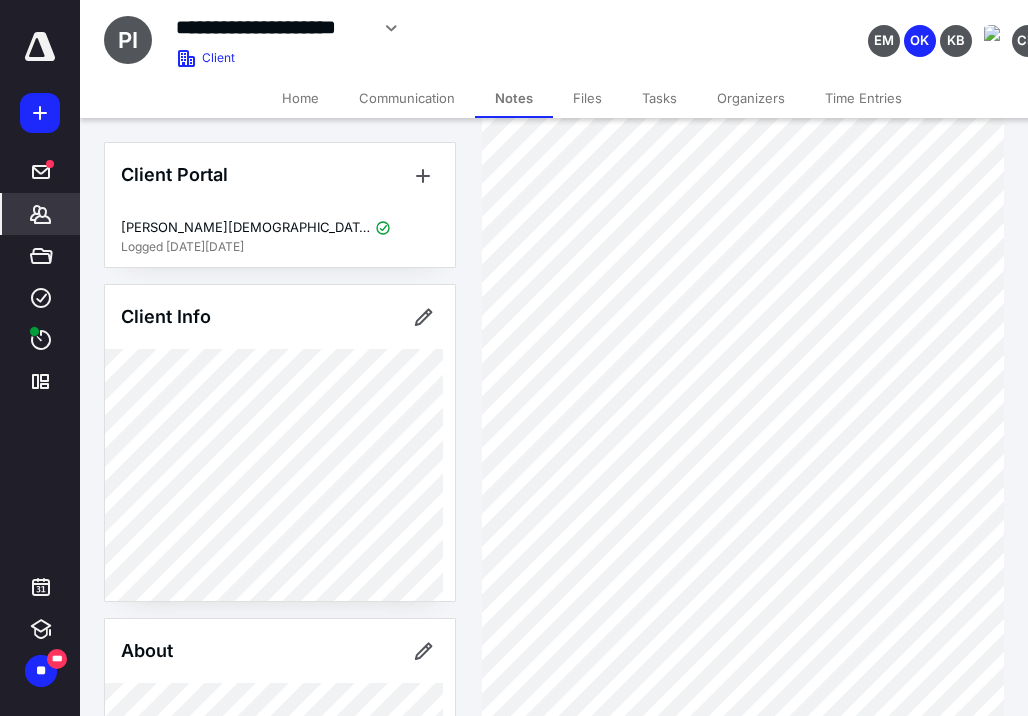 click at bounding box center (40, 47) 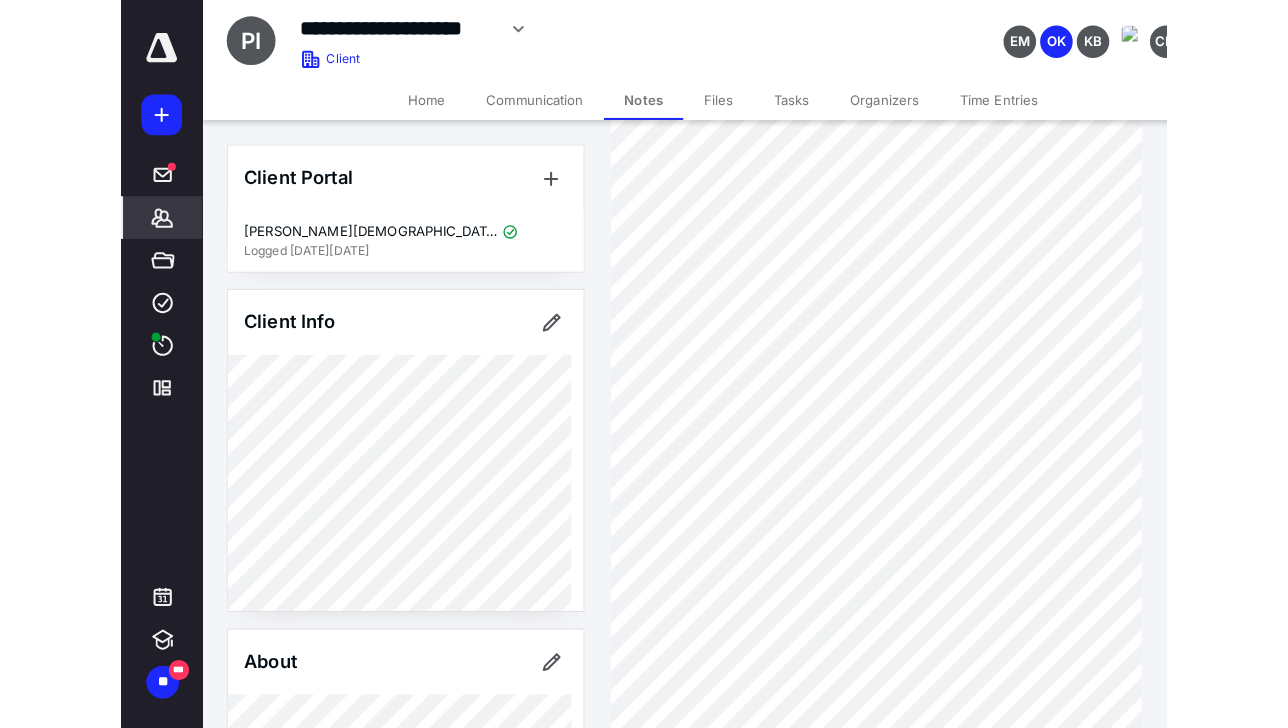 scroll, scrollTop: 0, scrollLeft: 0, axis: both 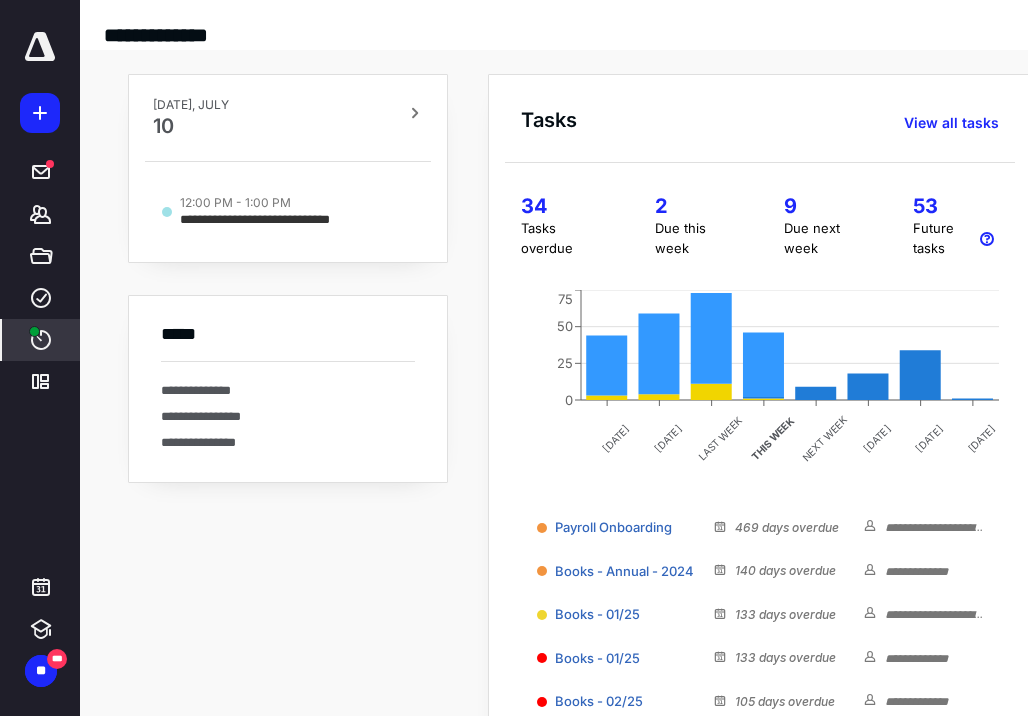 click on "****" at bounding box center [41, 340] 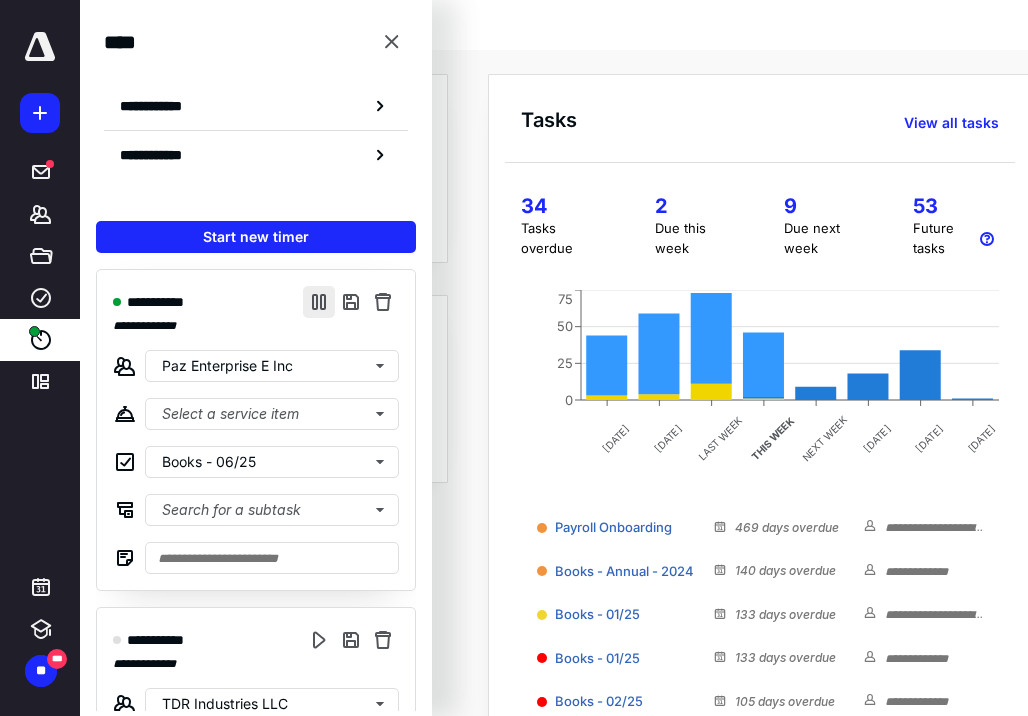 click at bounding box center [319, 302] 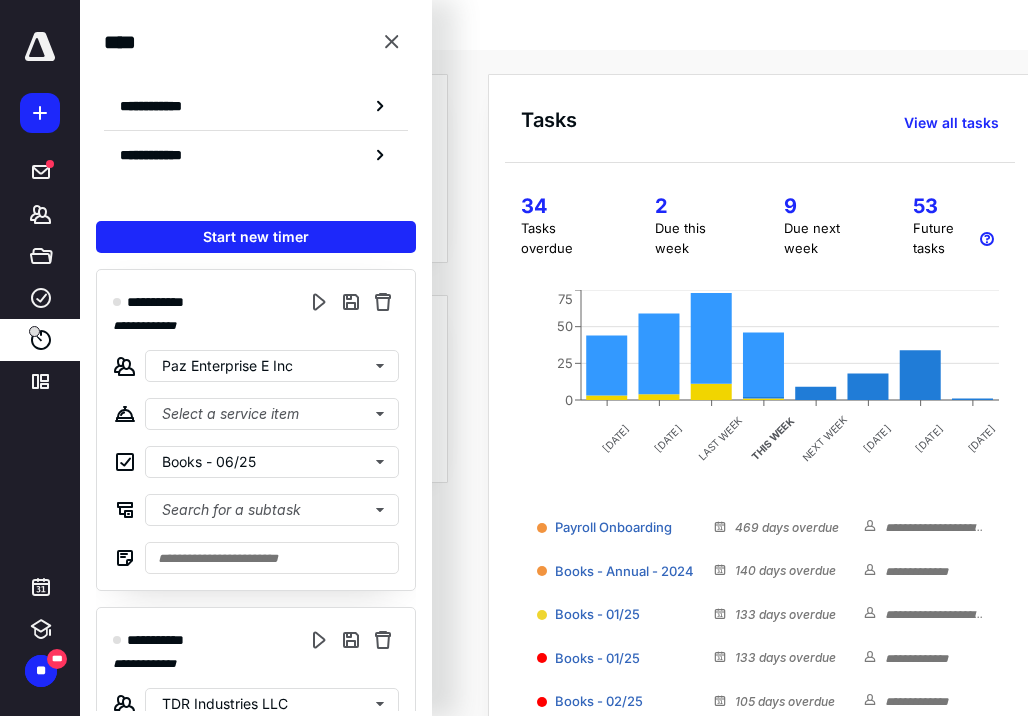 click on "**********" at bounding box center (554, 19) 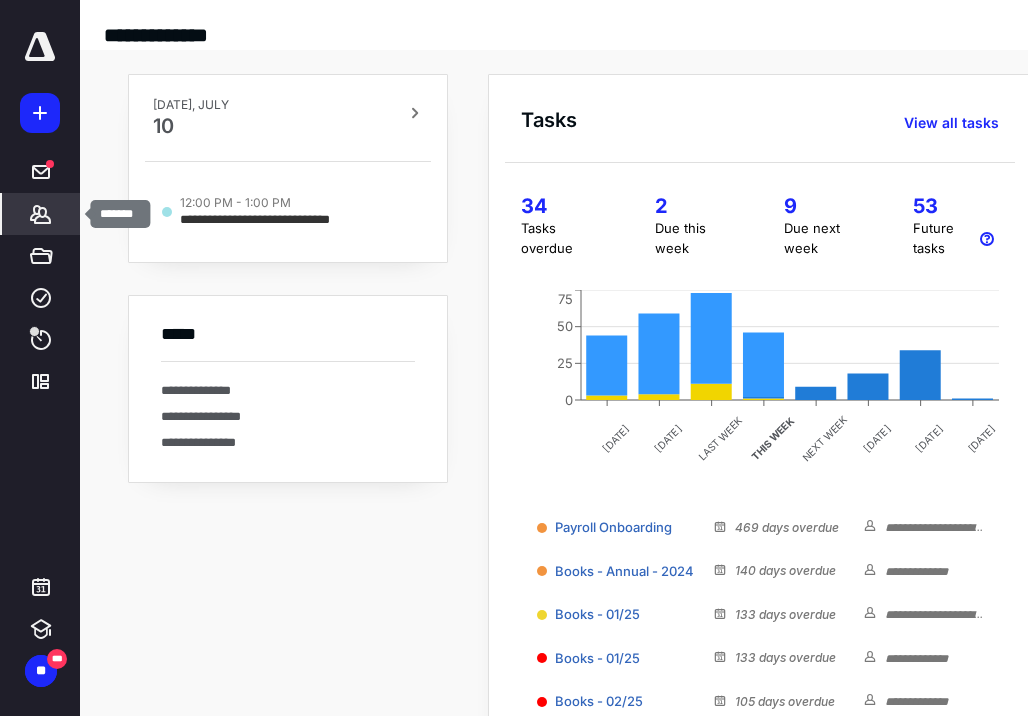 click on "*******" at bounding box center [41, 214] 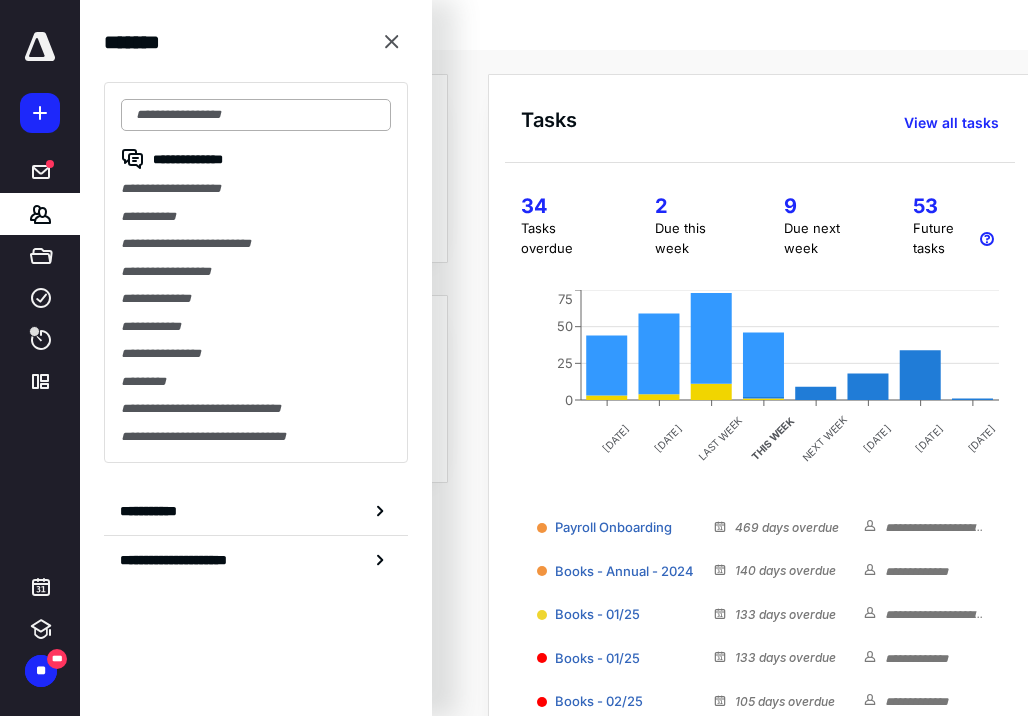 click at bounding box center [256, 115] 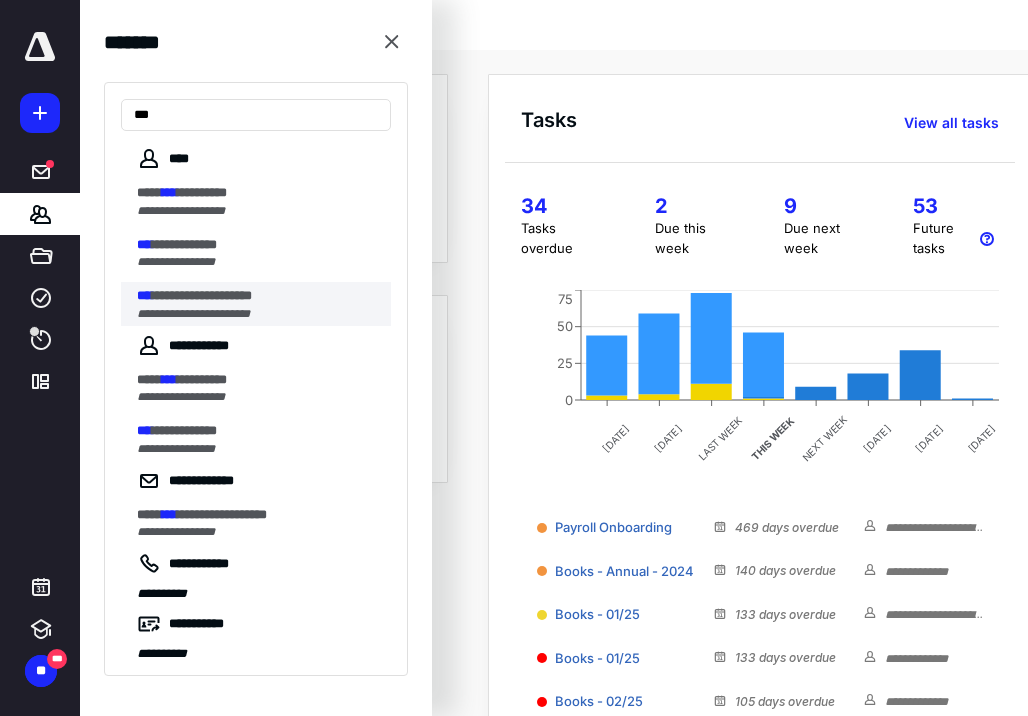 type on "***" 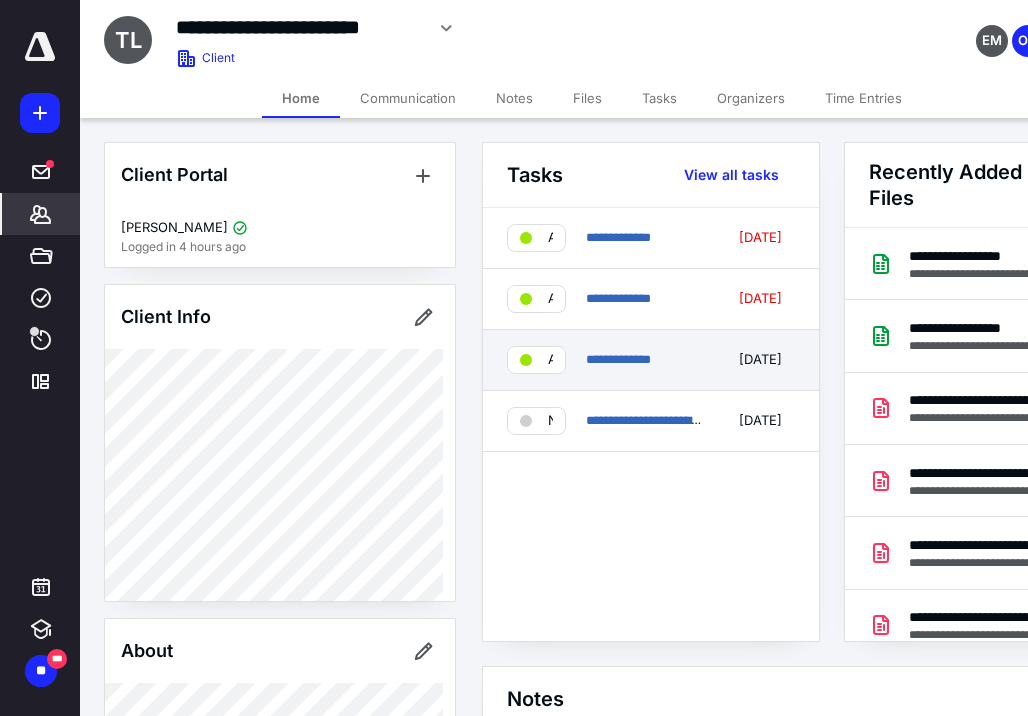 click on "**********" at bounding box center [651, 360] 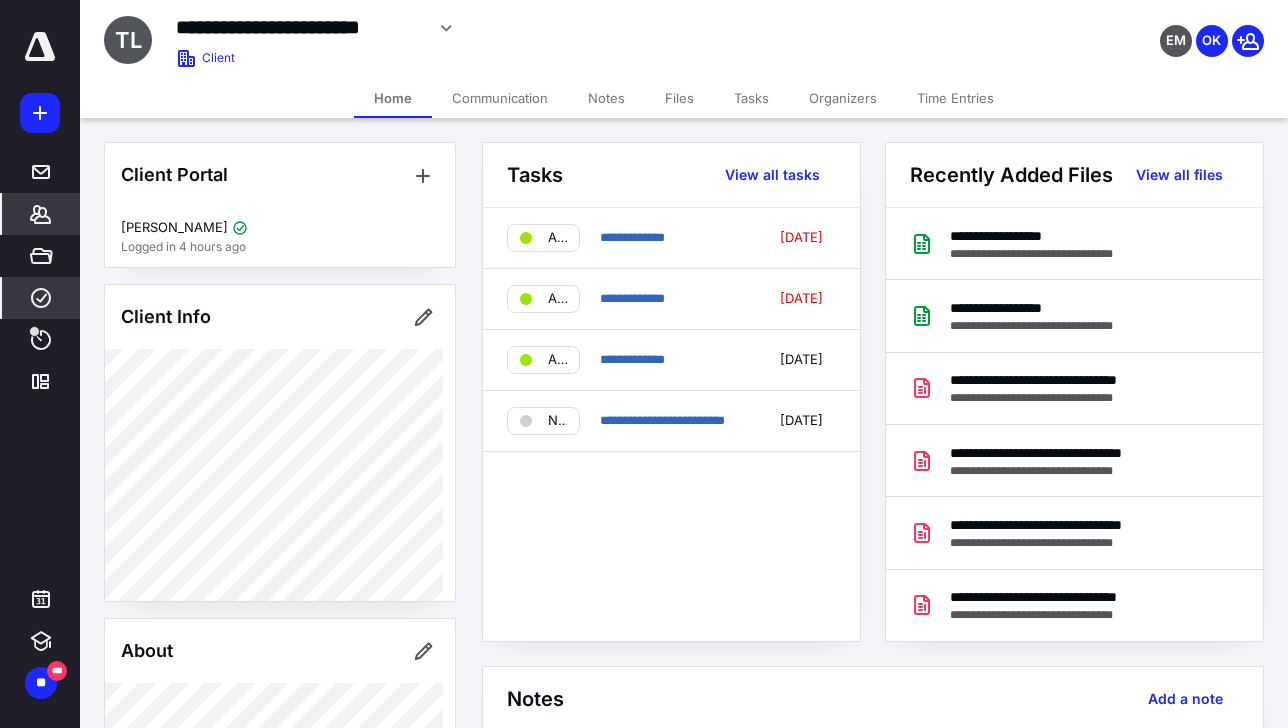 click 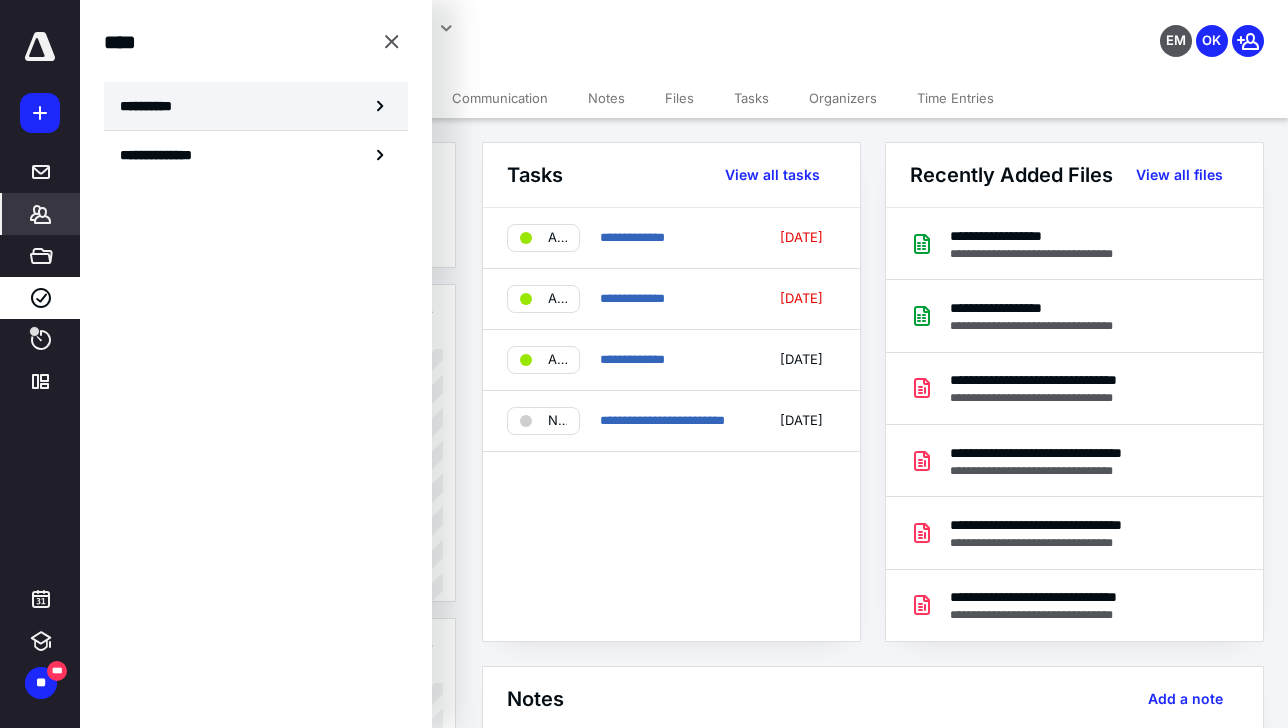 click on "**********" at bounding box center (256, 106) 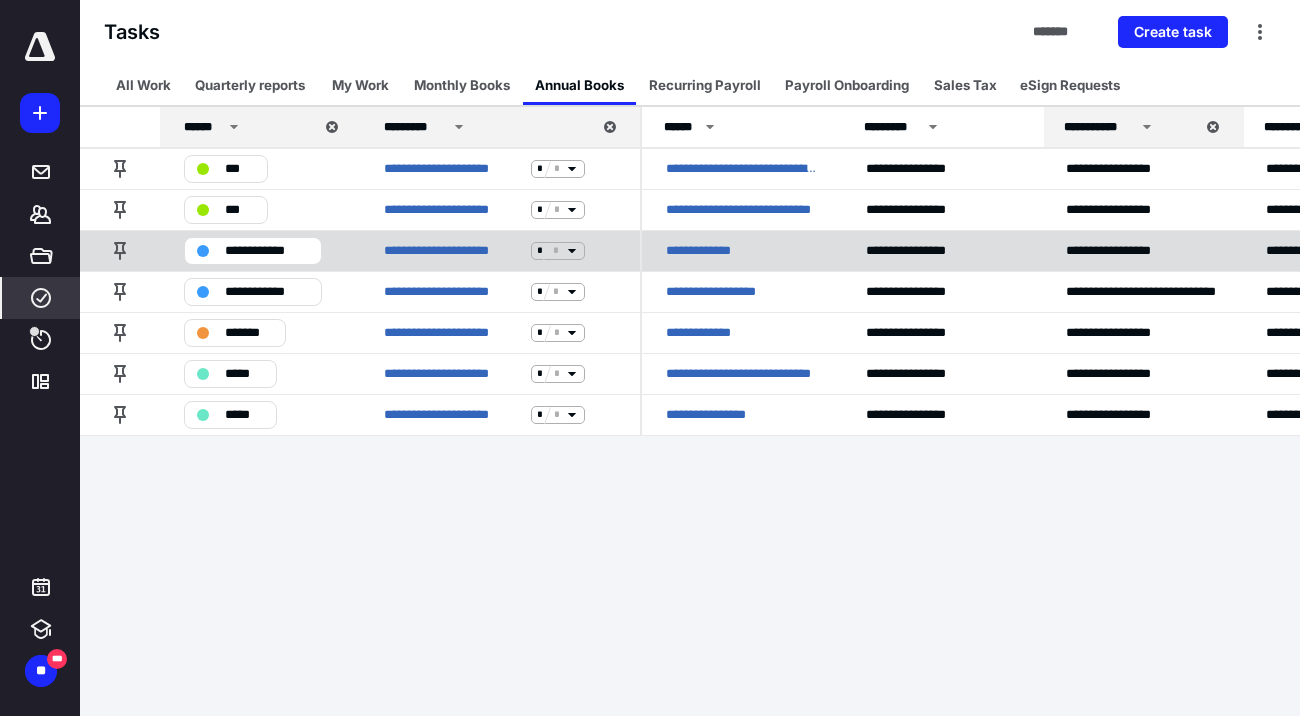 click on "**********" at bounding box center [711, 251] 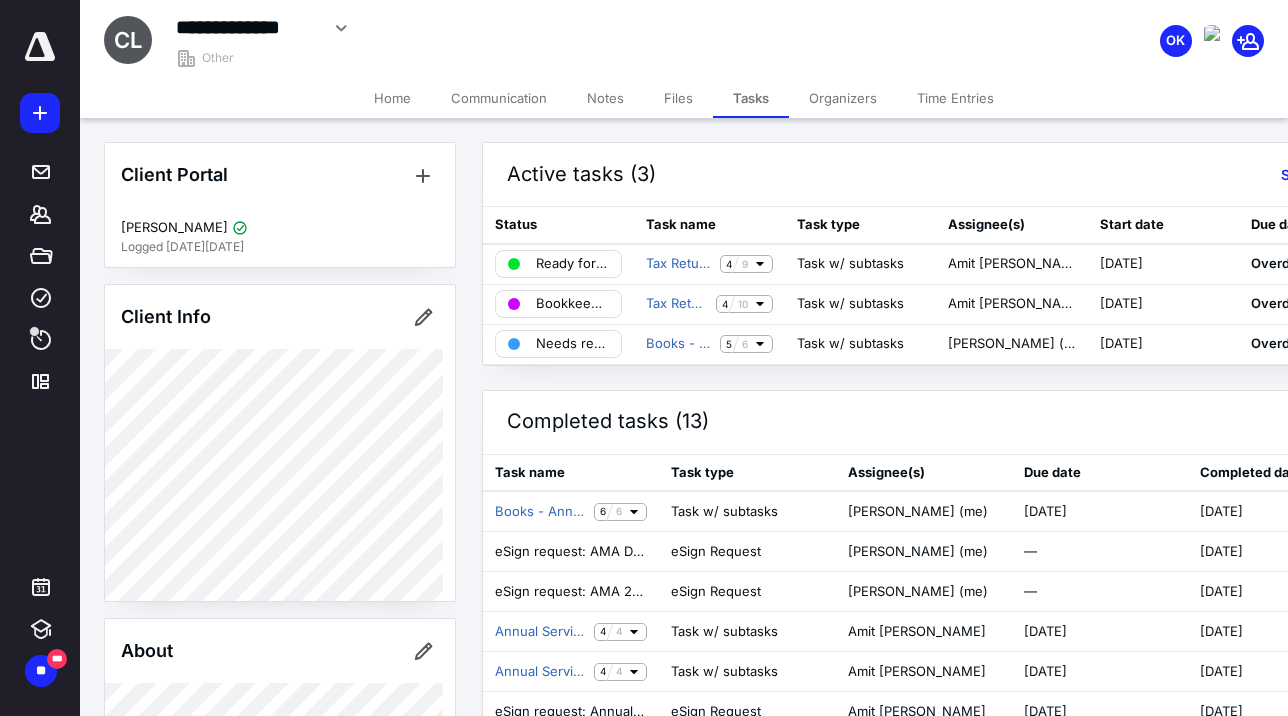 click on "Notes" at bounding box center [605, 98] 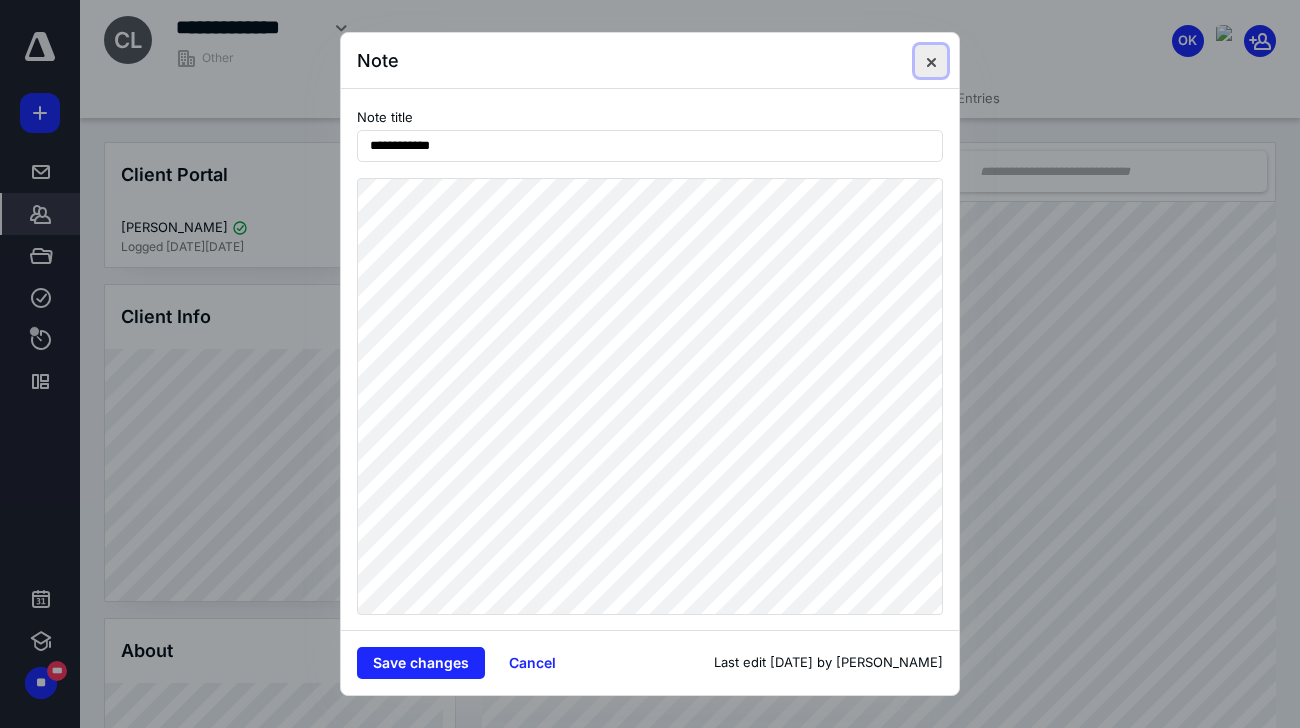 click at bounding box center [931, 61] 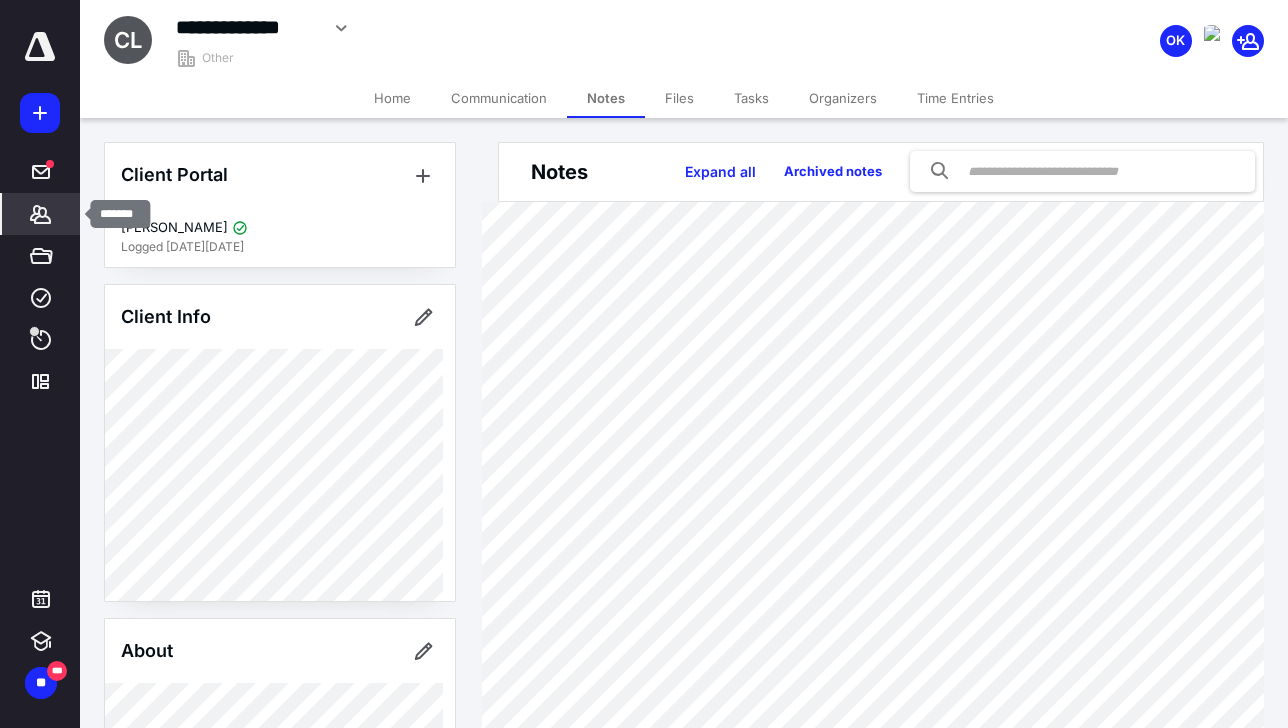 click 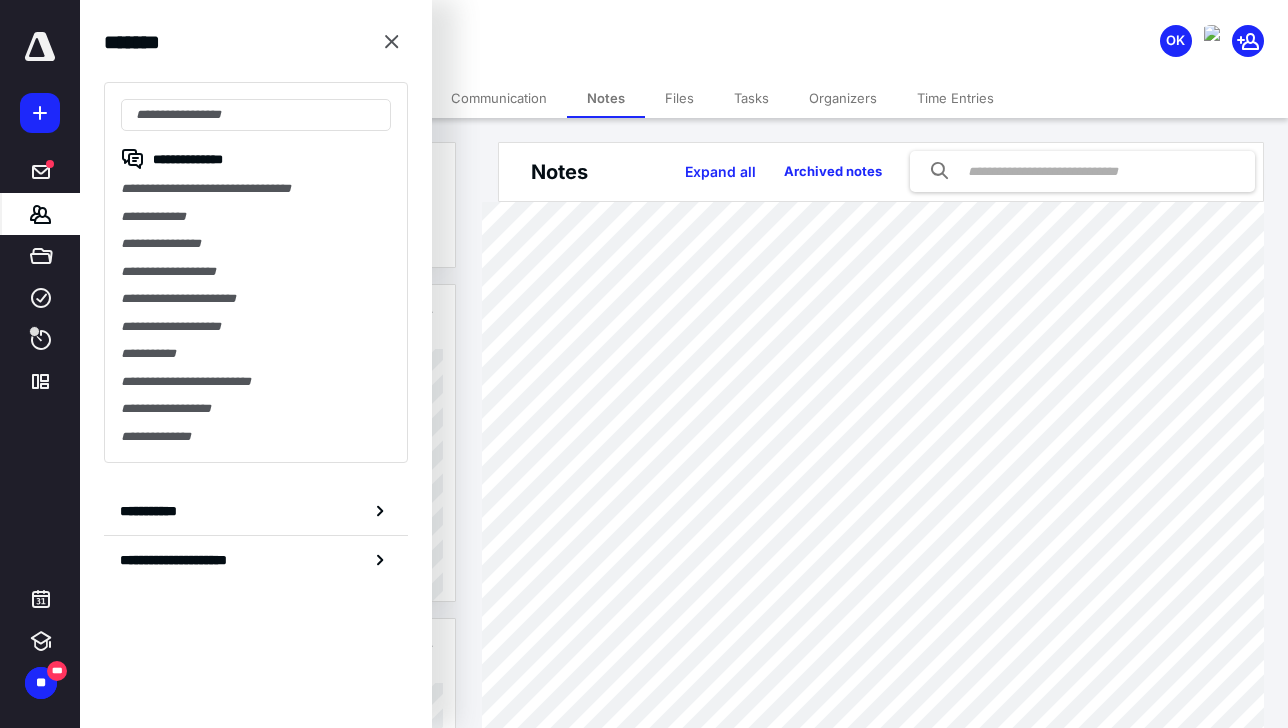 click on "**********" at bounding box center (256, 189) 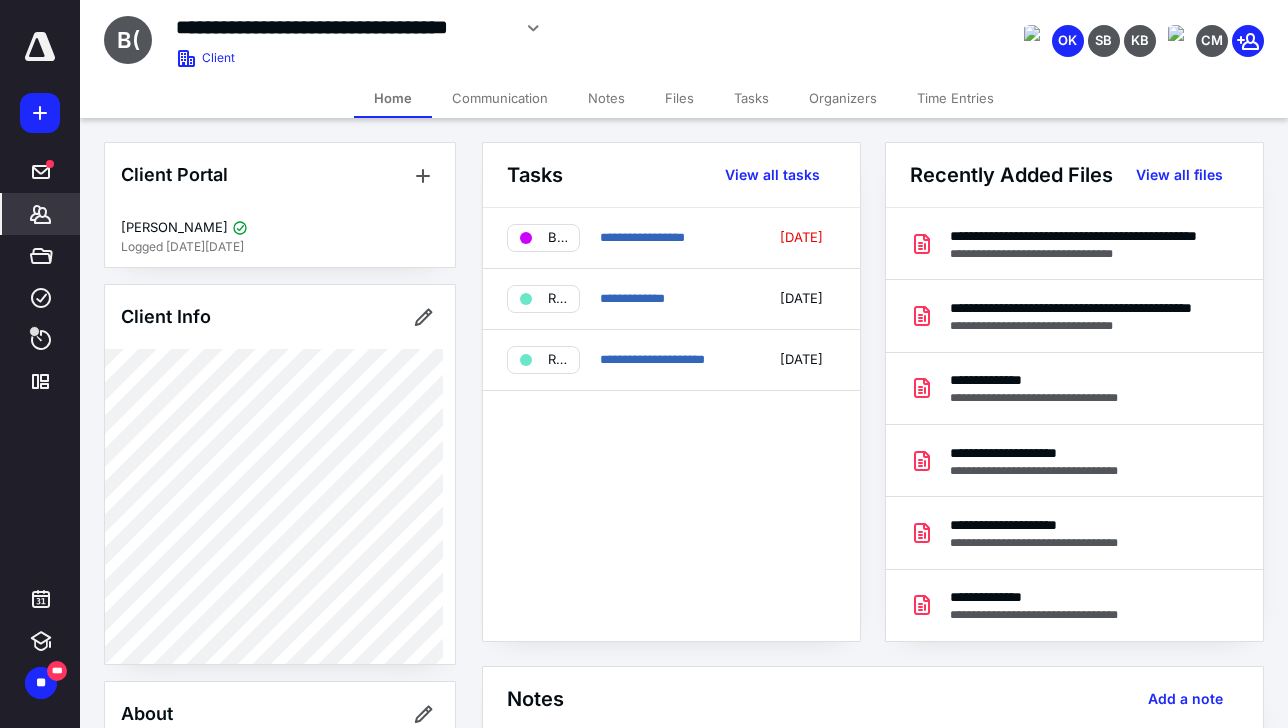 click on "Notes" at bounding box center [606, 98] 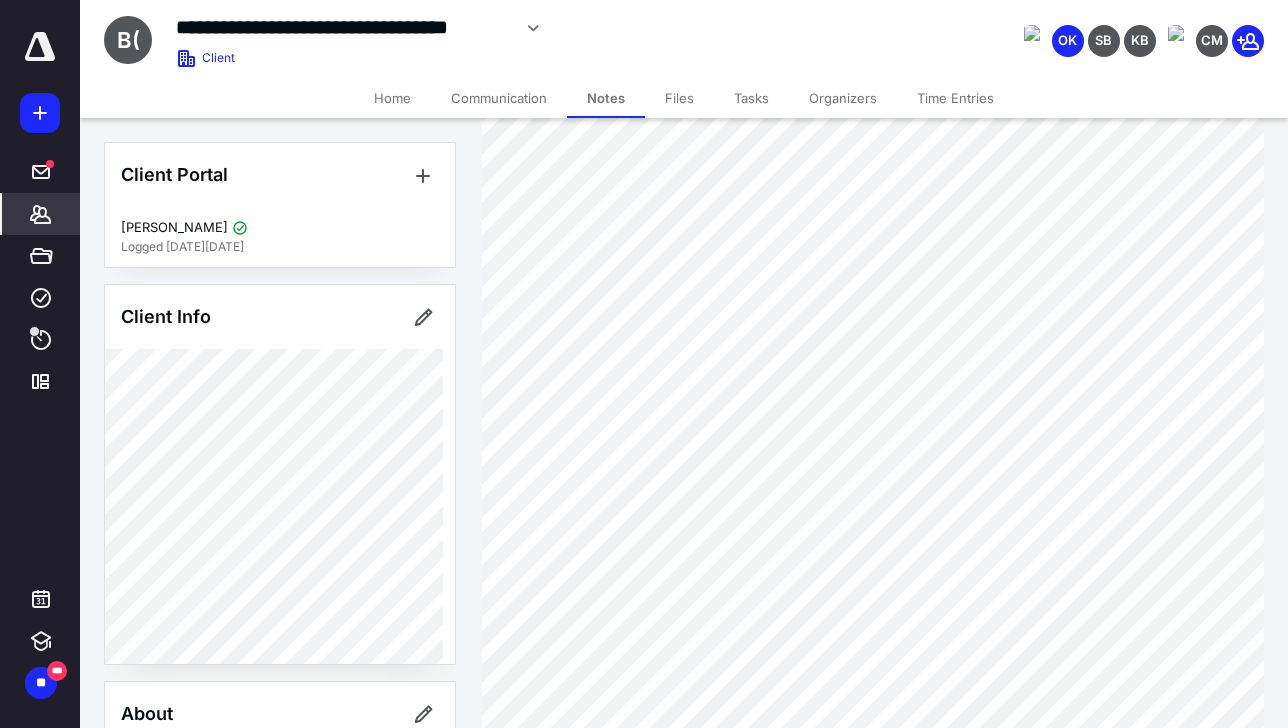 scroll, scrollTop: 480, scrollLeft: 0, axis: vertical 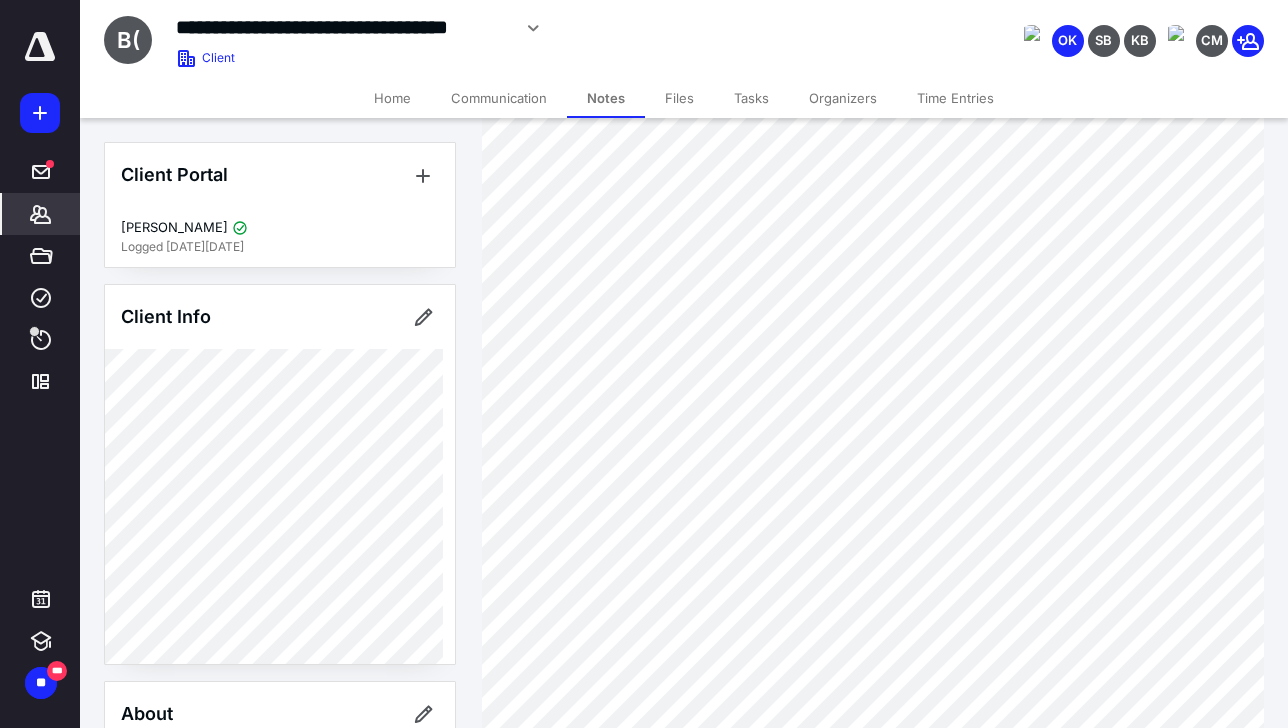 click on "Home" at bounding box center [392, 98] 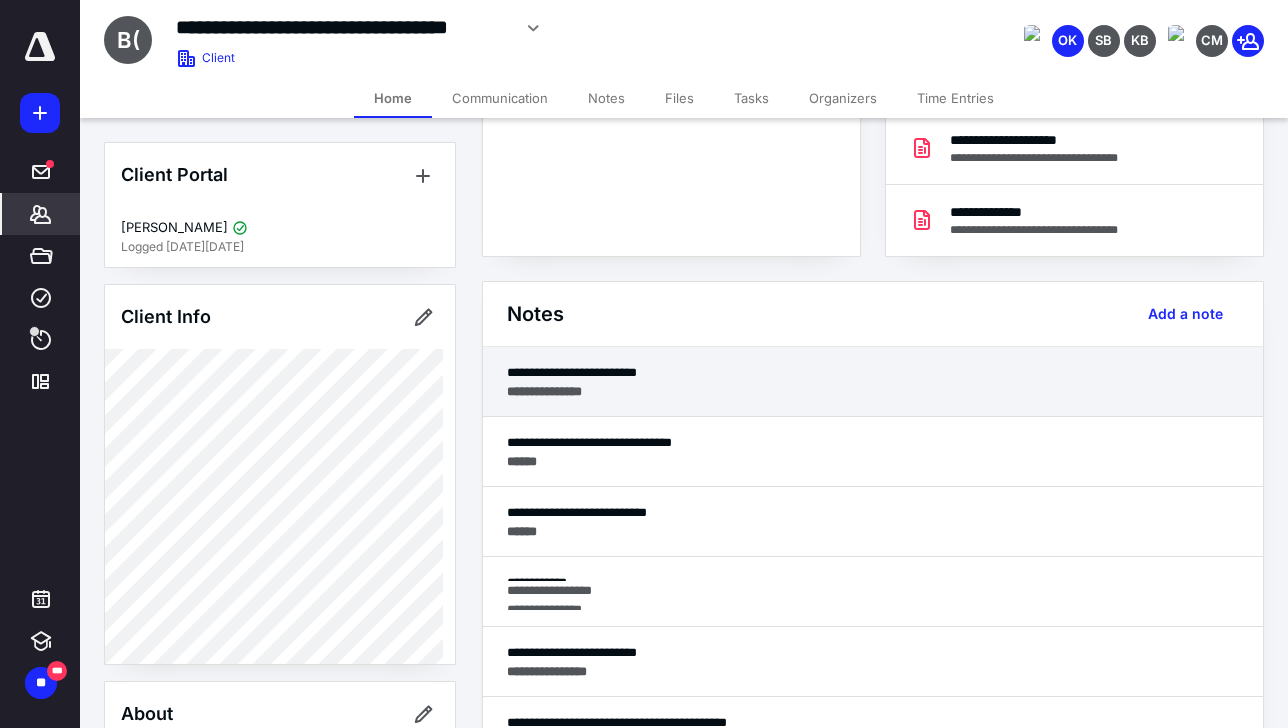 scroll, scrollTop: 368, scrollLeft: 0, axis: vertical 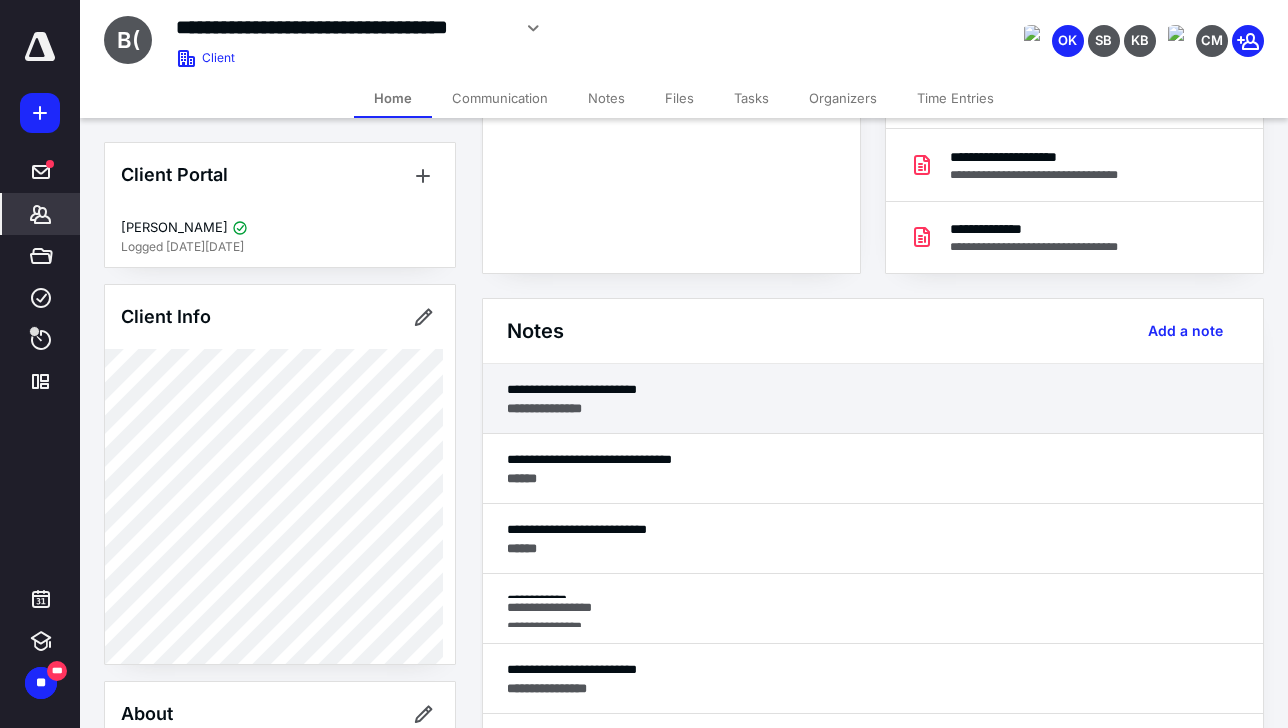 click on "**********" at bounding box center [873, 408] 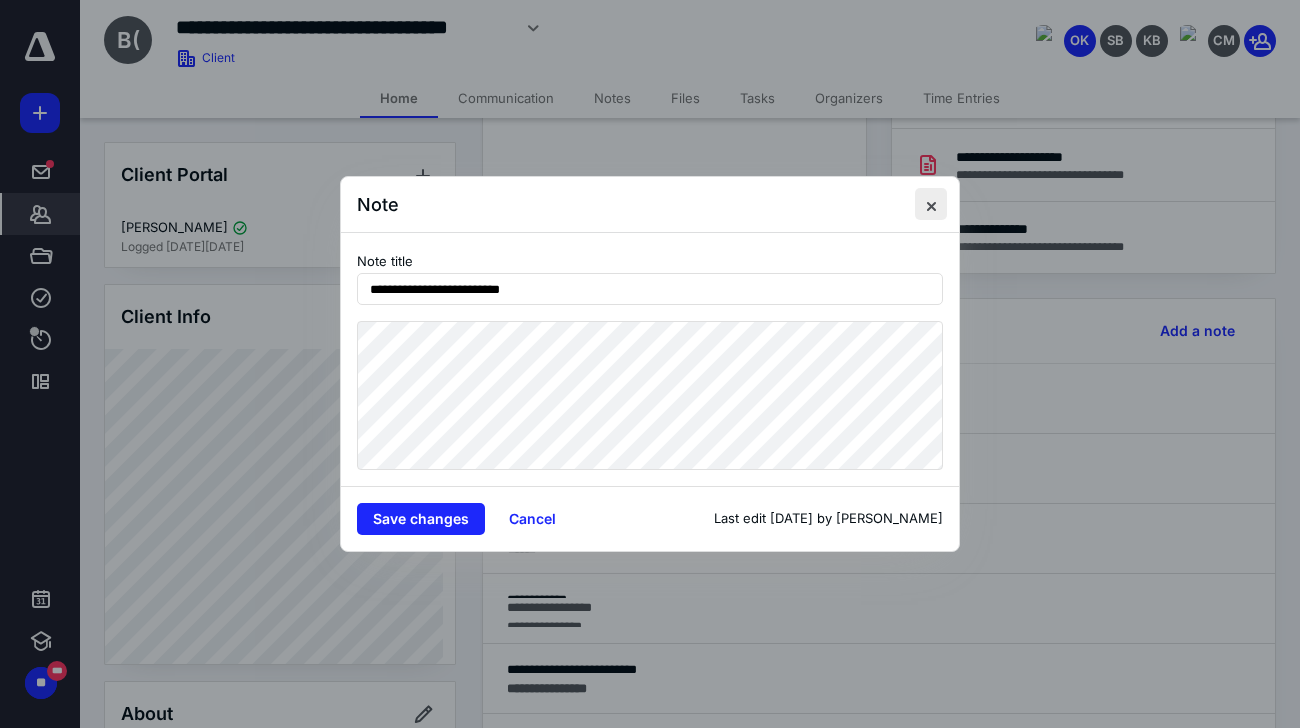 click at bounding box center [931, 204] 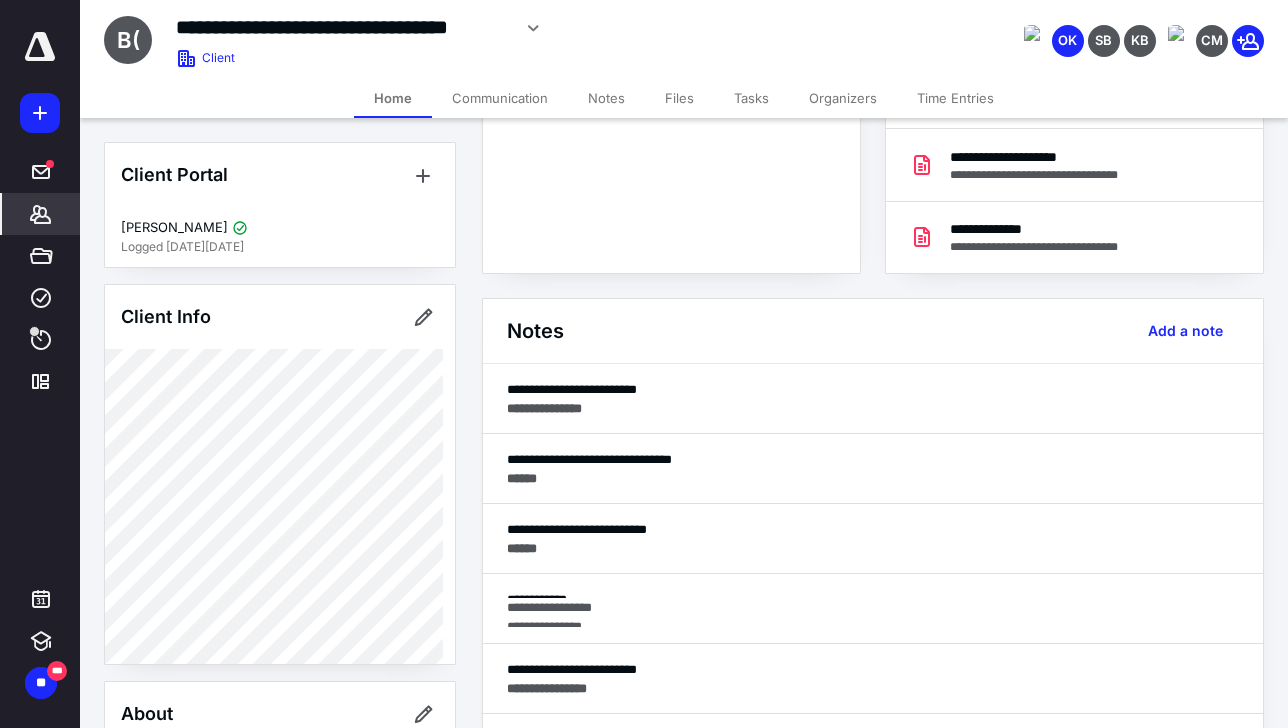 click at bounding box center (40, 47) 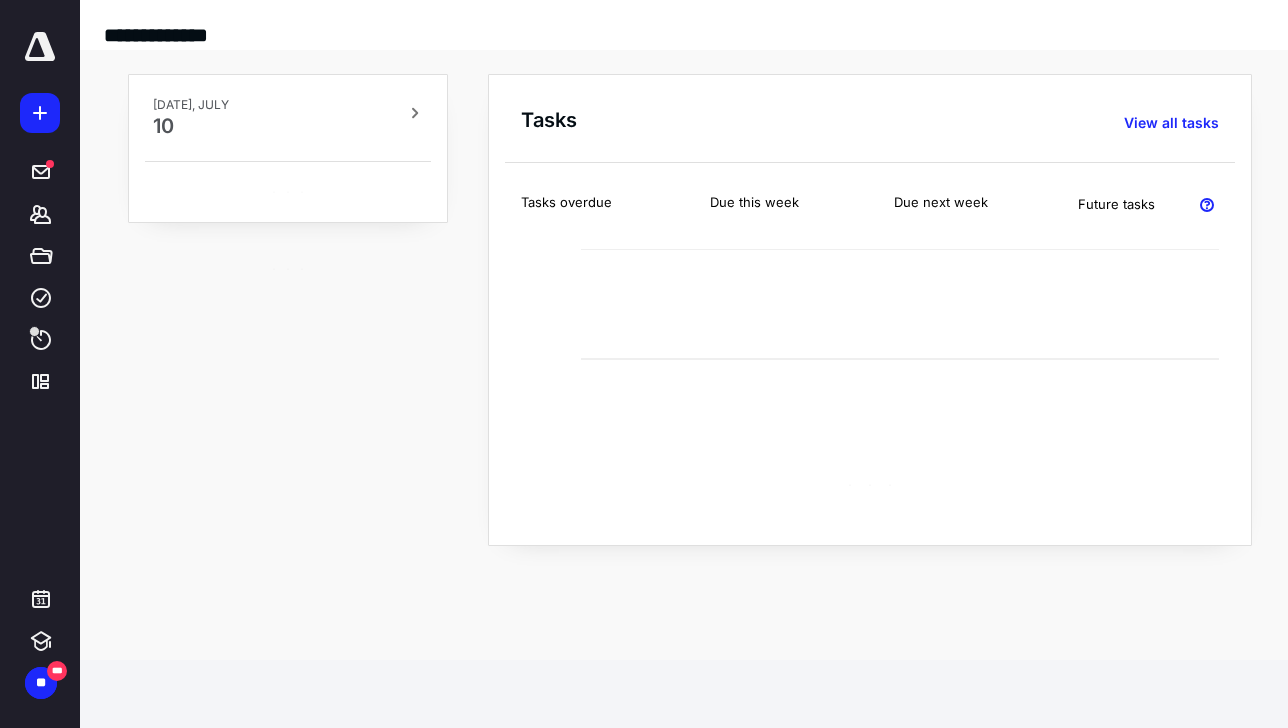 scroll, scrollTop: 0, scrollLeft: 0, axis: both 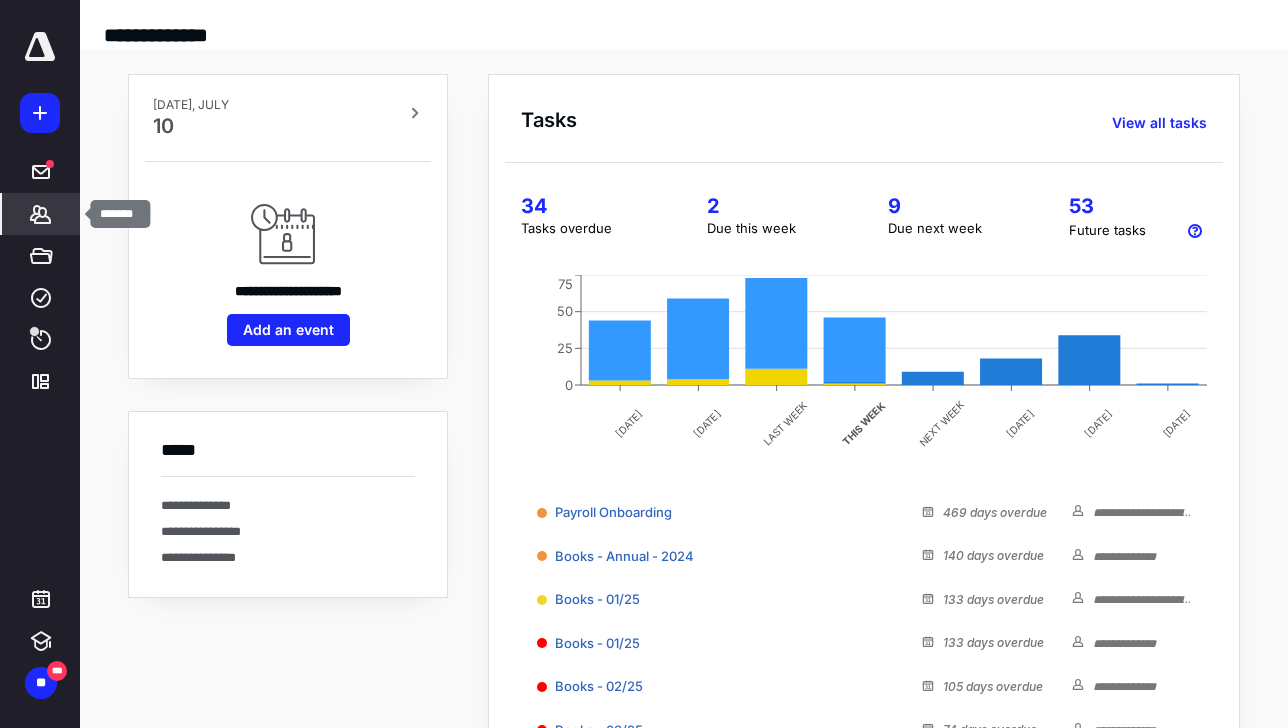 click 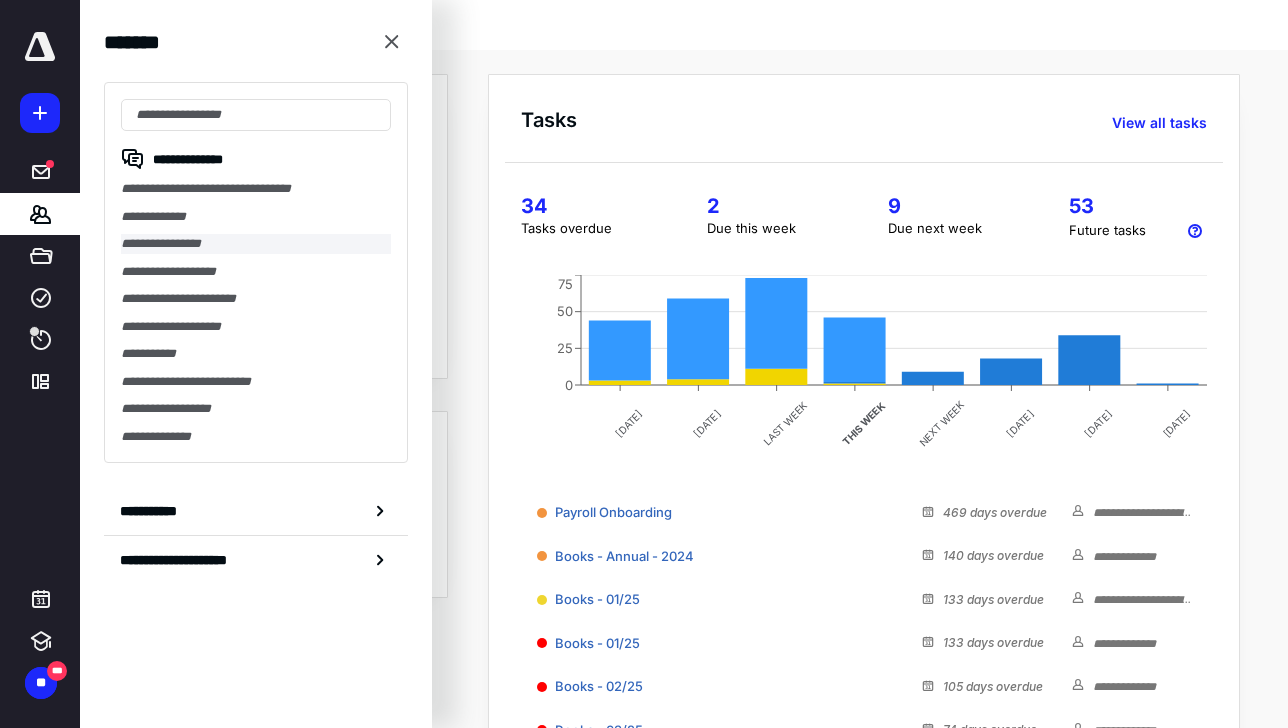 click on "**********" at bounding box center (256, 244) 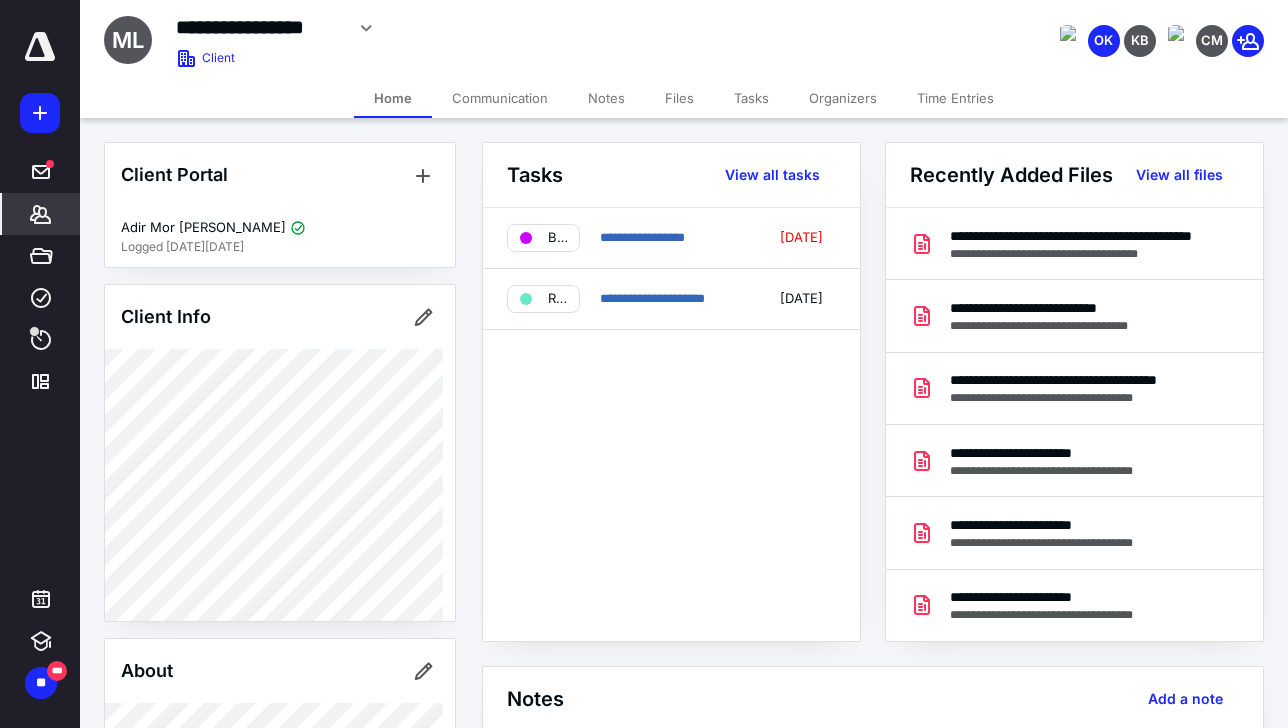 click on "Notes" at bounding box center (606, 98) 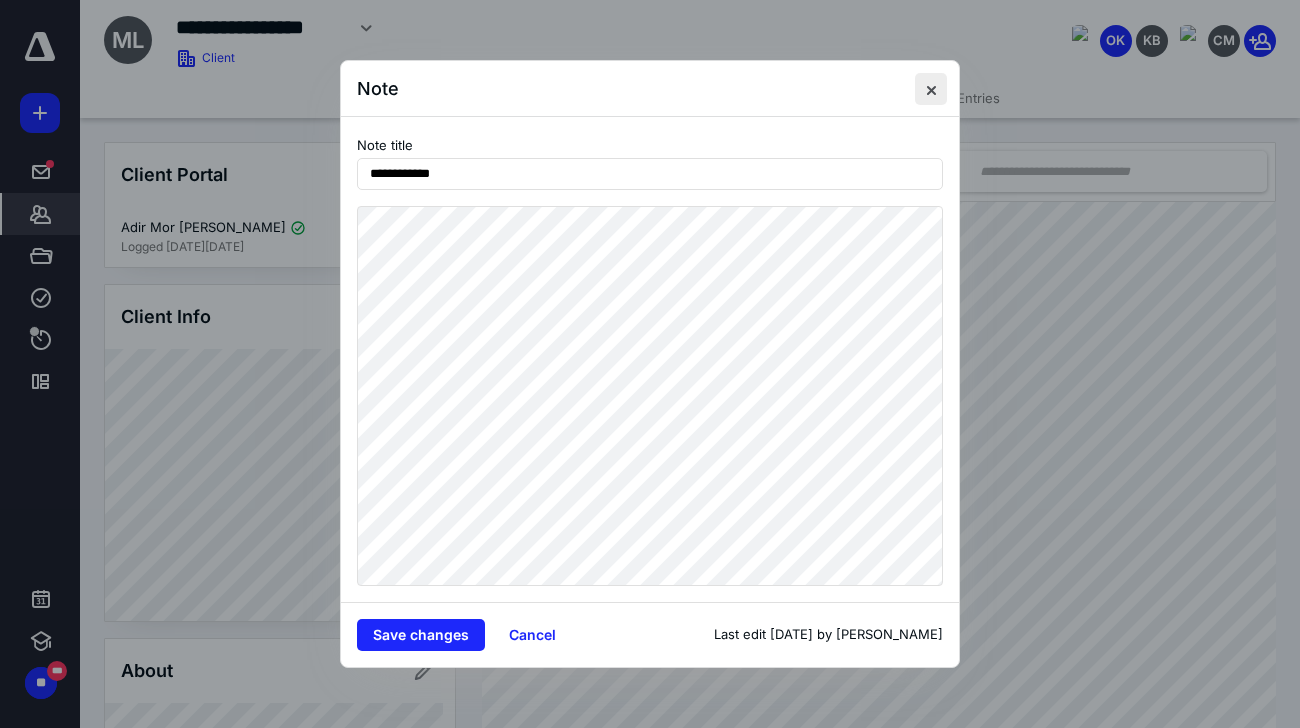 click at bounding box center [931, 89] 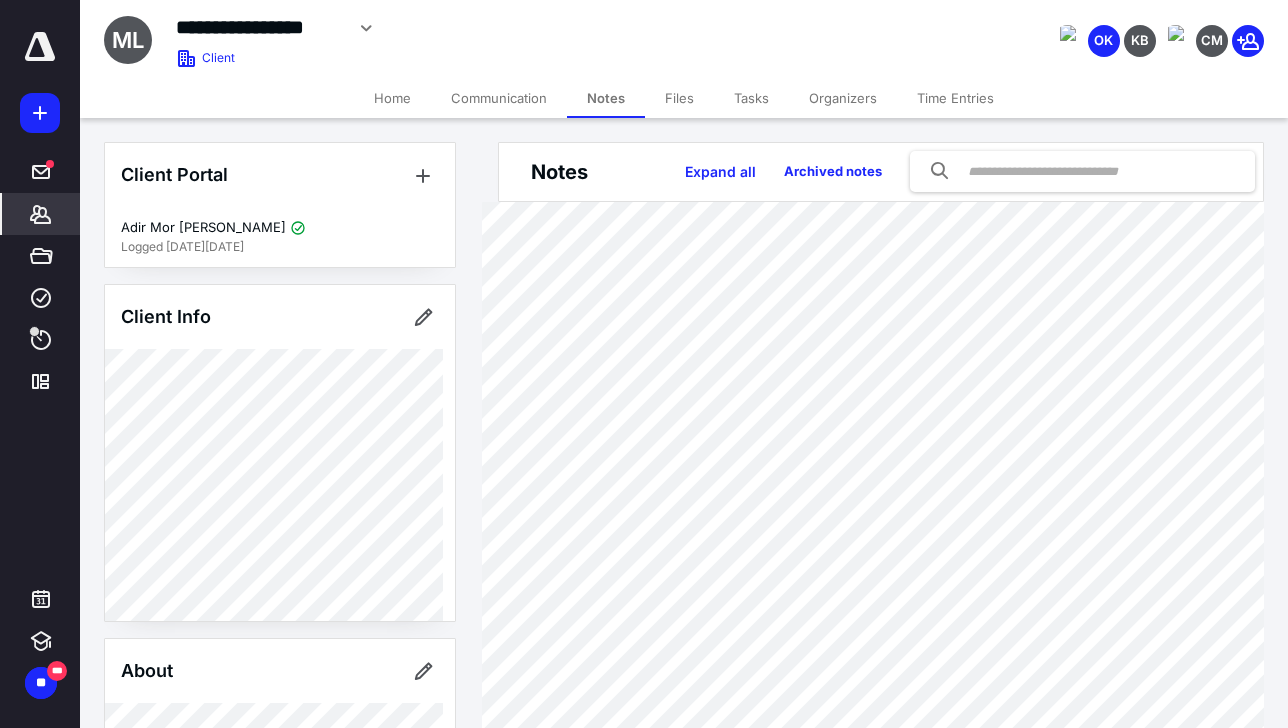 click on "Files" at bounding box center (679, 98) 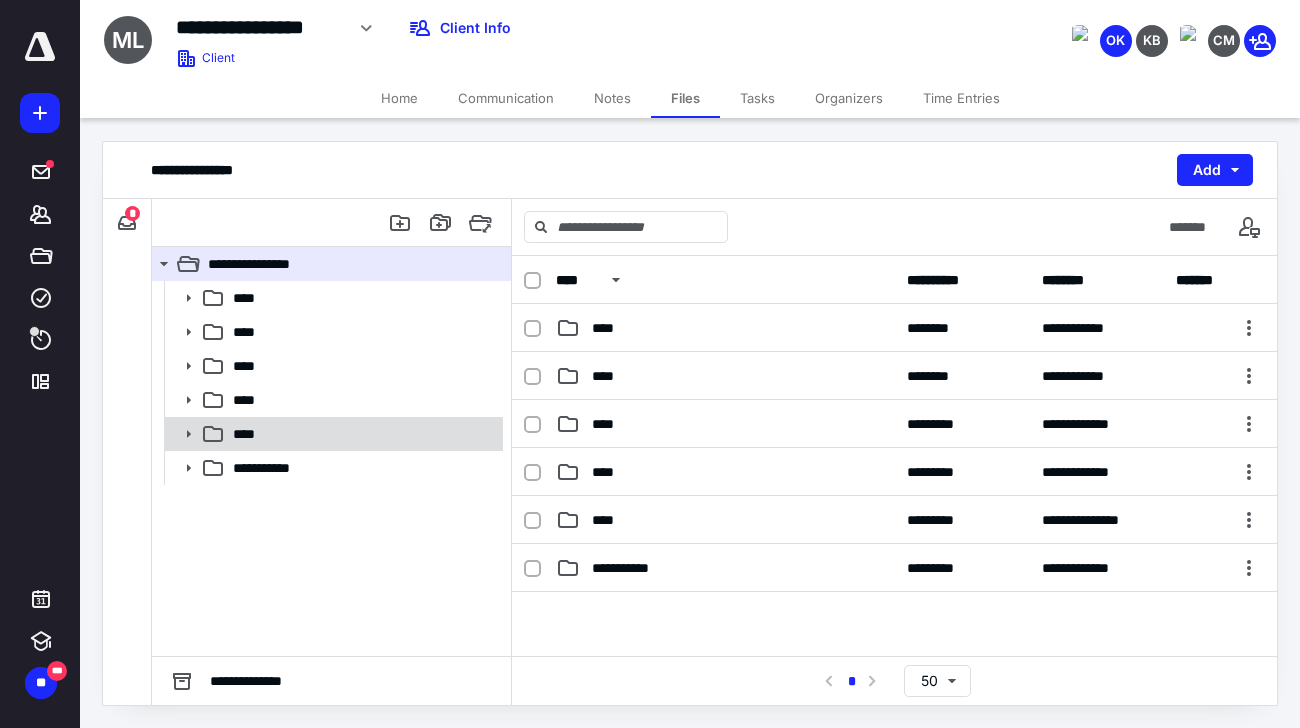 click 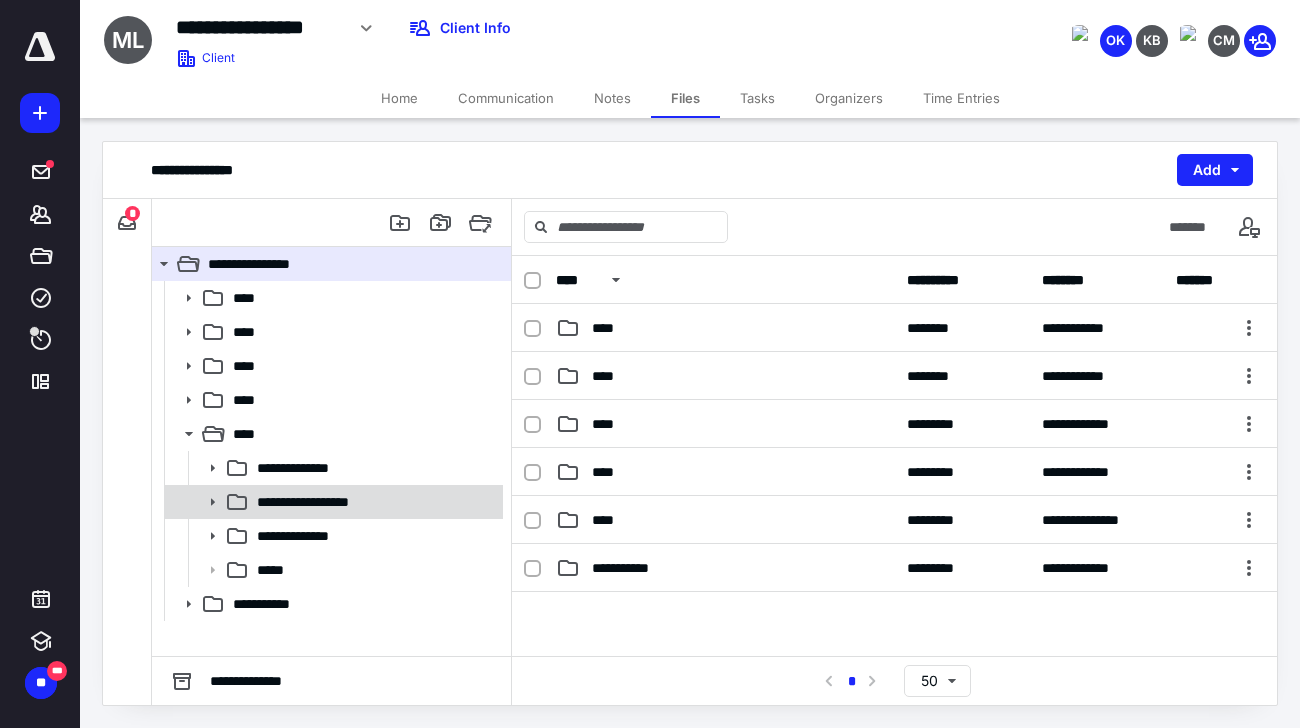 click 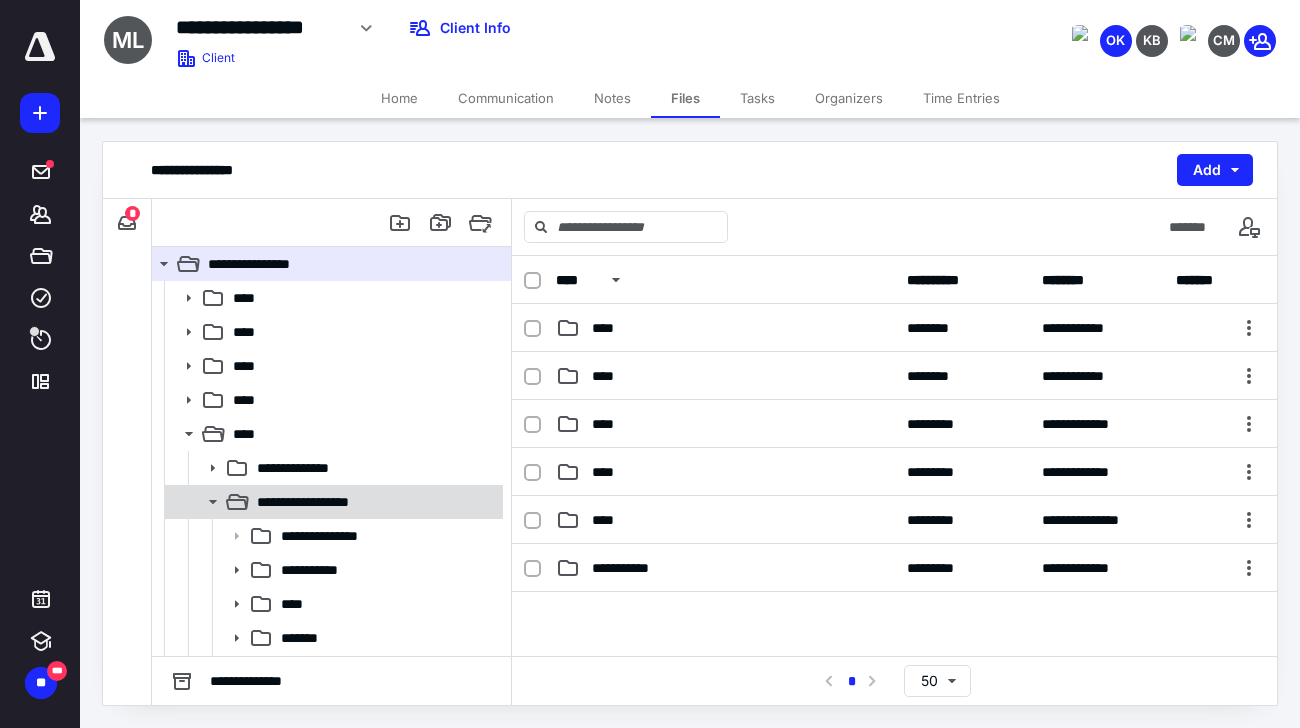 click 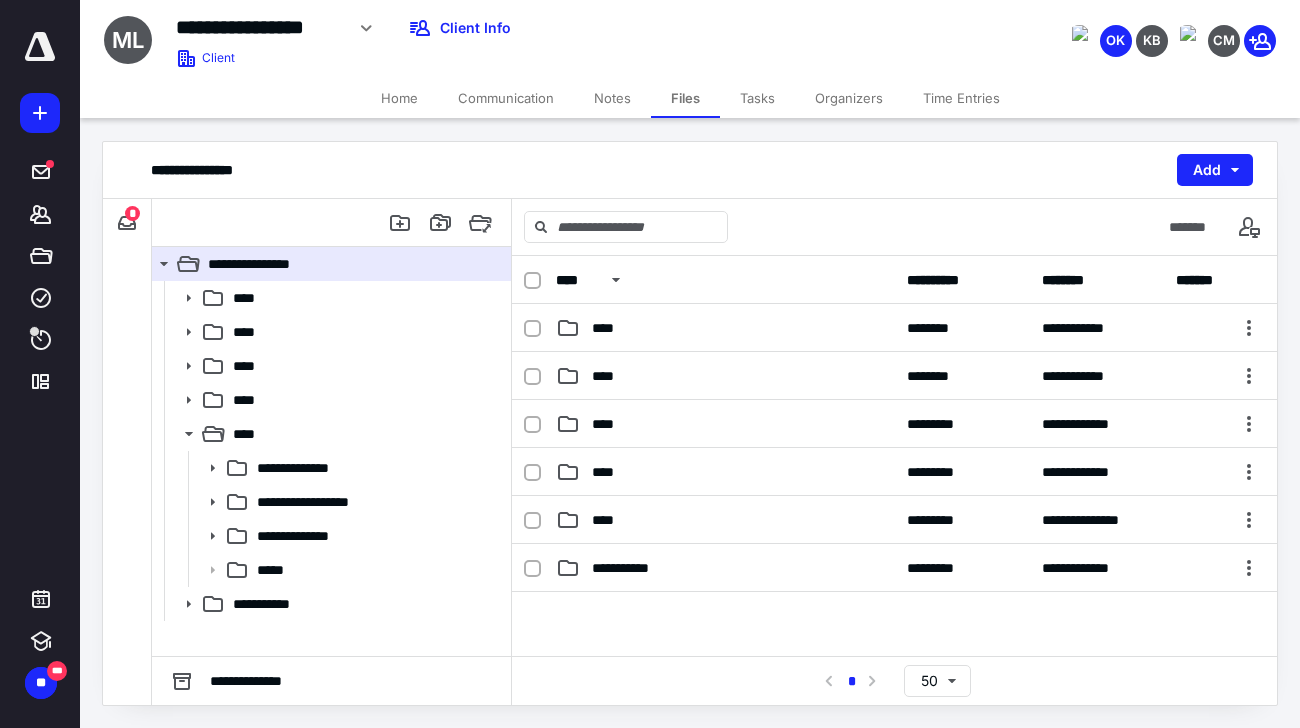 click on "Tasks" at bounding box center [757, 98] 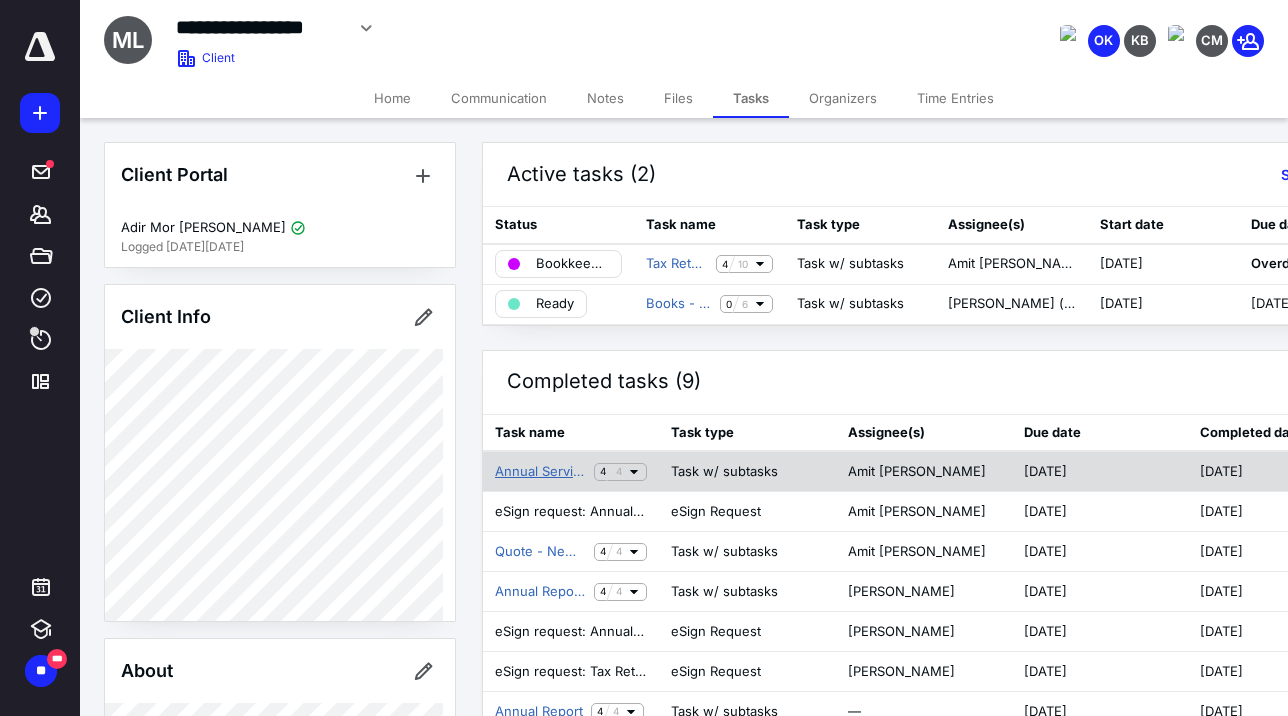 click on "Annual Services Agreement 2024" at bounding box center [540, 472] 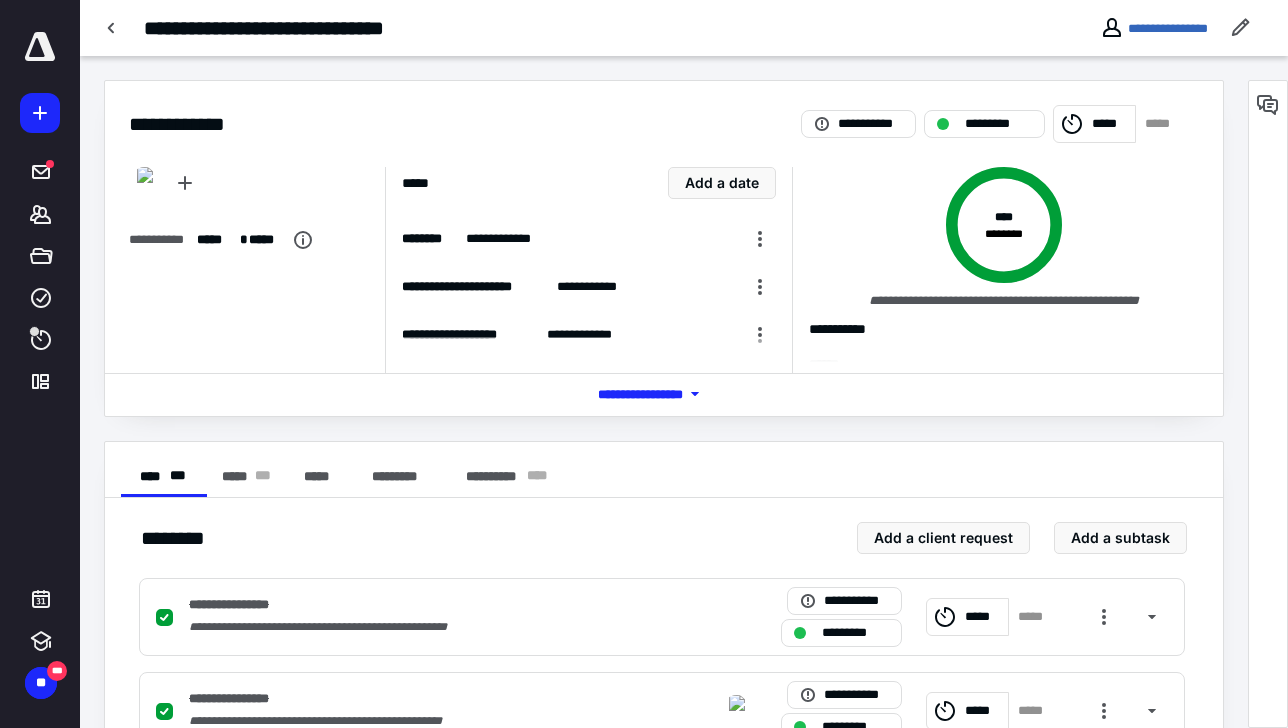 scroll, scrollTop: 0, scrollLeft: 0, axis: both 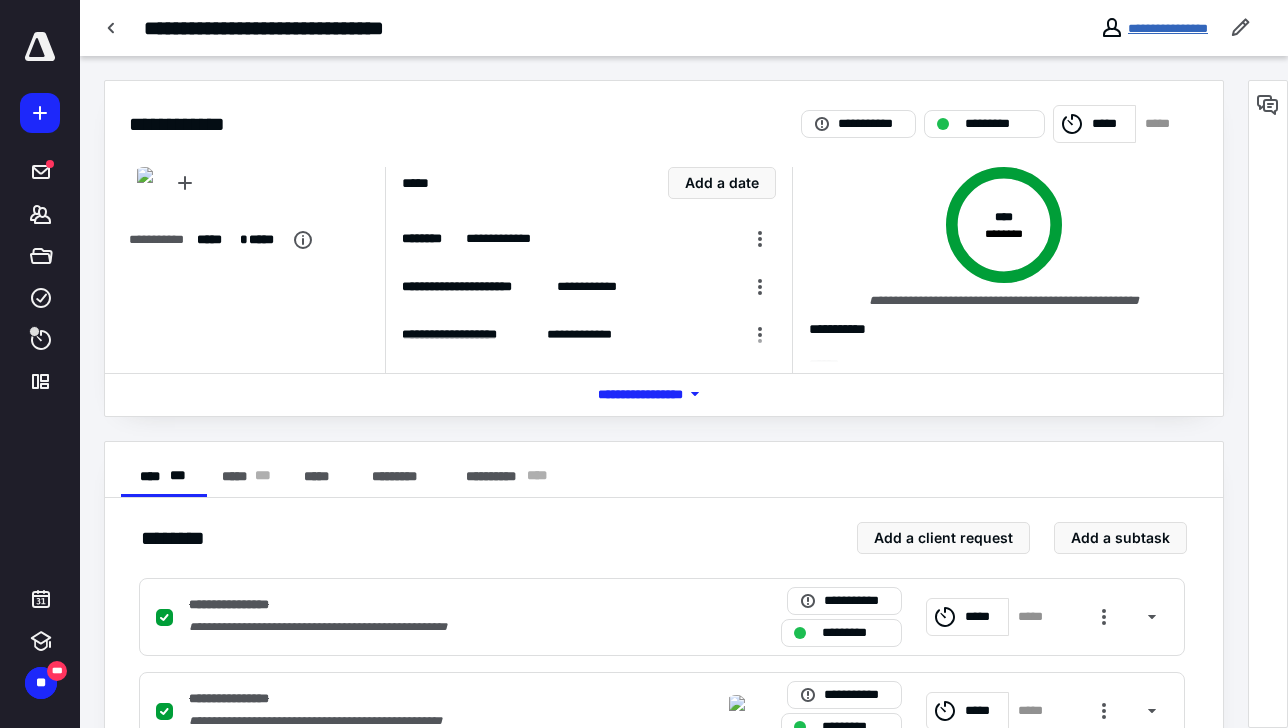 click on "**********" at bounding box center [1168, 28] 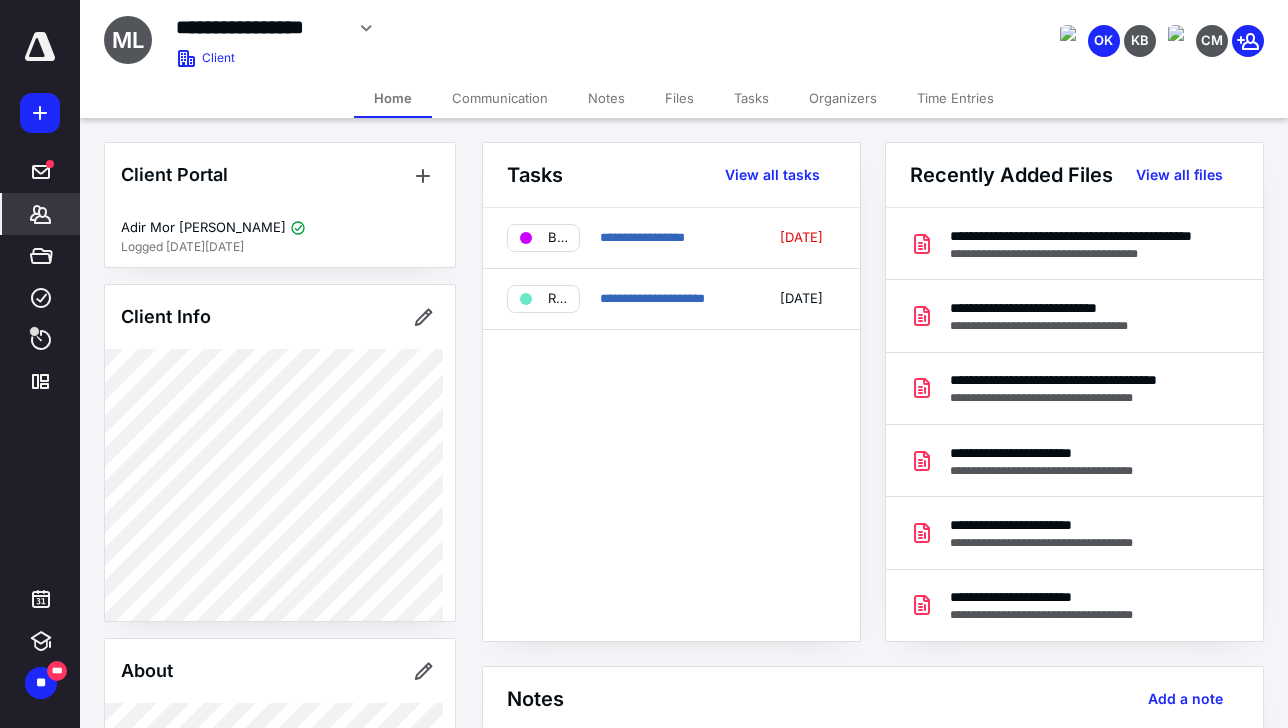click on "Notes" at bounding box center (606, 98) 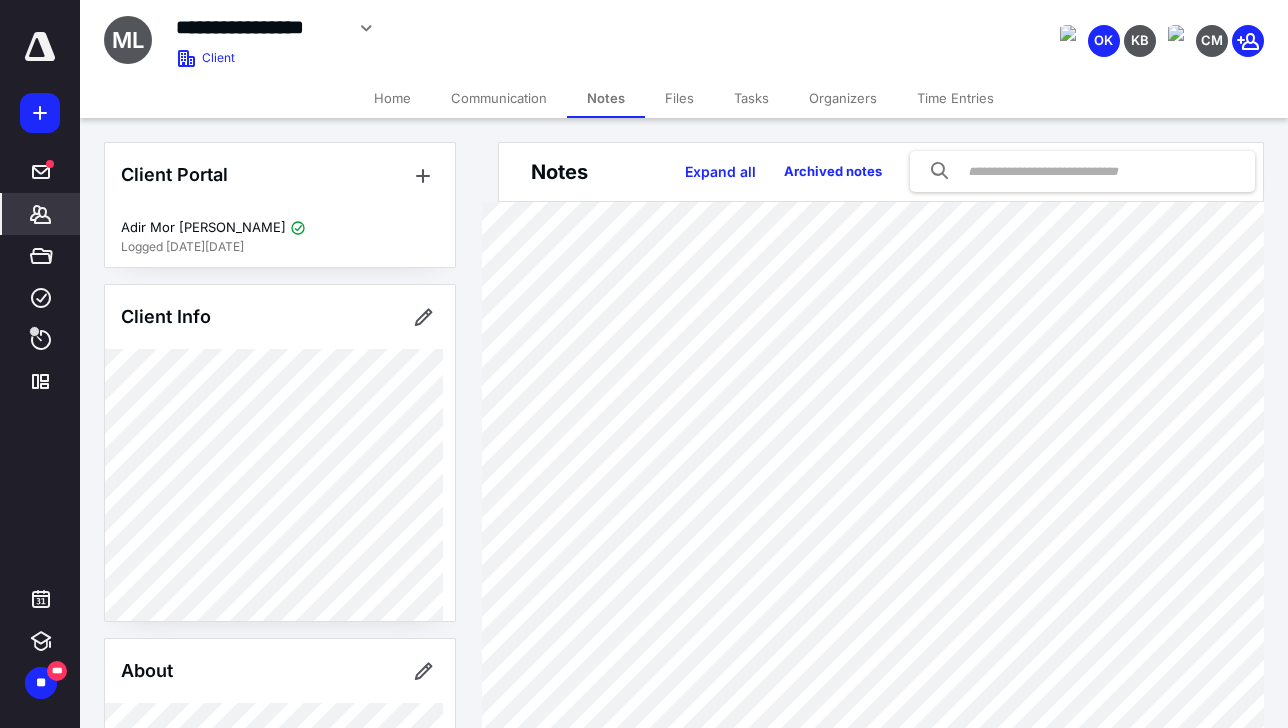 click on "Files" at bounding box center (679, 98) 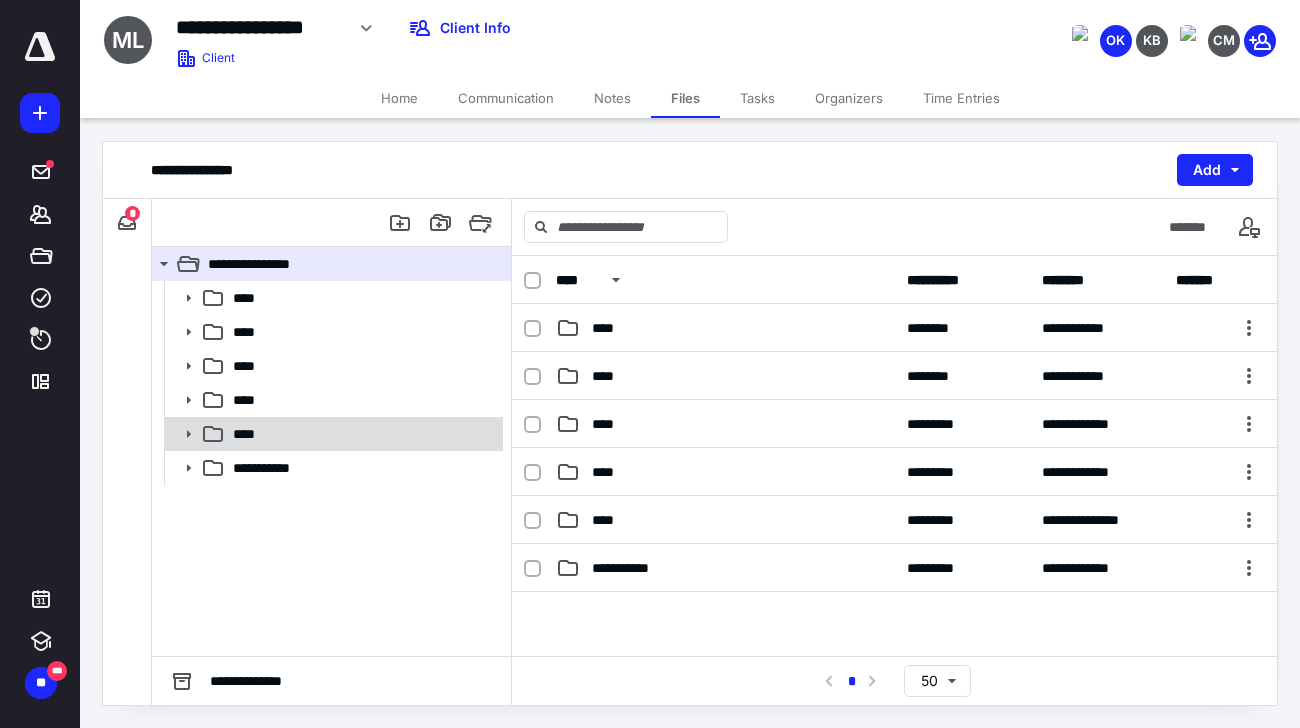 click 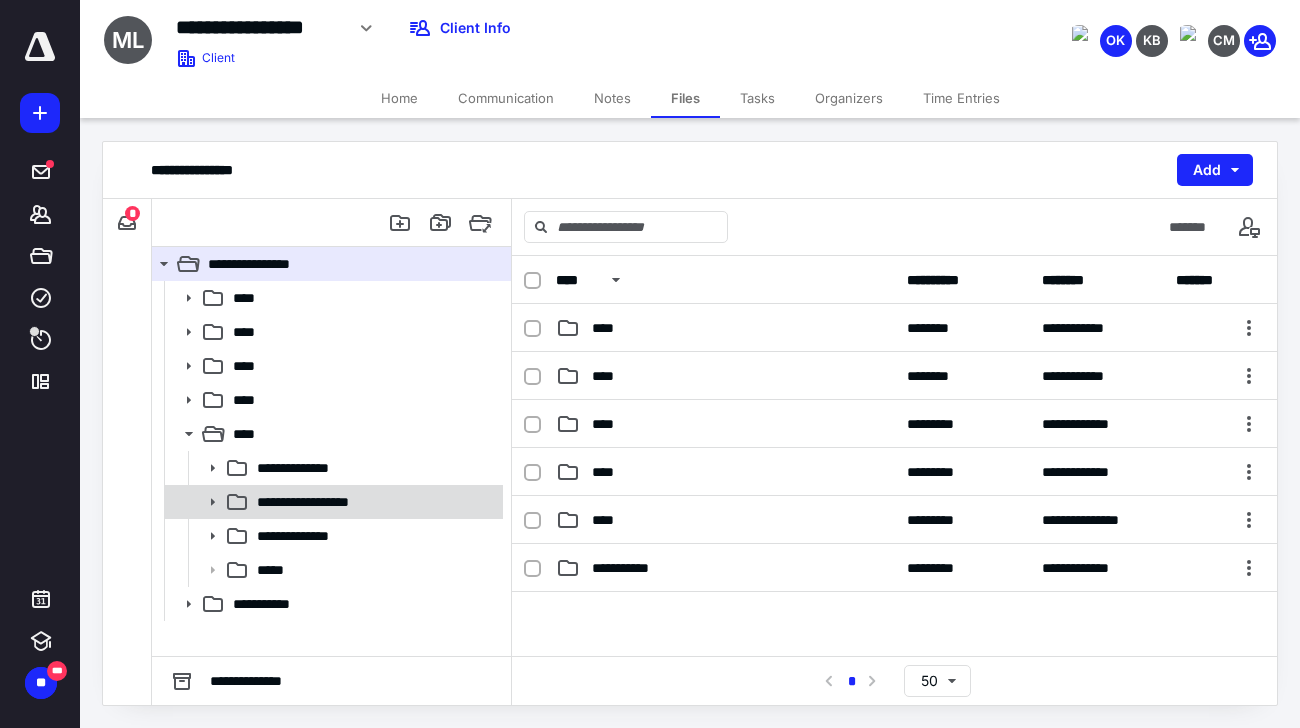 click 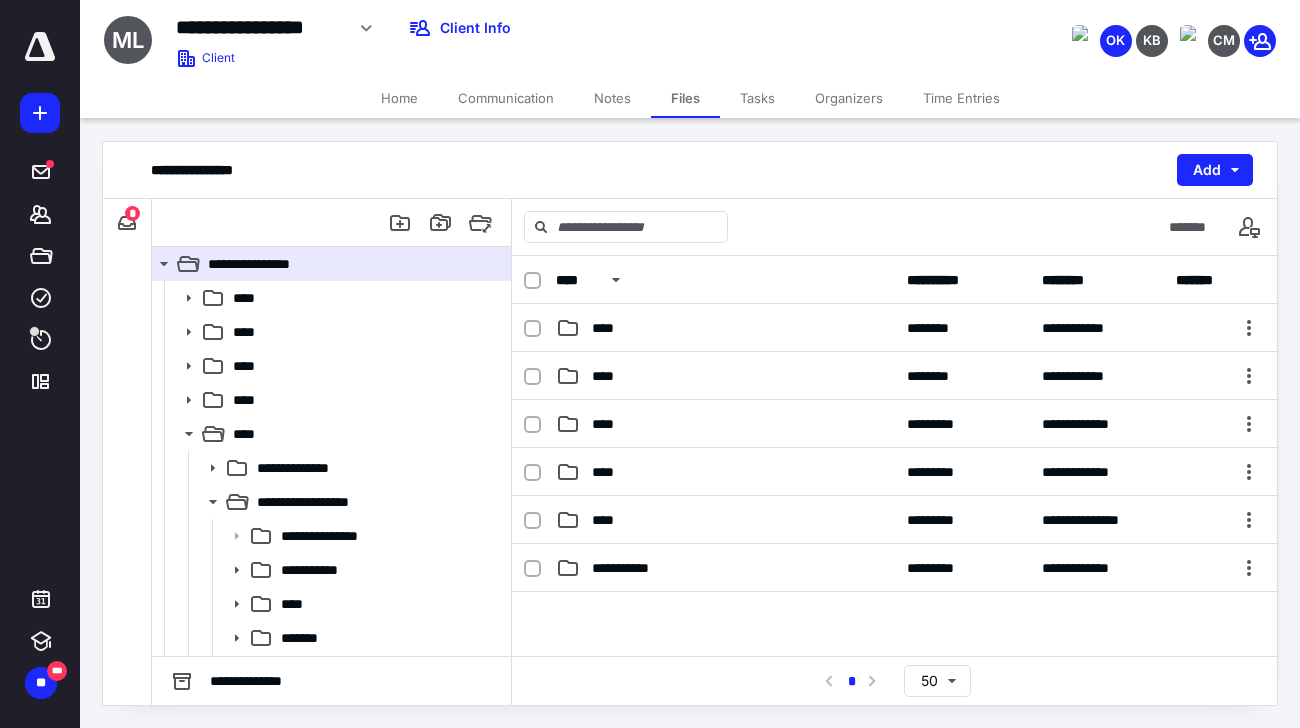 click on "Tasks" at bounding box center [757, 98] 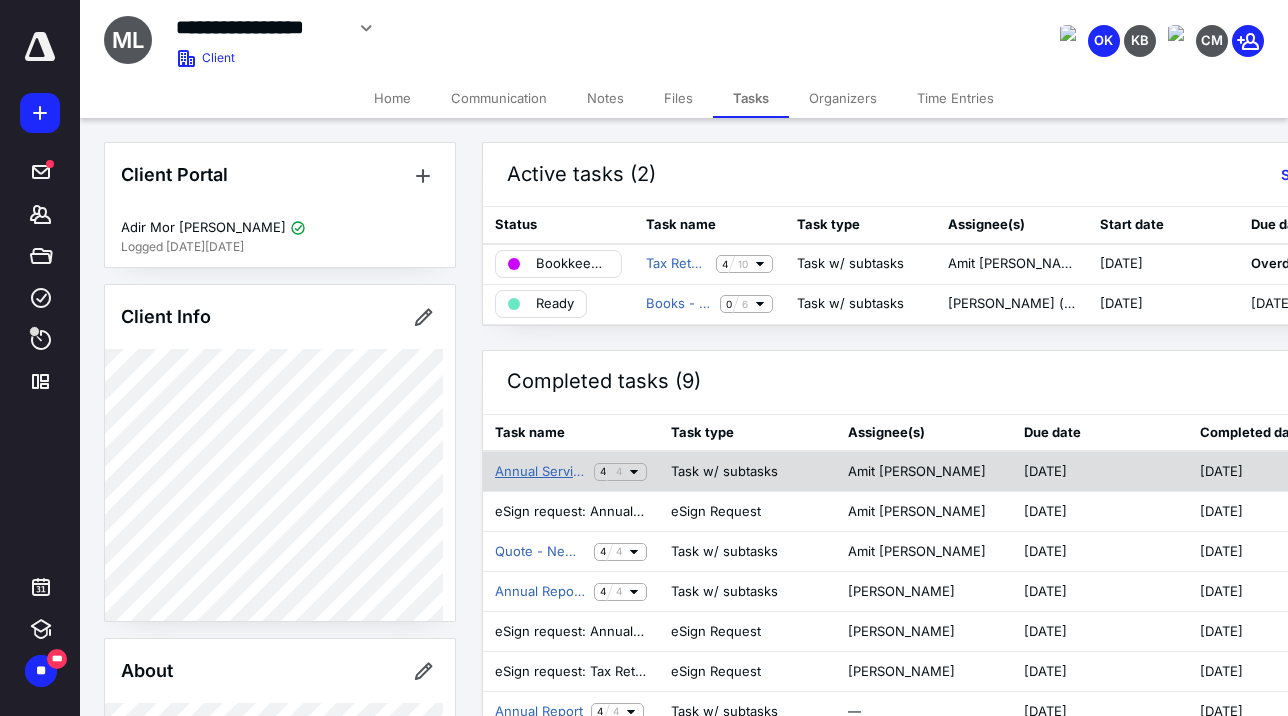 click on "Annual Services Agreement 2024" at bounding box center (540, 472) 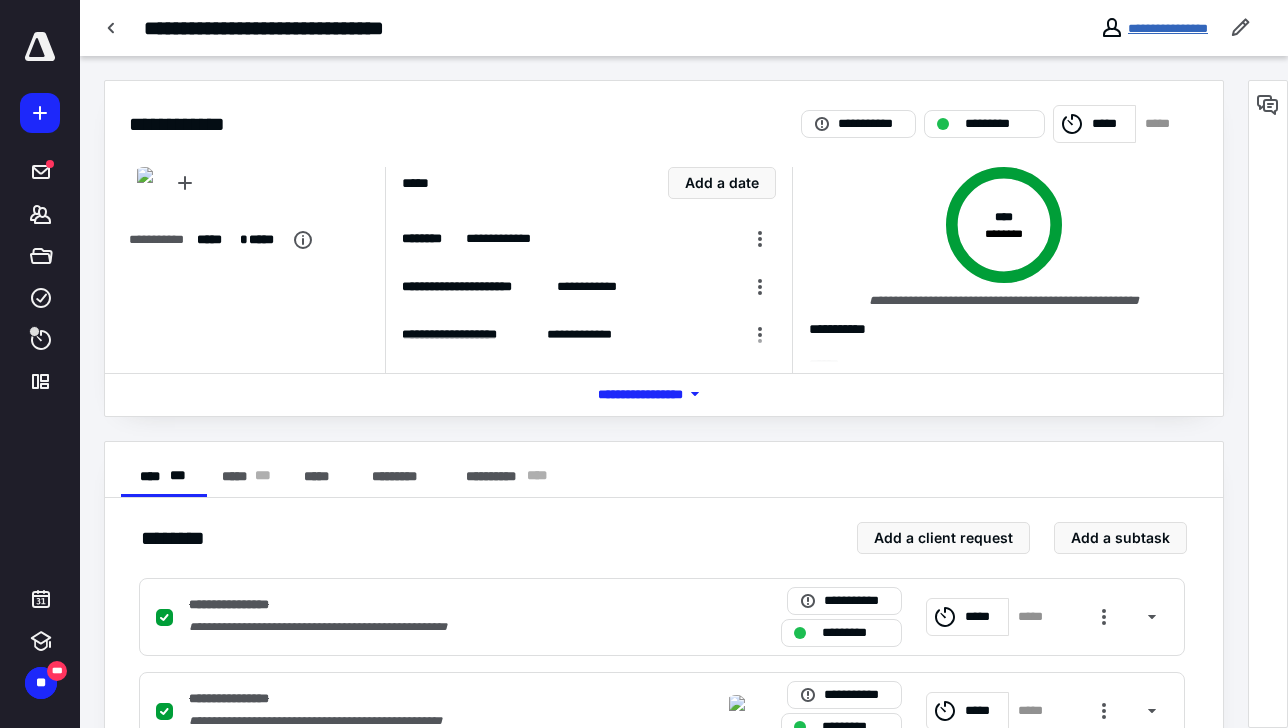 click on "**********" at bounding box center (1168, 28) 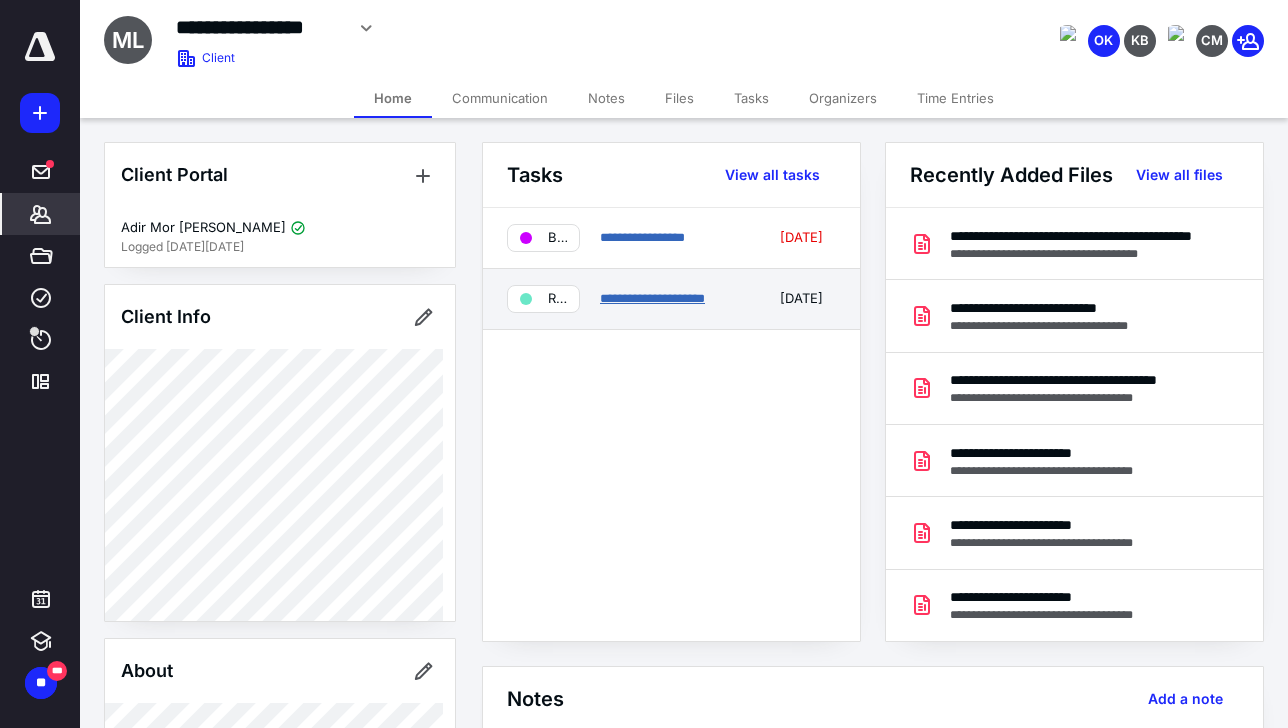 click on "**********" at bounding box center (652, 298) 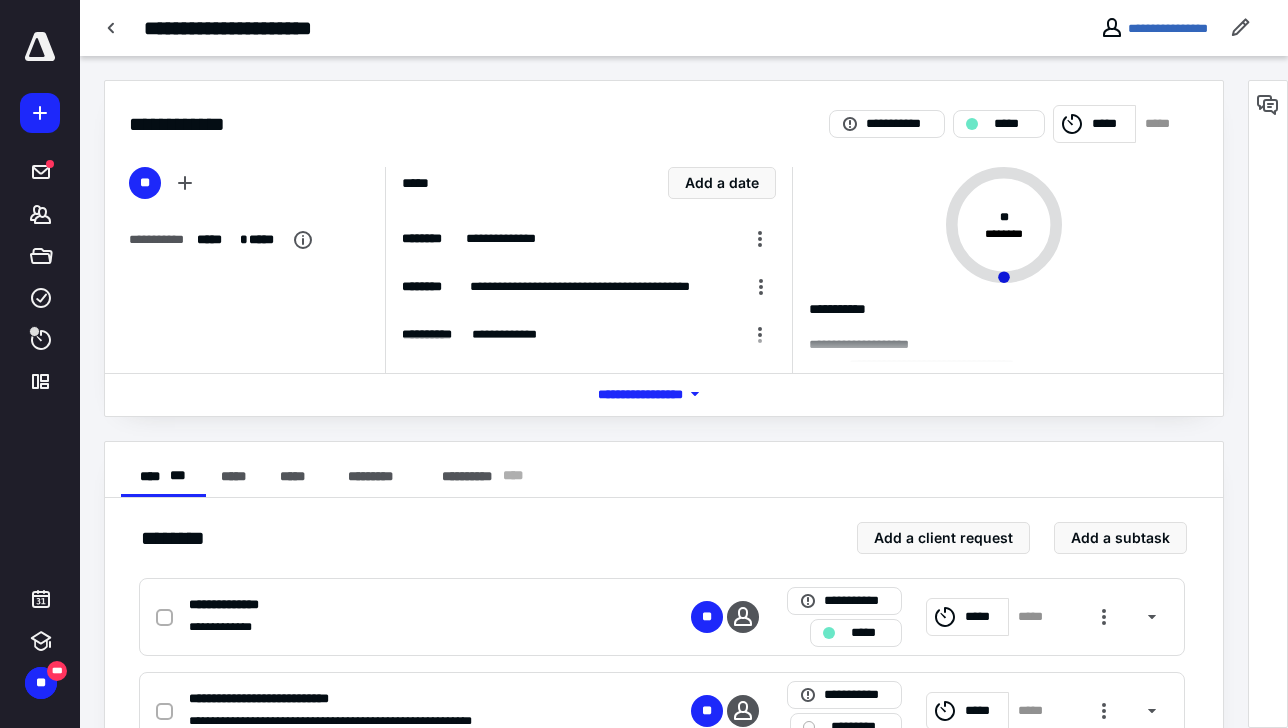 click on "*** **** *******" at bounding box center [664, 394] 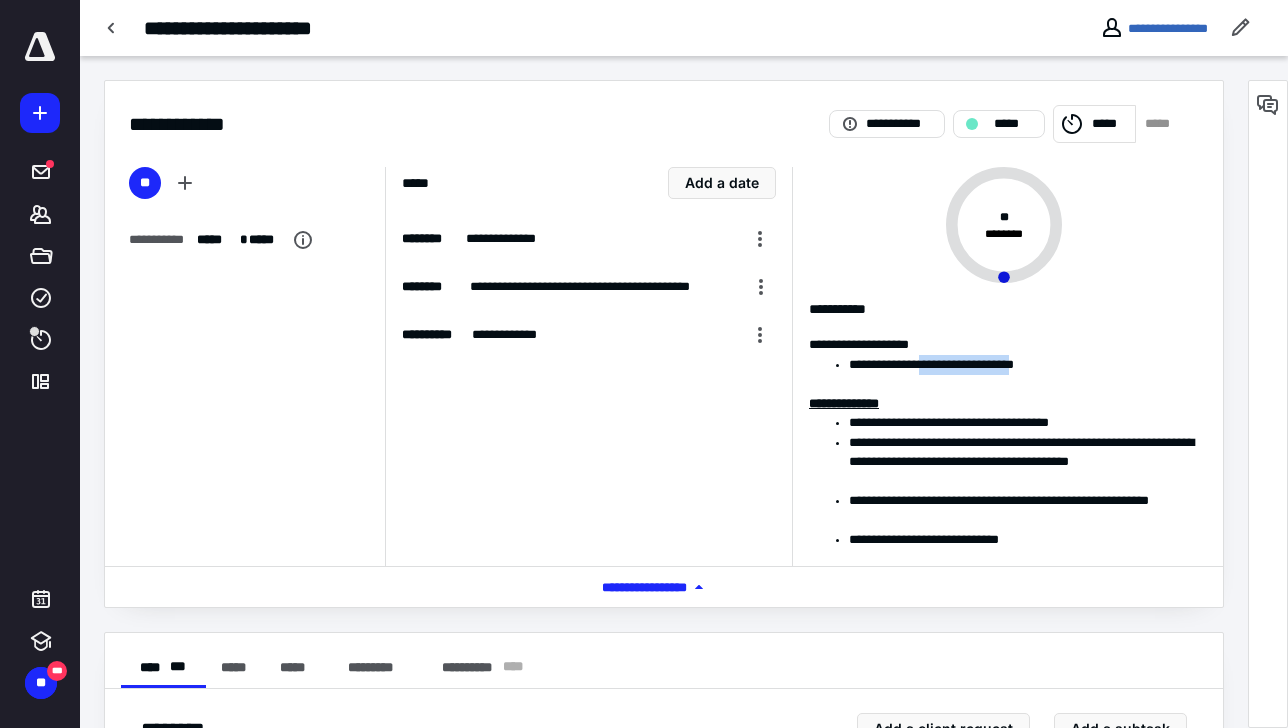 drag, startPoint x: 948, startPoint y: 366, endPoint x: 1082, endPoint y: 367, distance: 134.00374 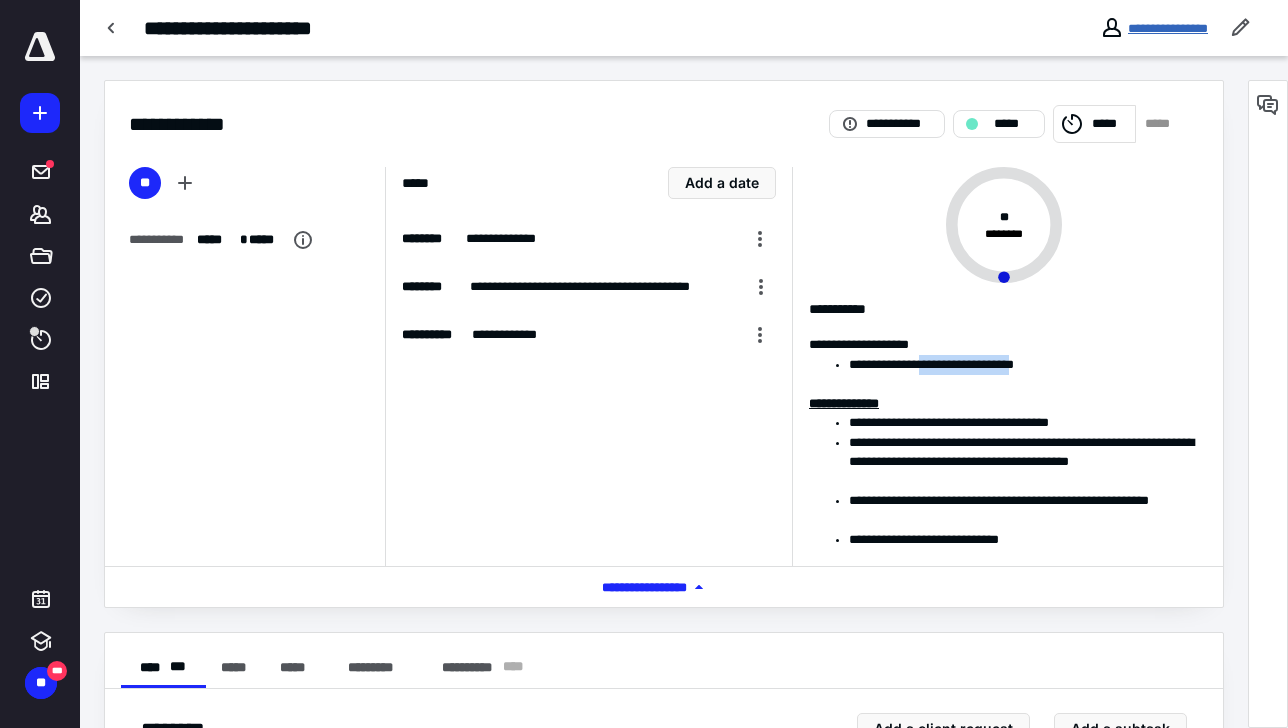 click on "**********" at bounding box center [1168, 28] 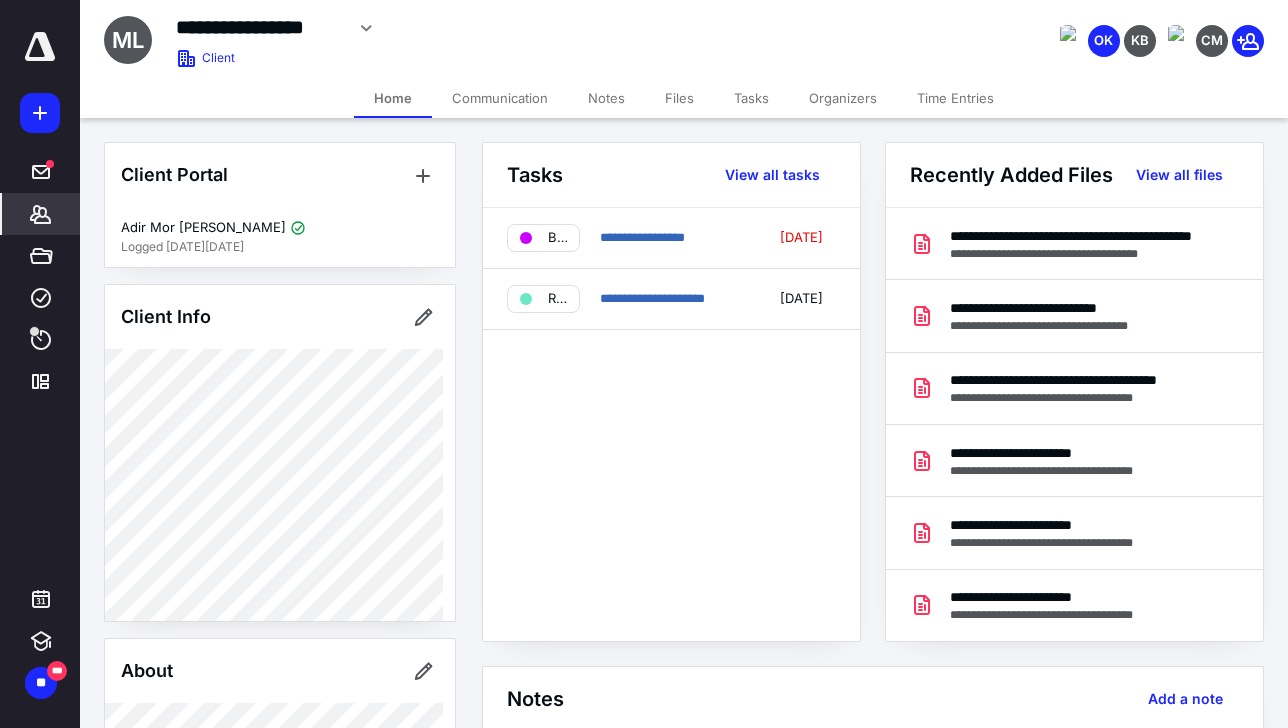 click on "Notes" at bounding box center [606, 98] 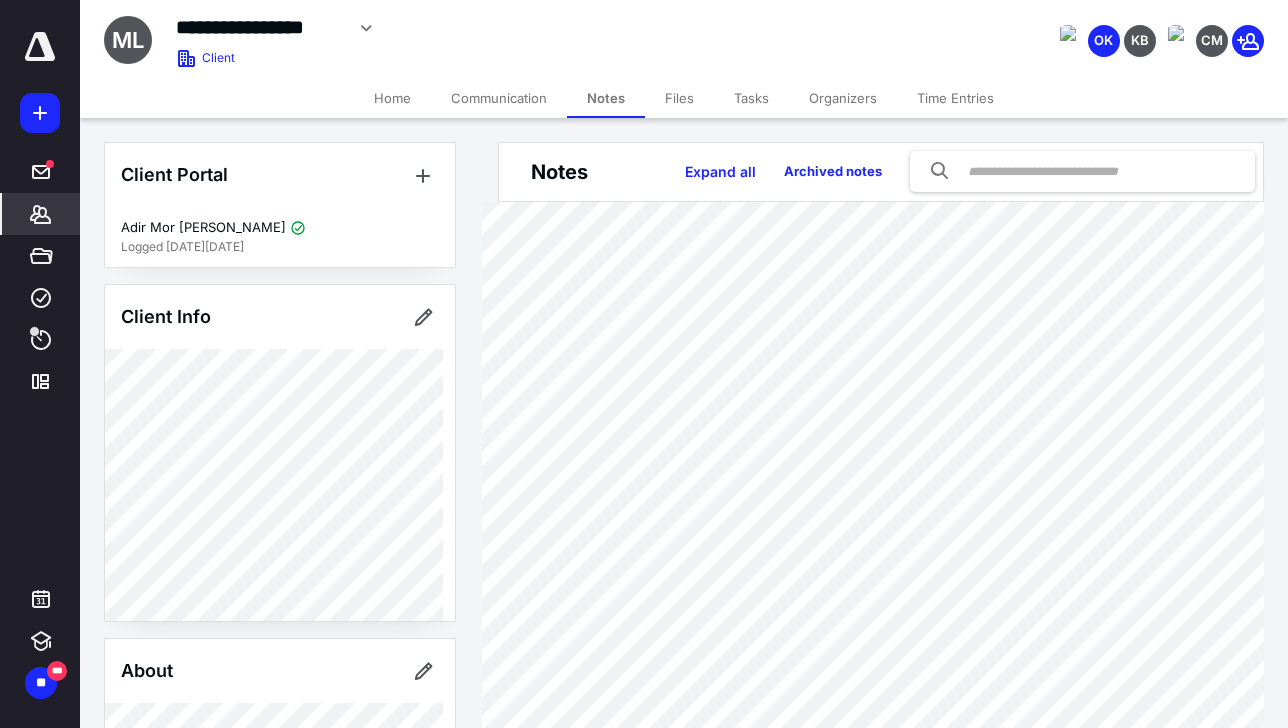click on "Home" at bounding box center (392, 98) 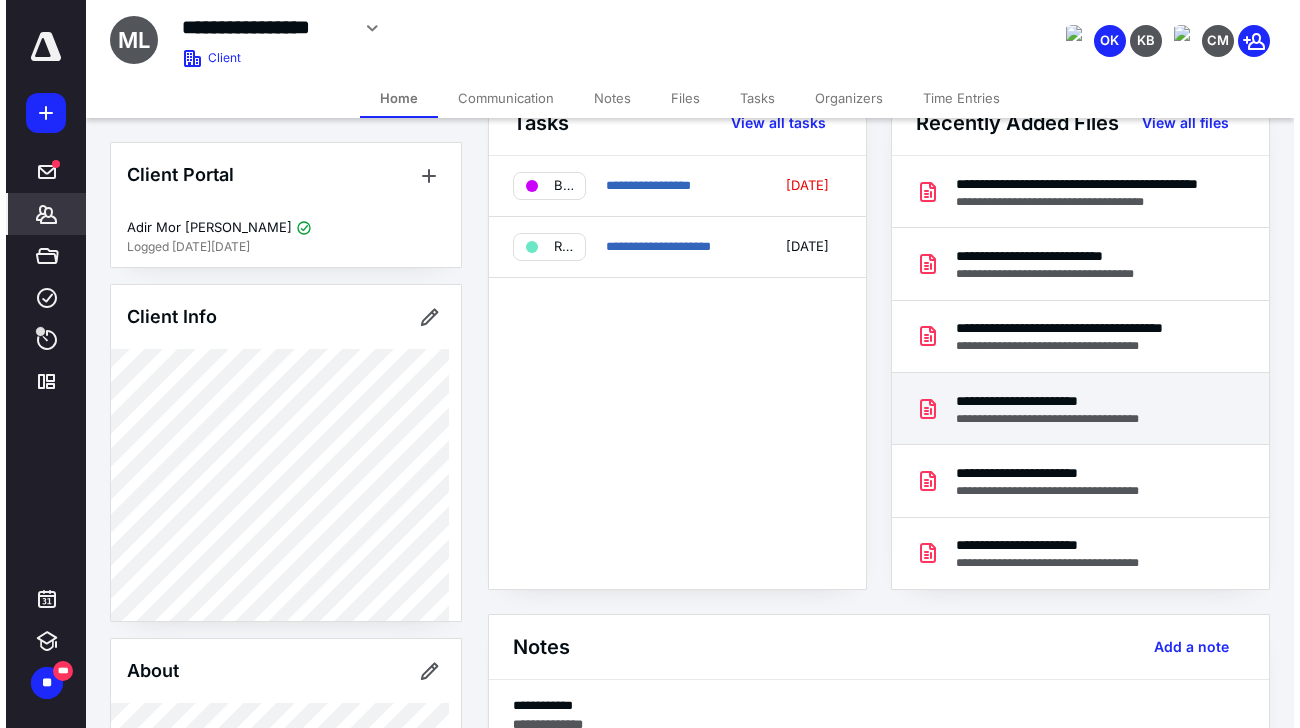 scroll, scrollTop: 80, scrollLeft: 0, axis: vertical 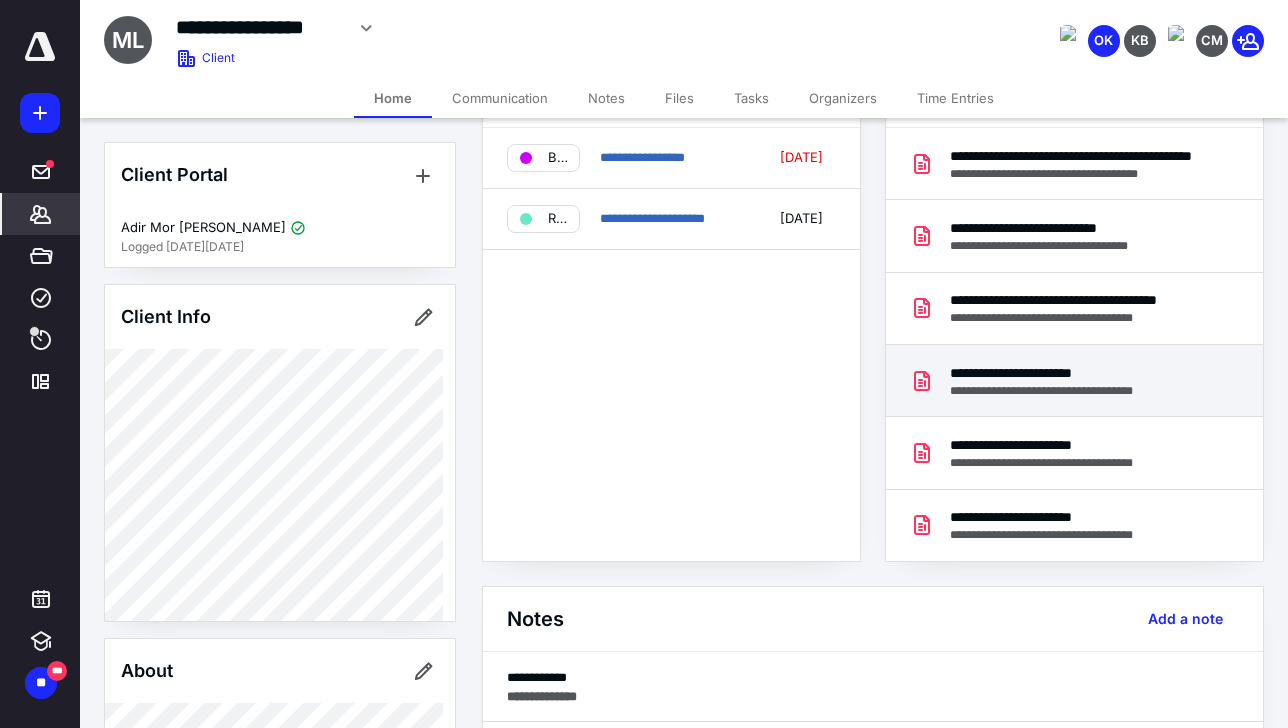 click on "**********" at bounding box center (1062, 391) 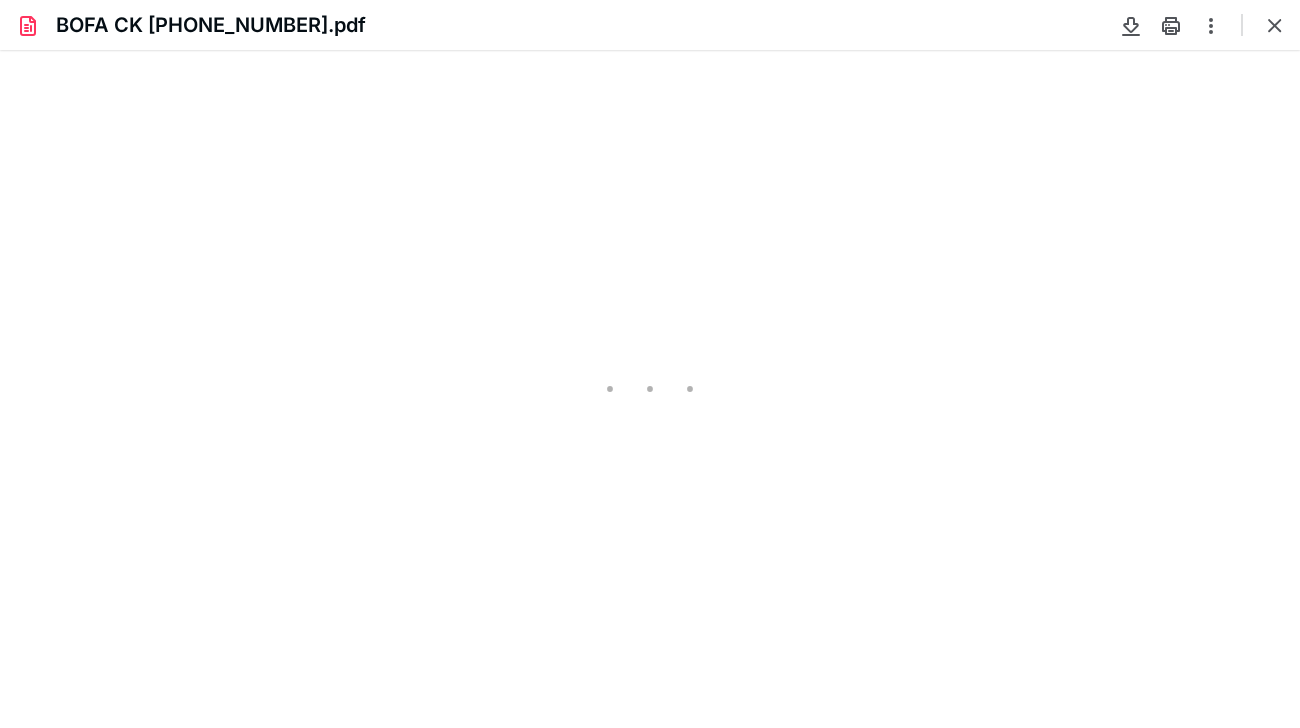 scroll, scrollTop: 0, scrollLeft: 0, axis: both 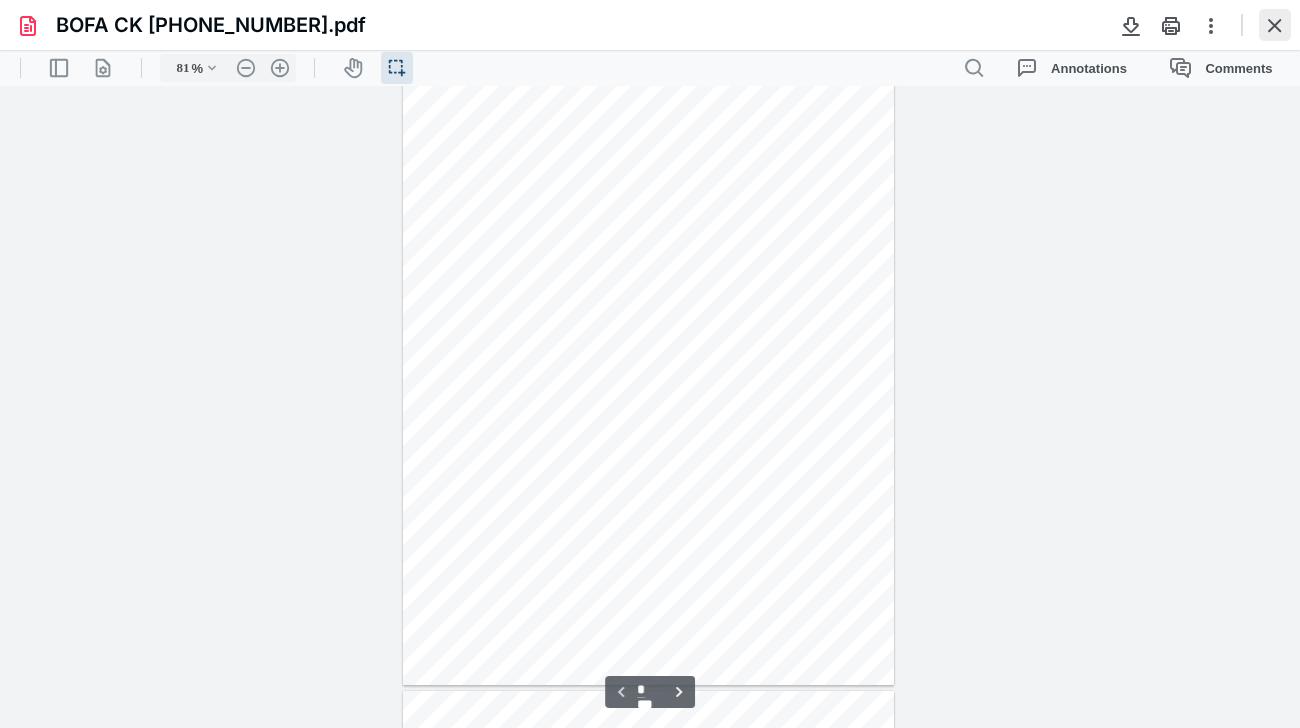 click at bounding box center [1275, 25] 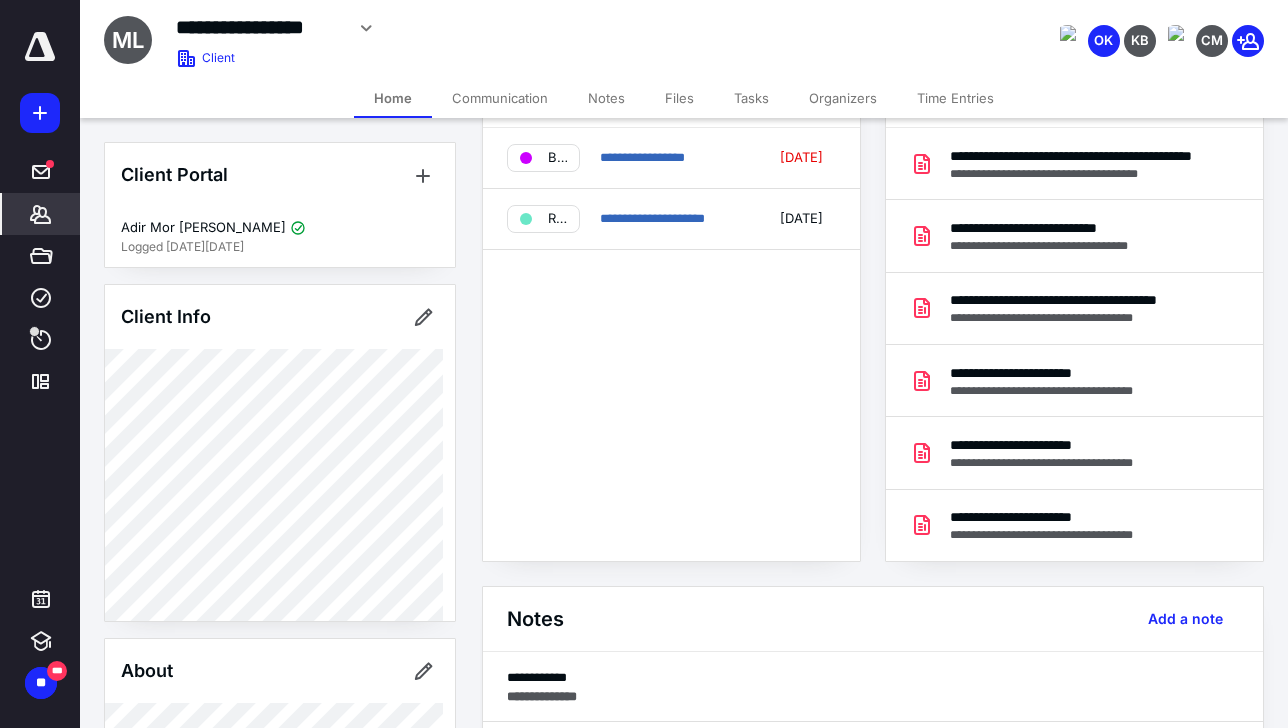 click on "Notes" at bounding box center [606, 98] 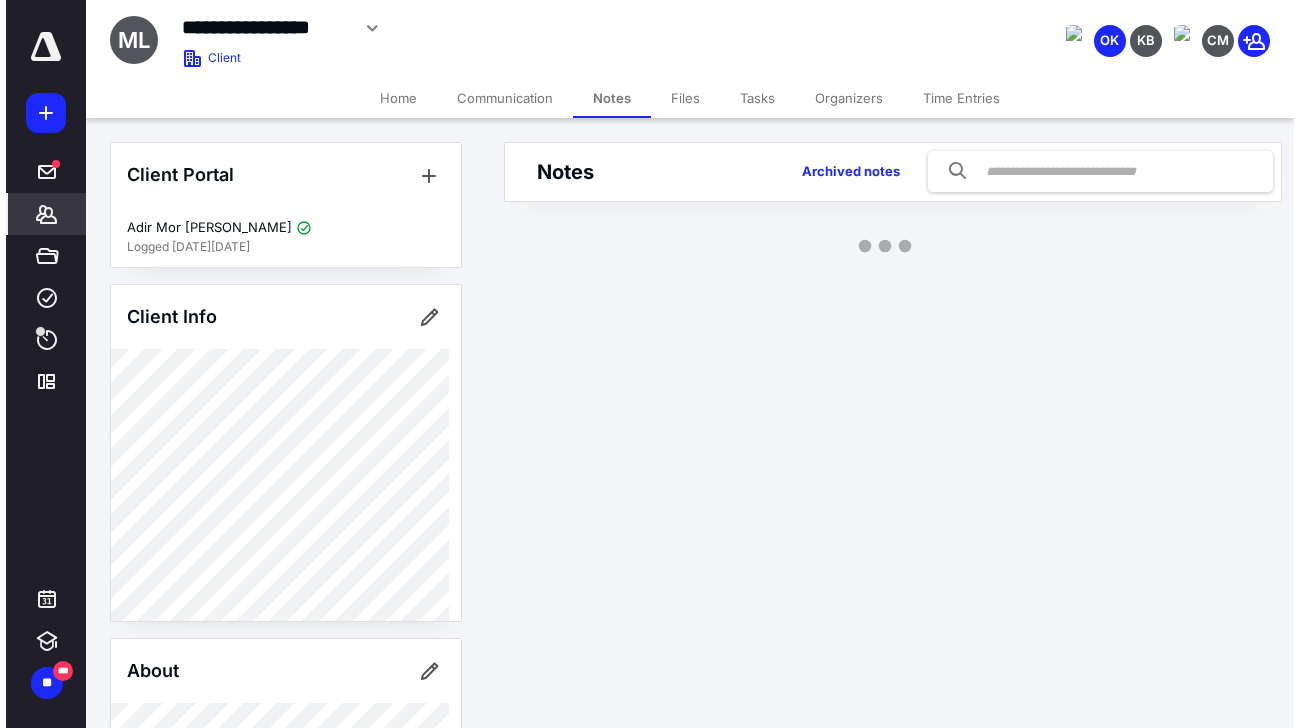 scroll, scrollTop: 0, scrollLeft: 0, axis: both 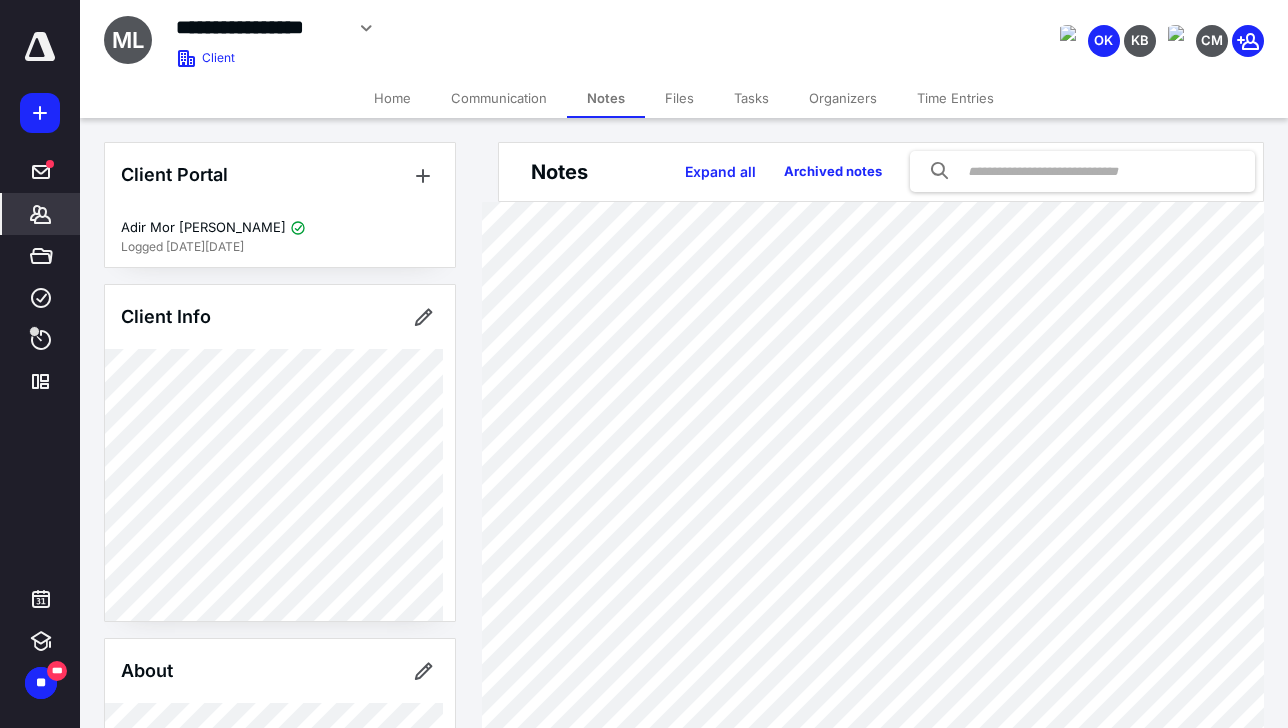 click on "Files" at bounding box center [679, 98] 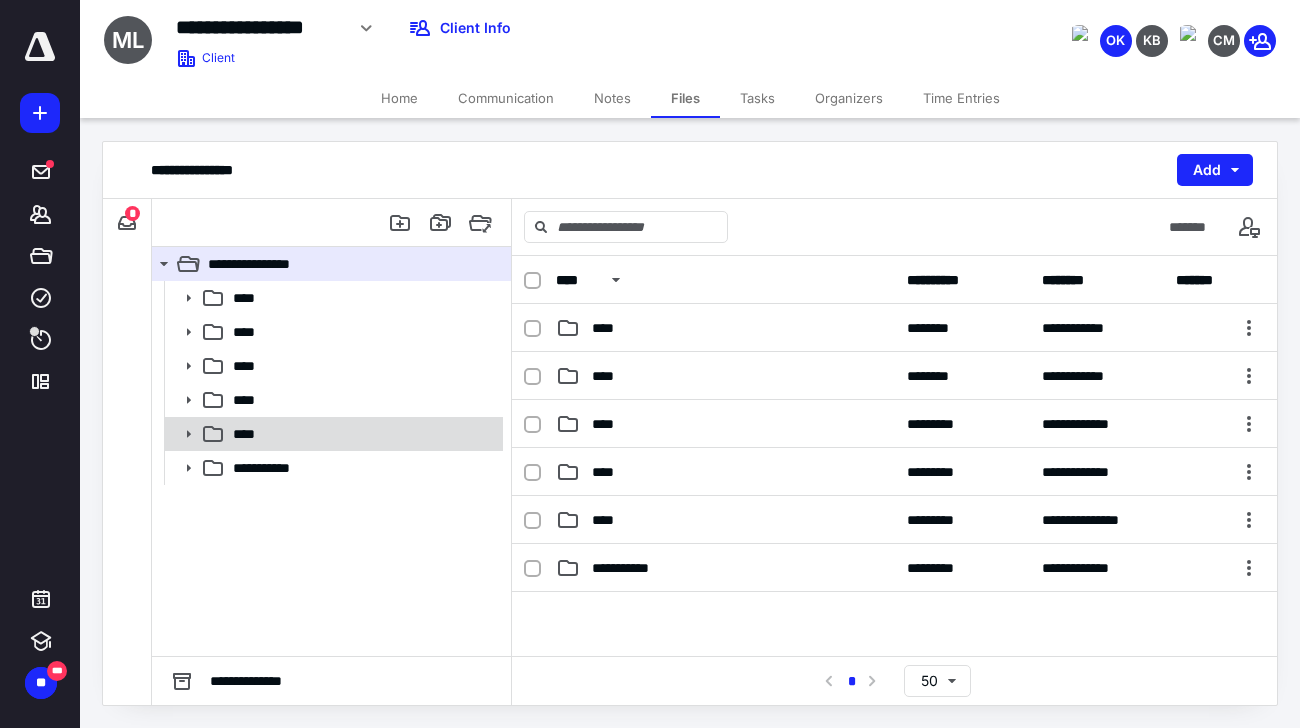click 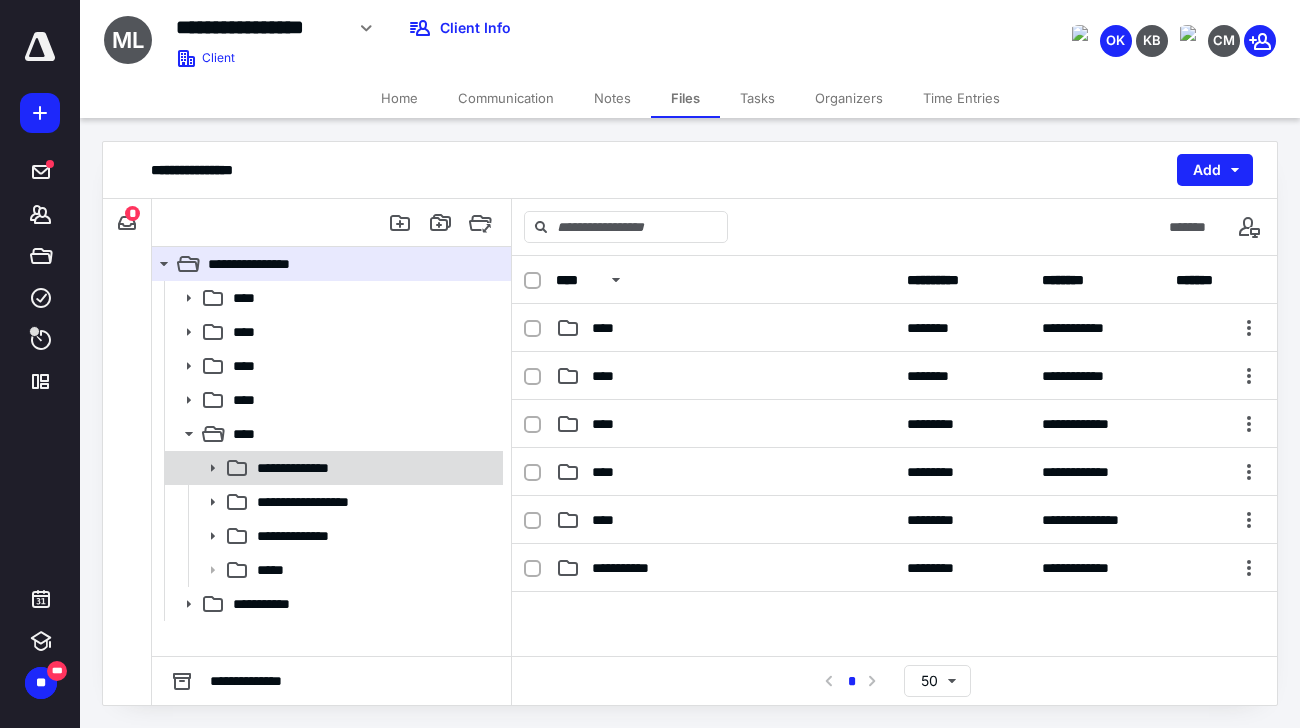 click 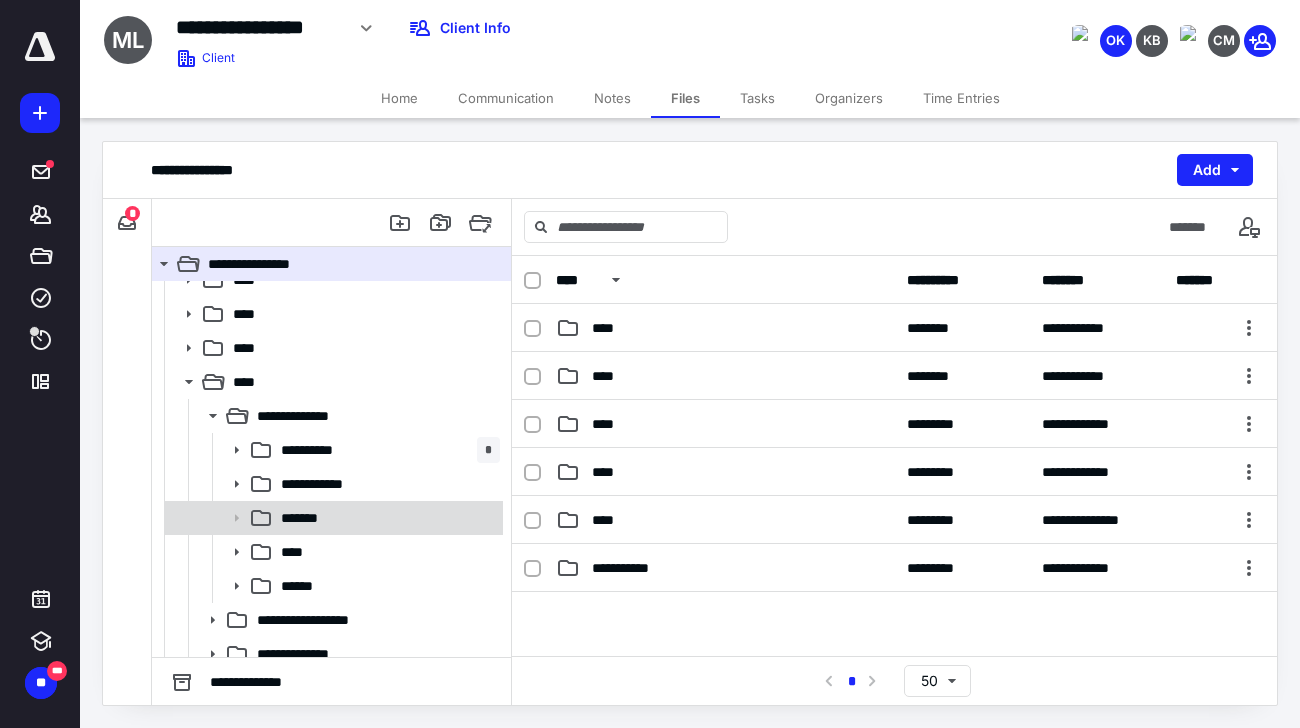 scroll, scrollTop: 80, scrollLeft: 0, axis: vertical 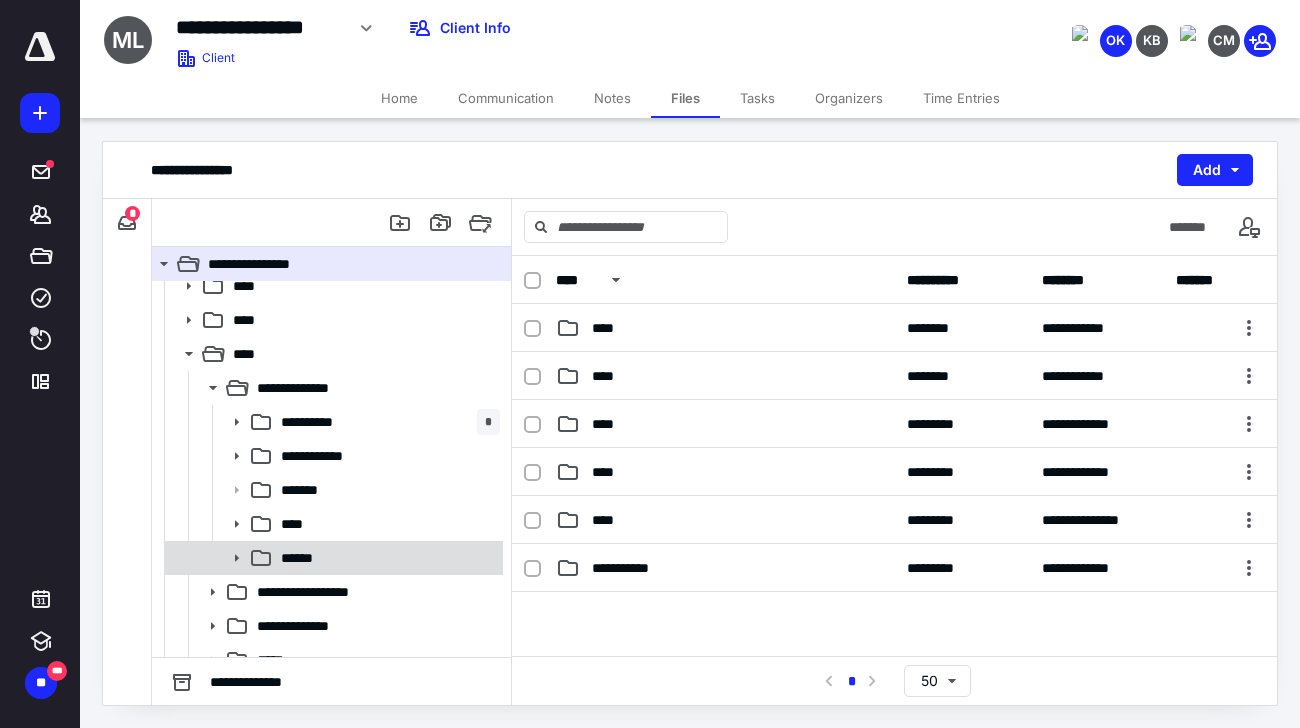 click 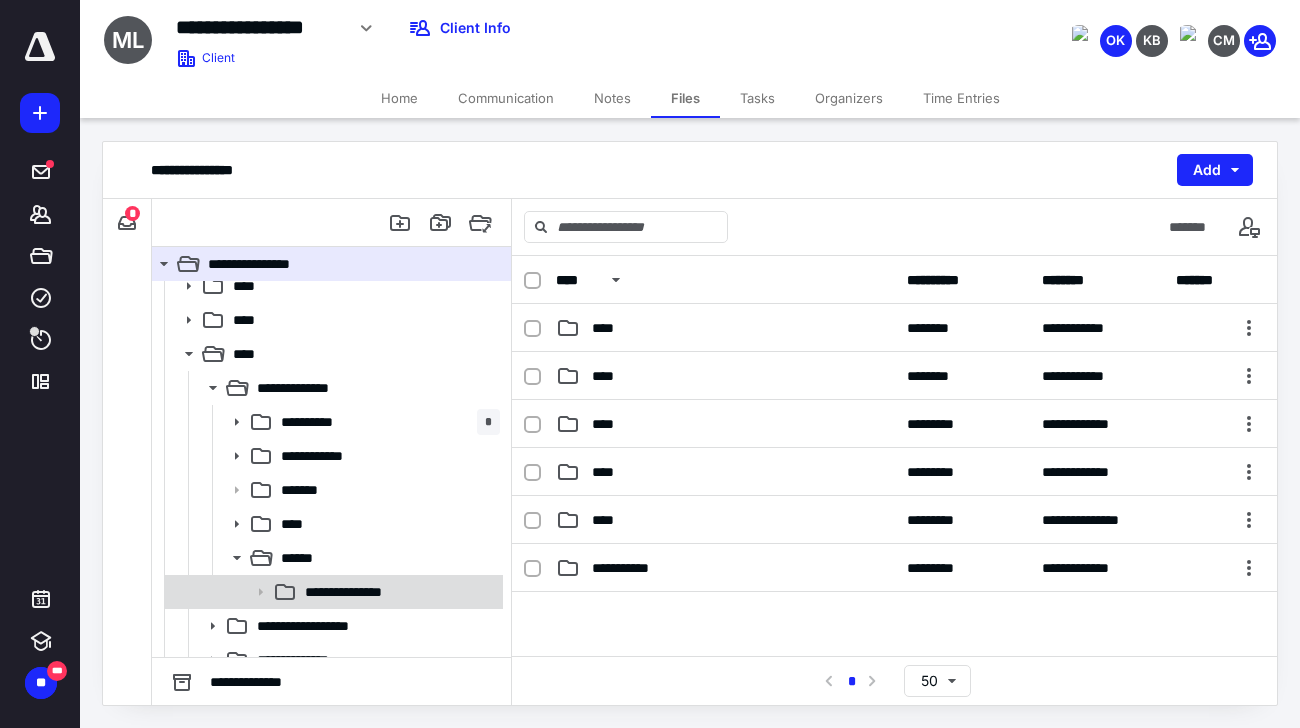 click on "**********" at bounding box center [361, 592] 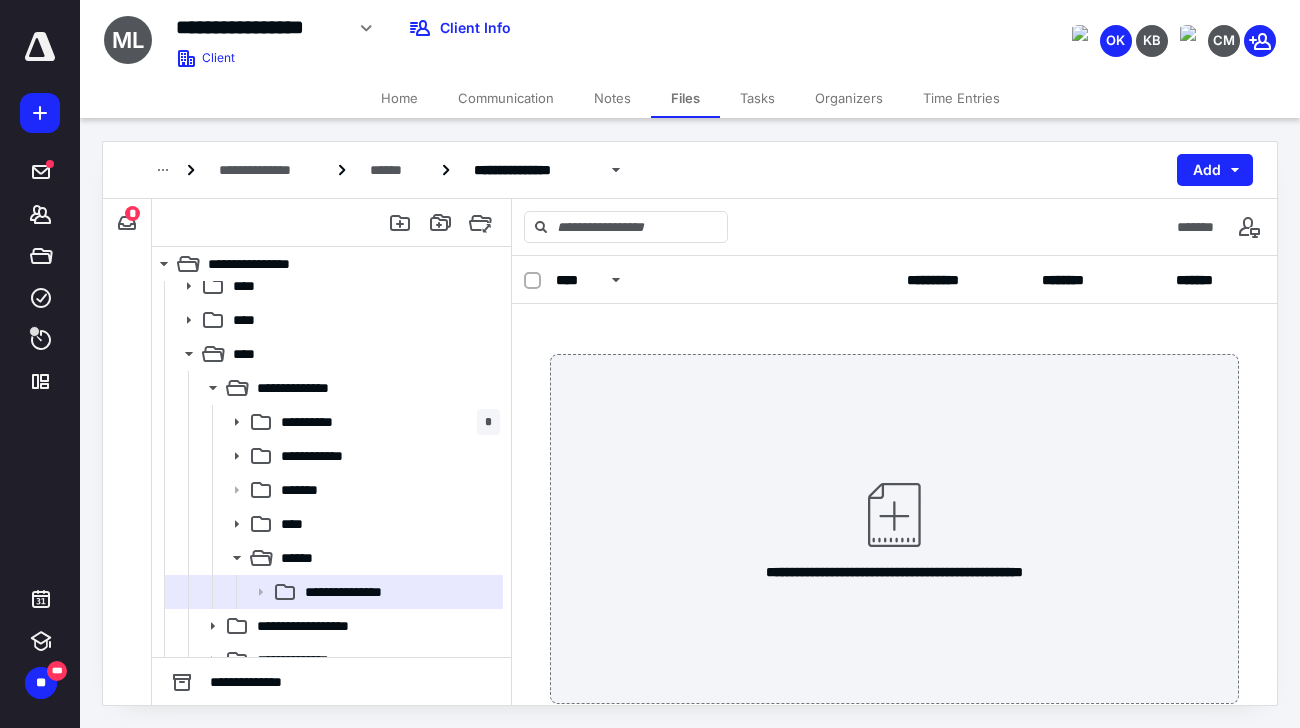 click on "Home" at bounding box center (399, 98) 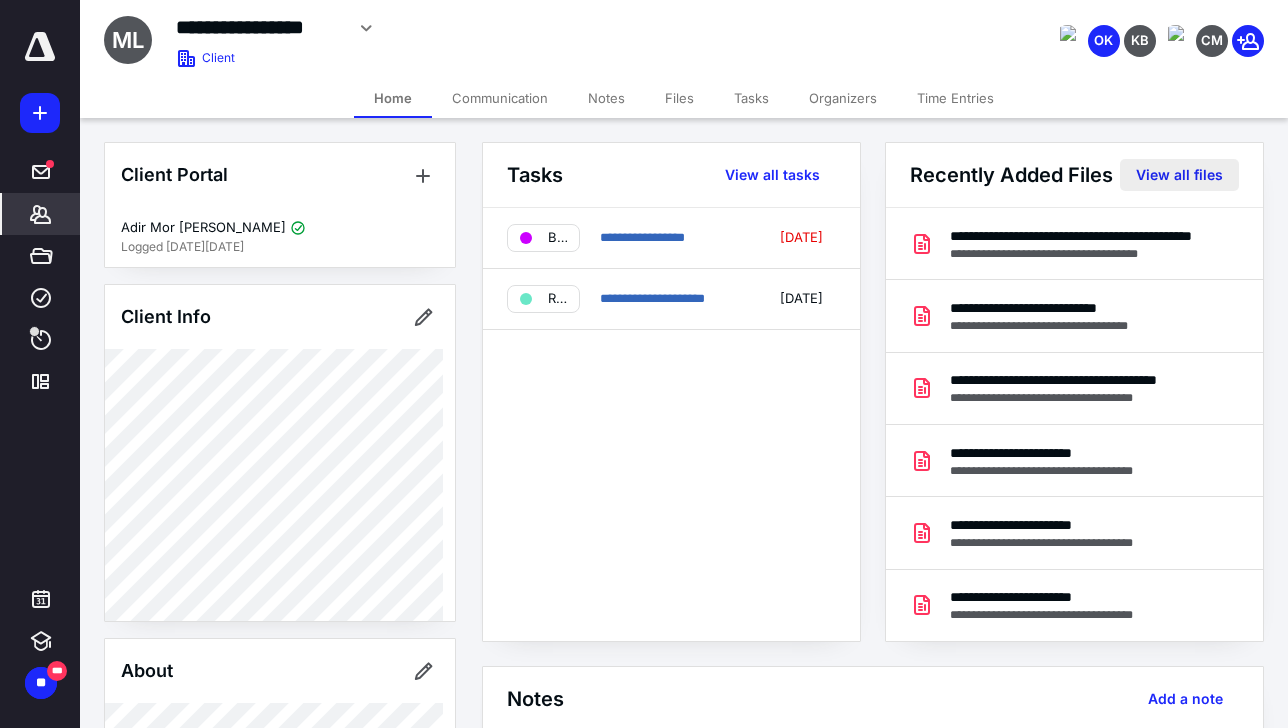 click on "View all files" at bounding box center (1179, 175) 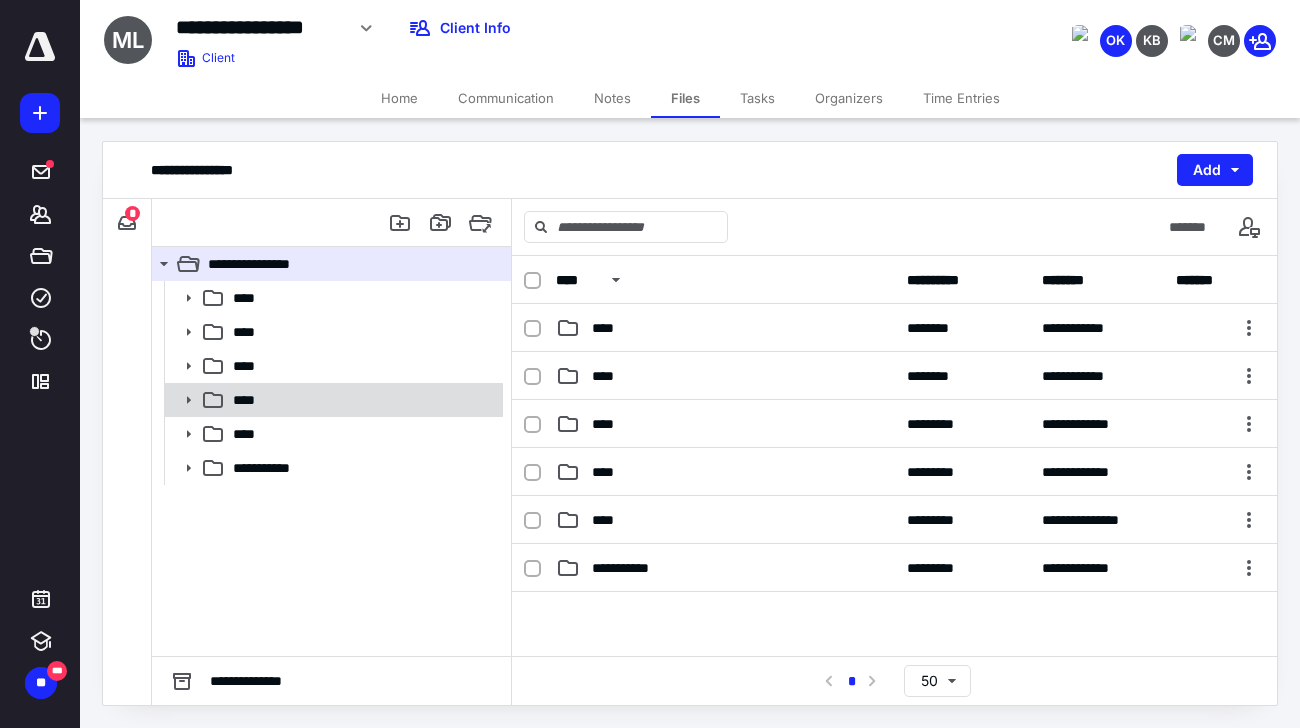 click 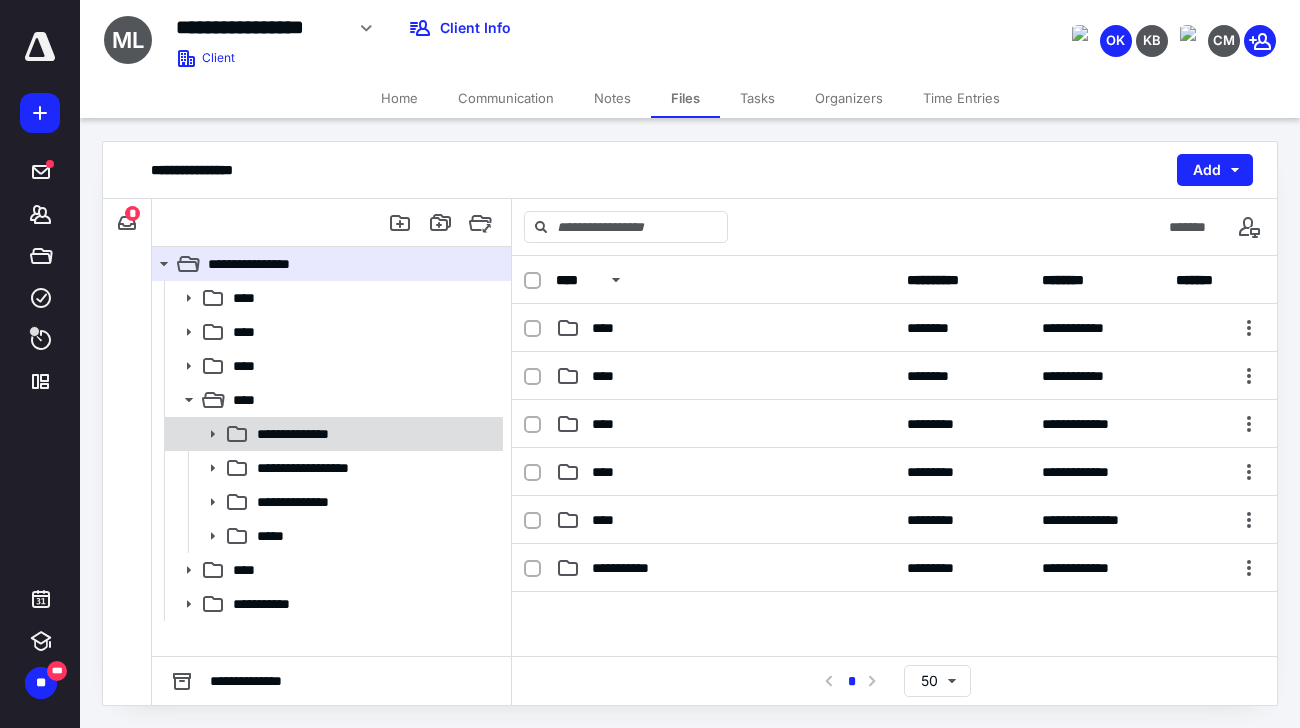 click 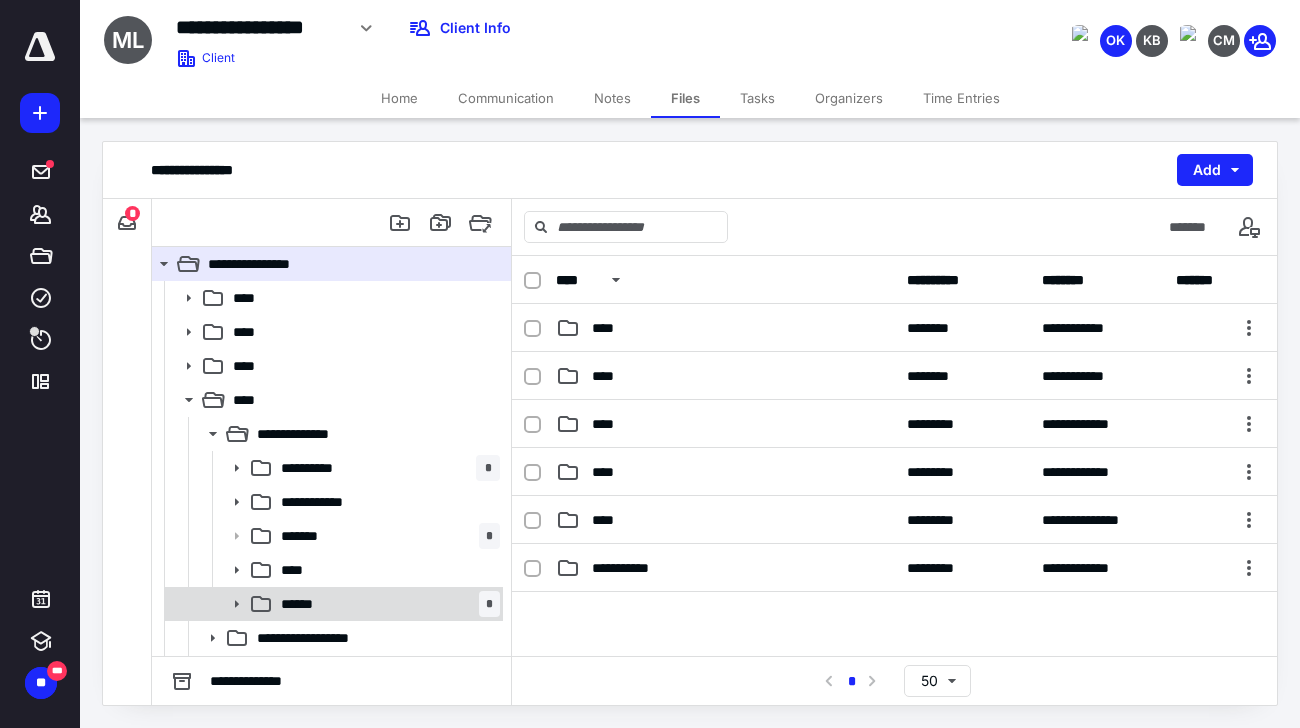 click 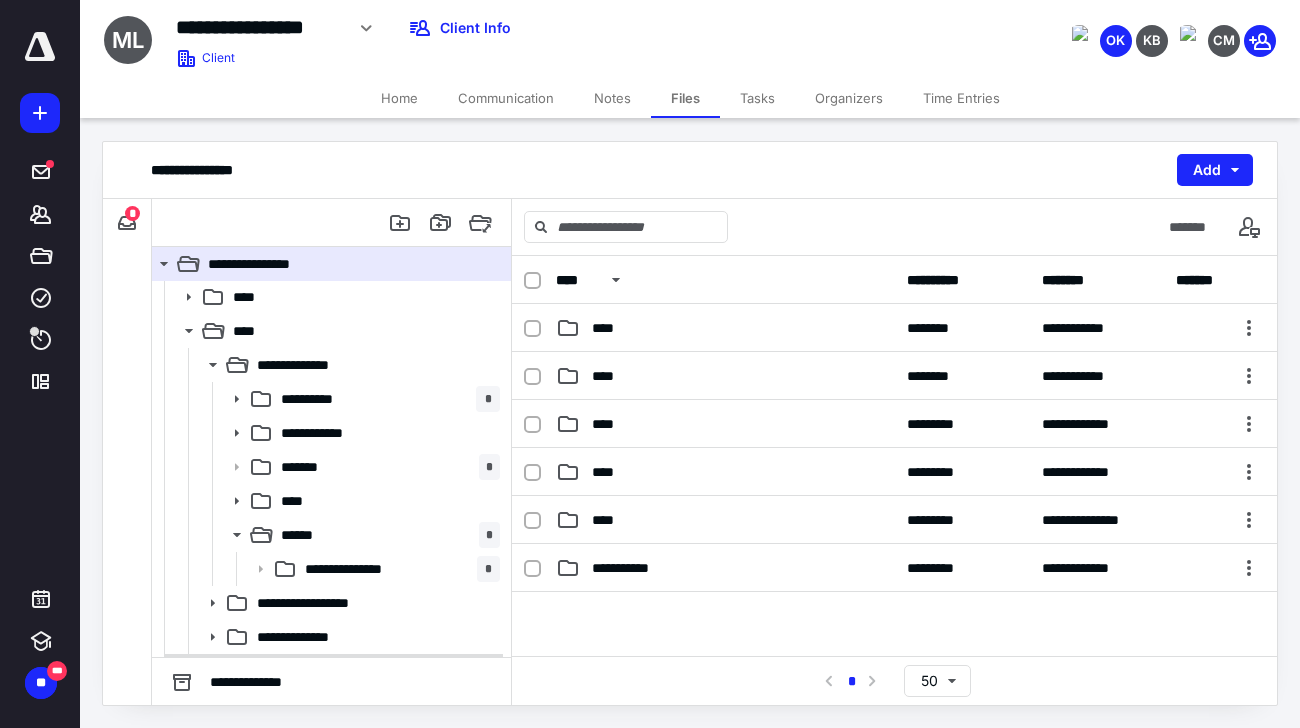 scroll, scrollTop: 160, scrollLeft: 0, axis: vertical 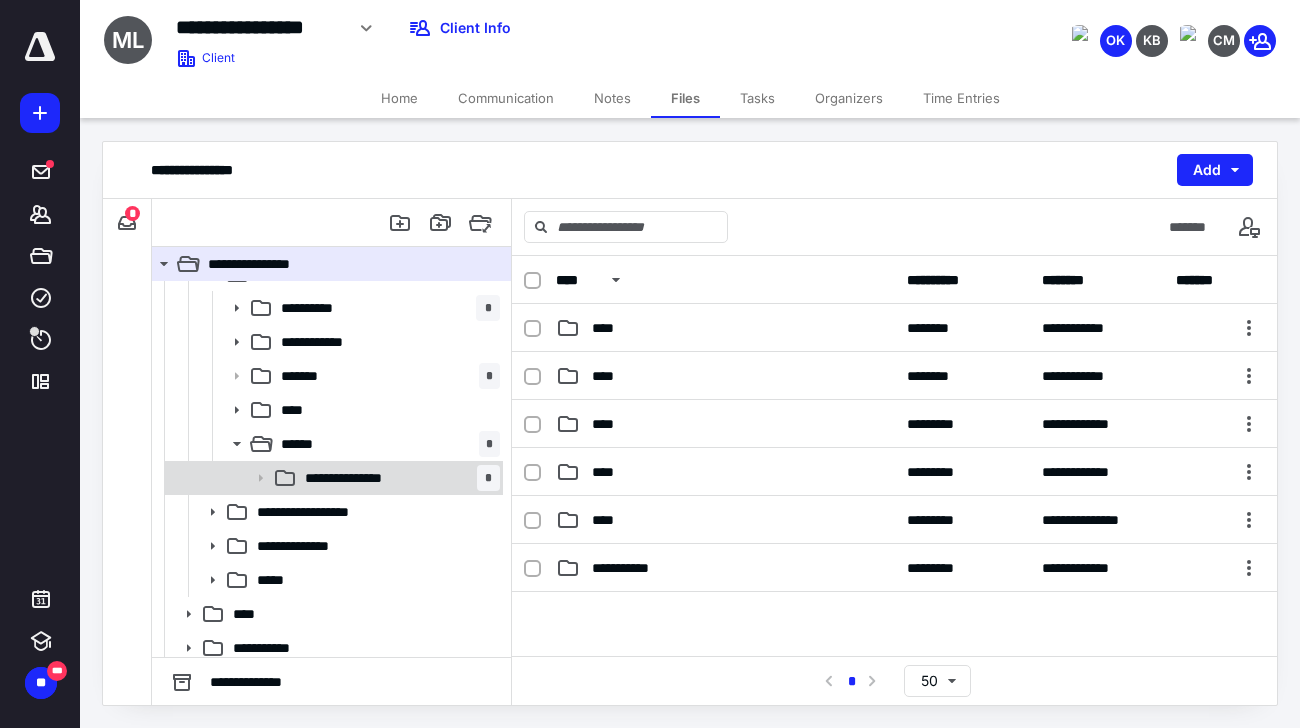 click on "**********" at bounding box center (361, 478) 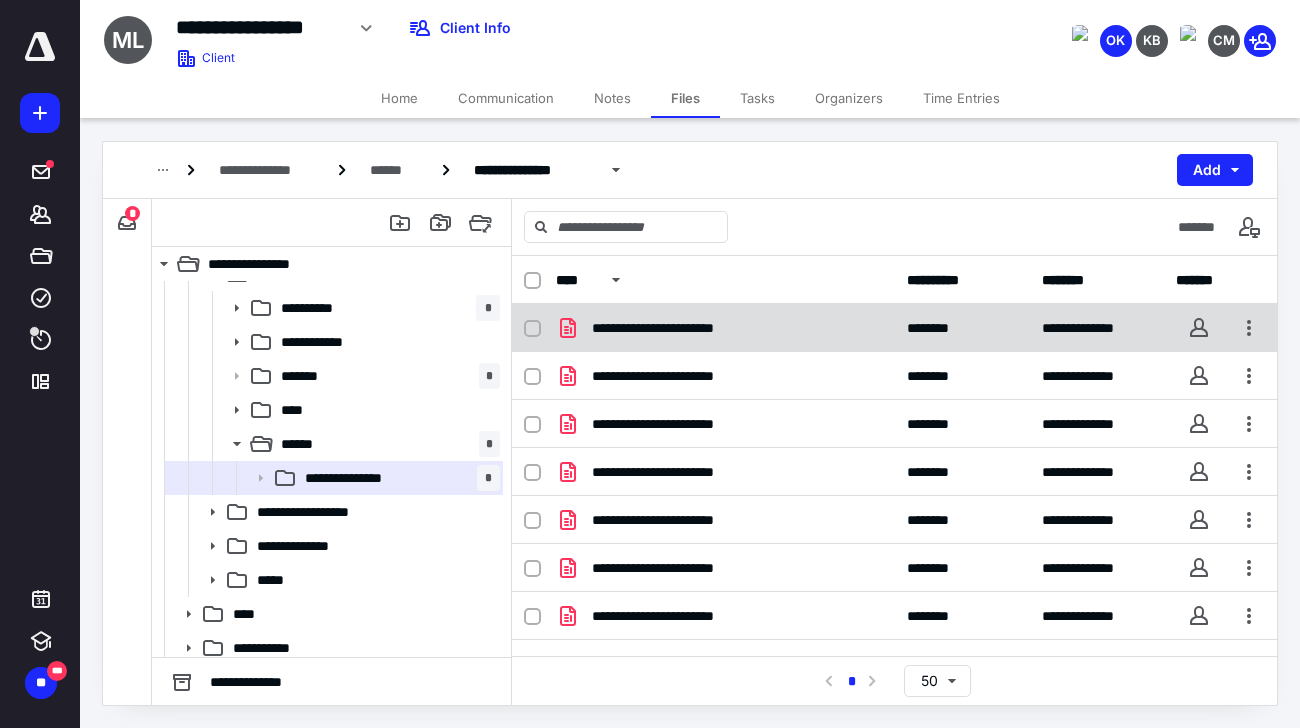 click on "**********" at bounding box center (685, 328) 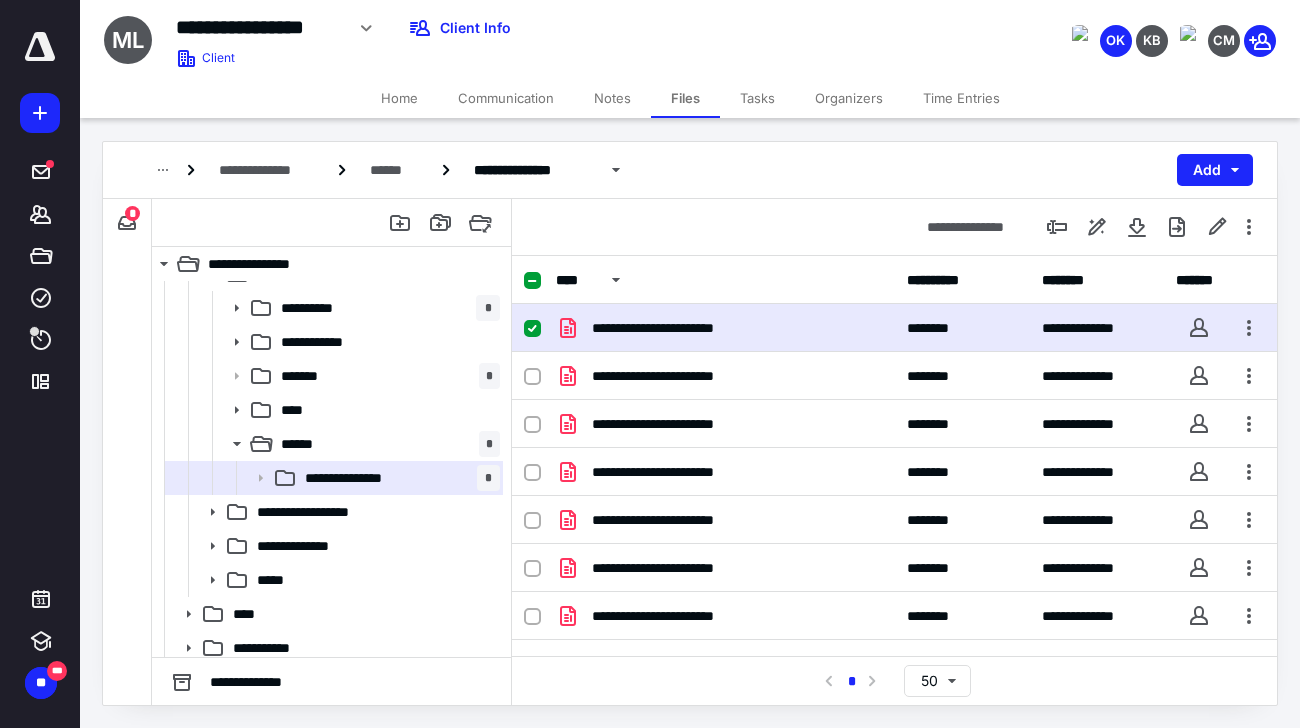 click on "**********" at bounding box center [685, 328] 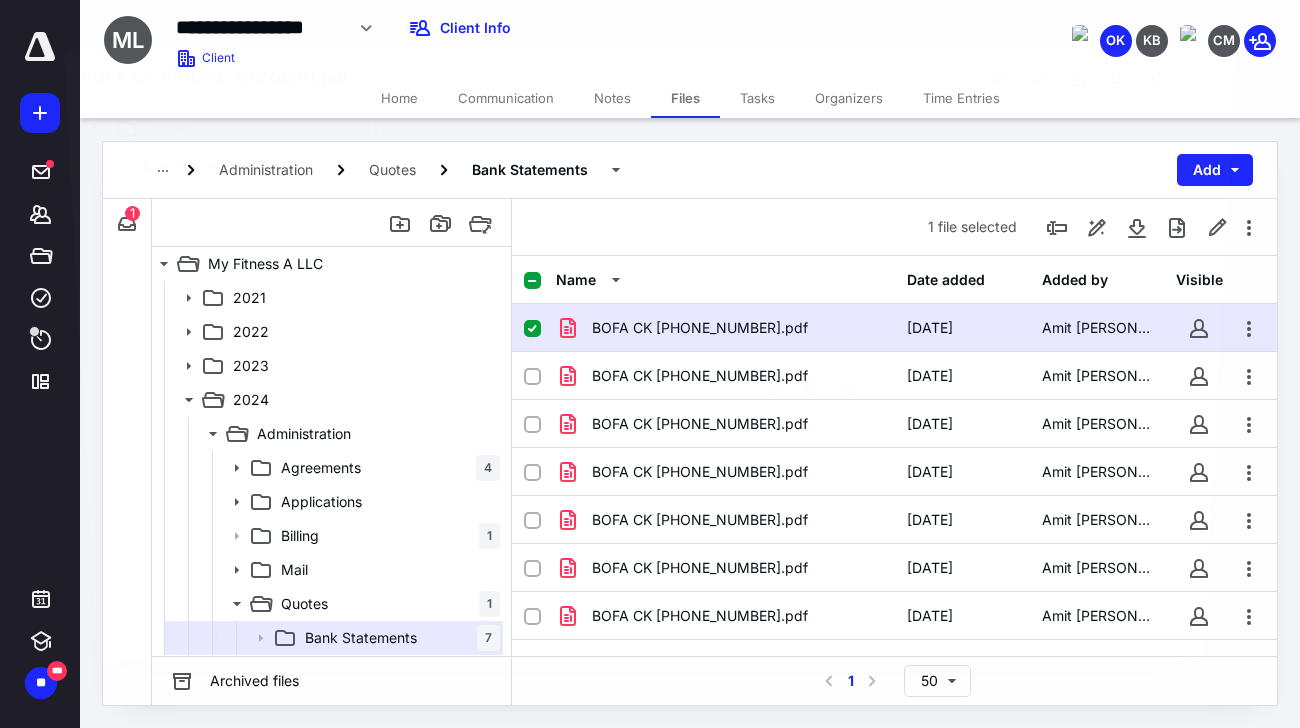 scroll, scrollTop: 160, scrollLeft: 0, axis: vertical 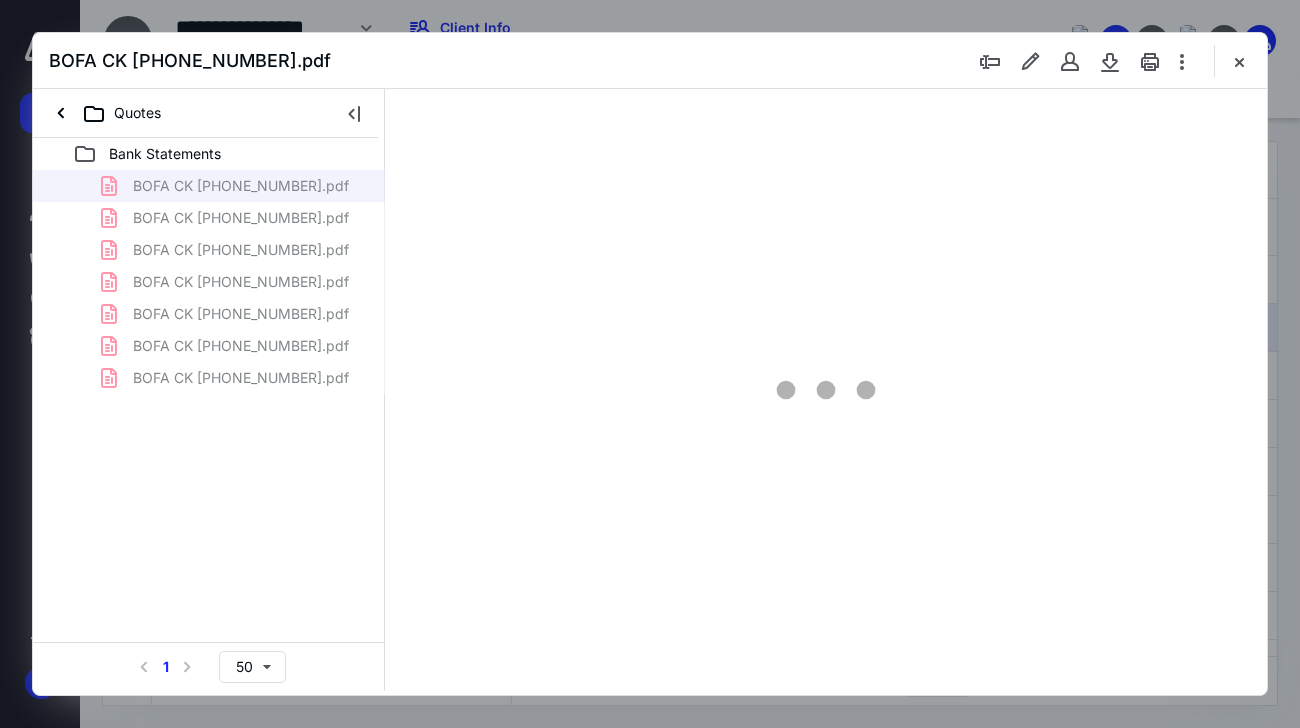 type on "63" 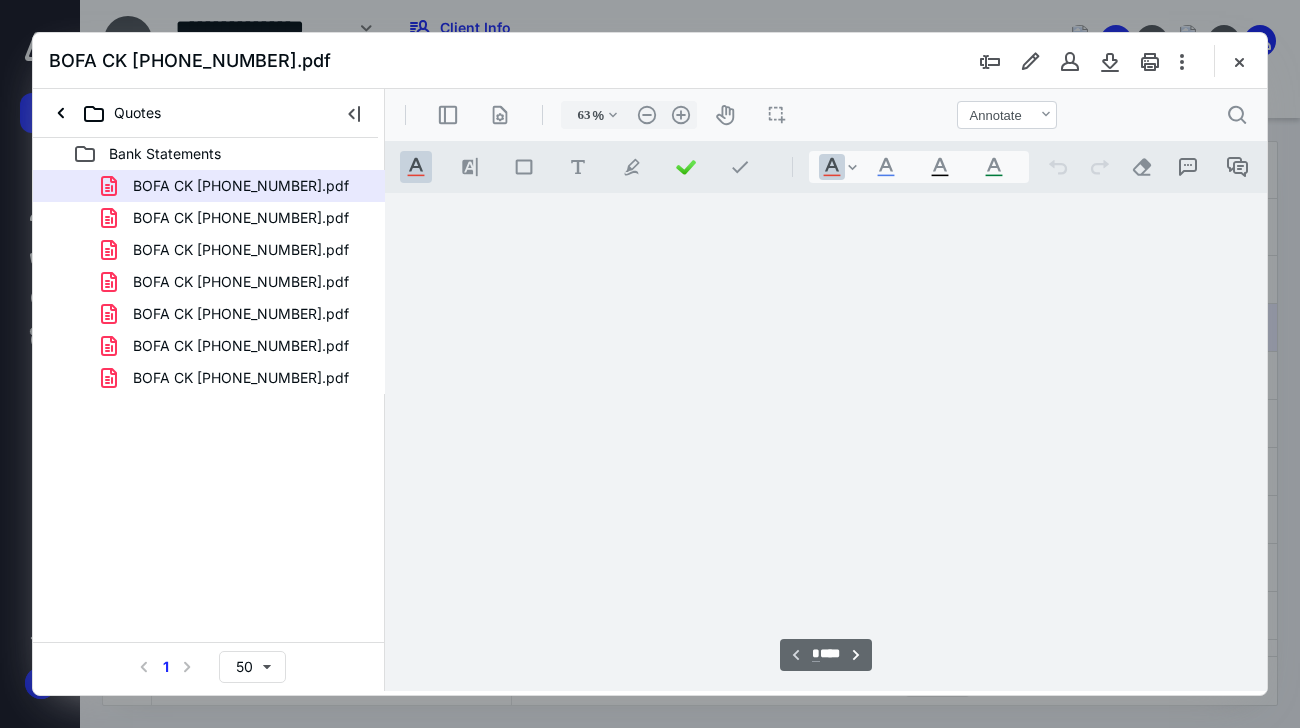 scroll, scrollTop: 106, scrollLeft: 0, axis: vertical 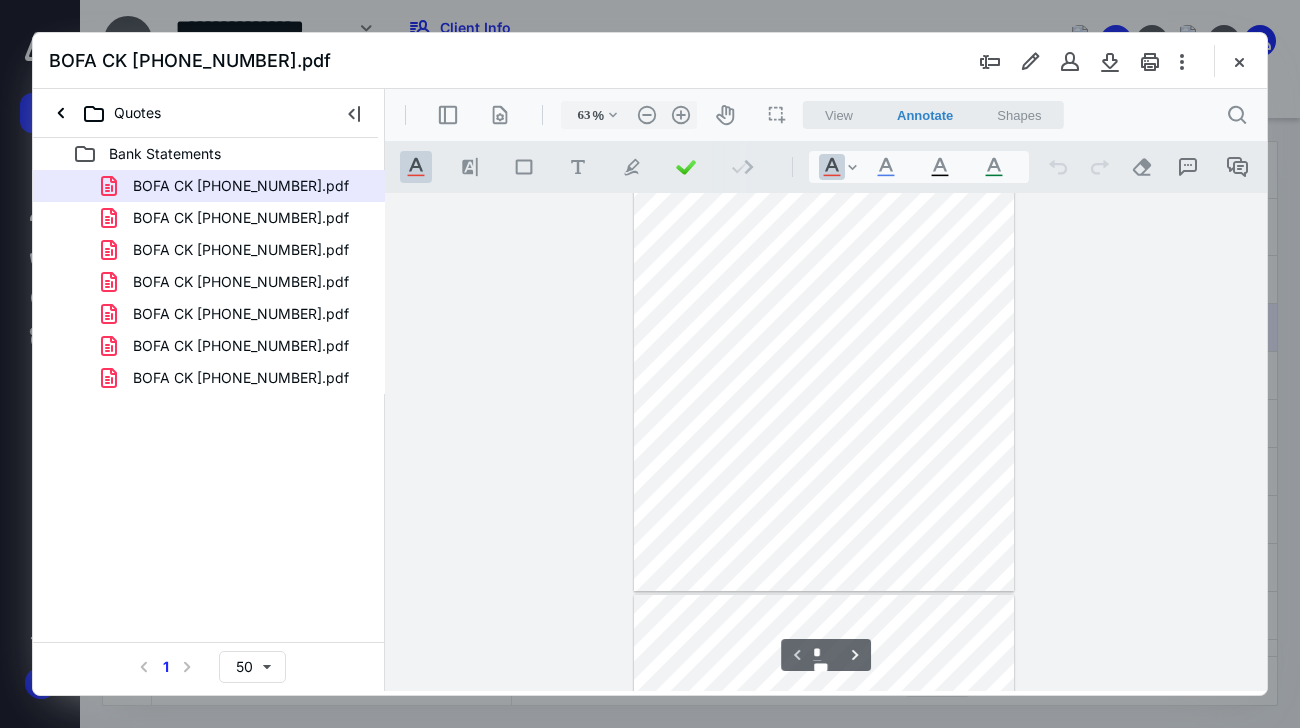 type on "*" 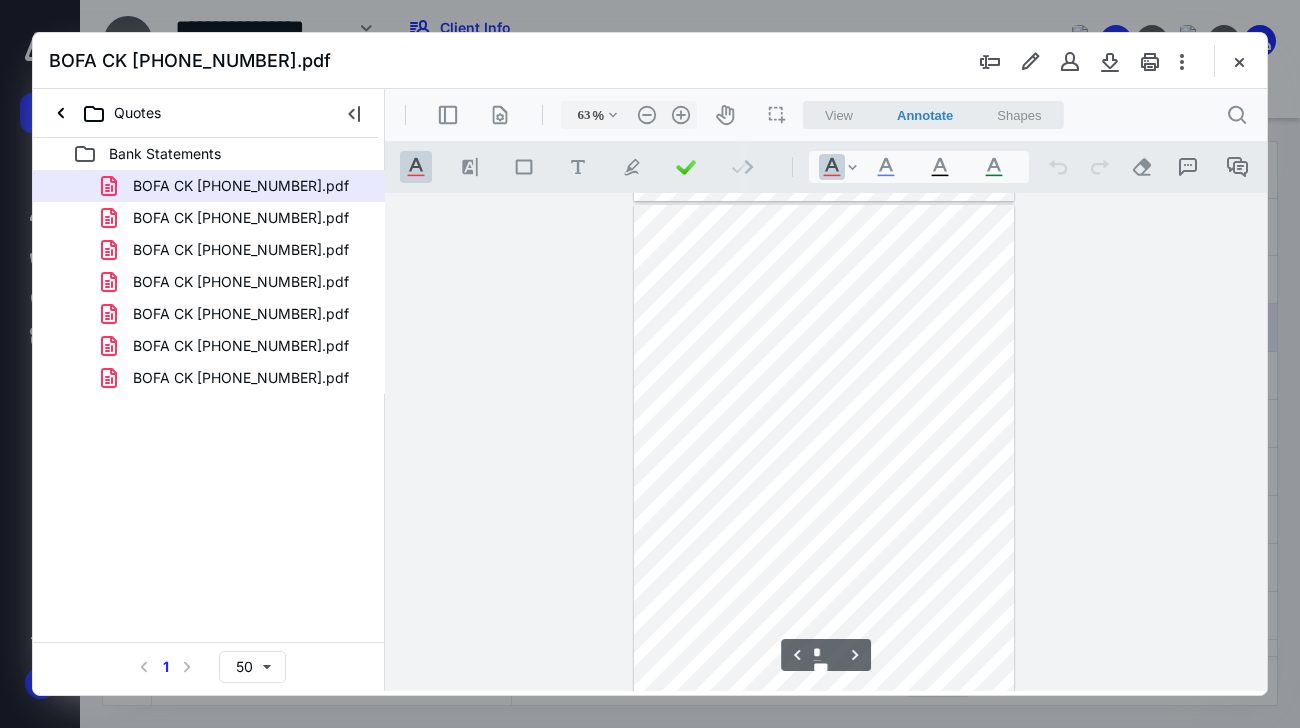 scroll, scrollTop: 986, scrollLeft: 0, axis: vertical 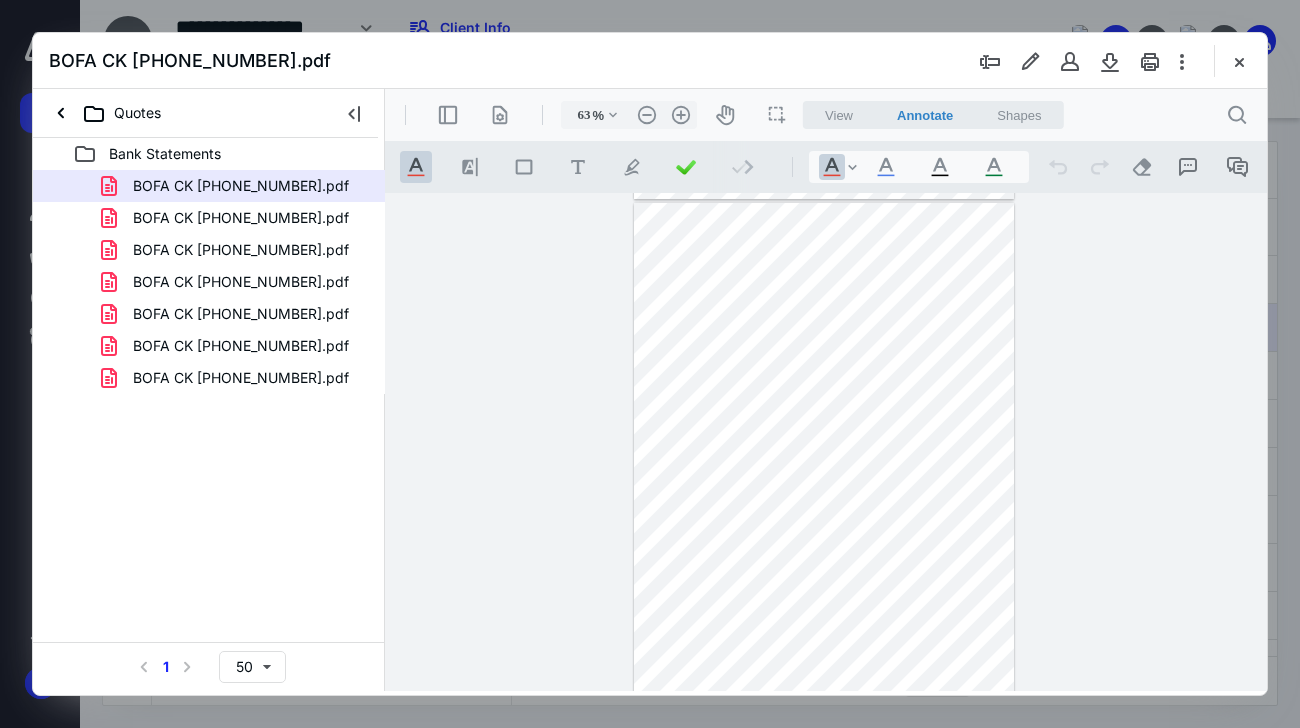 click on "BOFA CK 8397 07-2024.pdf" at bounding box center [241, 218] 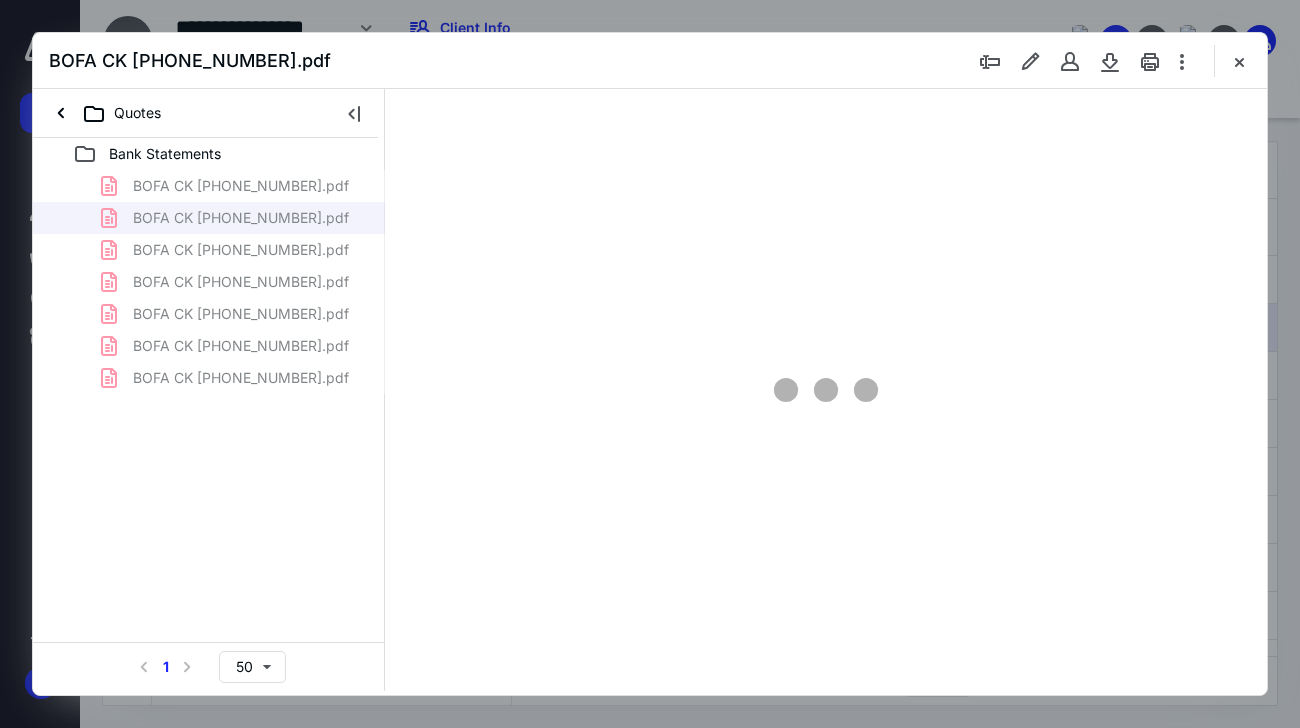 scroll, scrollTop: 106, scrollLeft: 0, axis: vertical 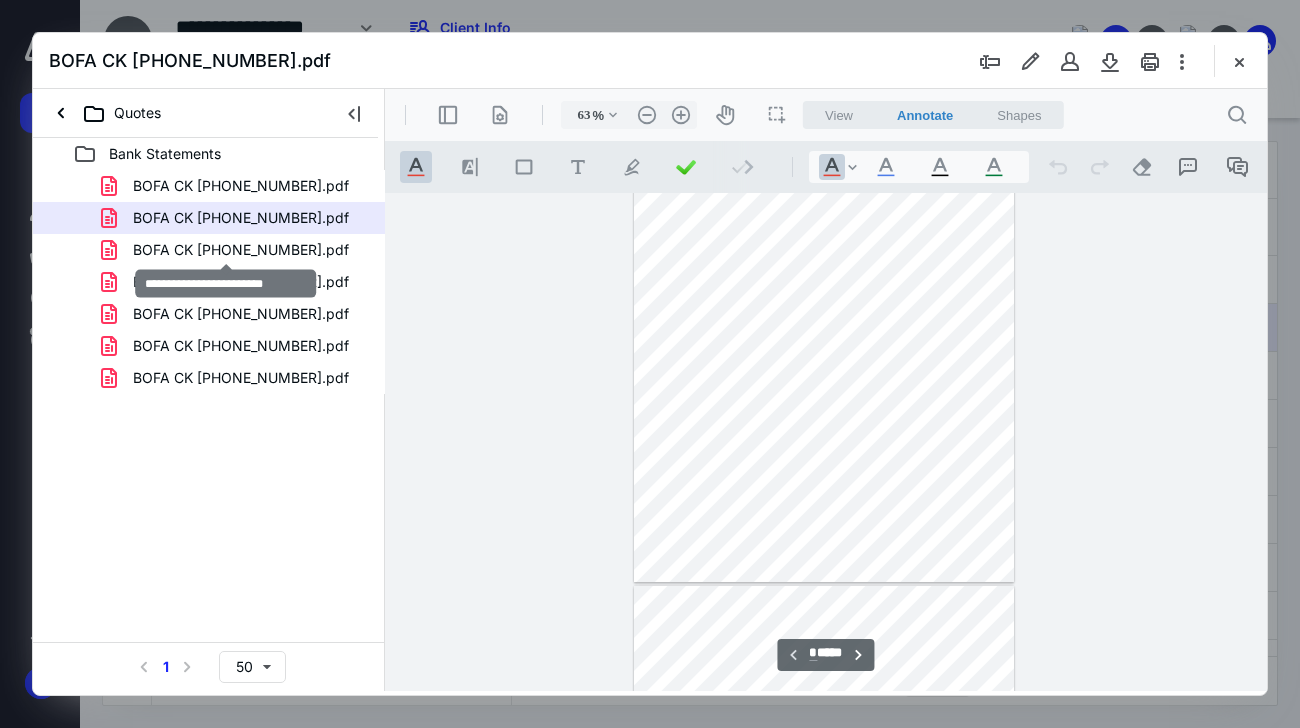 click on "BOFA CK 8397 08-2024.pdf" at bounding box center [241, 250] 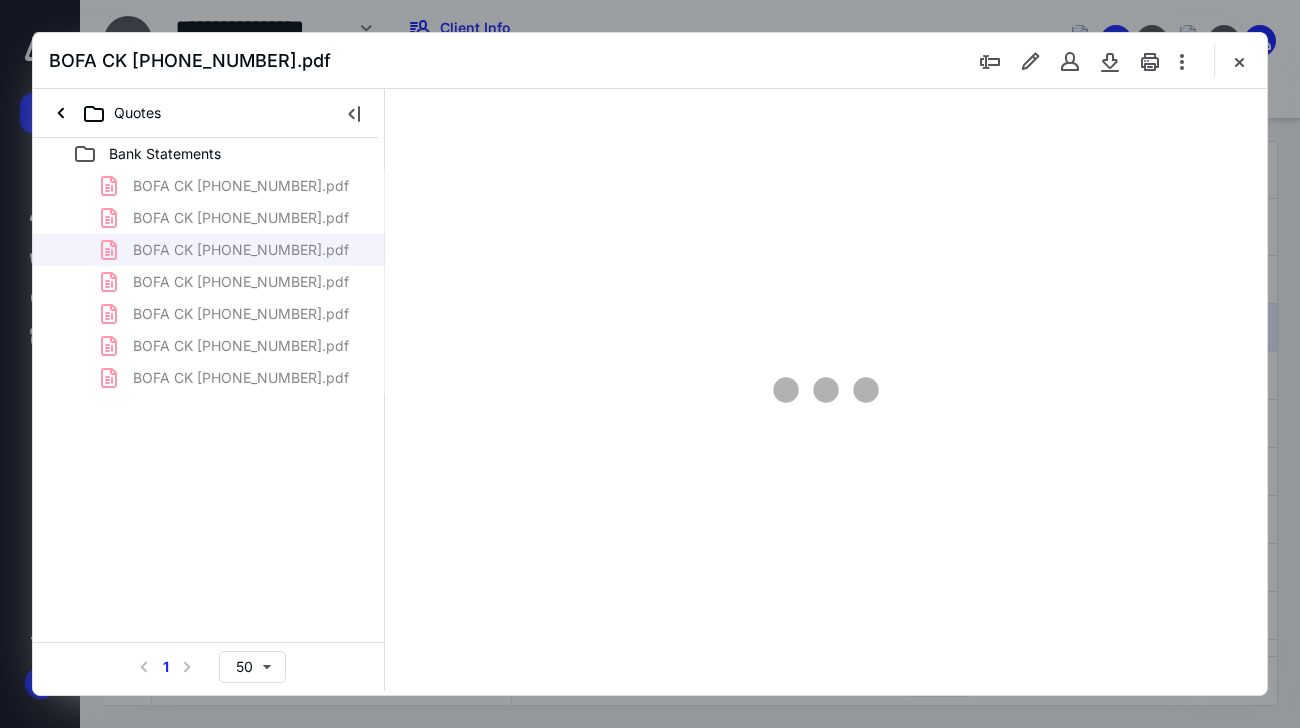 click on "BOFA CK 8397 06-2024.pdf BOFA CK 8397 07-2024.pdf BOFA CK 8397 08-2024.pdf BOFA CK 8397 09-2024.pdf BOFA CK 8397 10-2024.pdf BOFA CK 8397 11-2024.pdf BOFA CK 8397 12-2024.pdf" at bounding box center [209, 282] 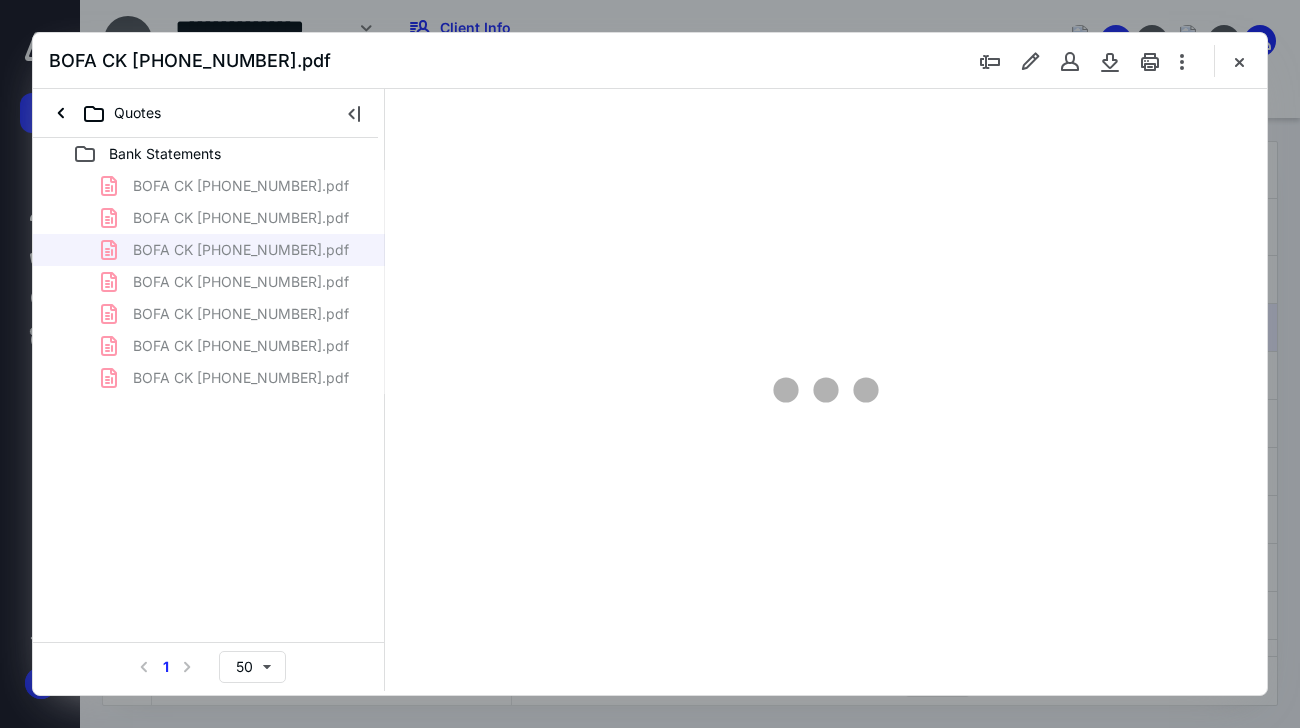 type on "63" 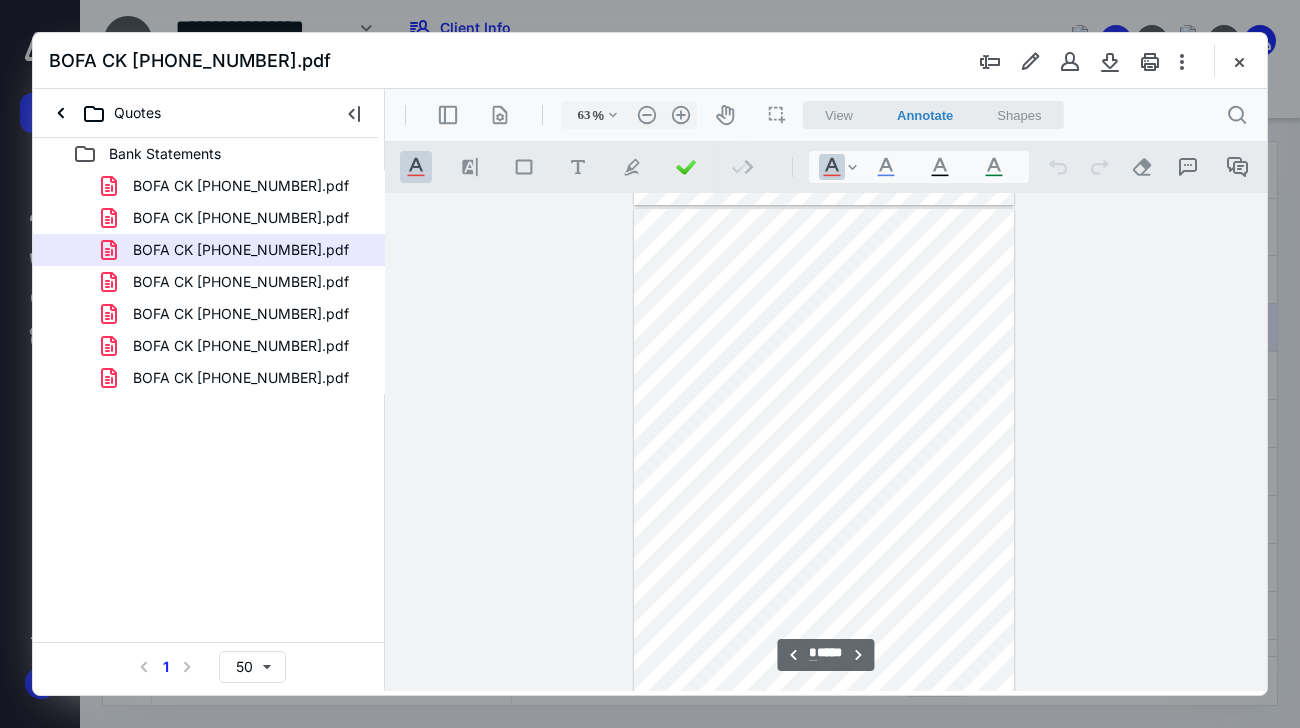 scroll, scrollTop: 986, scrollLeft: 0, axis: vertical 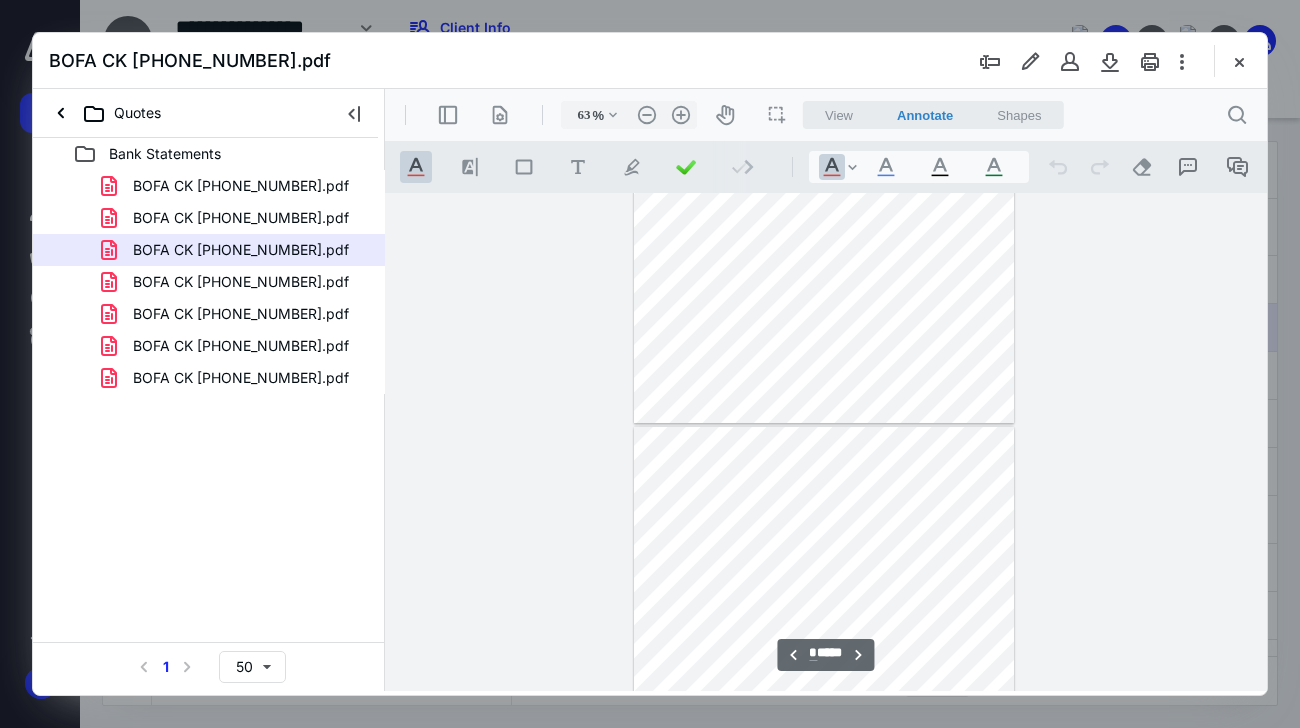 type on "*" 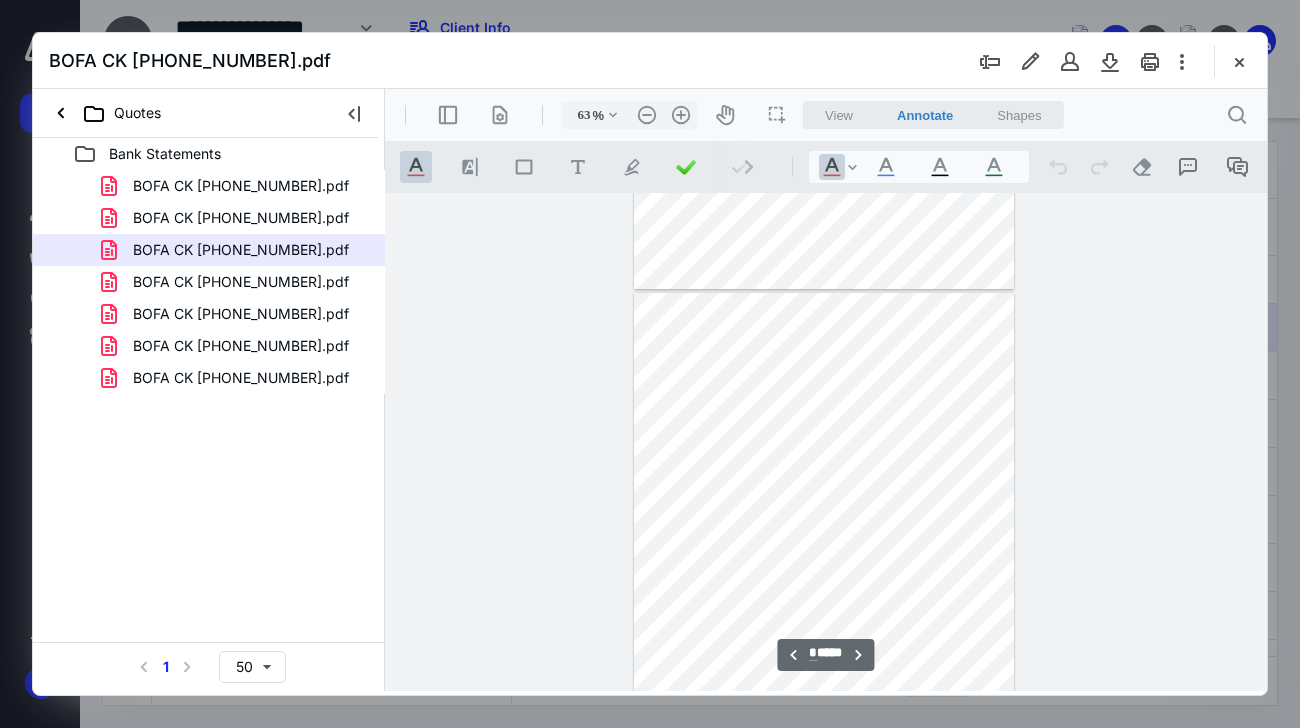 scroll, scrollTop: 1466, scrollLeft: 0, axis: vertical 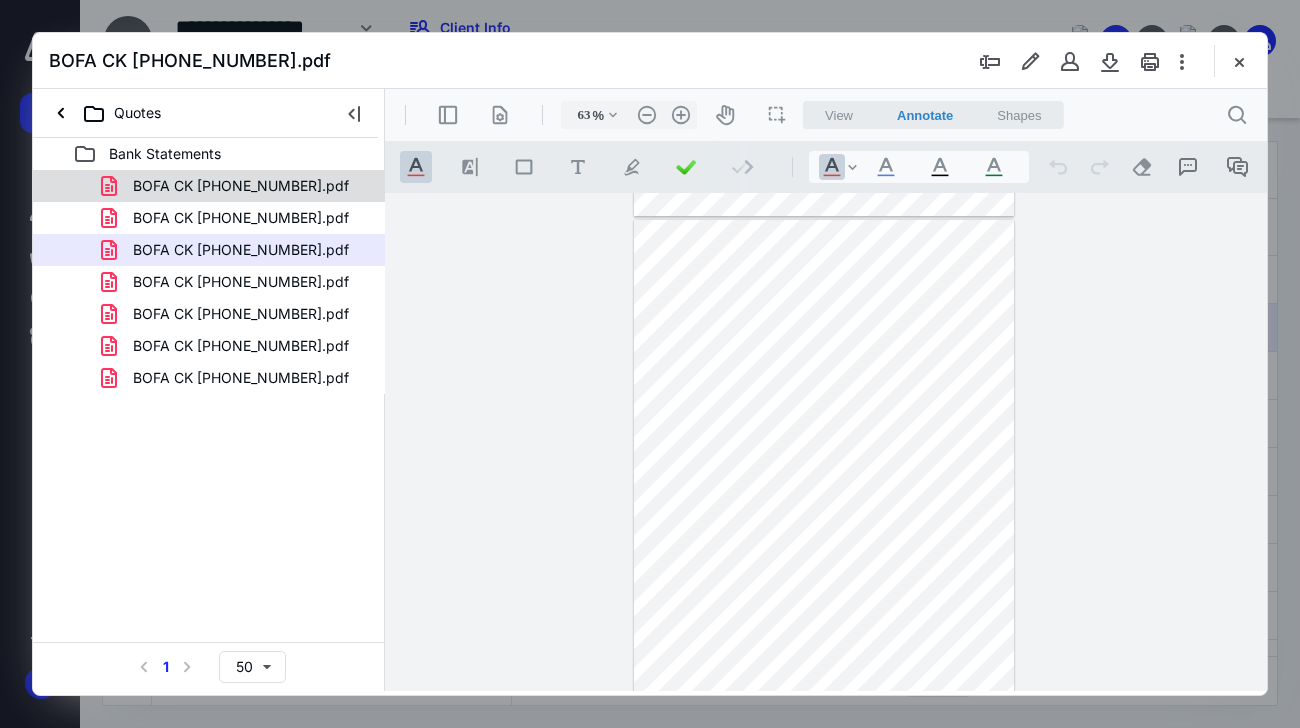 click on "BOFA CK 8397 06-2024.pdf" at bounding box center (241, 186) 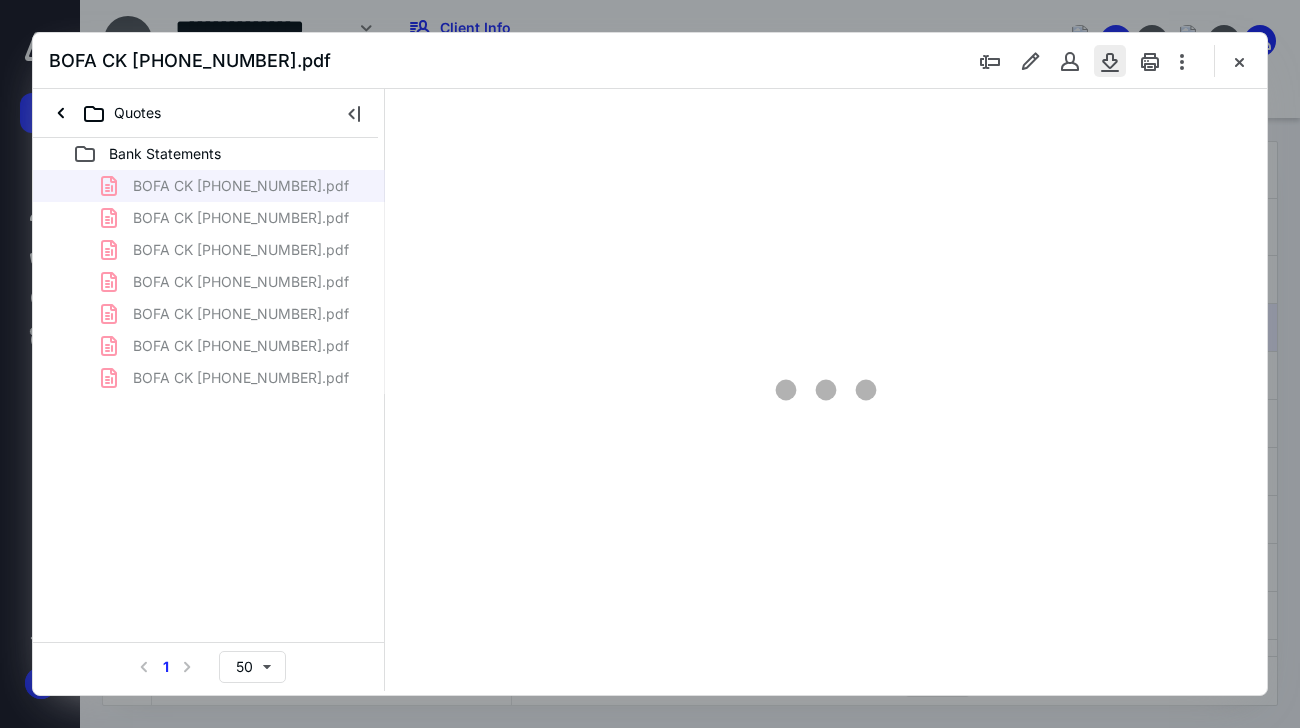scroll, scrollTop: 106, scrollLeft: 0, axis: vertical 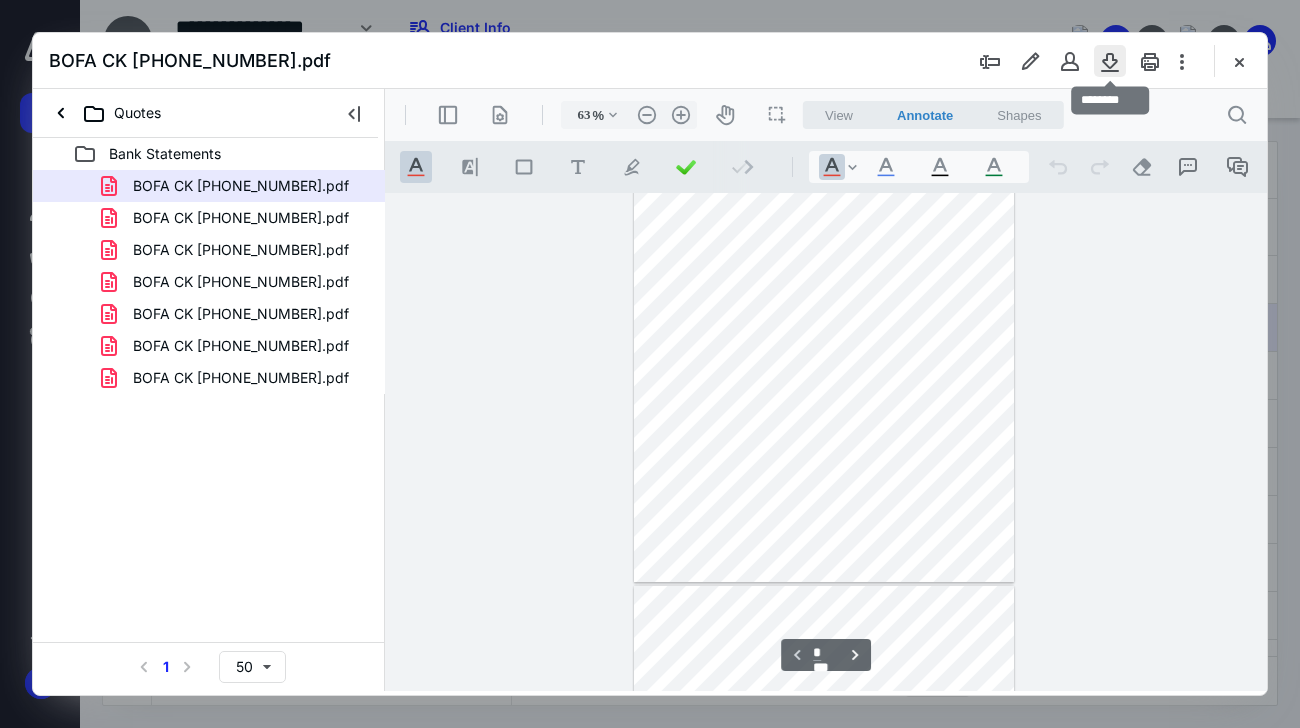 click at bounding box center (1110, 61) 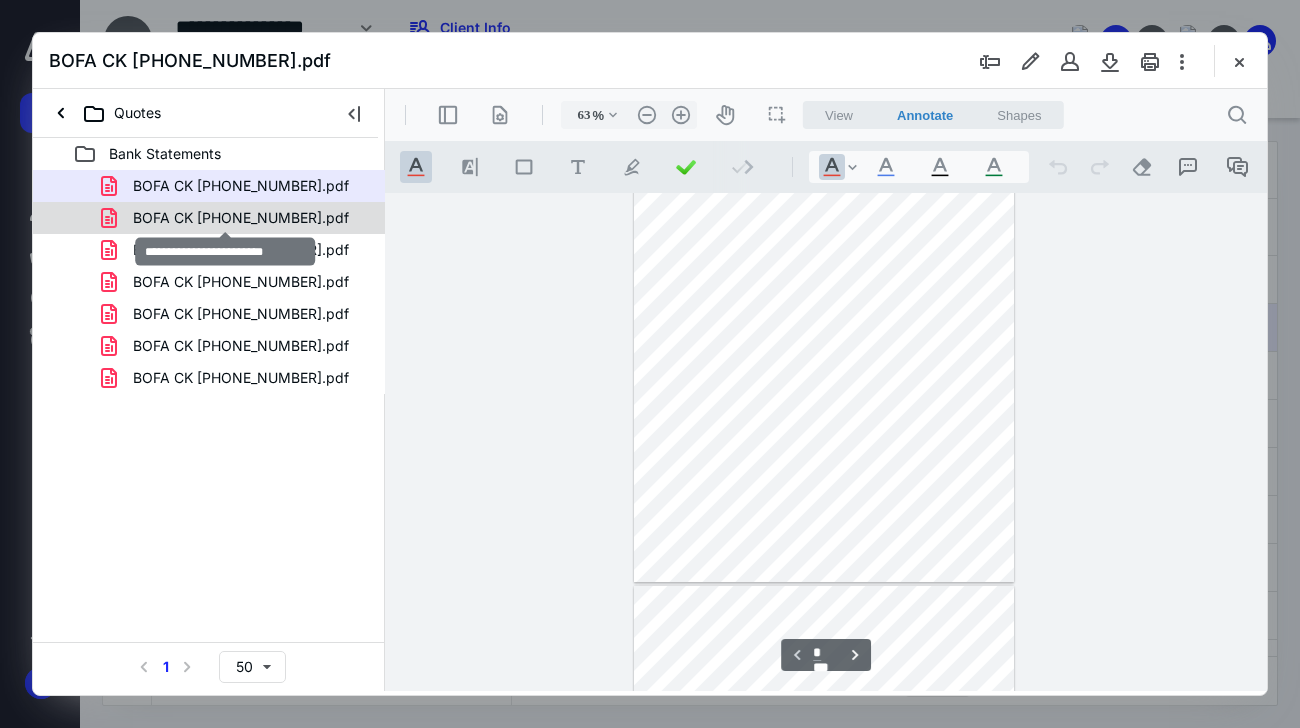 click on "BOFA CK 8397 07-2024.pdf" at bounding box center [241, 218] 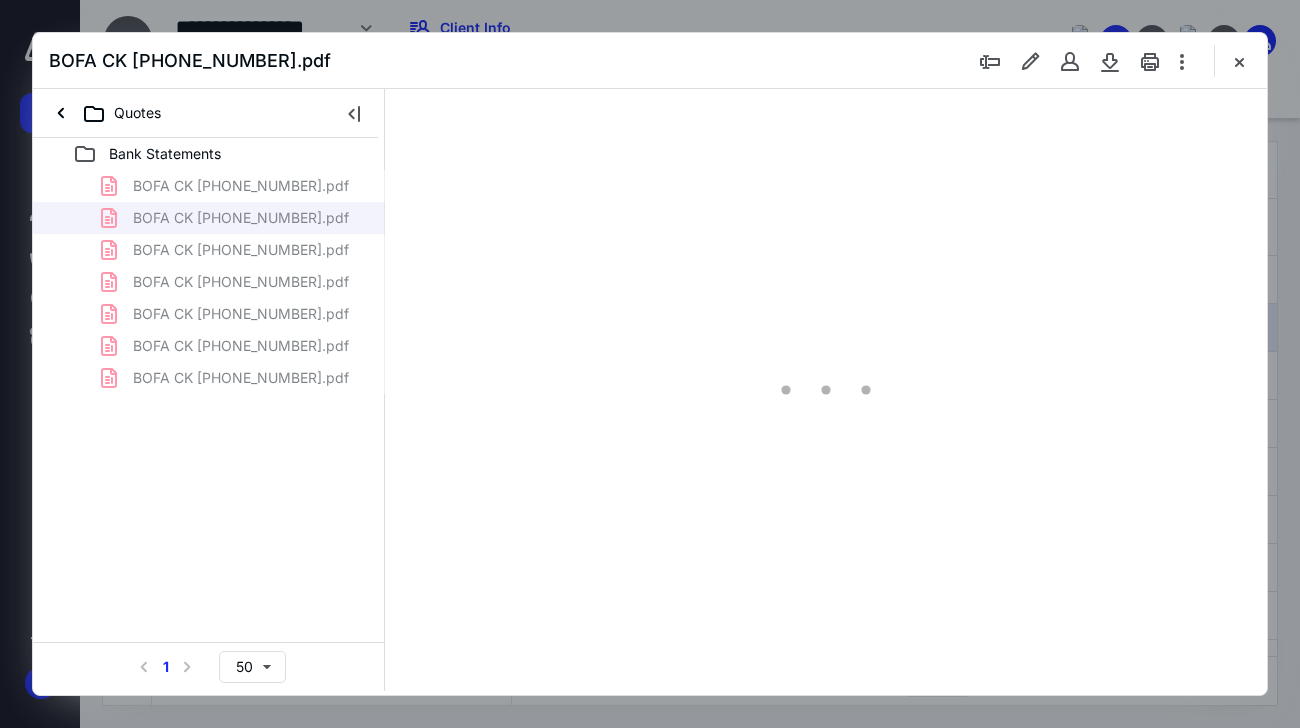 scroll, scrollTop: 106, scrollLeft: 0, axis: vertical 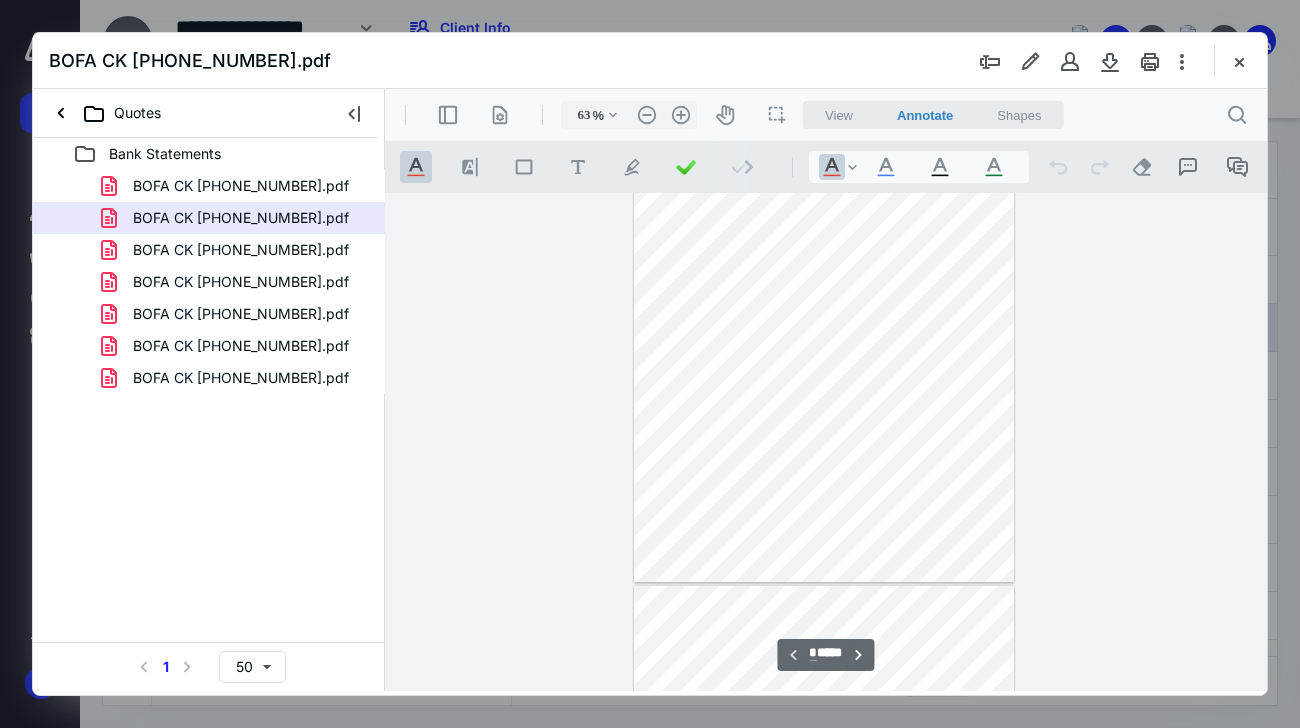 click on "BOFA CK 8397 07-2024.pdf" at bounding box center [650, 61] 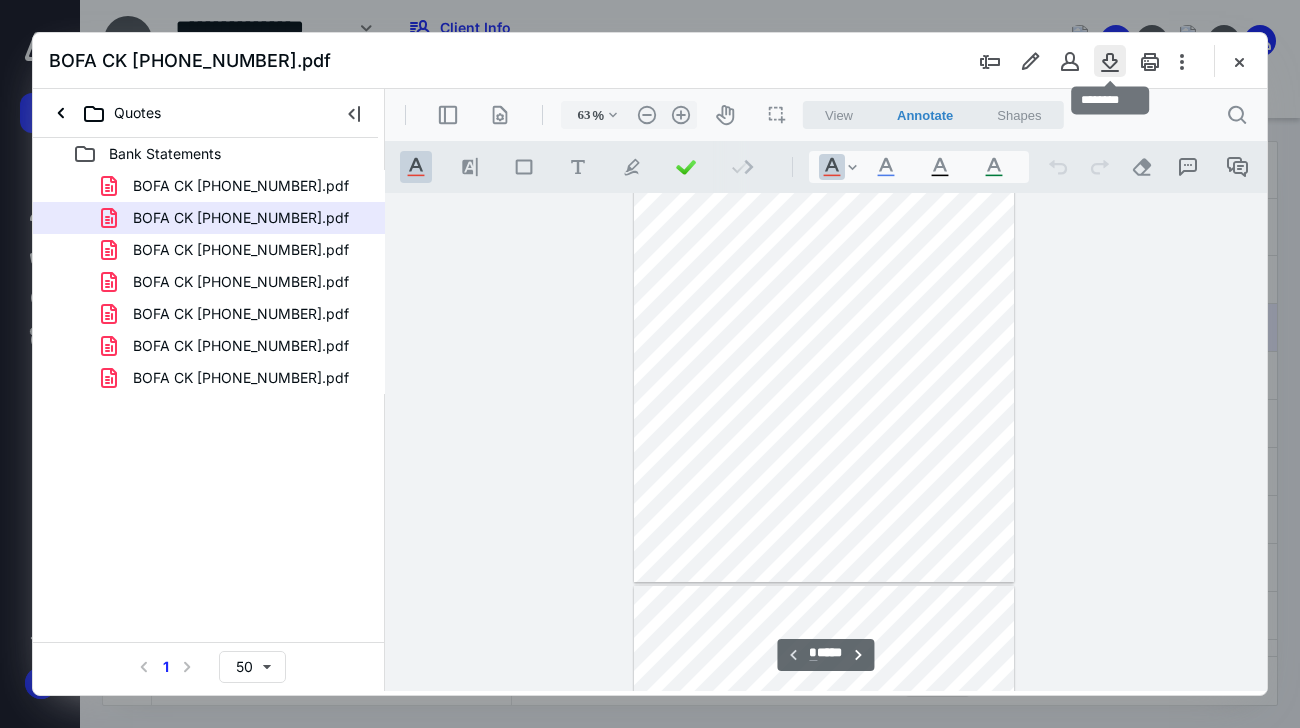 click at bounding box center [1110, 61] 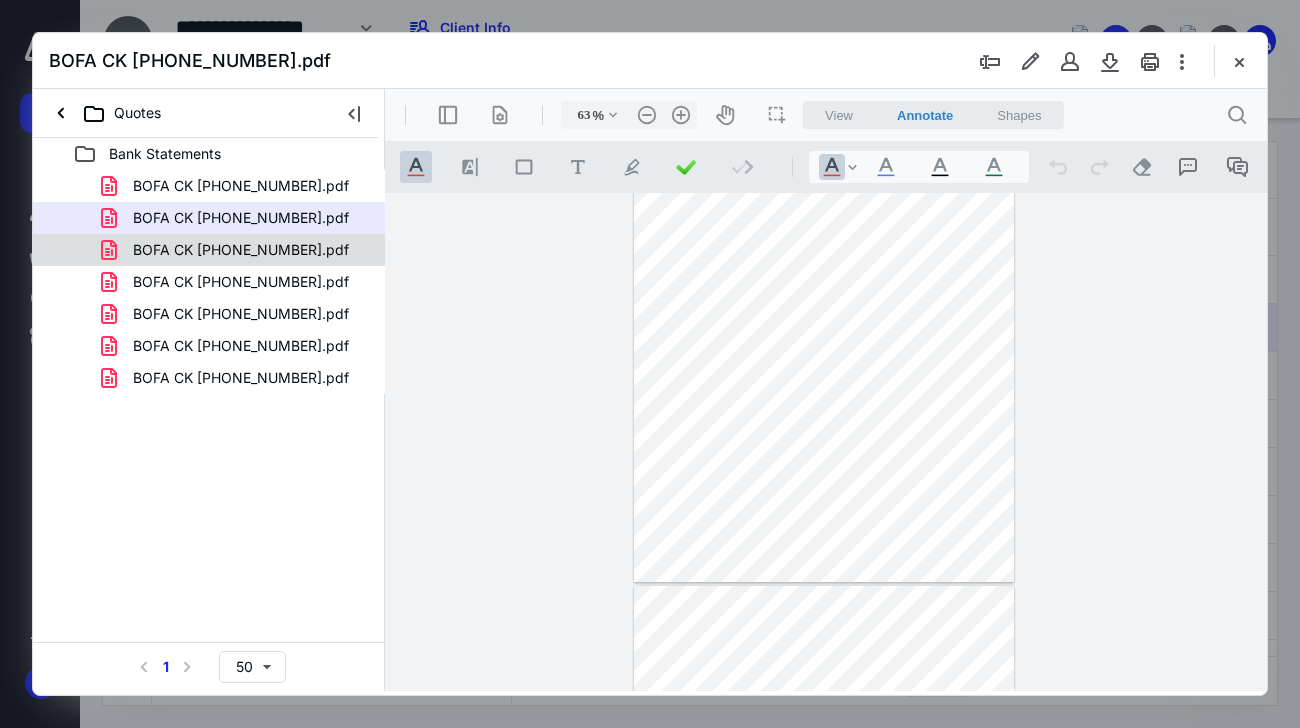 click on "BOFA CK 8397 08-2024.pdf" at bounding box center (241, 250) 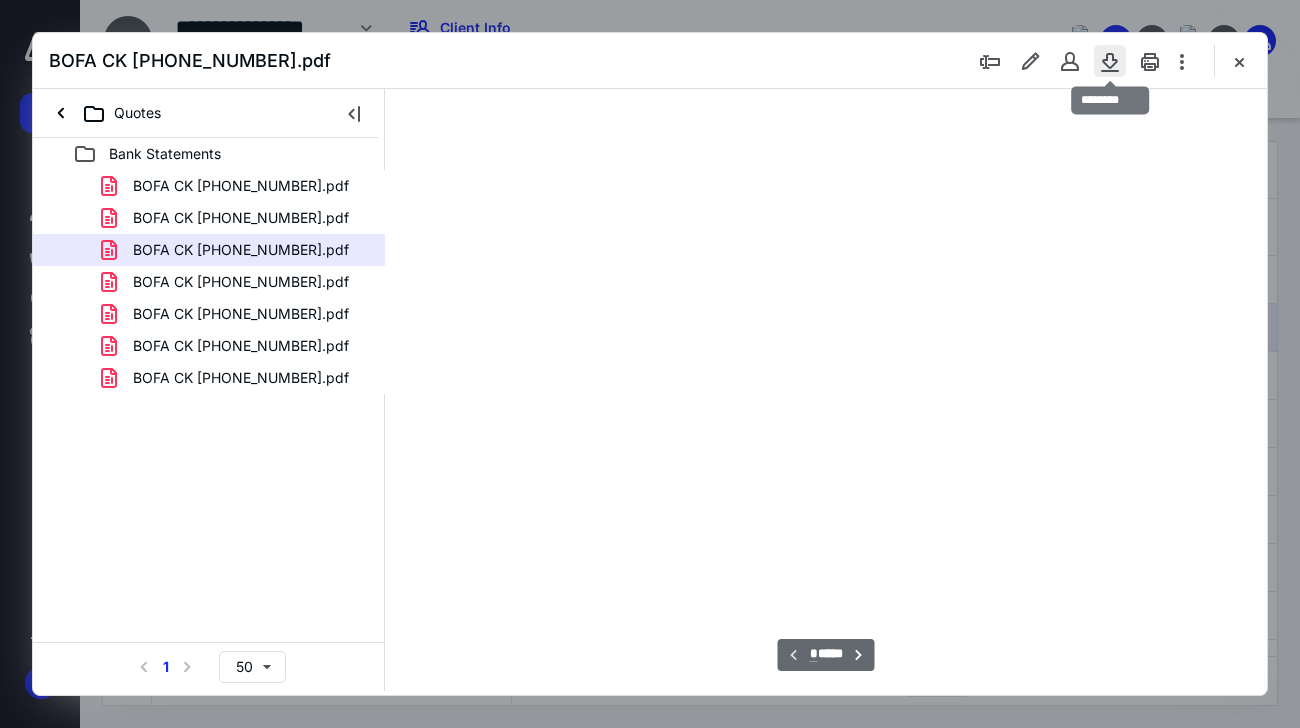 scroll, scrollTop: 106, scrollLeft: 0, axis: vertical 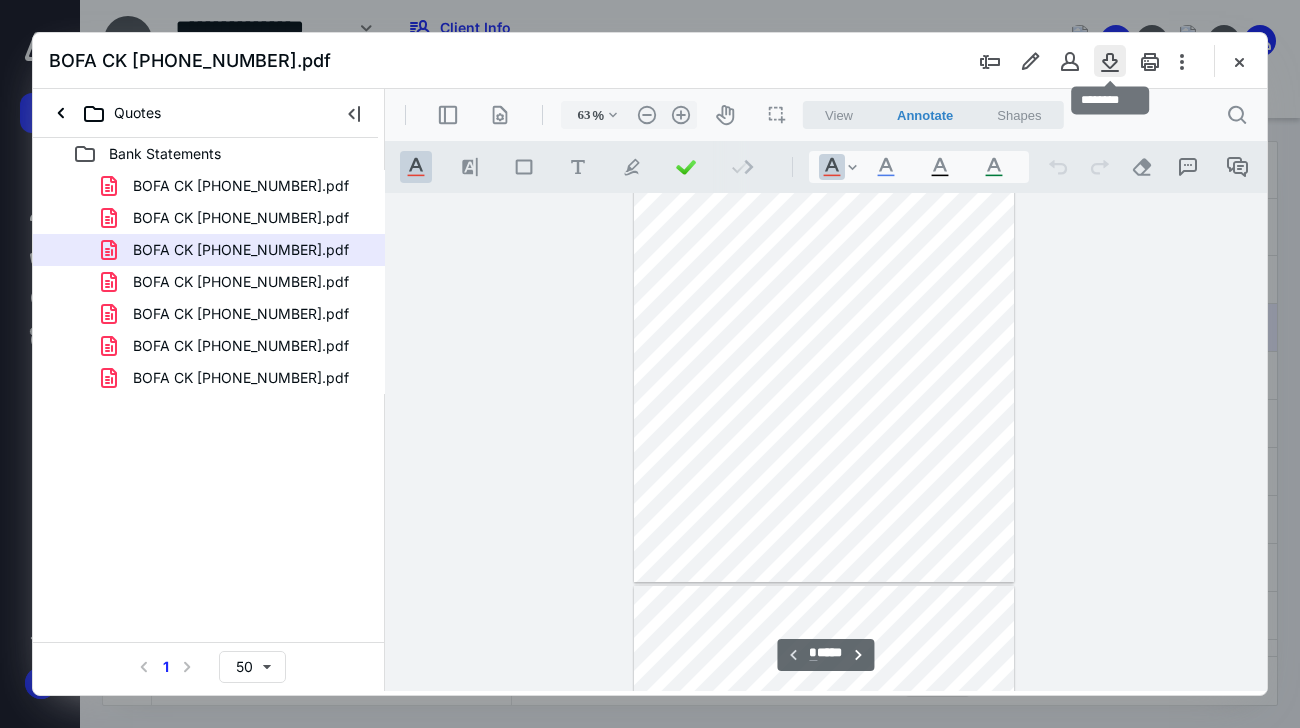 click at bounding box center [1110, 61] 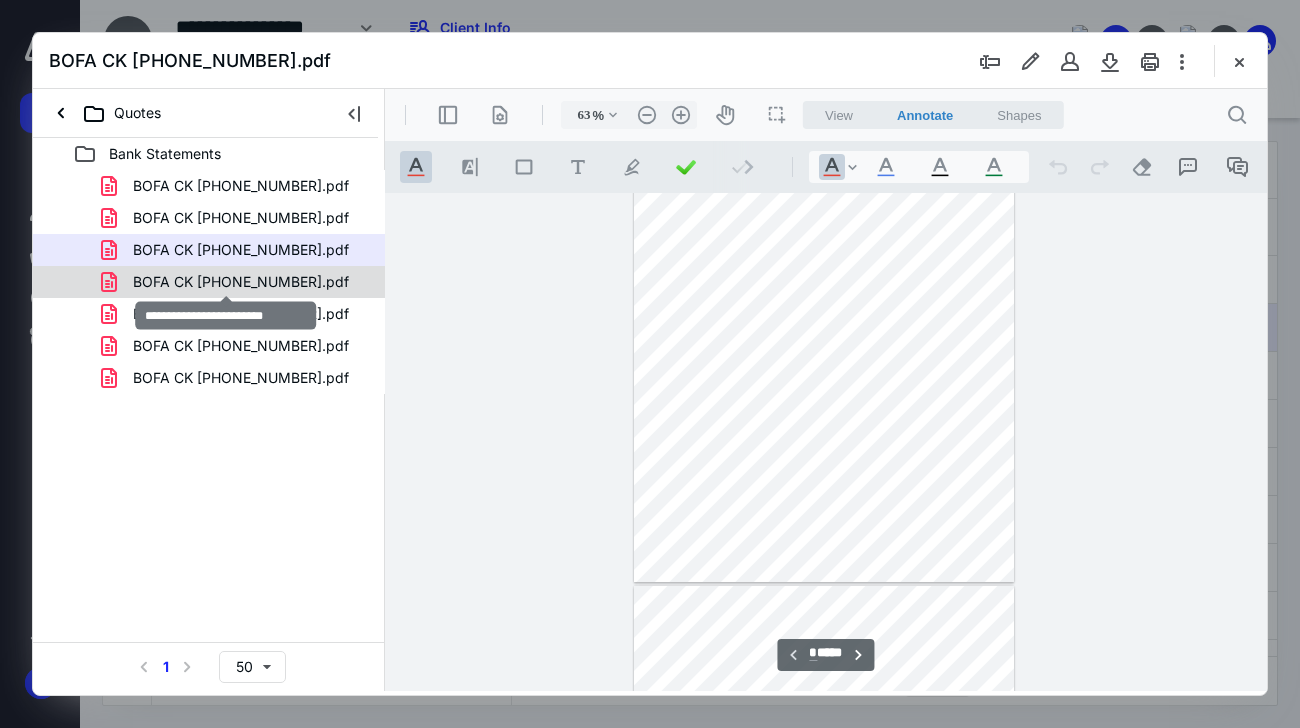 click on "BOFA CK 8397 09-2024.pdf" at bounding box center (241, 282) 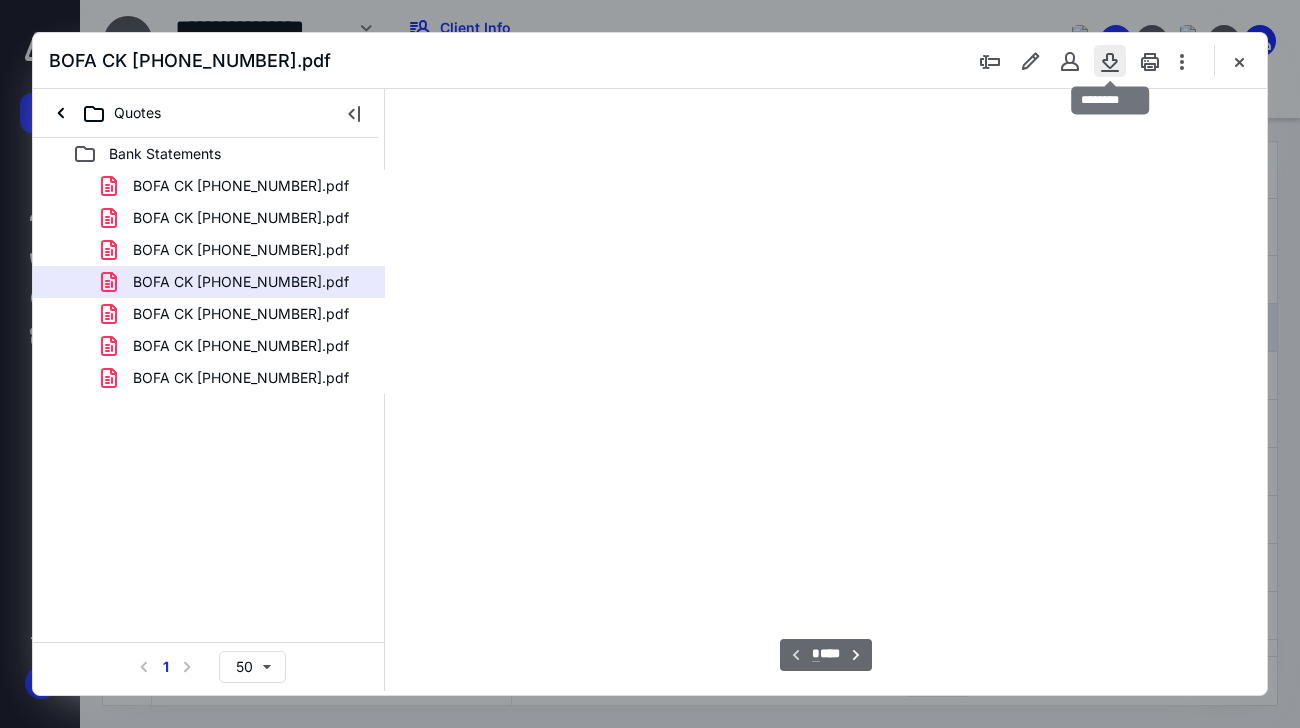 scroll, scrollTop: 106, scrollLeft: 0, axis: vertical 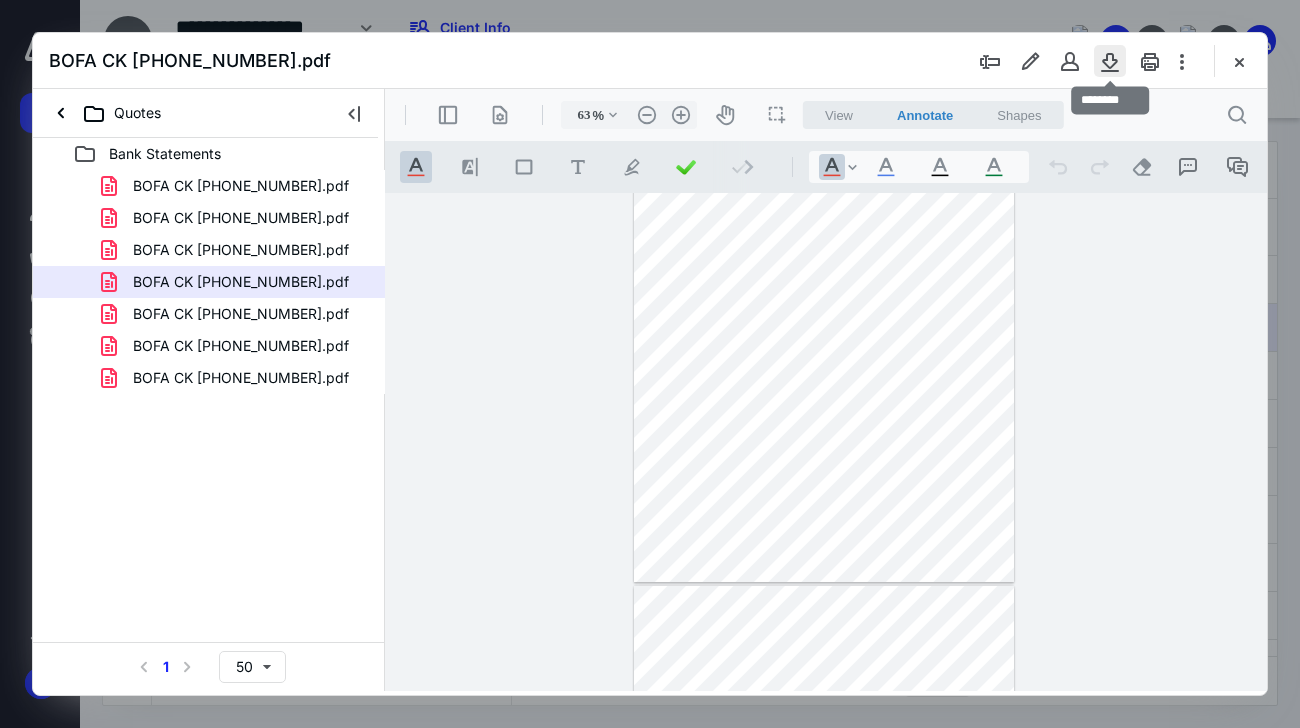 click at bounding box center [1110, 61] 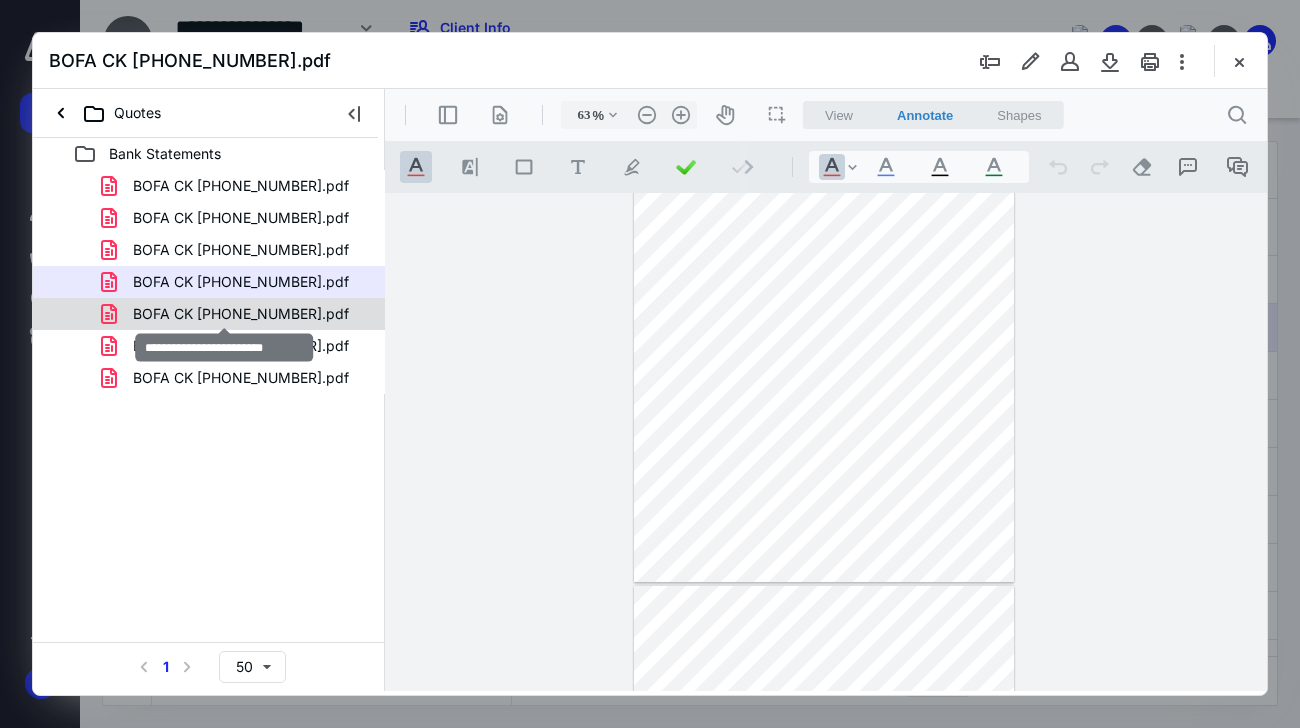 click on "BOFA CK 8397 10-2024.pdf" at bounding box center [241, 314] 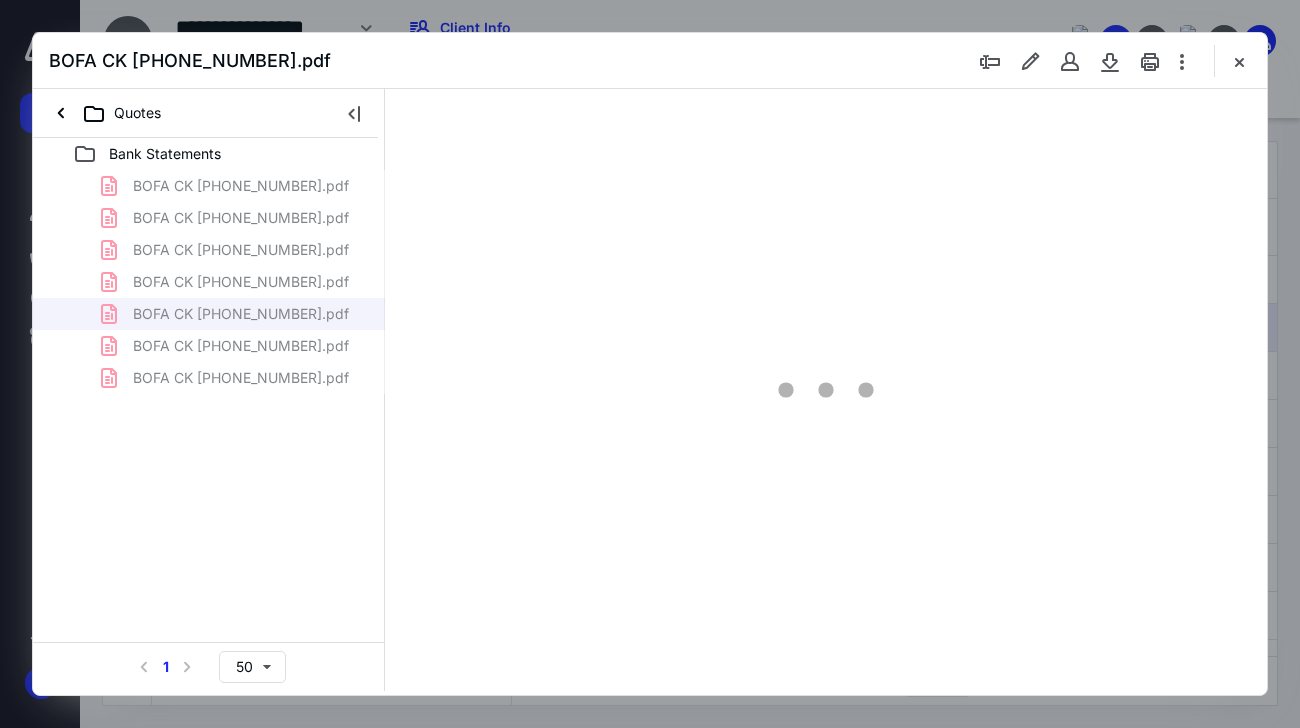 scroll, scrollTop: 106, scrollLeft: 0, axis: vertical 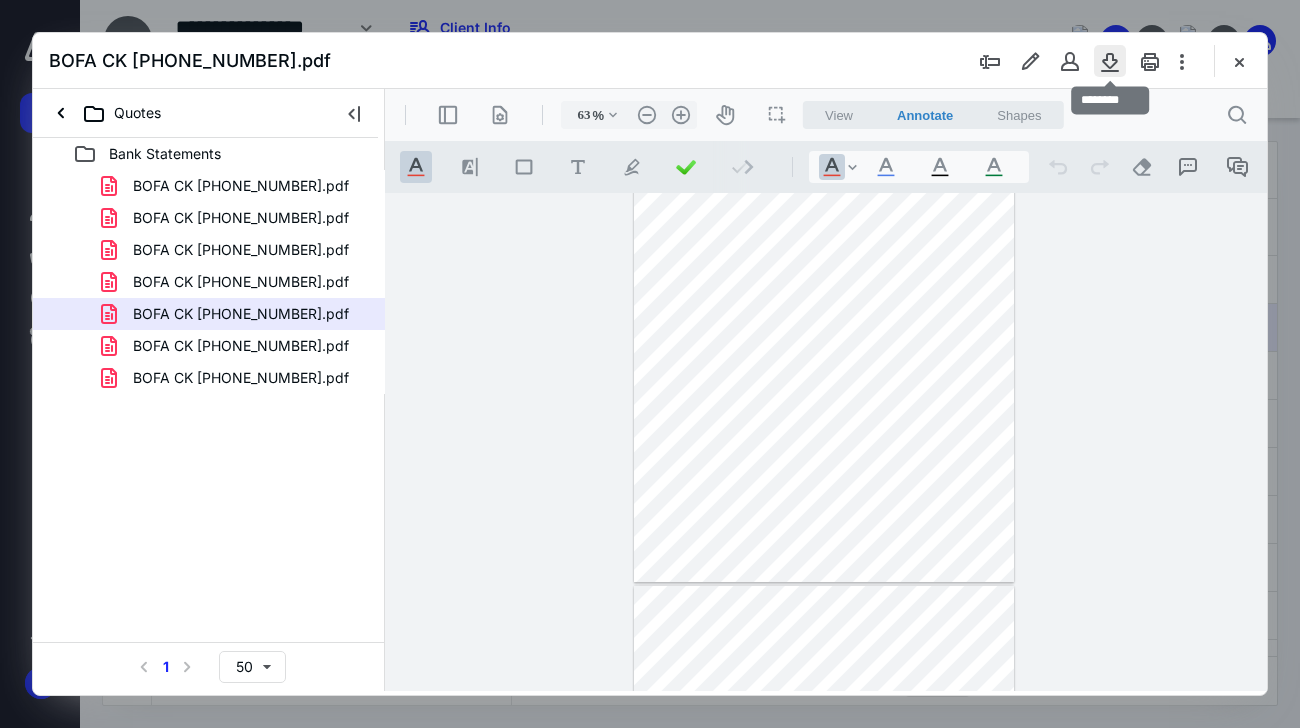 click at bounding box center [1110, 61] 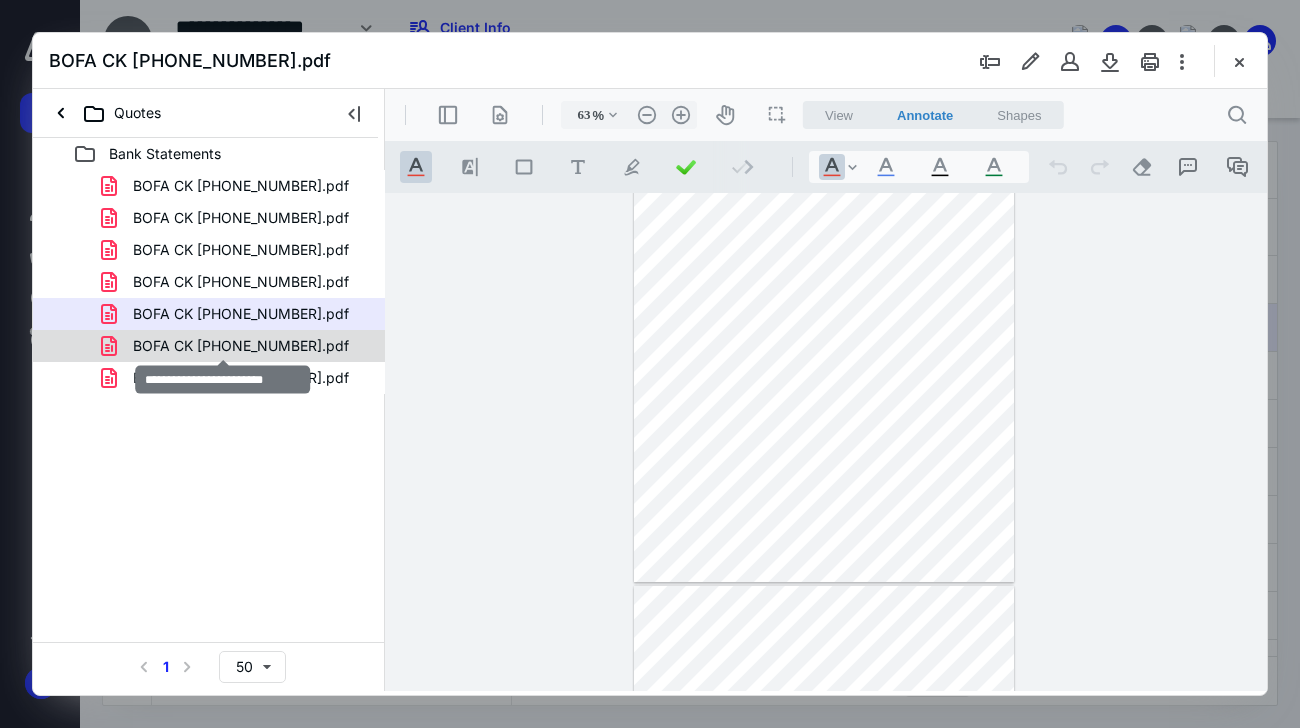 click on "BOFA CK 8397 11-2024.pdf" at bounding box center (241, 346) 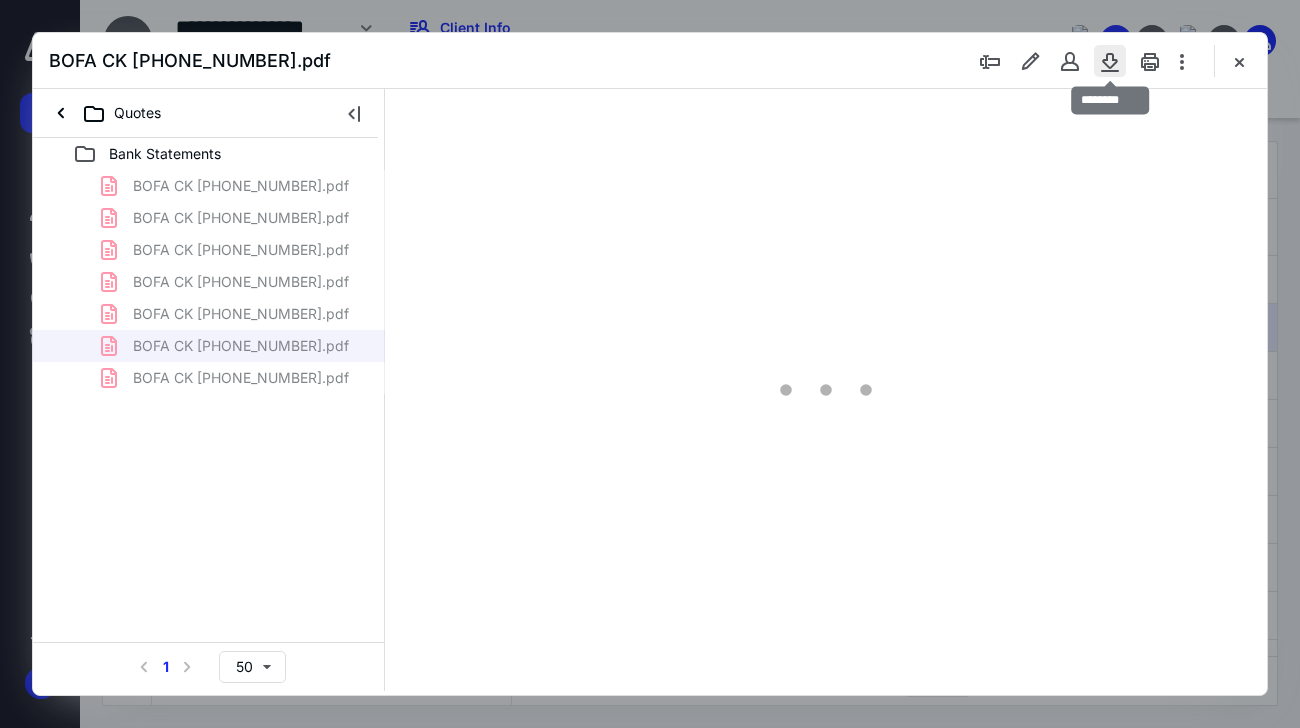 scroll, scrollTop: 106, scrollLeft: 0, axis: vertical 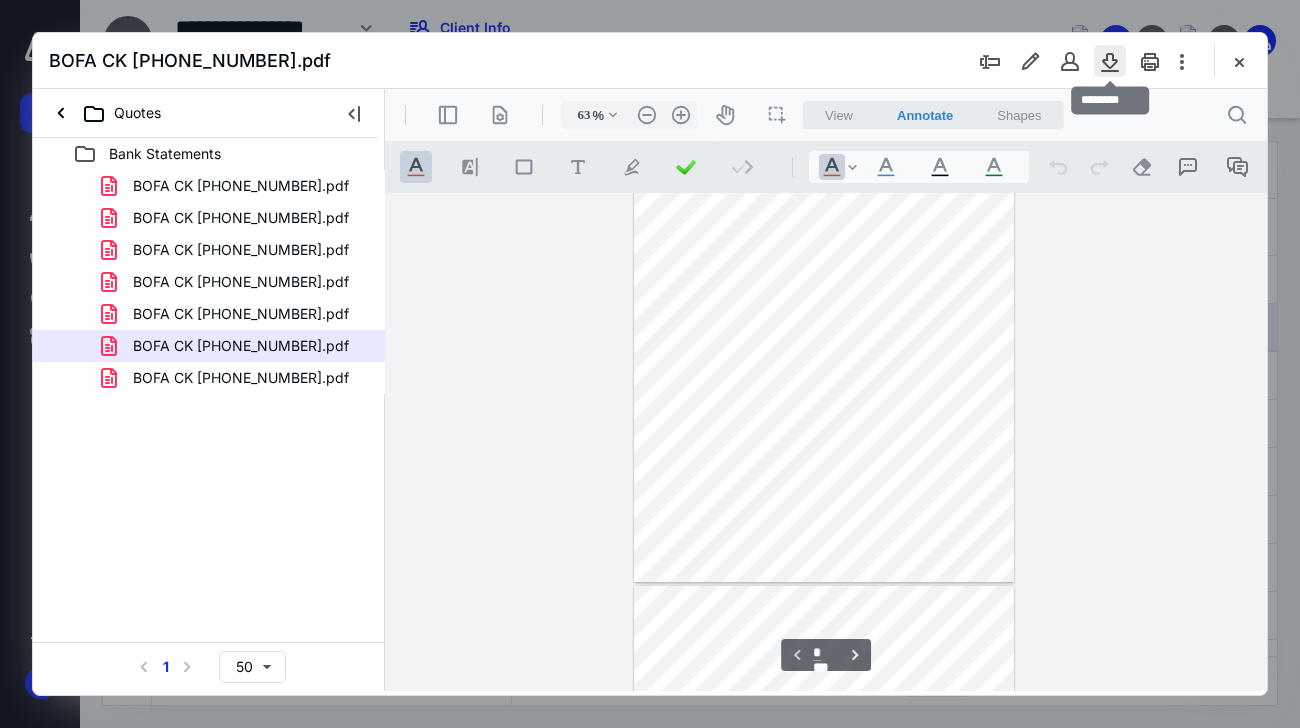 click at bounding box center (1110, 61) 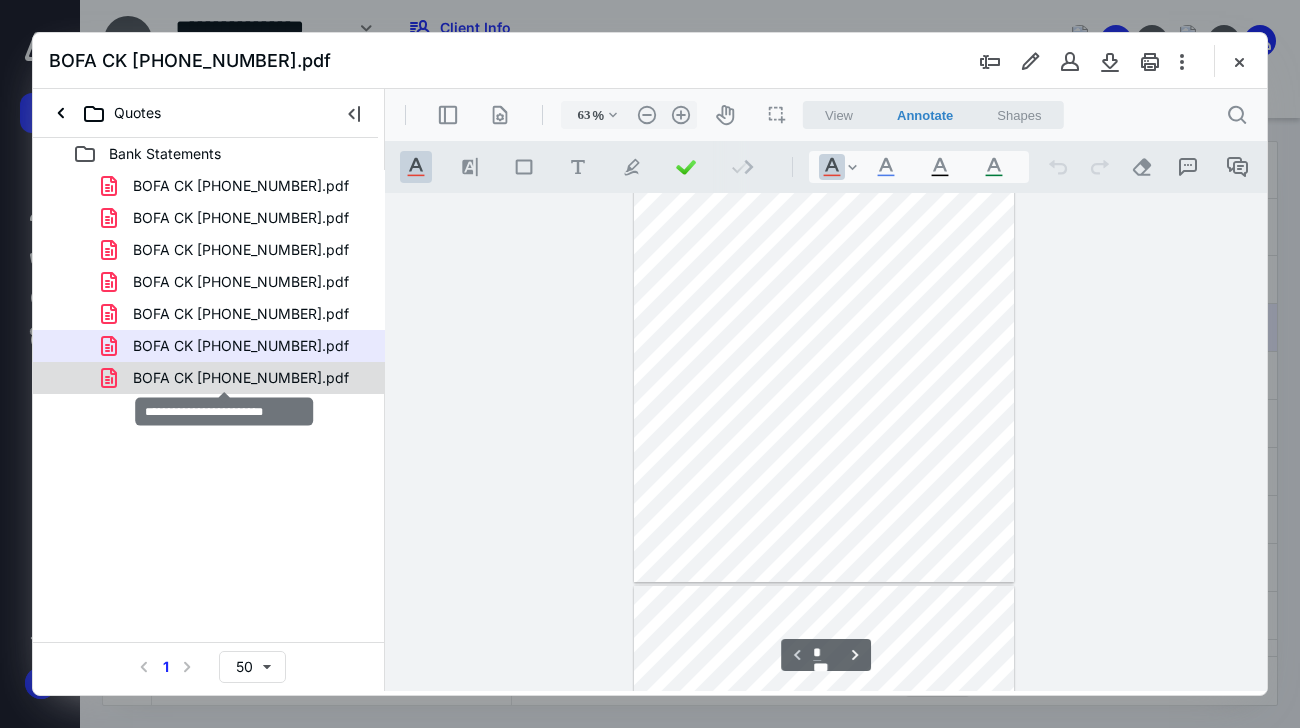 click on "BOFA CK 8397 12-2024.pdf" at bounding box center (241, 378) 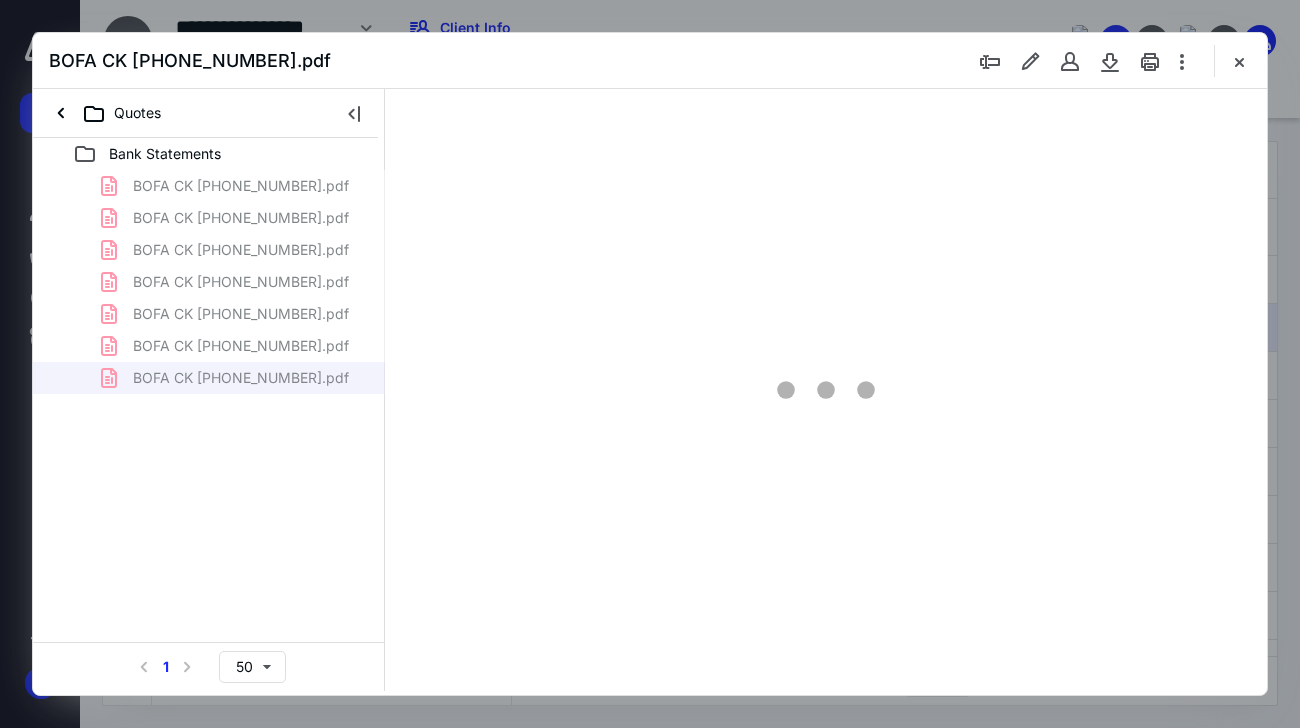 type on "63" 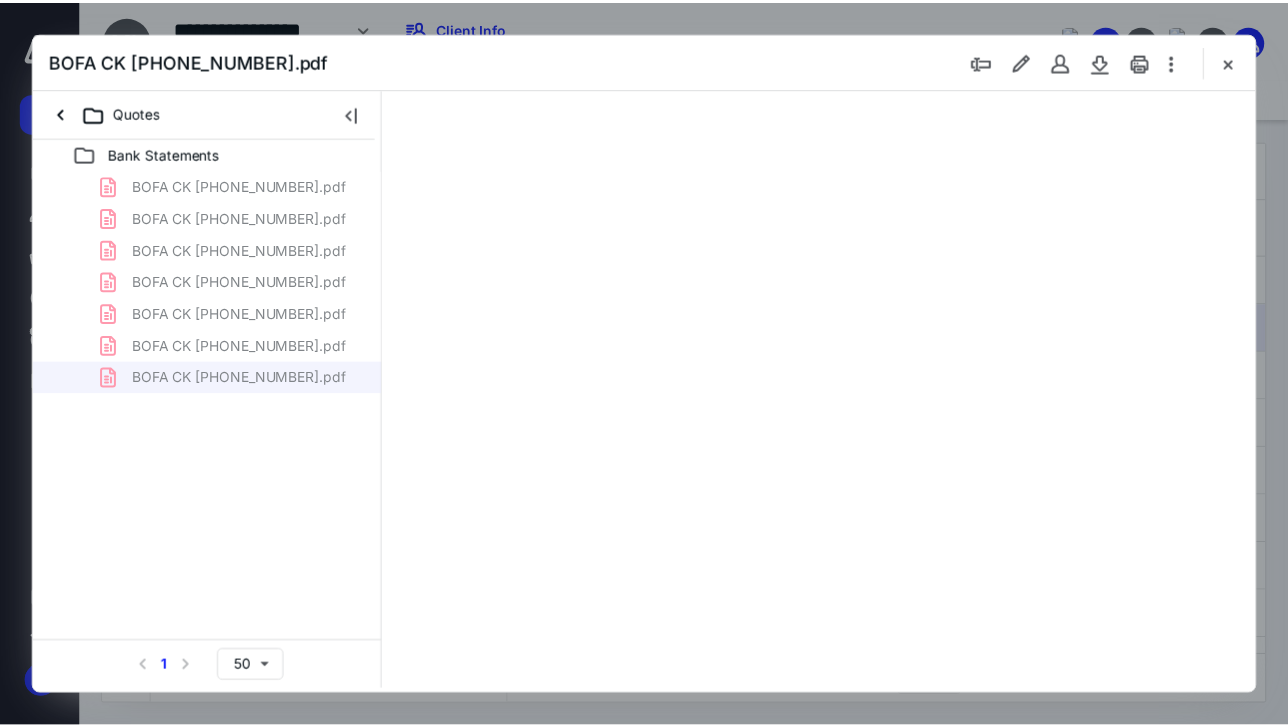 scroll, scrollTop: 106, scrollLeft: 0, axis: vertical 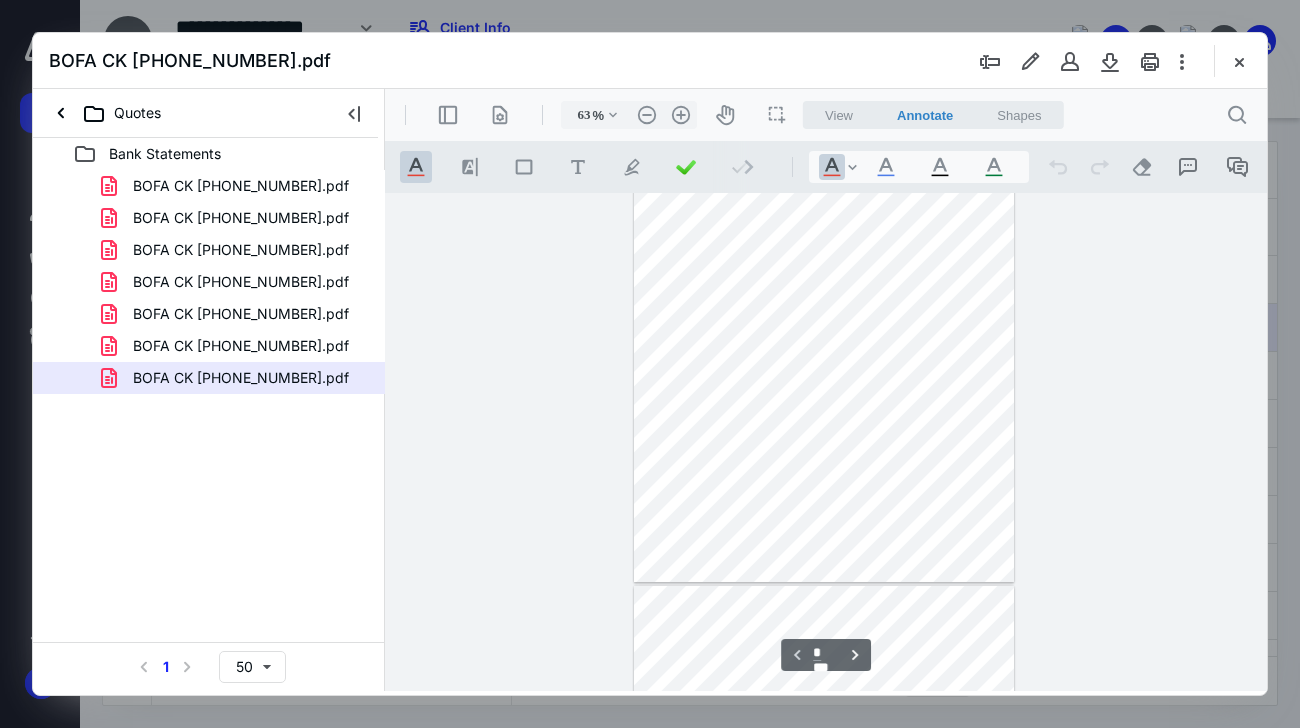 click on "BOFA CK 8397 12-2024.pdf" at bounding box center (650, 61) 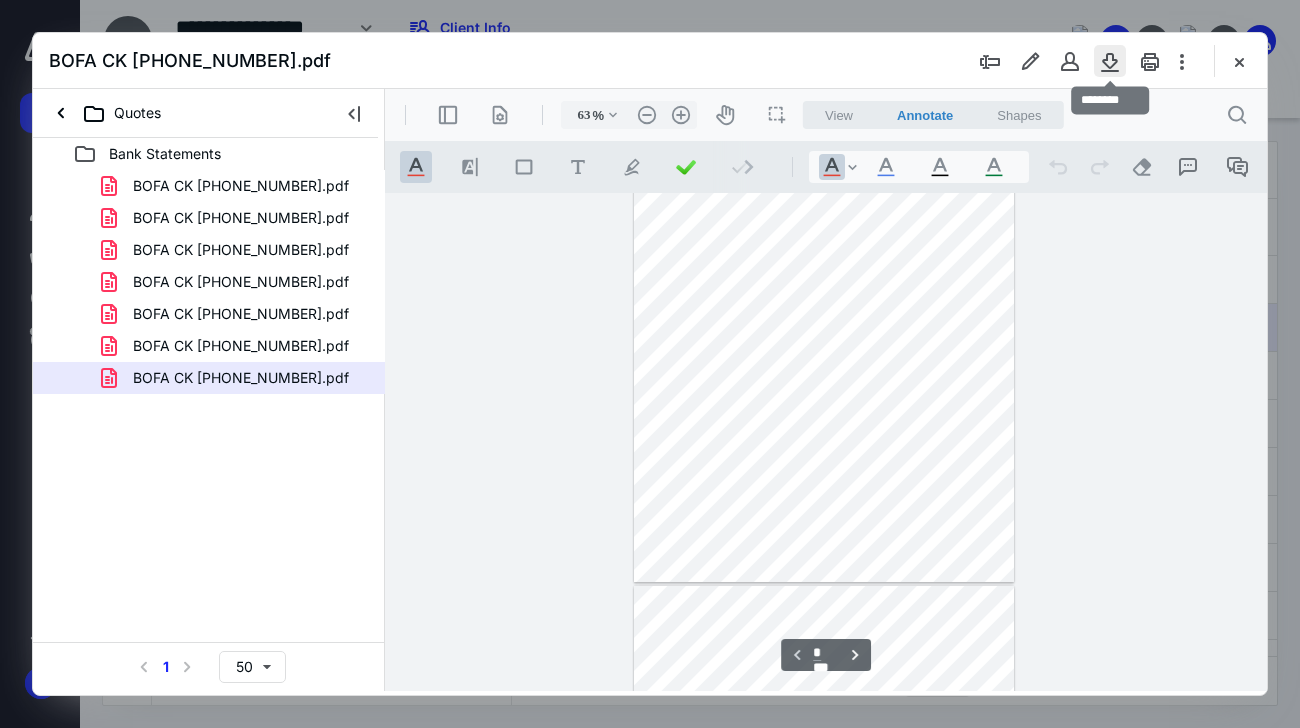 click at bounding box center [1110, 61] 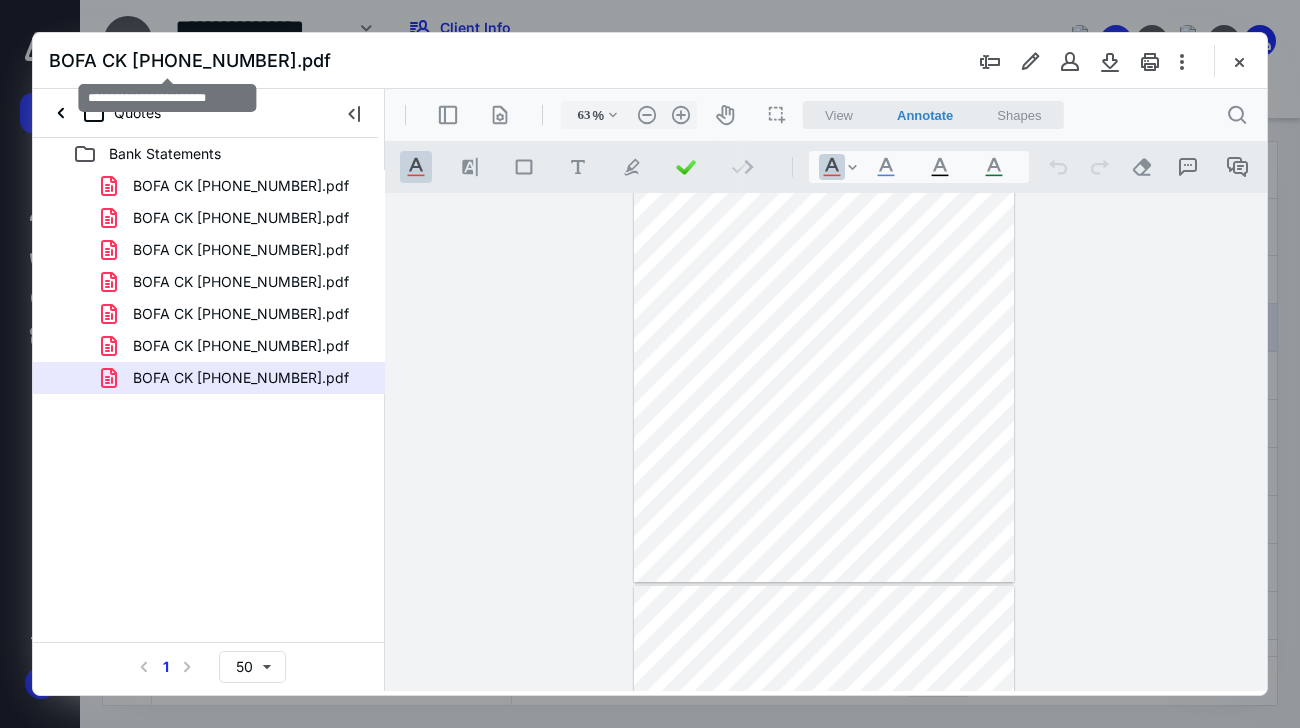 click on "BOFA CK 8397 12-2024.pdf" at bounding box center [650, 61] 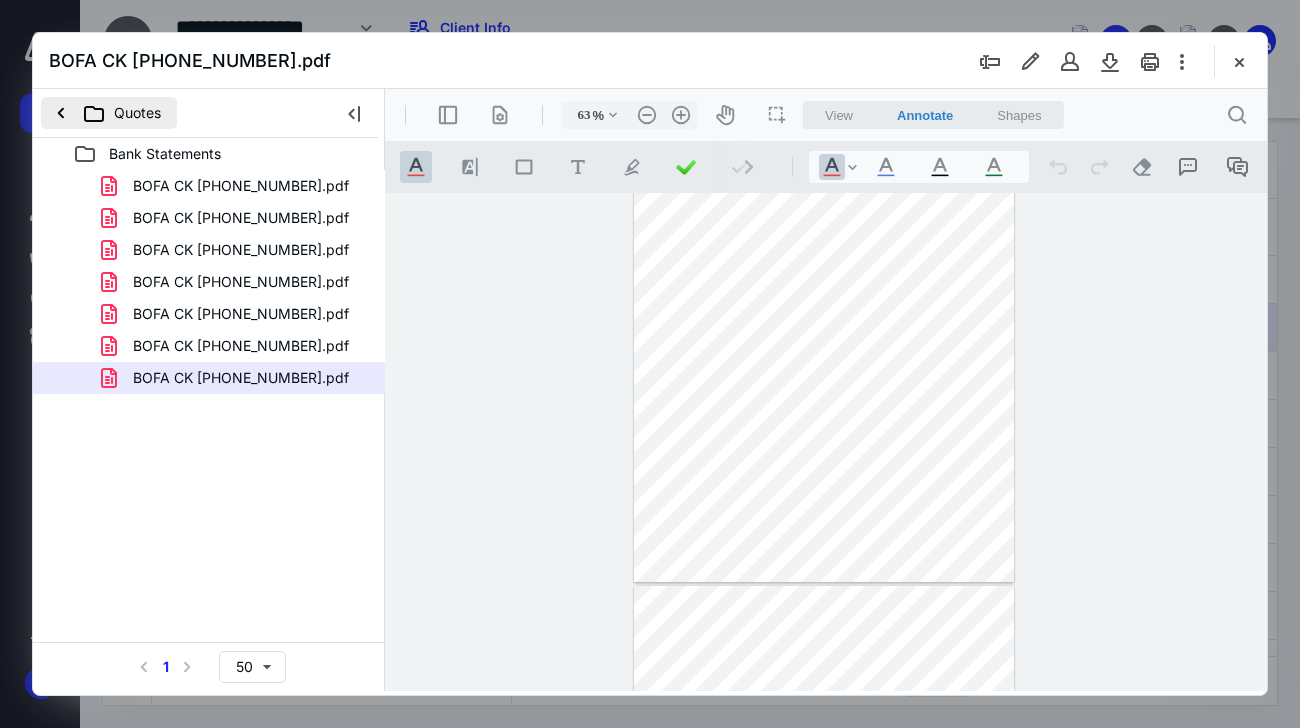 click on "Quotes" at bounding box center (109, 113) 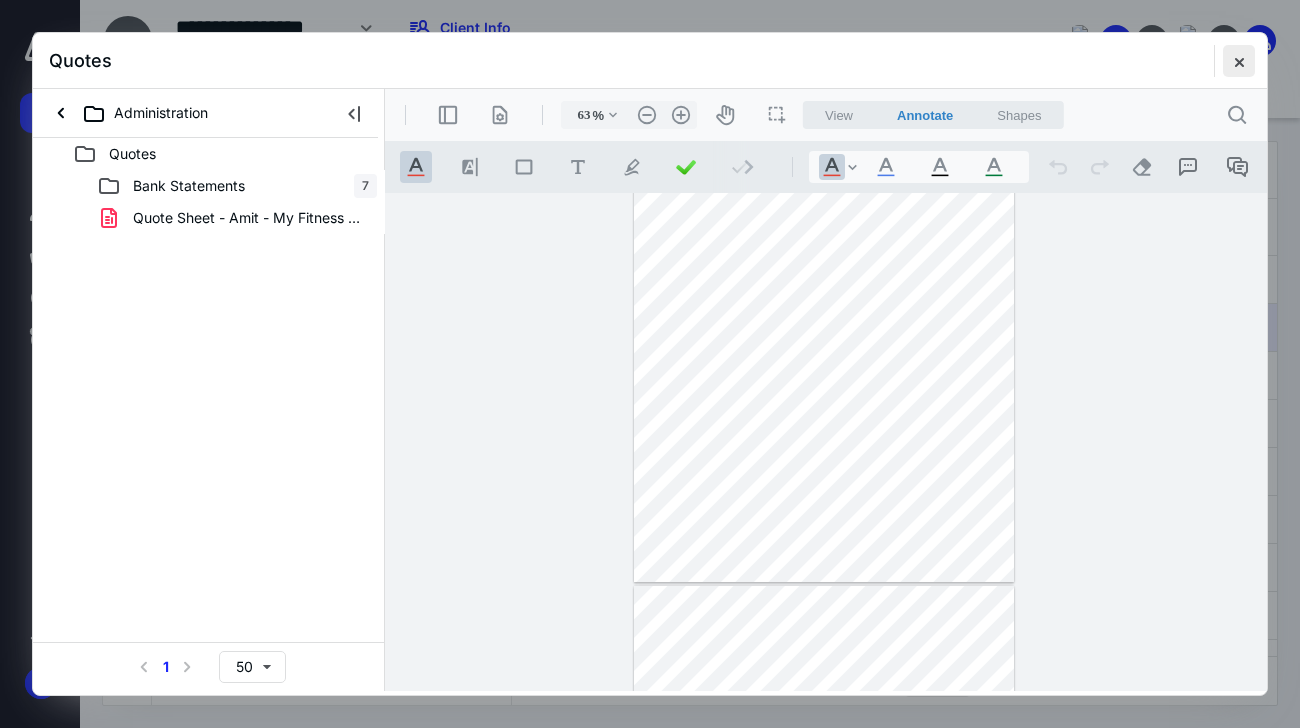 click at bounding box center [1239, 61] 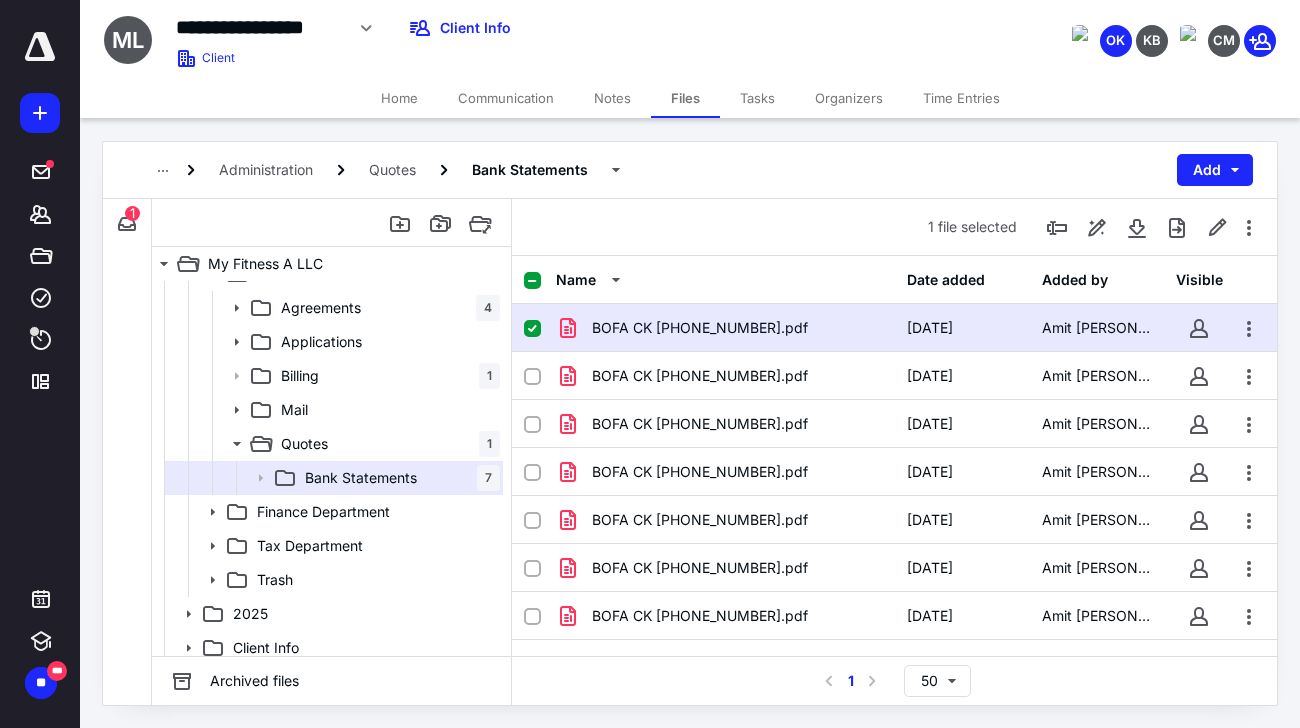 click on "Home" at bounding box center [399, 98] 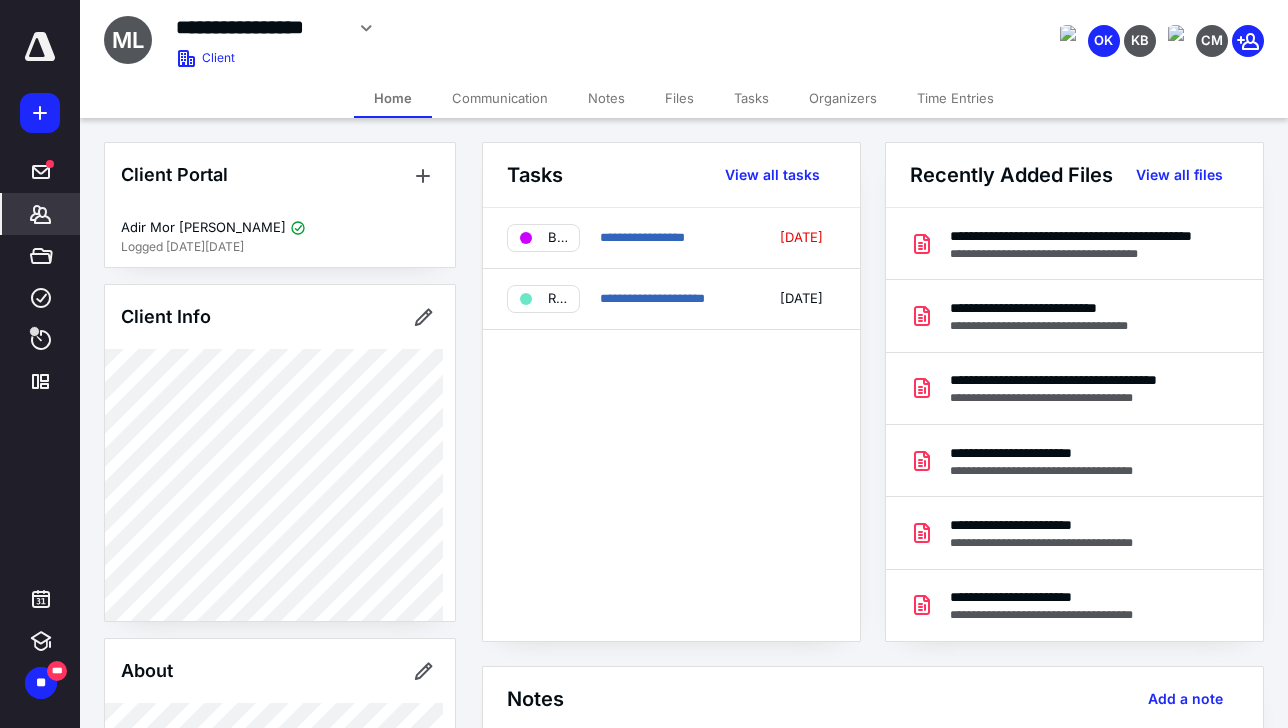 click on "Notes" at bounding box center [606, 98] 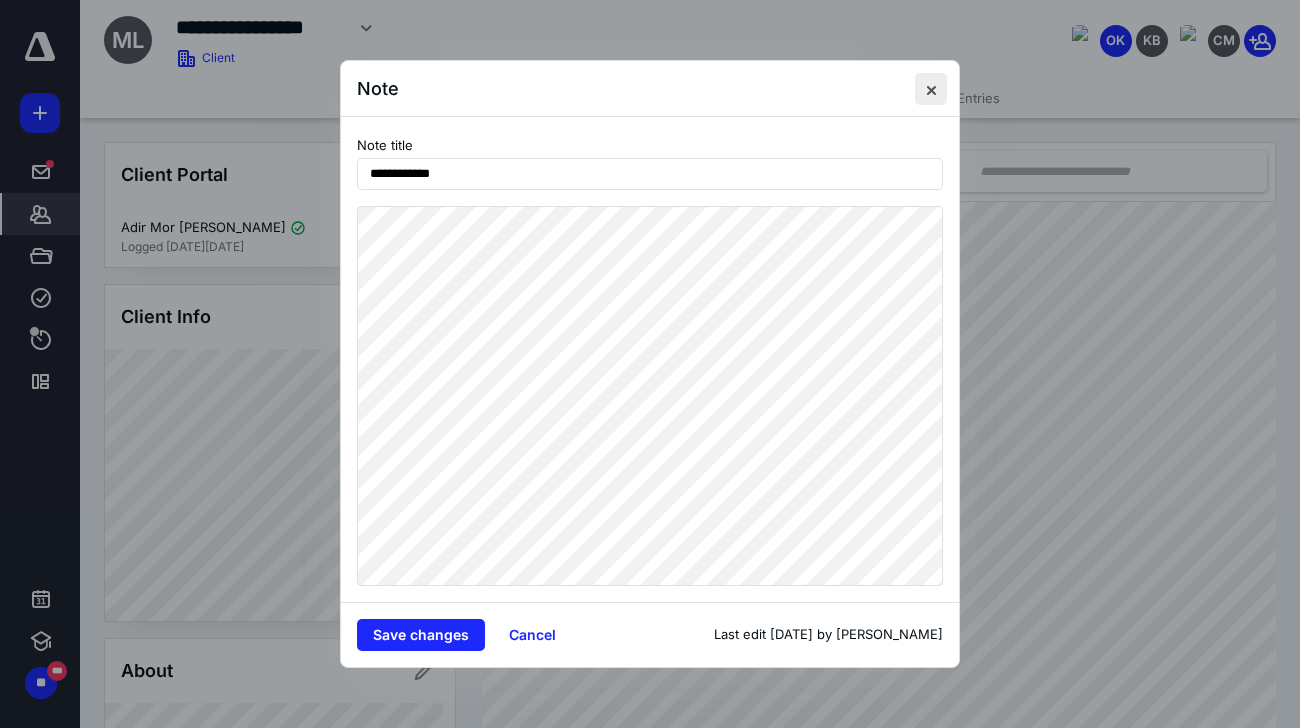 click at bounding box center [931, 89] 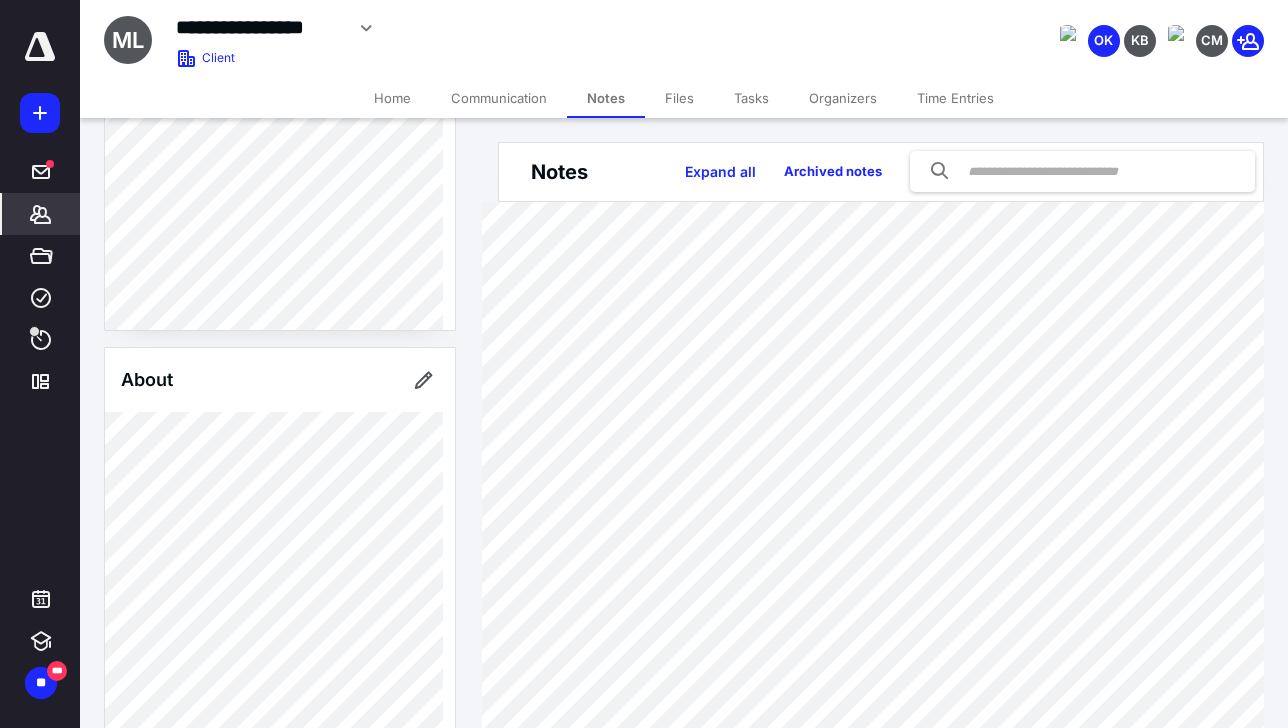 scroll, scrollTop: 320, scrollLeft: 0, axis: vertical 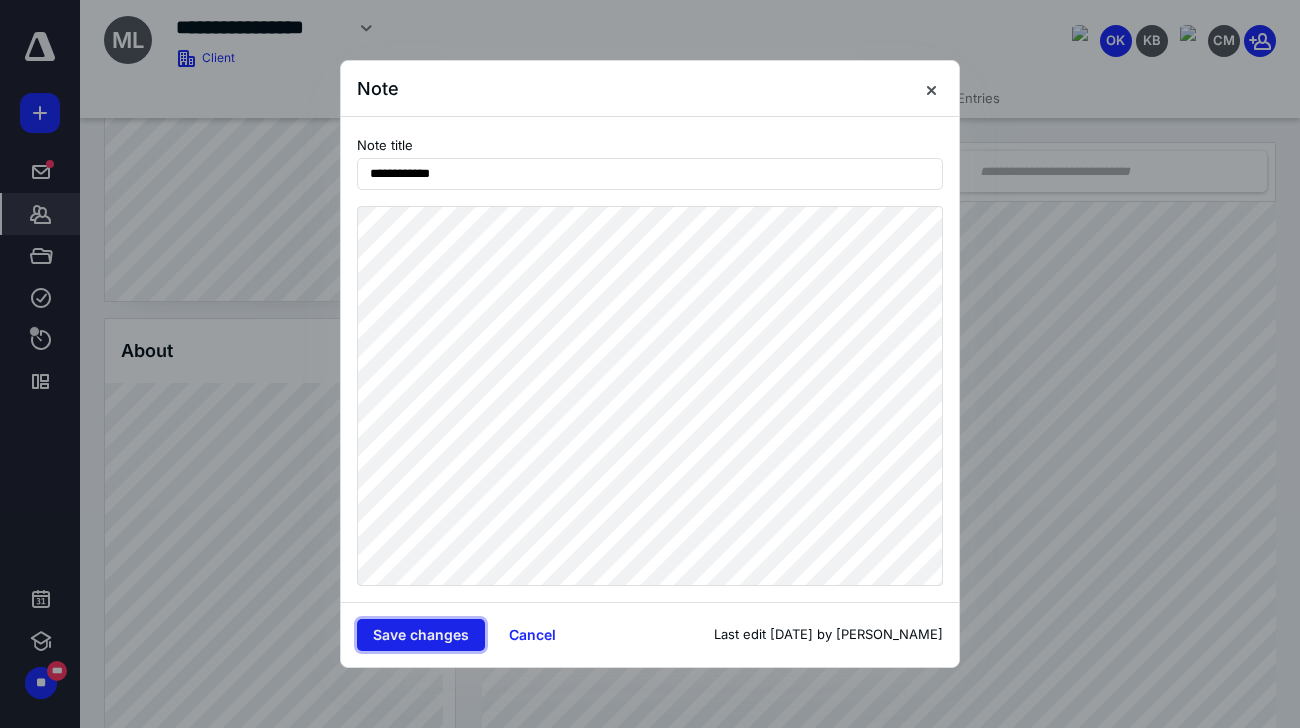 click on "Save changes" at bounding box center (421, 635) 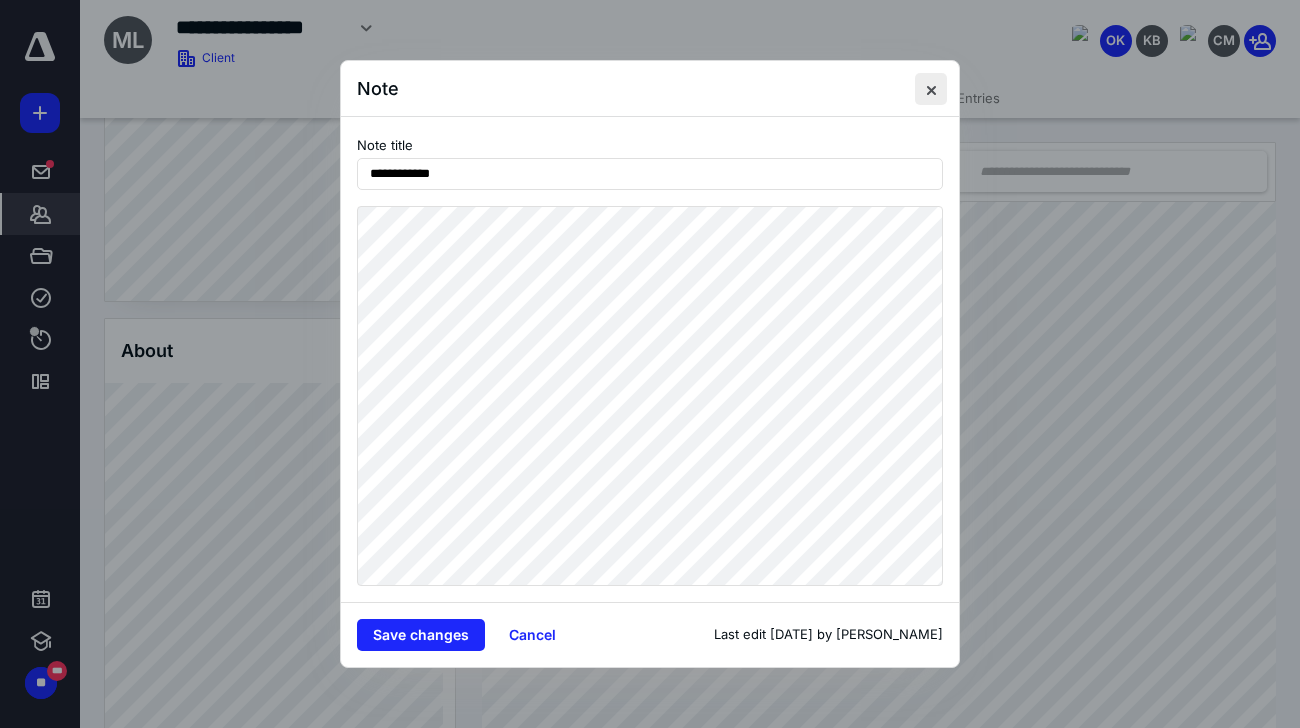 click at bounding box center [931, 89] 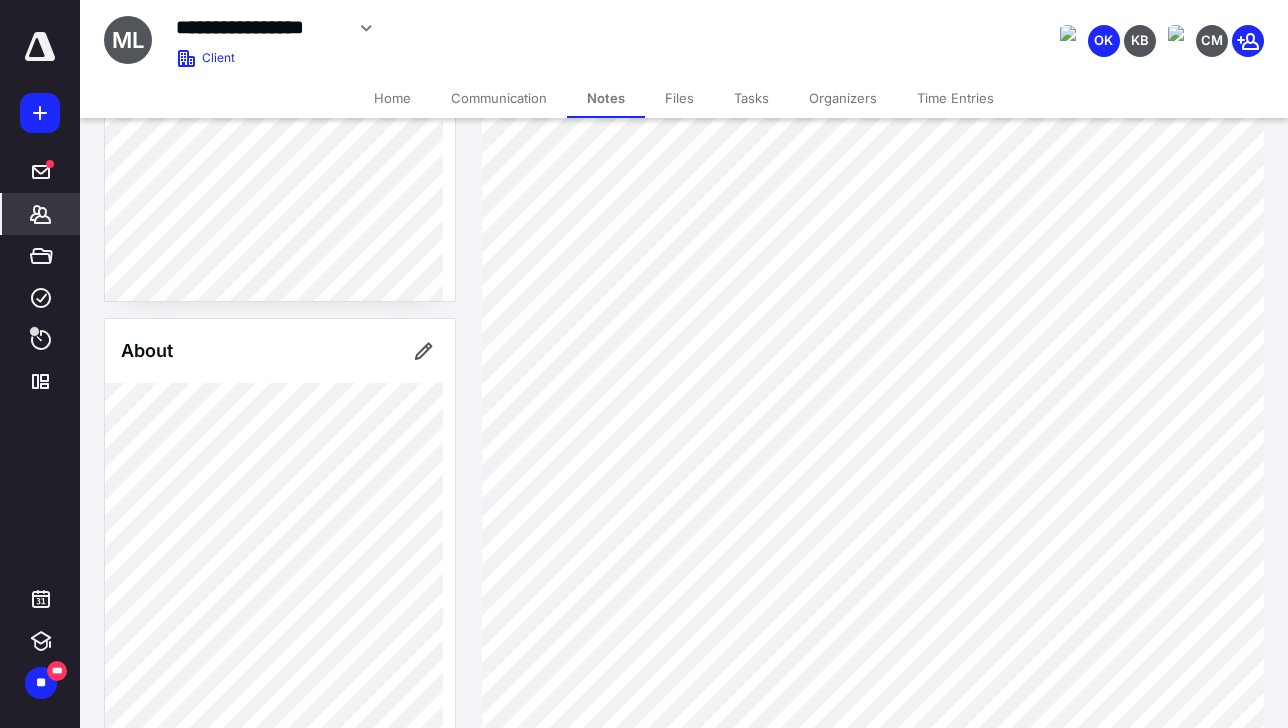 scroll, scrollTop: 400, scrollLeft: 0, axis: vertical 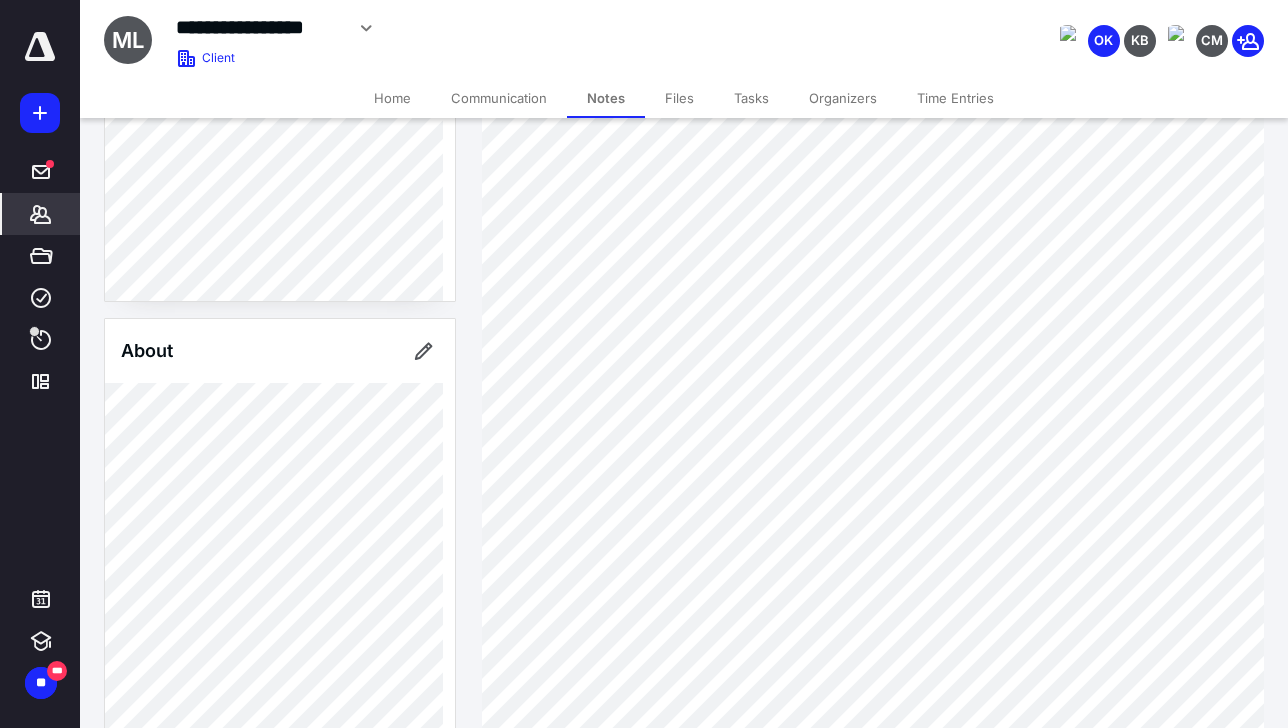 click on "Files" at bounding box center [679, 98] 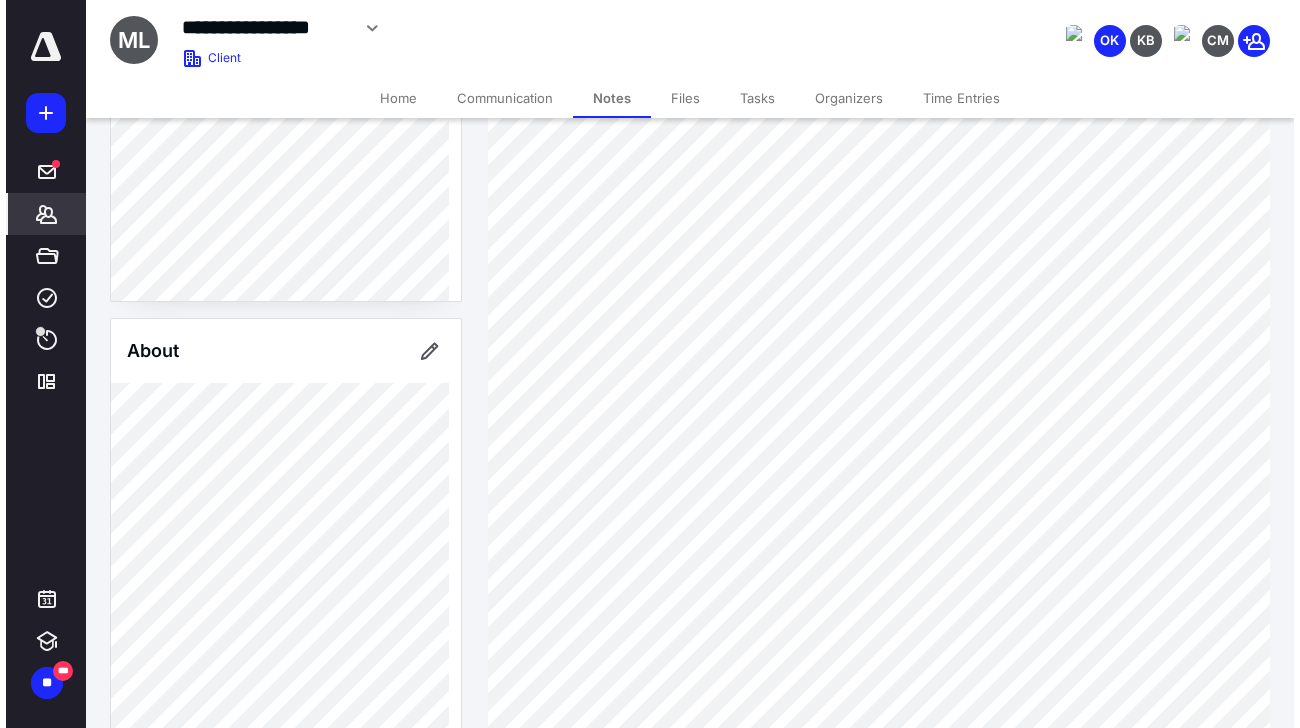 scroll, scrollTop: 0, scrollLeft: 0, axis: both 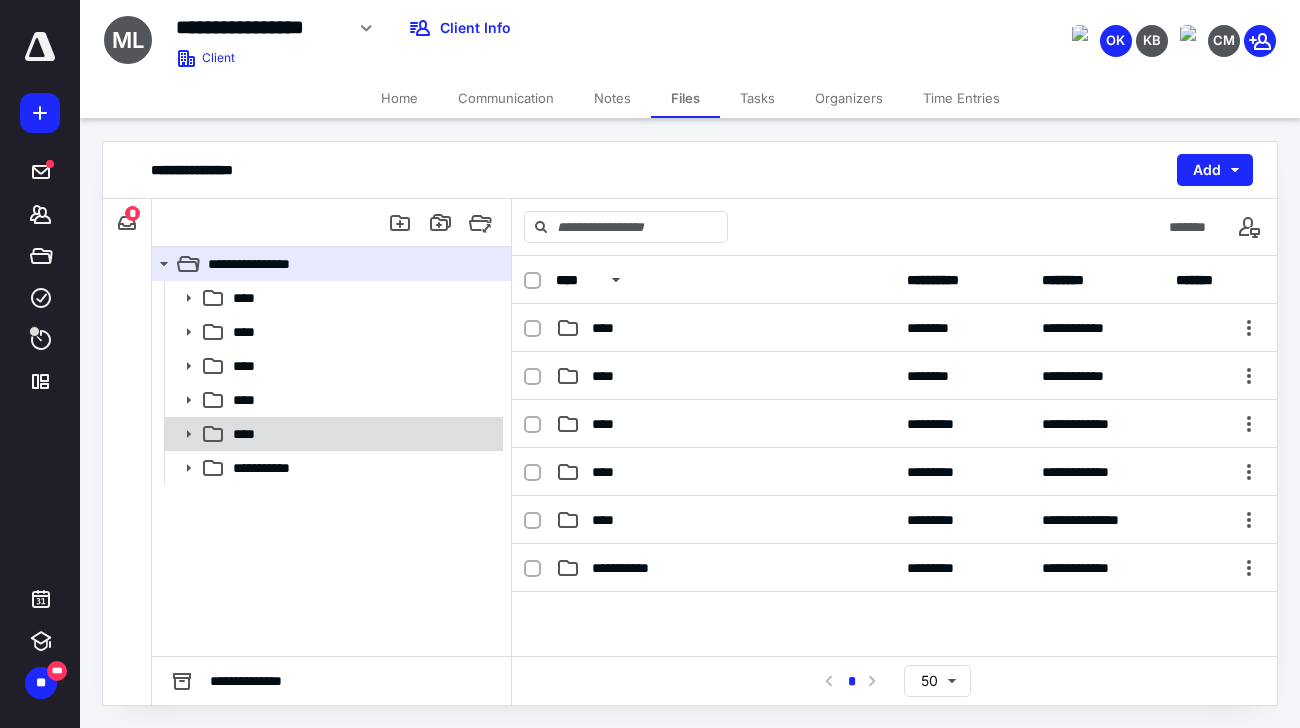 click 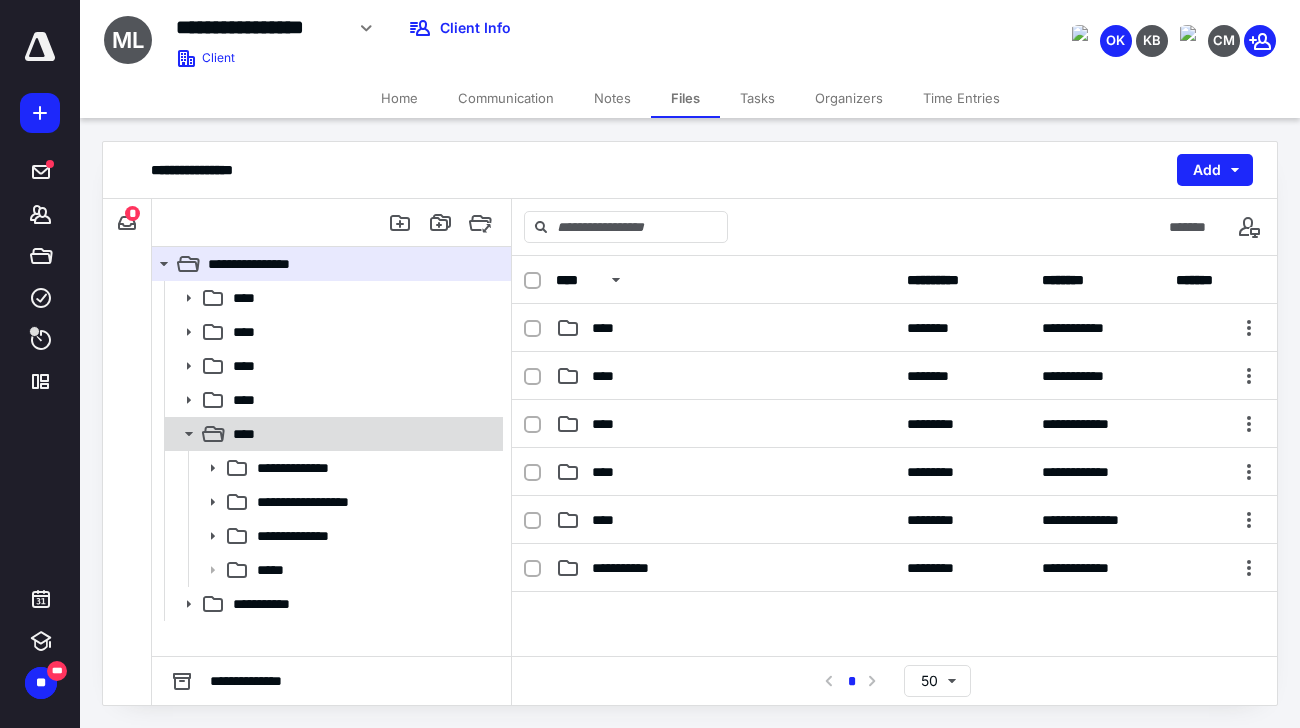 click 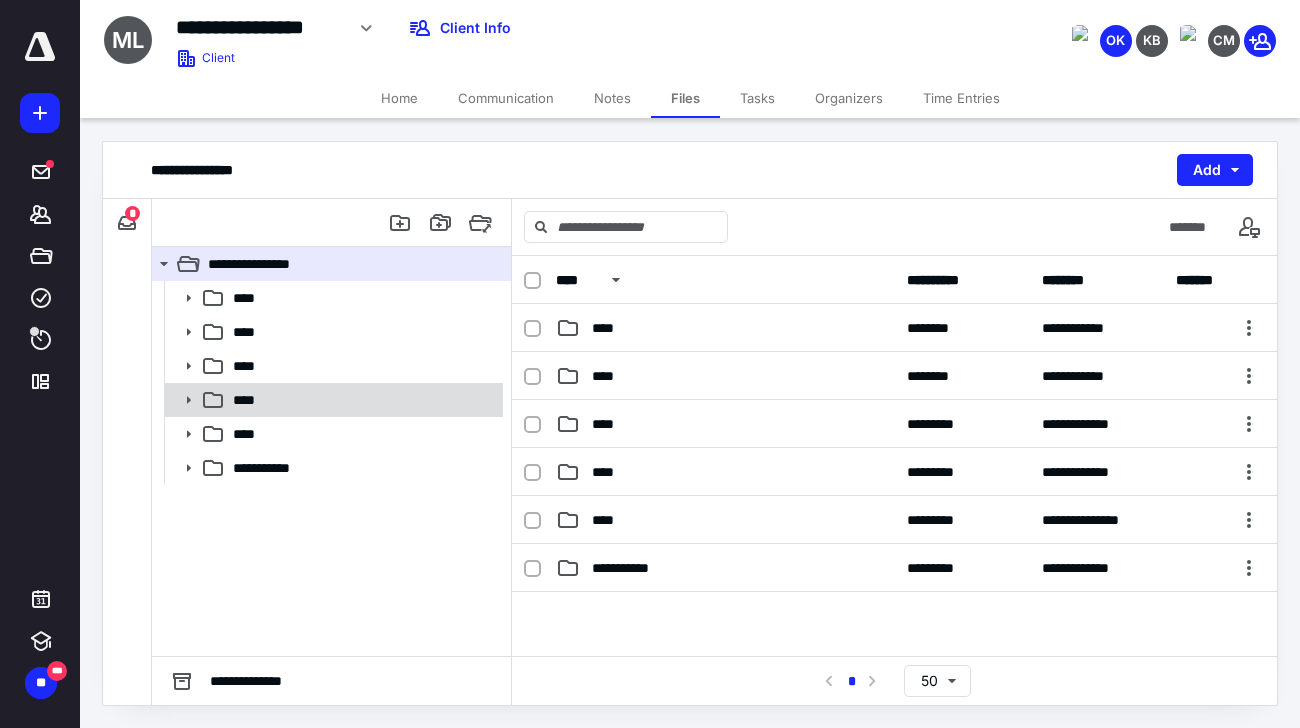click 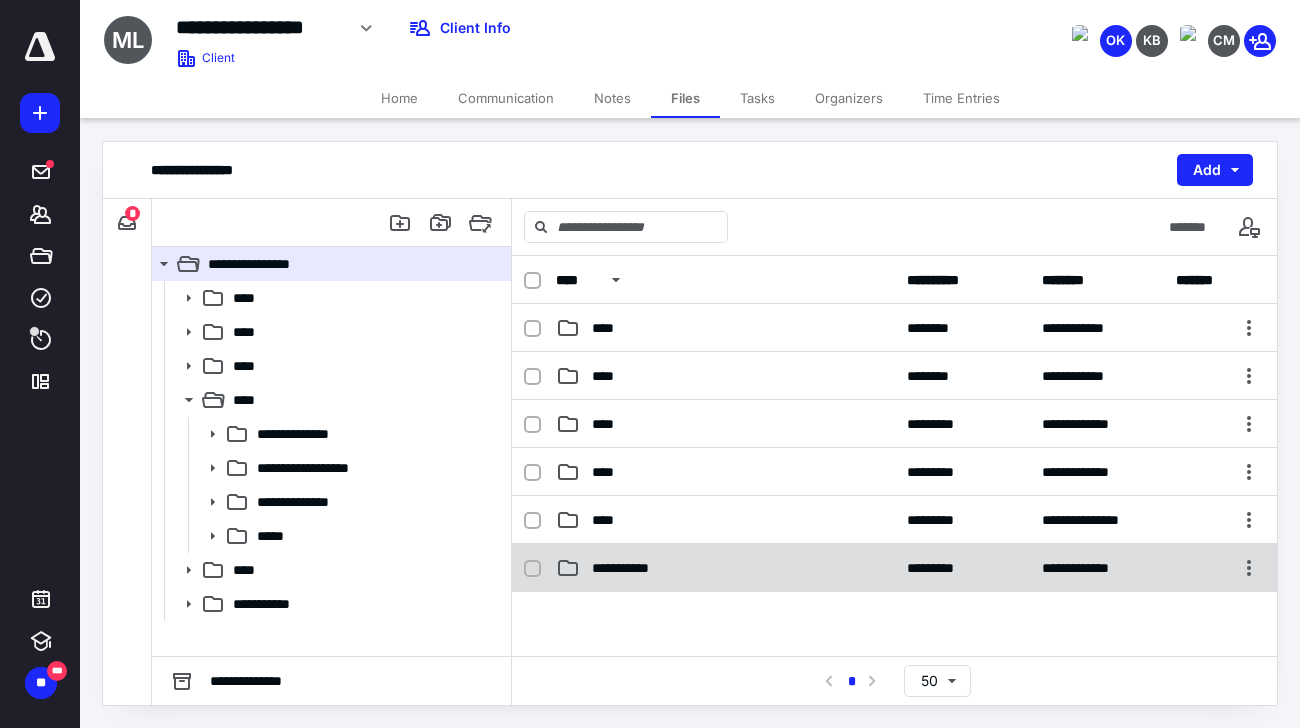 click 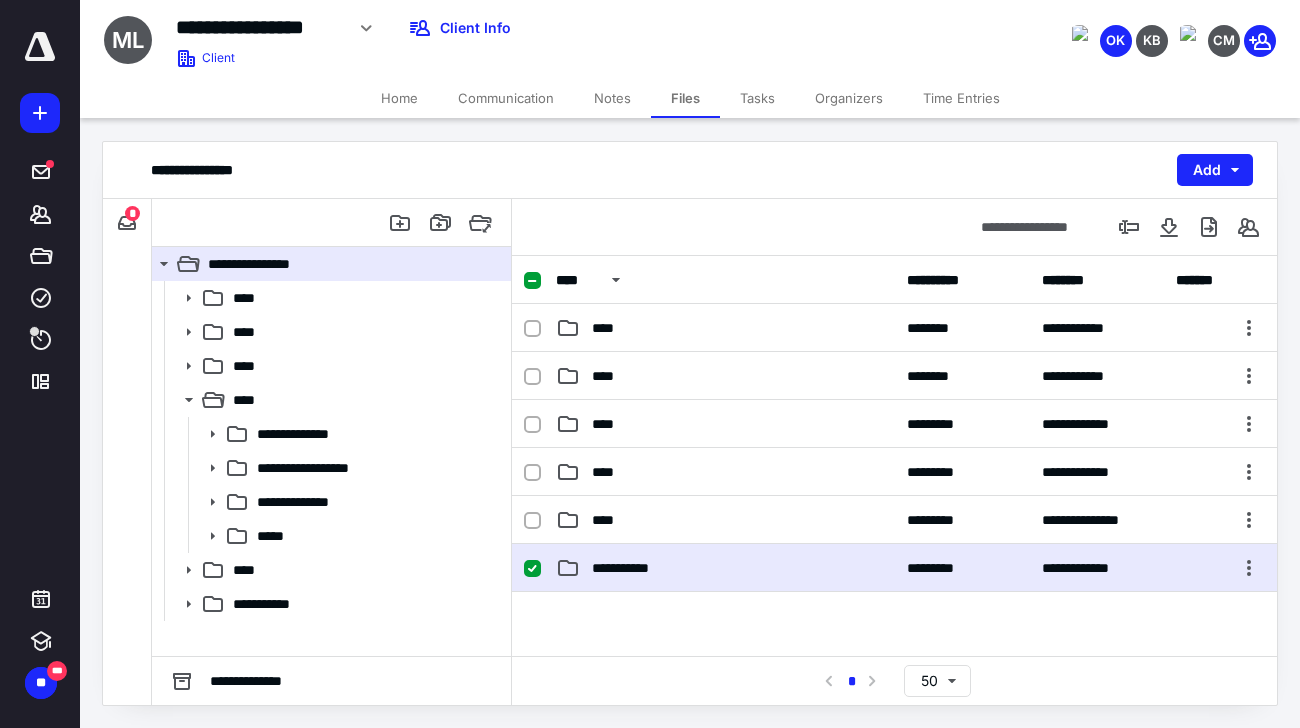 click 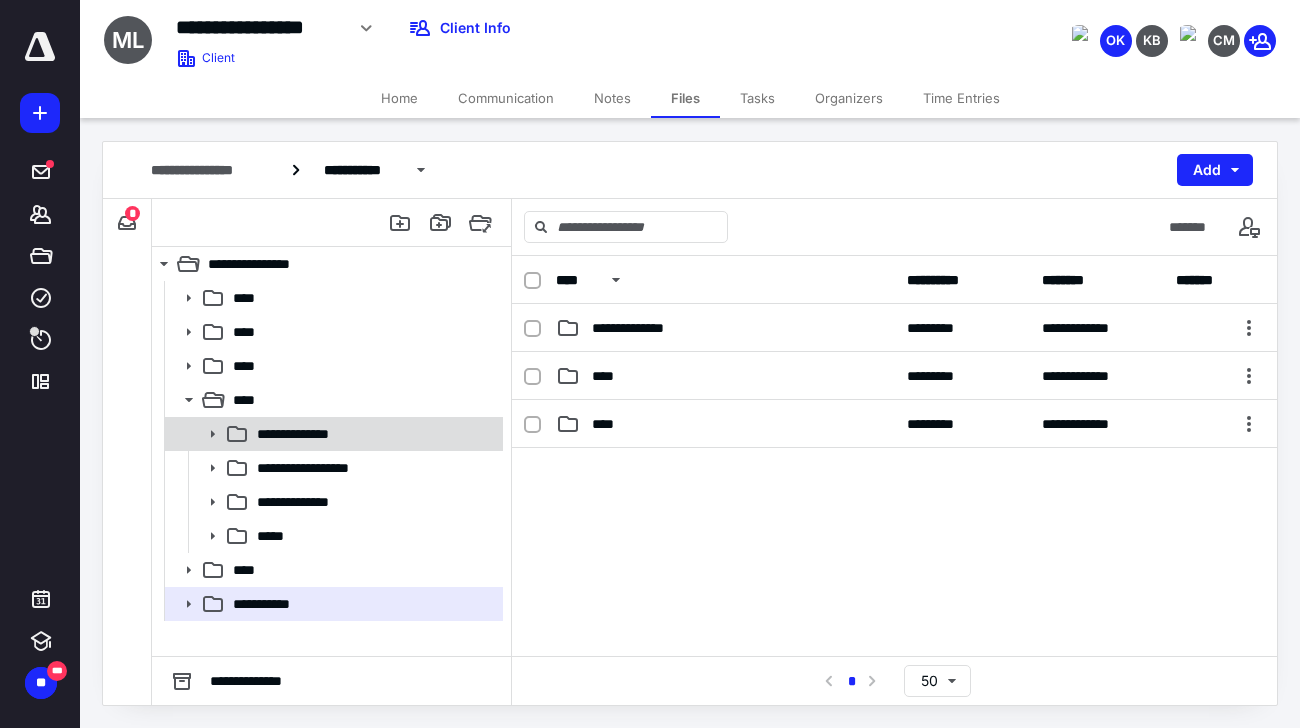 click 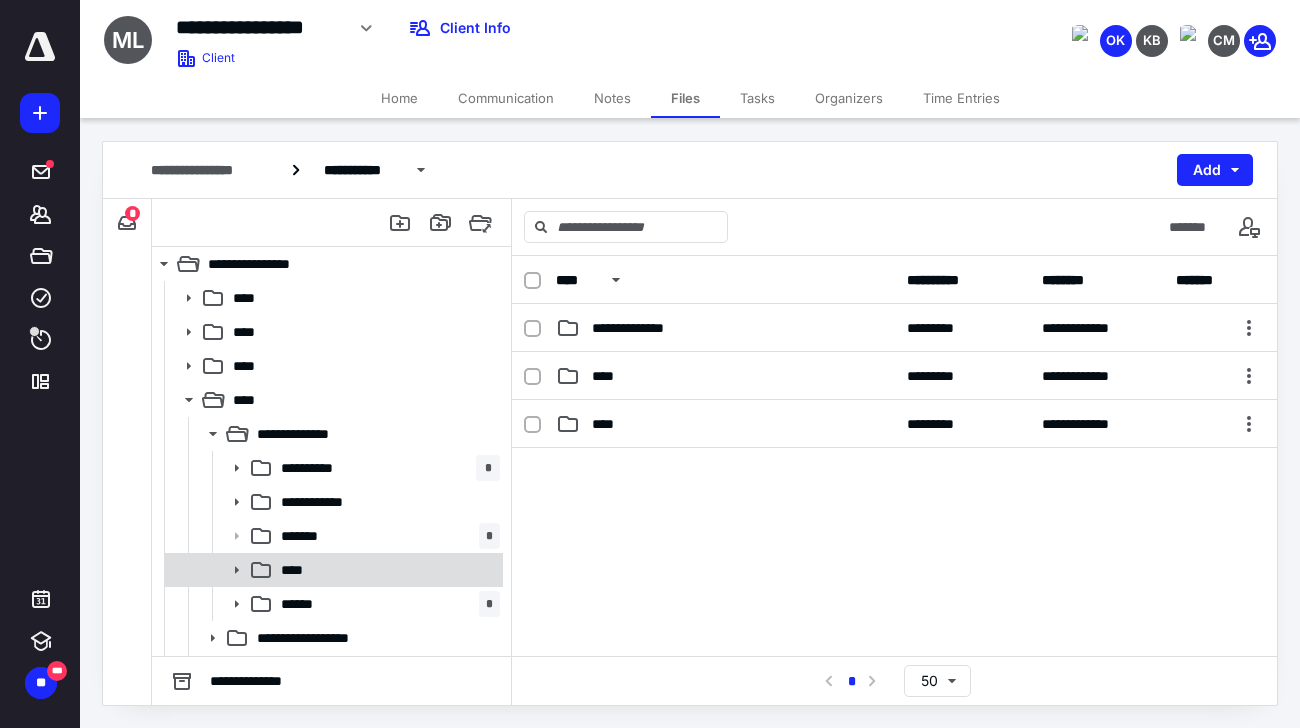 scroll, scrollTop: 133, scrollLeft: 0, axis: vertical 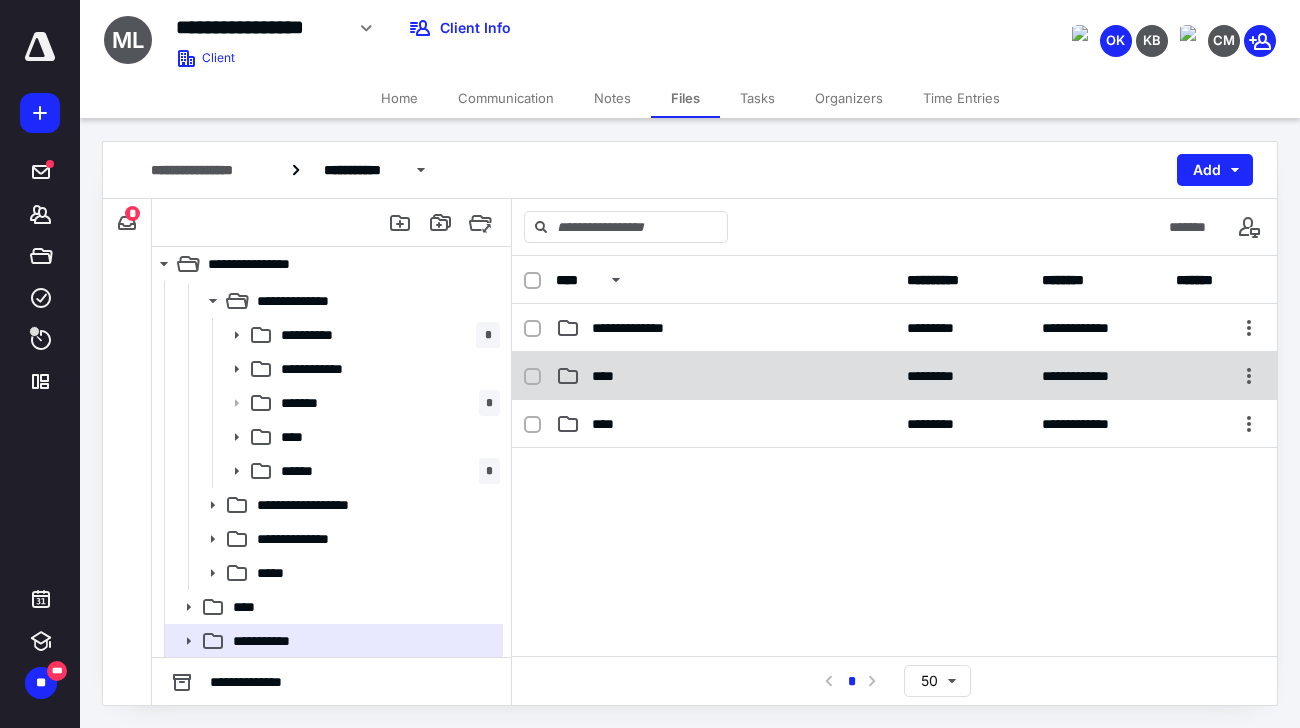click on "****" at bounding box center (725, 376) 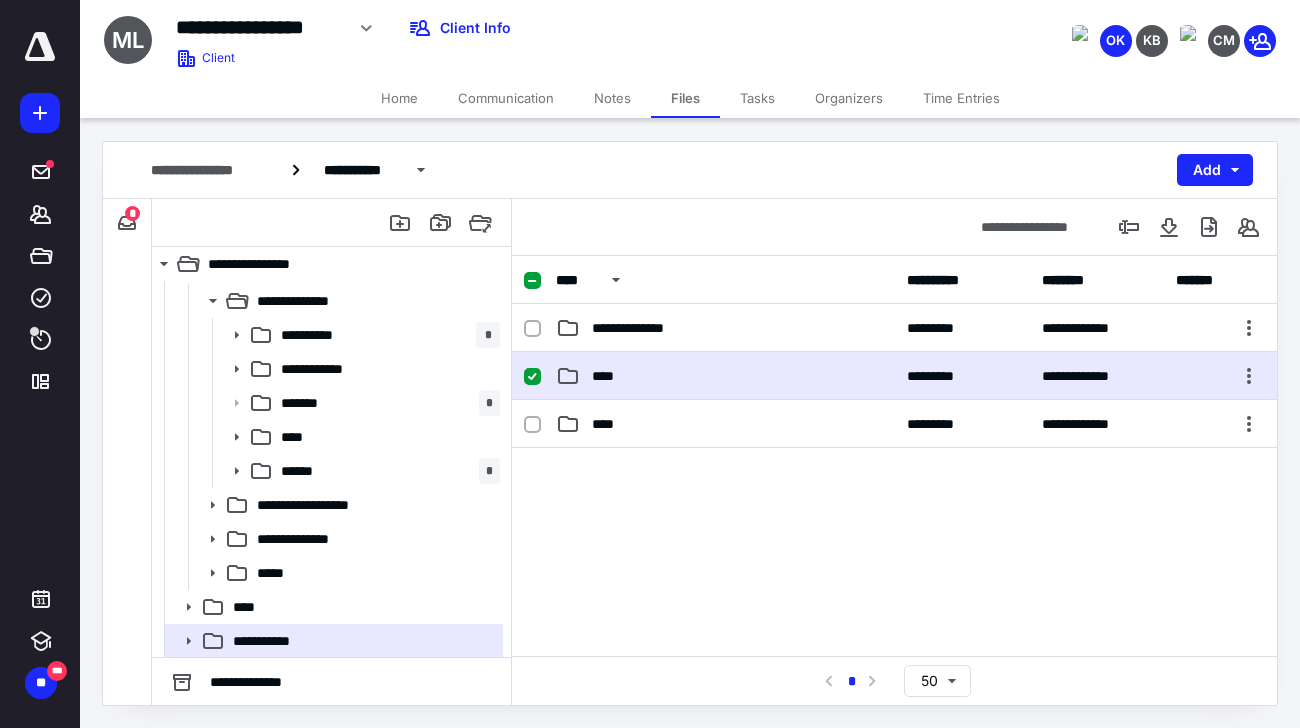 click on "****" at bounding box center (725, 376) 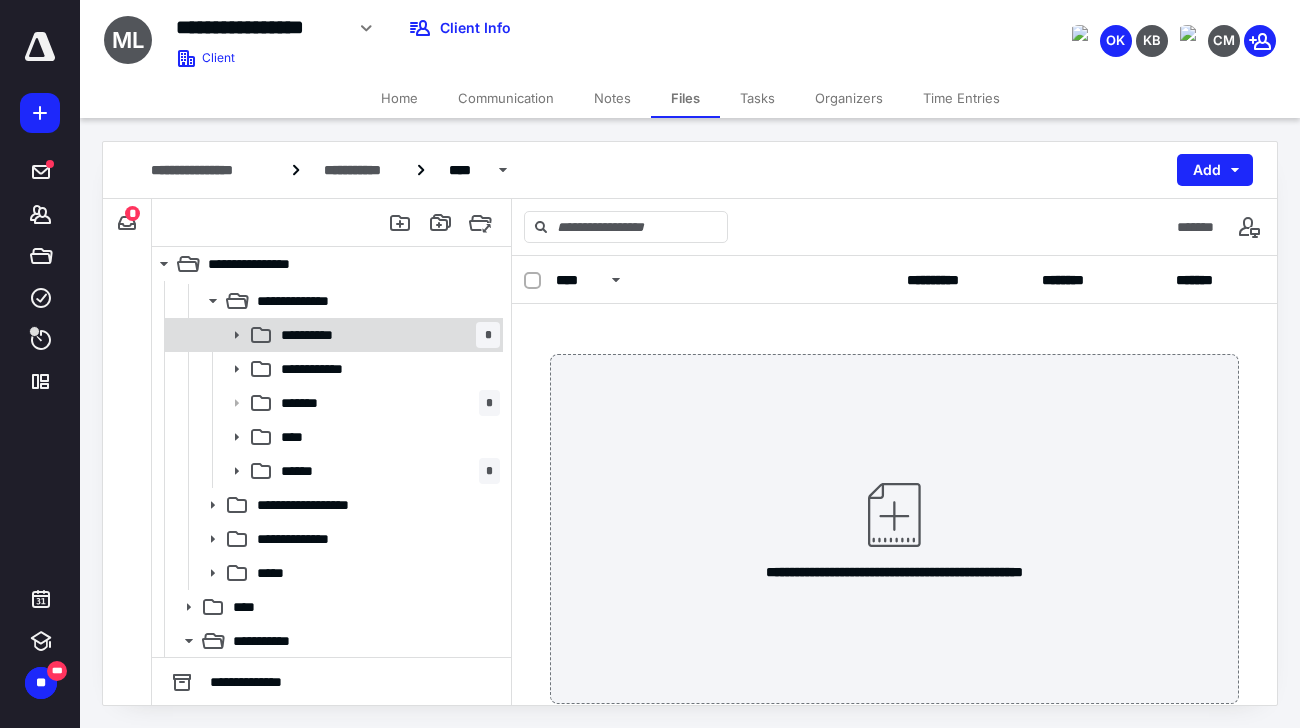 click on "**********" at bounding box center (321, 335) 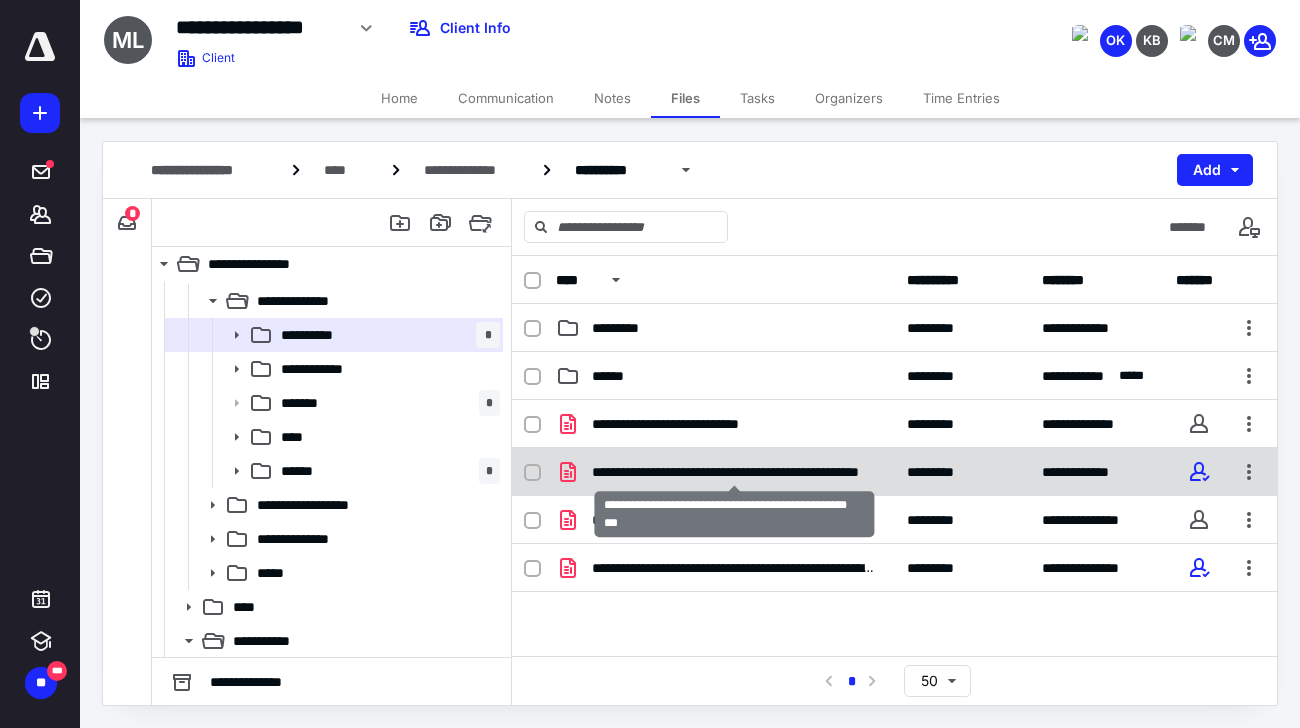 click on "**********" at bounding box center (734, 472) 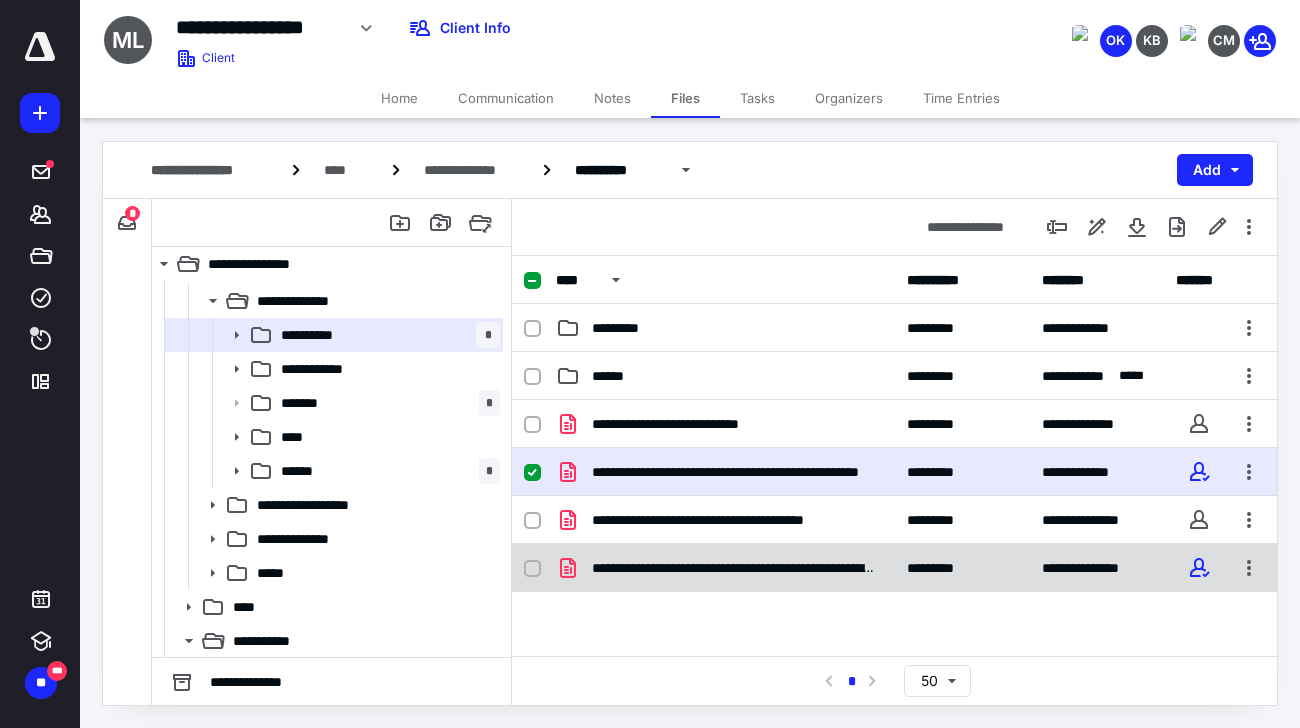 click on "**********" at bounding box center [734, 568] 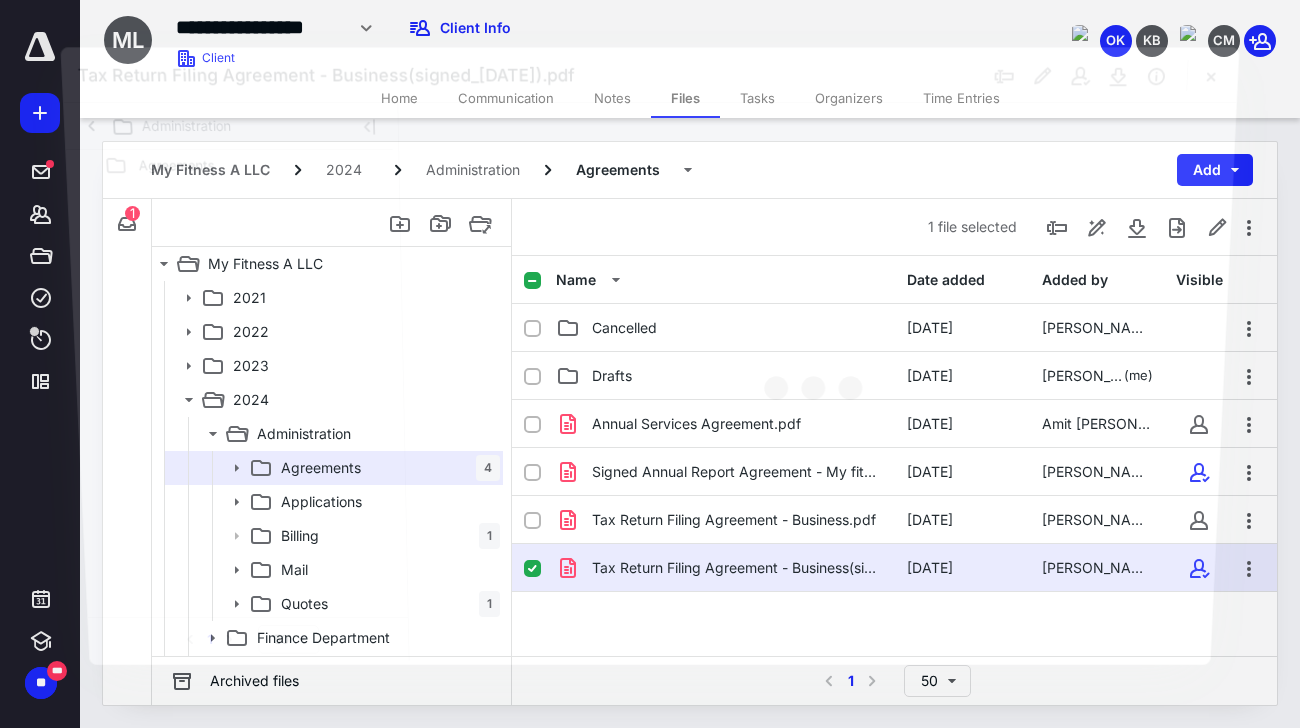 scroll, scrollTop: 133, scrollLeft: 0, axis: vertical 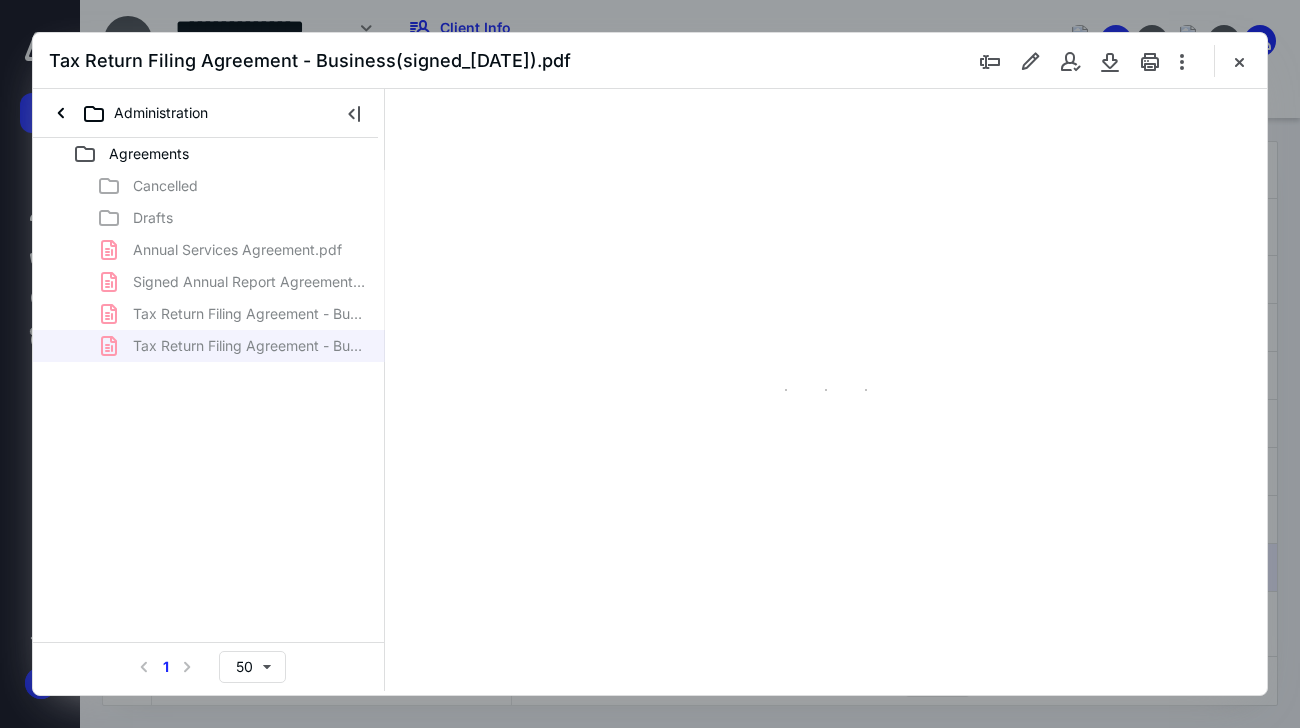 type on "63" 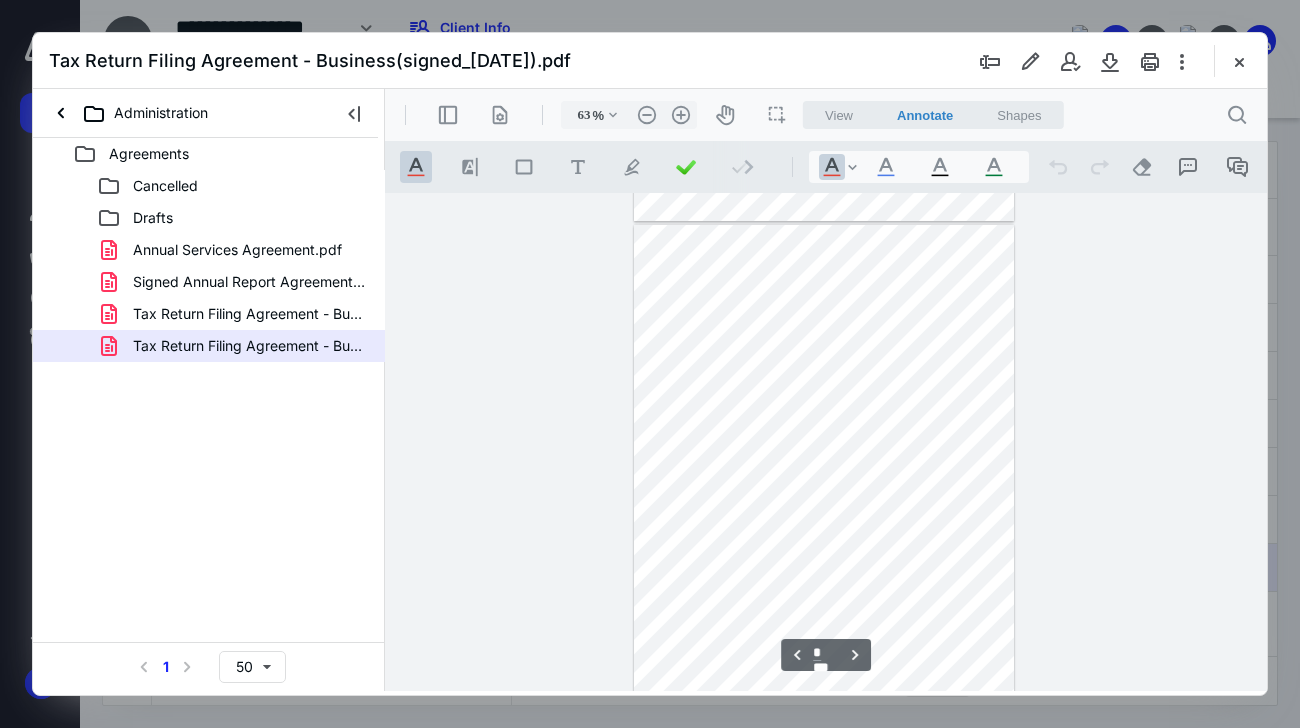 scroll, scrollTop: 2240, scrollLeft: 0, axis: vertical 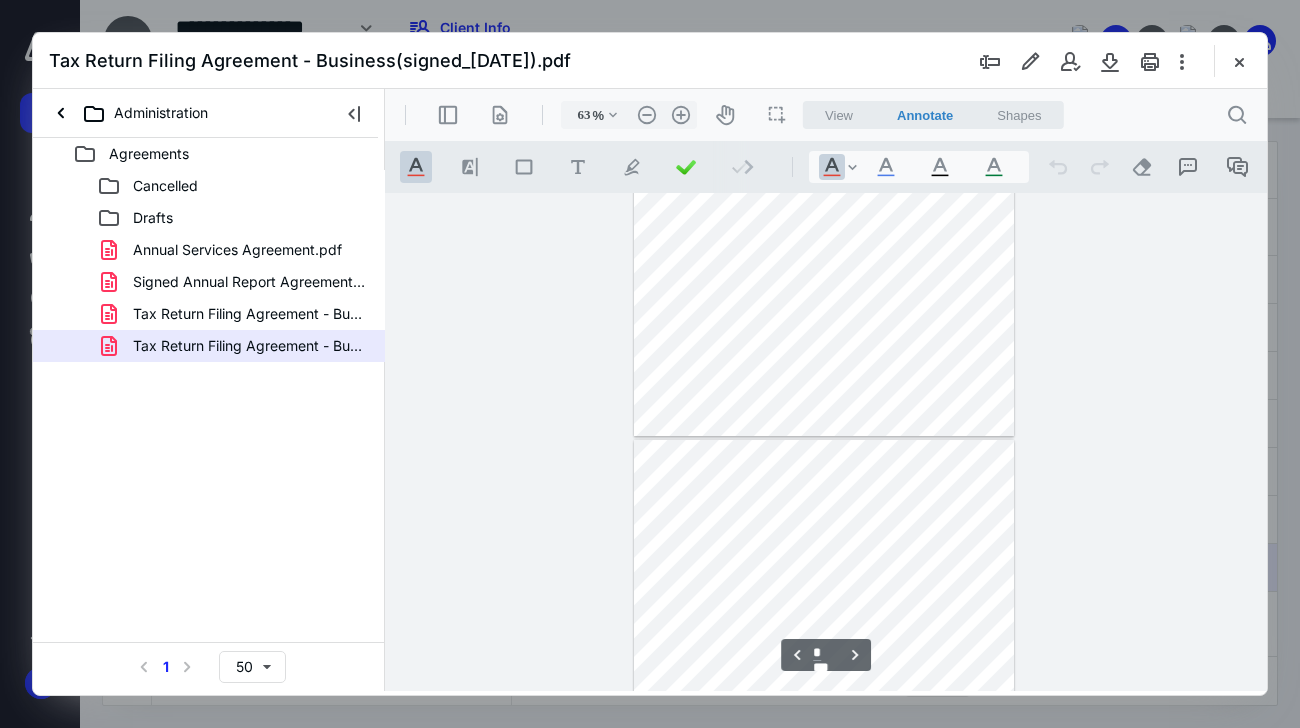 type on "*" 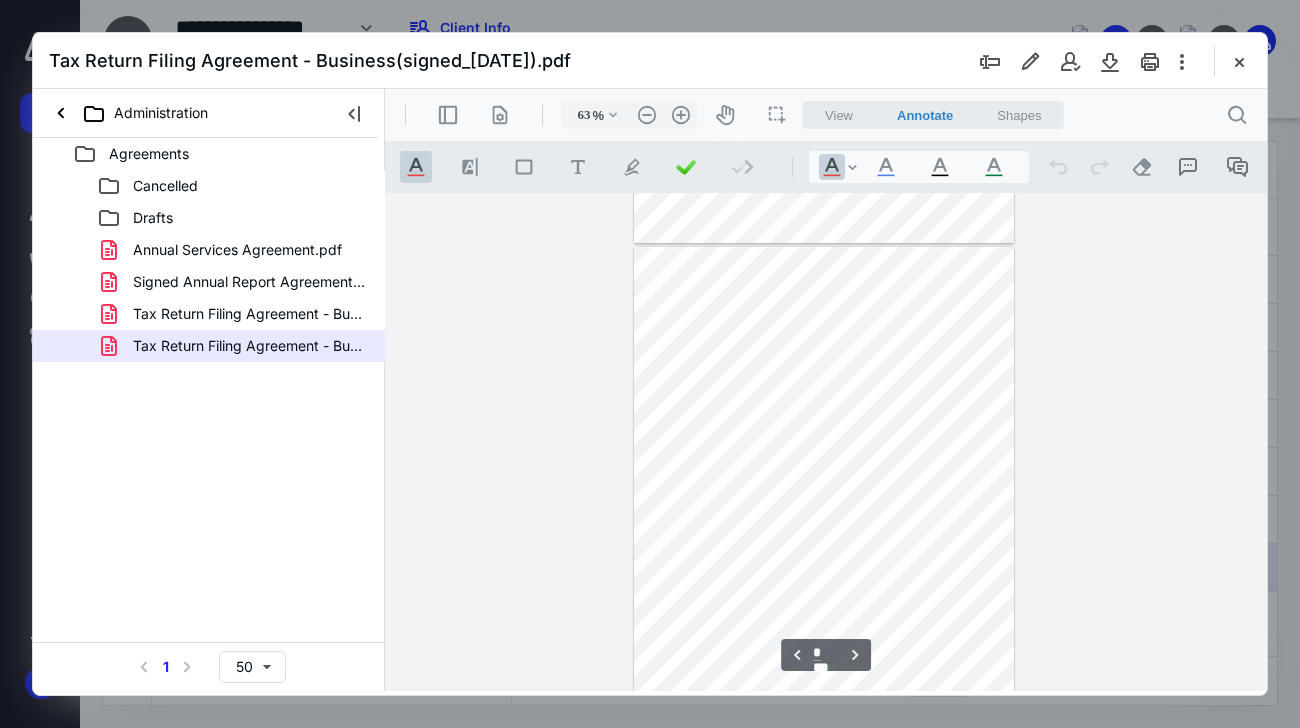 scroll, scrollTop: 1920, scrollLeft: 0, axis: vertical 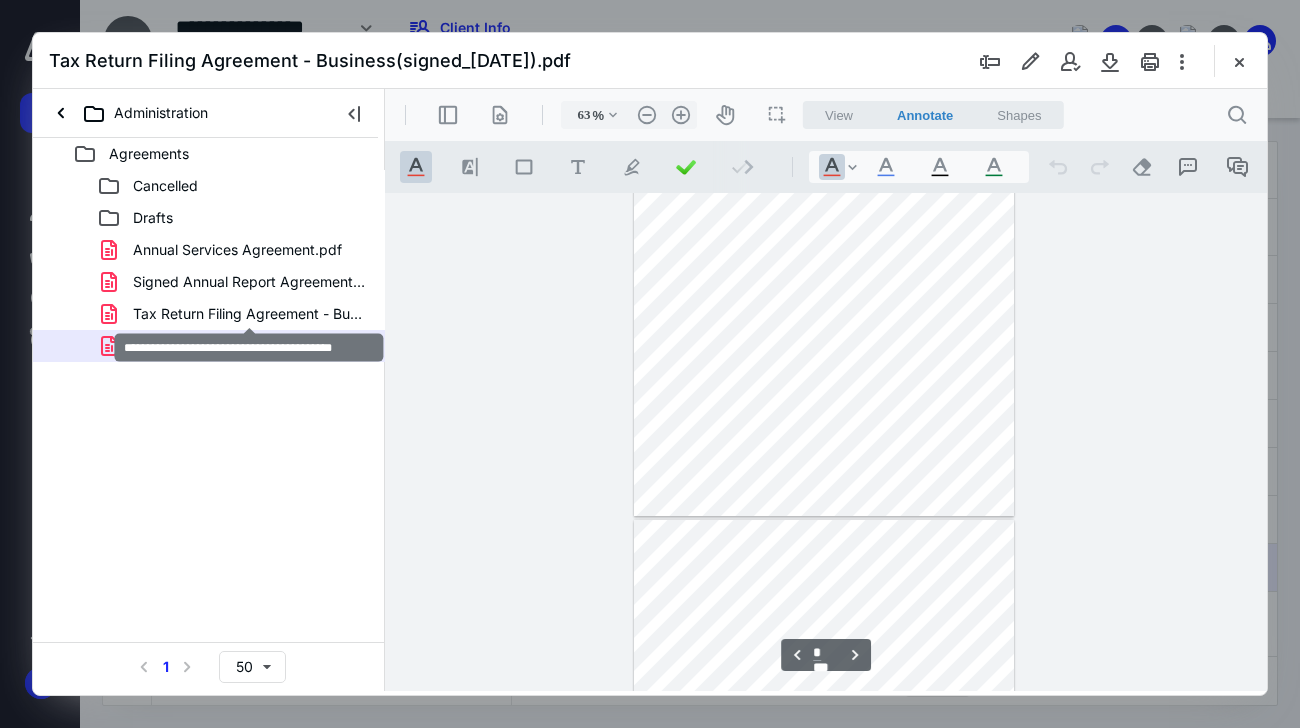 click on "Tax Return Filing Agreement - Business.pdf" at bounding box center (249, 314) 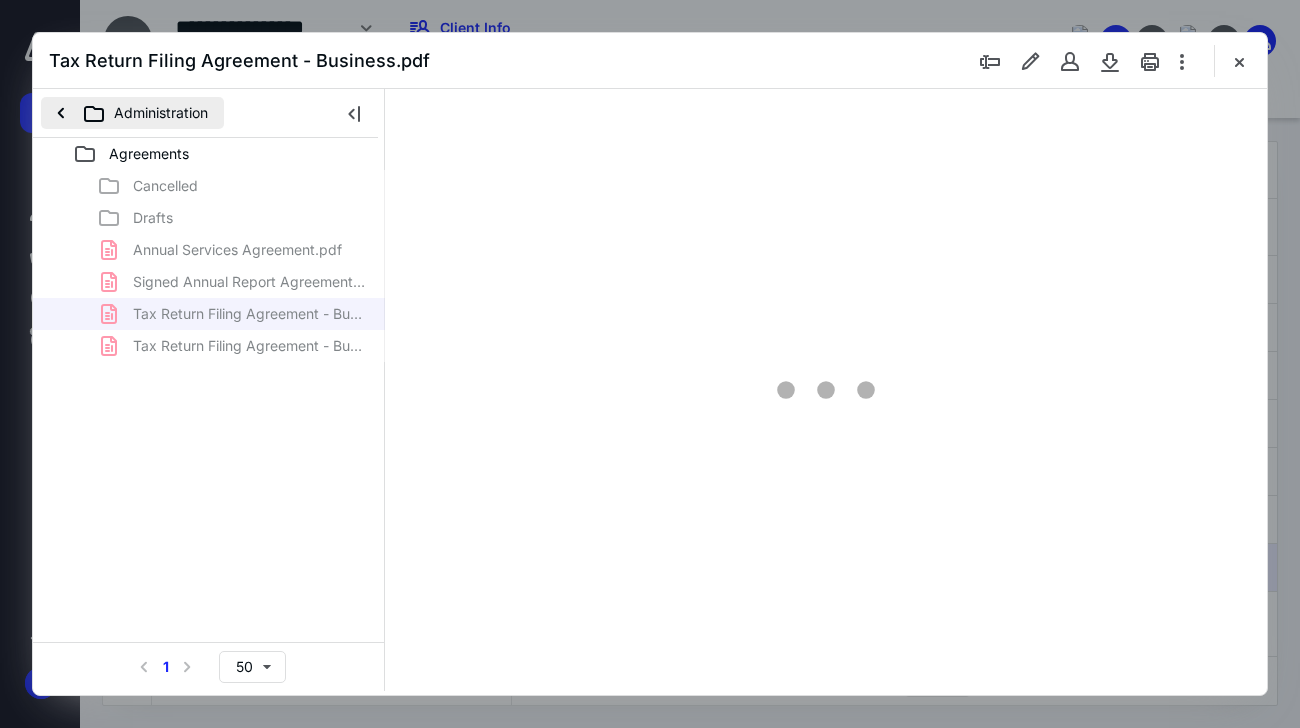 type on "63" 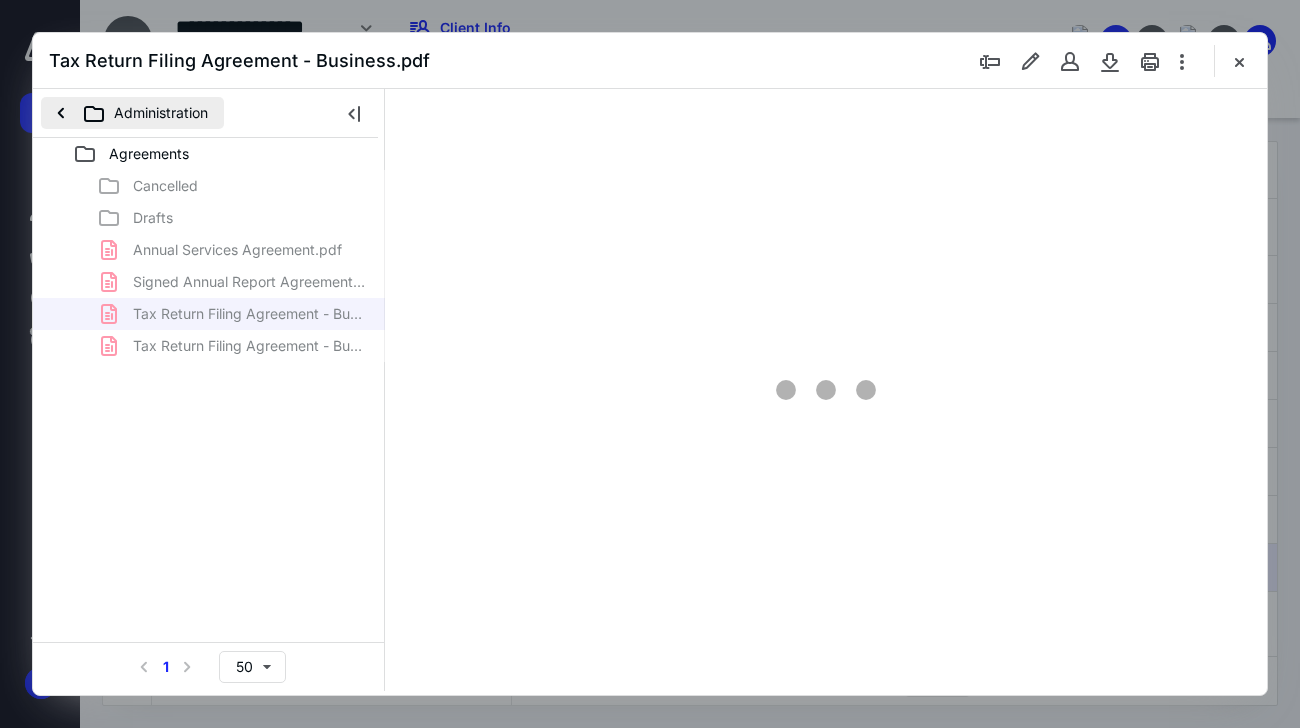 scroll, scrollTop: 106, scrollLeft: 0, axis: vertical 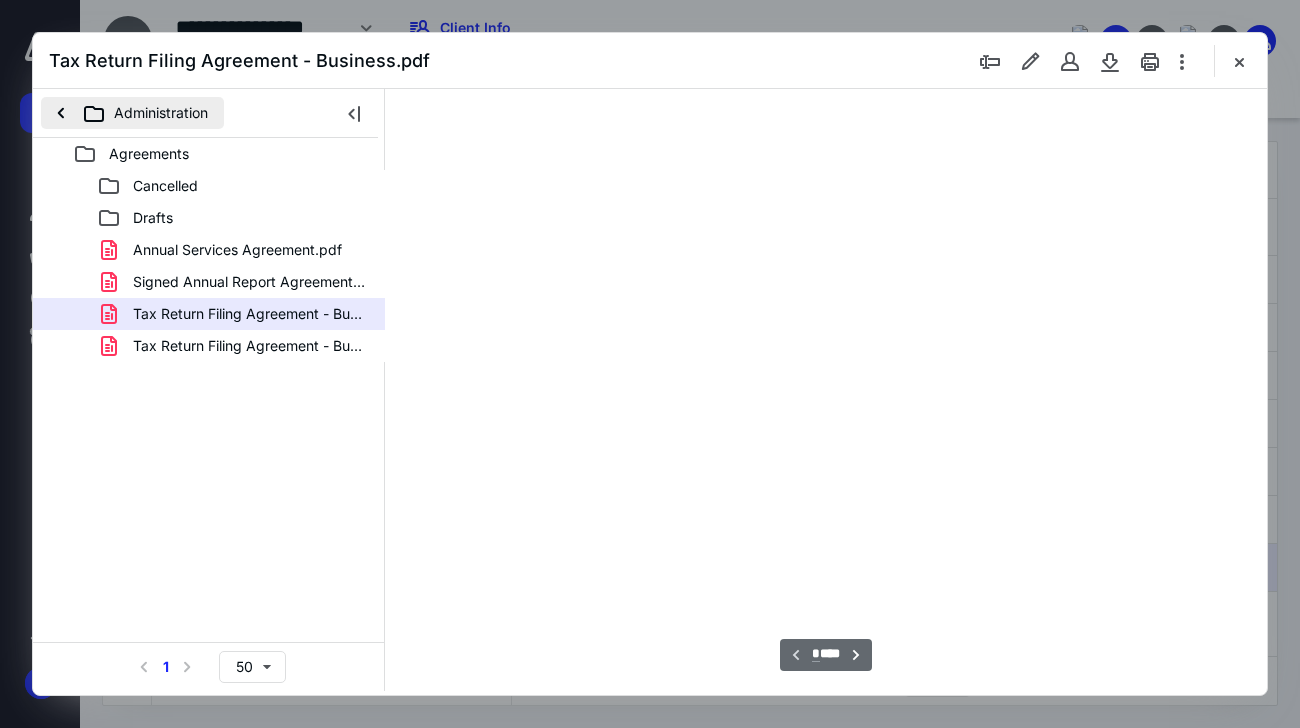 select on "****" 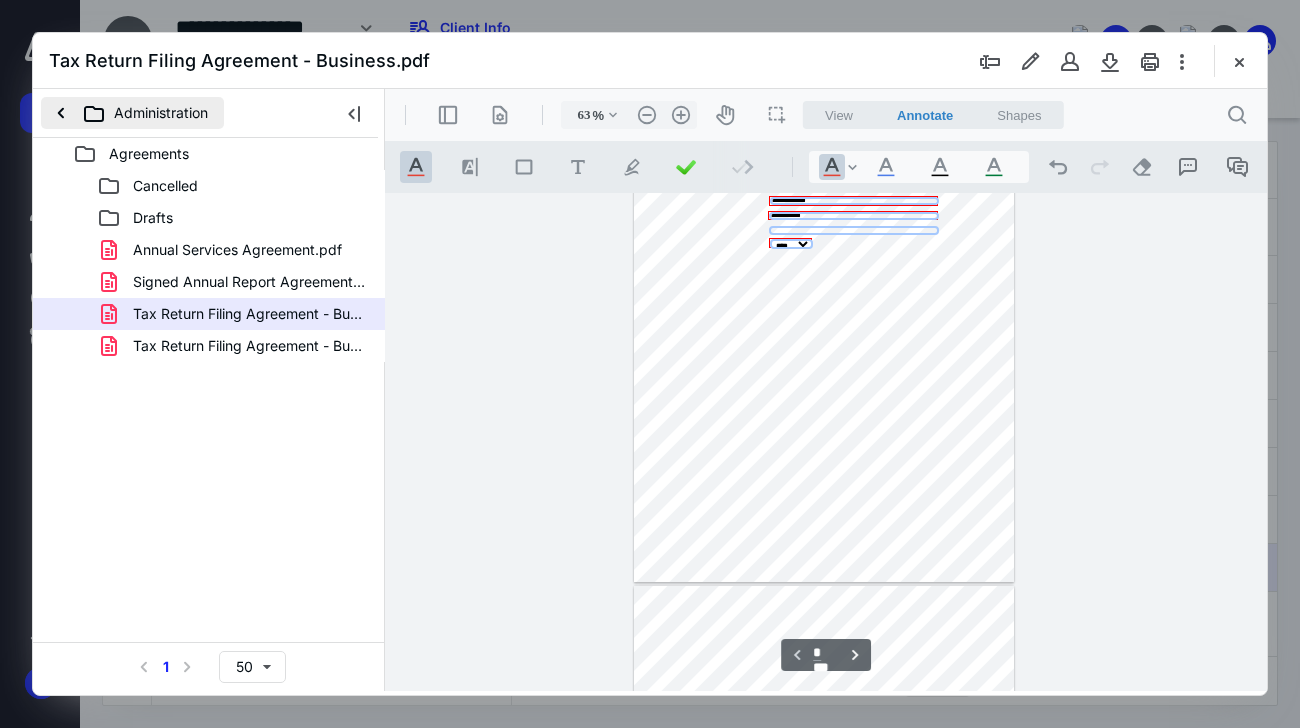 click on "Administration" at bounding box center (132, 113) 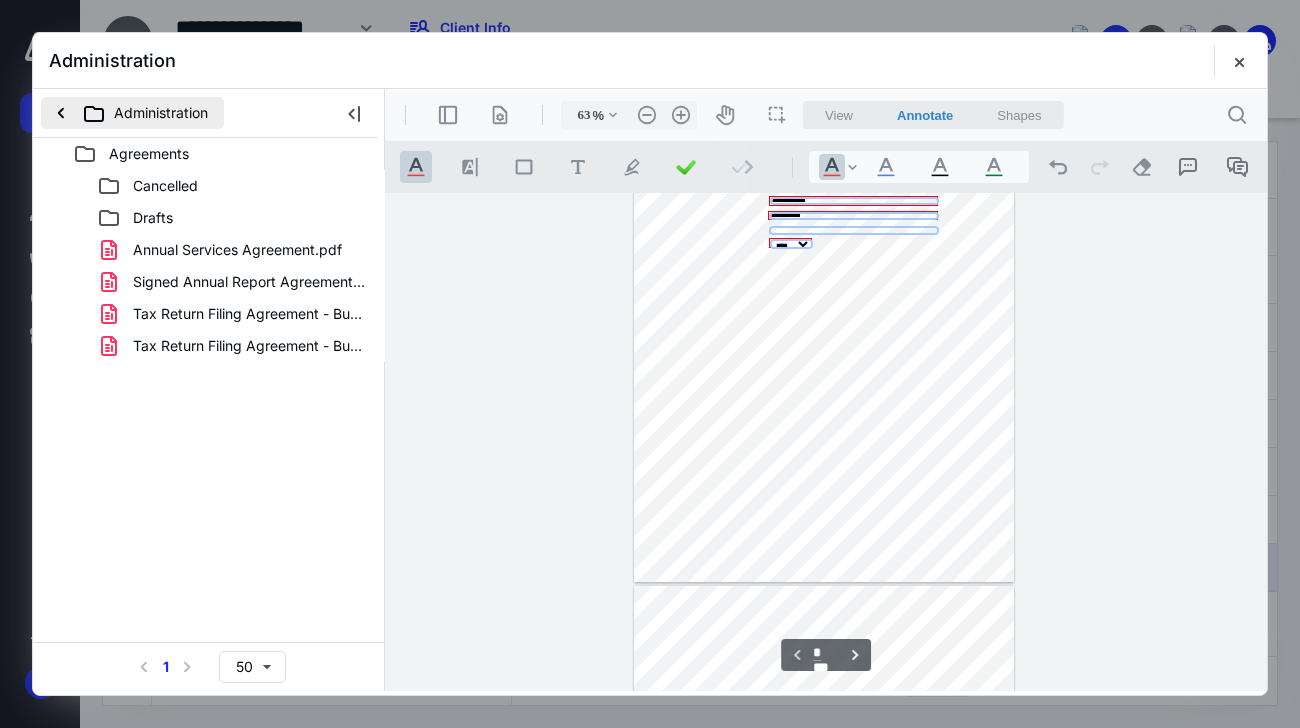 select on "****" 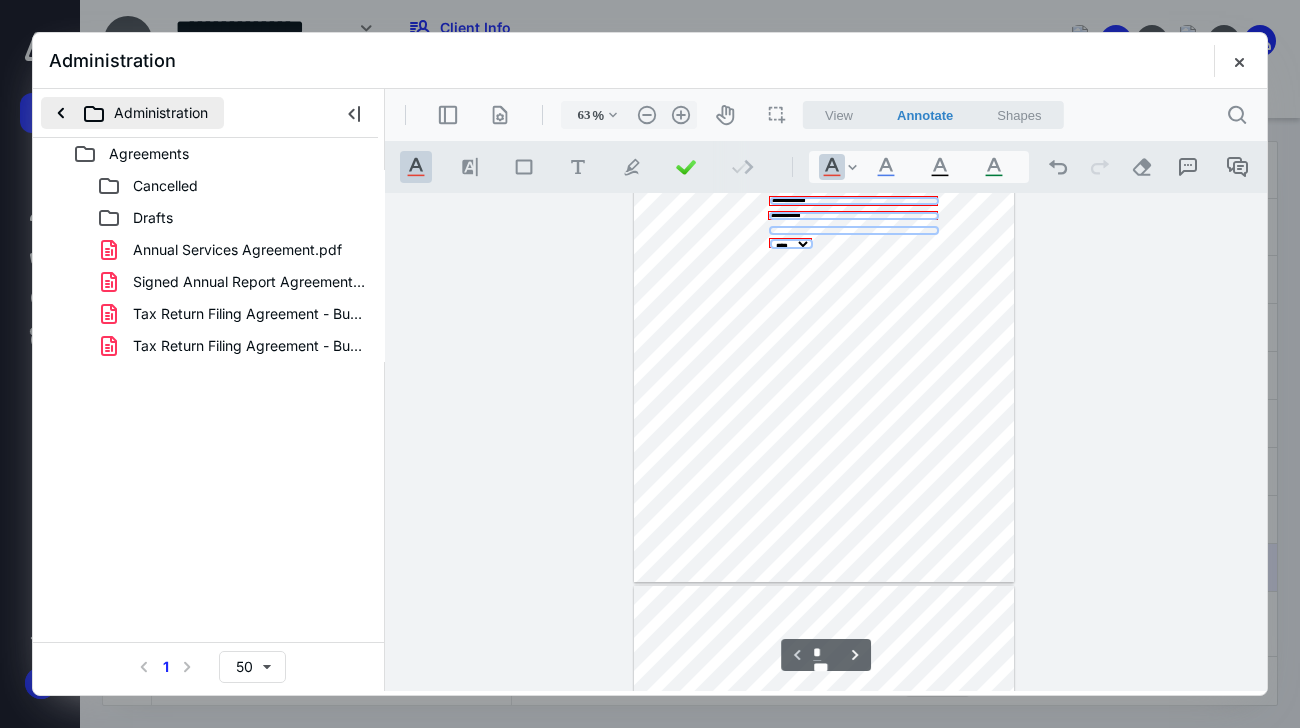 select on "****" 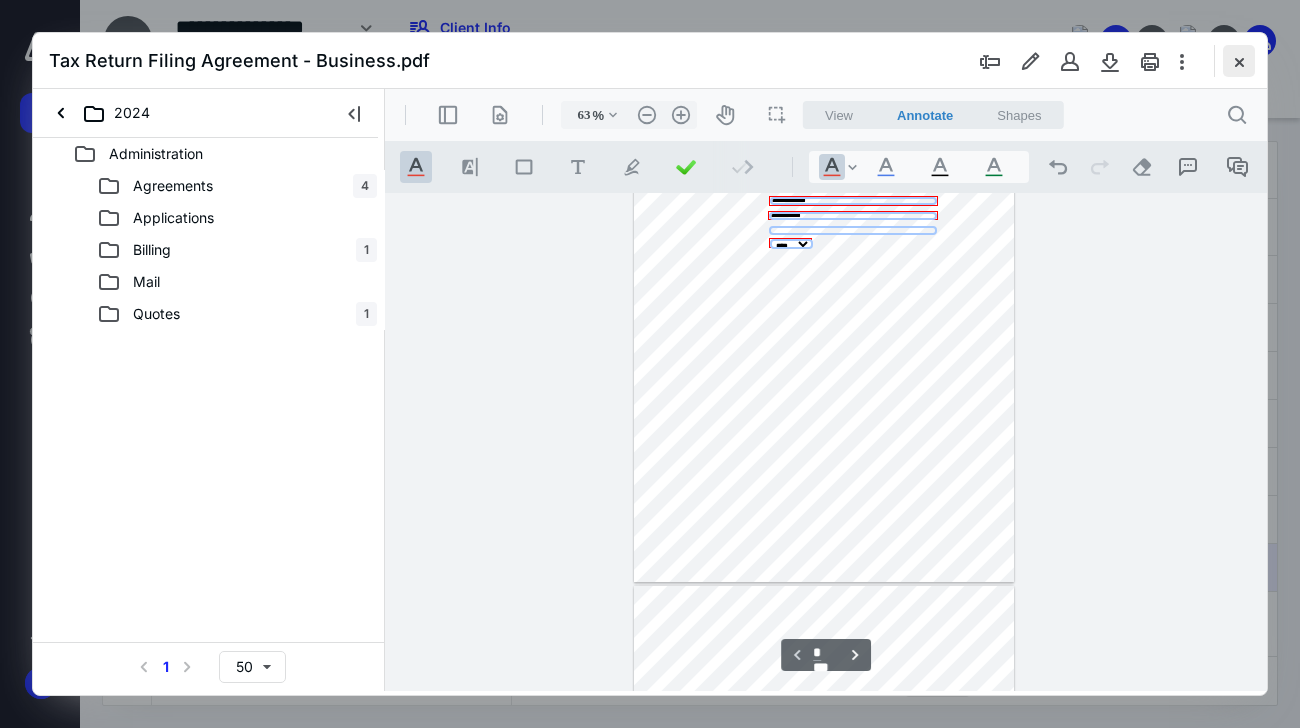 click at bounding box center (1239, 61) 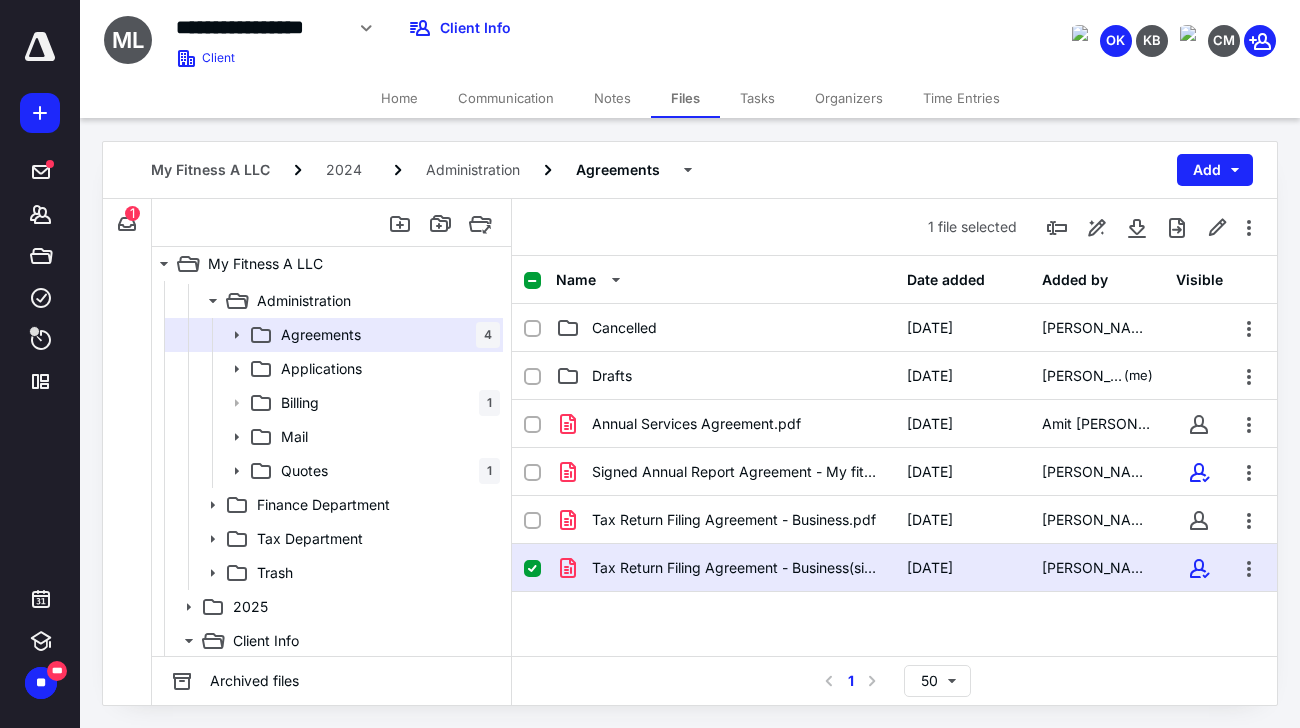 click on "Home" at bounding box center (399, 98) 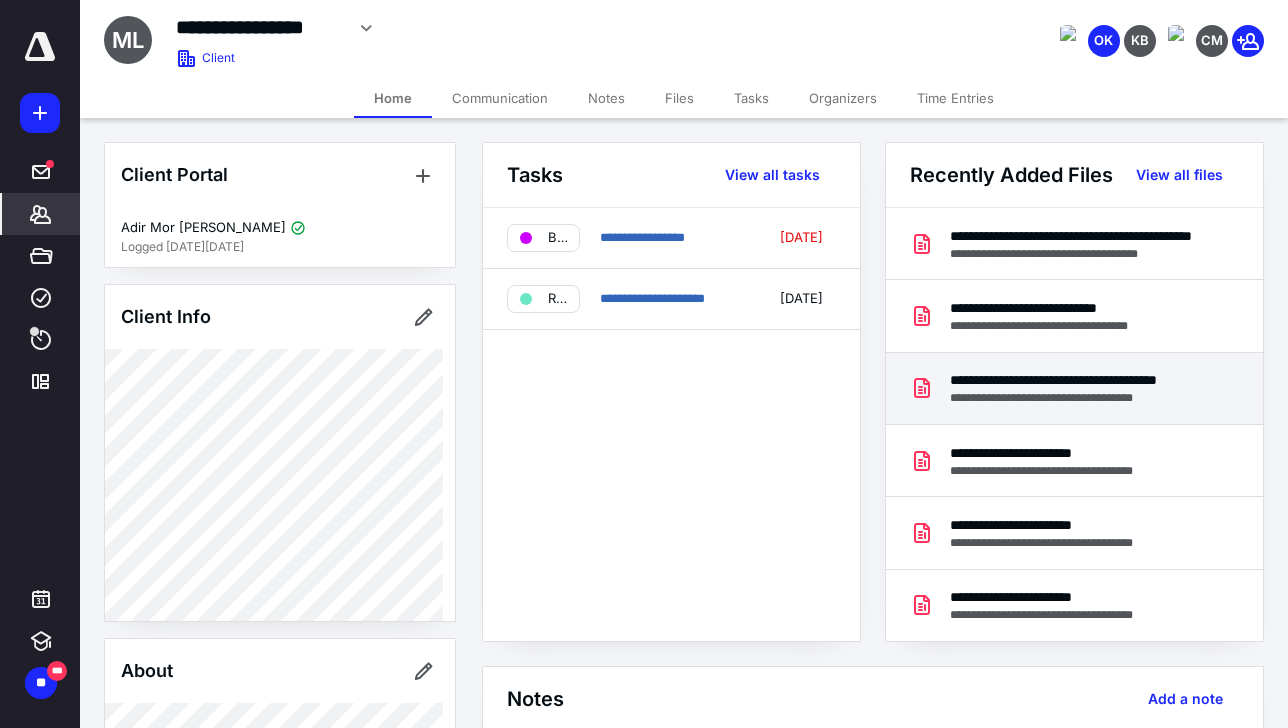 click on "**********" at bounding box center [1082, 398] 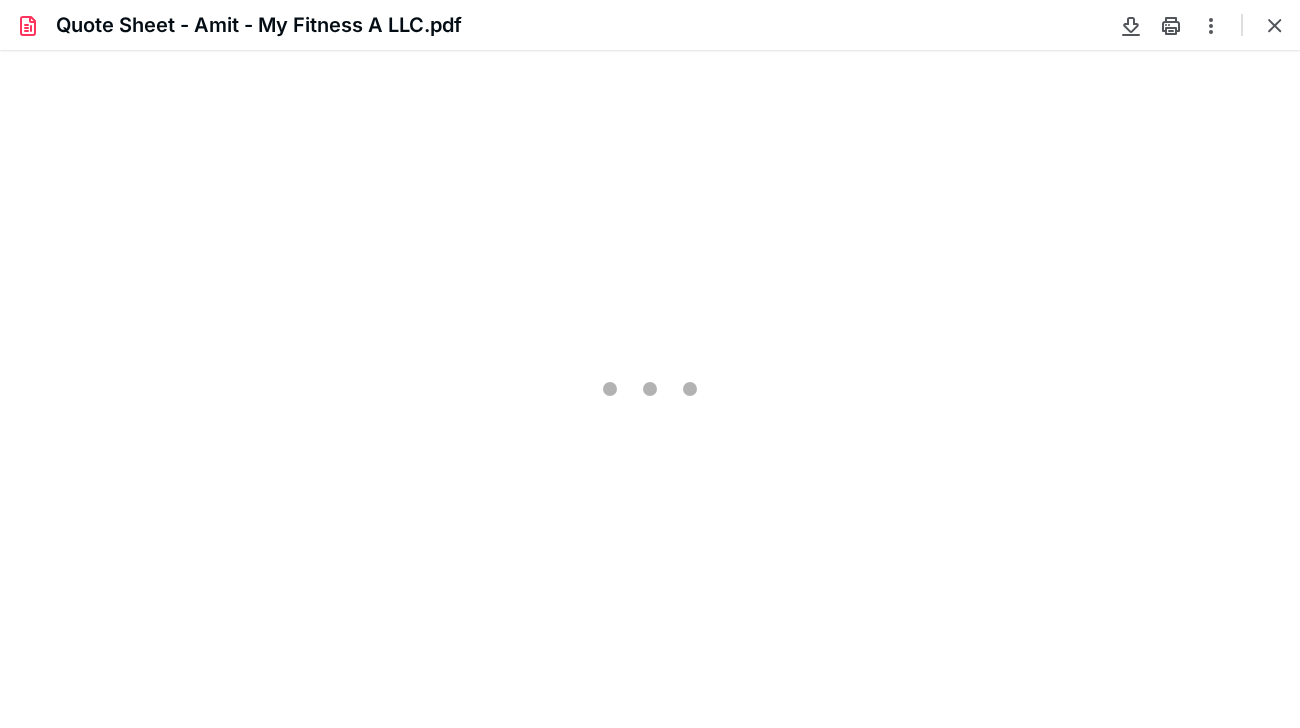 scroll, scrollTop: 0, scrollLeft: 0, axis: both 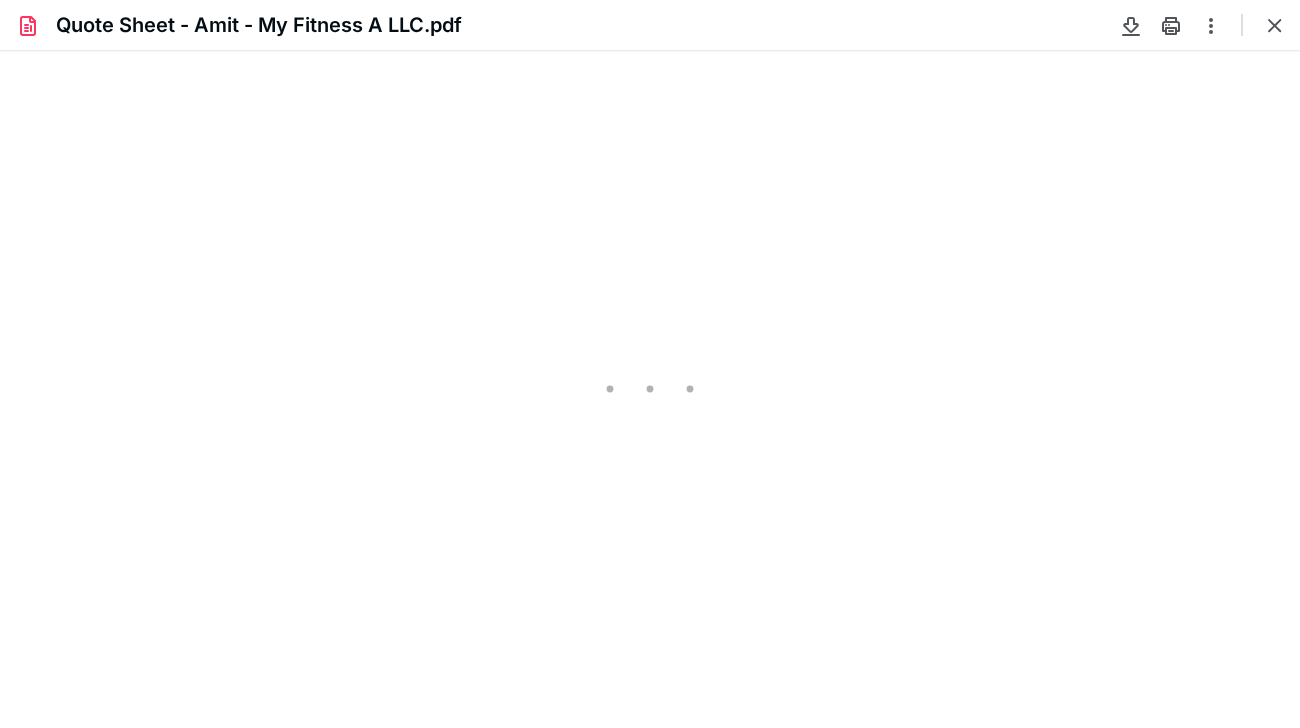 type on "104" 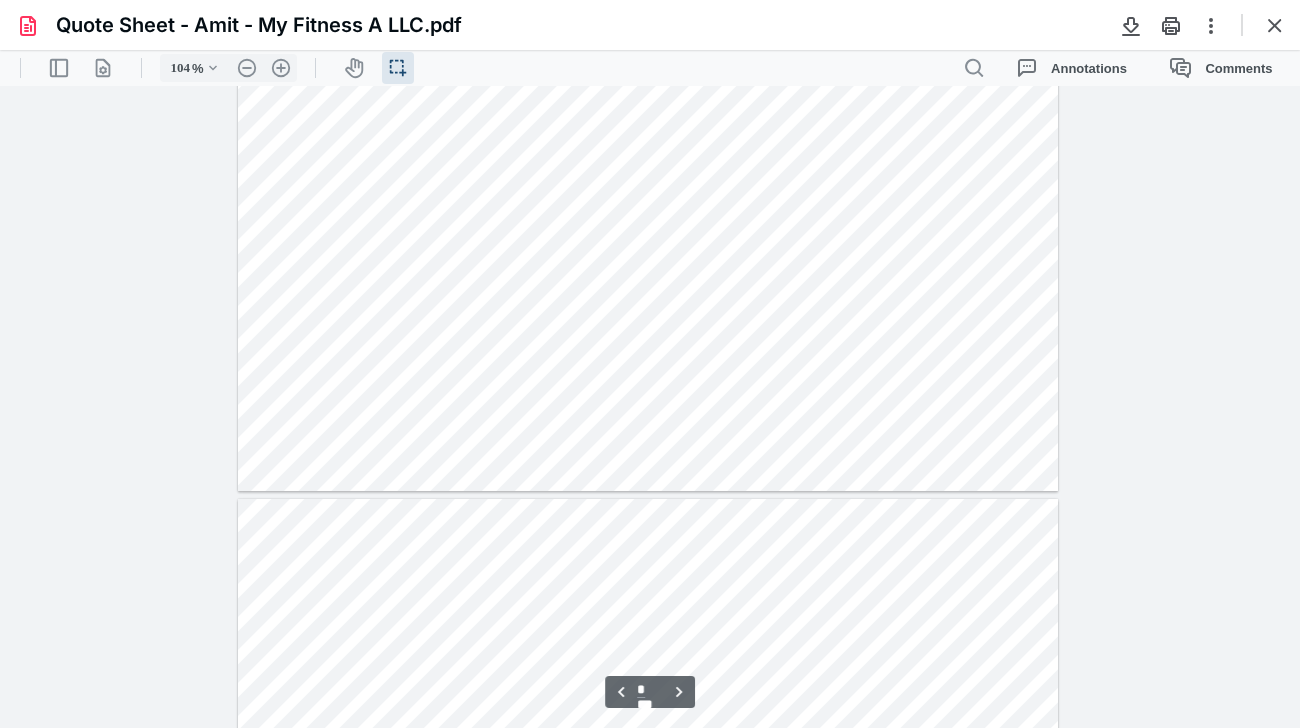 type on "*" 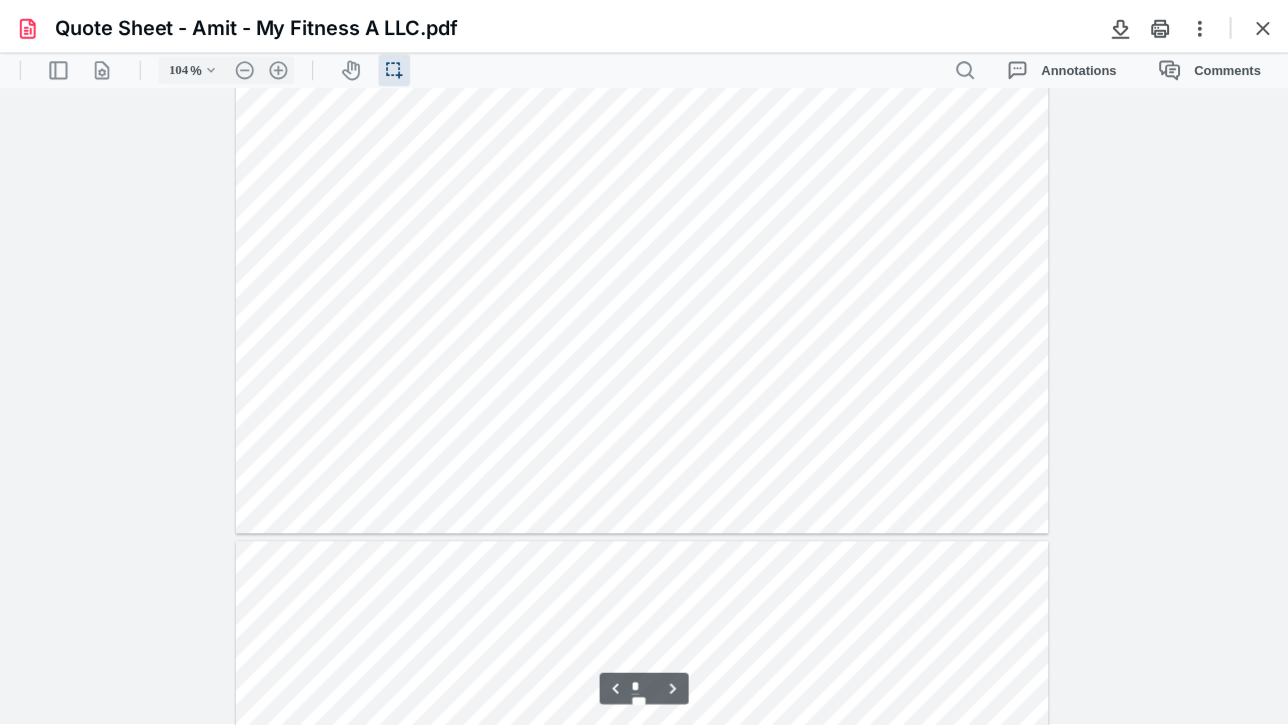 scroll, scrollTop: 1600, scrollLeft: 0, axis: vertical 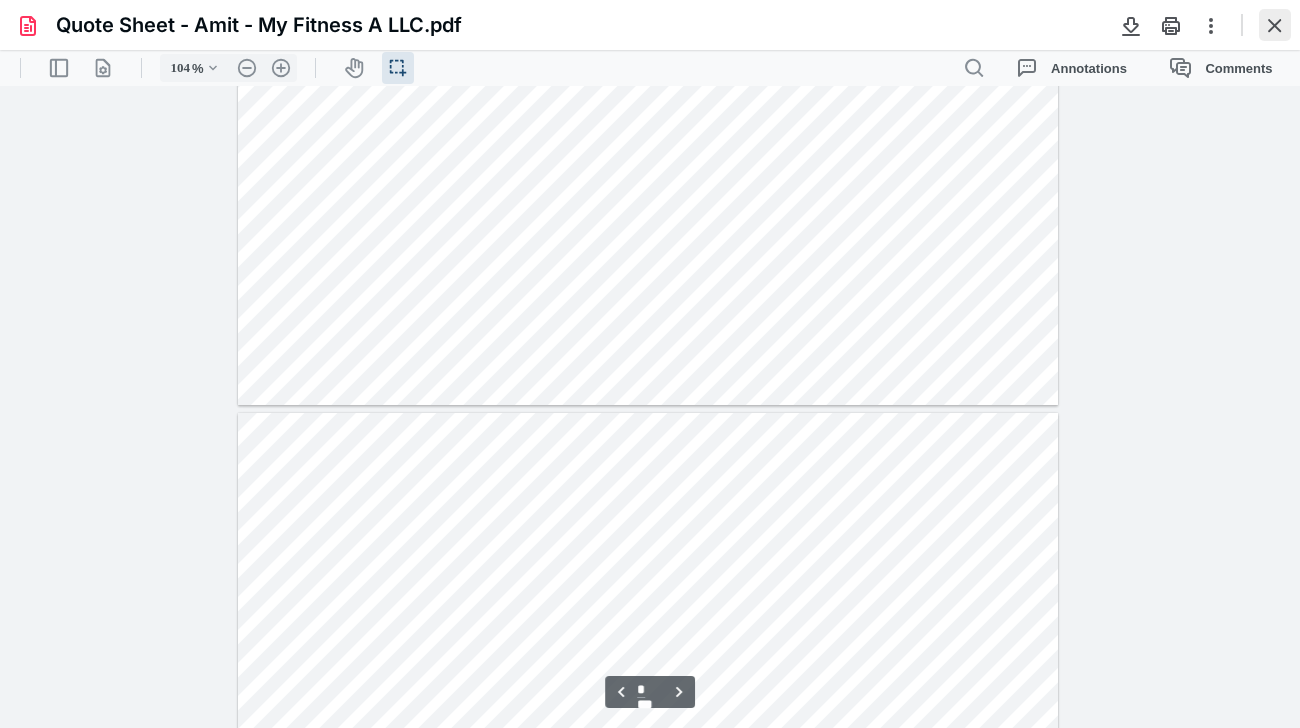 click at bounding box center (1275, 25) 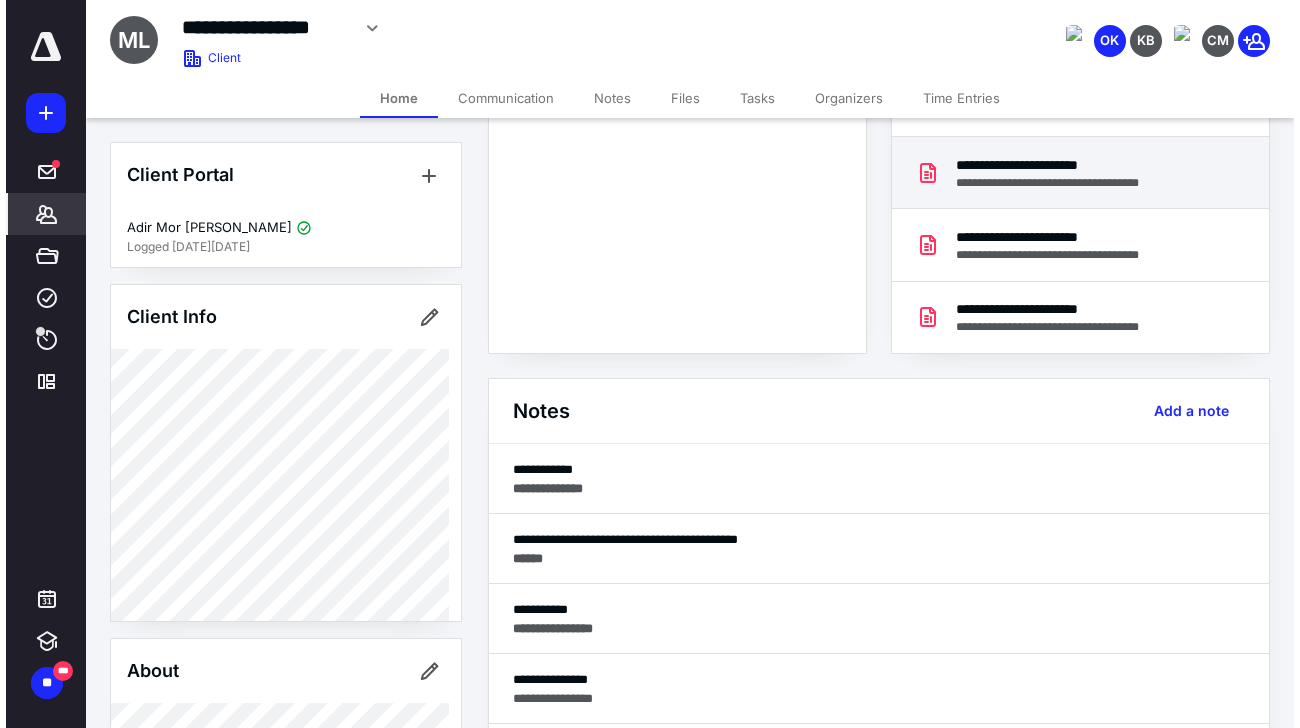 scroll, scrollTop: 0, scrollLeft: 0, axis: both 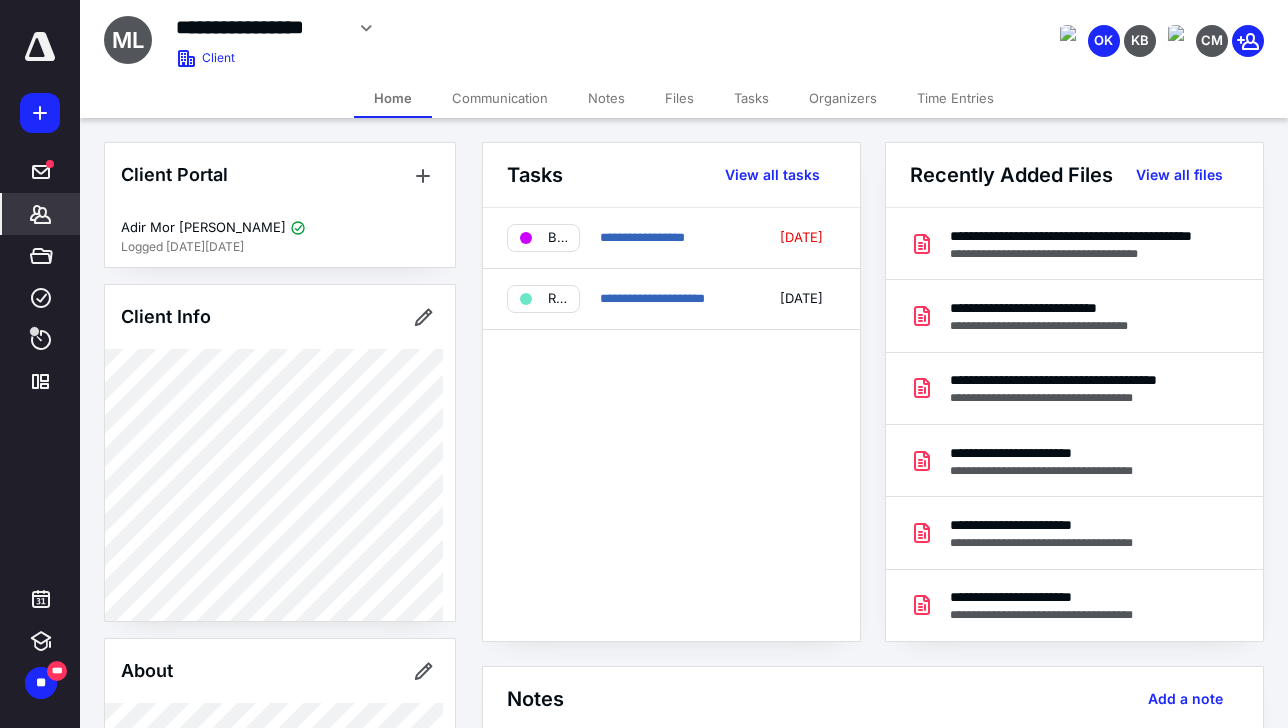 click on "Communication" at bounding box center (500, 98) 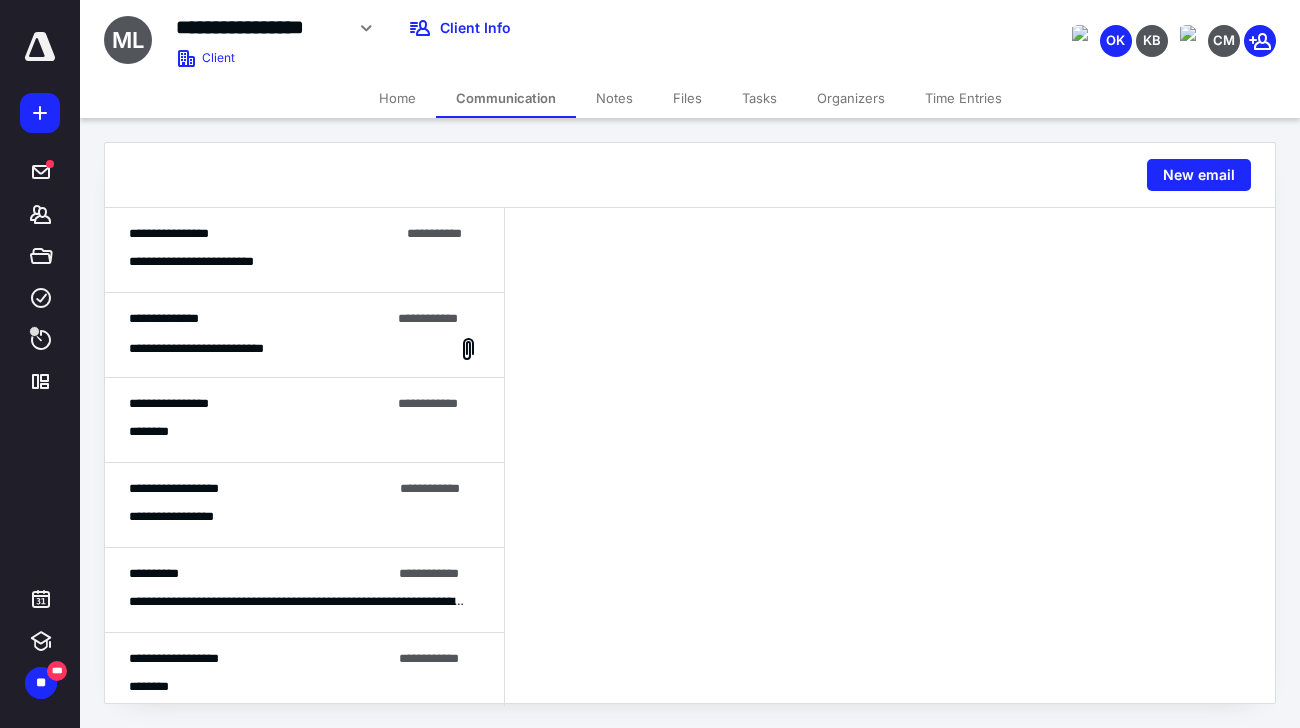 click on "**********" at bounding box center (304, 262) 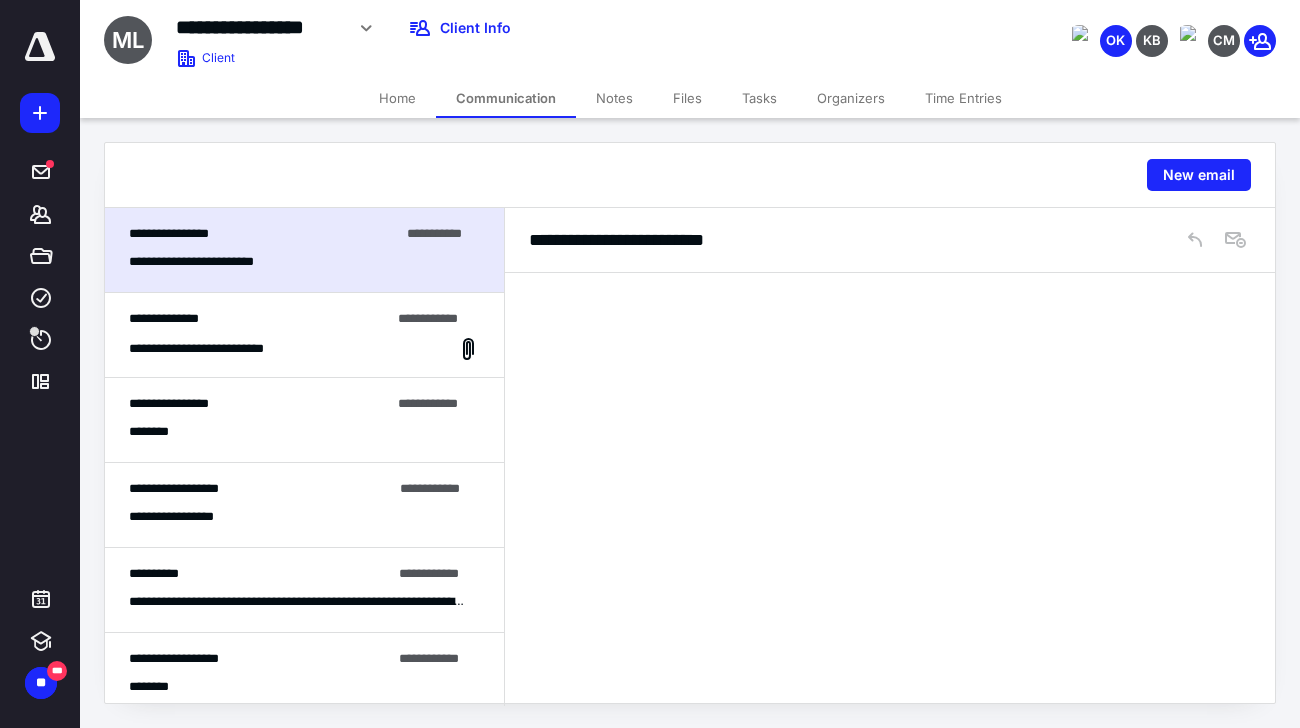 click on "**********" at bounding box center (264, 234) 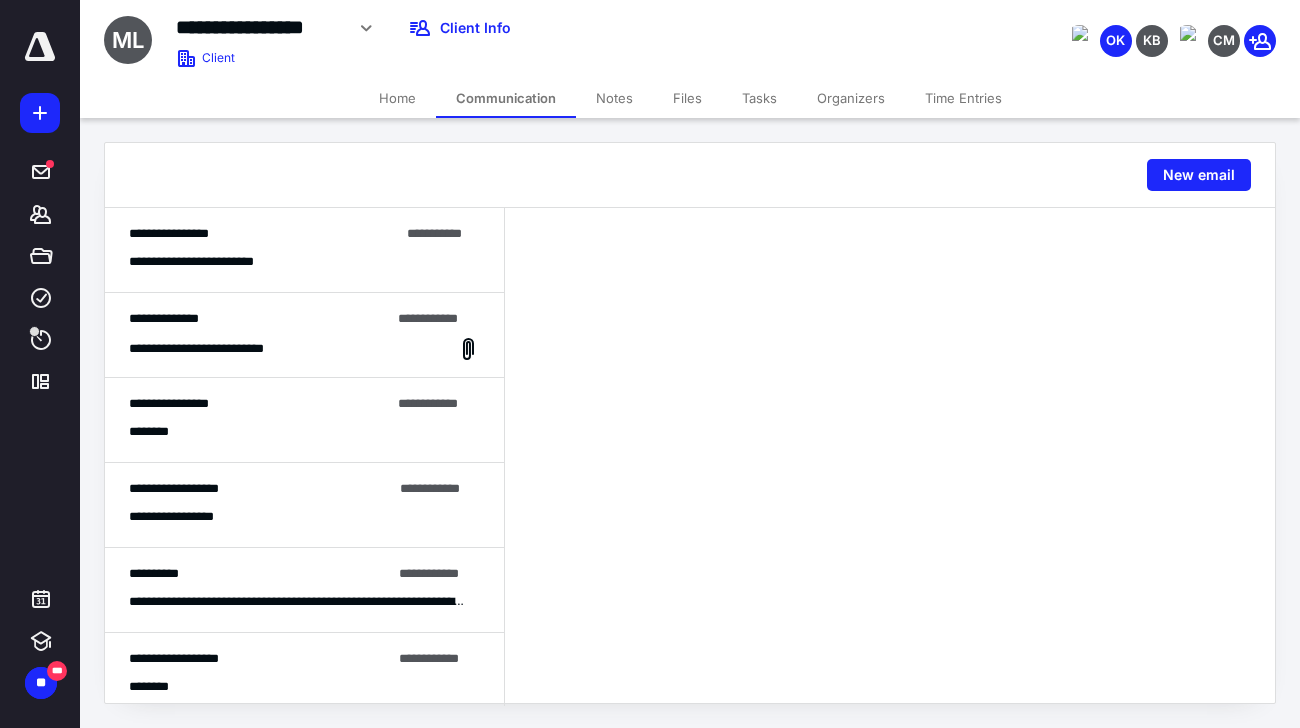 click on "**********" at bounding box center (264, 234) 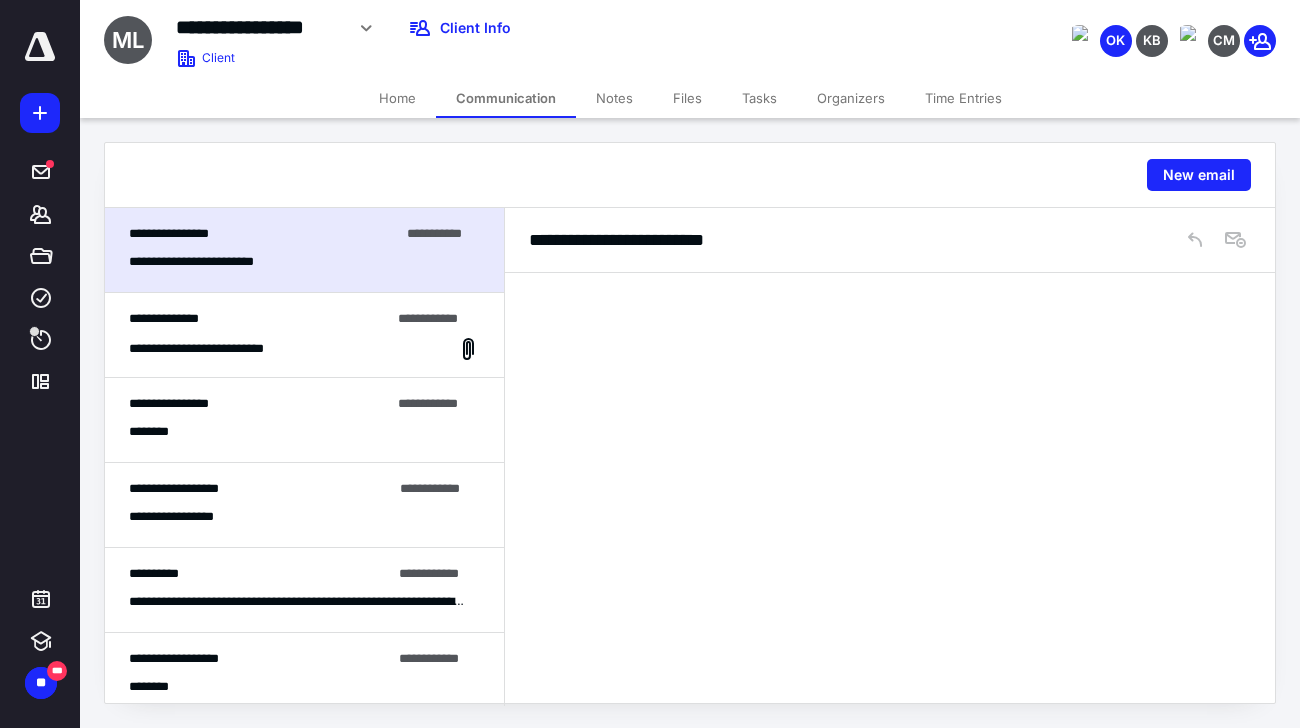 click on "**********" at bounding box center [264, 234] 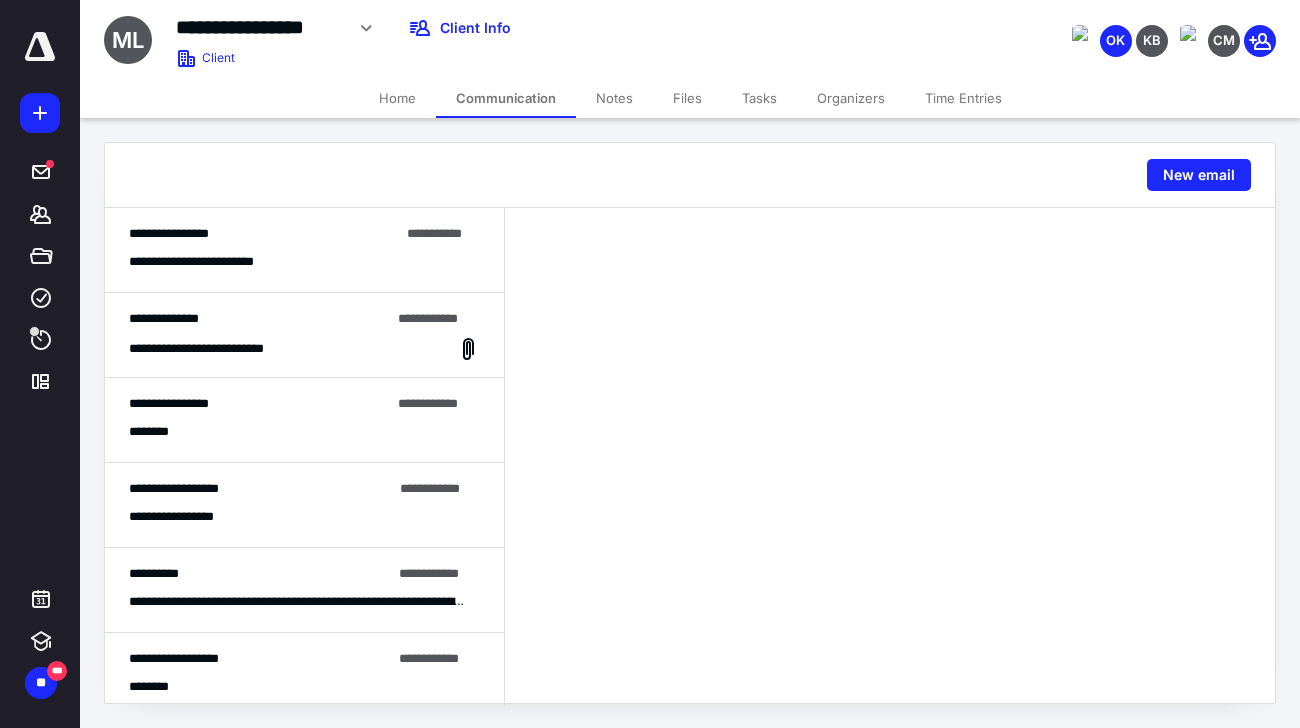 click on "**********" at bounding box center [264, 234] 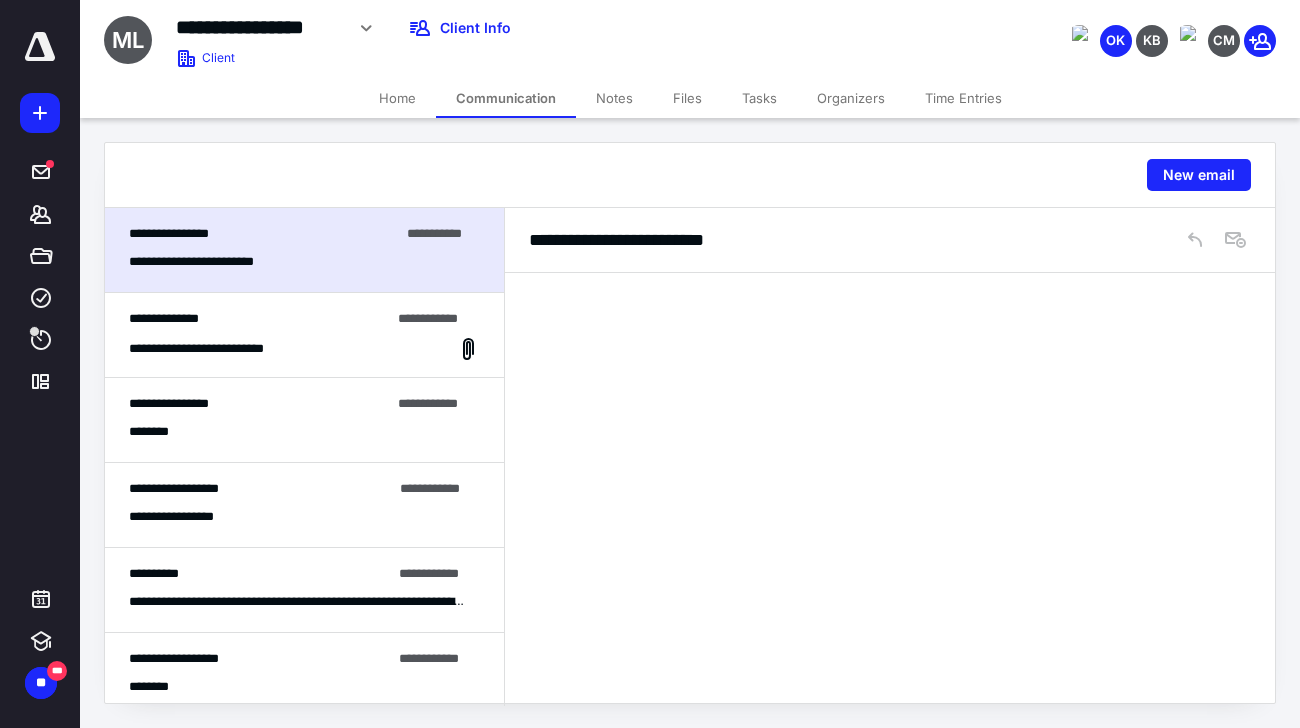 click on "**********" at bounding box center [644, 240] 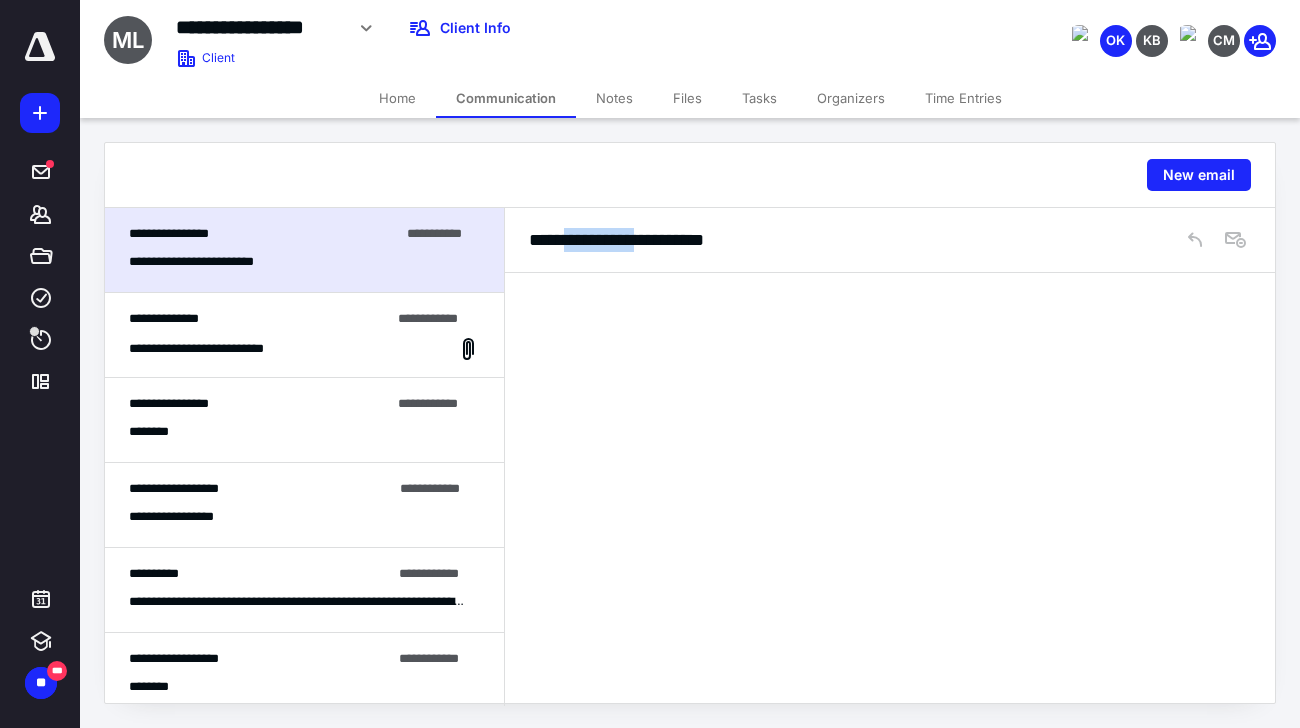 click on "**********" at bounding box center [644, 240] 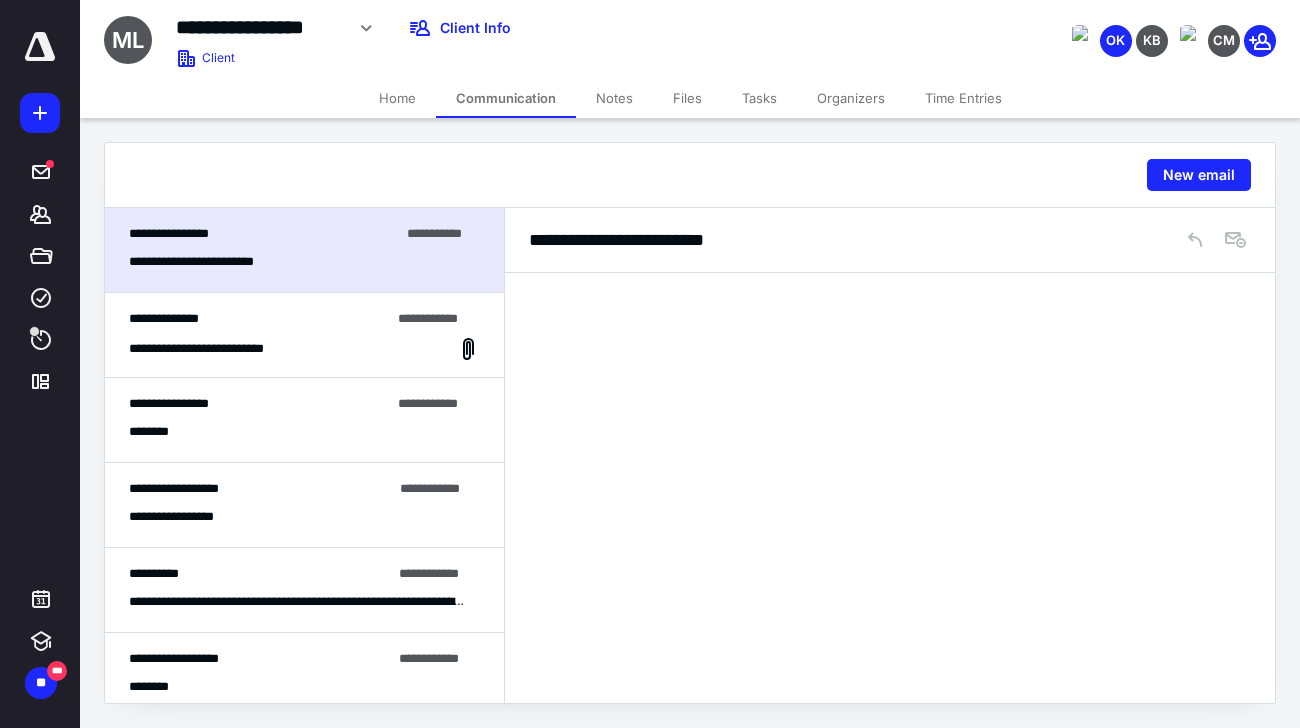 click on "**********" at bounding box center [304, 335] 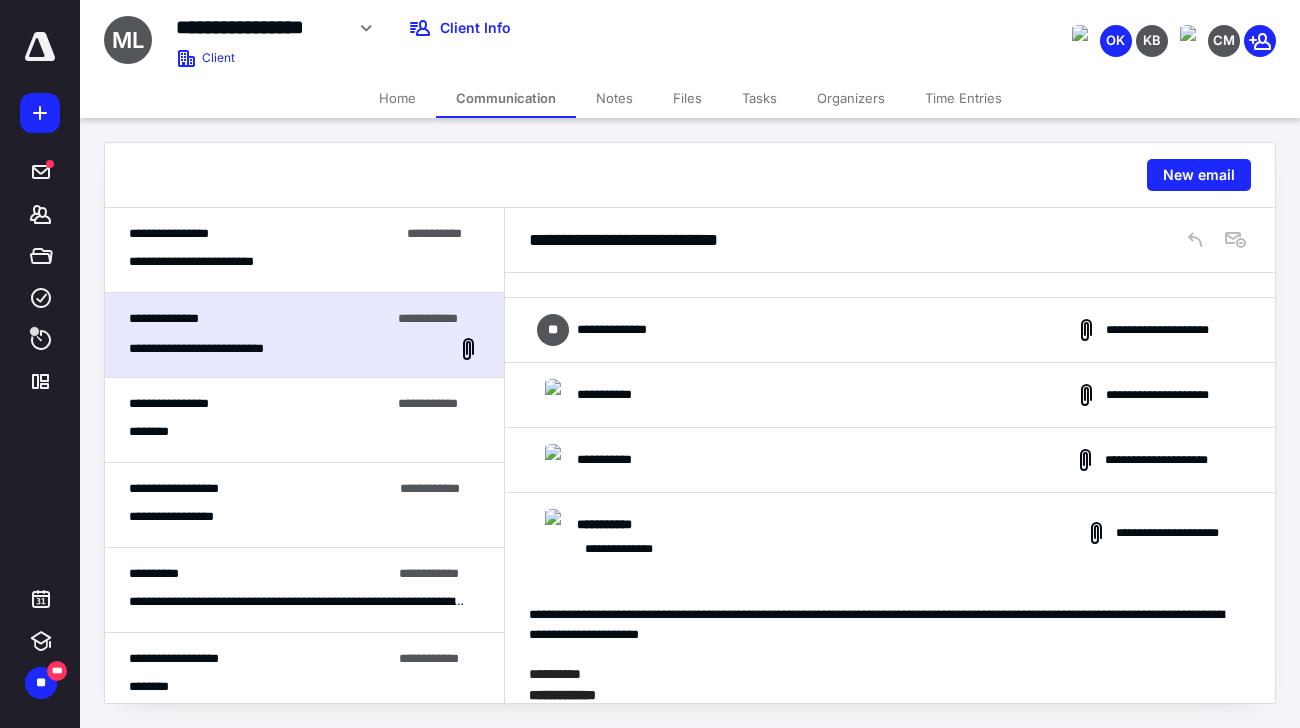 scroll, scrollTop: 0, scrollLeft: 0, axis: both 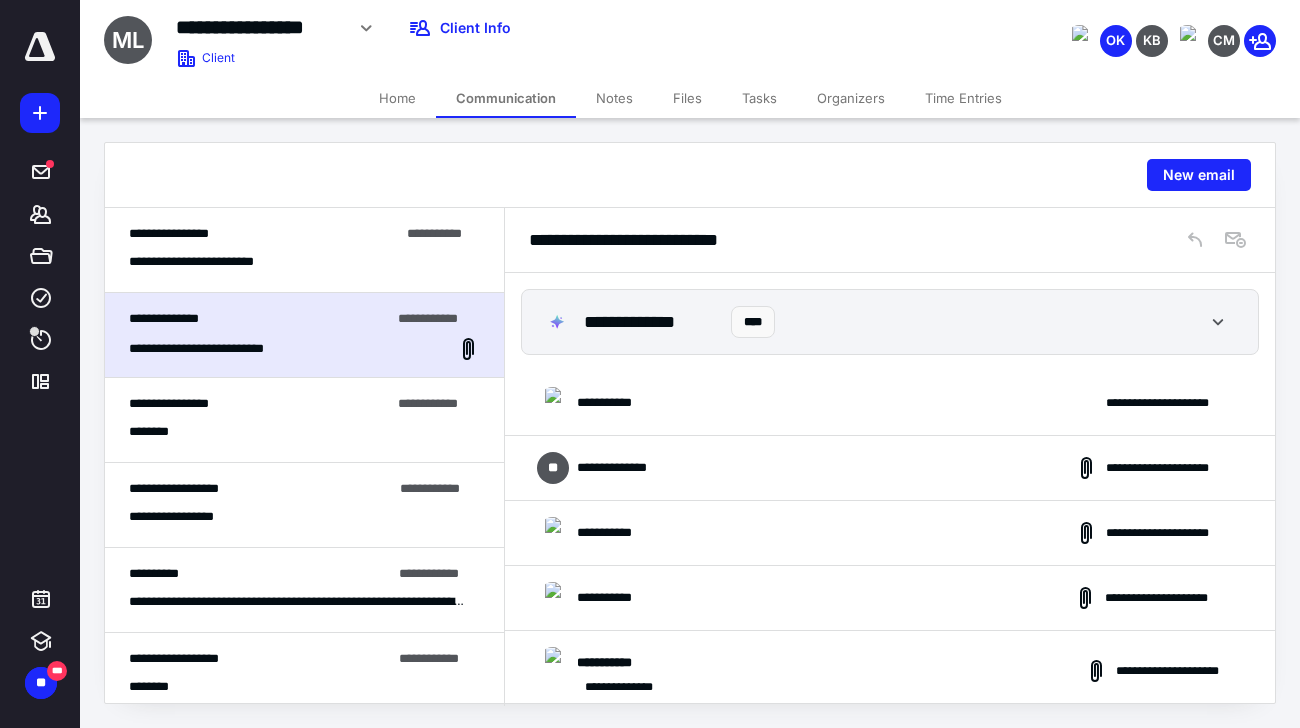 click on "**********" at bounding box center [890, 403] 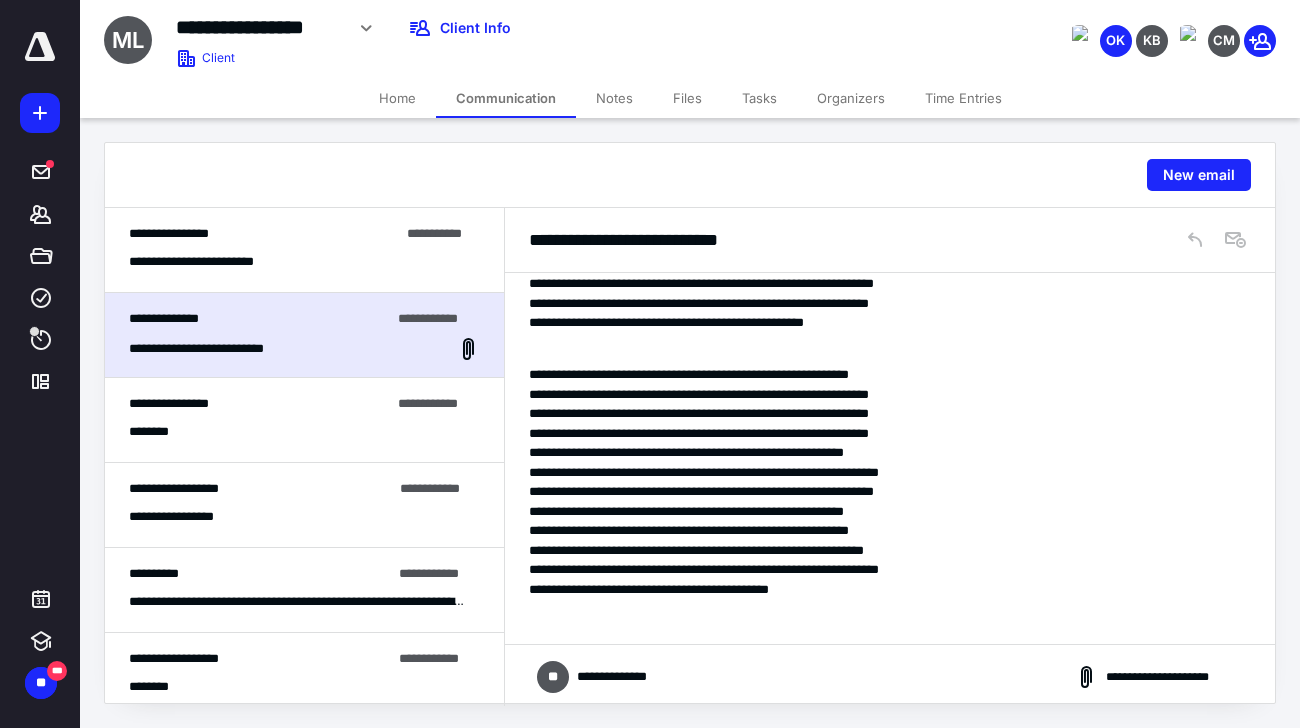 scroll, scrollTop: 1120, scrollLeft: 0, axis: vertical 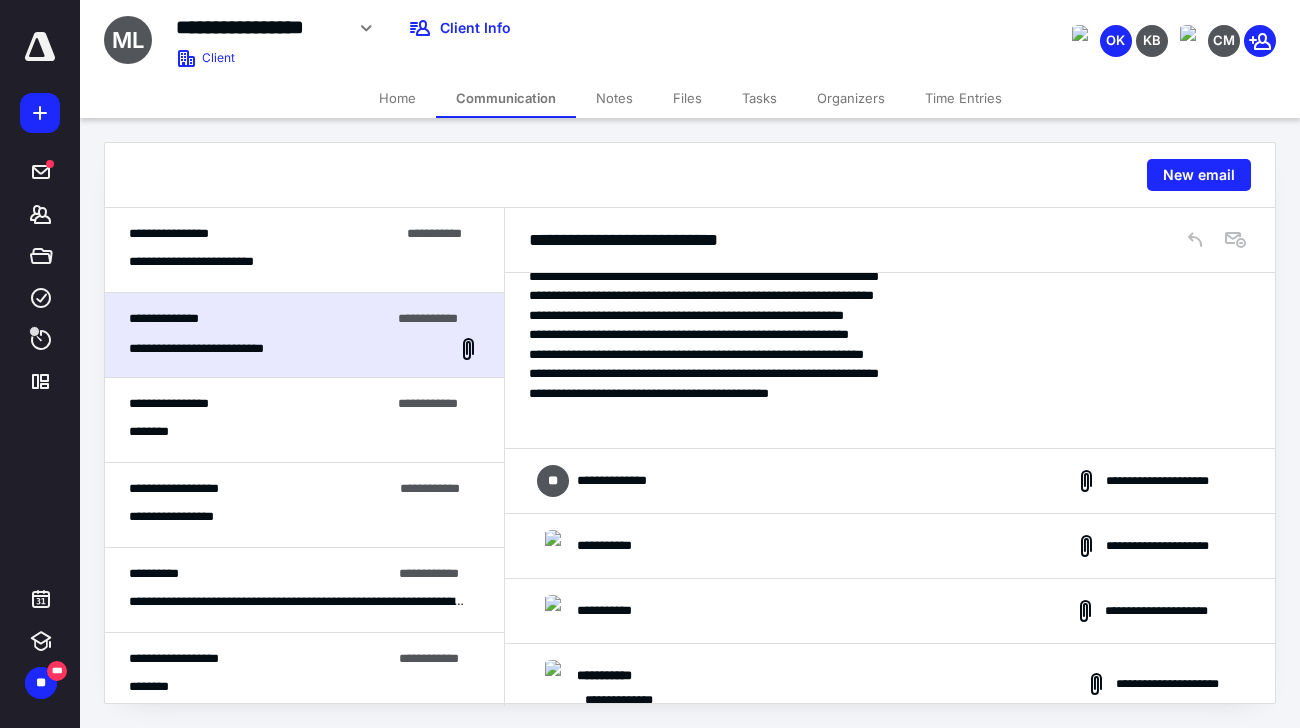 click on "**********" at bounding box center (621, 481) 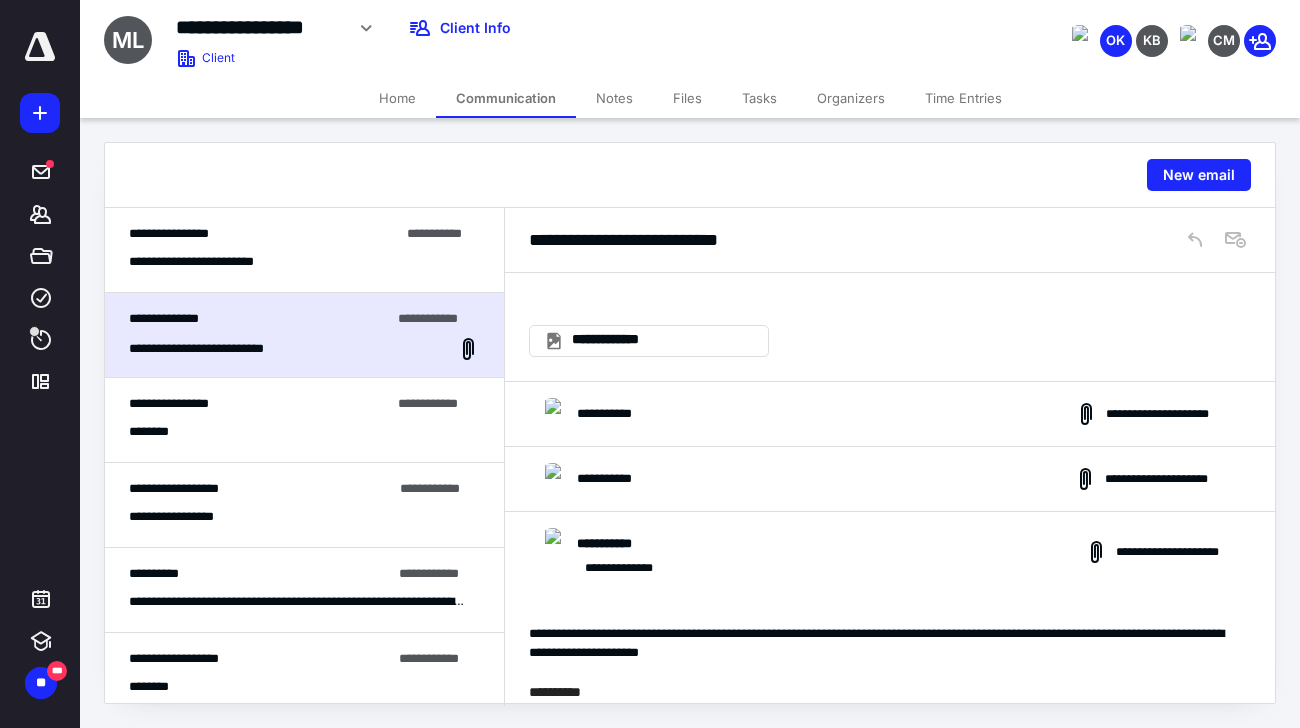 scroll, scrollTop: 2320, scrollLeft: 0, axis: vertical 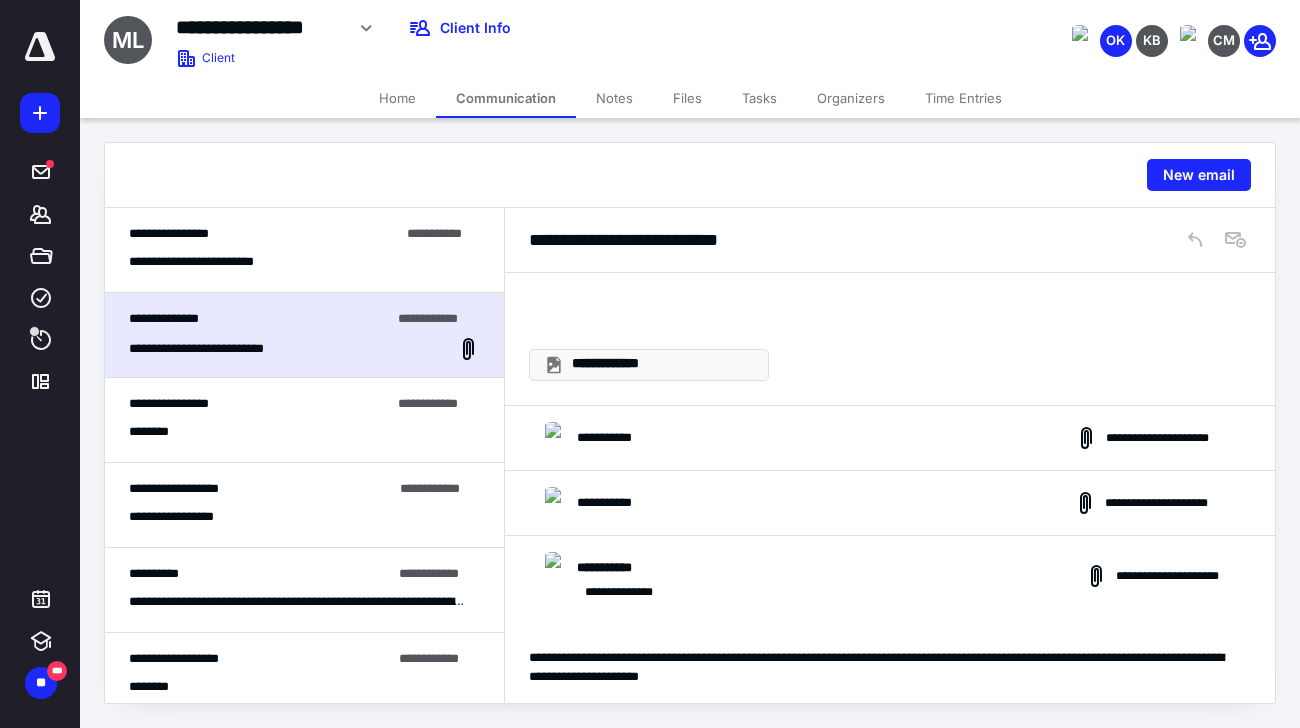 click on "**********" at bounding box center [649, 365] 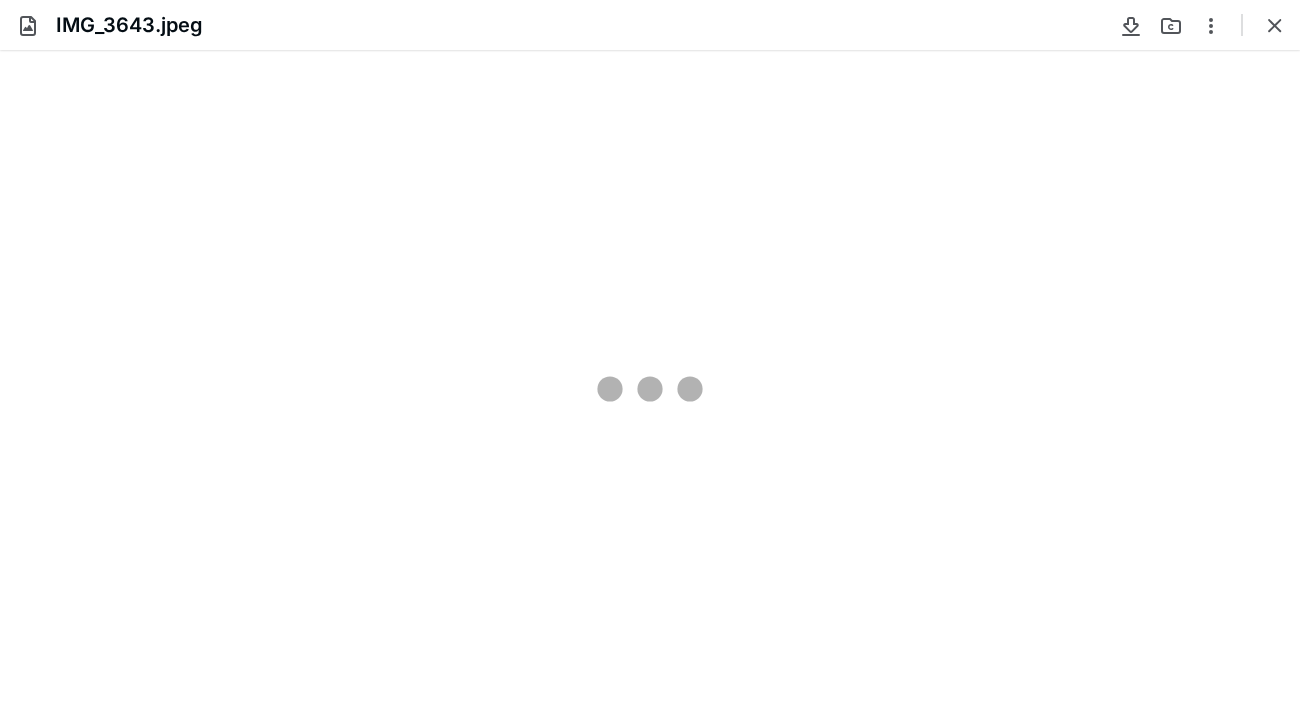 scroll, scrollTop: 0, scrollLeft: 0, axis: both 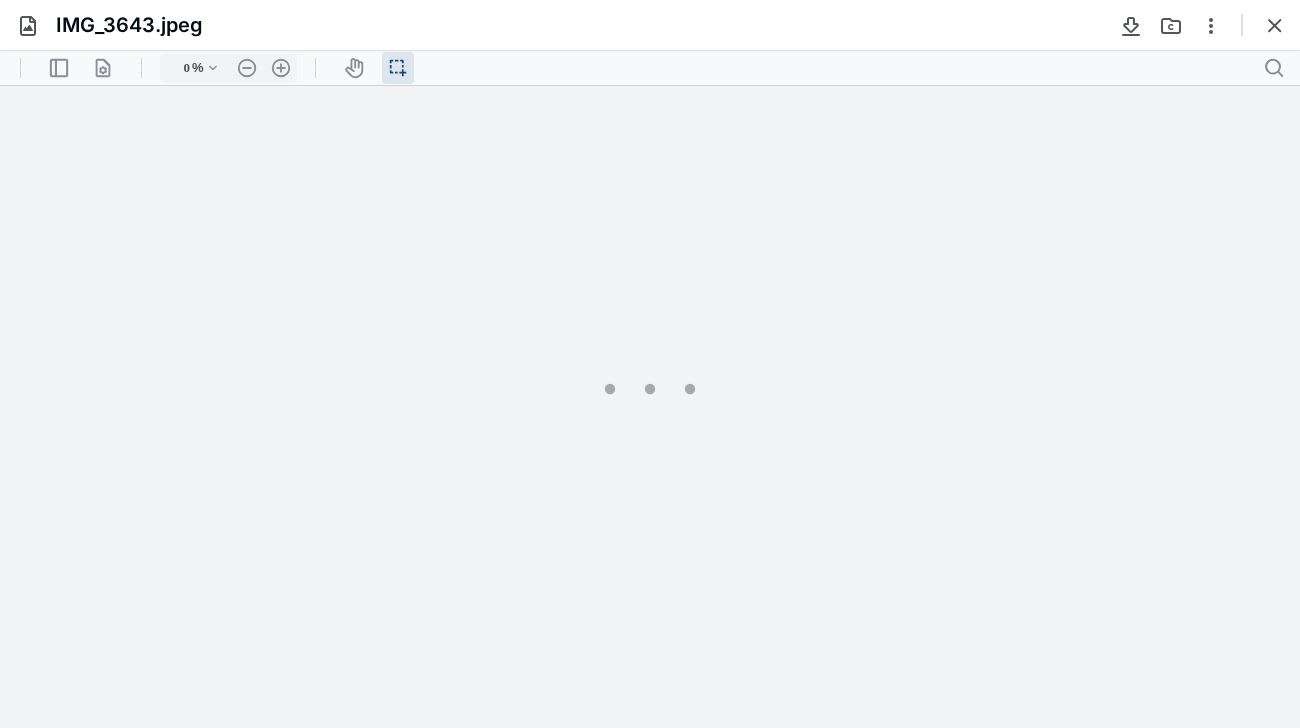 type on "81" 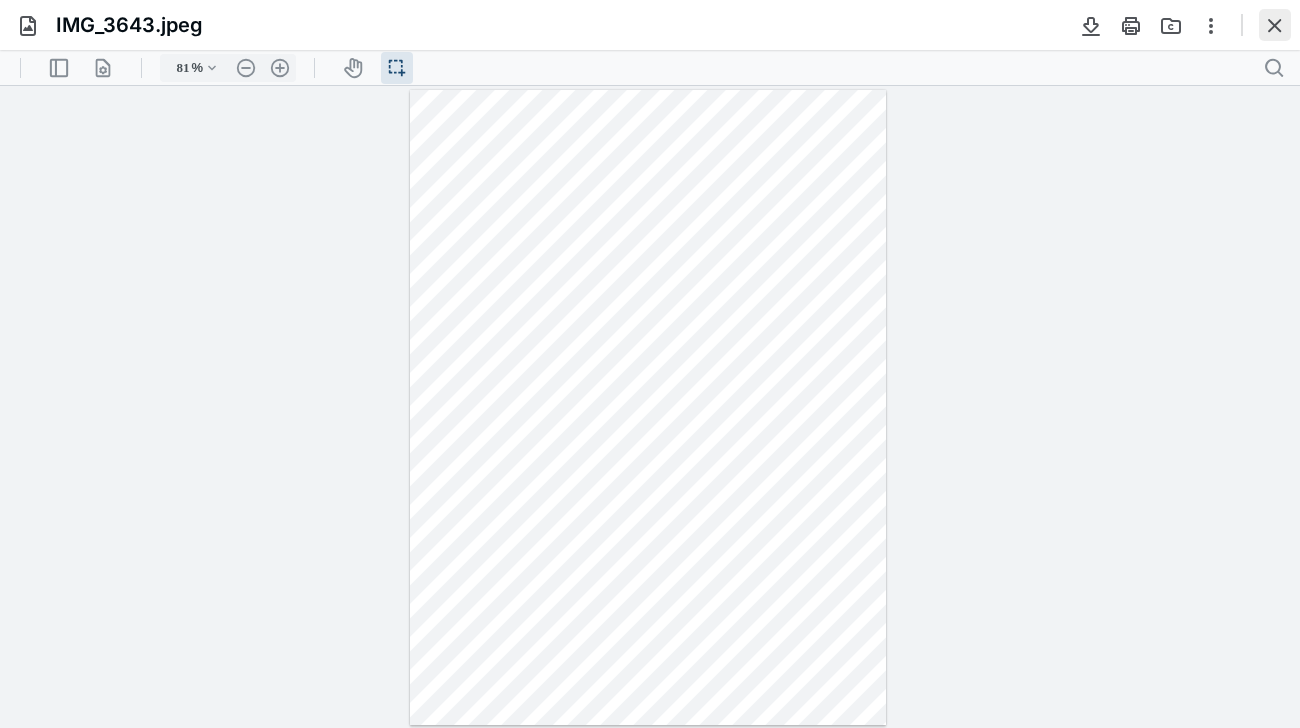 click at bounding box center [1275, 25] 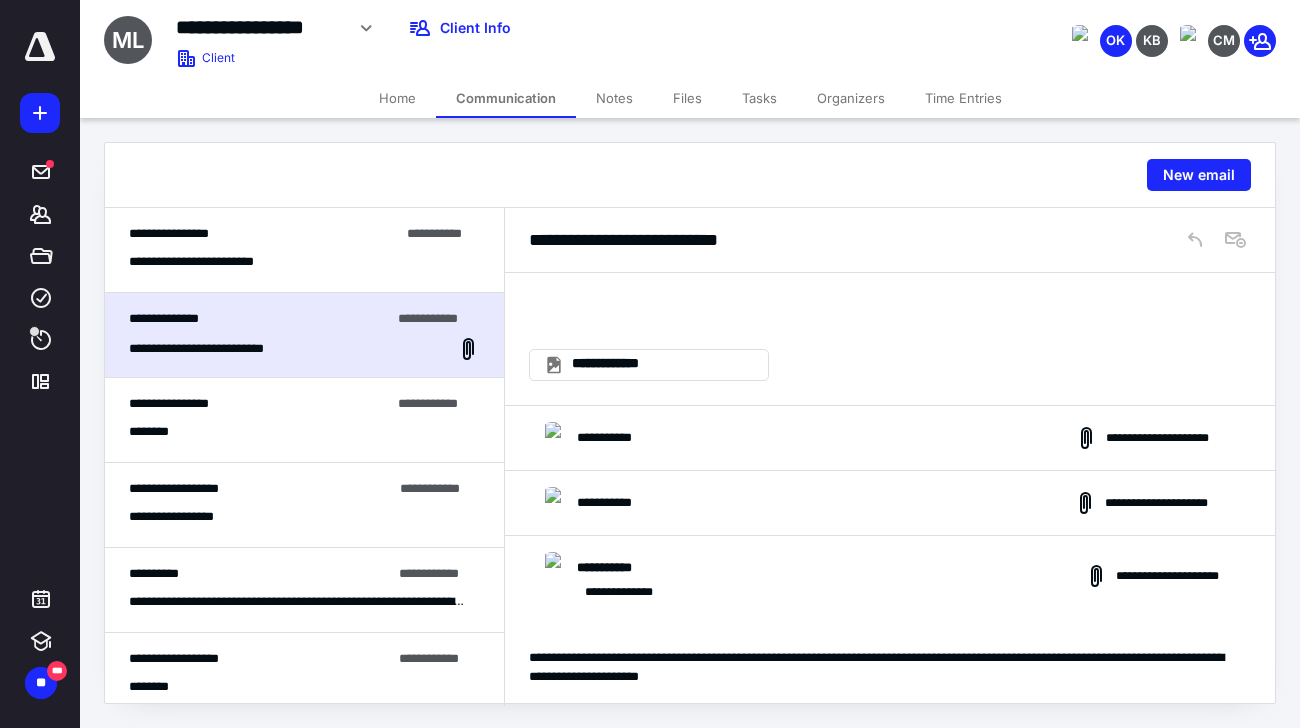 click on "**********" at bounding box center (591, 438) 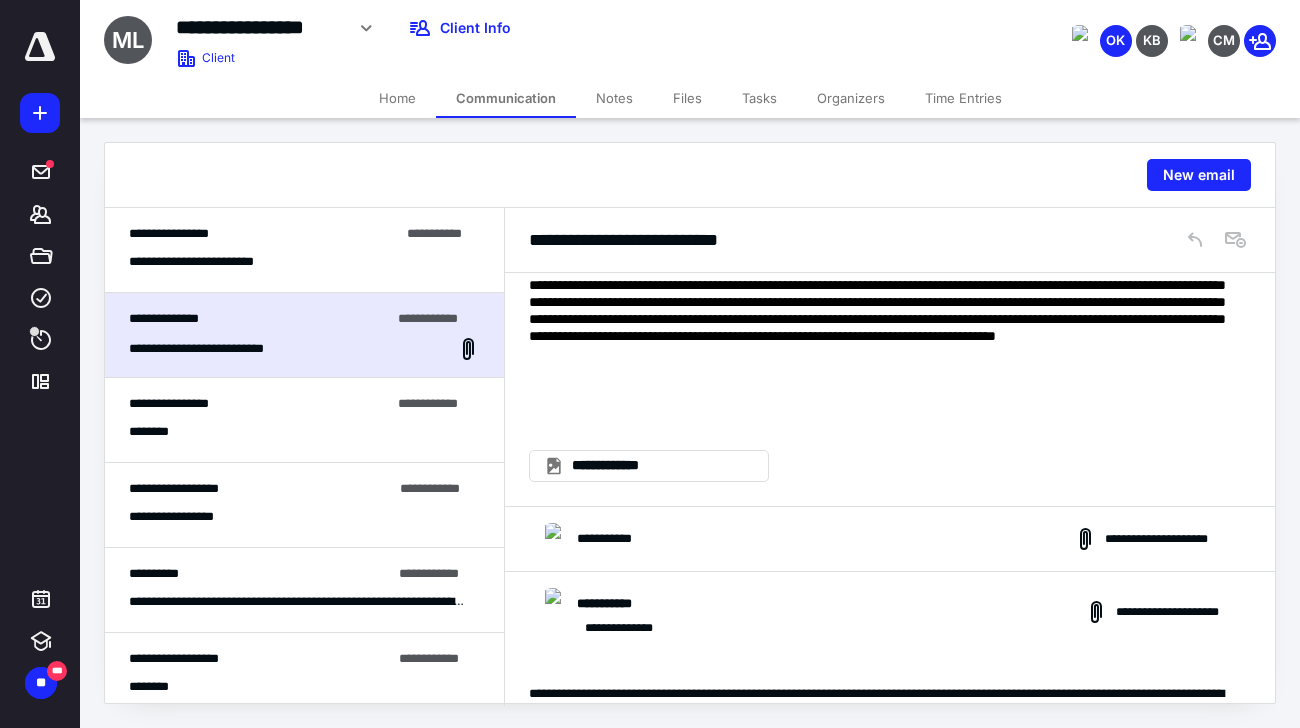 scroll, scrollTop: 3440, scrollLeft: 0, axis: vertical 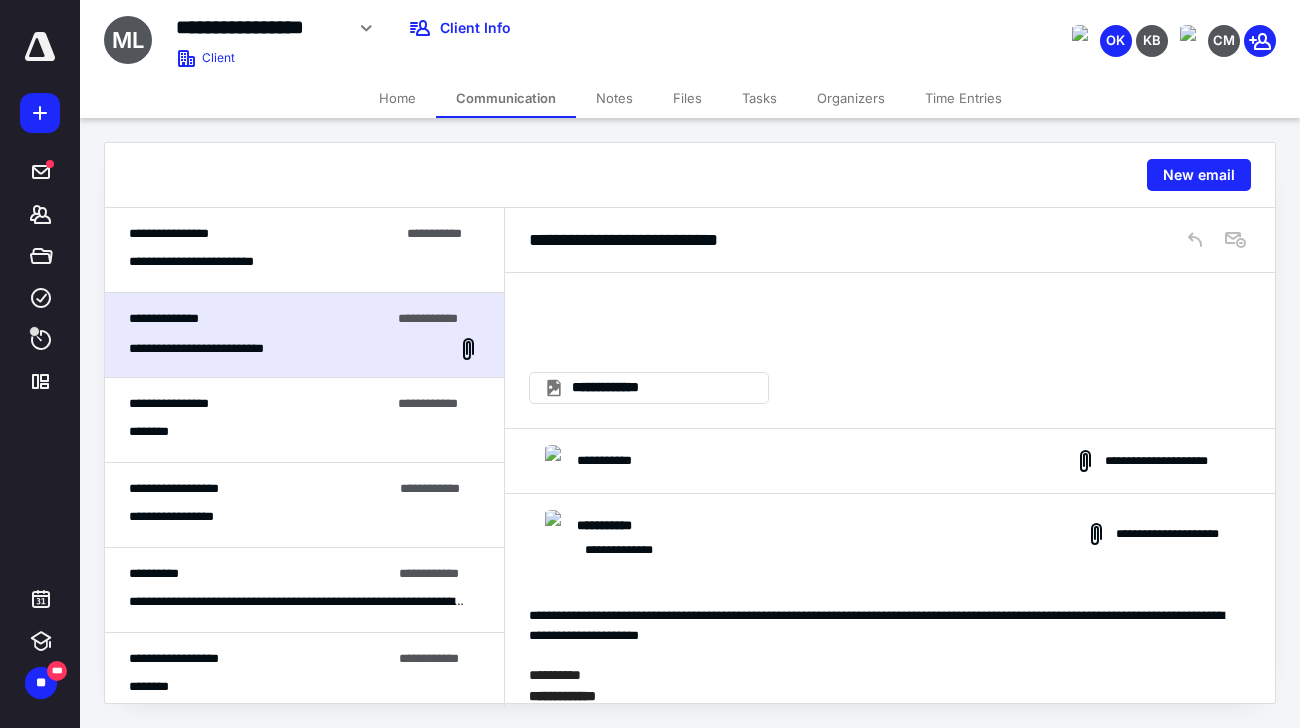 click on "**********" at bounding box center [615, 461] 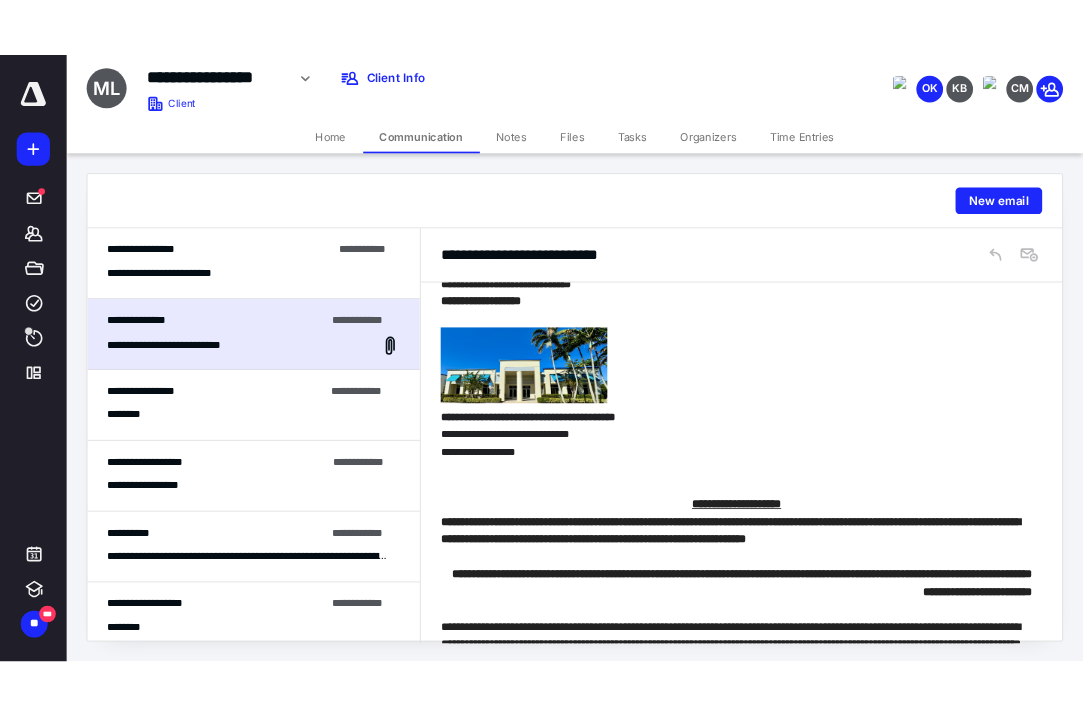 scroll, scrollTop: 5120, scrollLeft: 0, axis: vertical 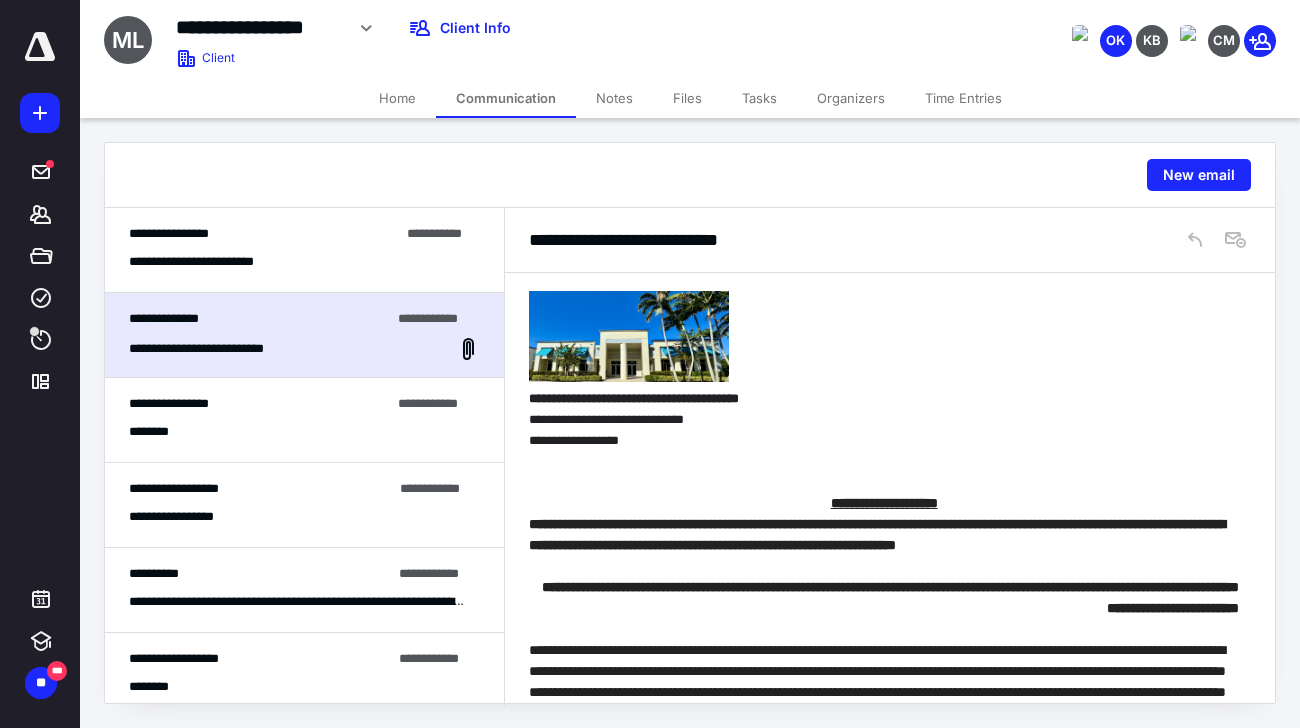 click on "**********" at bounding box center [304, 420] 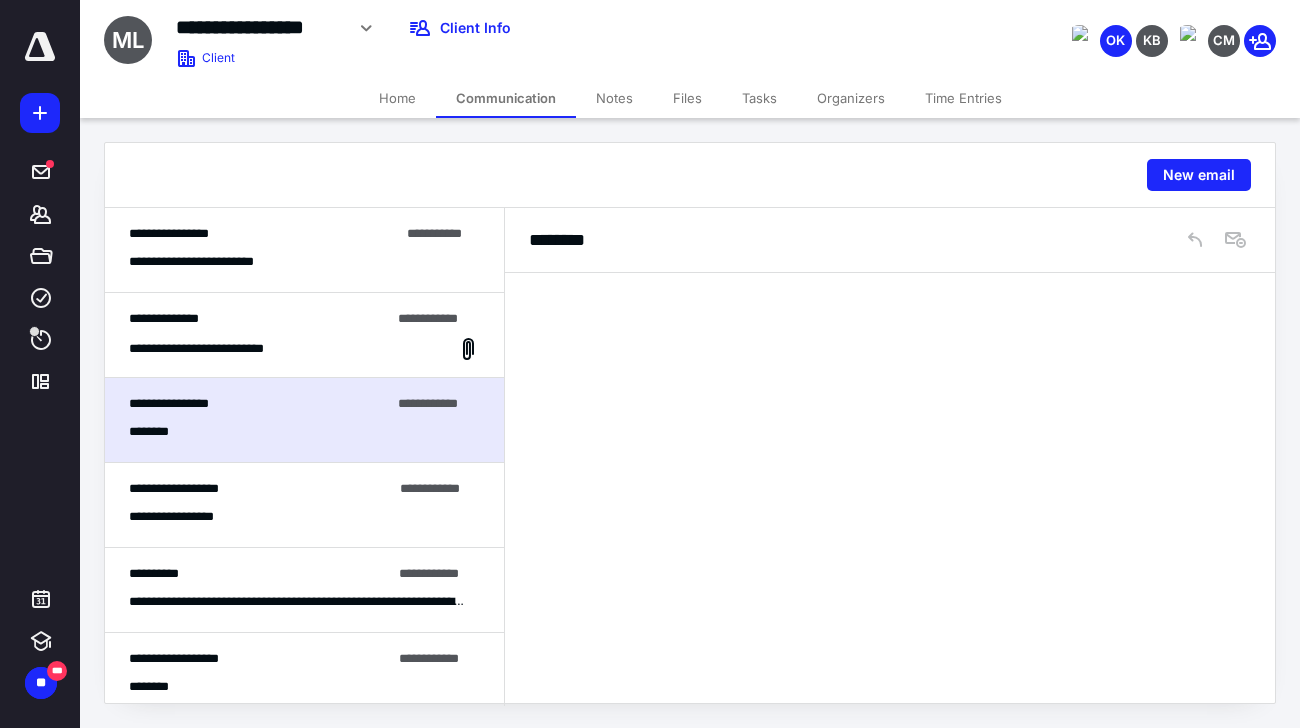 click on "**********" at bounding box center [169, 403] 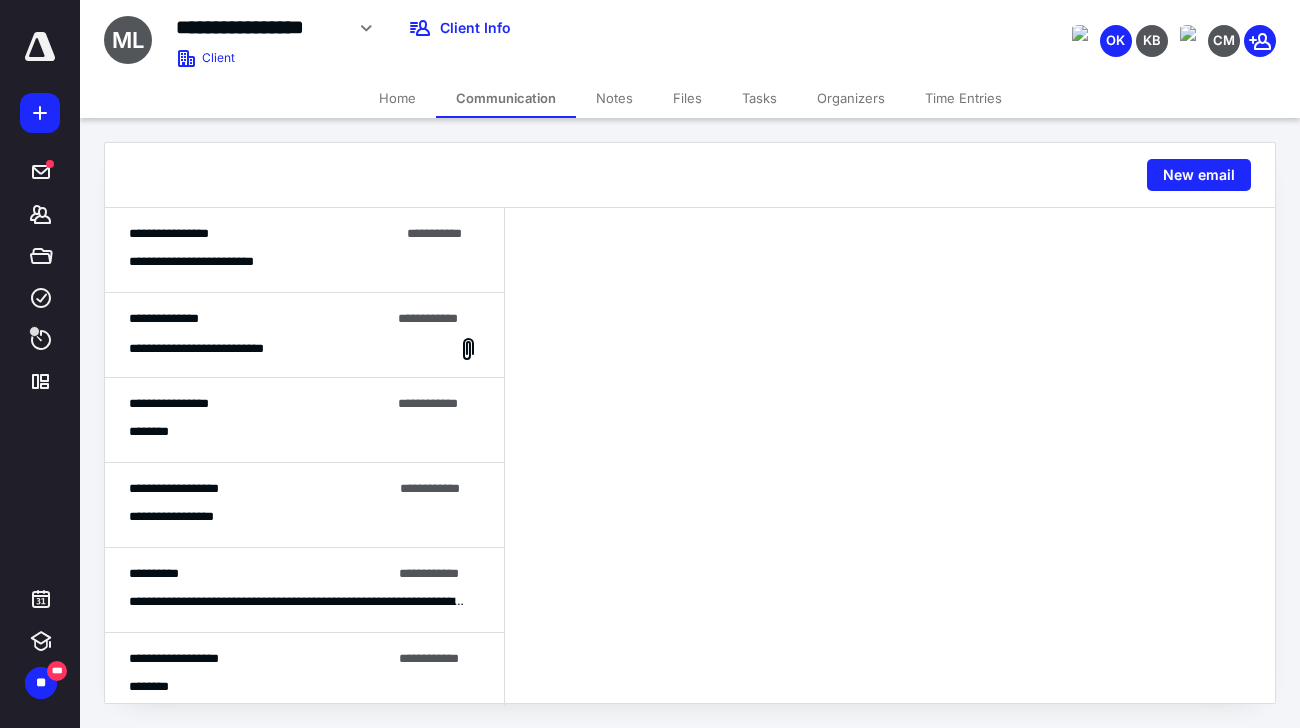 click on "**********" at bounding box center (169, 403) 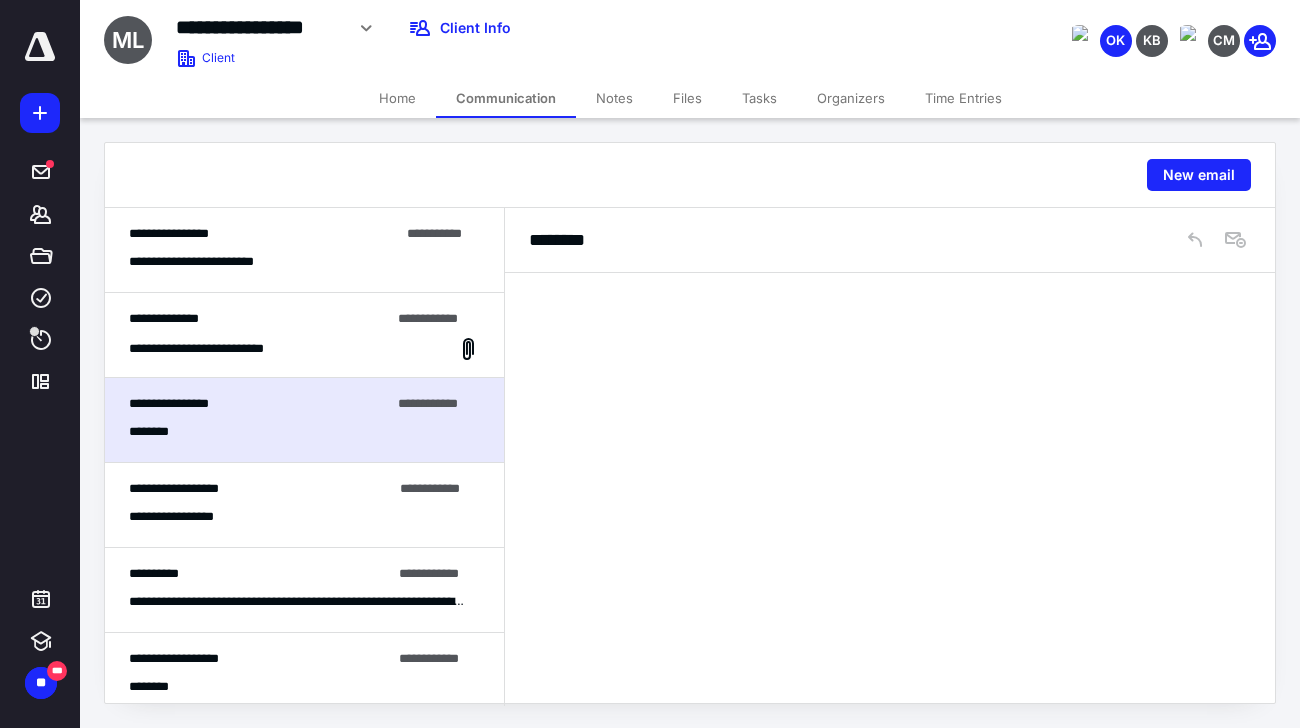 click on "**********" at bounding box center (304, 590) 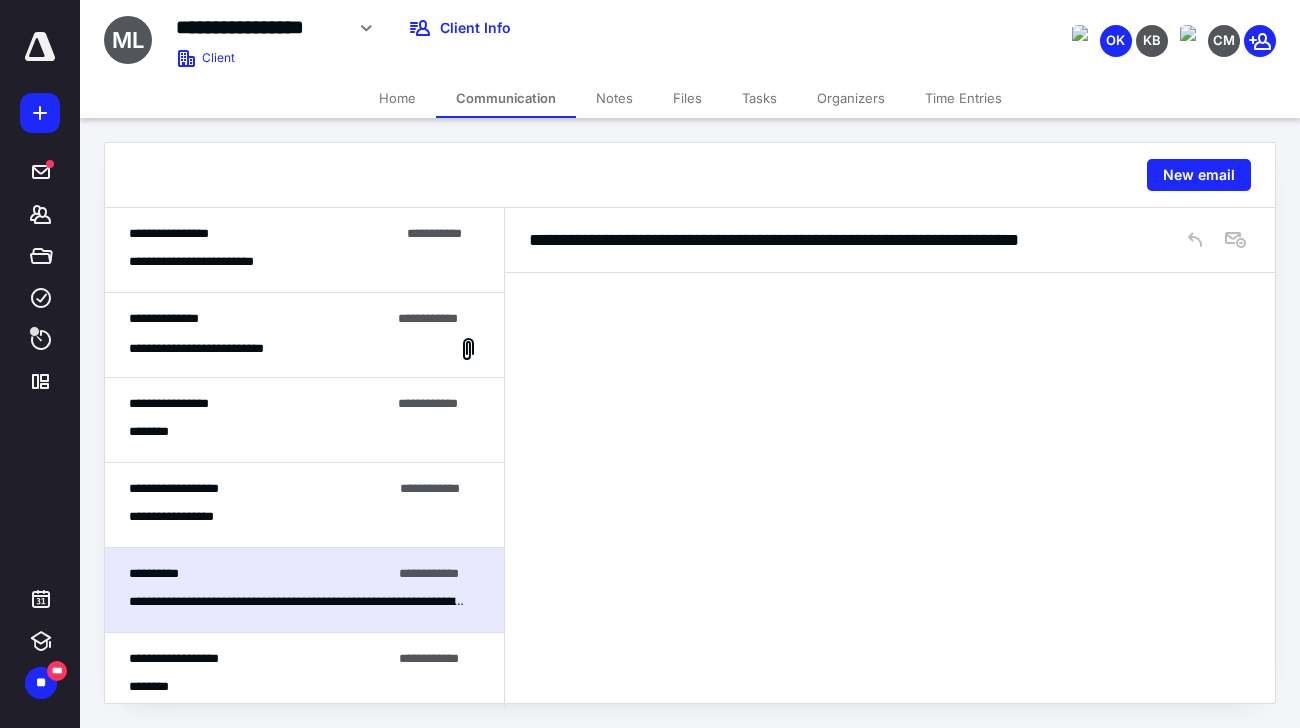 click on "**********" at bounding box center [260, 574] 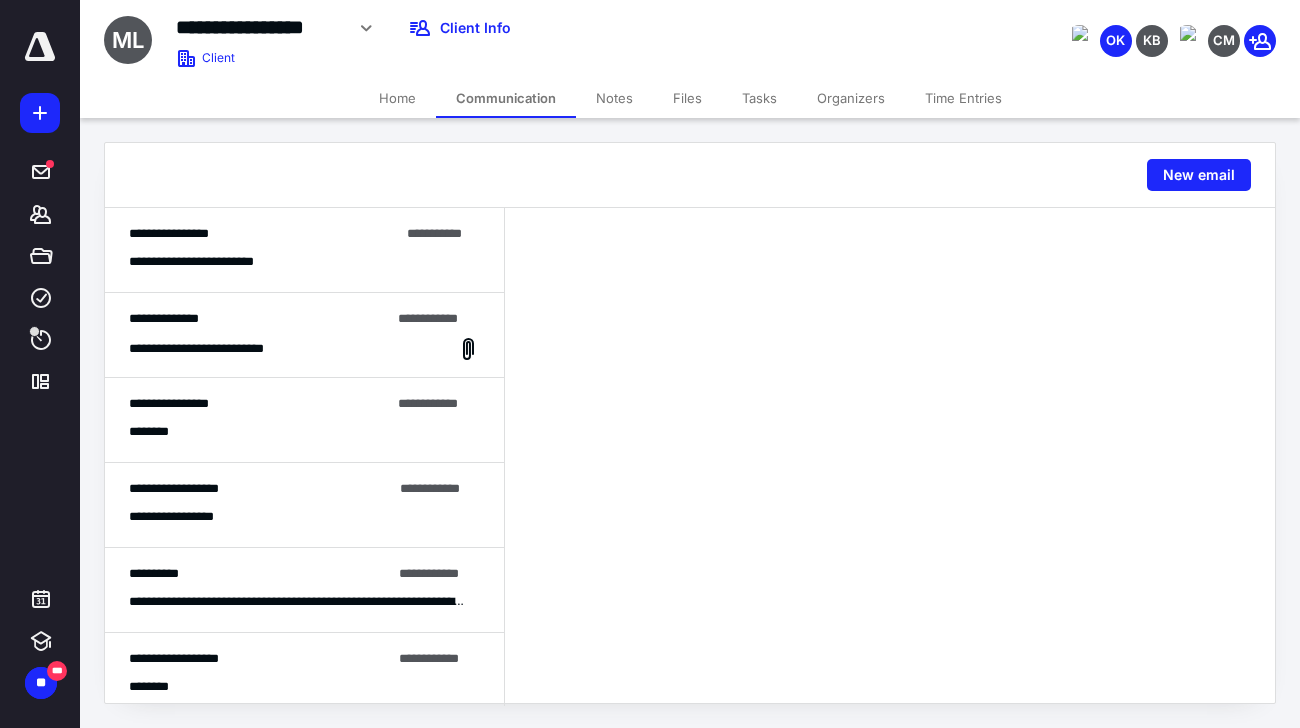 click on "**********" at bounding box center [260, 574] 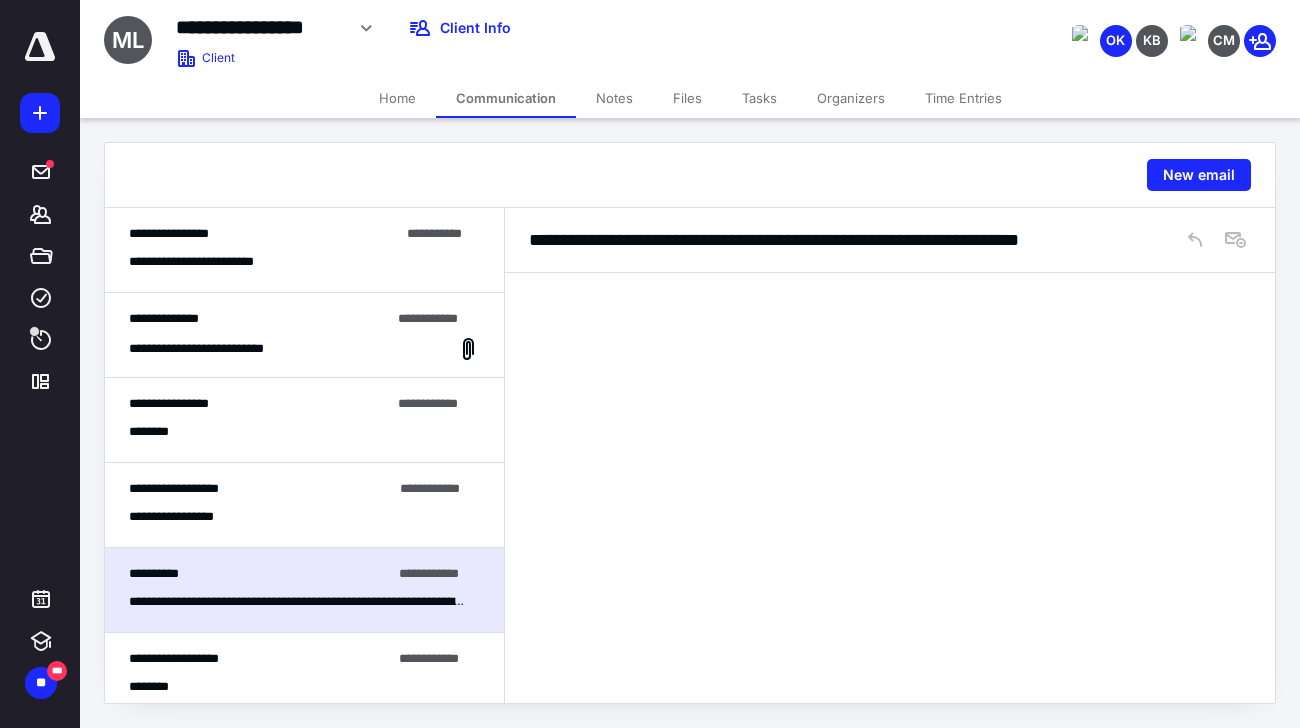click on "**********" at bounding box center (304, 517) 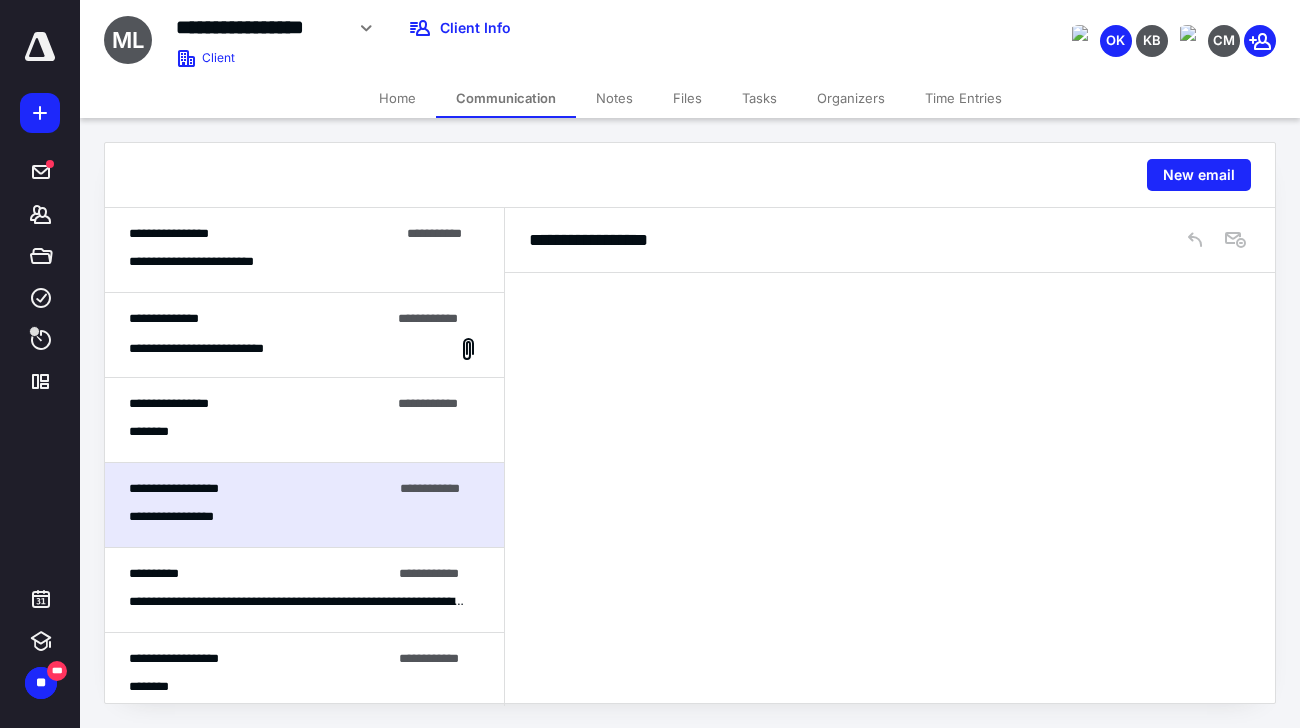 click on "**********" at bounding box center [304, 517] 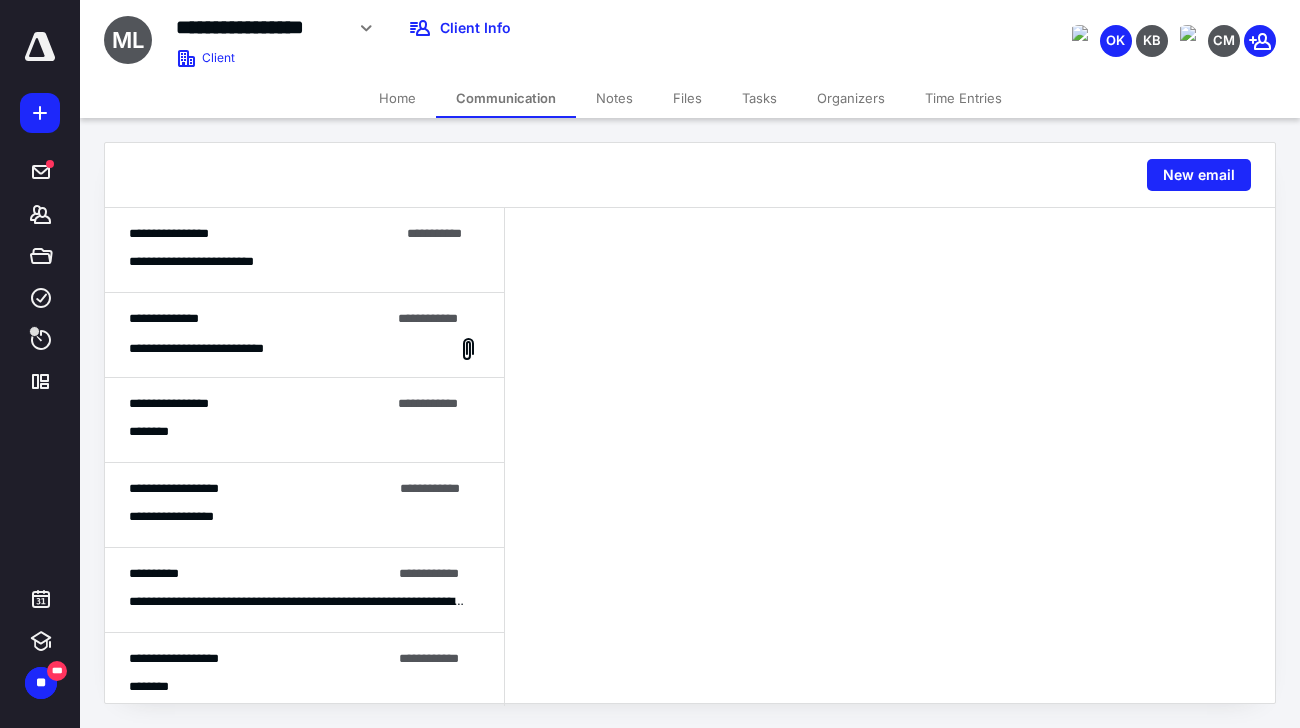 click on "**********" at bounding box center (304, 517) 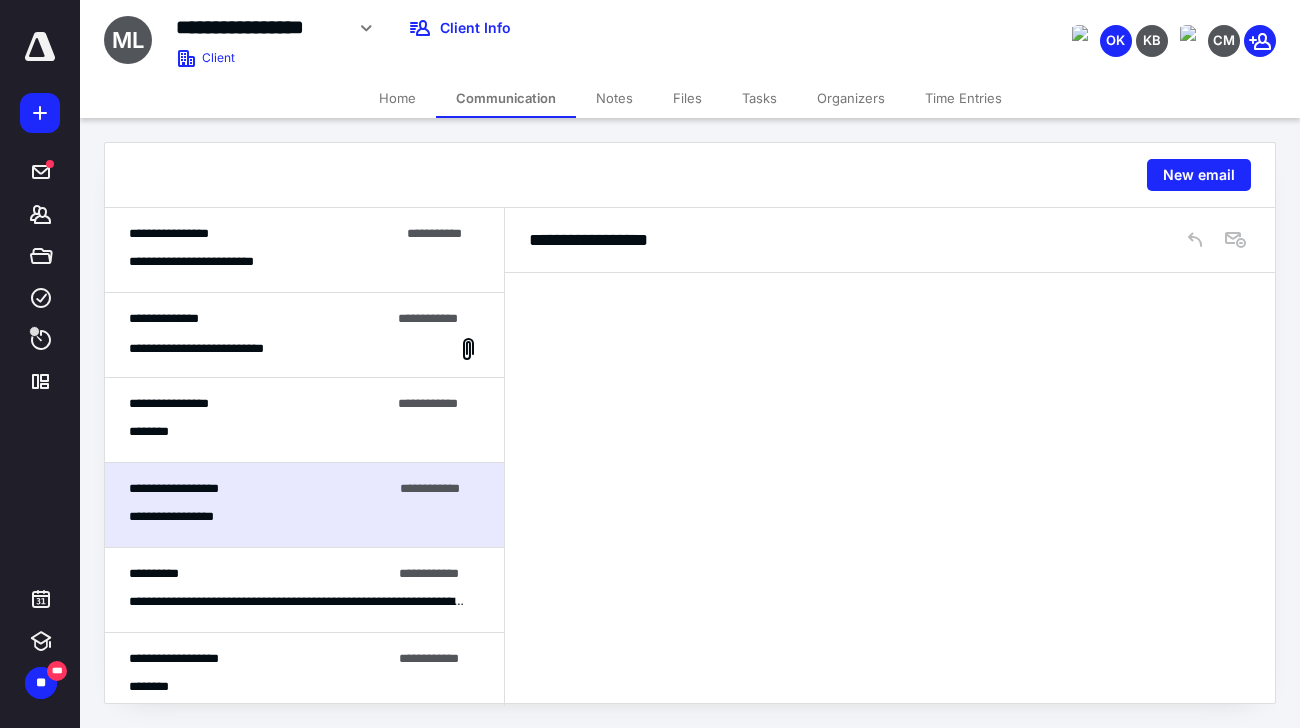 click on "********" at bounding box center [304, 687] 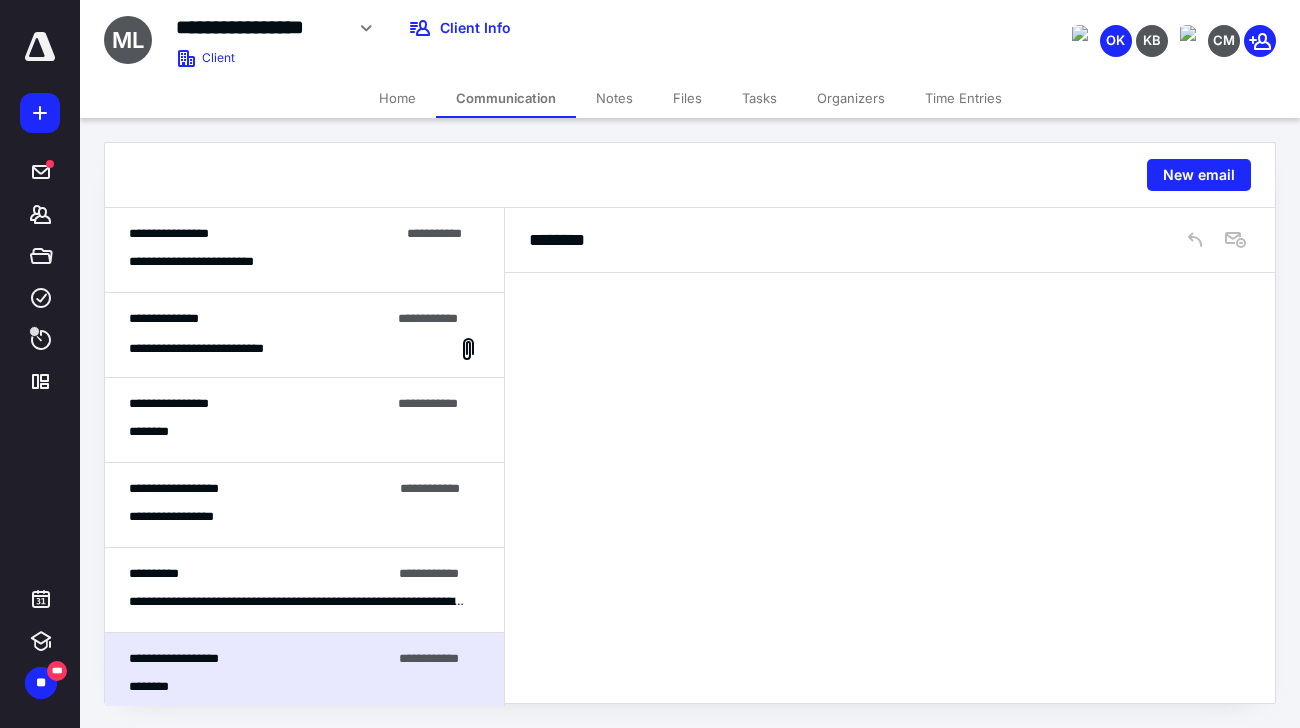 click on "**********" at bounding box center [264, 234] 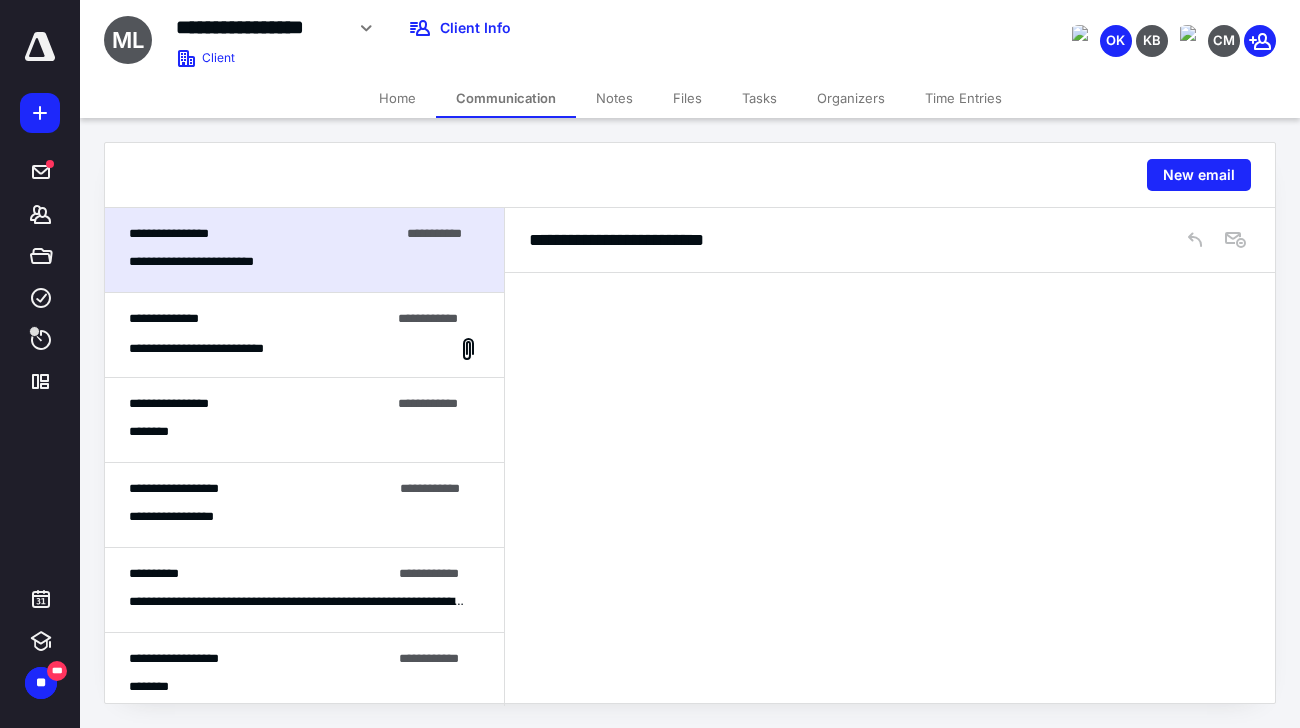 click on "Home" at bounding box center (397, 98) 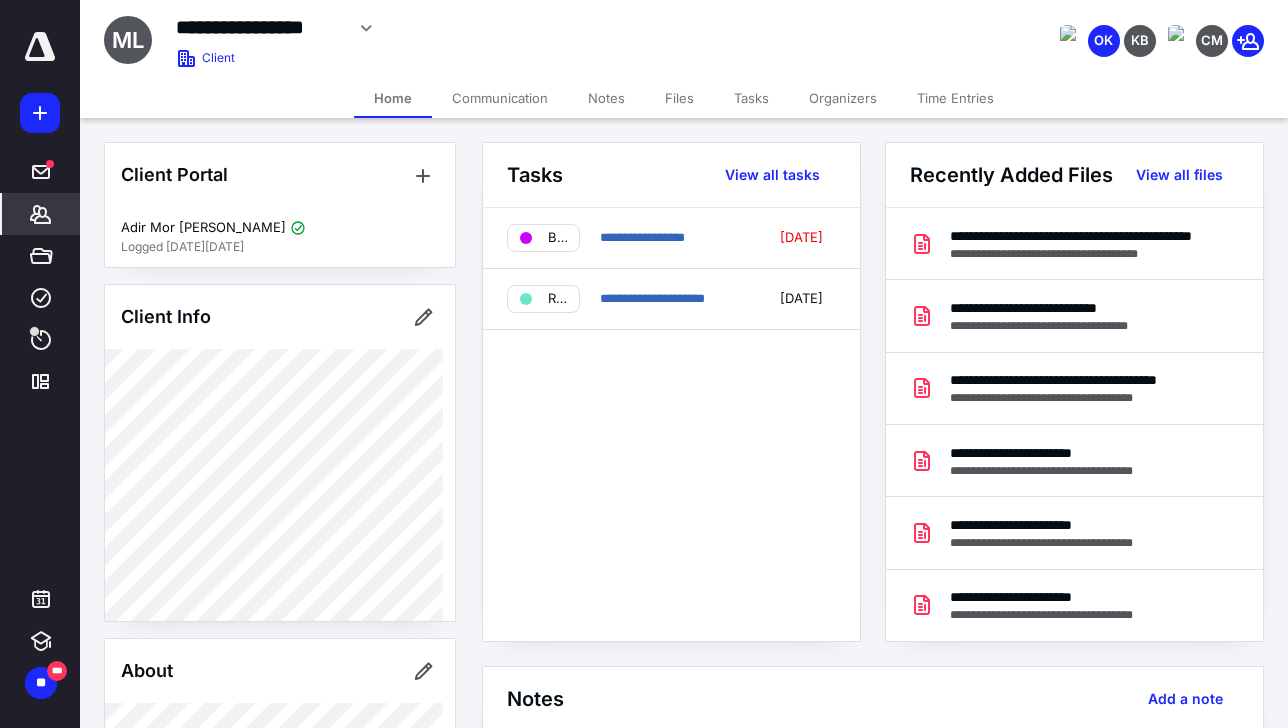 click at bounding box center (40, 47) 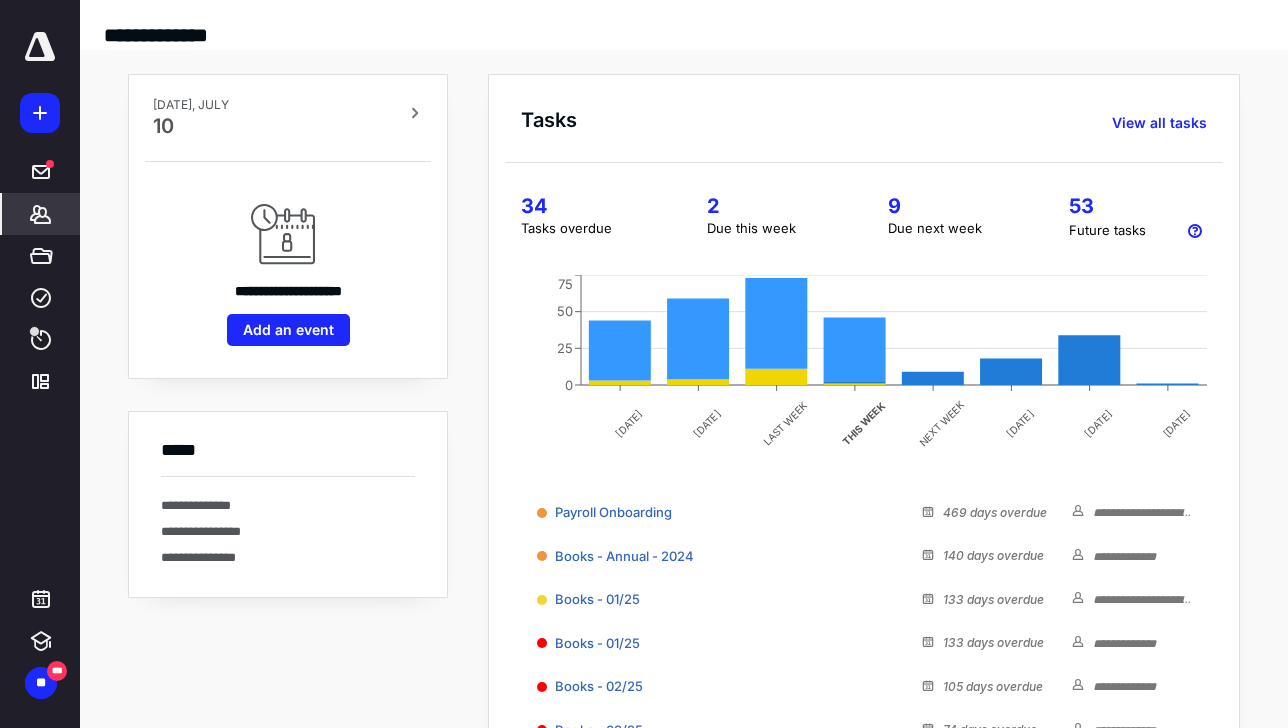 click 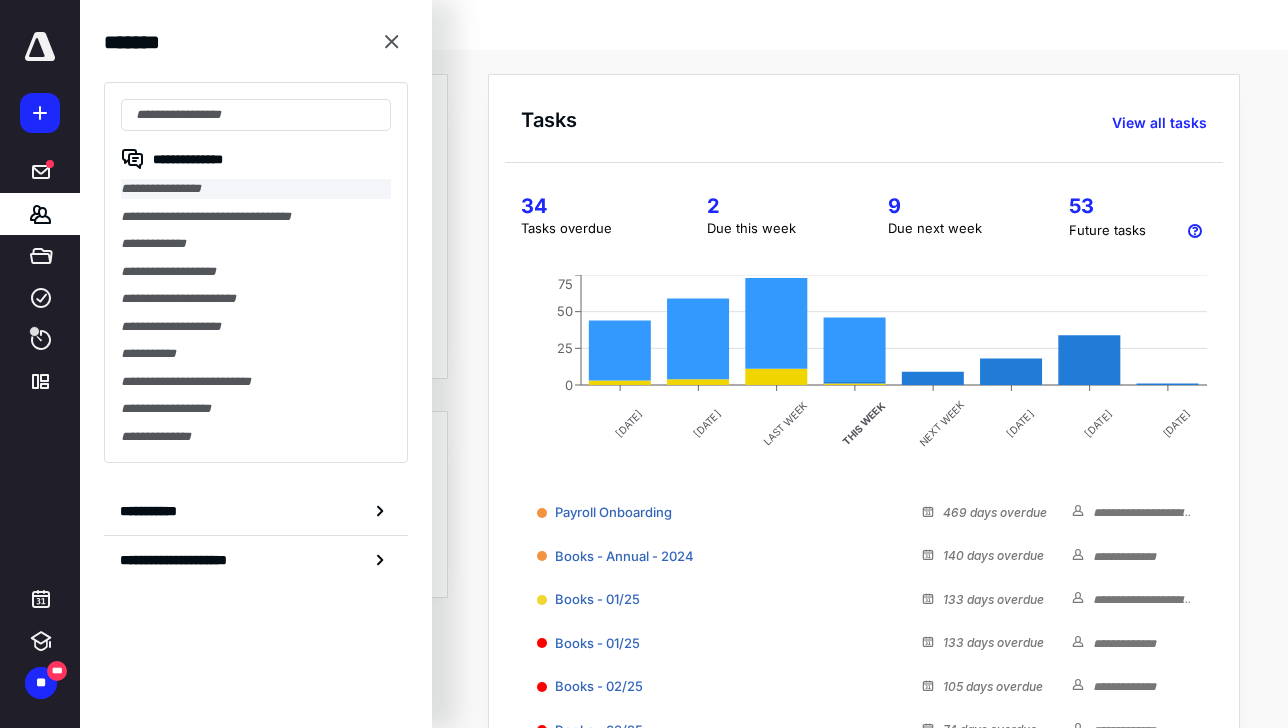 click on "**********" at bounding box center [256, 189] 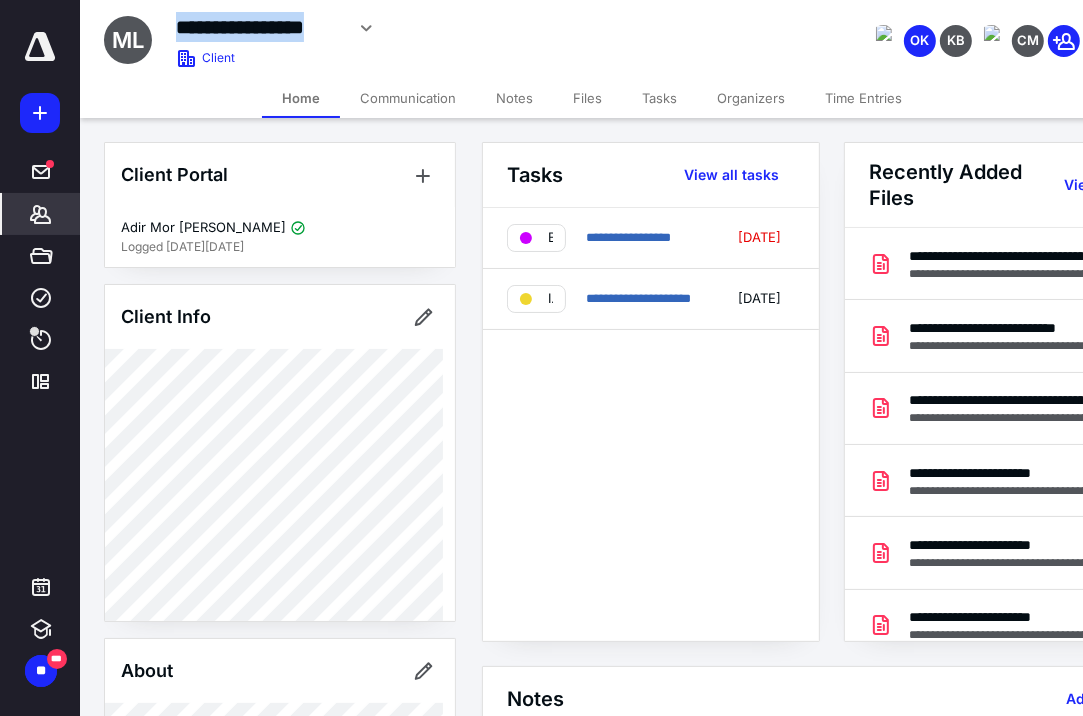 drag, startPoint x: 177, startPoint y: 24, endPoint x: 340, endPoint y: 31, distance: 163.15024 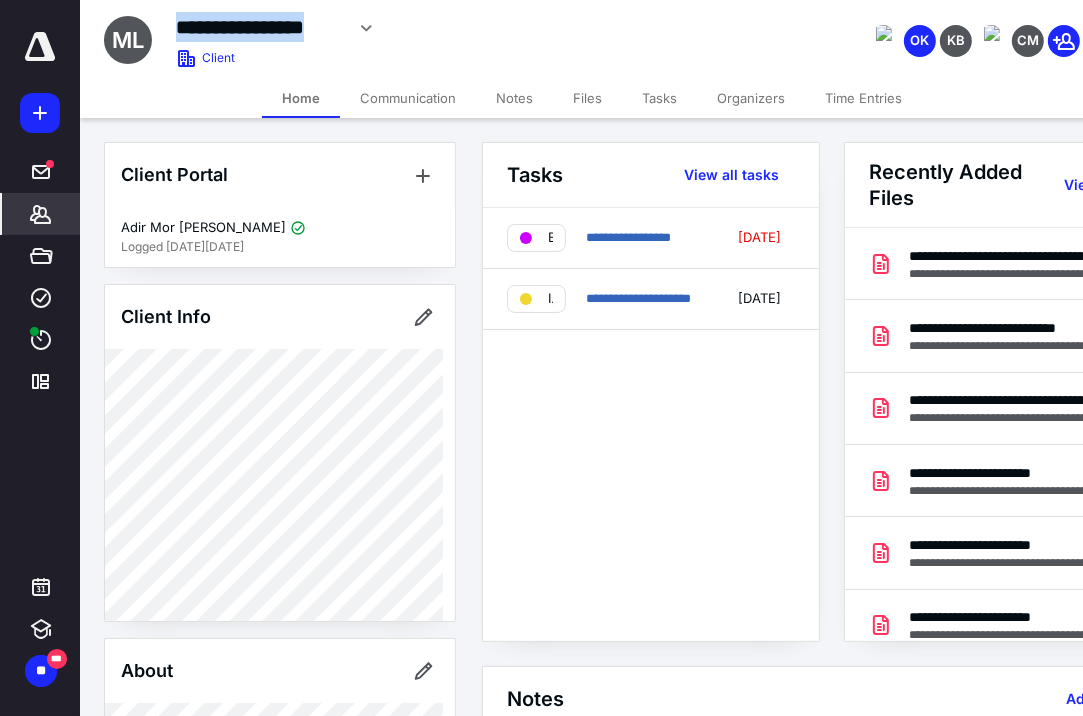copy on "**********" 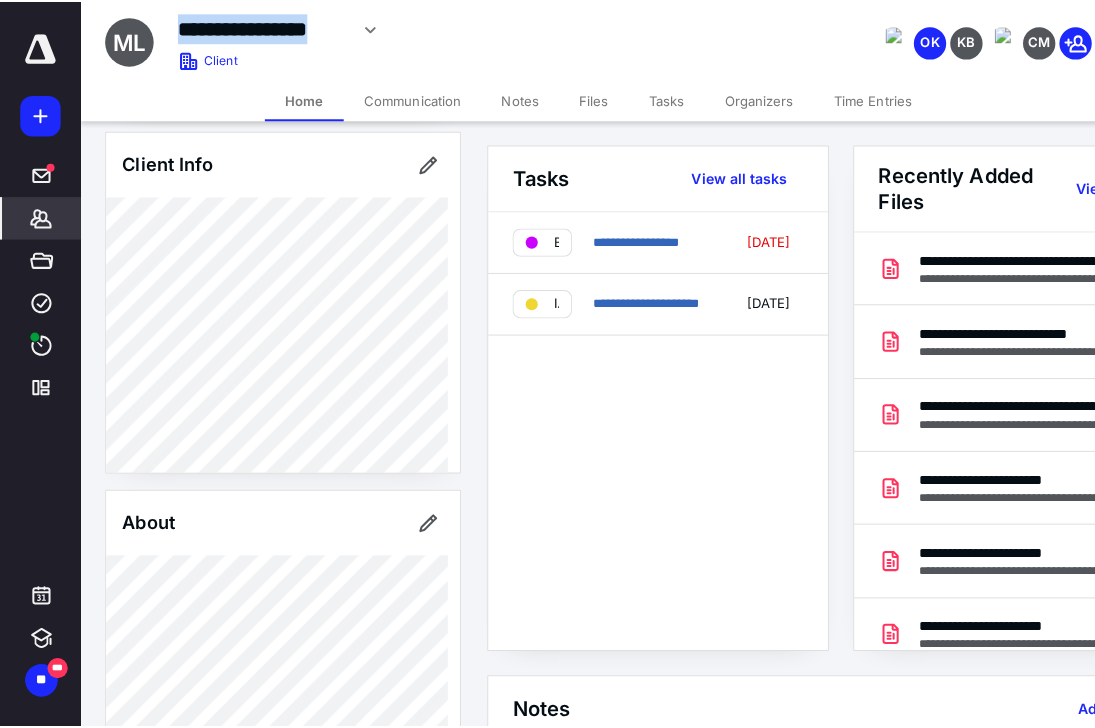scroll, scrollTop: 160, scrollLeft: 0, axis: vertical 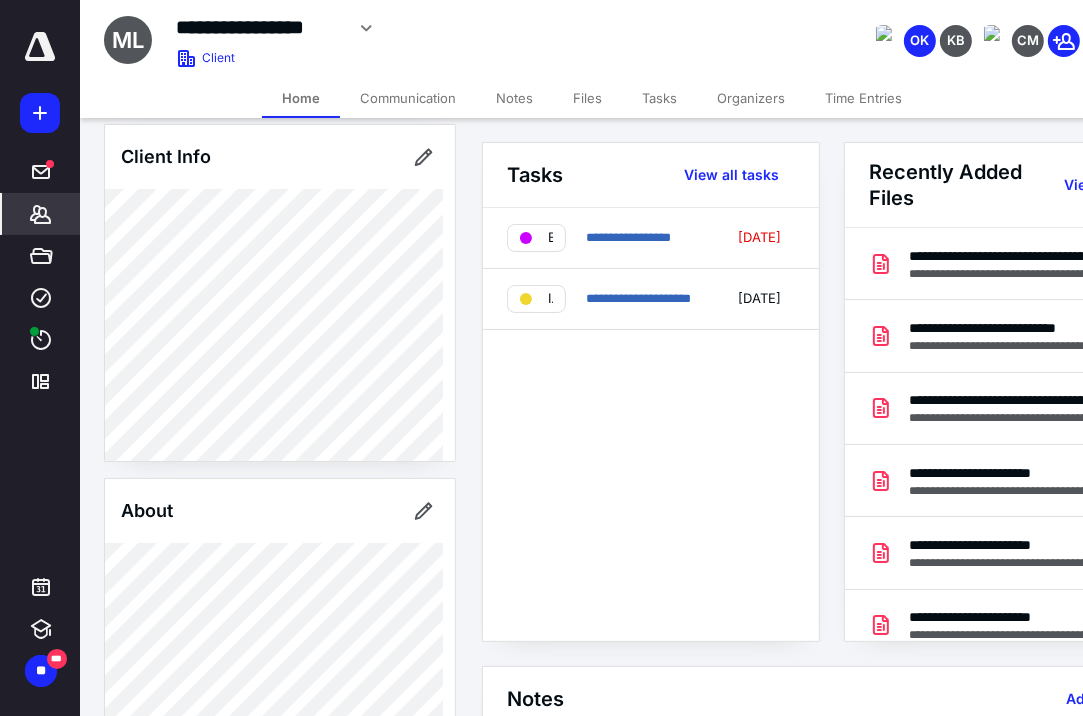 click on "Client Portal Adir Mor yosef Logged in 1 year ago Client Info About Important clients Tags" at bounding box center [280, 902] 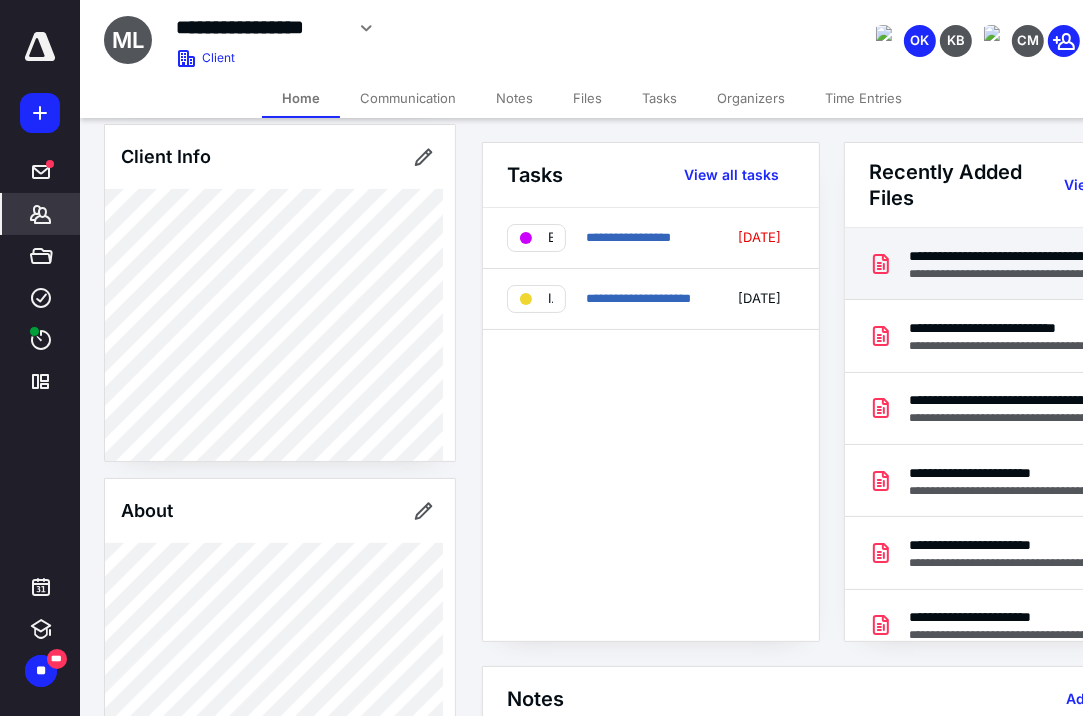 click on "**********" at bounding box center (1013, 264) 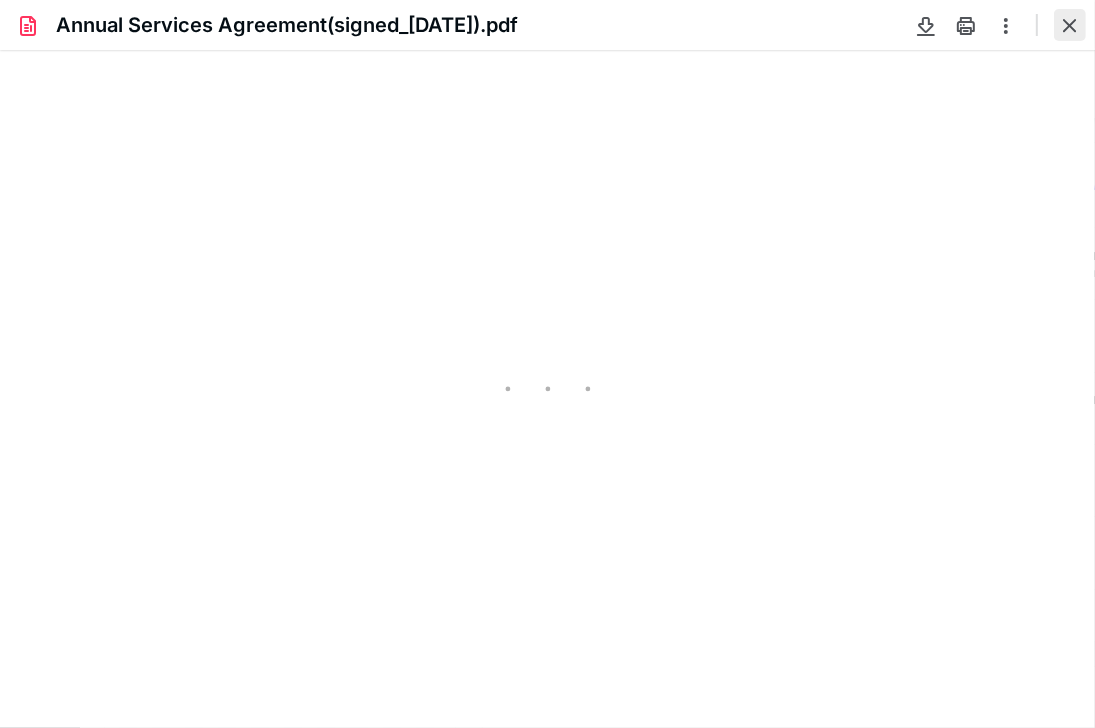 click at bounding box center (1070, 25) 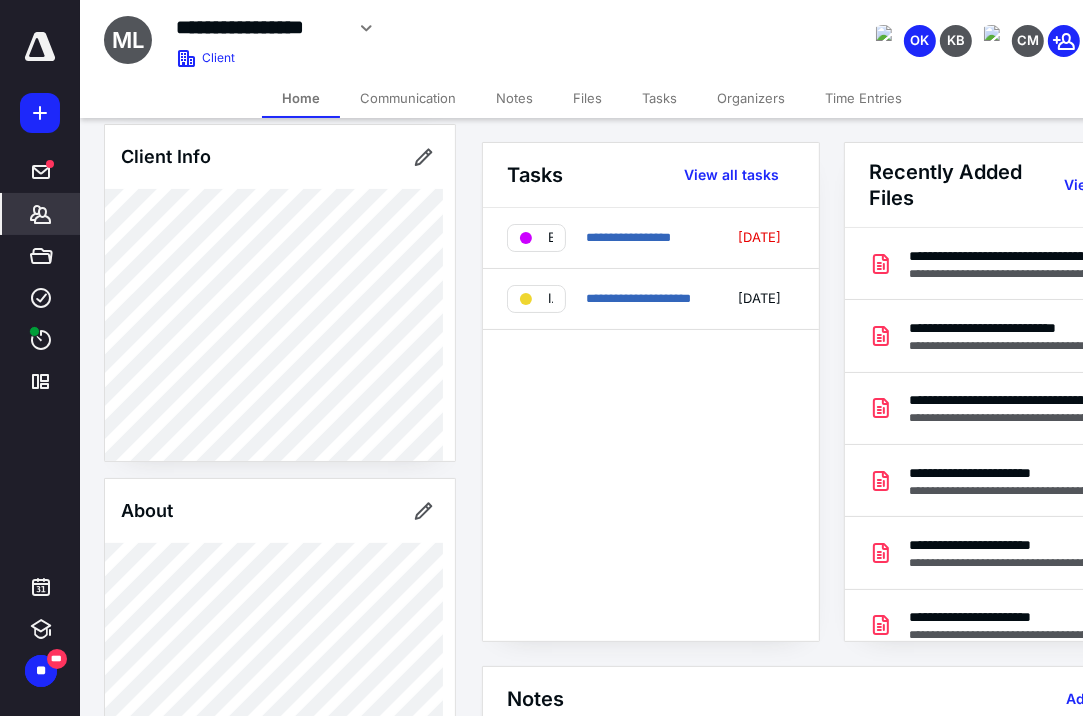 click at bounding box center (40, 47) 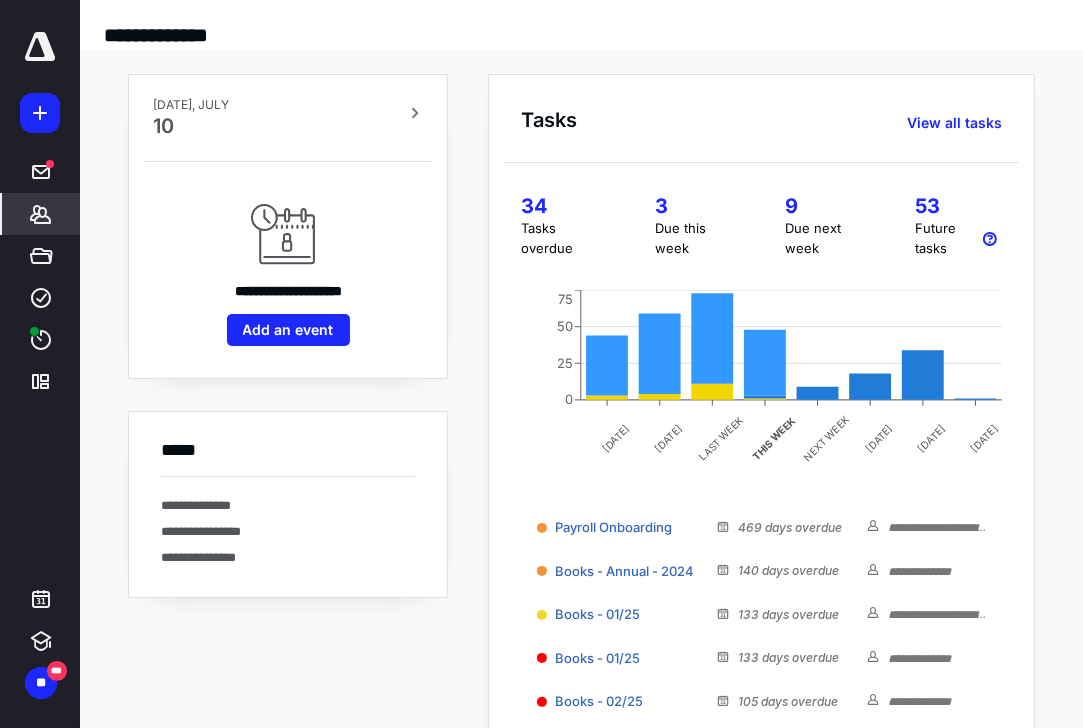 click 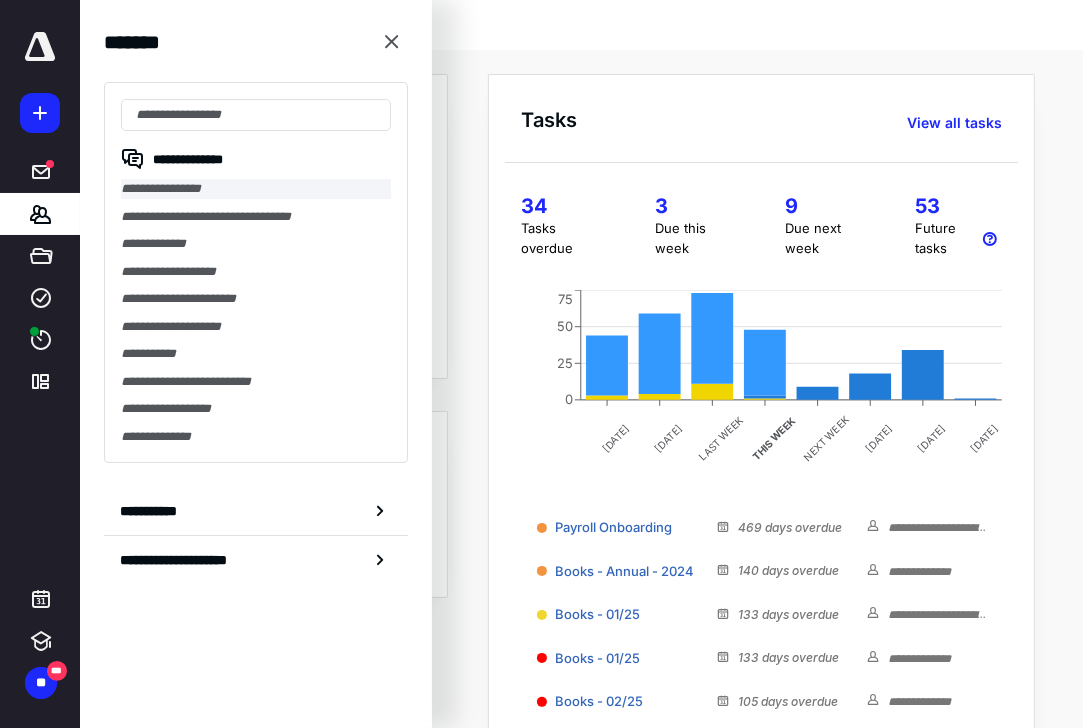 click on "**********" at bounding box center (256, 189) 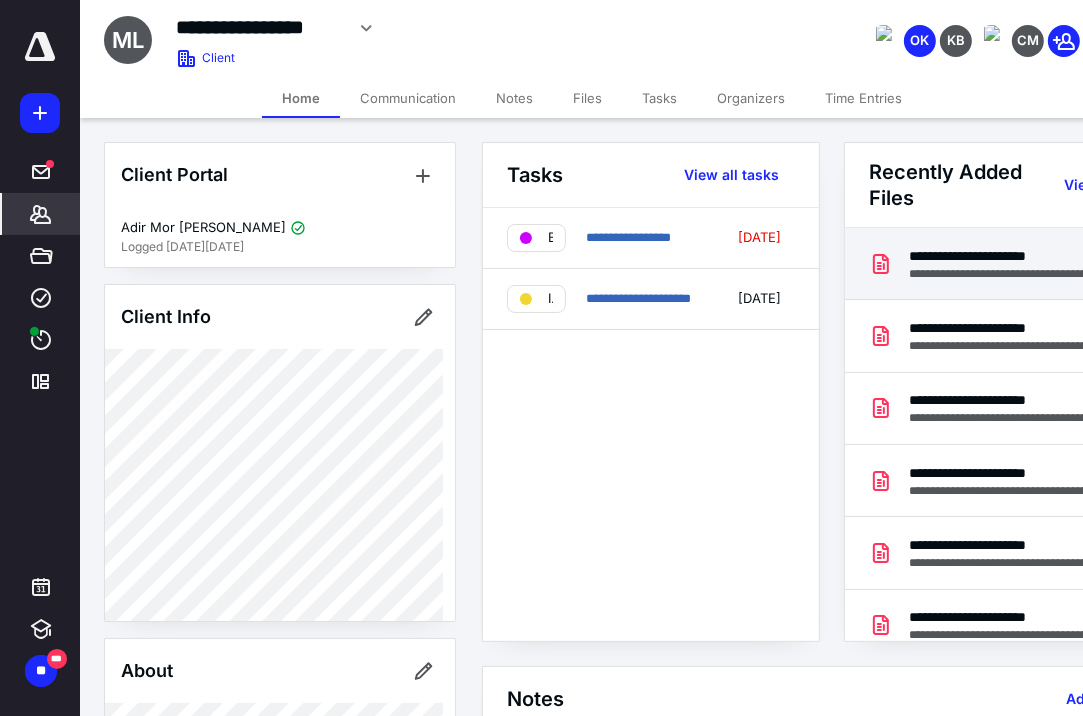 click on "**********" at bounding box center [1018, 256] 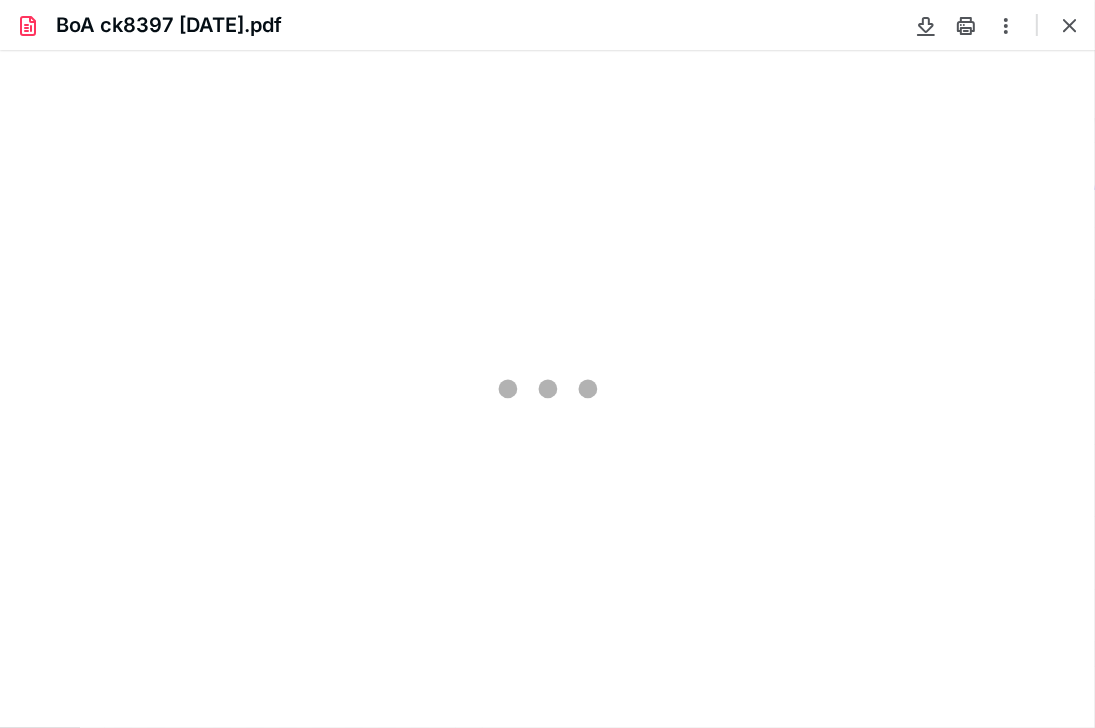 scroll, scrollTop: 0, scrollLeft: 0, axis: both 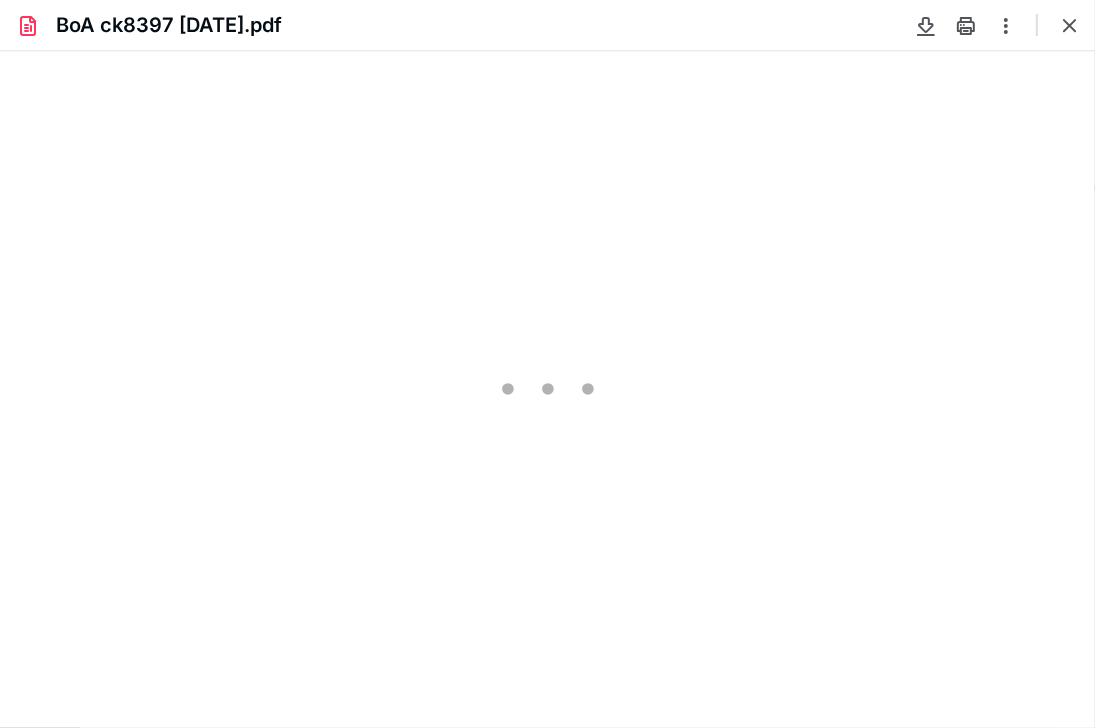 type on "81" 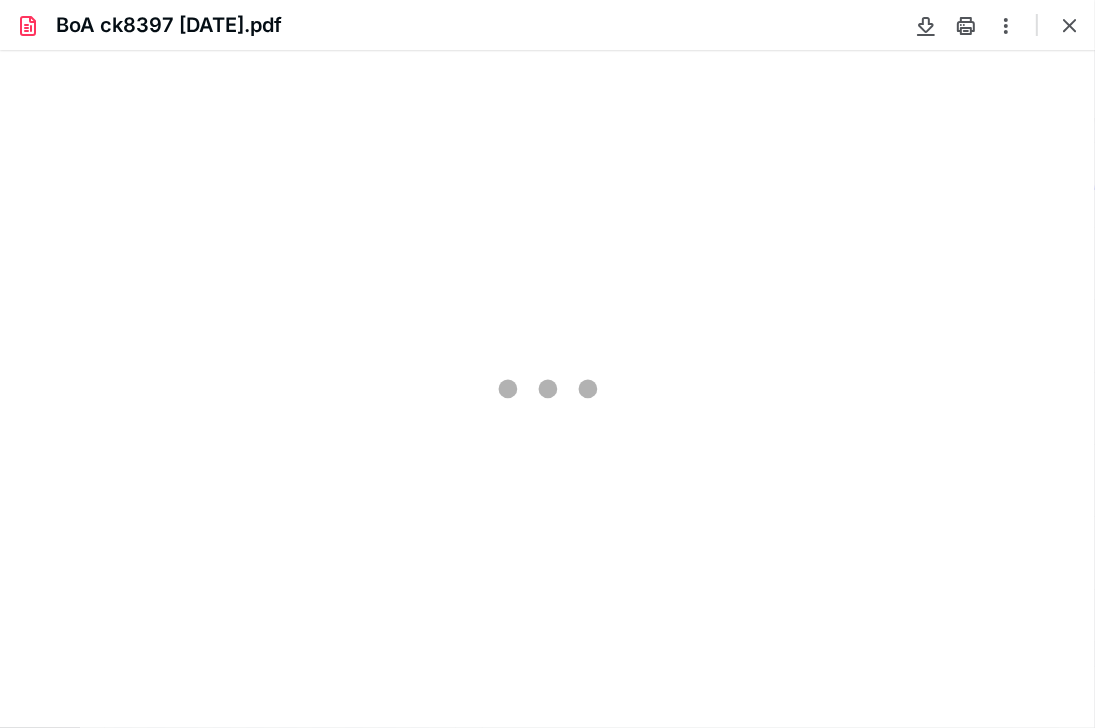 scroll, scrollTop: 39, scrollLeft: 0, axis: vertical 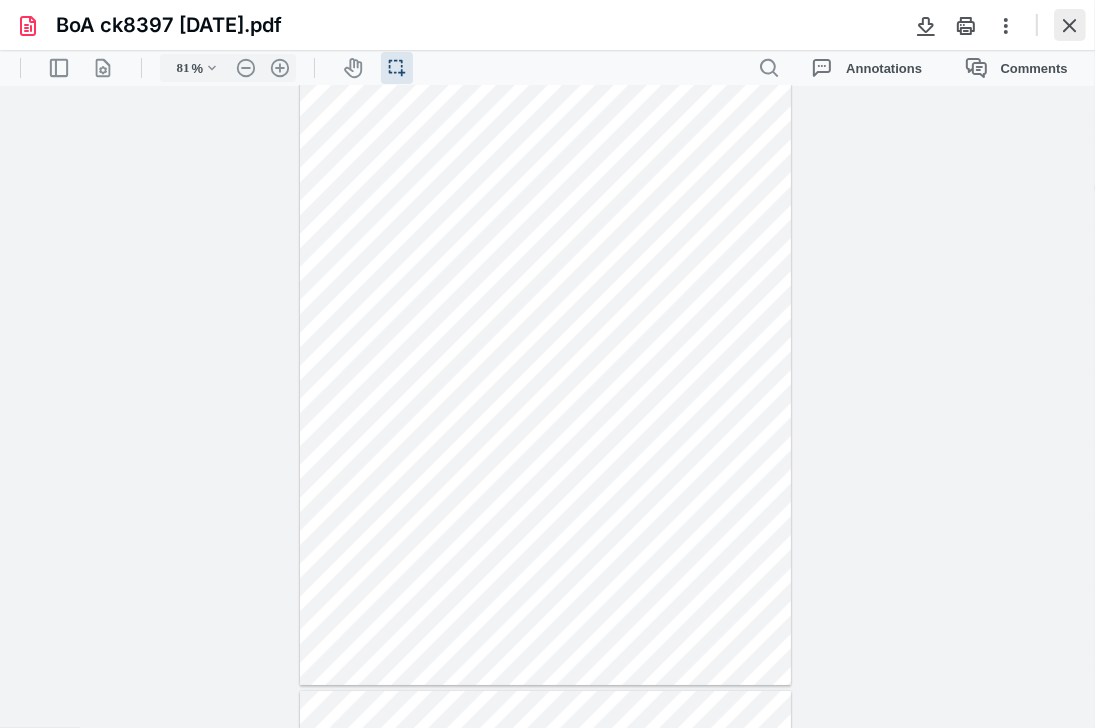 click at bounding box center [1070, 25] 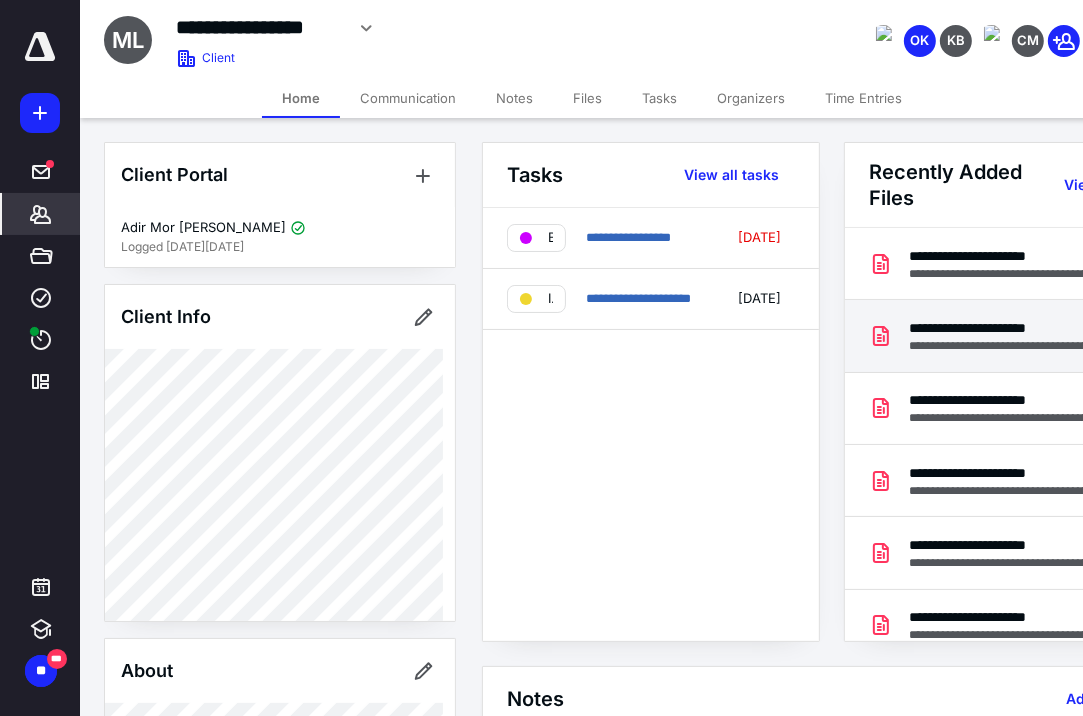 click on "**********" at bounding box center [1018, 328] 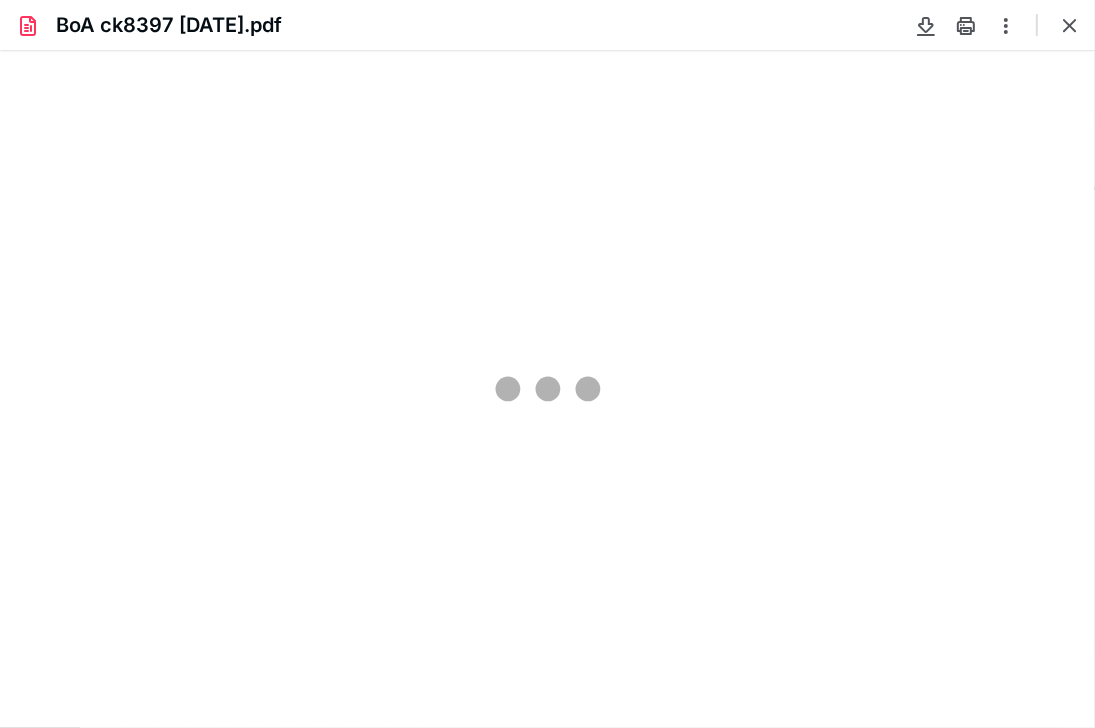 scroll, scrollTop: 0, scrollLeft: 0, axis: both 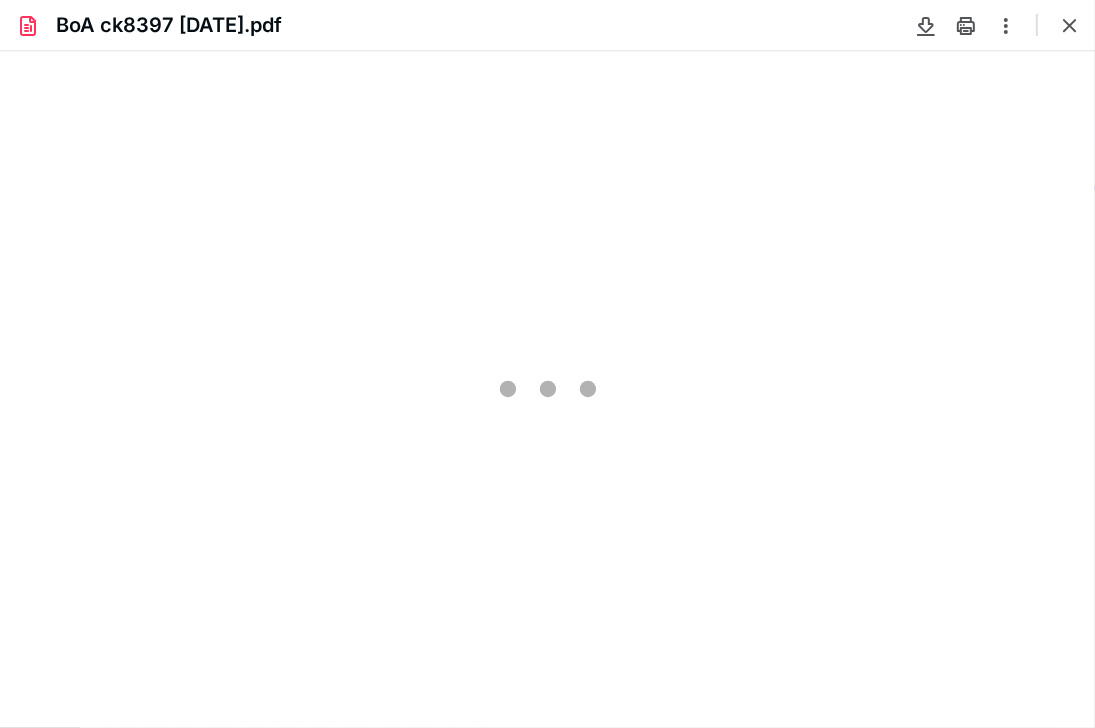 type on "81" 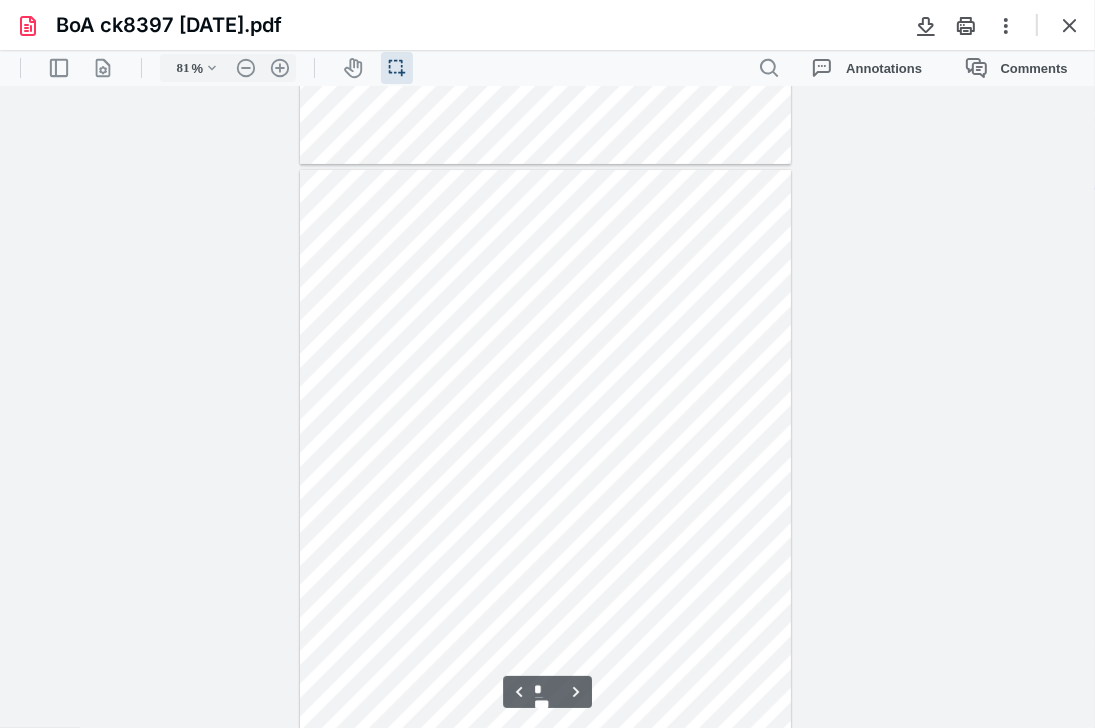 scroll, scrollTop: 1120, scrollLeft: 0, axis: vertical 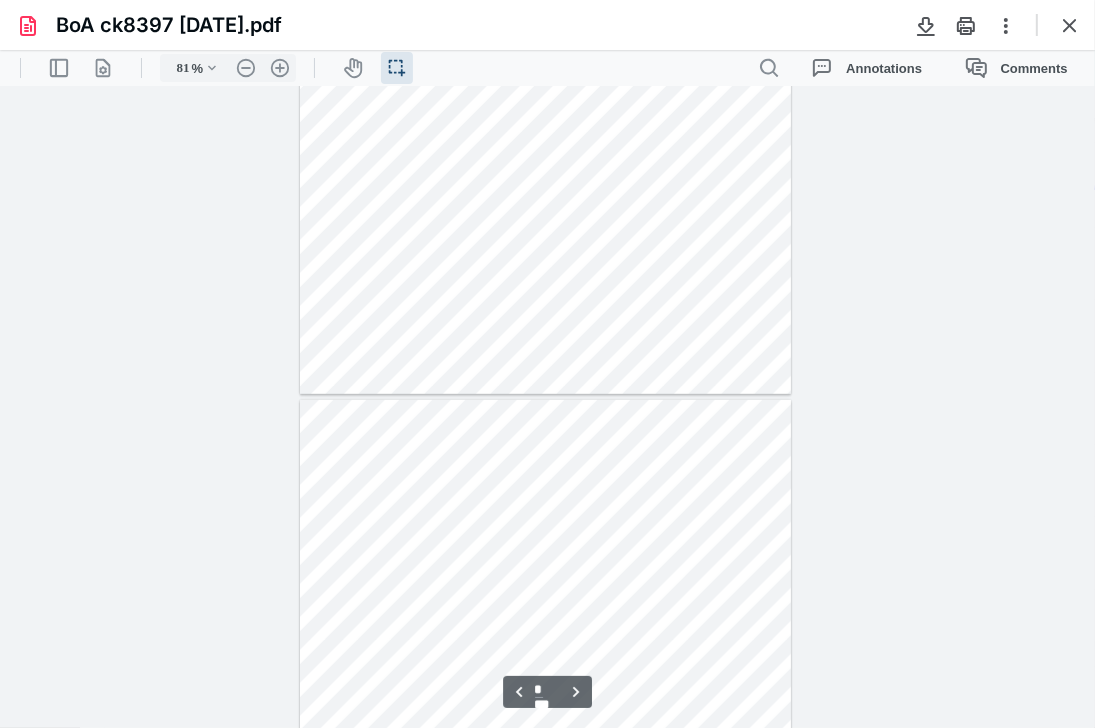 type on "*" 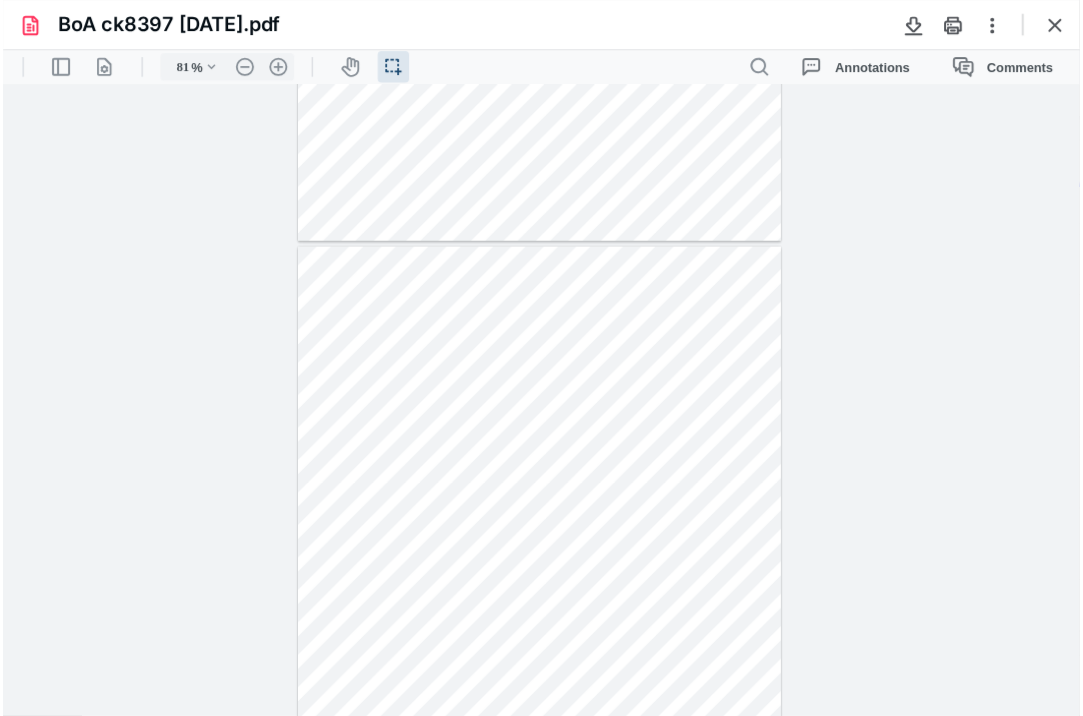 scroll, scrollTop: 1200, scrollLeft: 0, axis: vertical 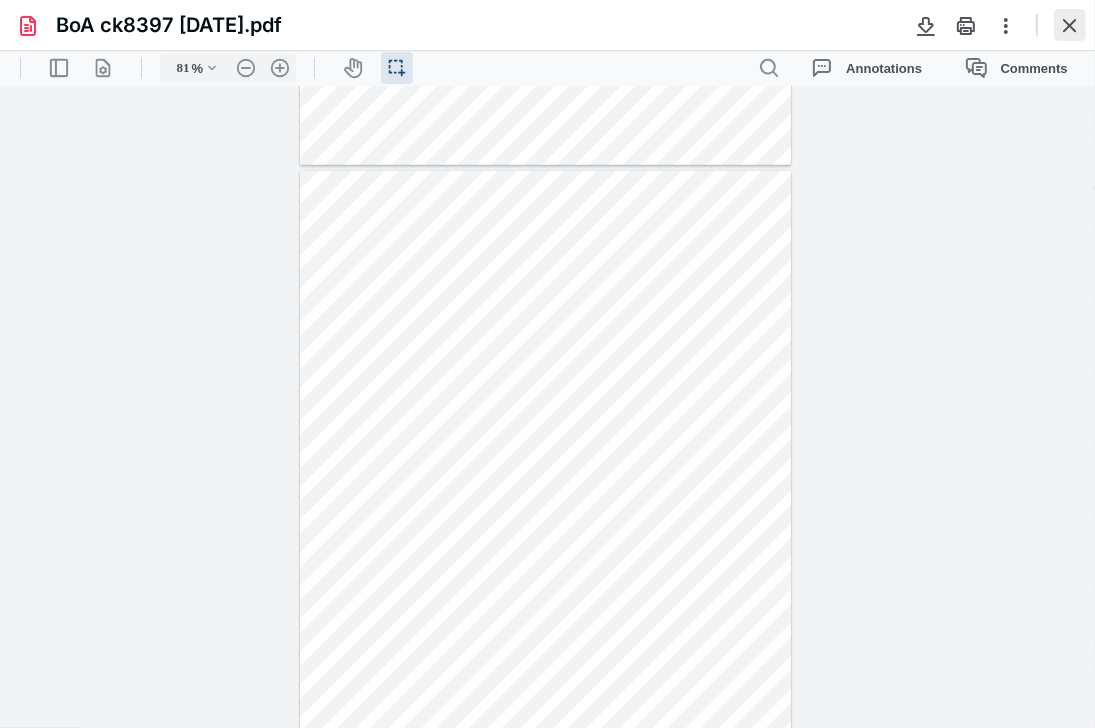 click at bounding box center [1070, 25] 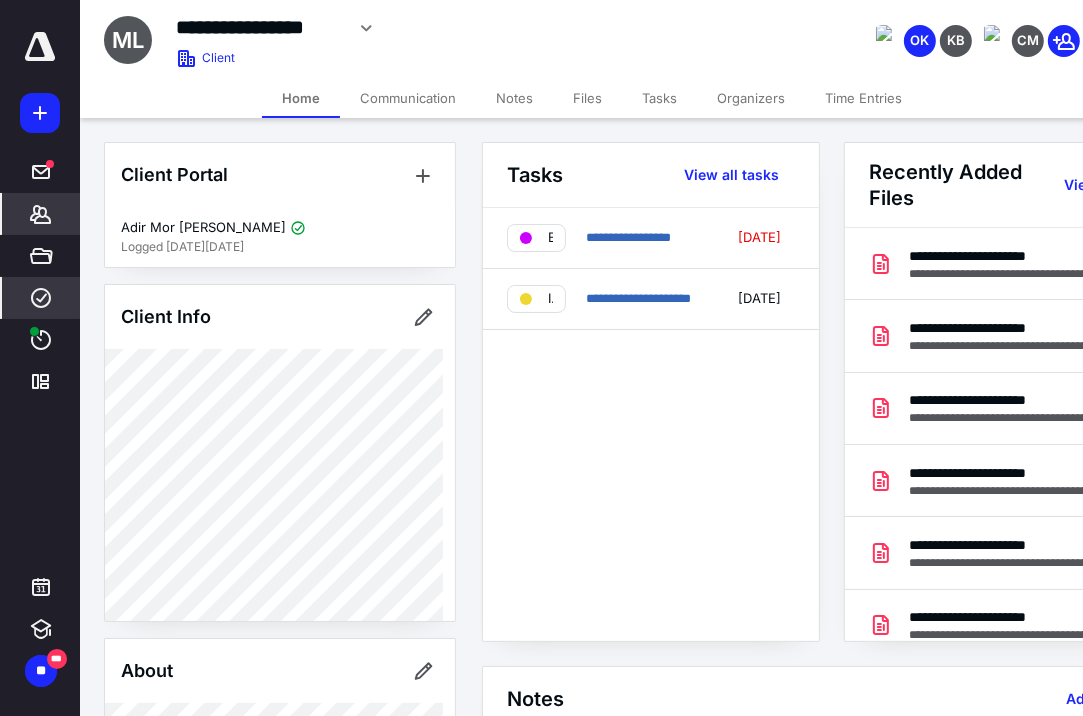 click 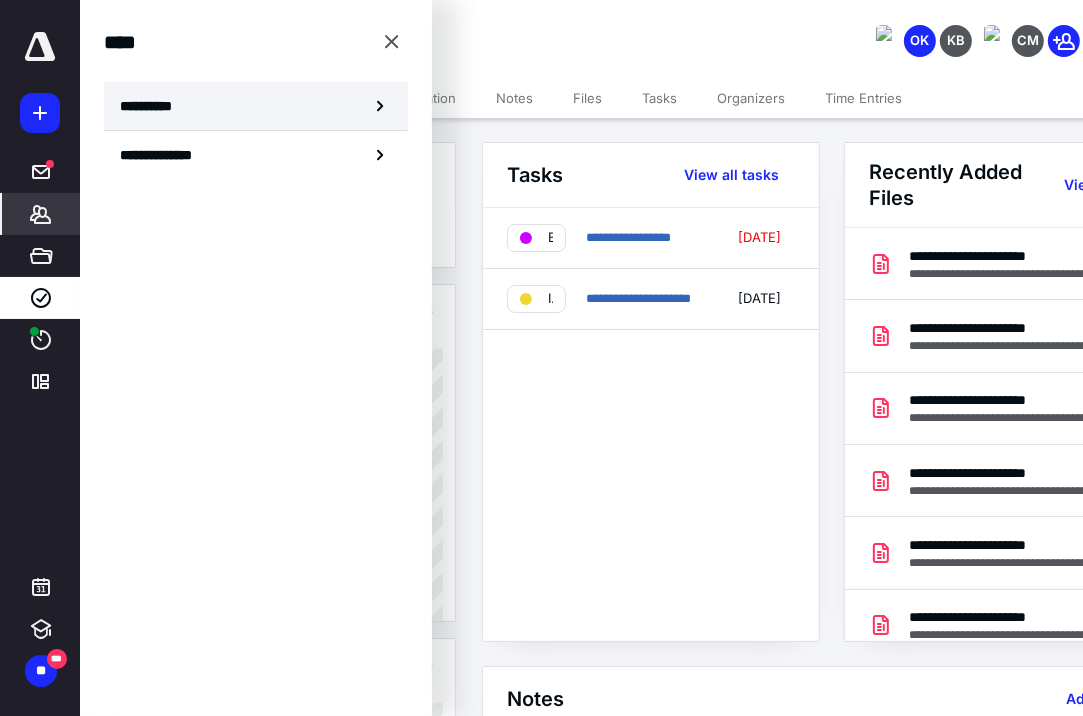 click on "**********" at bounding box center [153, 106] 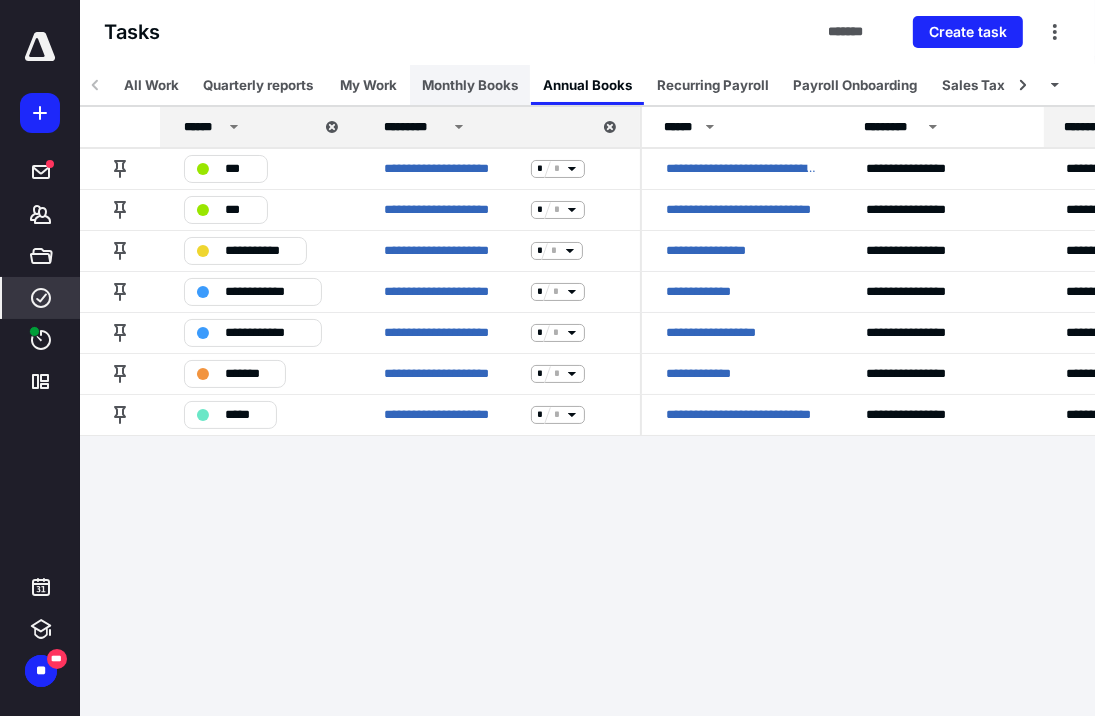 click on "Monthly Books" at bounding box center (470, 85) 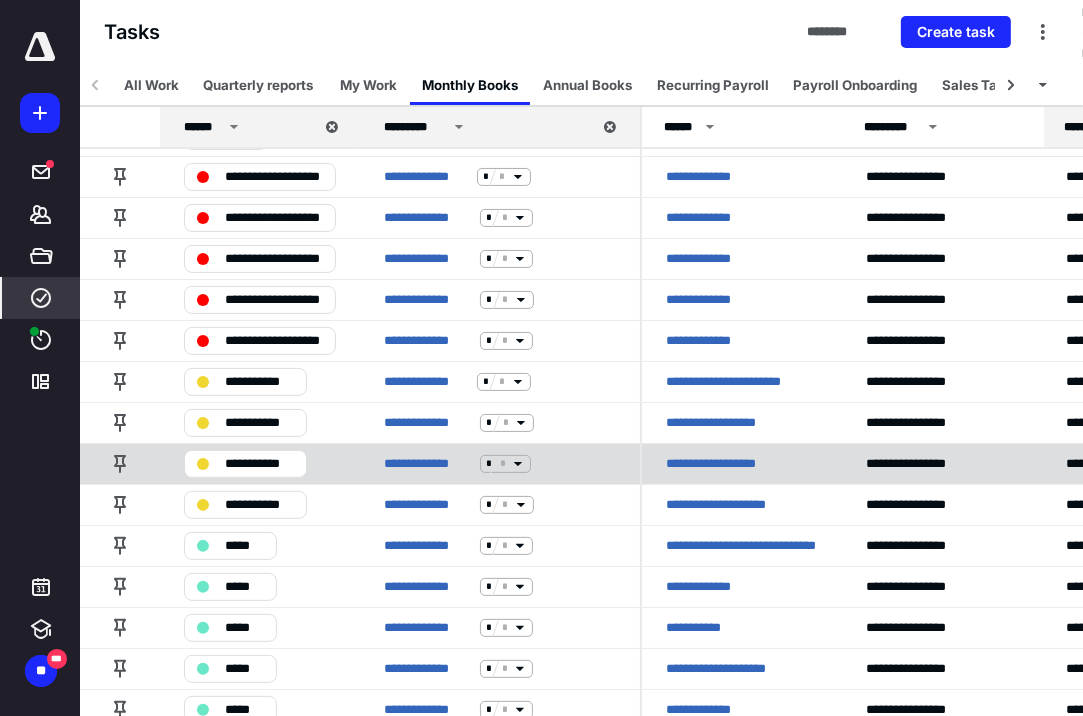 scroll, scrollTop: 160, scrollLeft: 0, axis: vertical 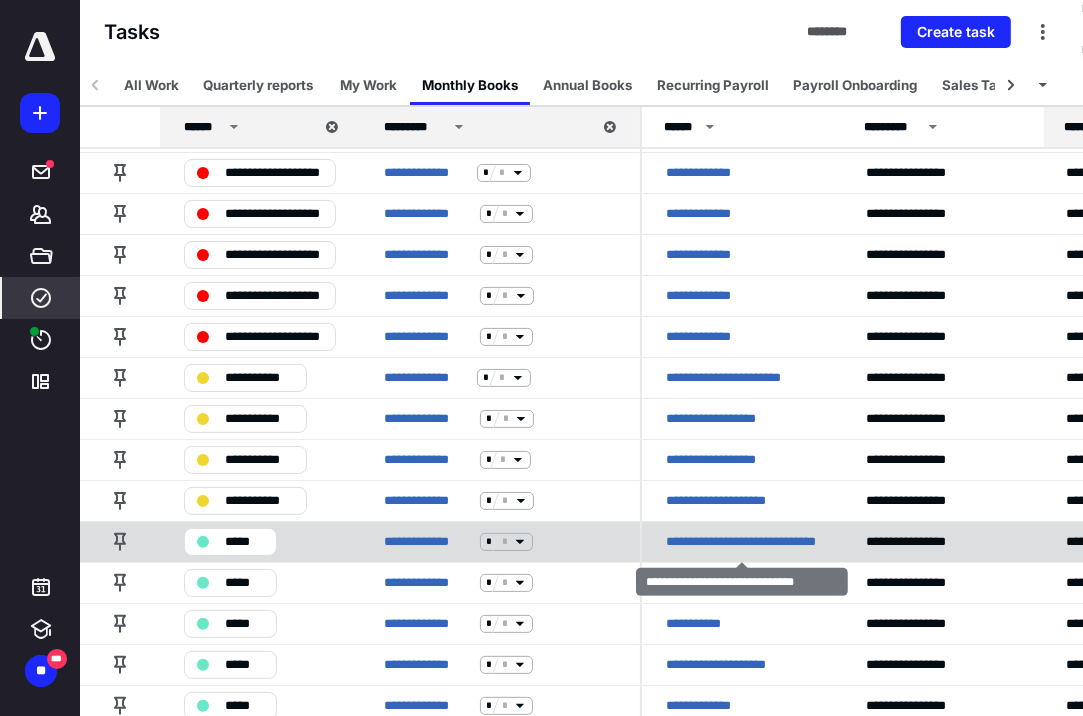 click on "**********" at bounding box center [742, 542] 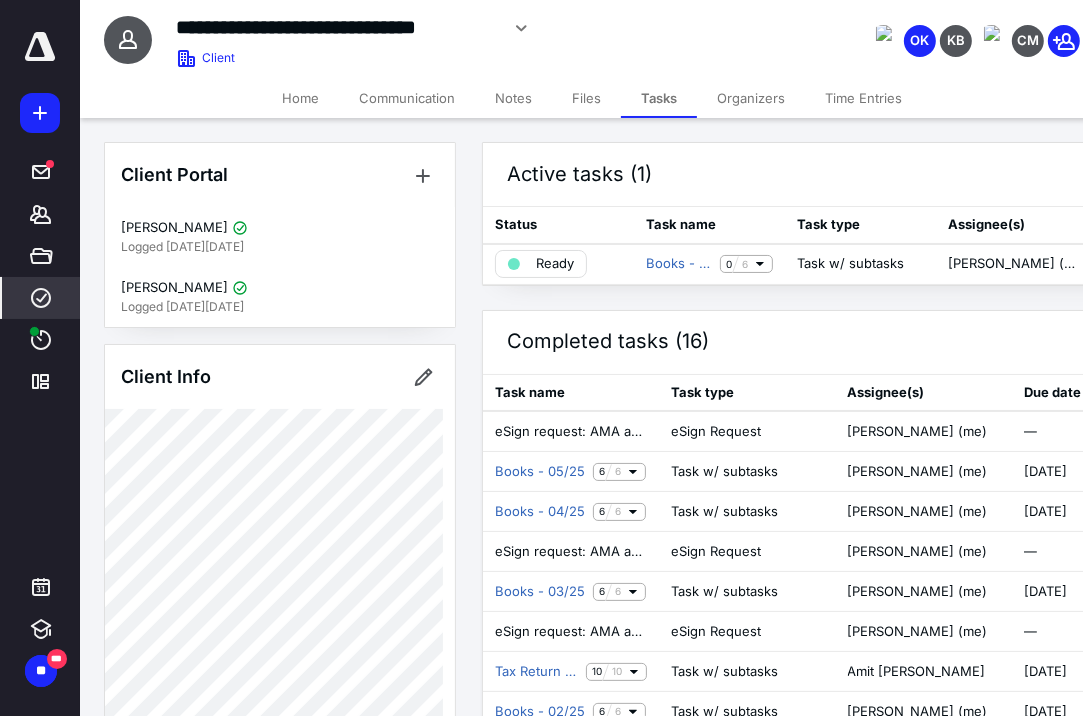 click 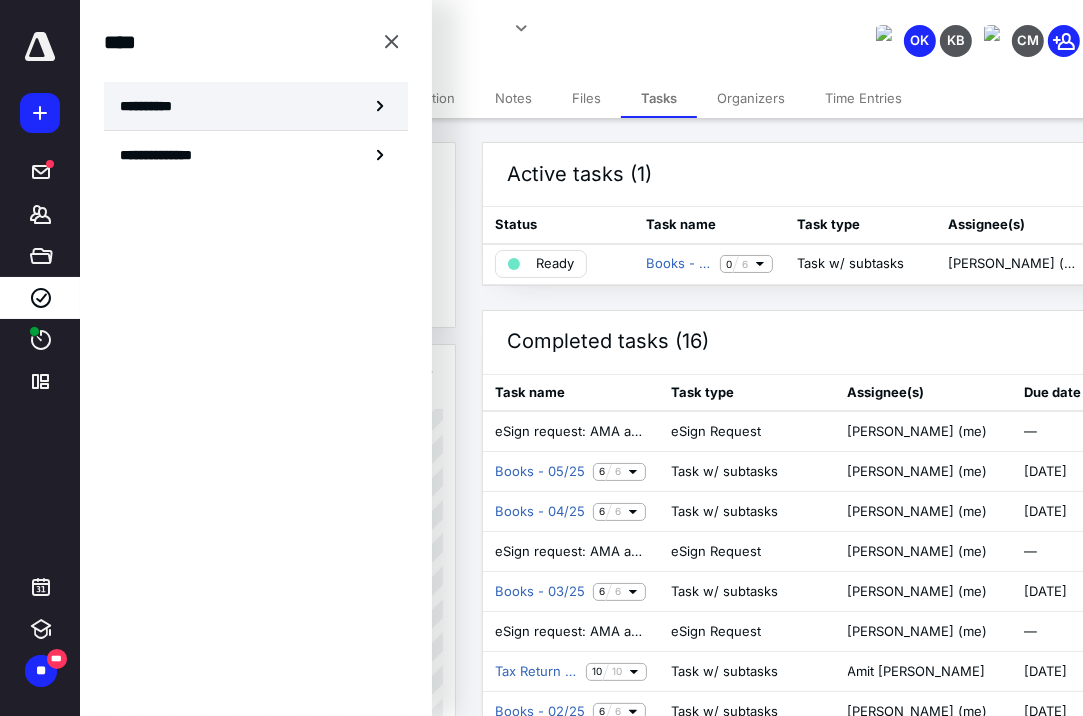 click on "**********" at bounding box center (153, 106) 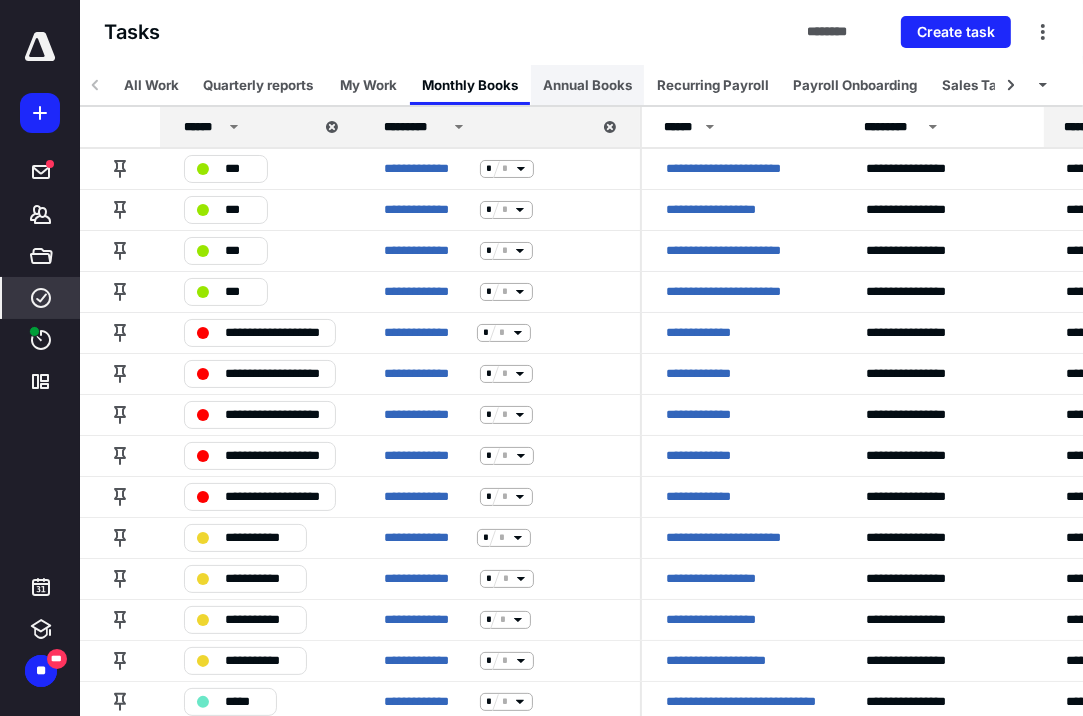 click on "Annual Books" at bounding box center (587, 85) 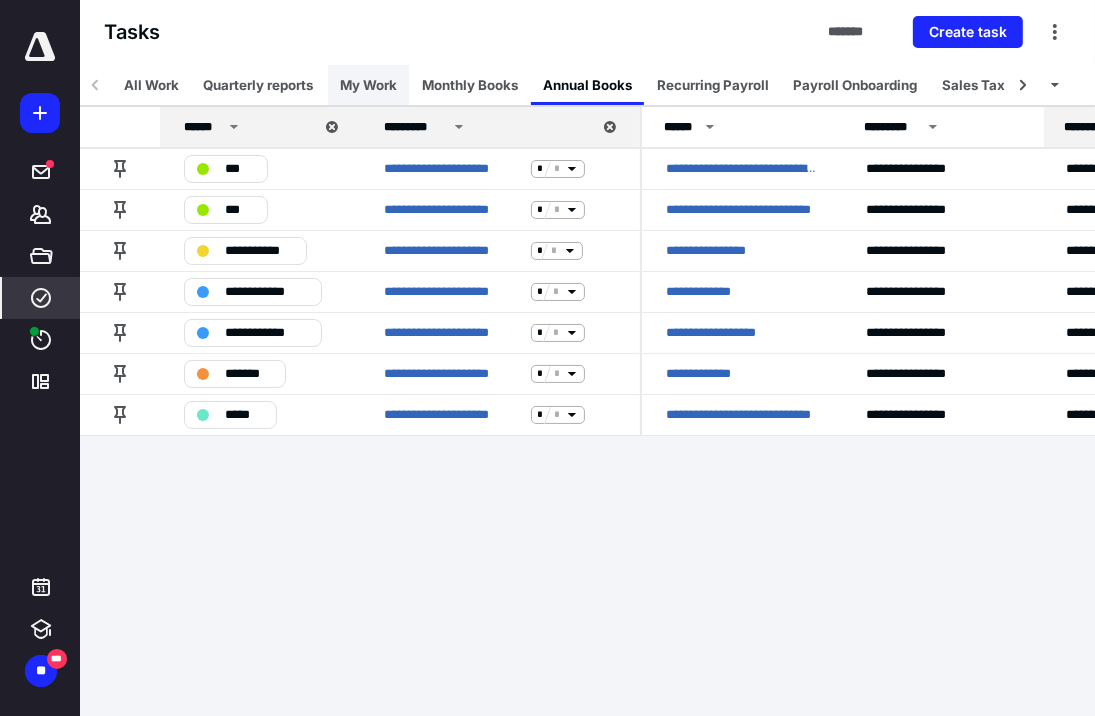 click on "My Work" at bounding box center (368, 85) 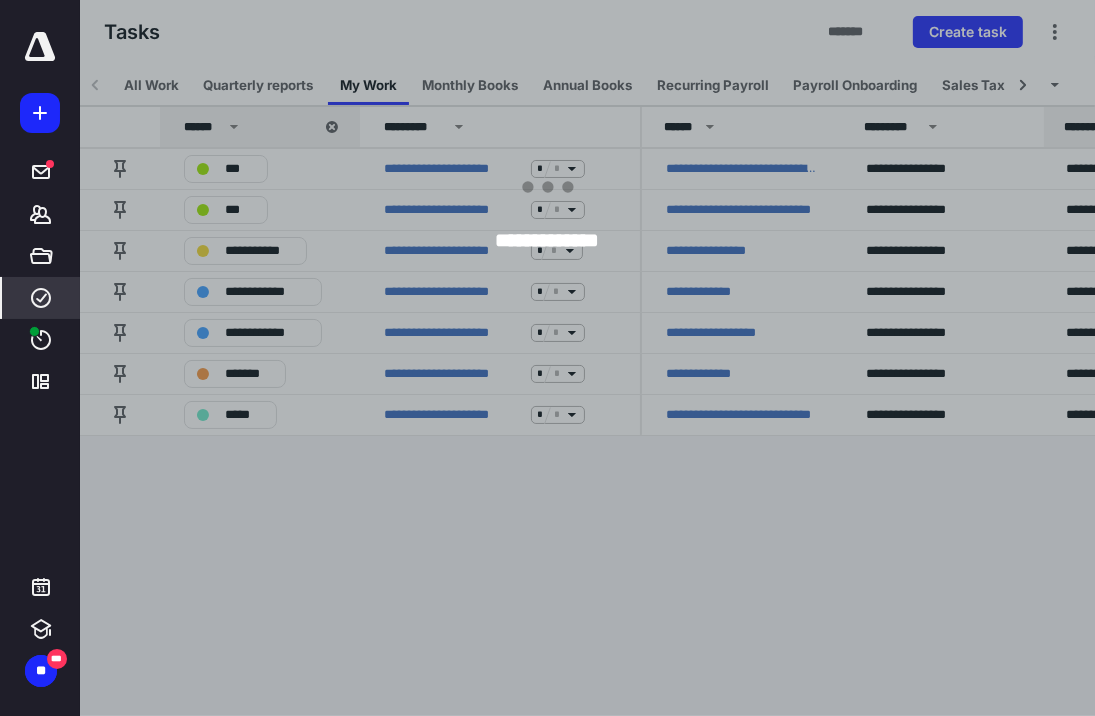 click at bounding box center [627, 358] 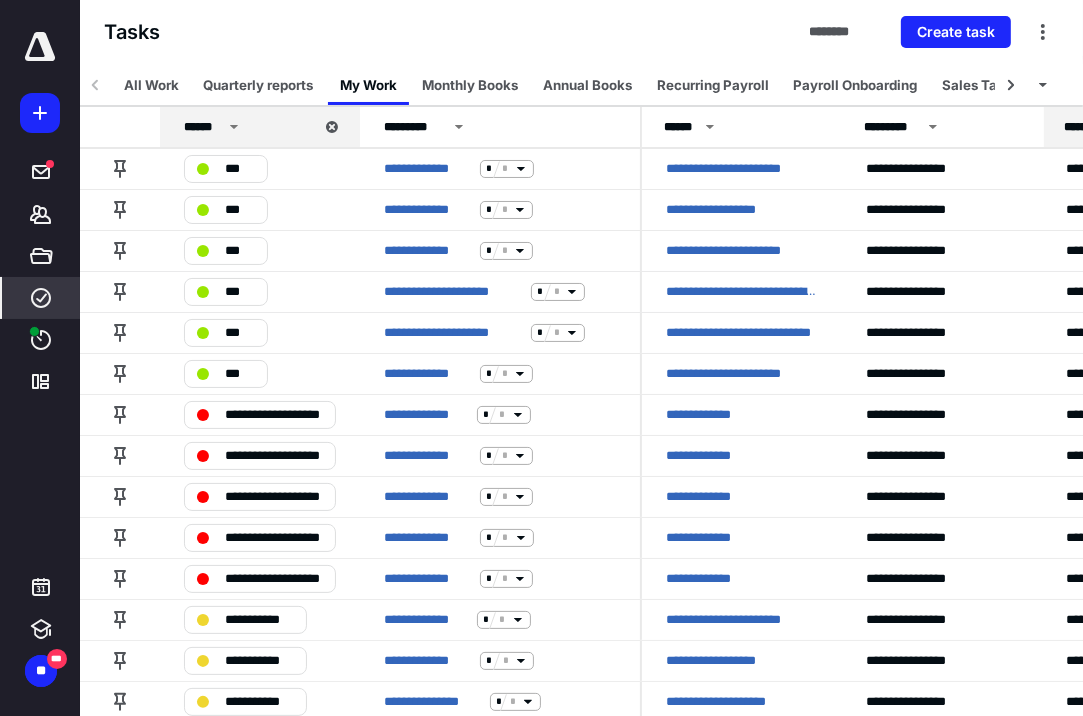 click on "Monthly Books" at bounding box center (470, 85) 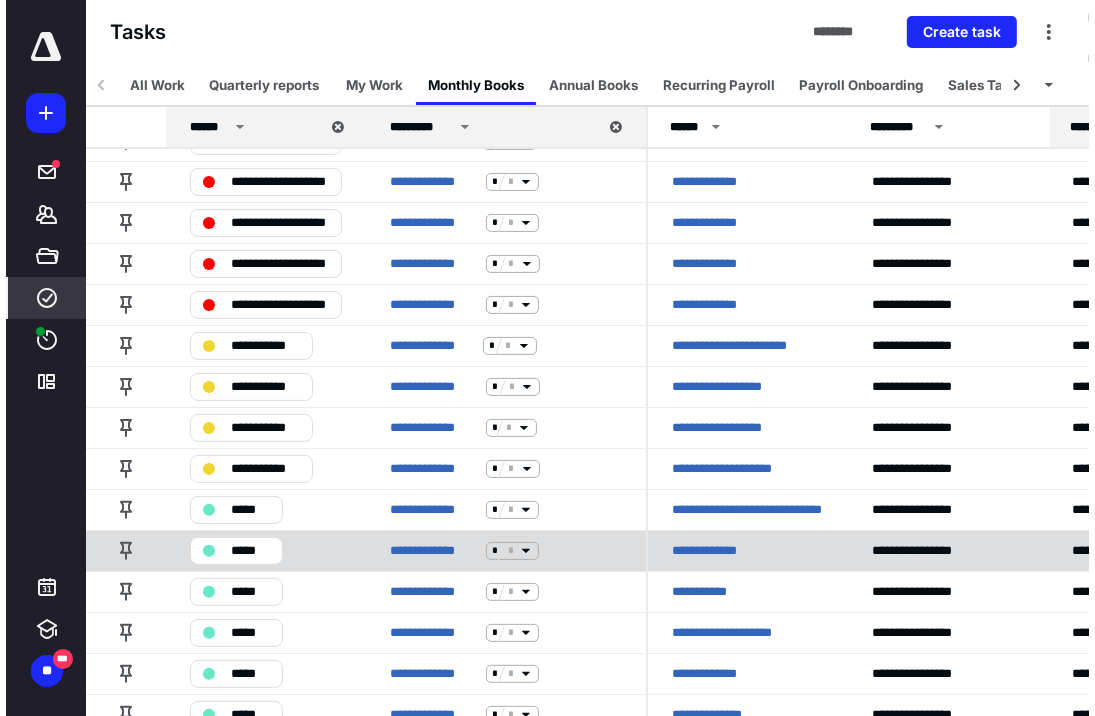 scroll, scrollTop: 0, scrollLeft: 0, axis: both 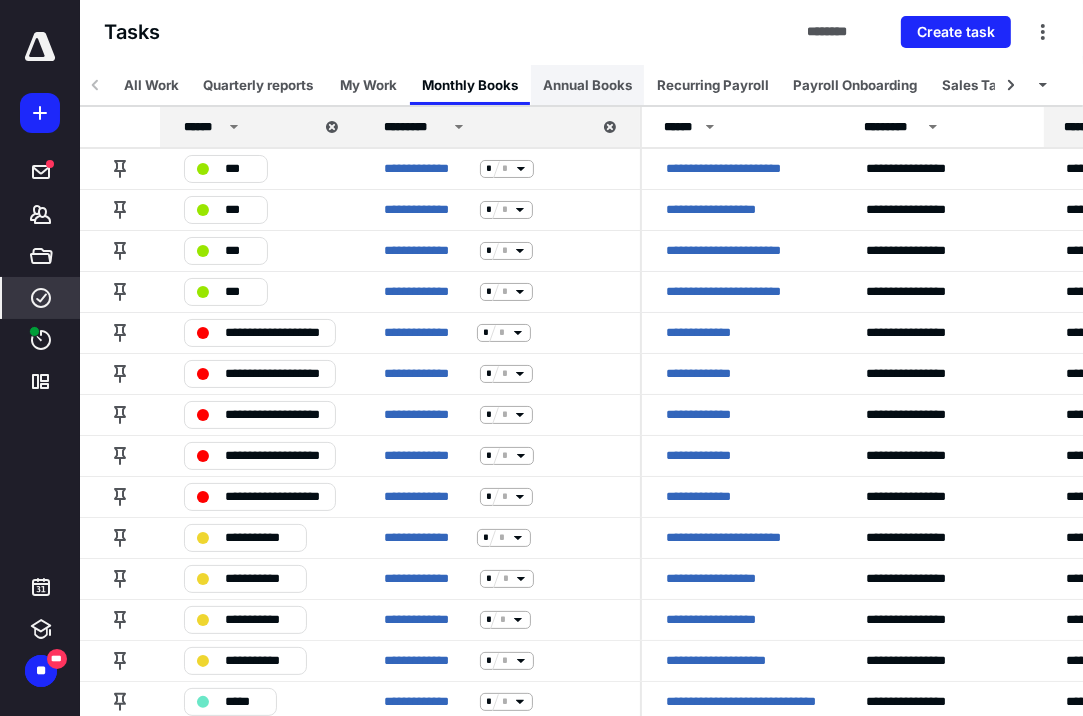 click on "Annual Books" at bounding box center [587, 85] 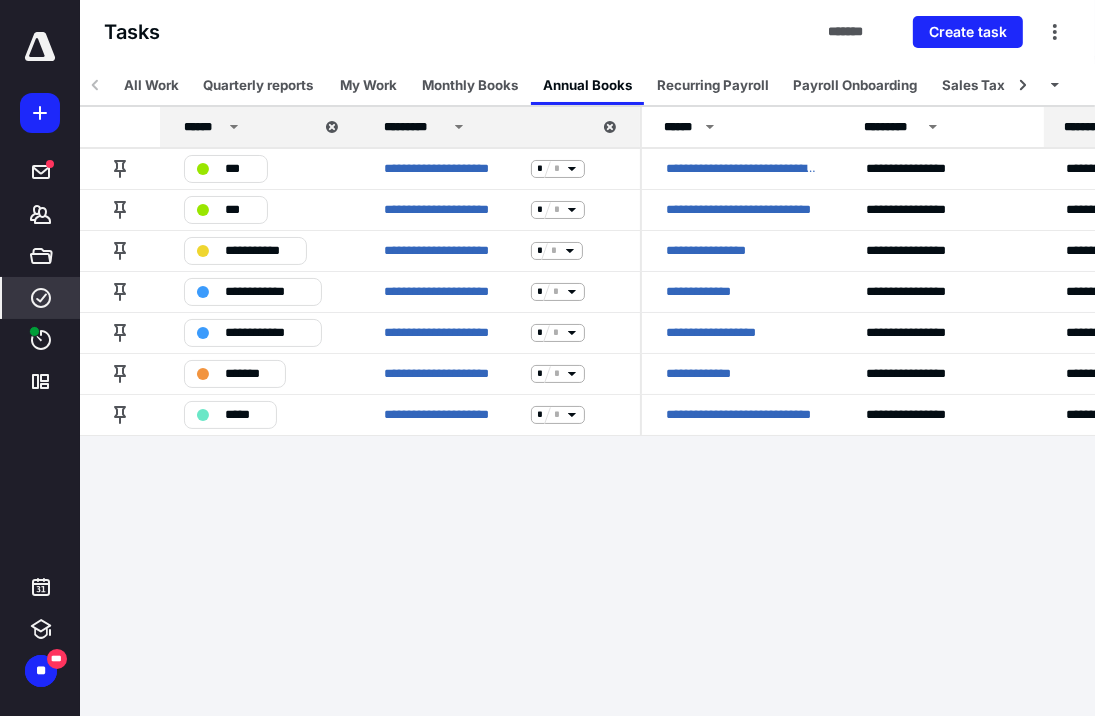 click on "Recurring Payroll" at bounding box center (713, 85) 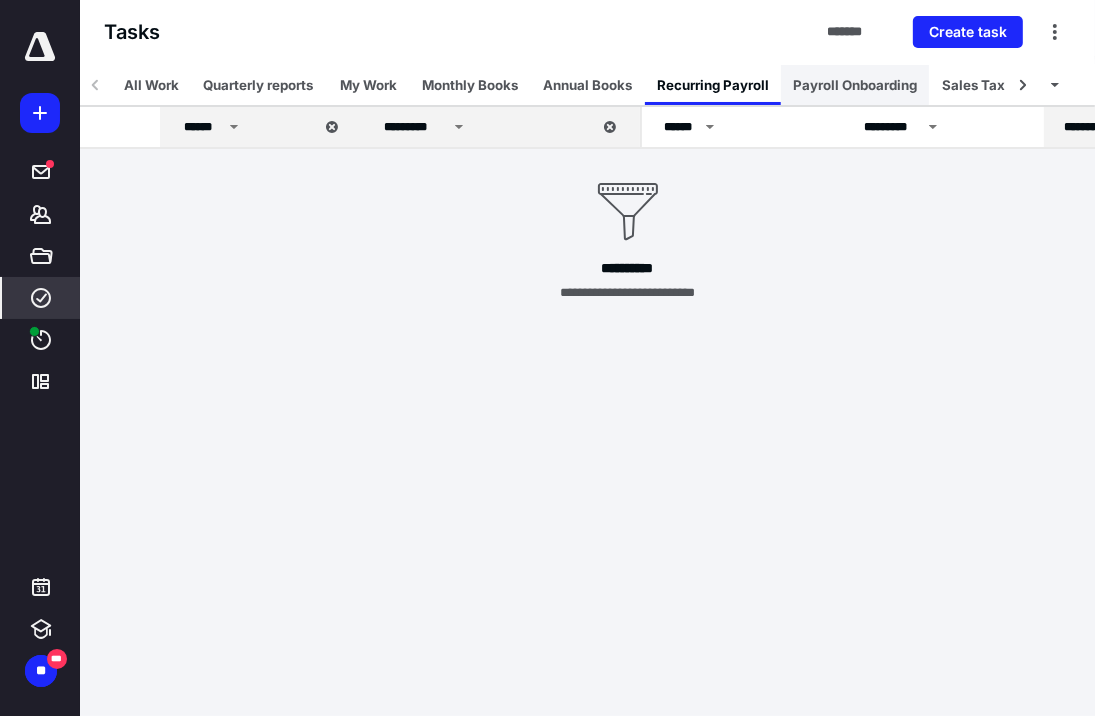 click on "Payroll Onboarding" at bounding box center [855, 85] 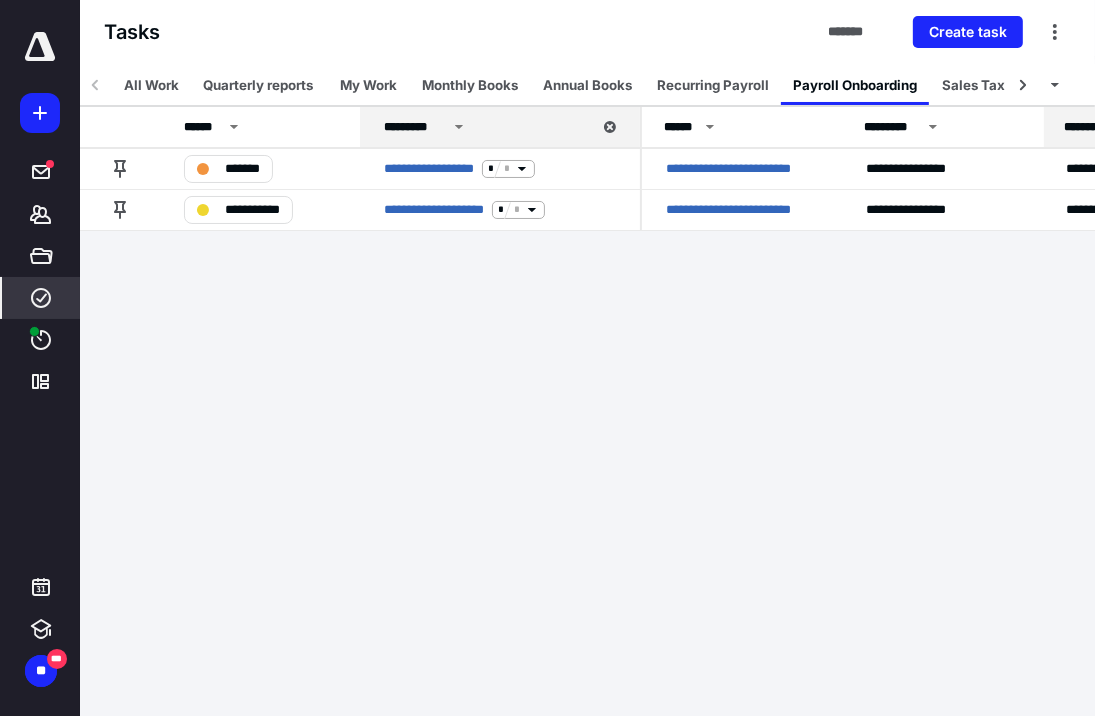 click on "Sales Tax" at bounding box center [973, 85] 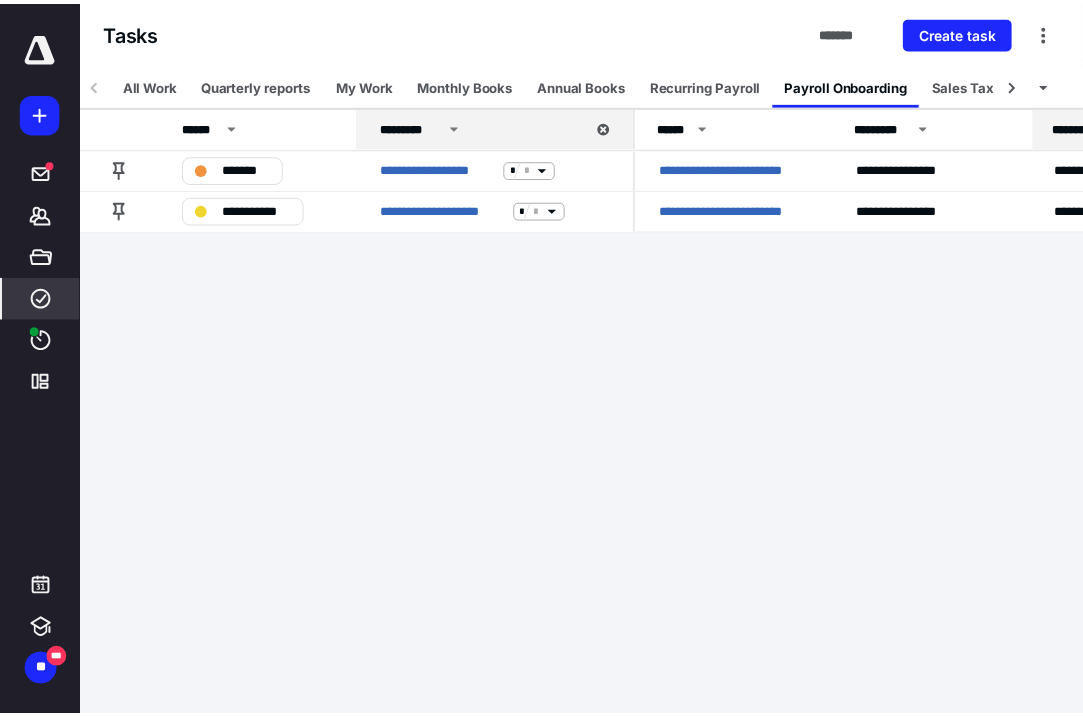 scroll, scrollTop: 0, scrollLeft: 8, axis: horizontal 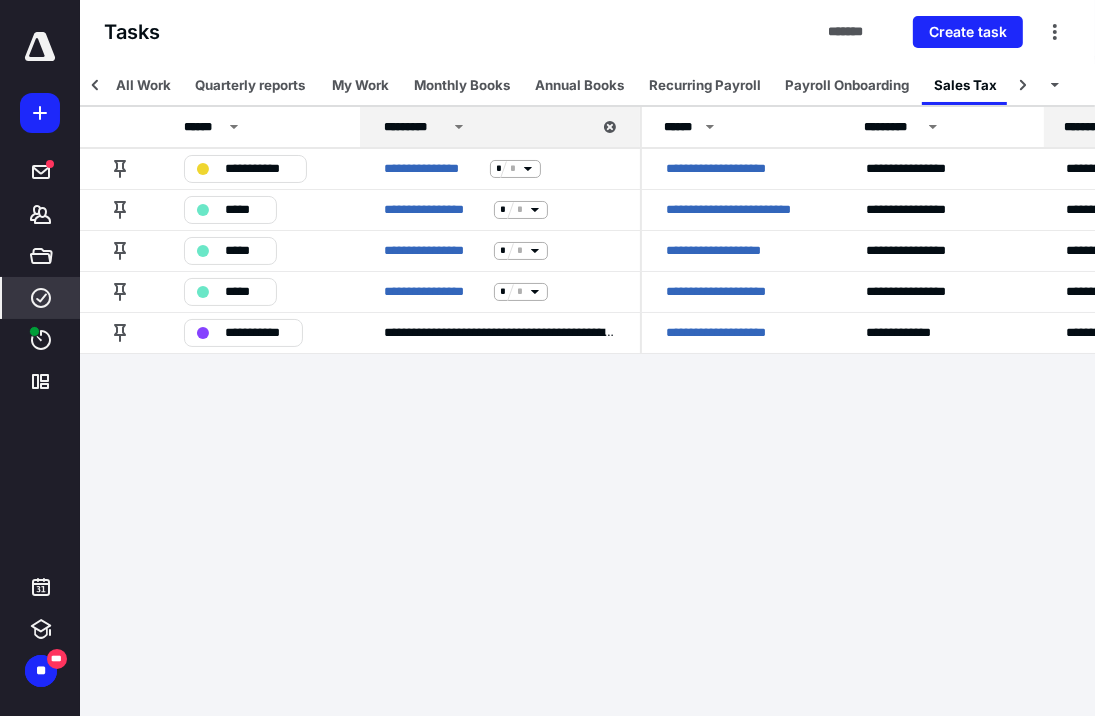 click on "Sales Tax" at bounding box center [965, 85] 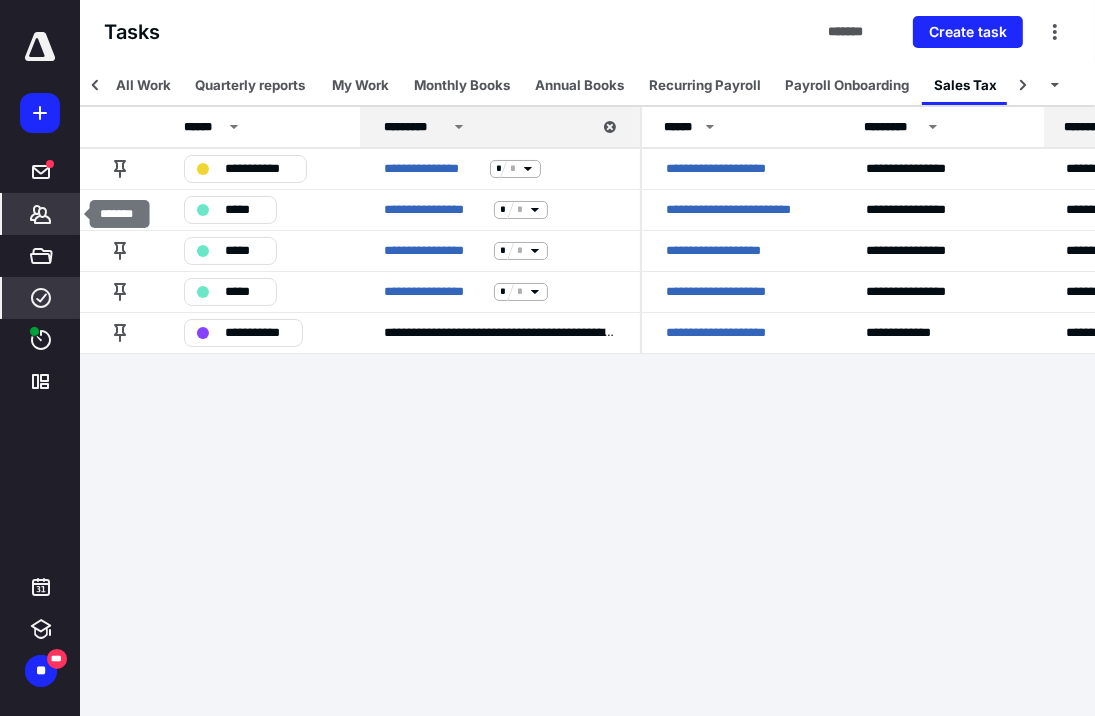 click 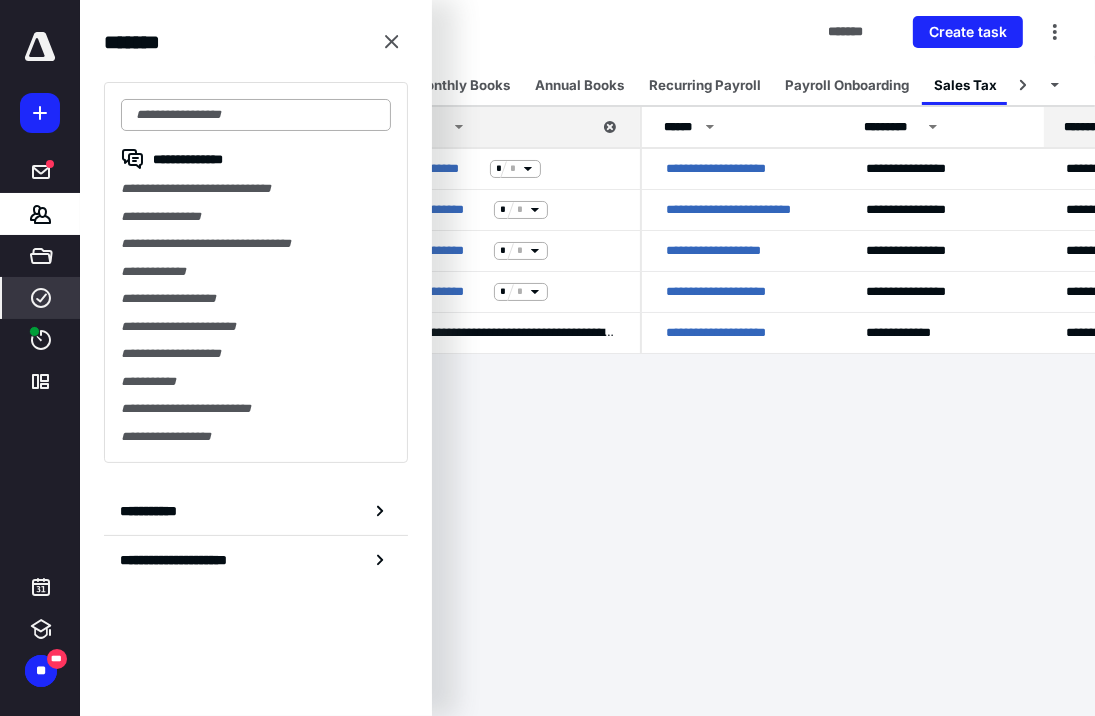 click at bounding box center (256, 115) 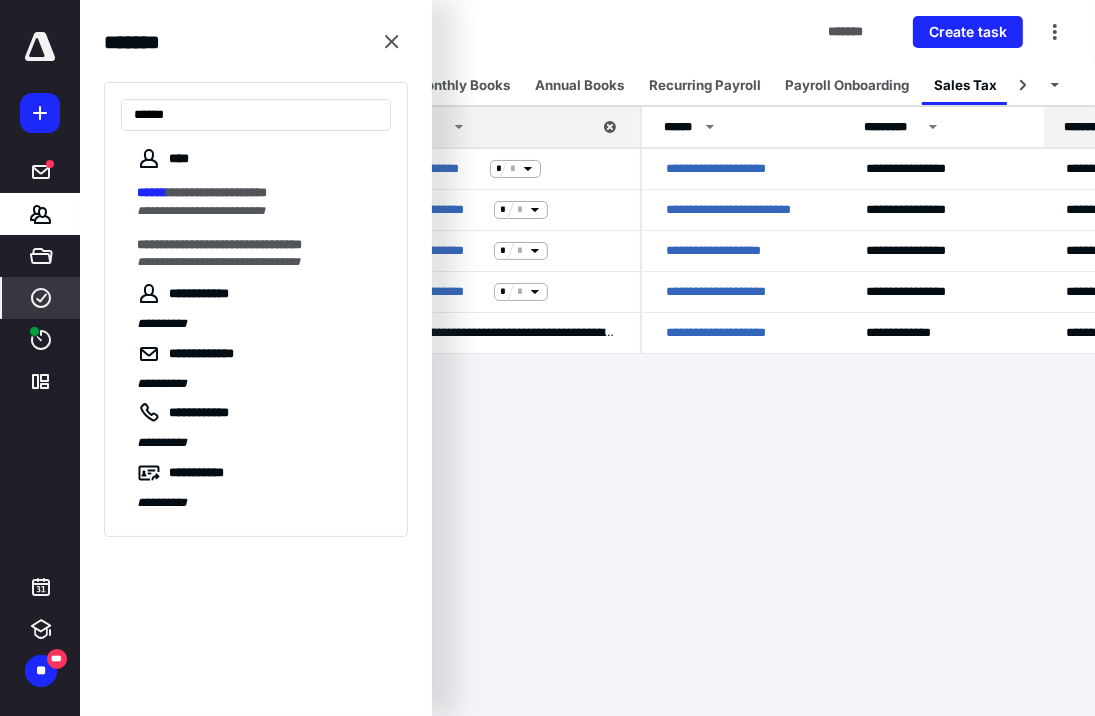 type on "******" 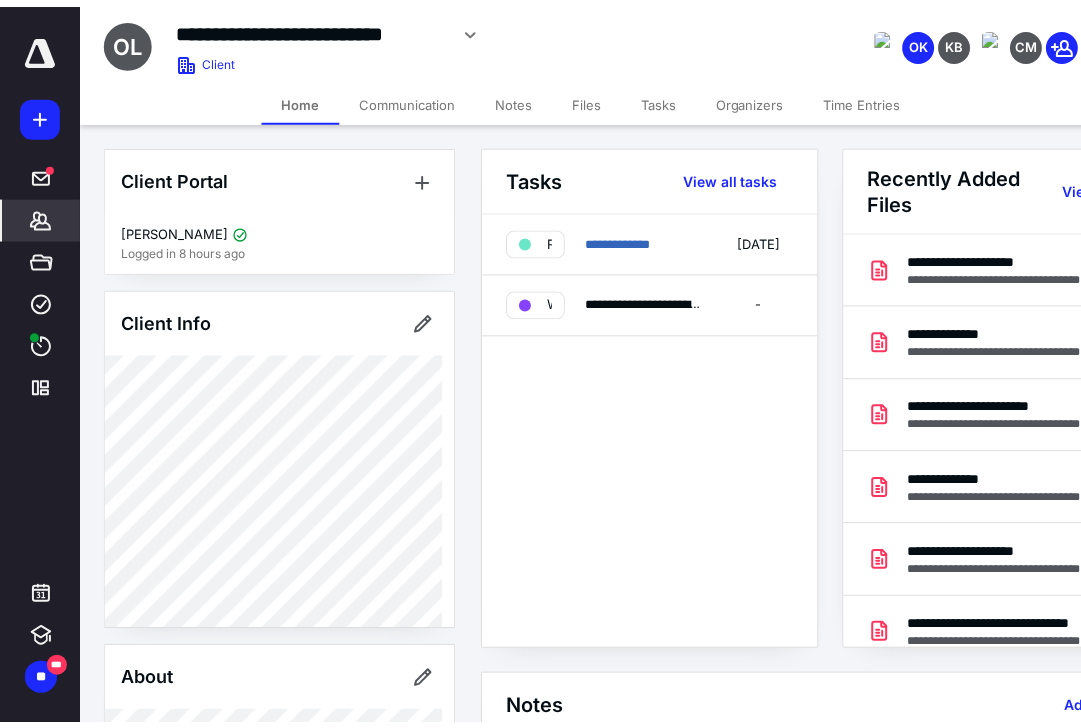 scroll, scrollTop: 0, scrollLeft: 0, axis: both 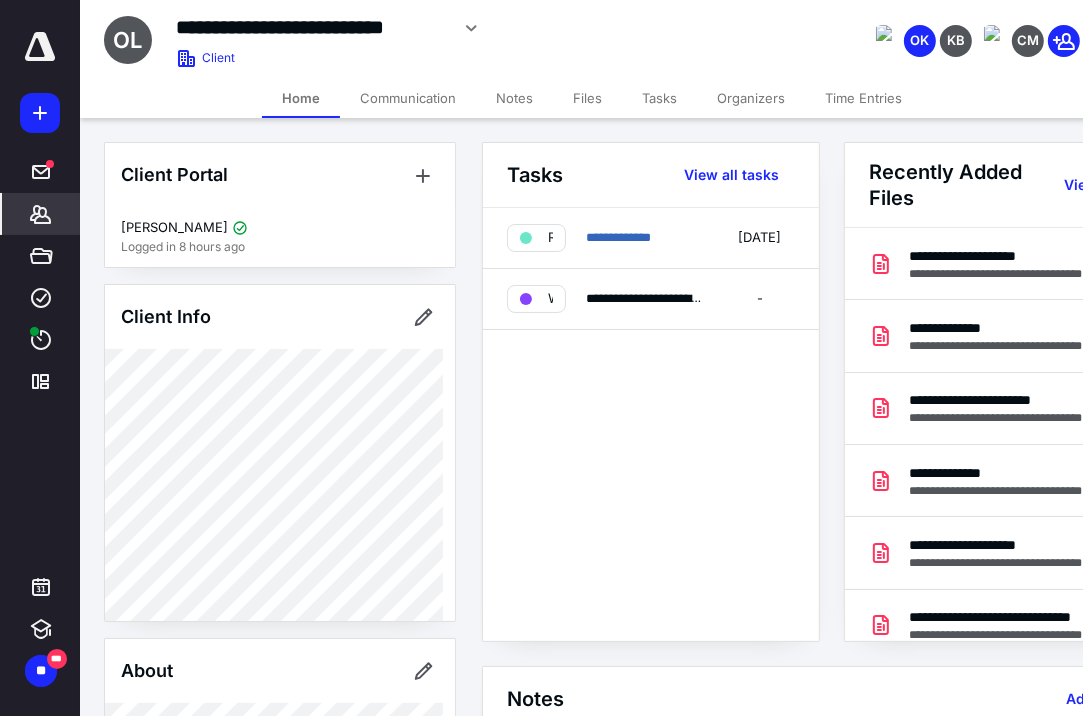 click on "Files" at bounding box center [587, 98] 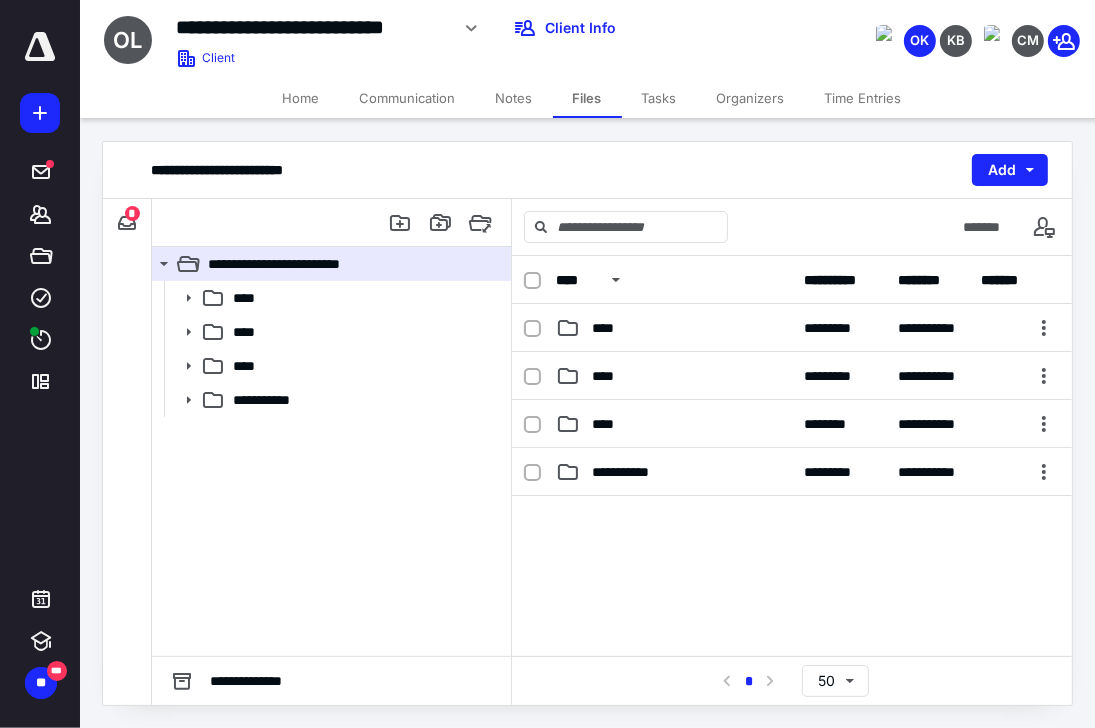 click on "Notes" at bounding box center (514, 98) 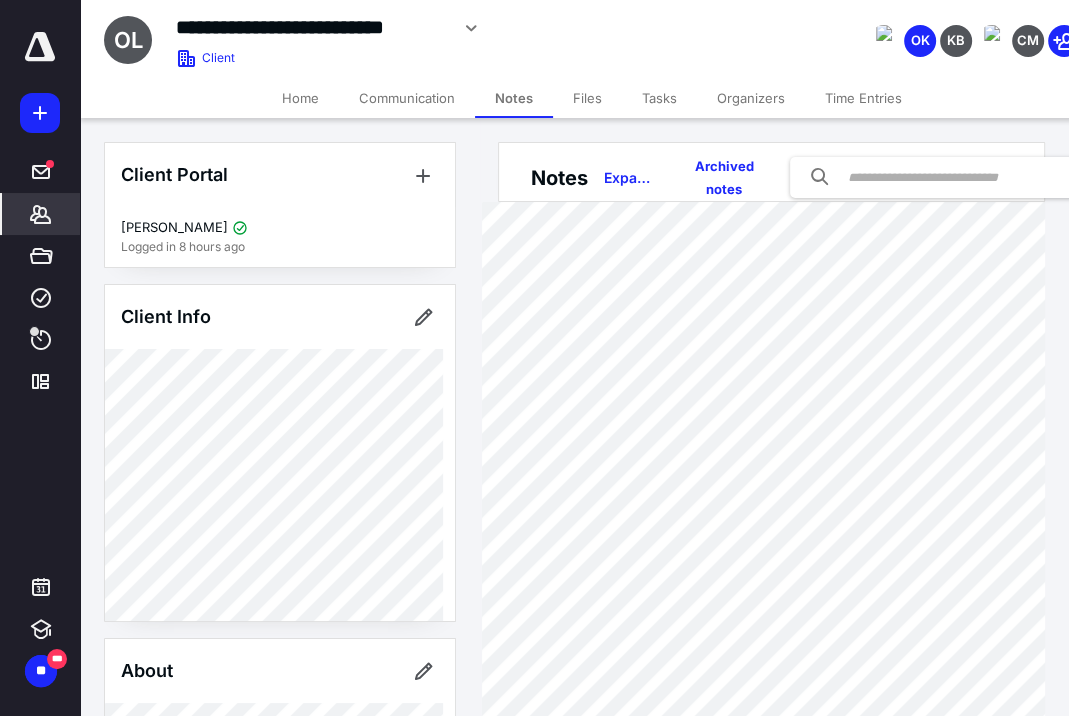 click 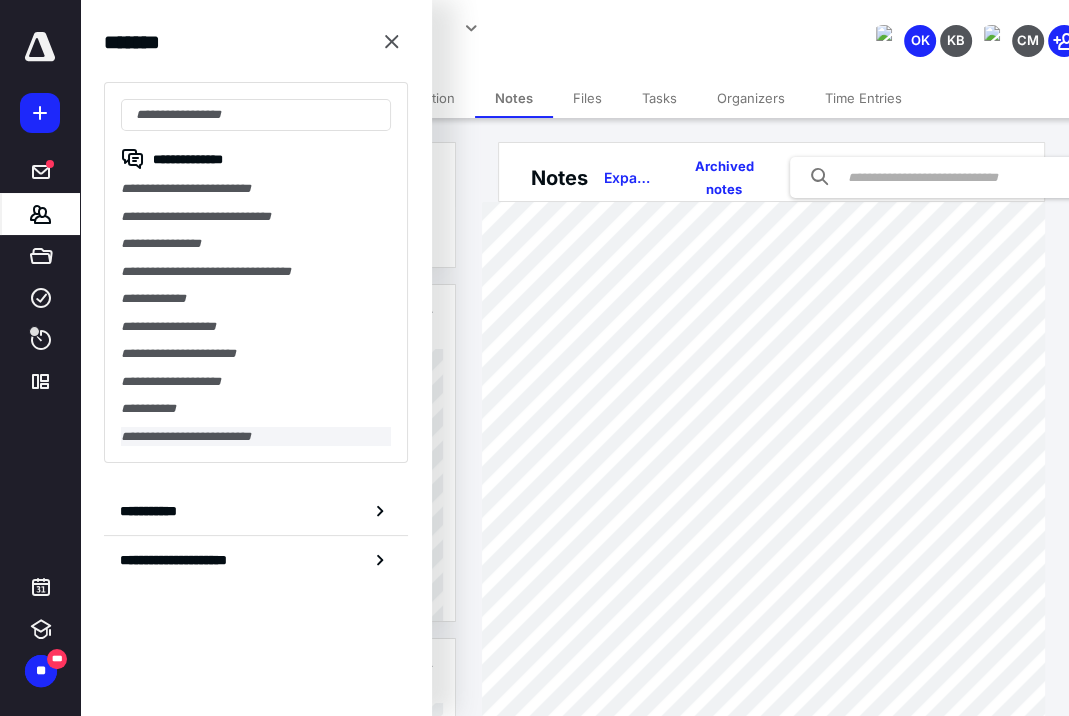 click on "**********" at bounding box center [256, 437] 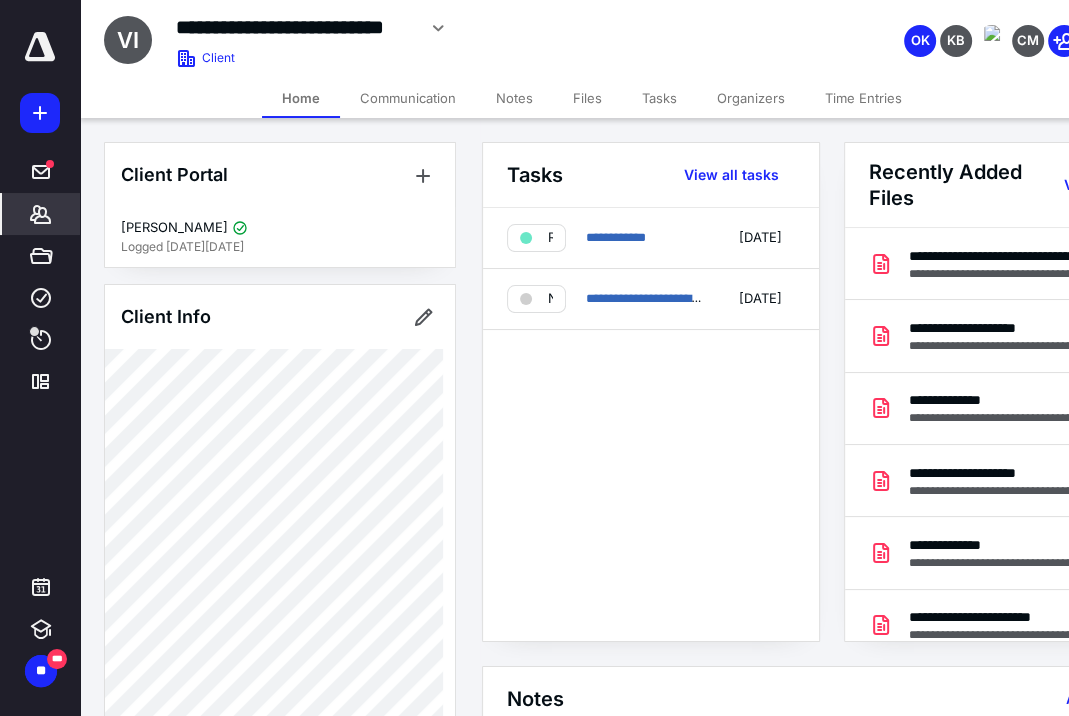 click on "Notes" at bounding box center (514, 98) 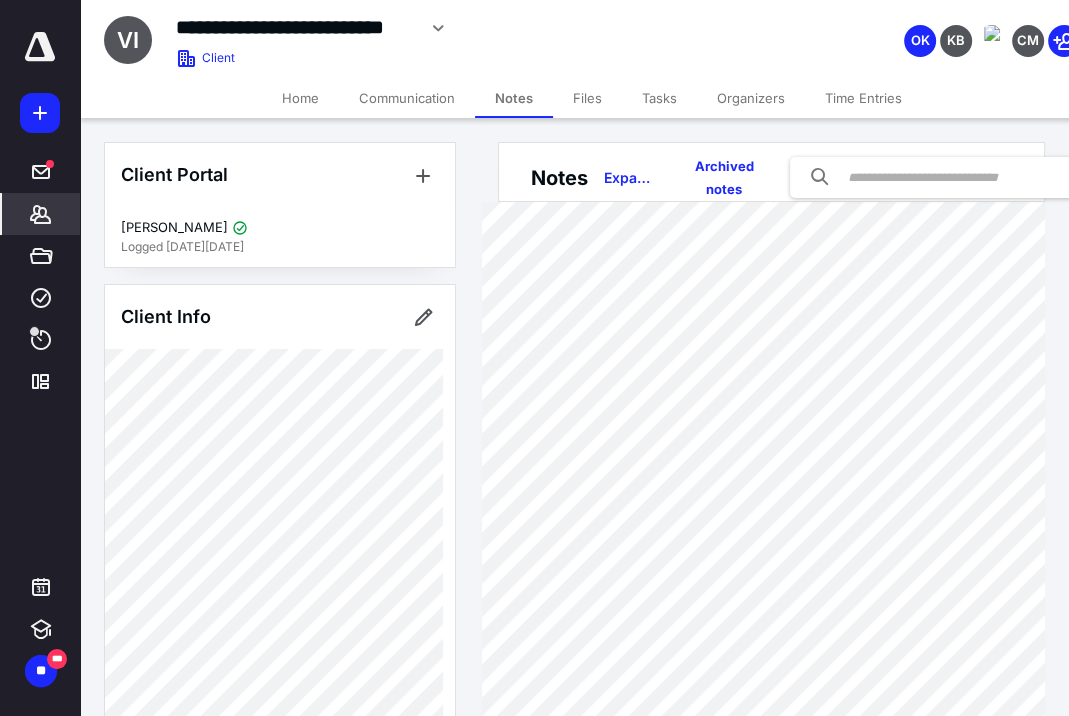 click on "Files" at bounding box center (587, 98) 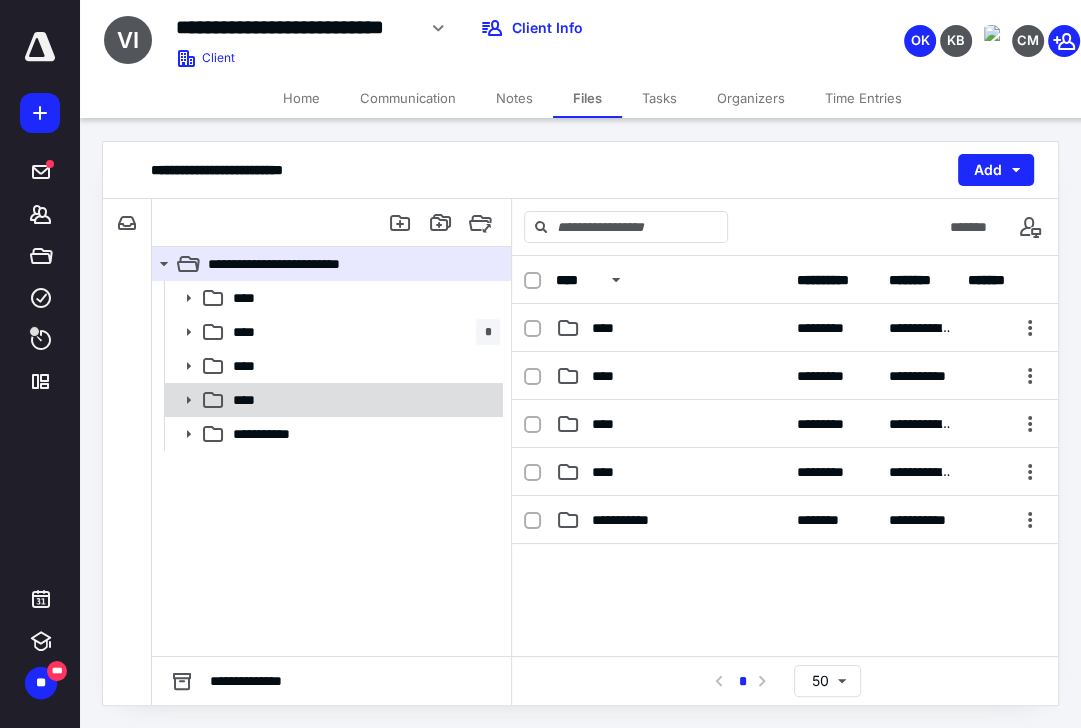 click 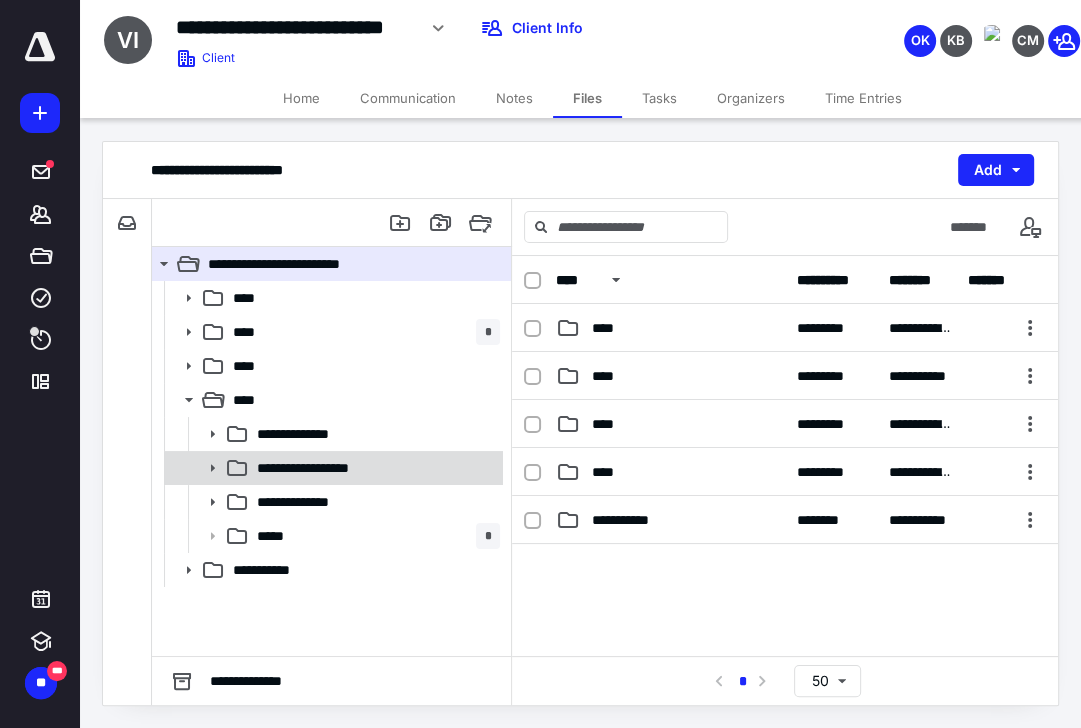 click 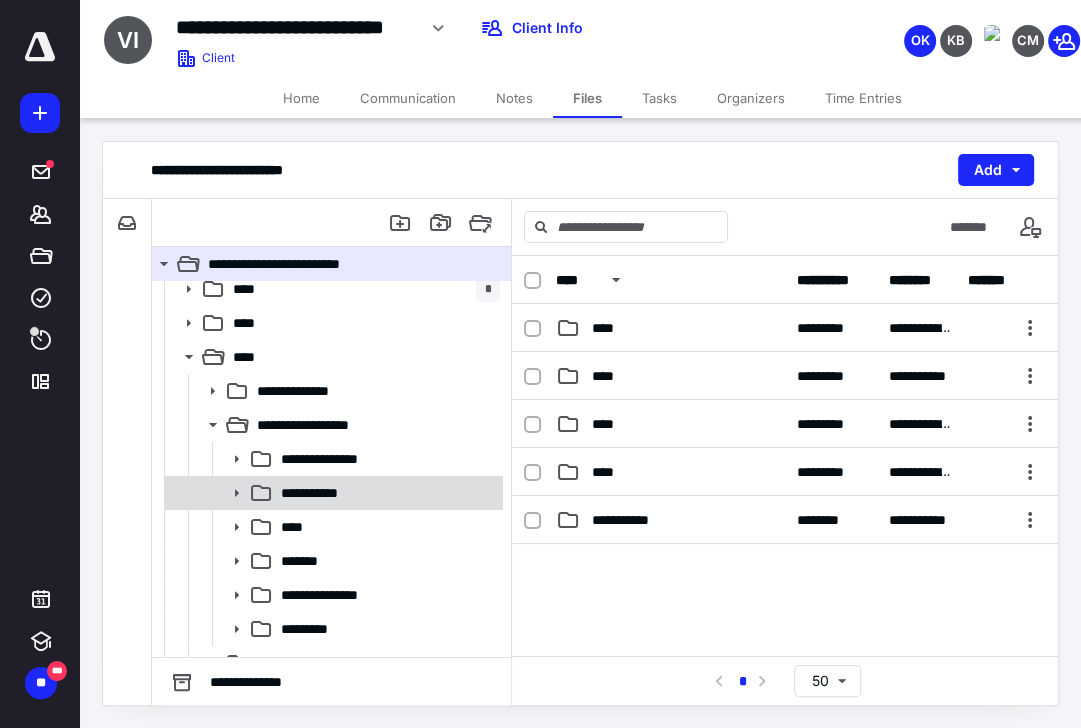 scroll, scrollTop: 133, scrollLeft: 0, axis: vertical 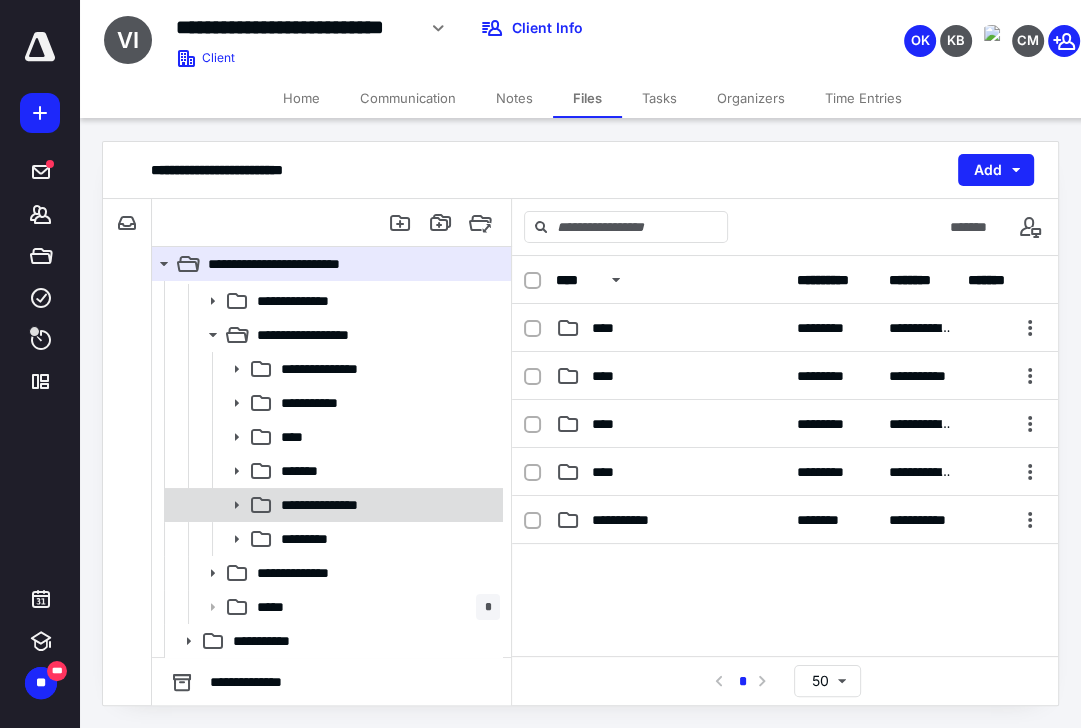 click 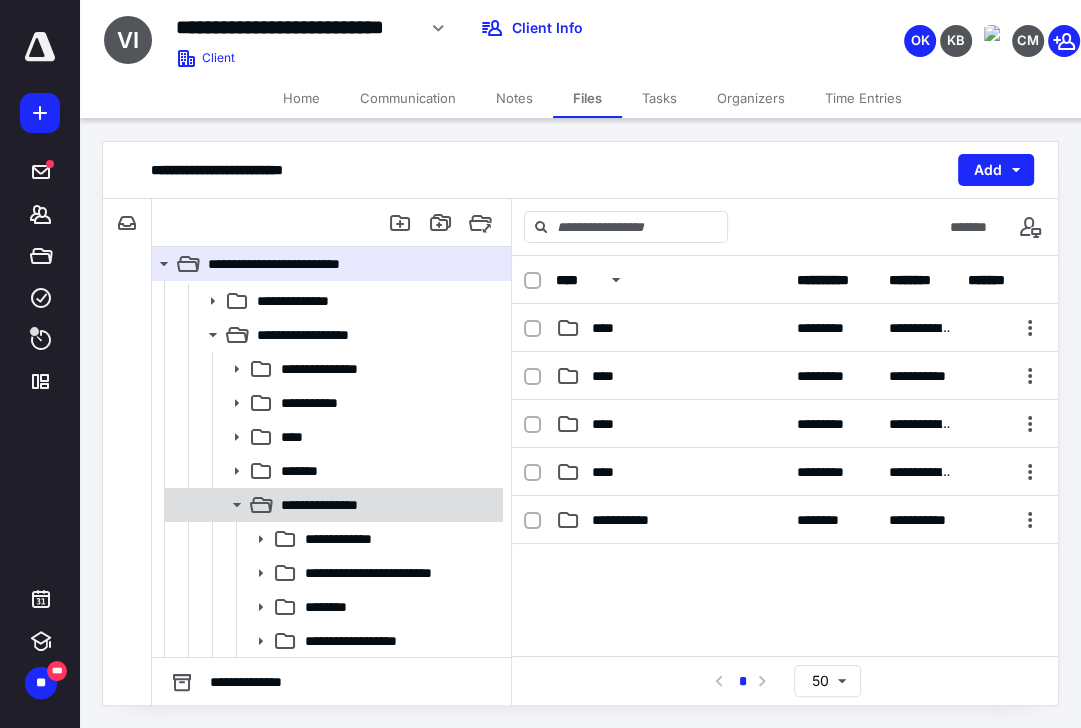 click 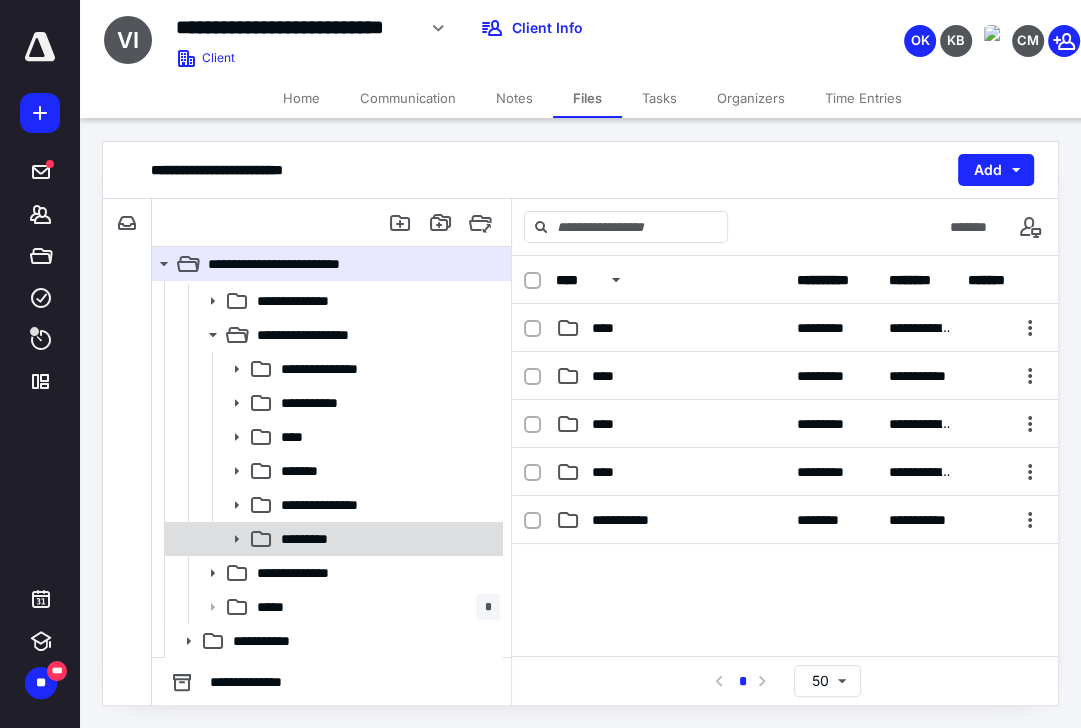 click 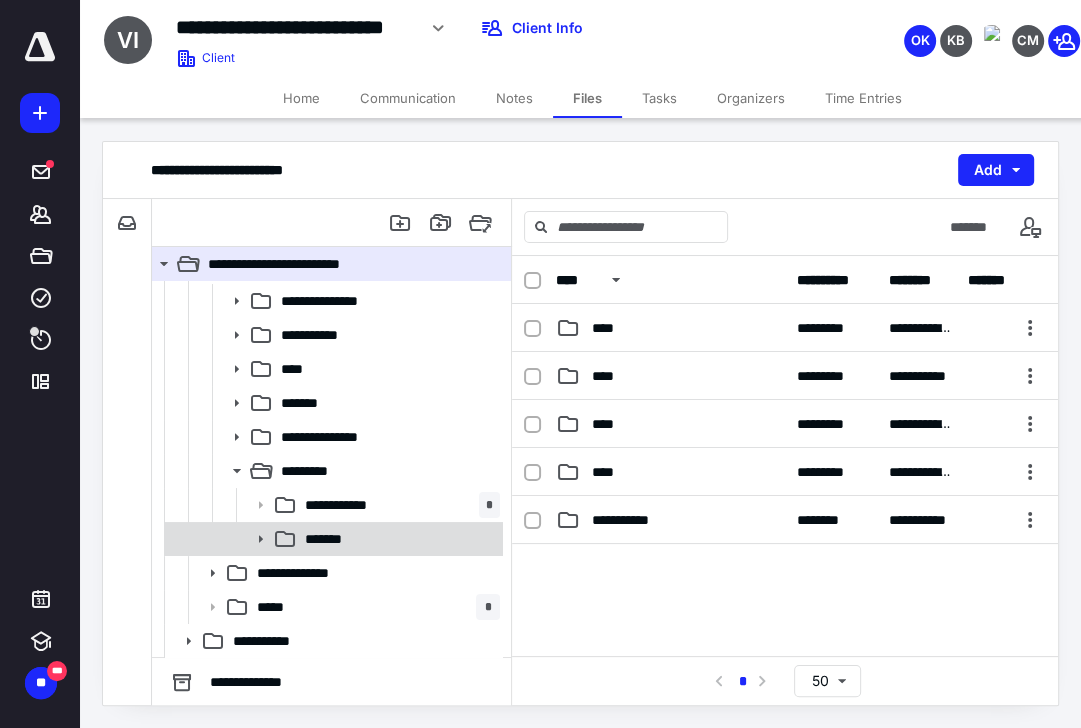 click 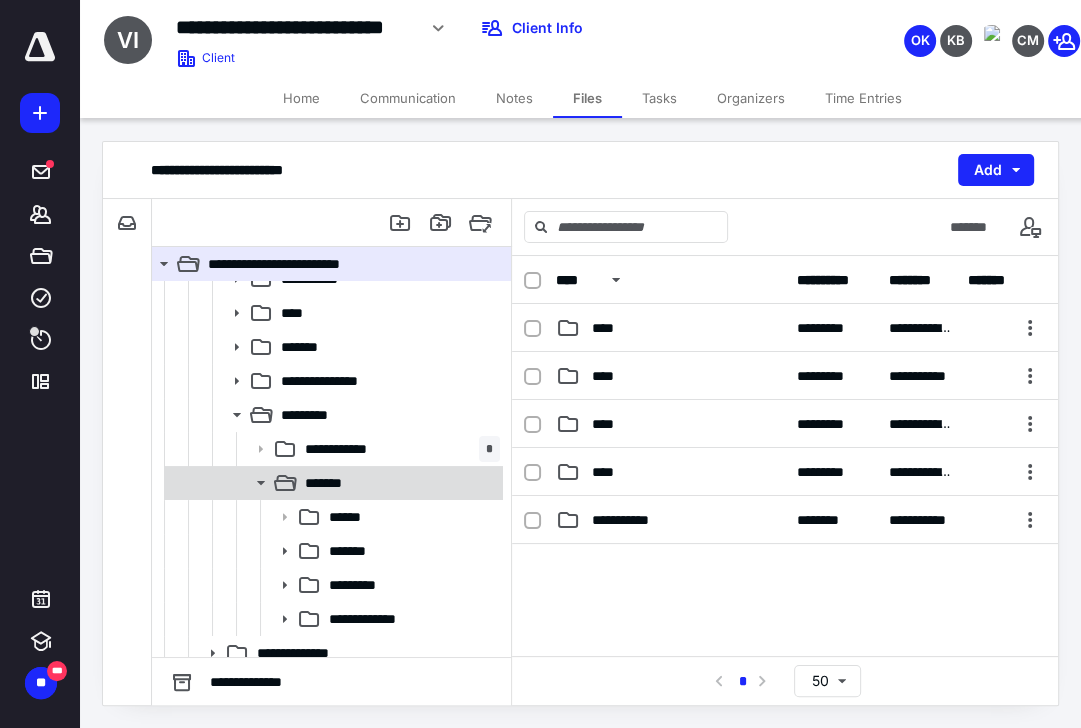 scroll, scrollTop: 337, scrollLeft: 0, axis: vertical 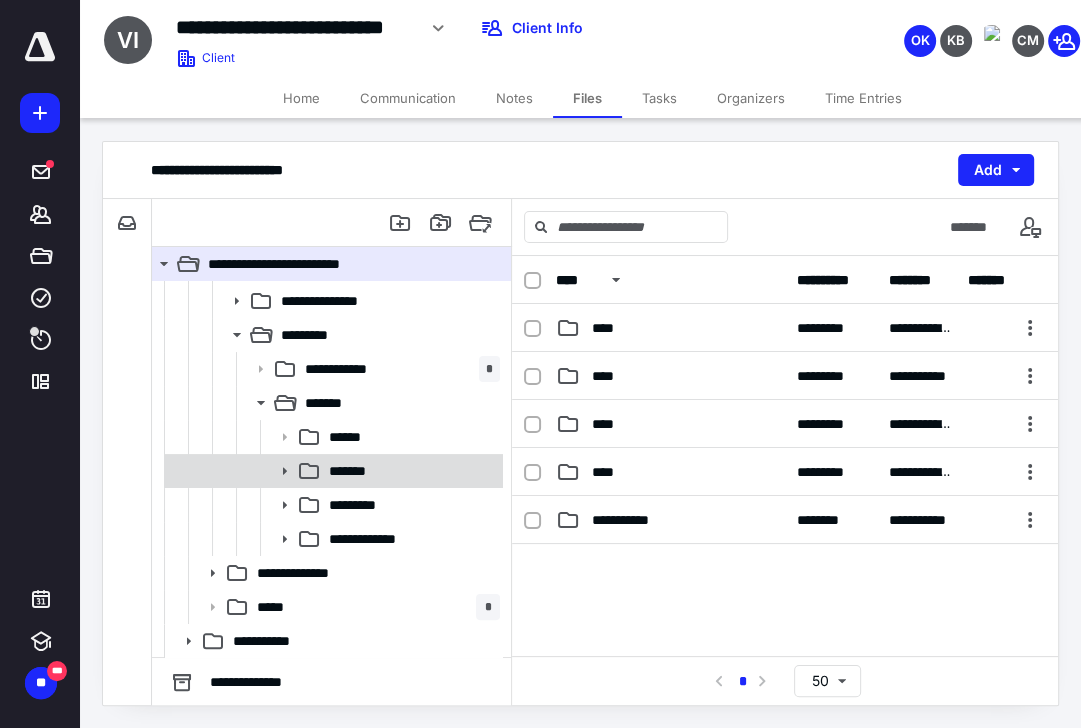 click 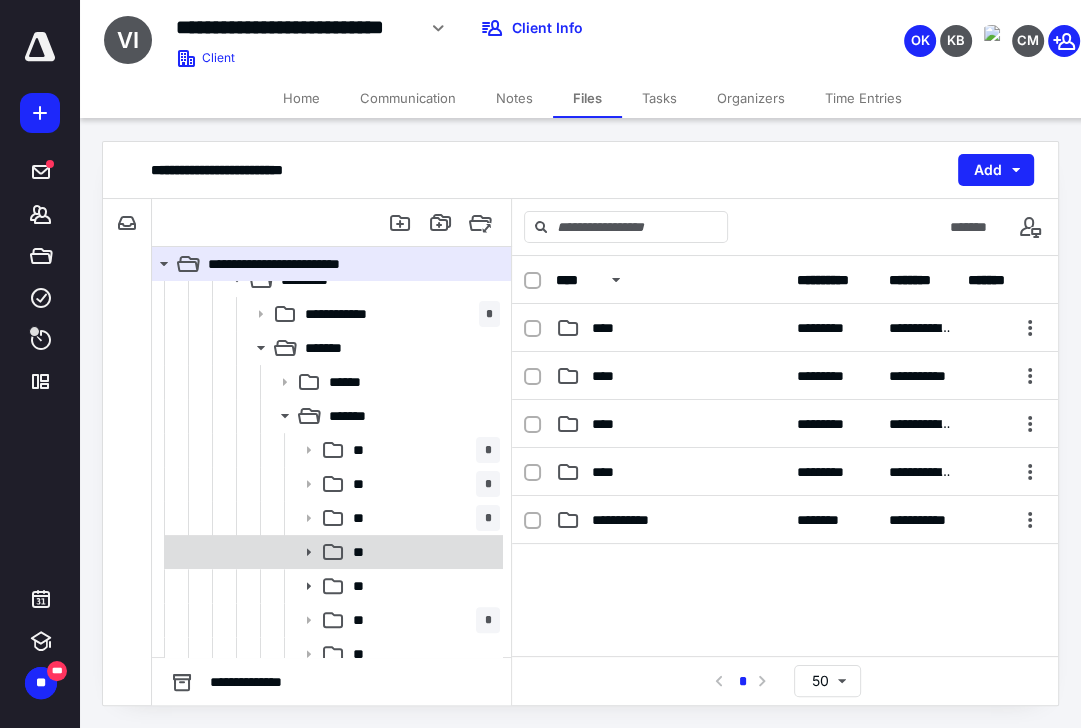 scroll, scrollTop: 417, scrollLeft: 0, axis: vertical 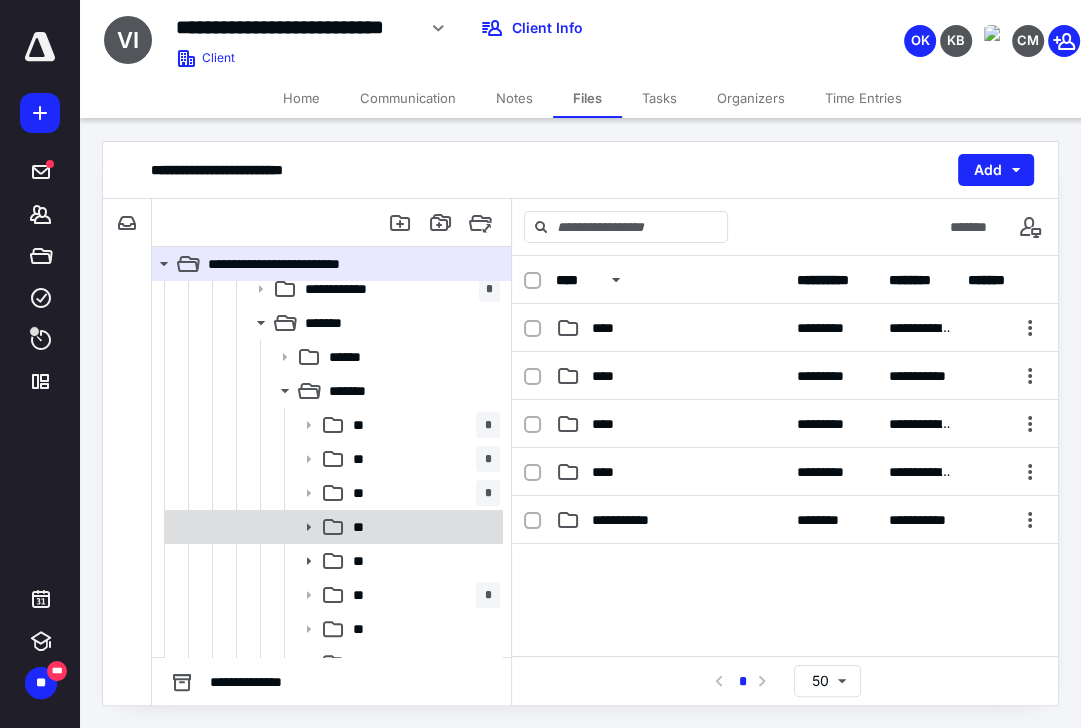 click 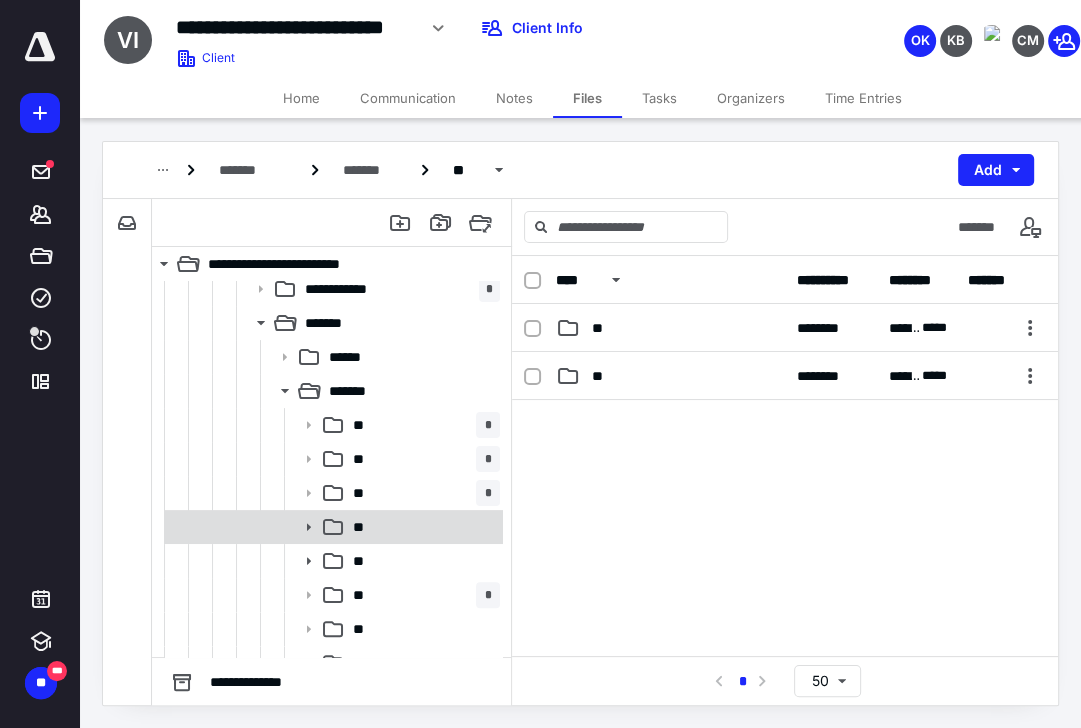click 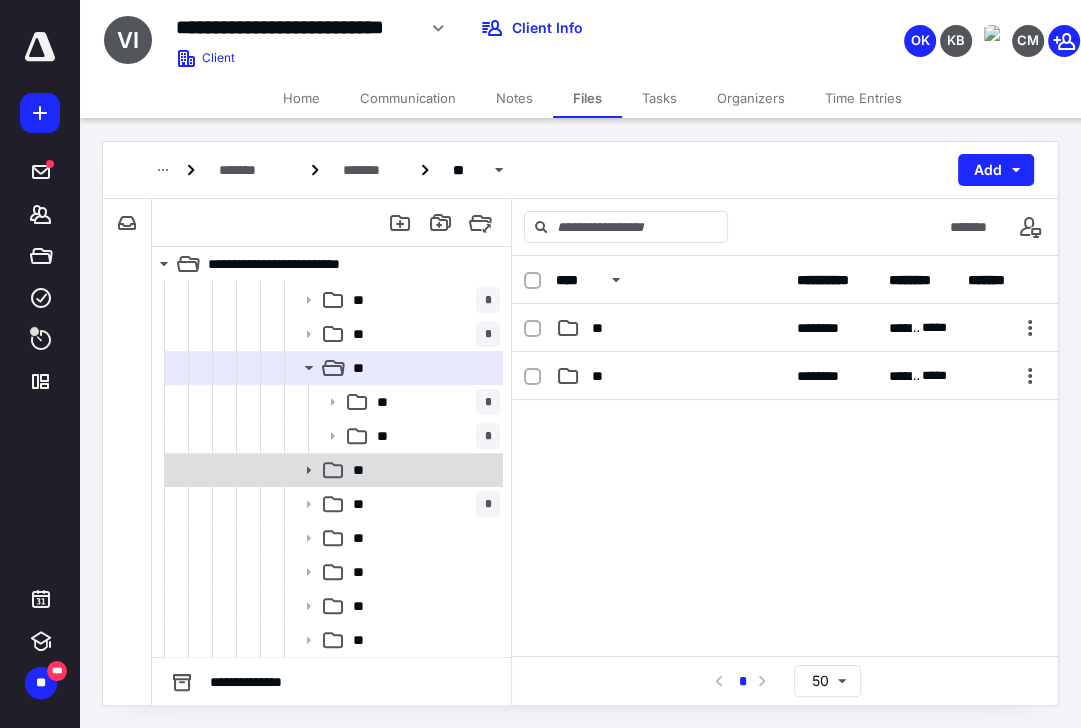 scroll, scrollTop: 577, scrollLeft: 0, axis: vertical 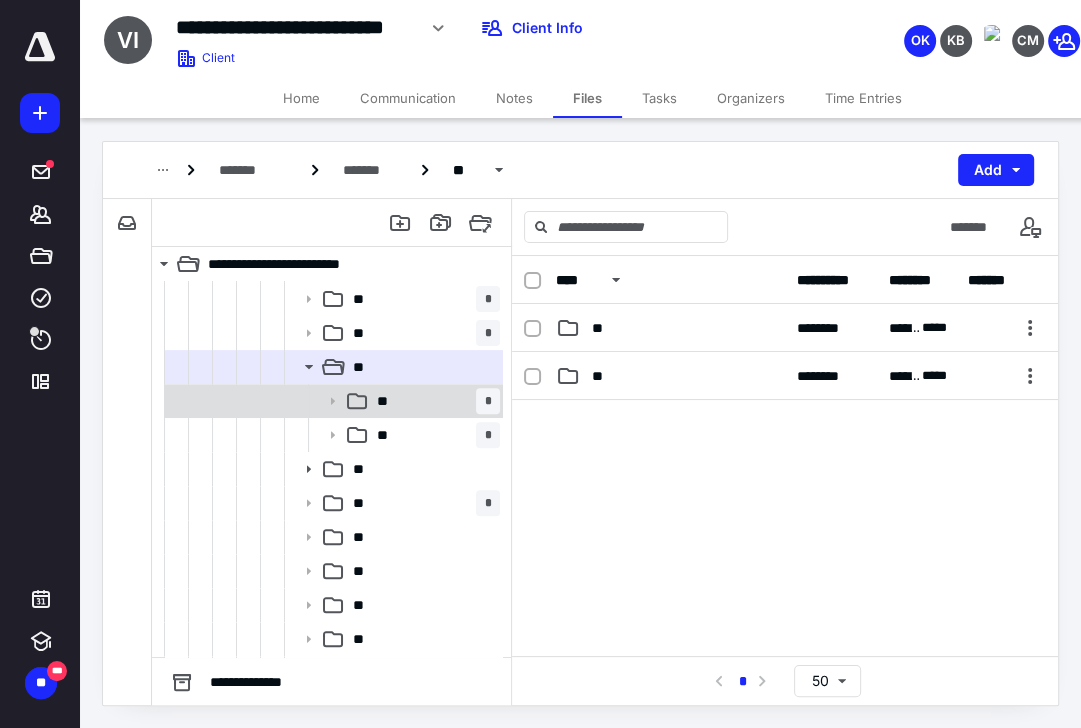 click 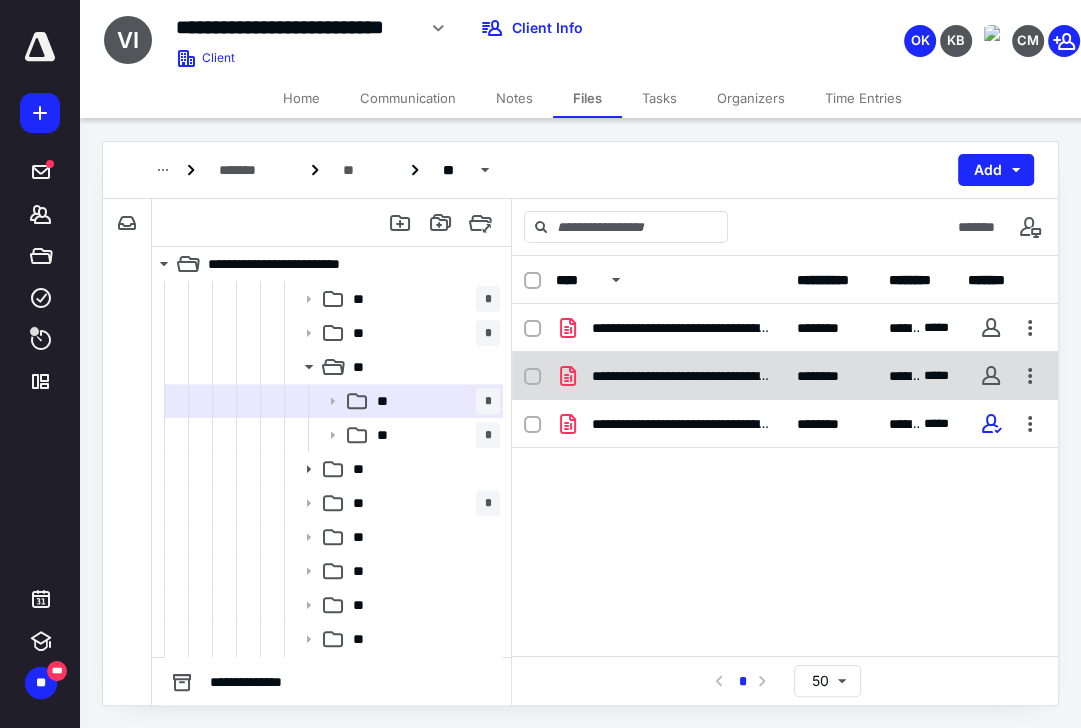 click on "**********" at bounding box center (682, 376) 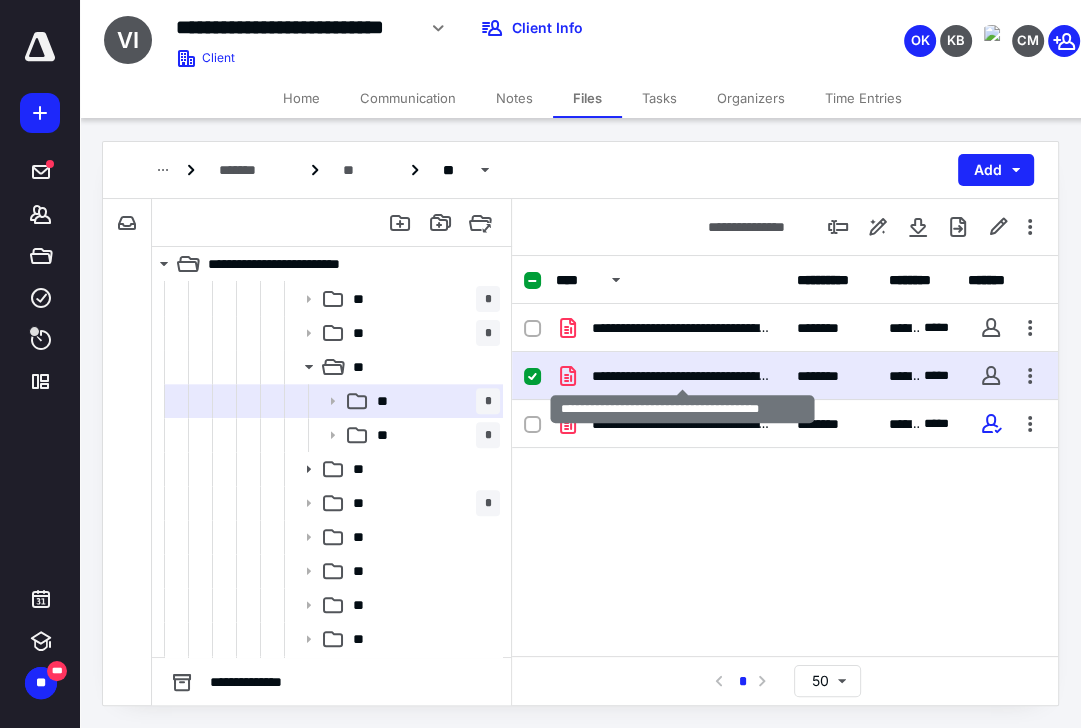 click on "**********" at bounding box center [682, 376] 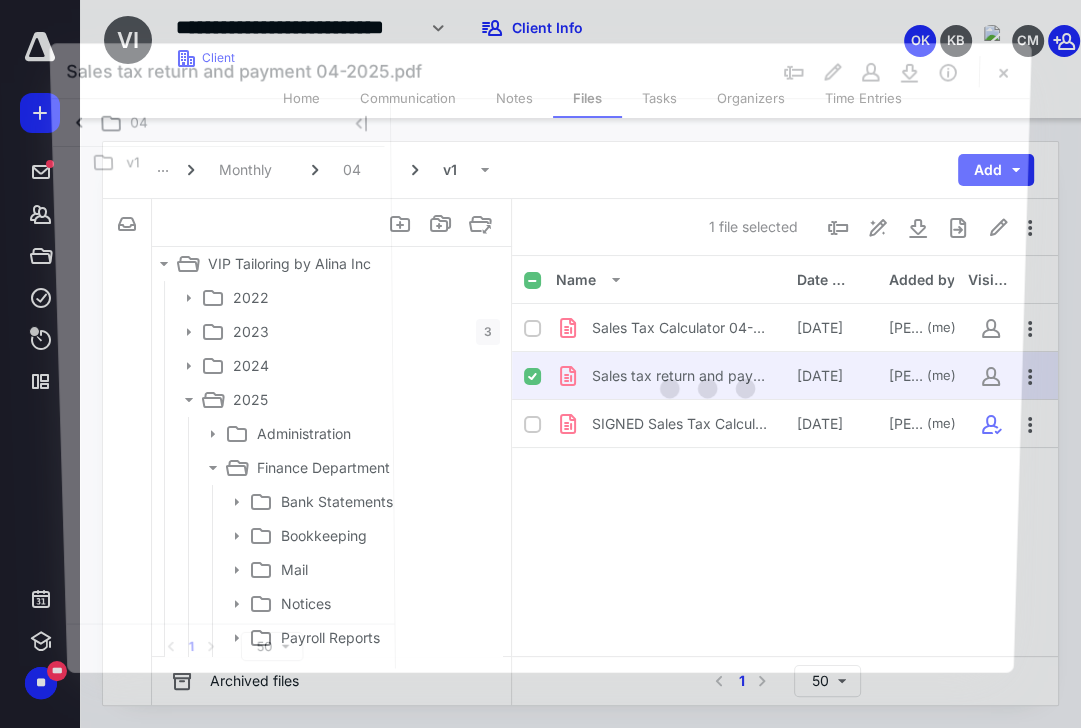 scroll, scrollTop: 577, scrollLeft: 0, axis: vertical 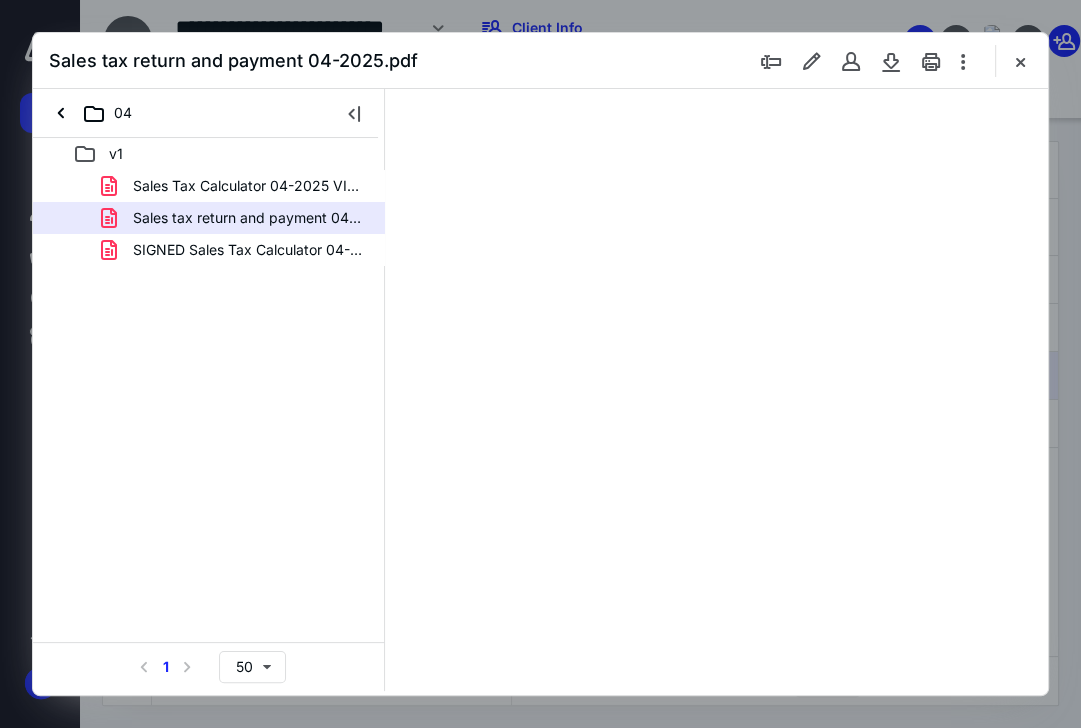 type on "63" 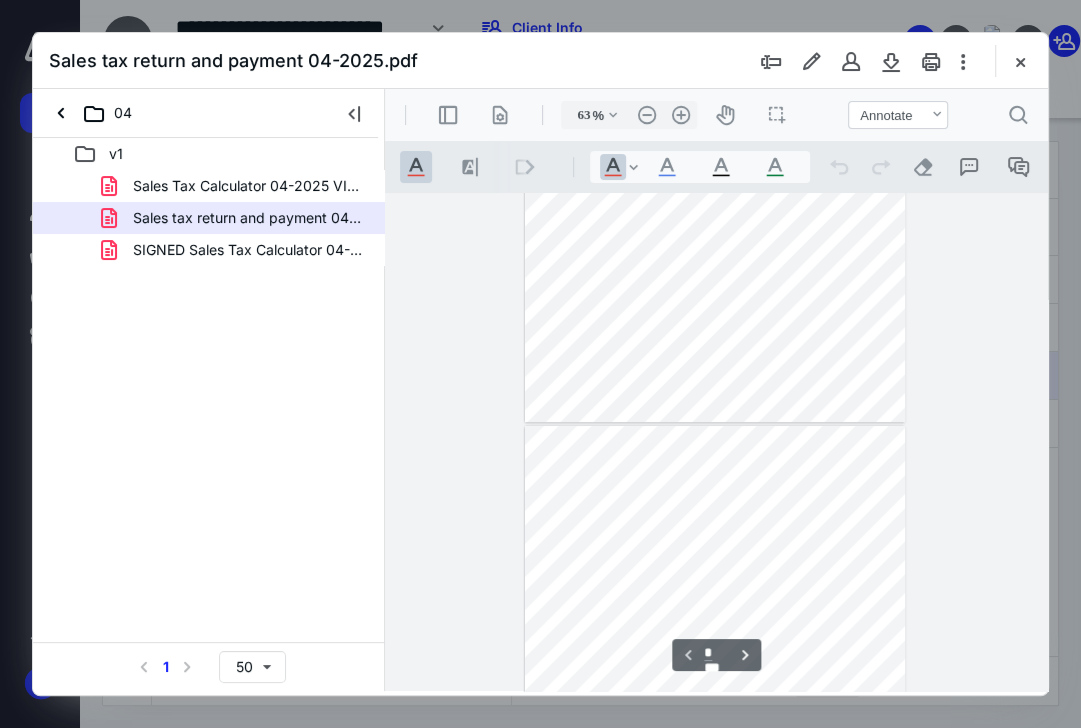 type on "*" 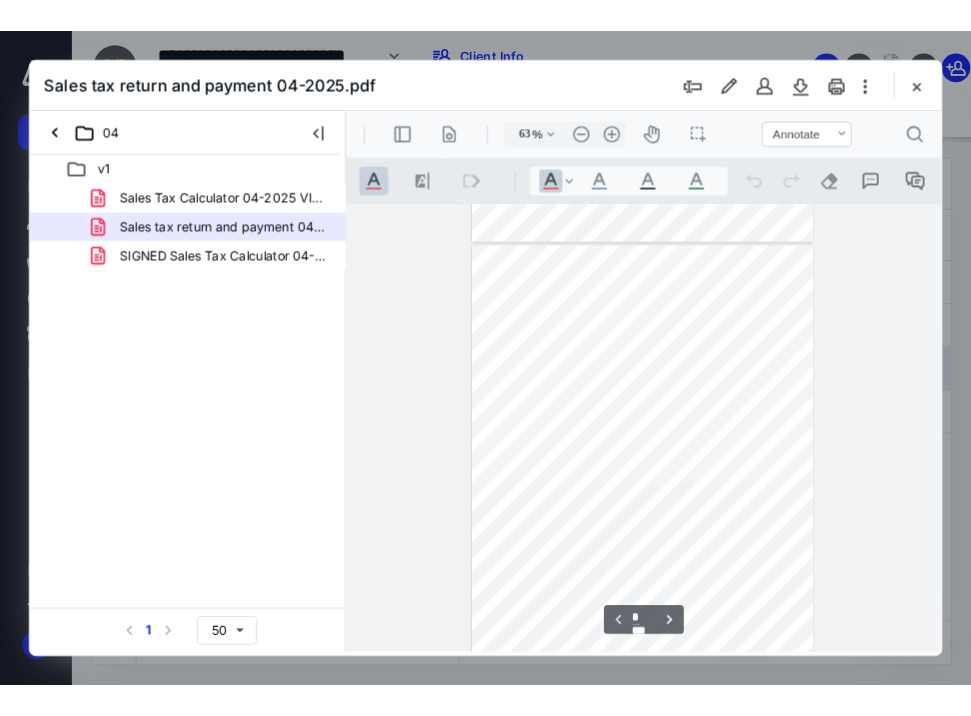 scroll, scrollTop: 496, scrollLeft: 0, axis: vertical 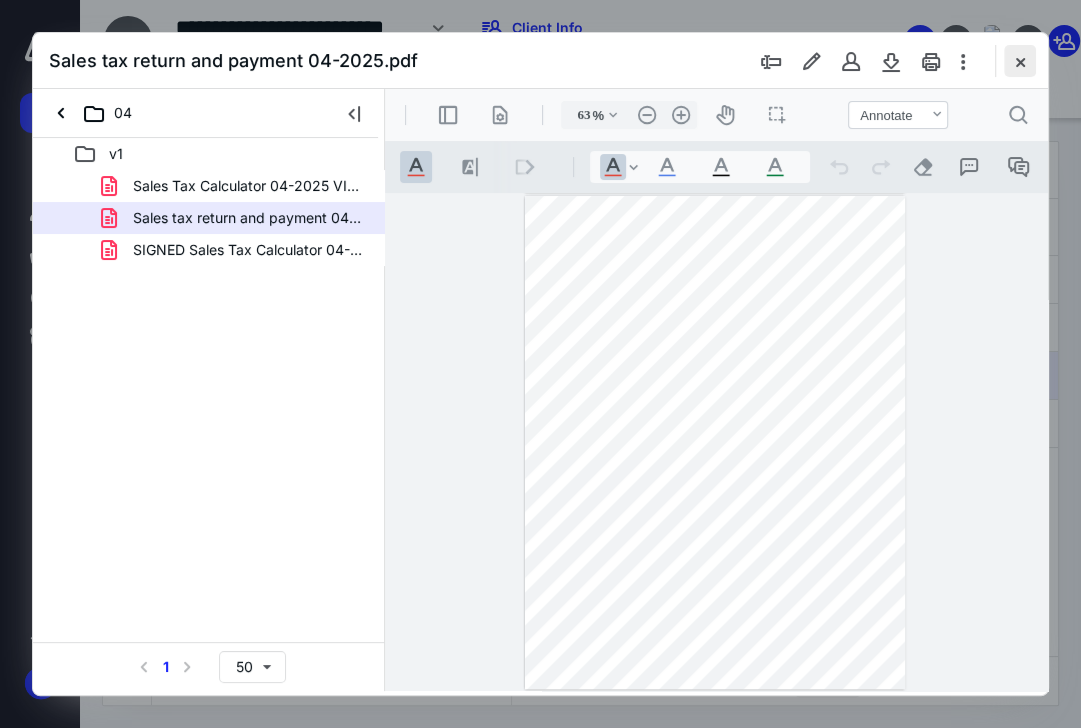 click at bounding box center (1020, 61) 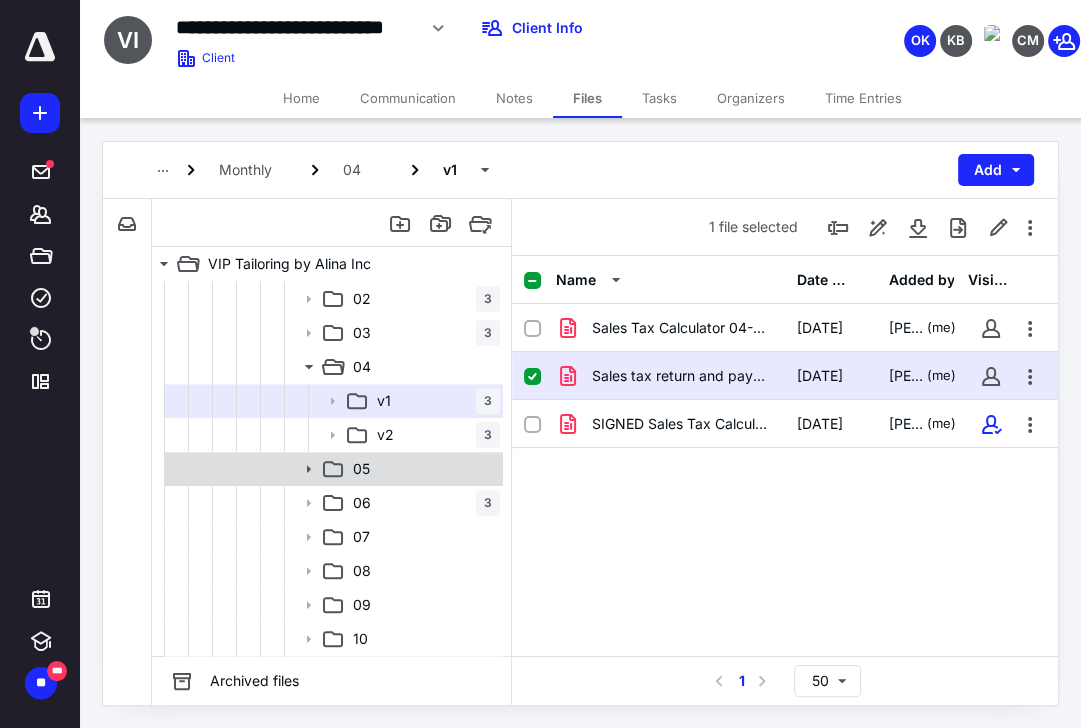click 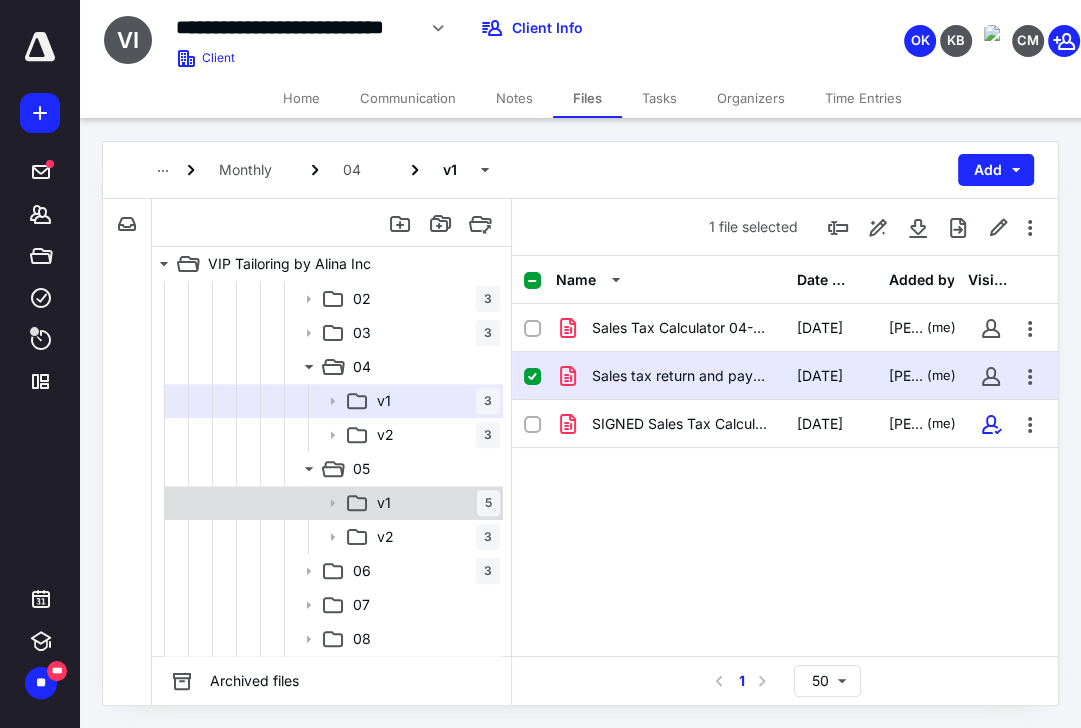 click 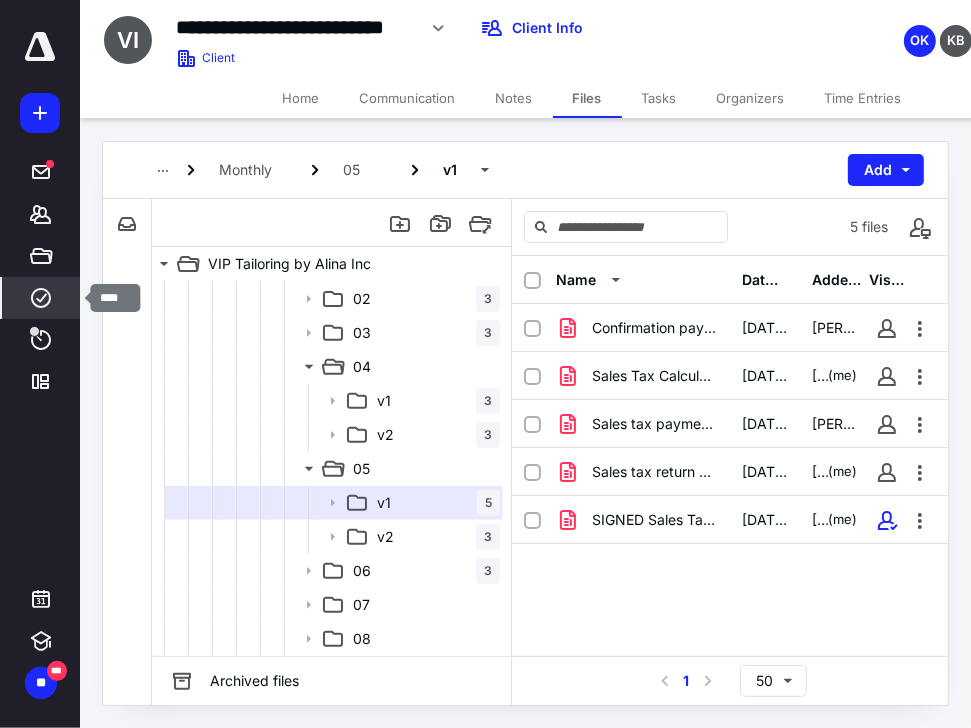 click 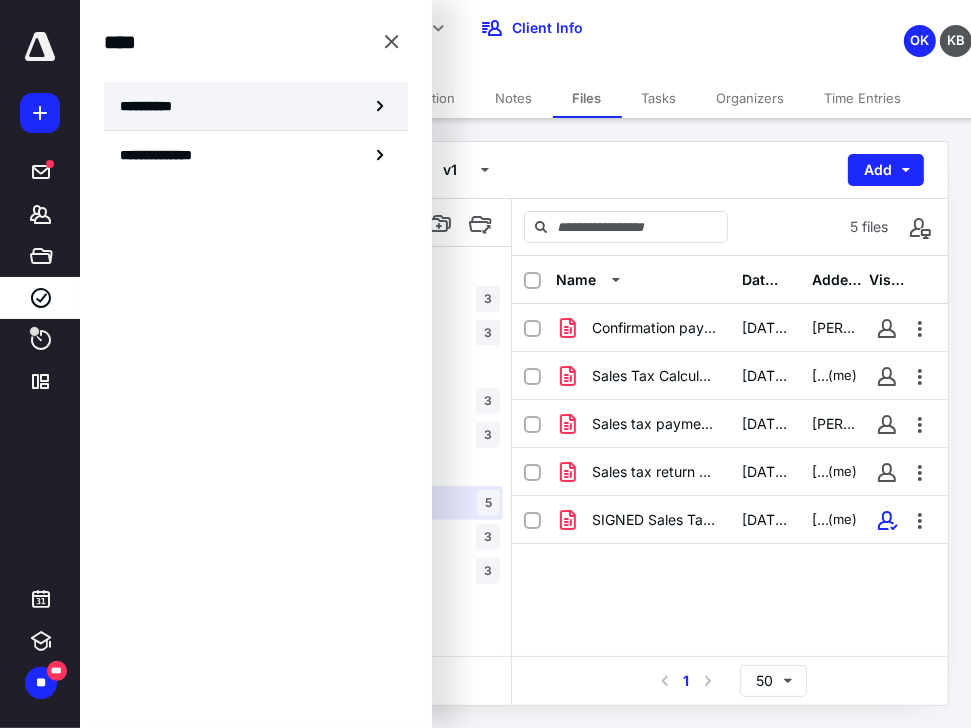 click on "**********" at bounding box center (256, 106) 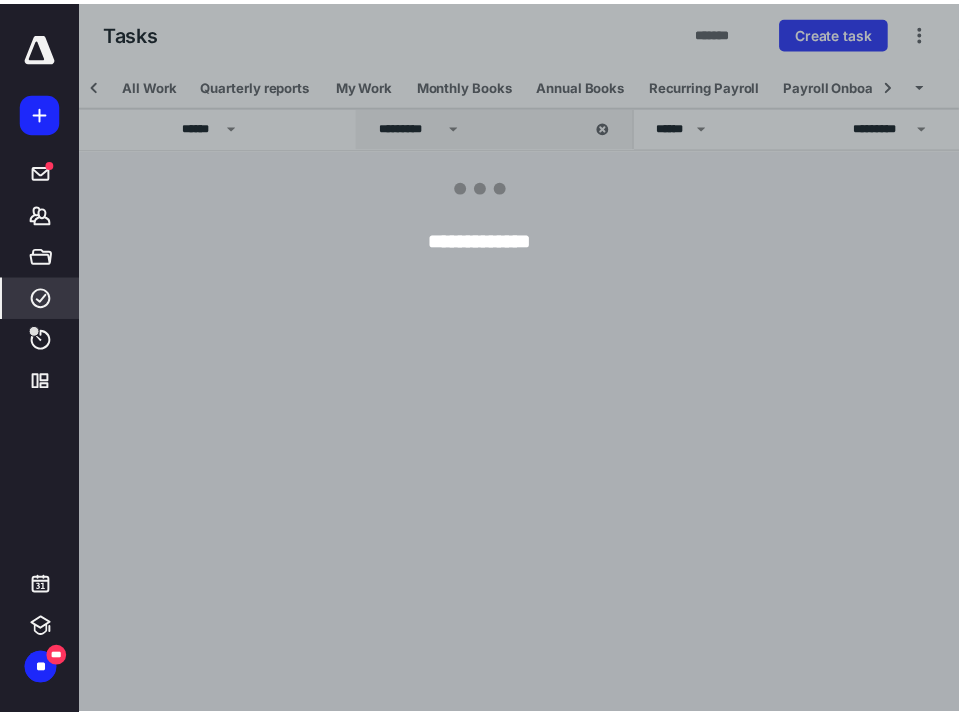 scroll, scrollTop: 0, scrollLeft: 132, axis: horizontal 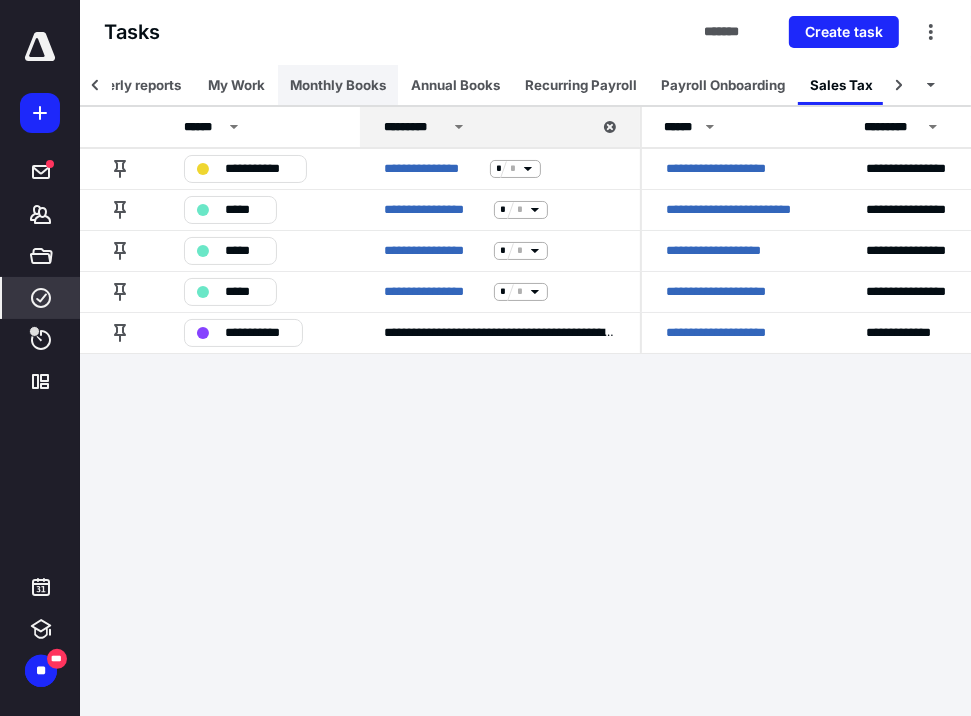 click on "Monthly Books" at bounding box center (338, 85) 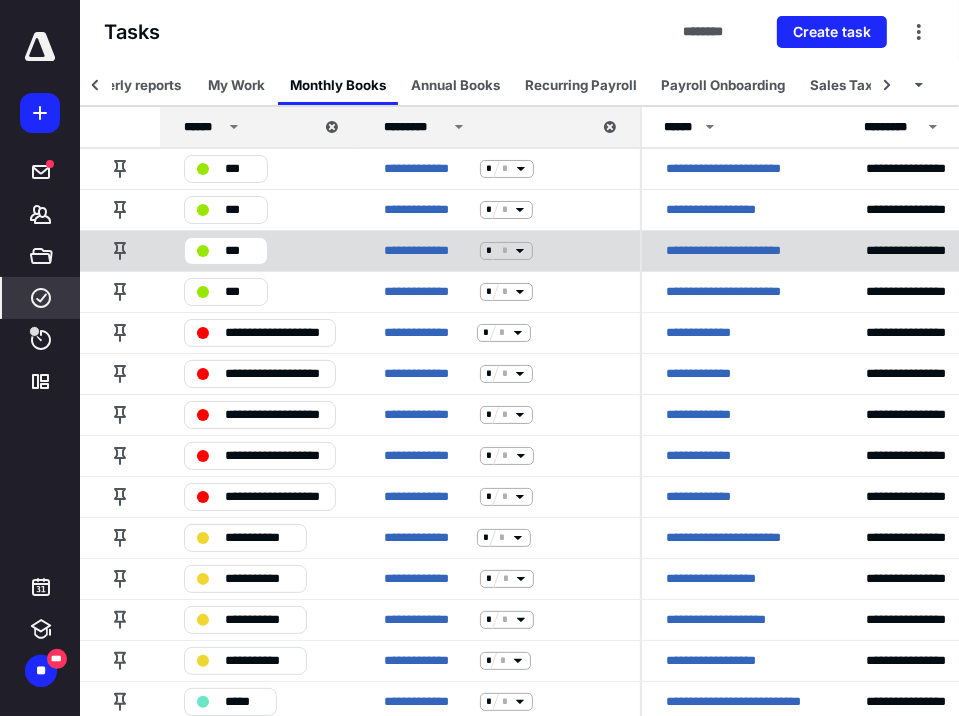 click on "**********" at bounding box center (742, 251) 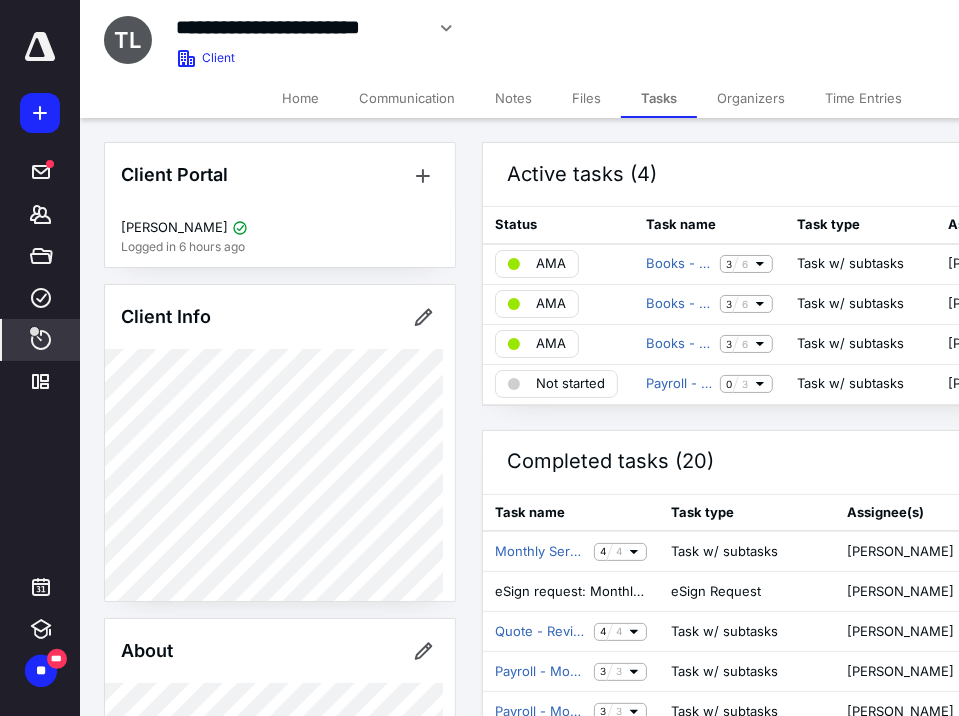 click 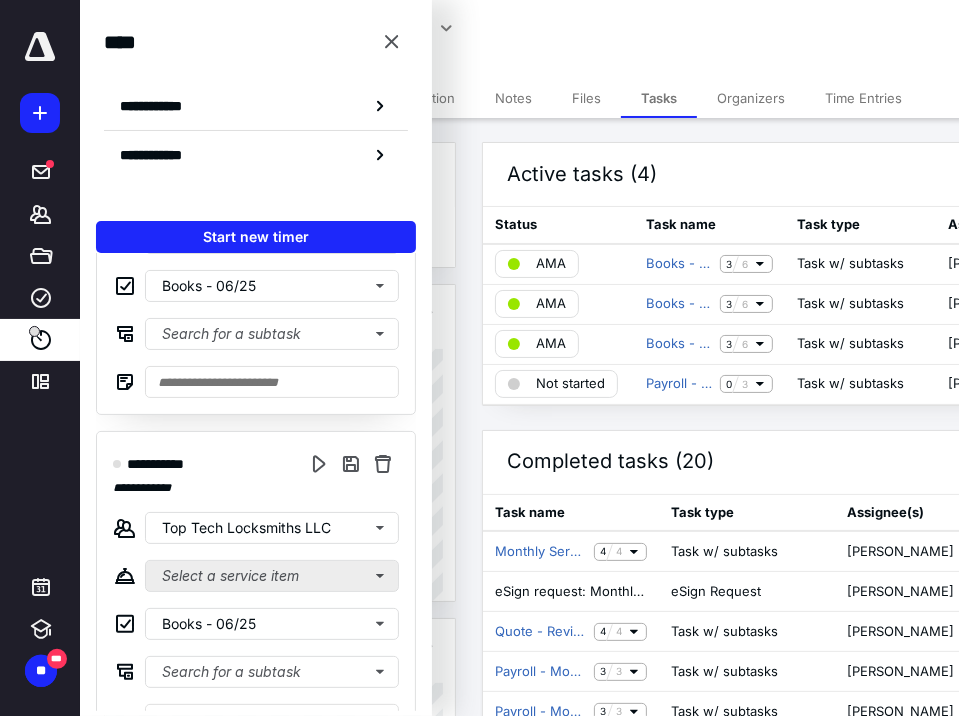 scroll, scrollTop: 880, scrollLeft: 0, axis: vertical 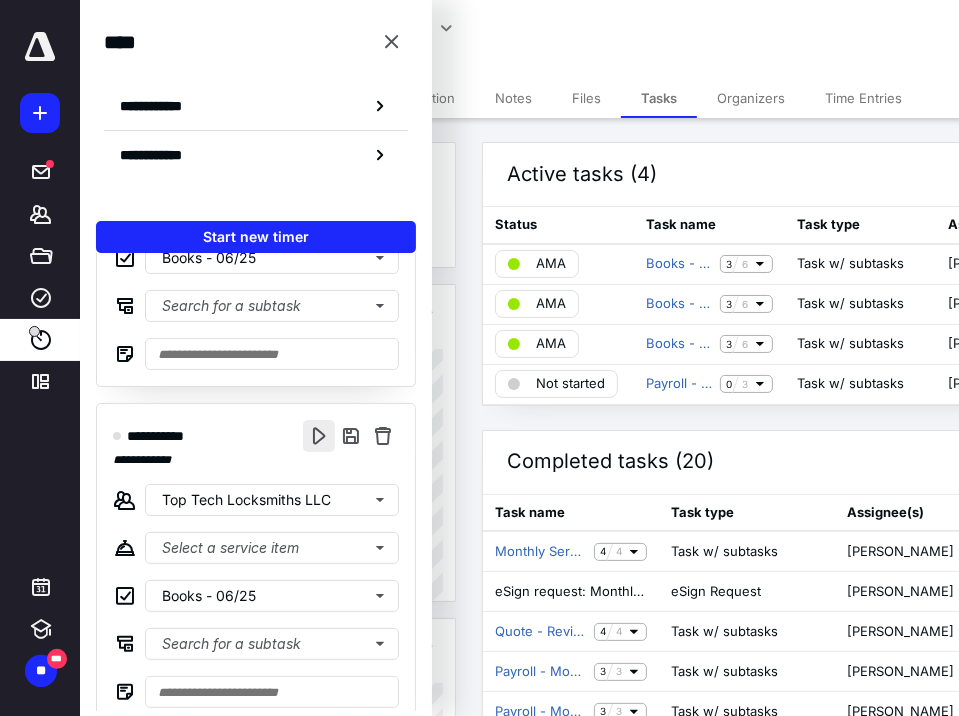 click at bounding box center [319, 436] 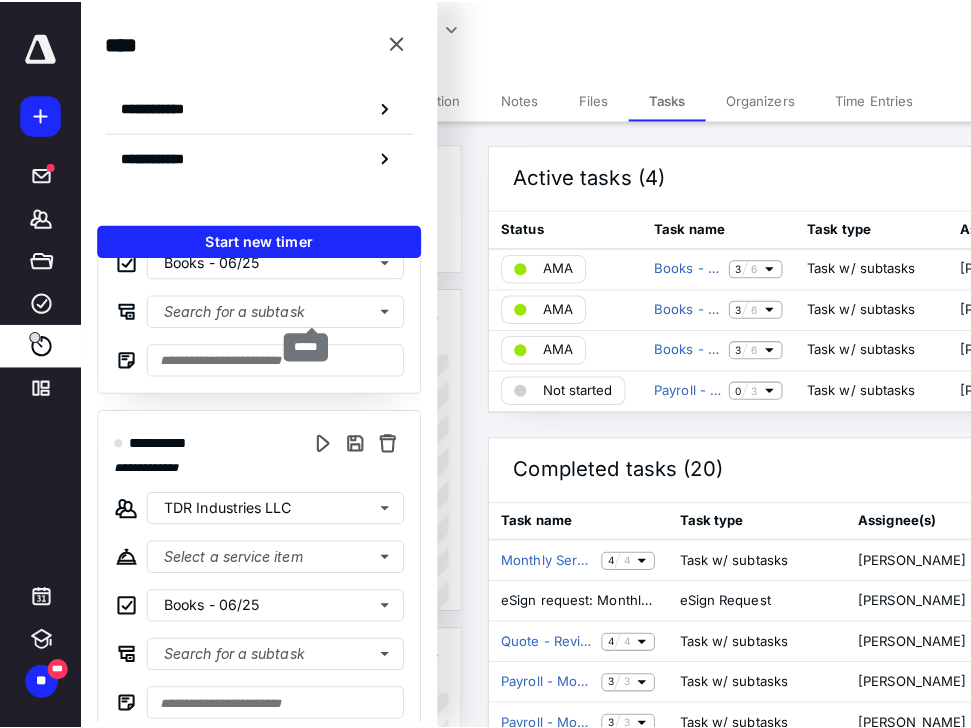 scroll, scrollTop: 0, scrollLeft: 0, axis: both 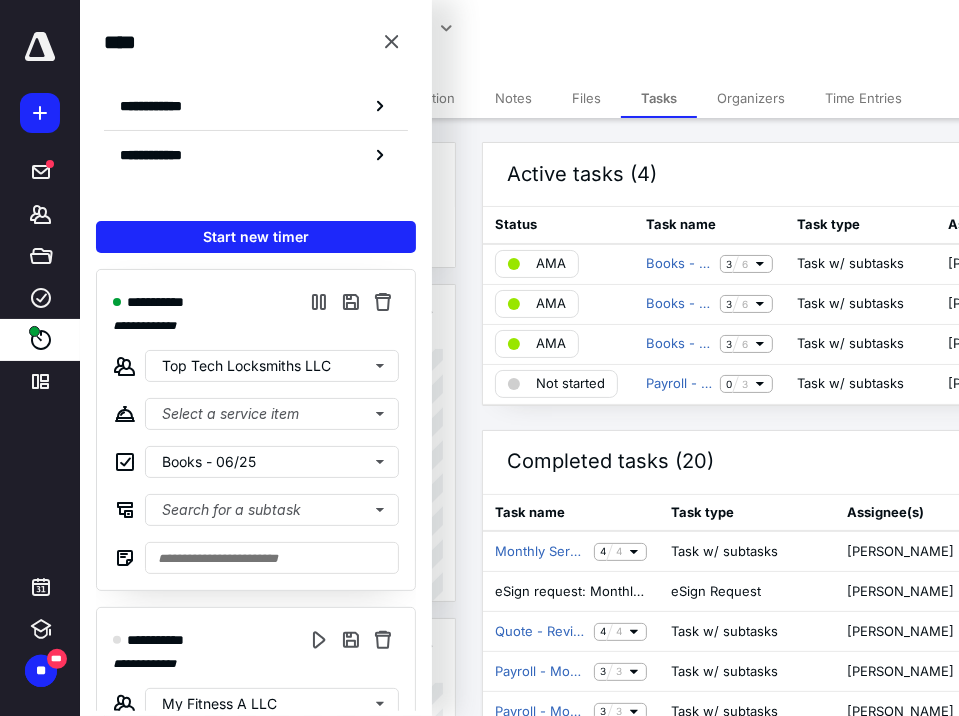 click on "Files" at bounding box center [586, 98] 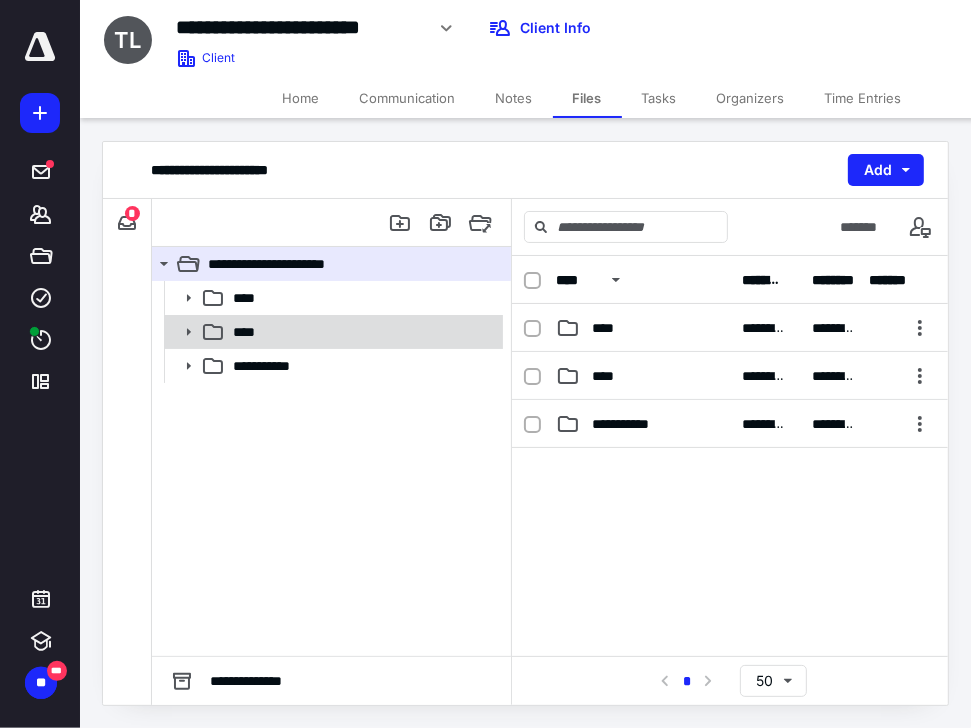 click 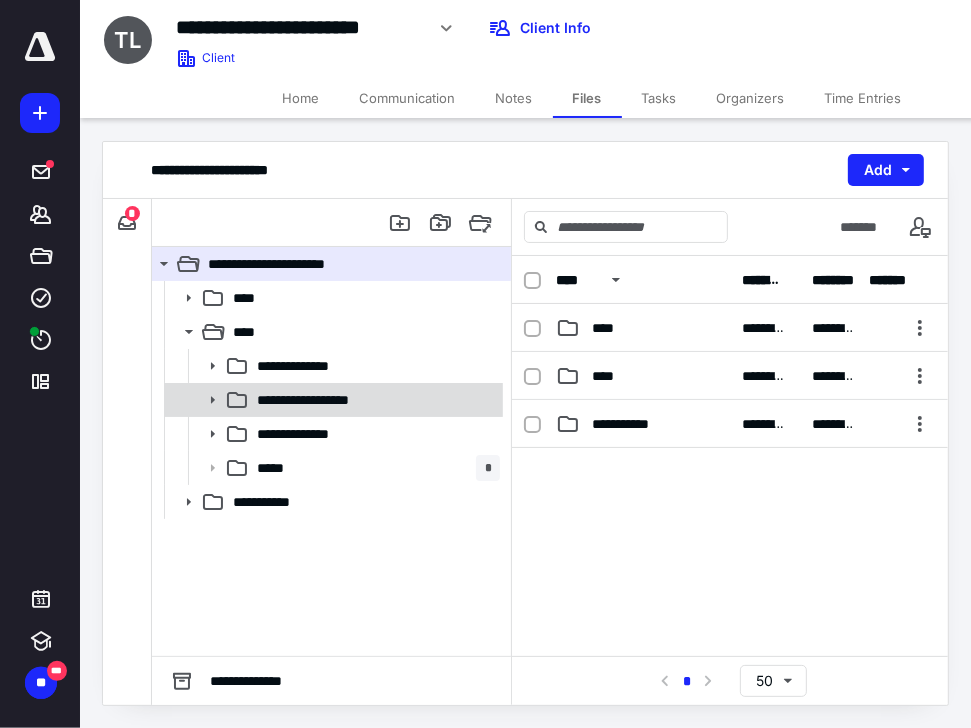click 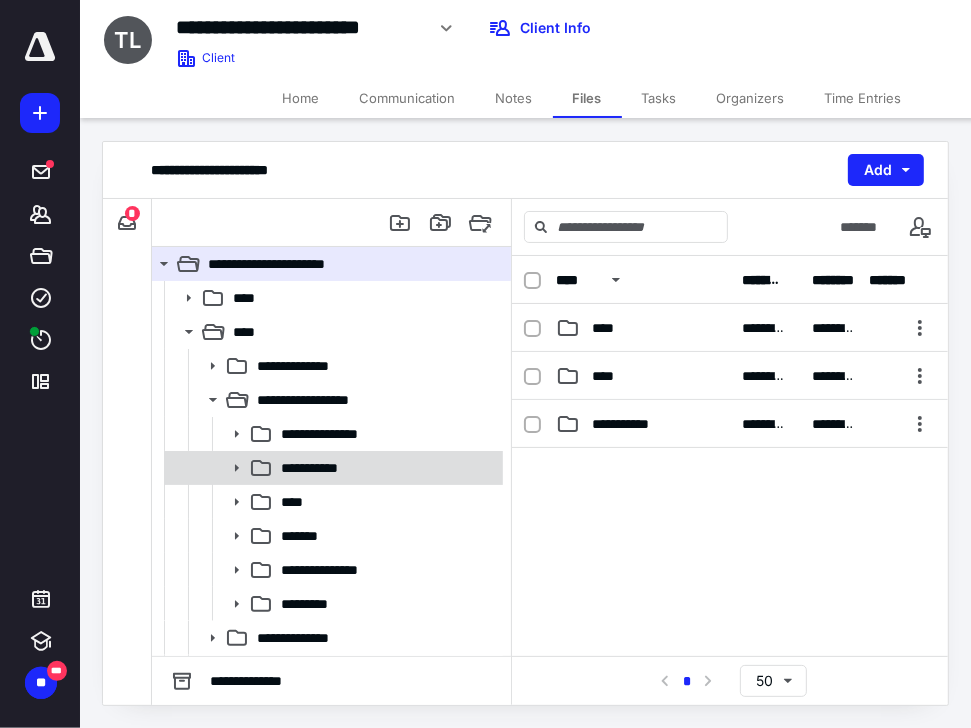 click at bounding box center [230, 468] 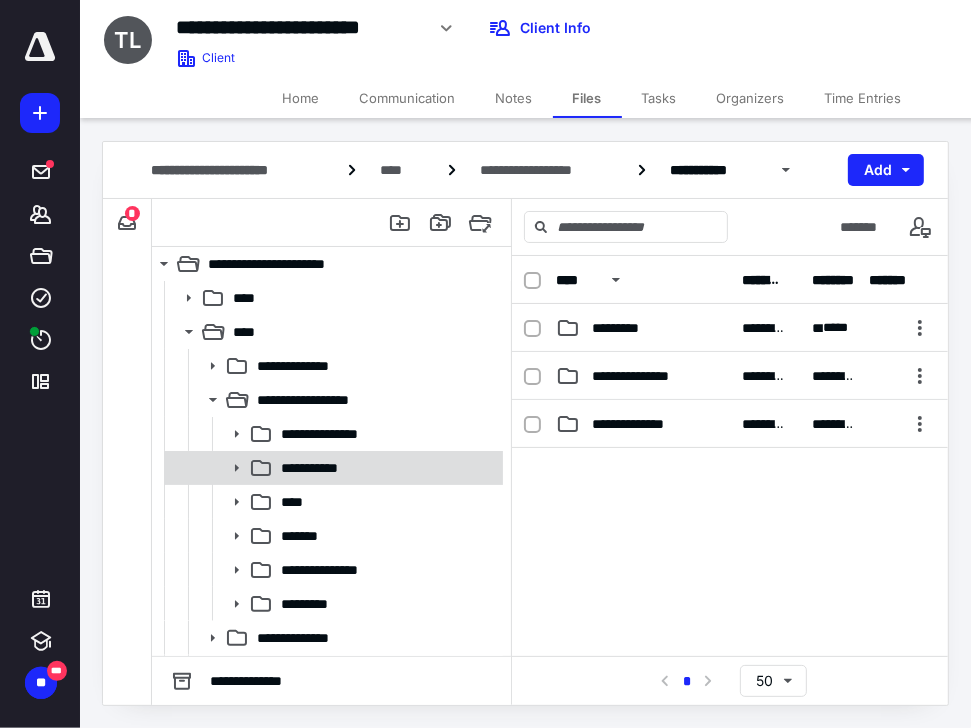 click 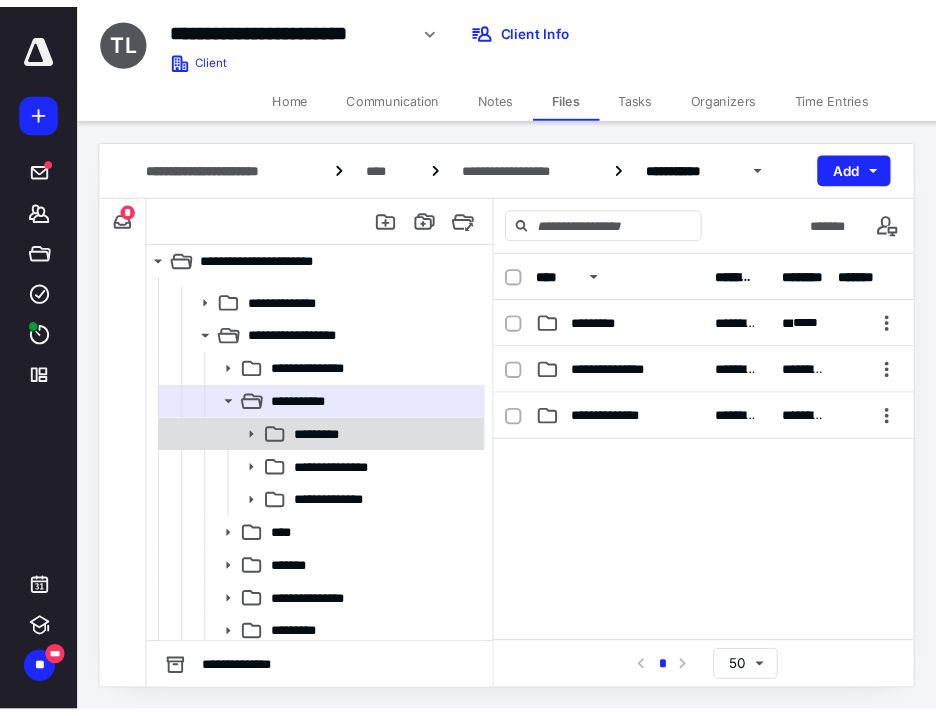 scroll, scrollTop: 160, scrollLeft: 0, axis: vertical 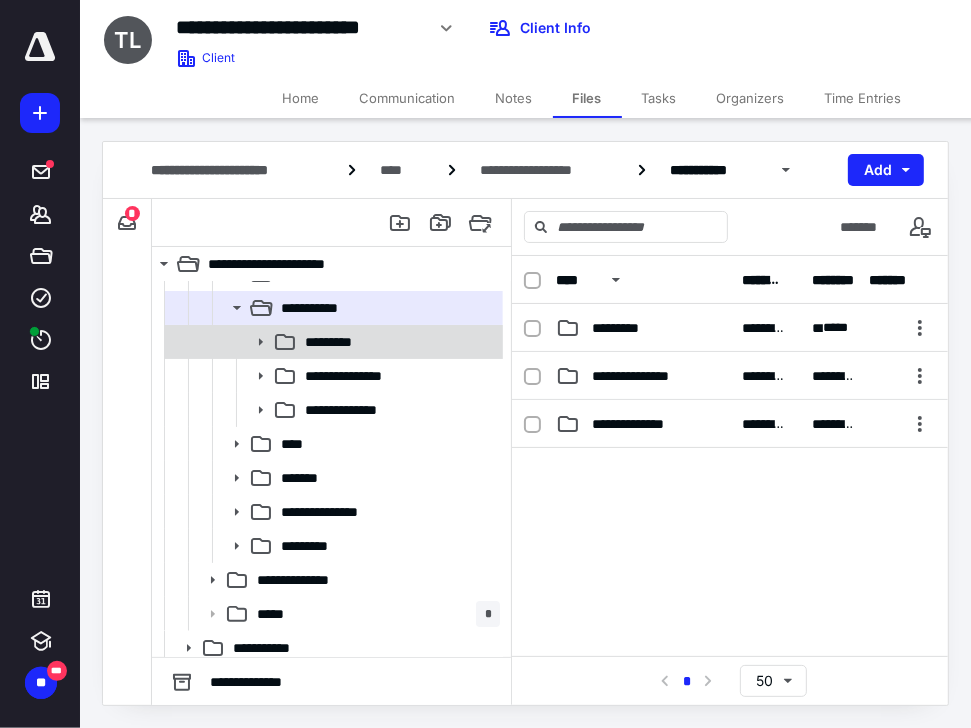 click 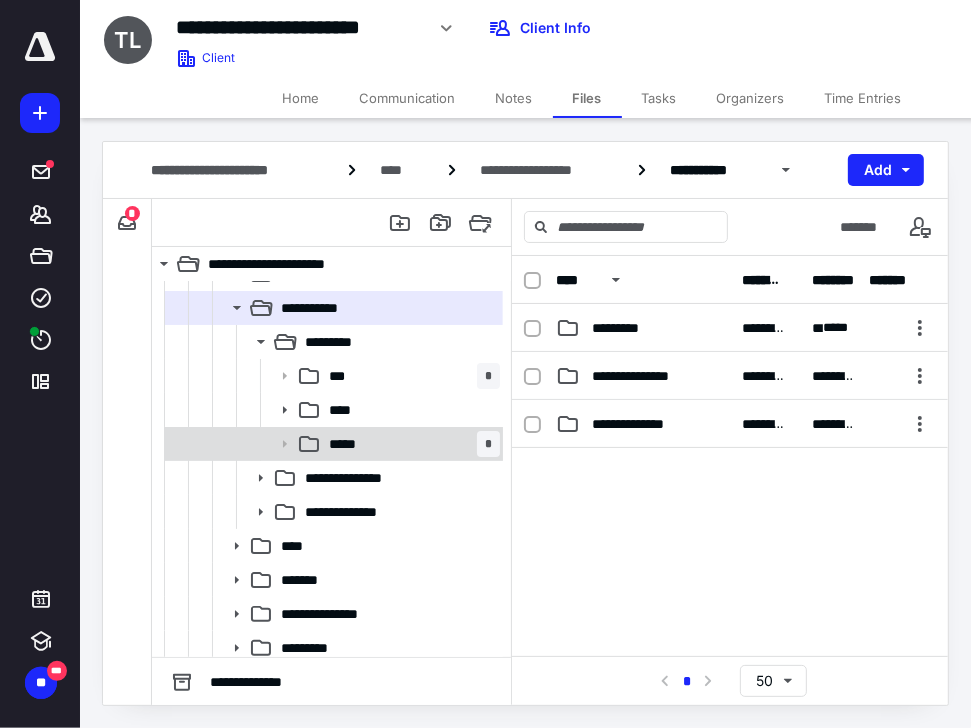 click 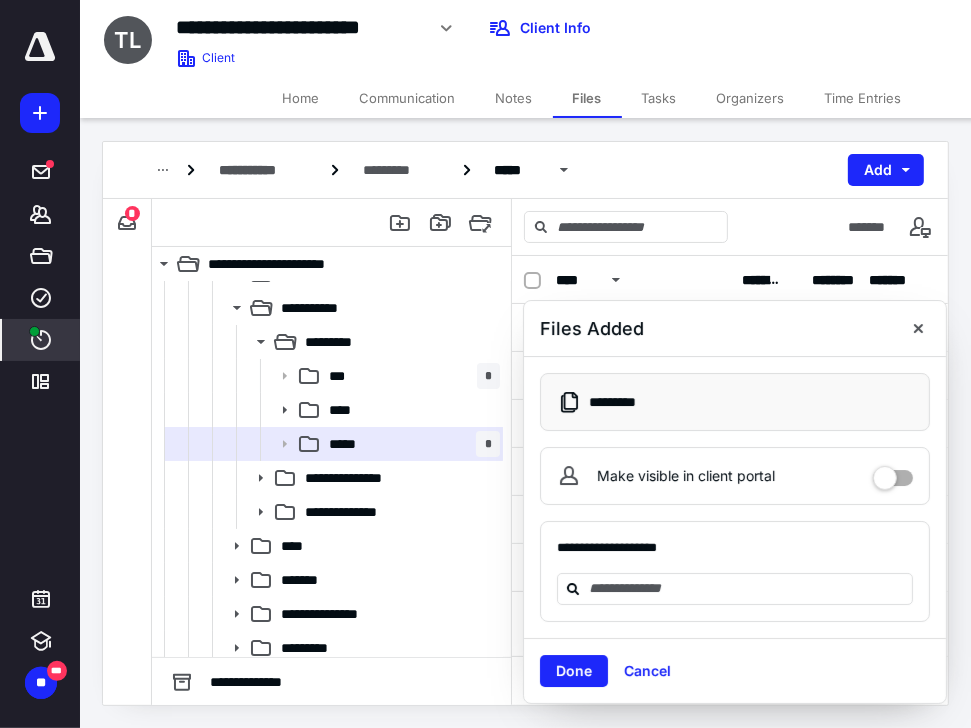 click on "****" at bounding box center [41, 340] 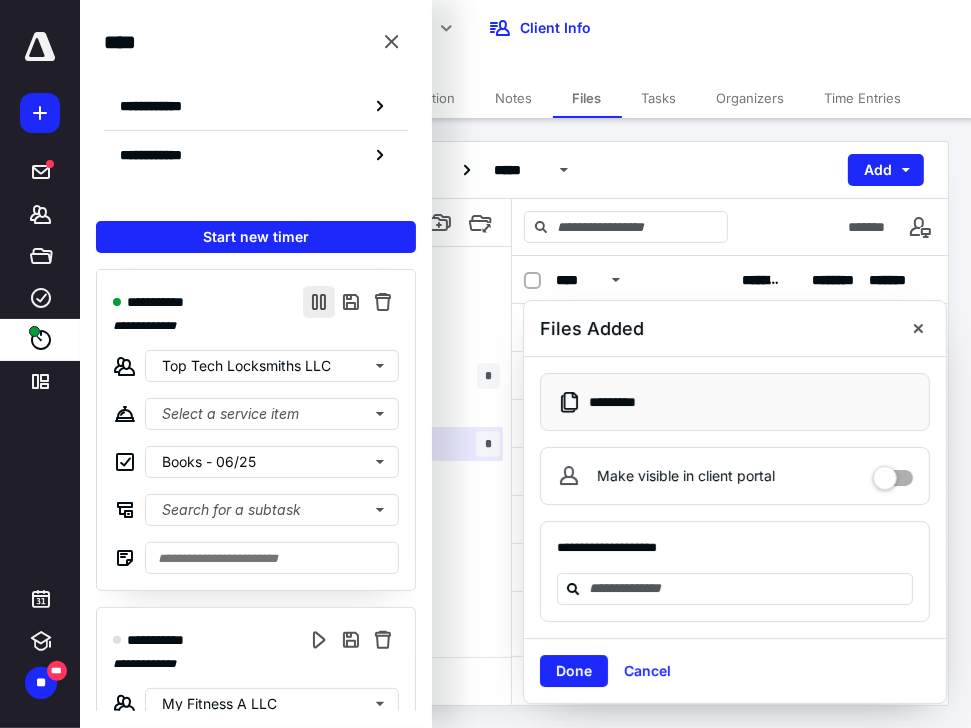 click at bounding box center (319, 302) 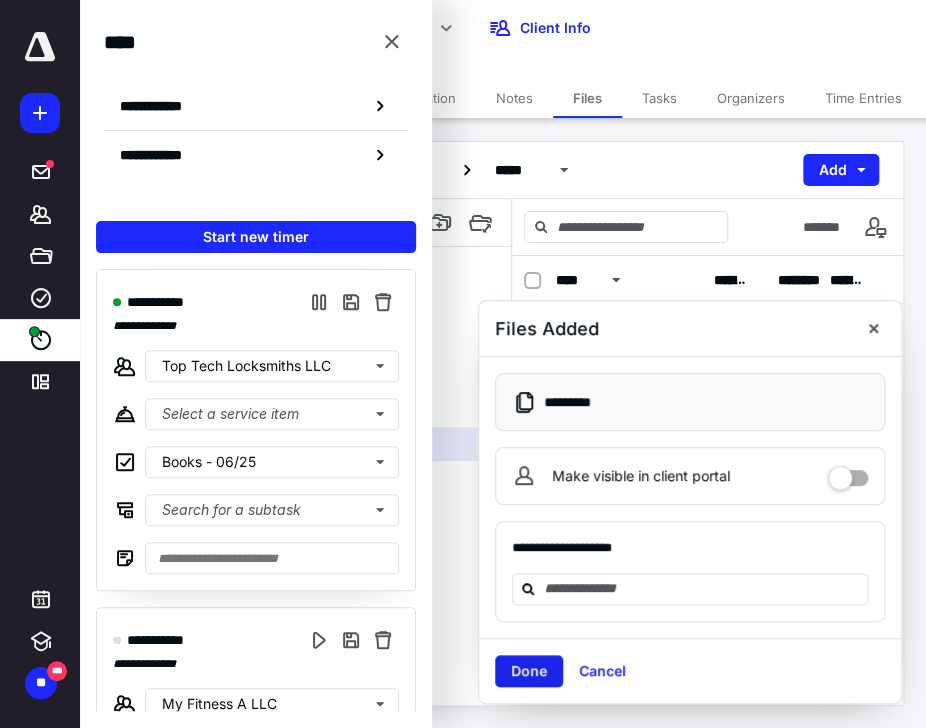 click on "Done" at bounding box center [529, 671] 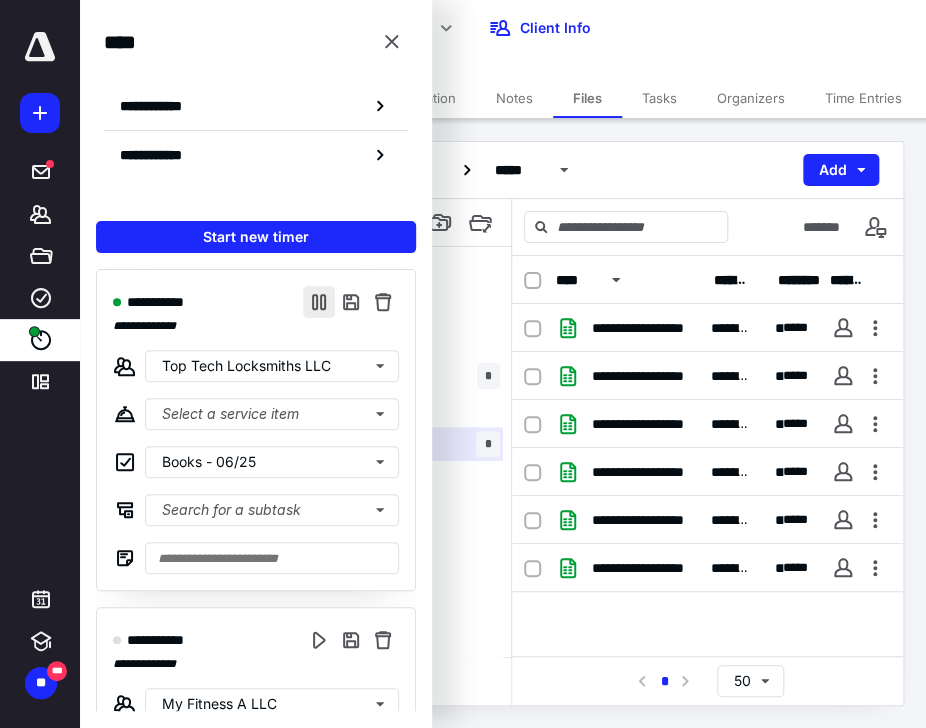 click at bounding box center (319, 302) 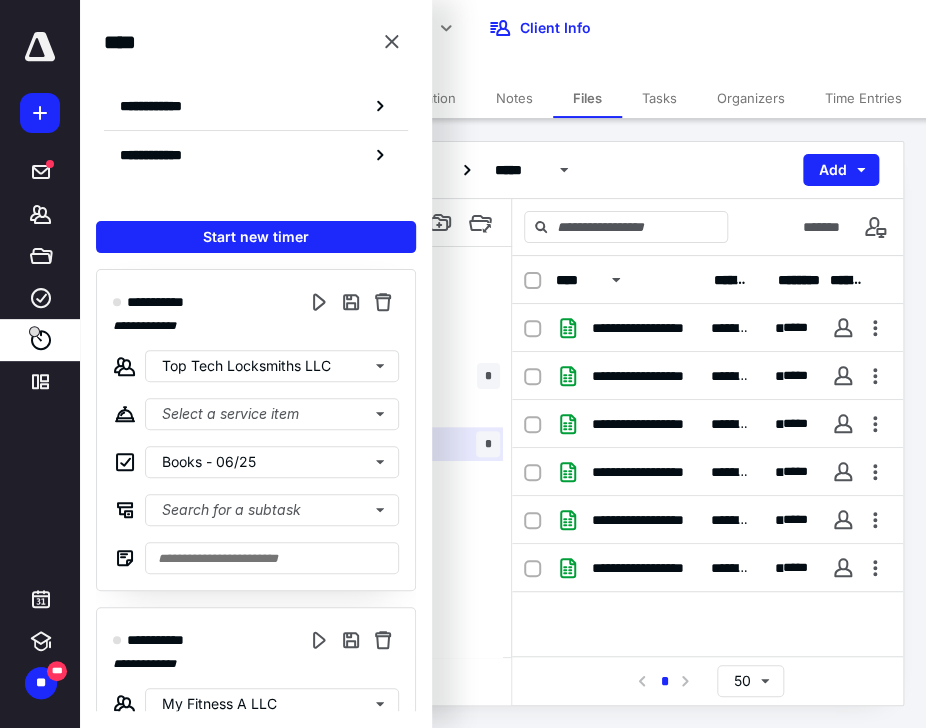 click on "**********" at bounding box center (426, 35) 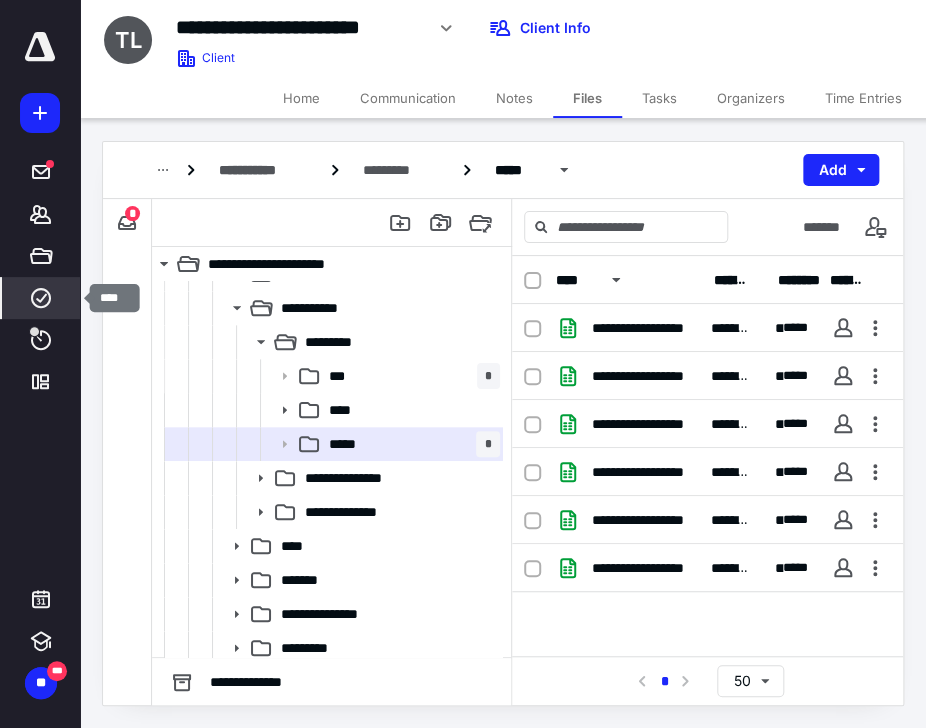 click 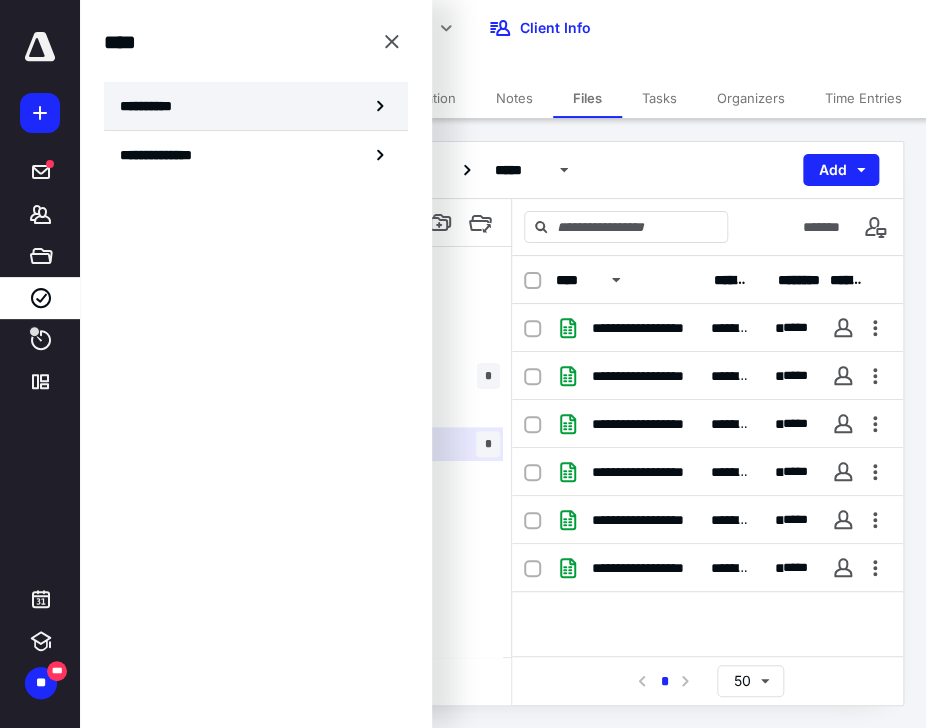 click on "**********" at bounding box center (256, 106) 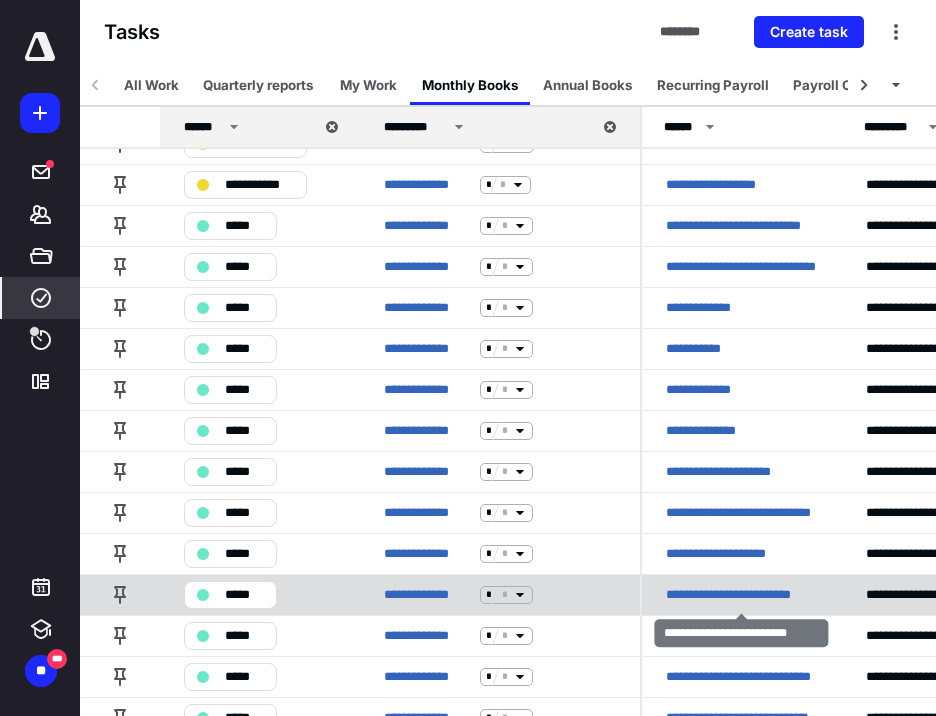 scroll, scrollTop: 480, scrollLeft: 0, axis: vertical 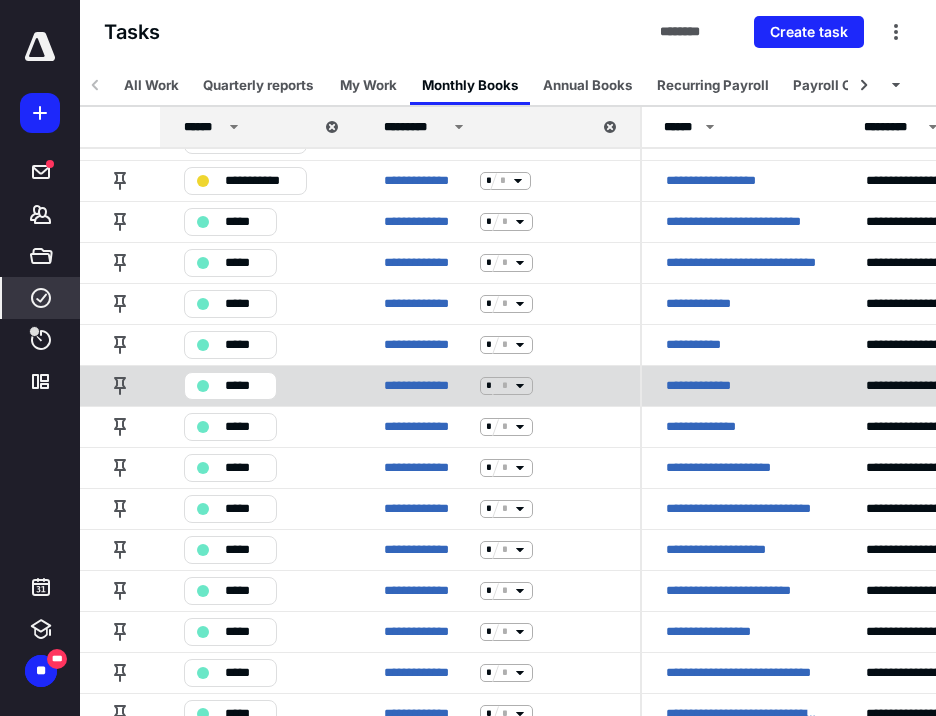 click on "**********" at bounding box center (713, 386) 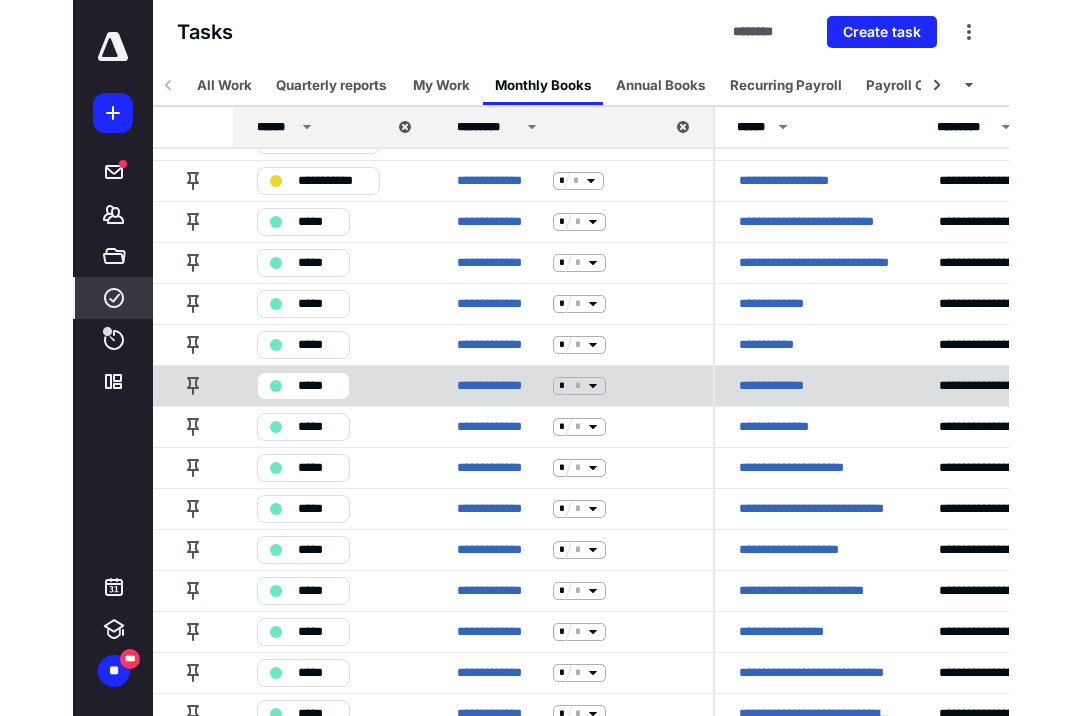 scroll, scrollTop: 0, scrollLeft: 0, axis: both 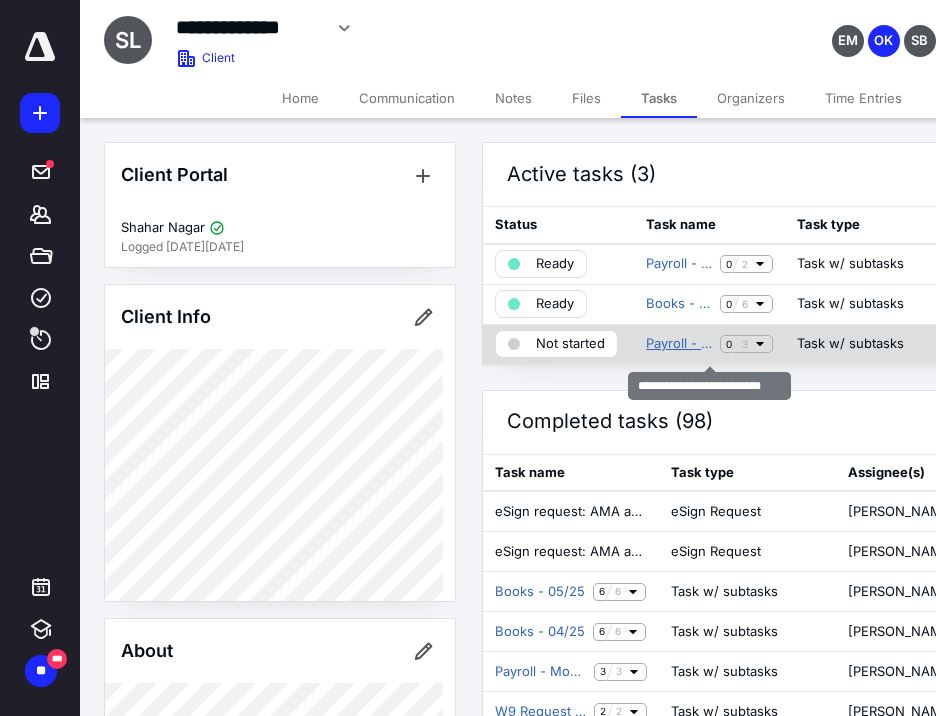 click on "Payroll - Monthly - 07/25" at bounding box center [679, 344] 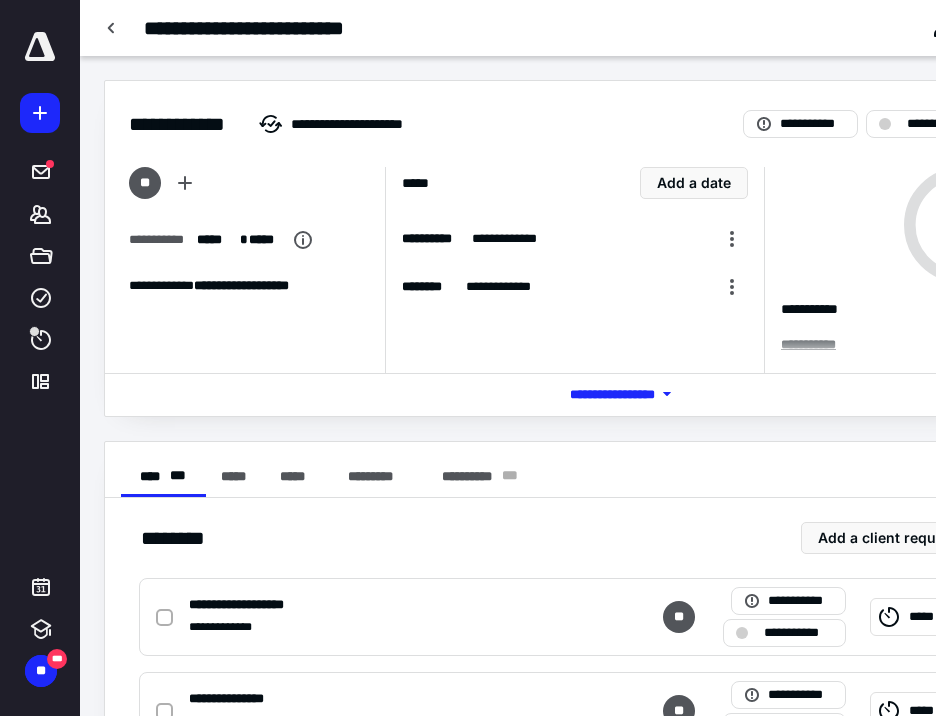 click on "*** **** *******" at bounding box center [636, 394] 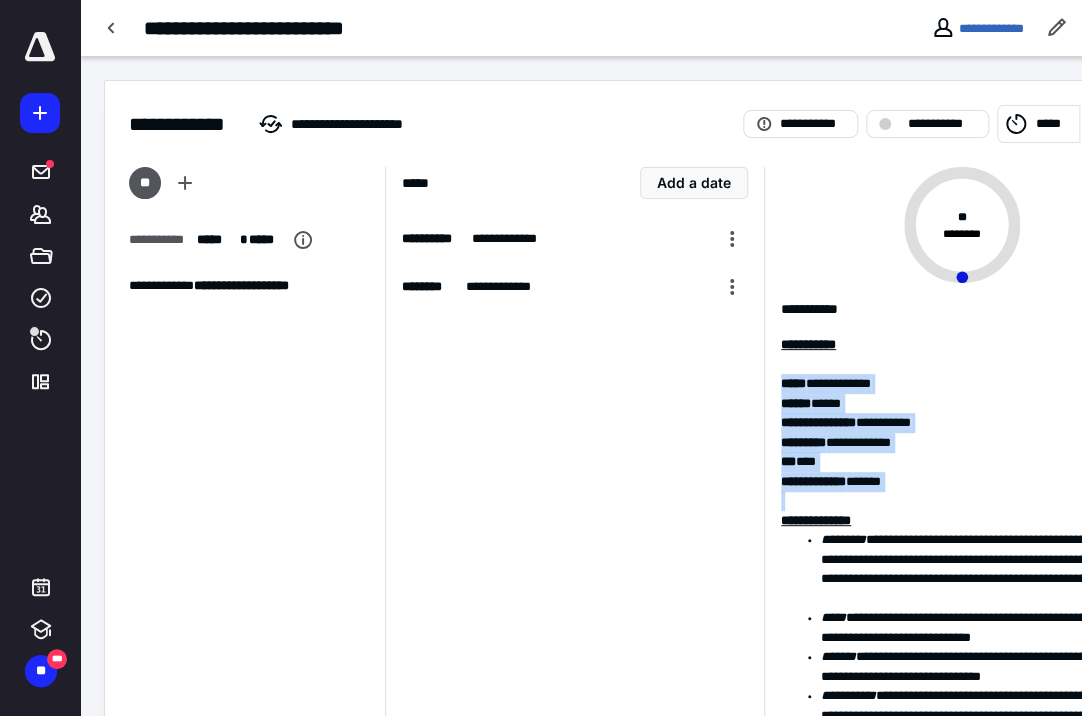 drag, startPoint x: 783, startPoint y: 382, endPoint x: 943, endPoint y: 494, distance: 195.30489 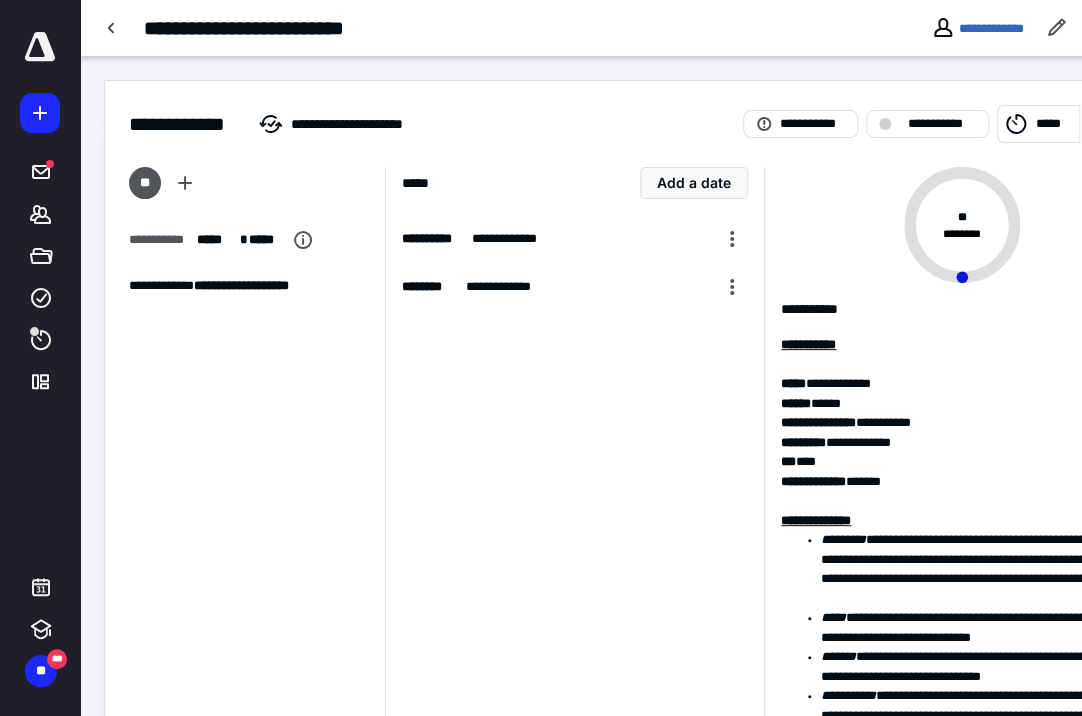 click on "**********" at bounding box center (574, 532) 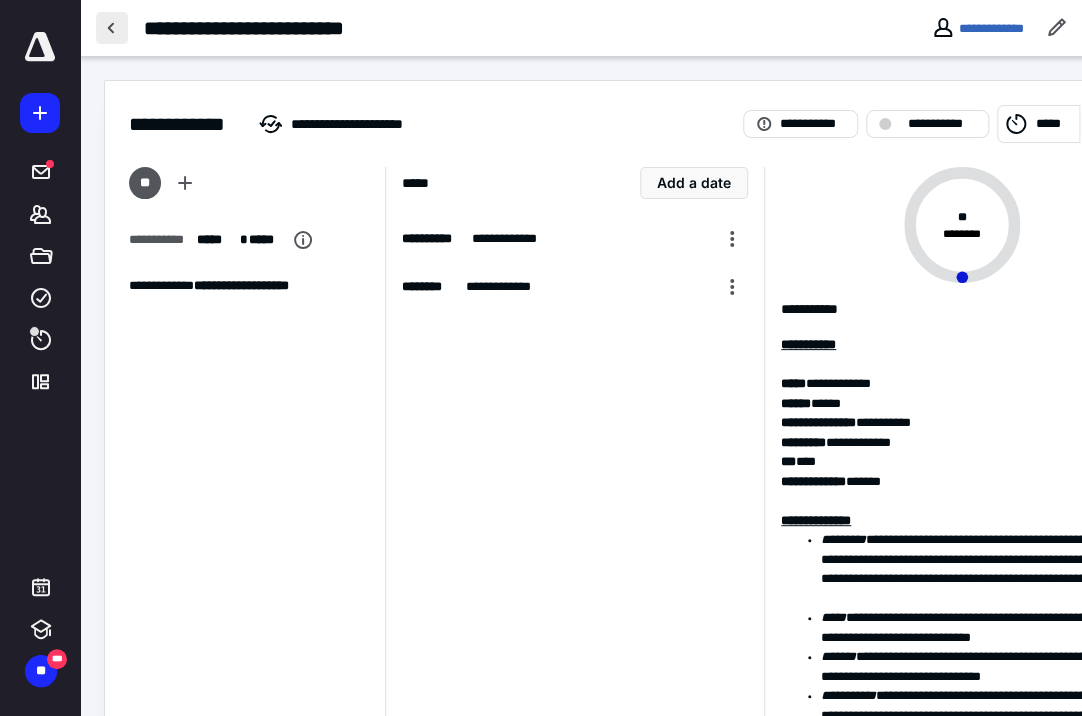 click at bounding box center (112, 28) 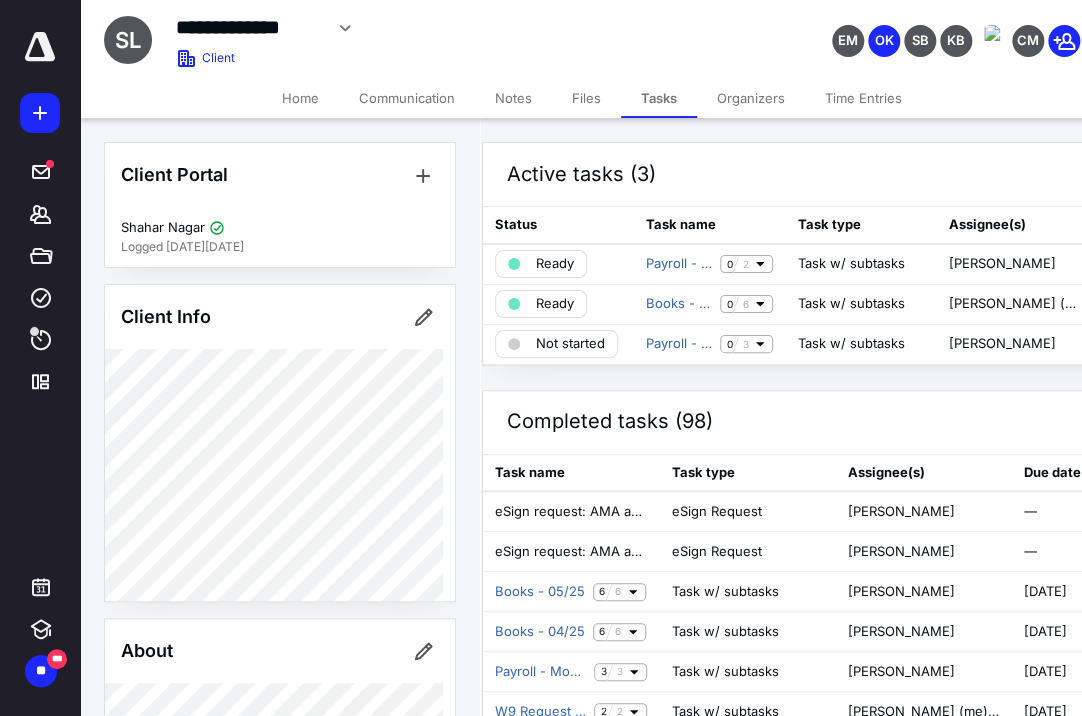 click at bounding box center (40, 47) 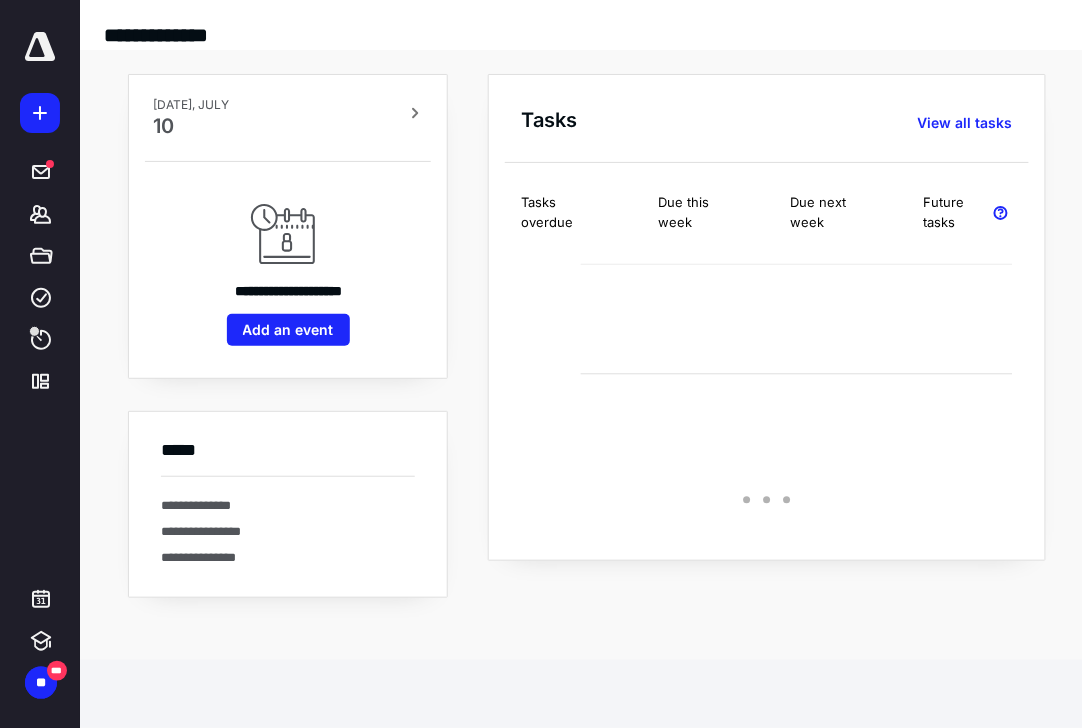 click at bounding box center [40, 47] 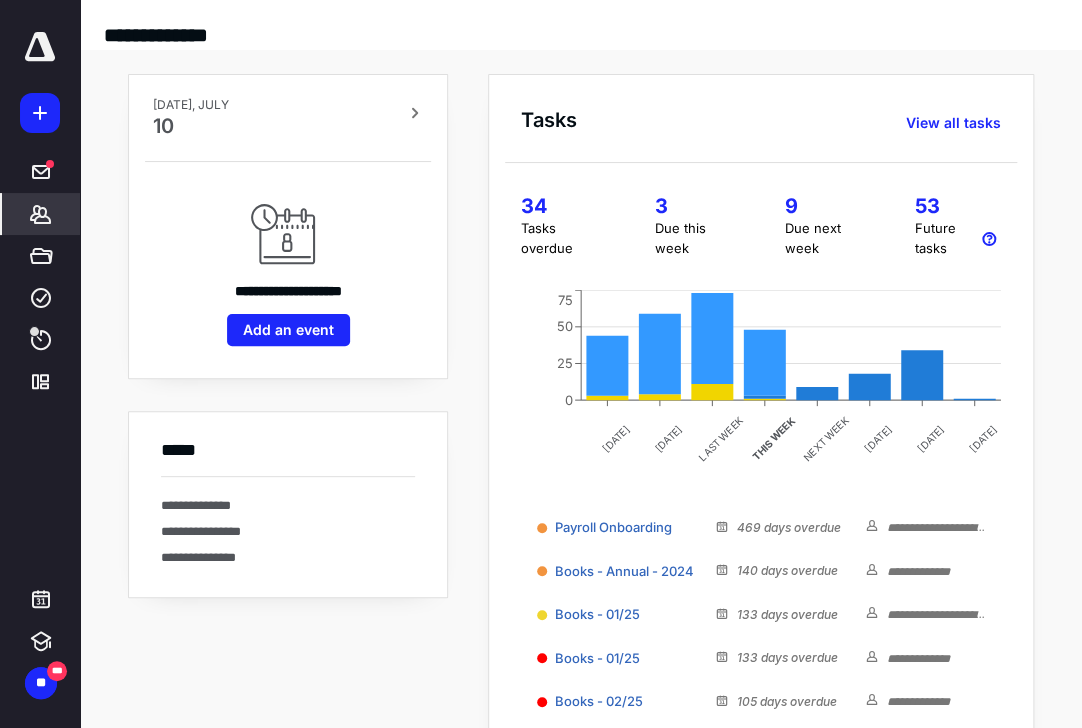 click 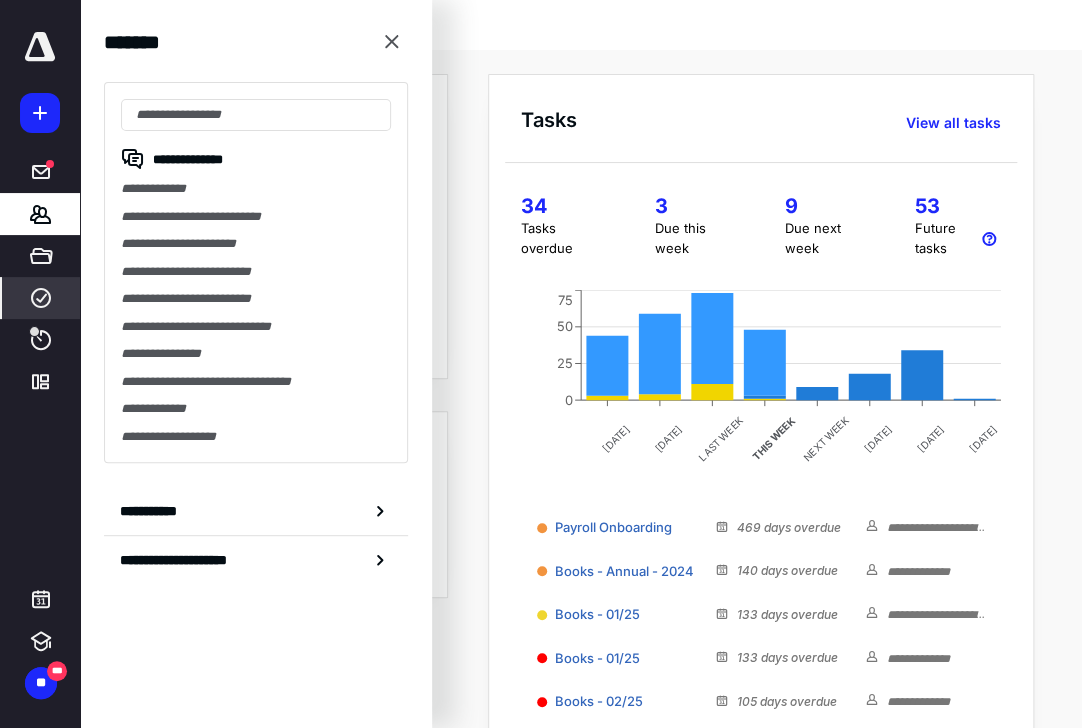 click 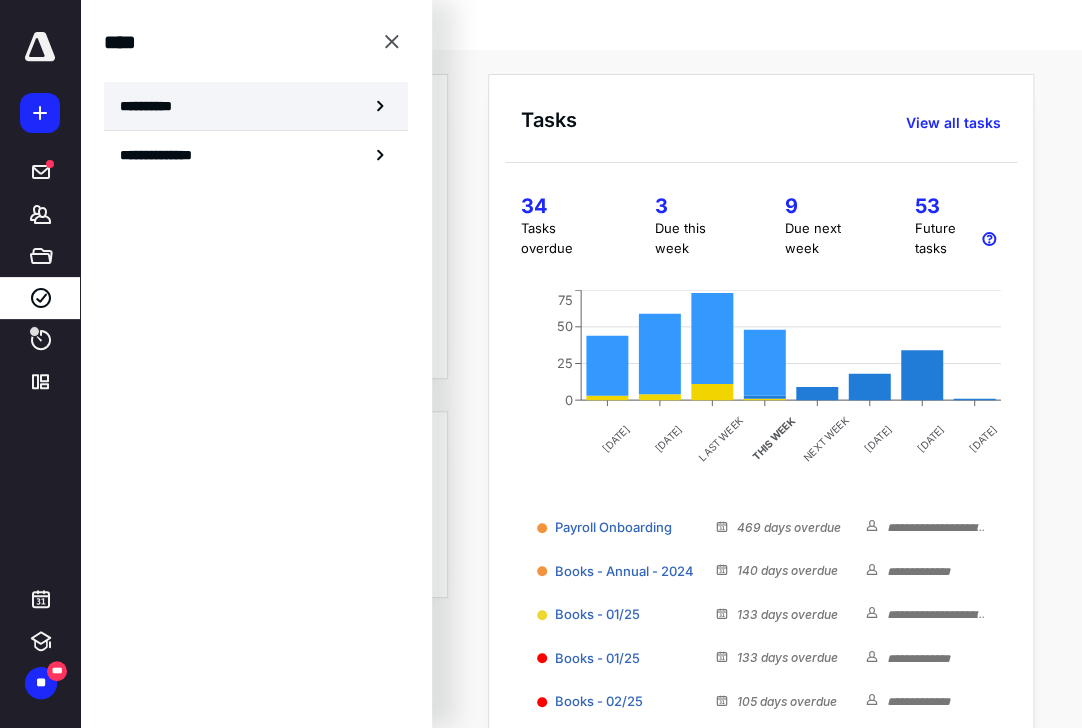 click on "**********" at bounding box center [256, 106] 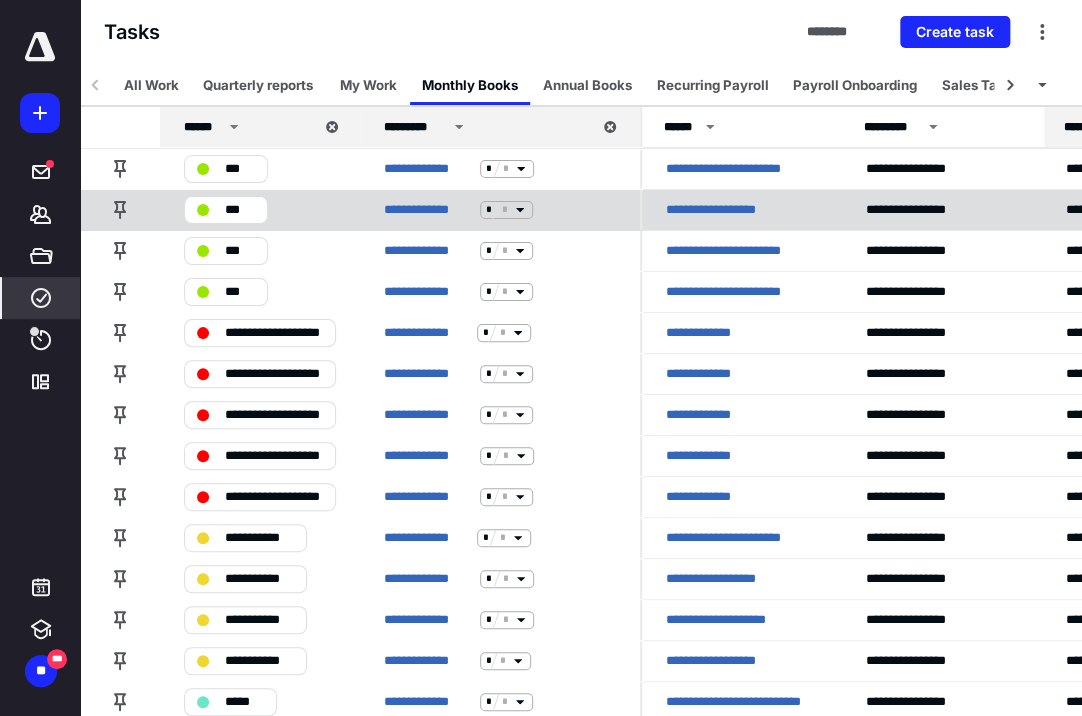 click on "**********" at bounding box center (725, 210) 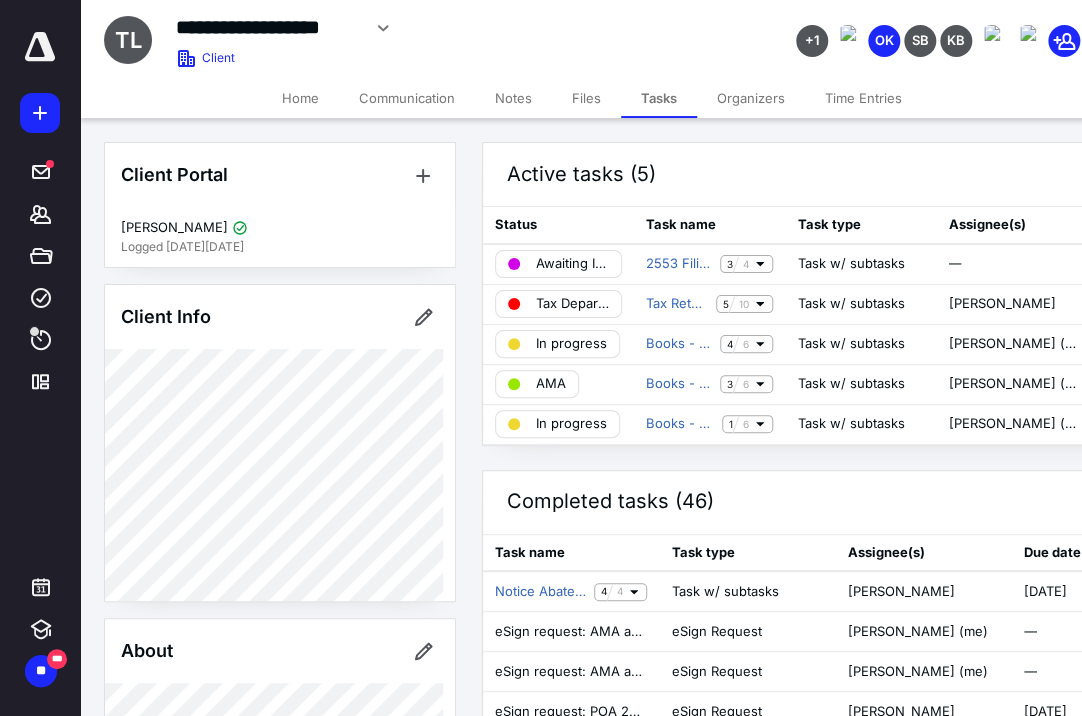 click on "Notes" at bounding box center (513, 98) 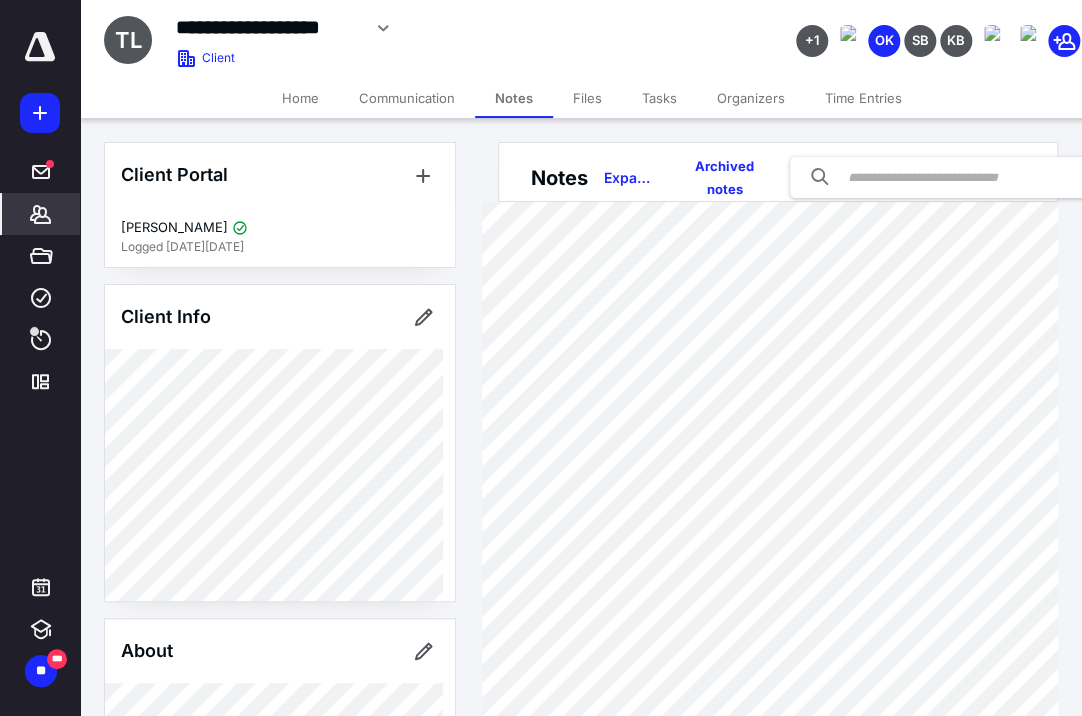 click on "Files" at bounding box center [587, 98] 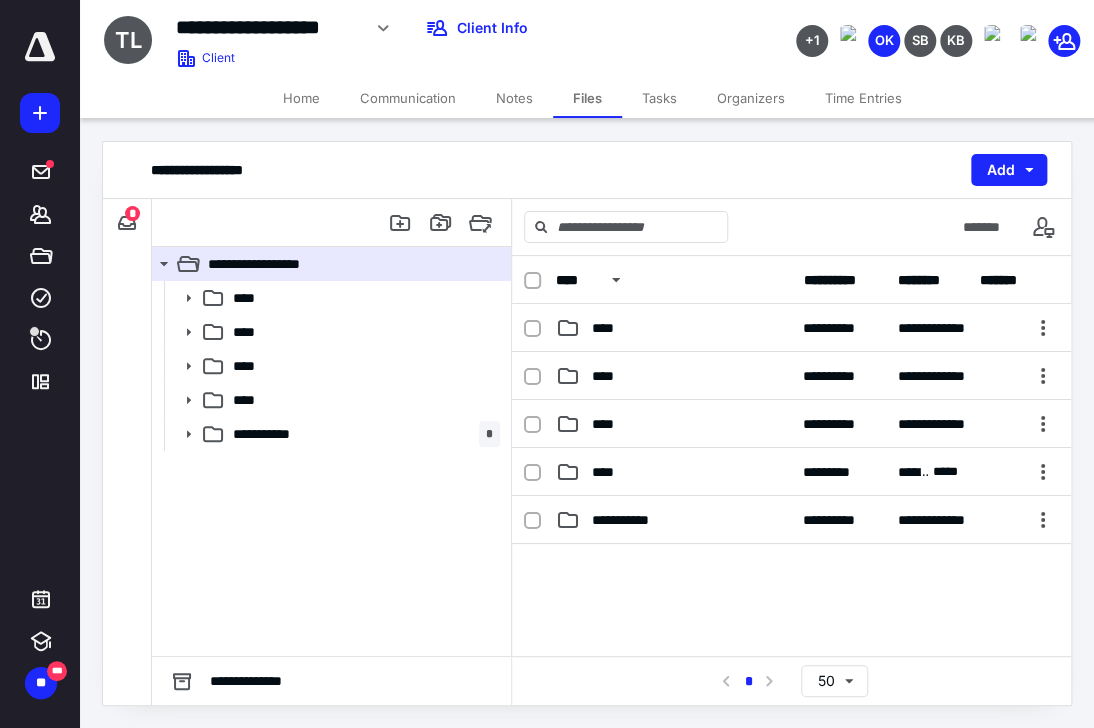 click on "Notes" at bounding box center [514, 98] 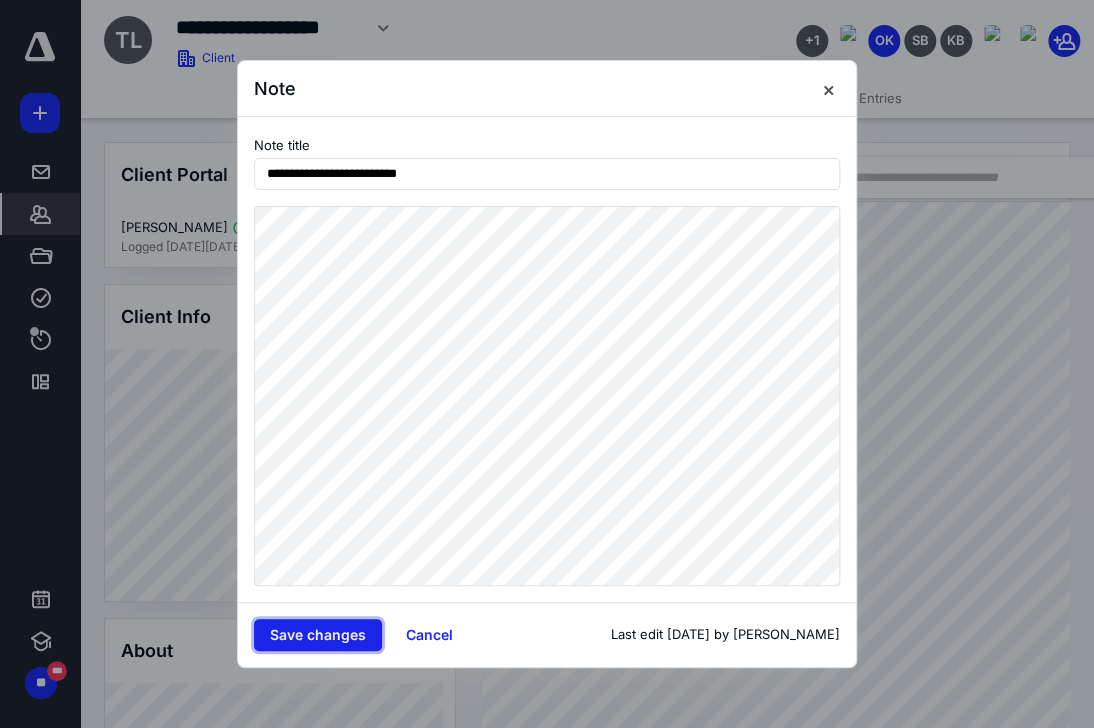 click on "Save changes" at bounding box center (318, 635) 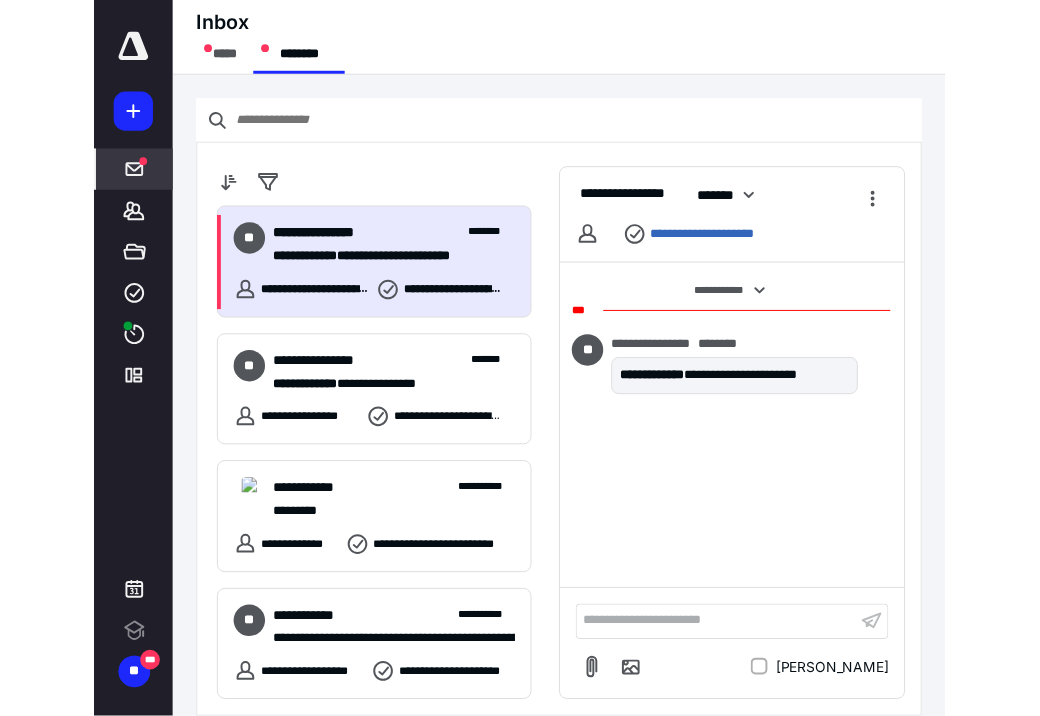 scroll, scrollTop: 0, scrollLeft: 0, axis: both 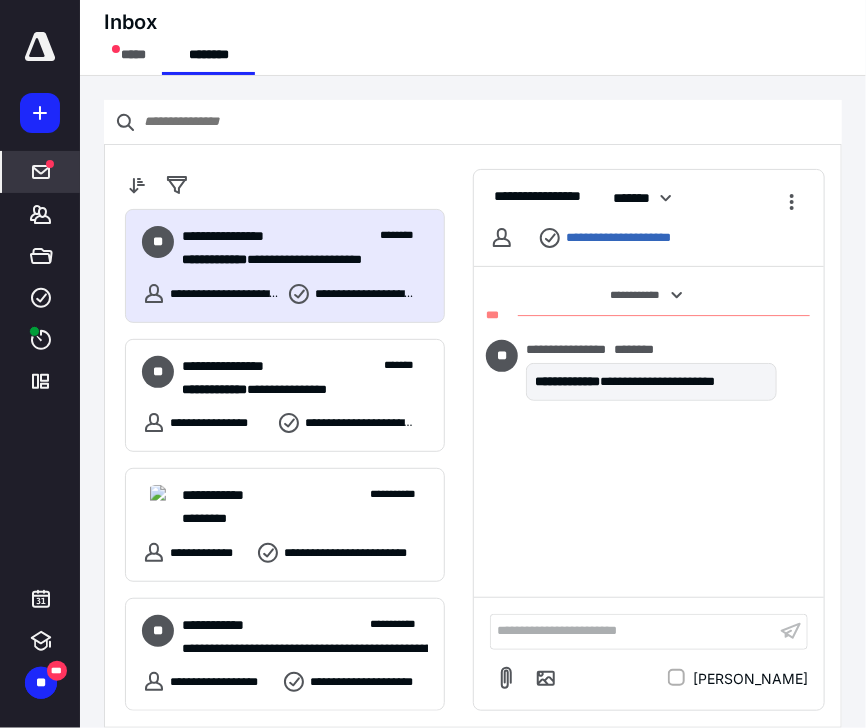 click on "**********" at bounding box center (633, 631) 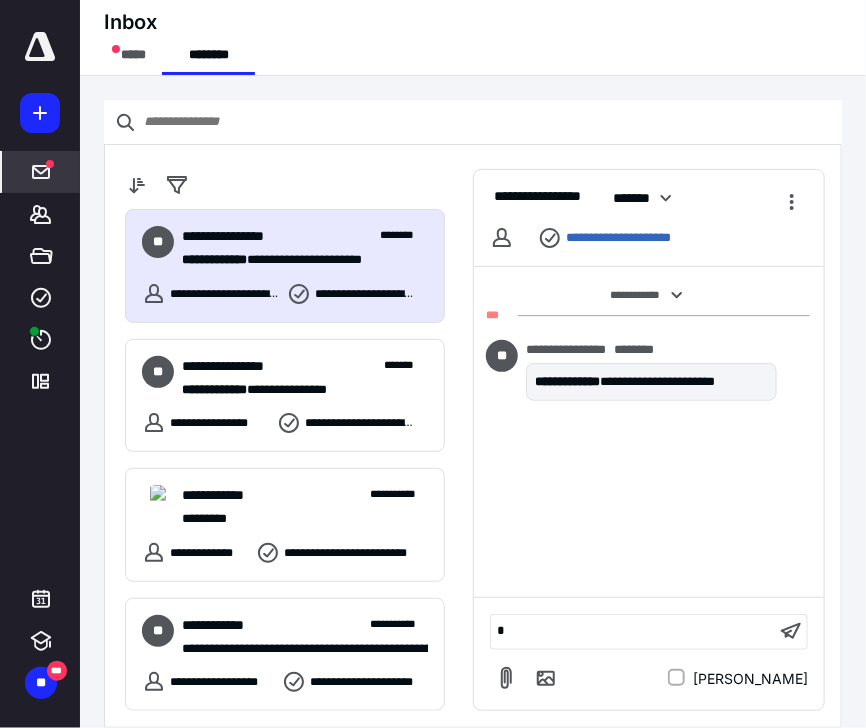 type 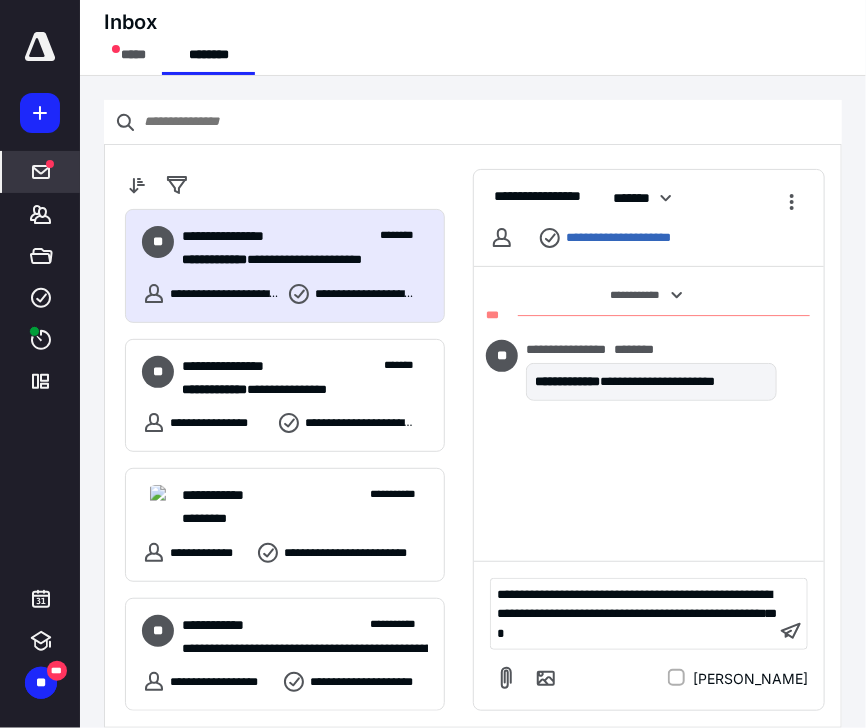 click on "**********" at bounding box center [649, 636] 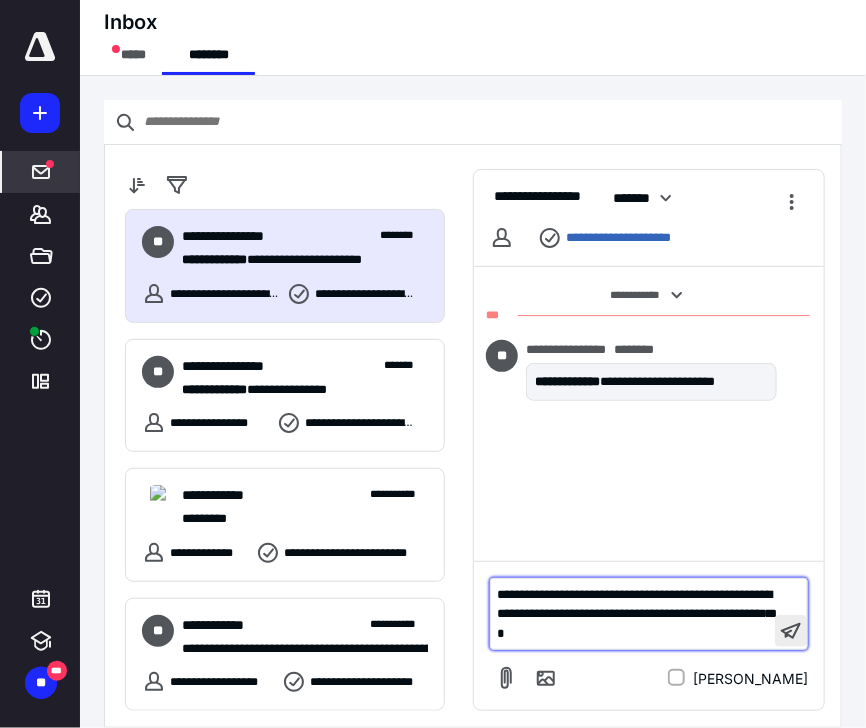 click at bounding box center [791, 631] 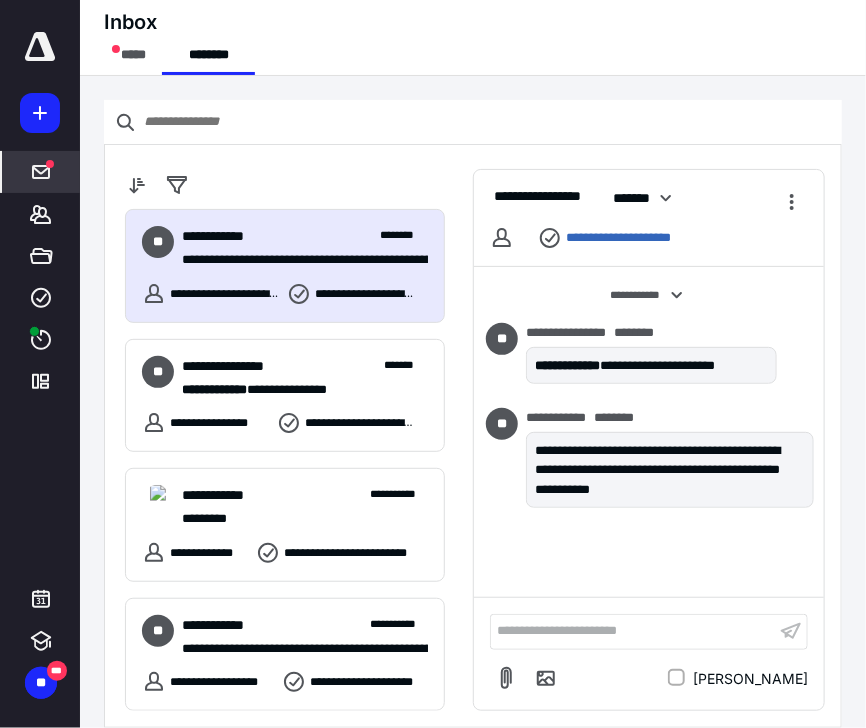 click at bounding box center [40, 47] 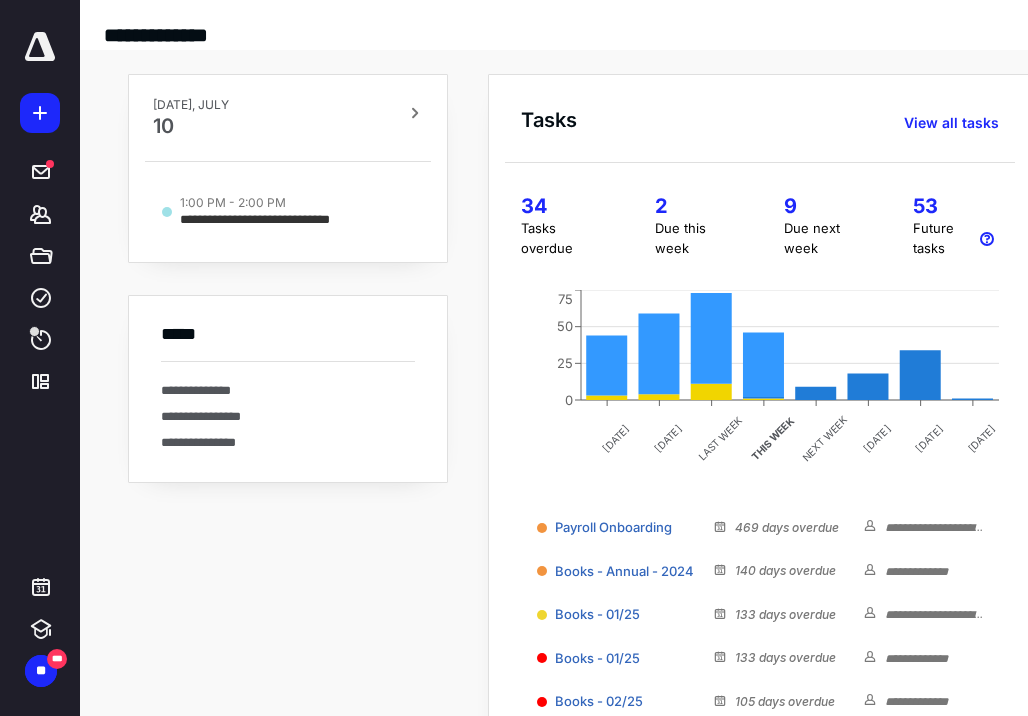 click at bounding box center [40, 47] 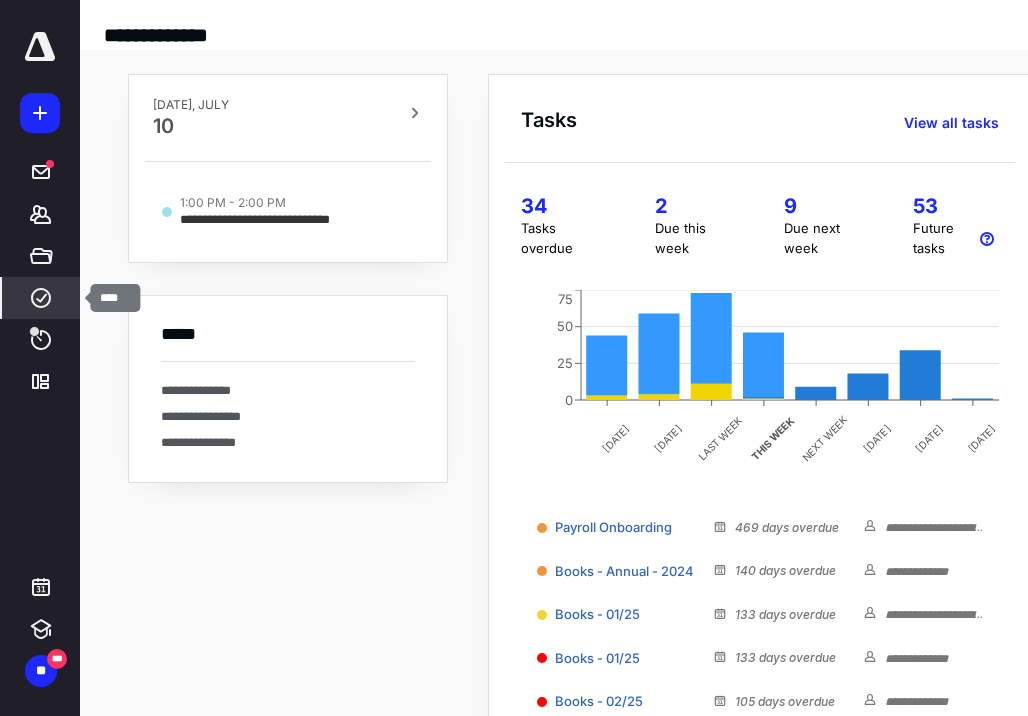 click 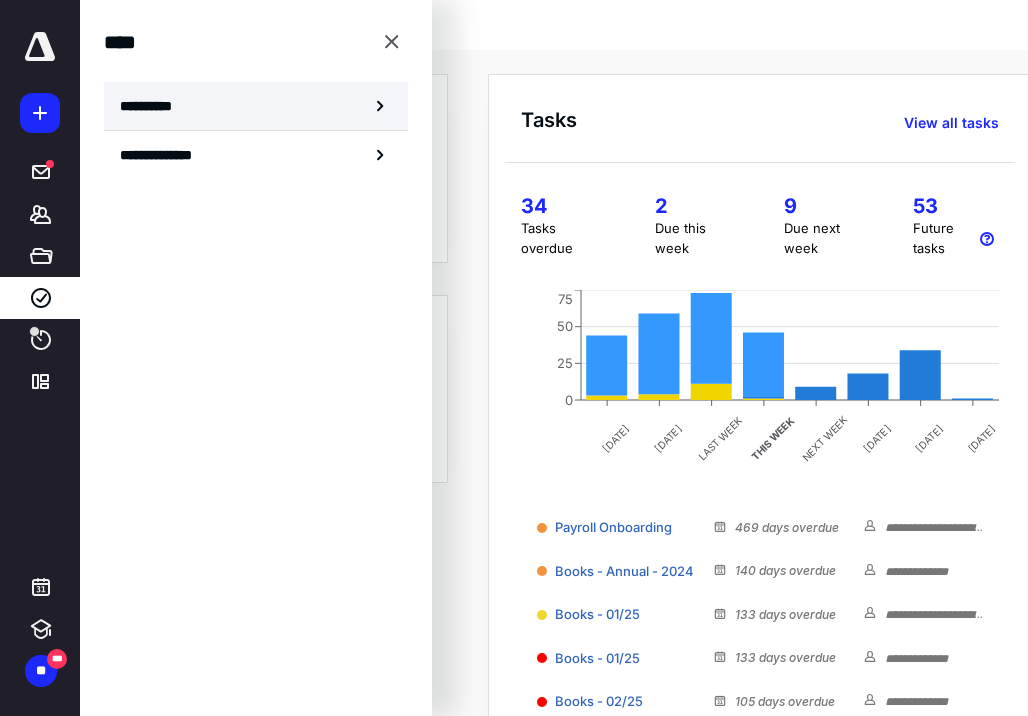 click on "**********" at bounding box center (256, 106) 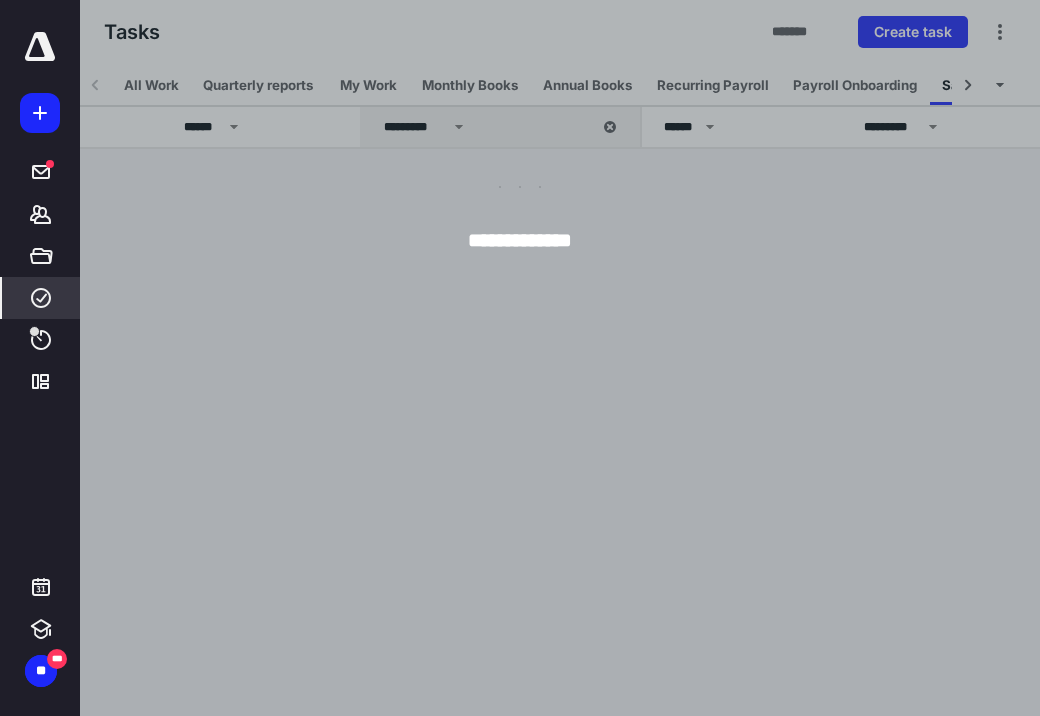 scroll, scrollTop: 0, scrollLeft: 64, axis: horizontal 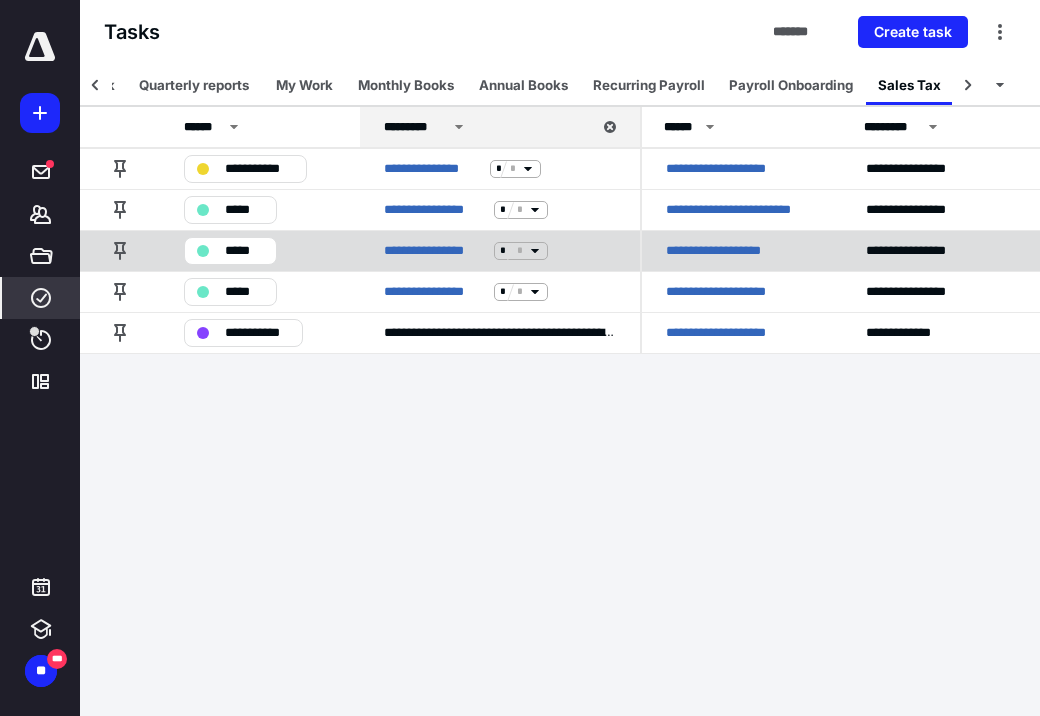 click on "**********" at bounding box center [731, 251] 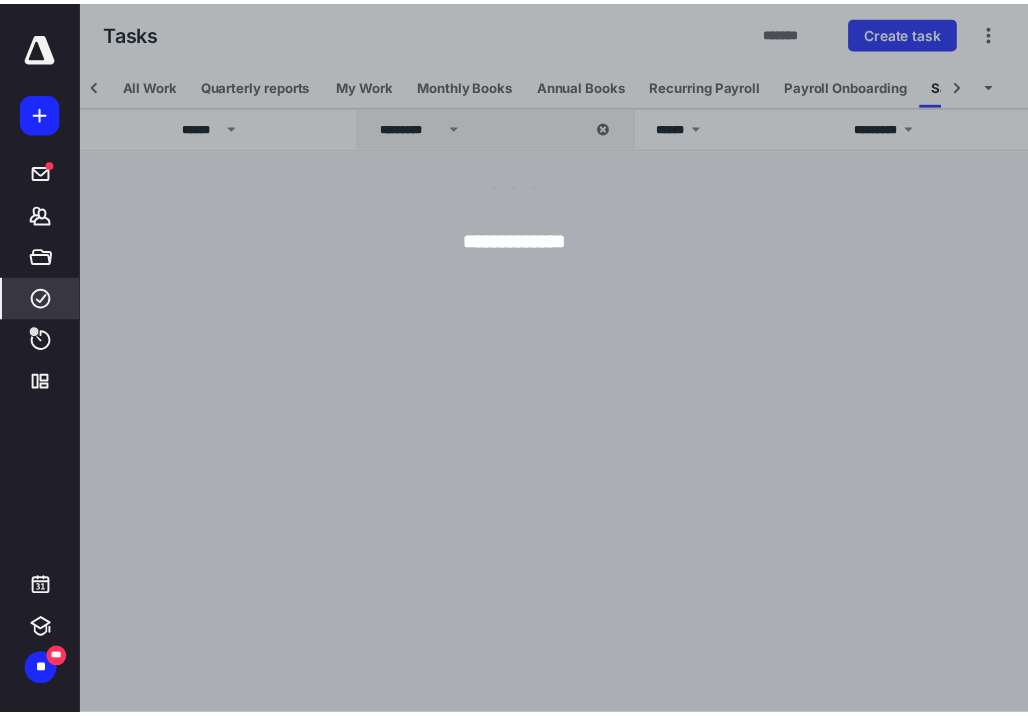 scroll, scrollTop: 0, scrollLeft: 64, axis: horizontal 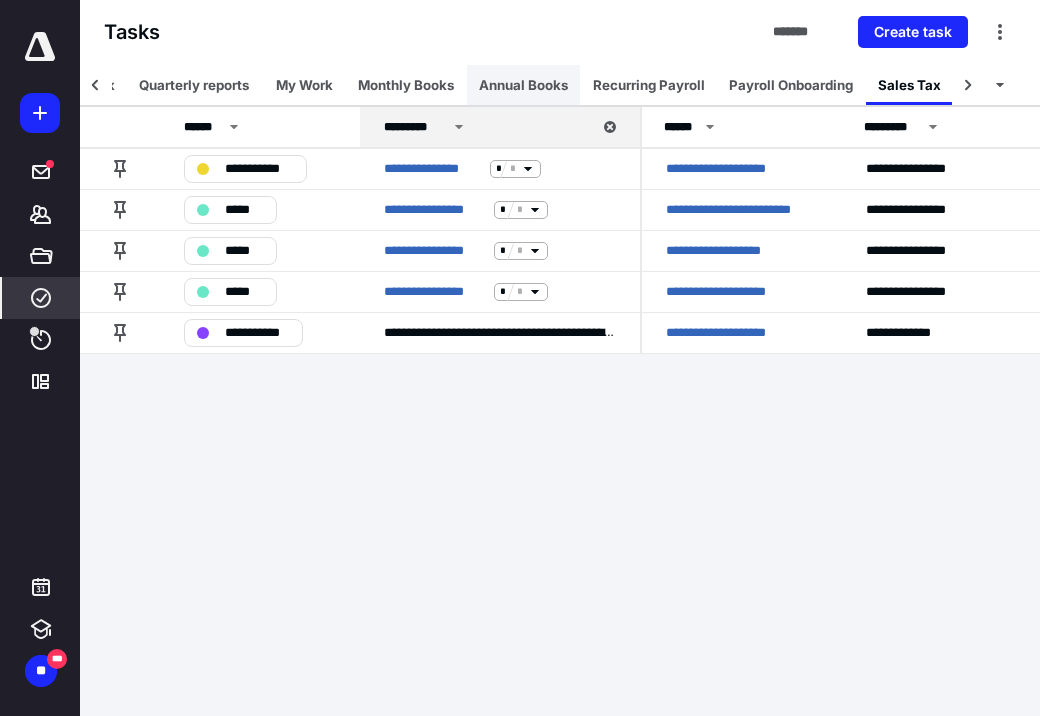 click on "Annual Books" at bounding box center [523, 85] 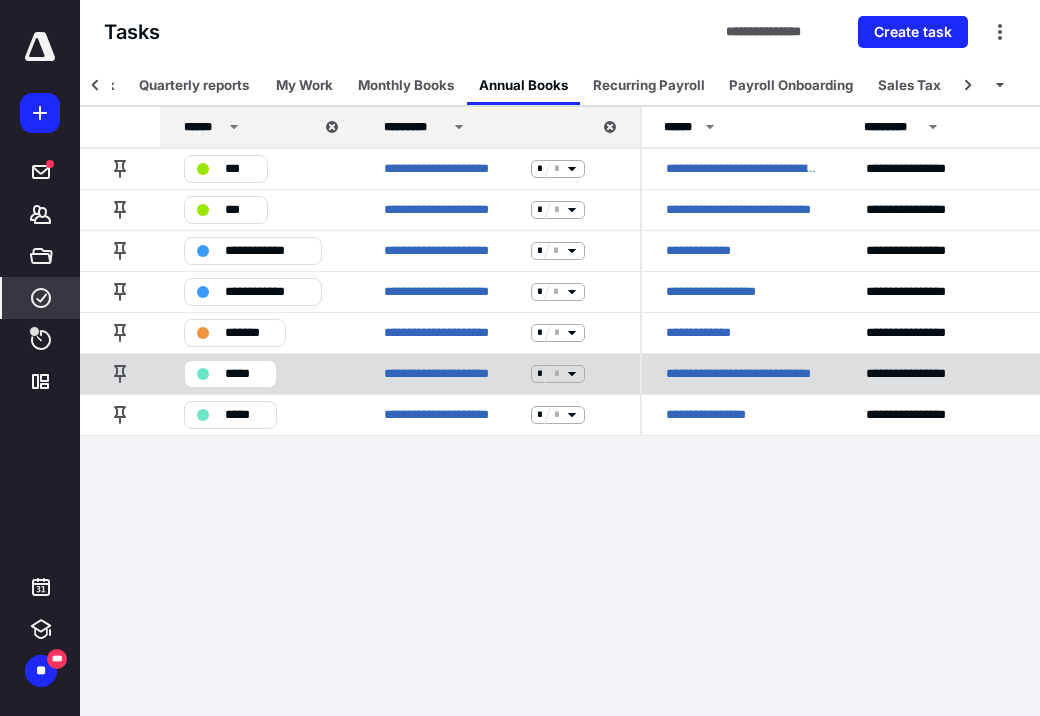 click on "**********" at bounding box center [742, 374] 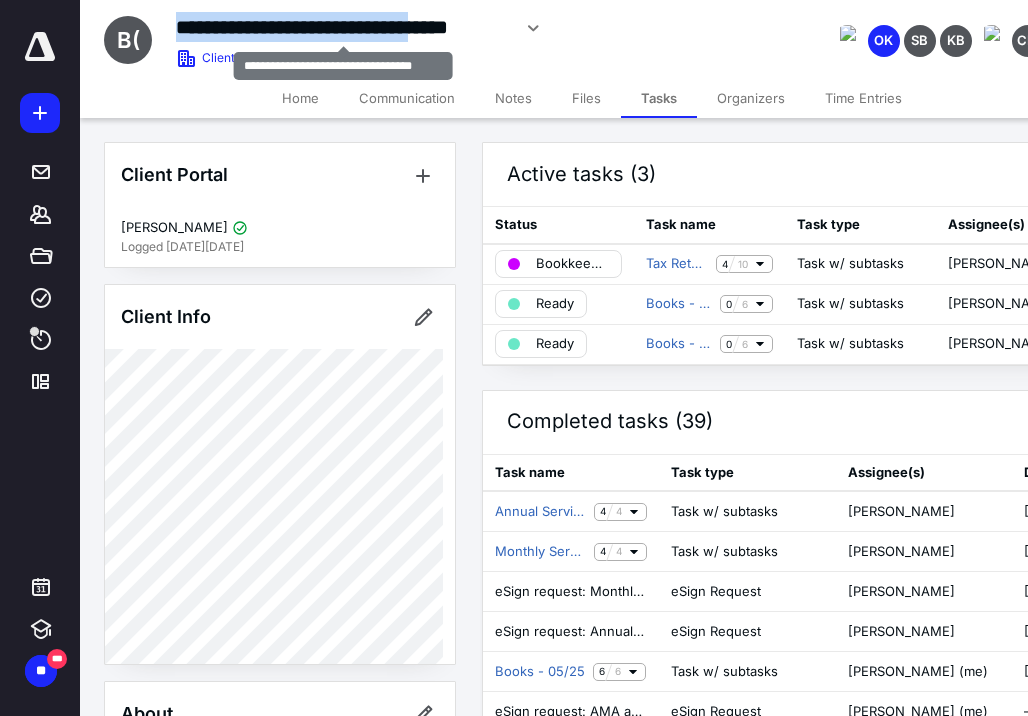 drag, startPoint x: 177, startPoint y: 20, endPoint x: 458, endPoint y: 13, distance: 281.0872 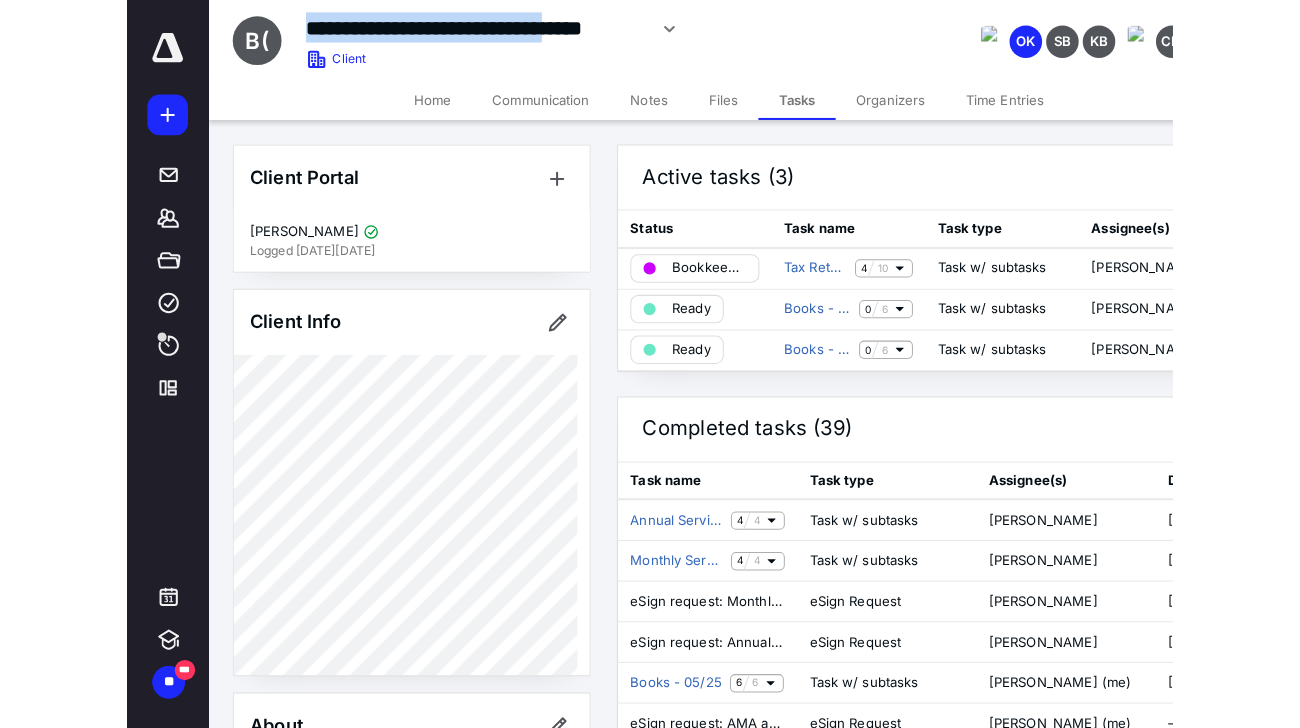 scroll, scrollTop: 0, scrollLeft: 0, axis: both 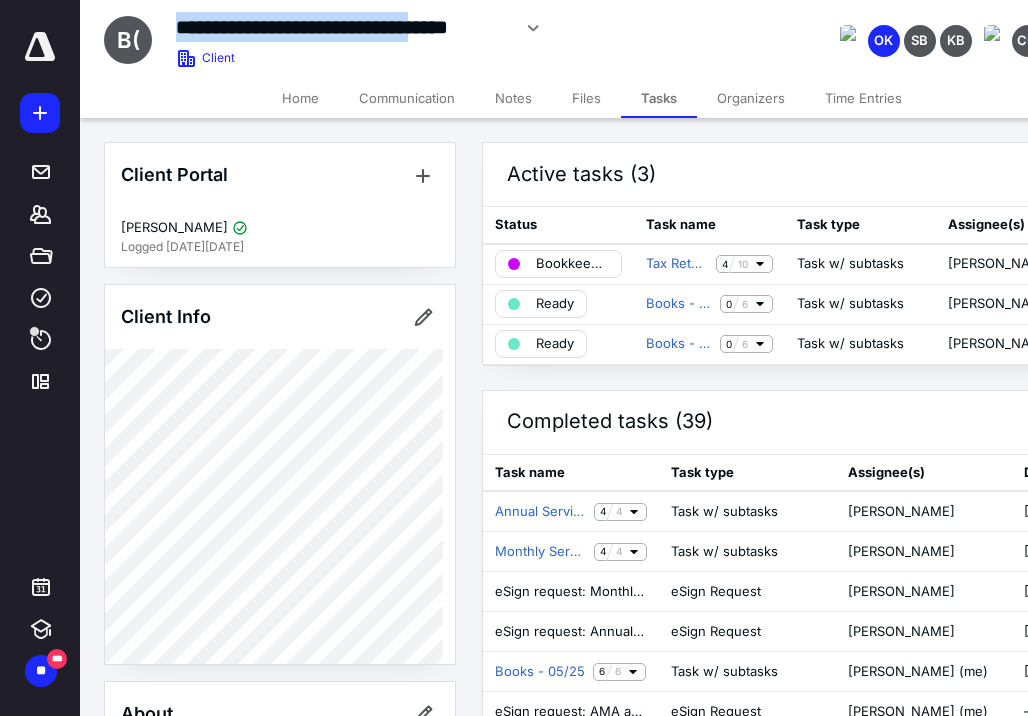 click on "Files" at bounding box center [586, 98] 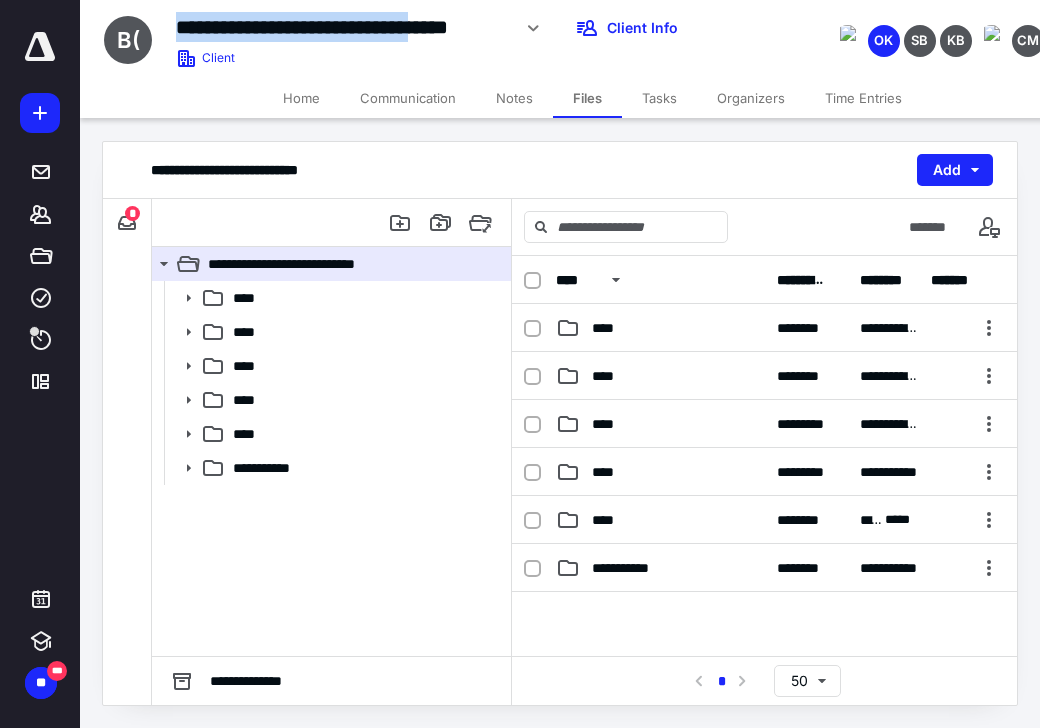 click on "Notes" at bounding box center (514, 98) 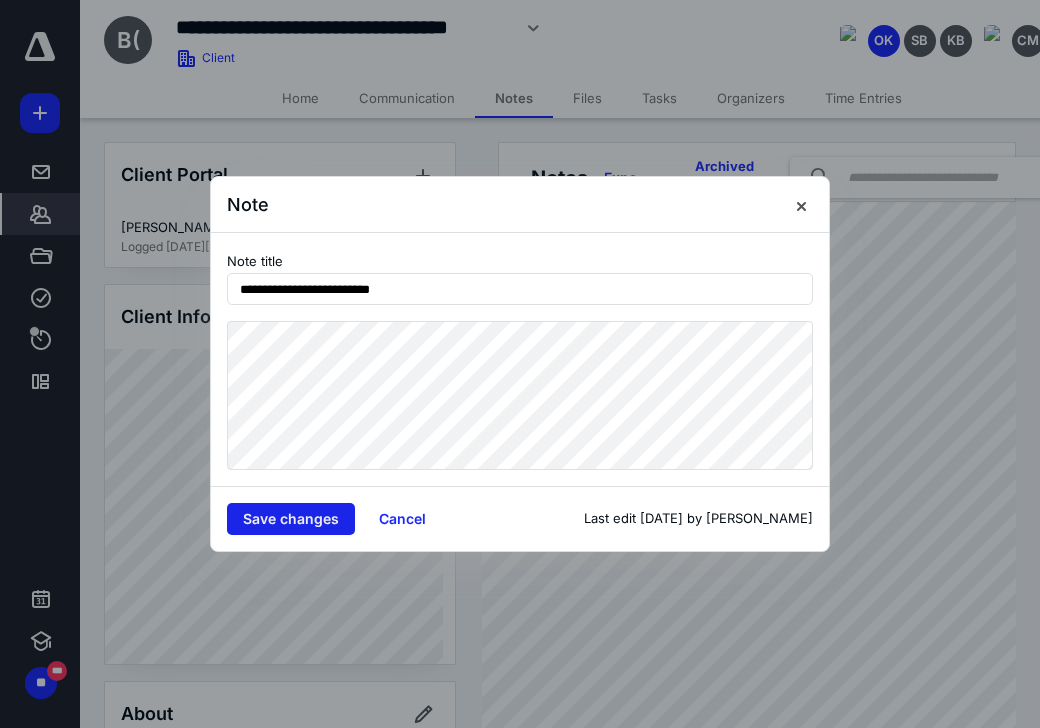 click on "Save changes" at bounding box center (291, 519) 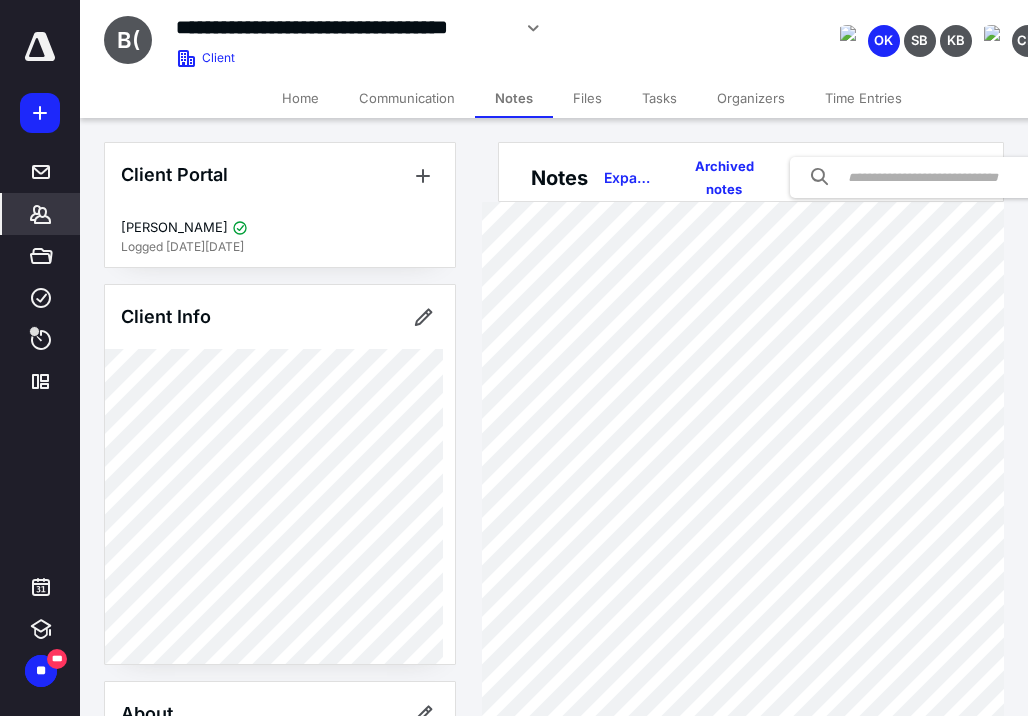 click at bounding box center [40, 47] 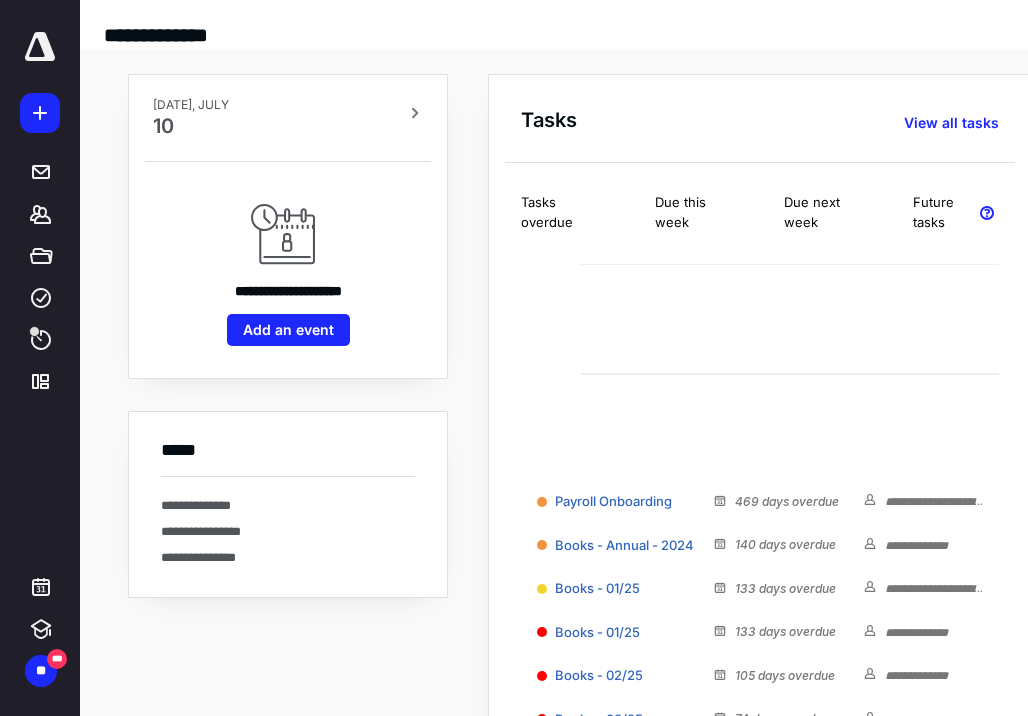 click at bounding box center (40, 47) 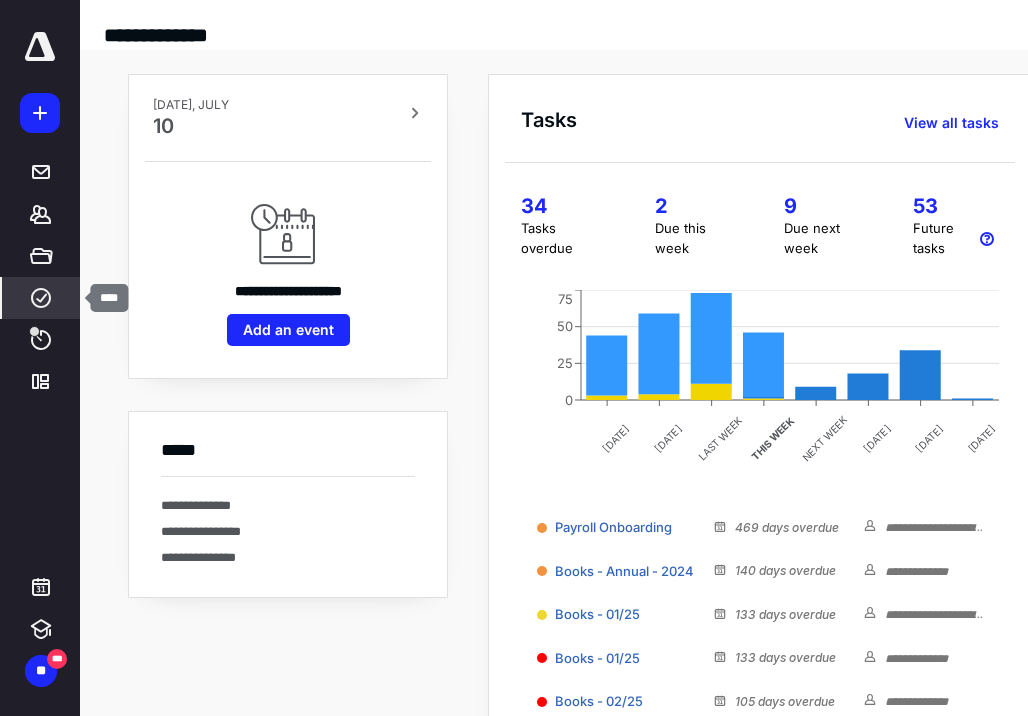 click 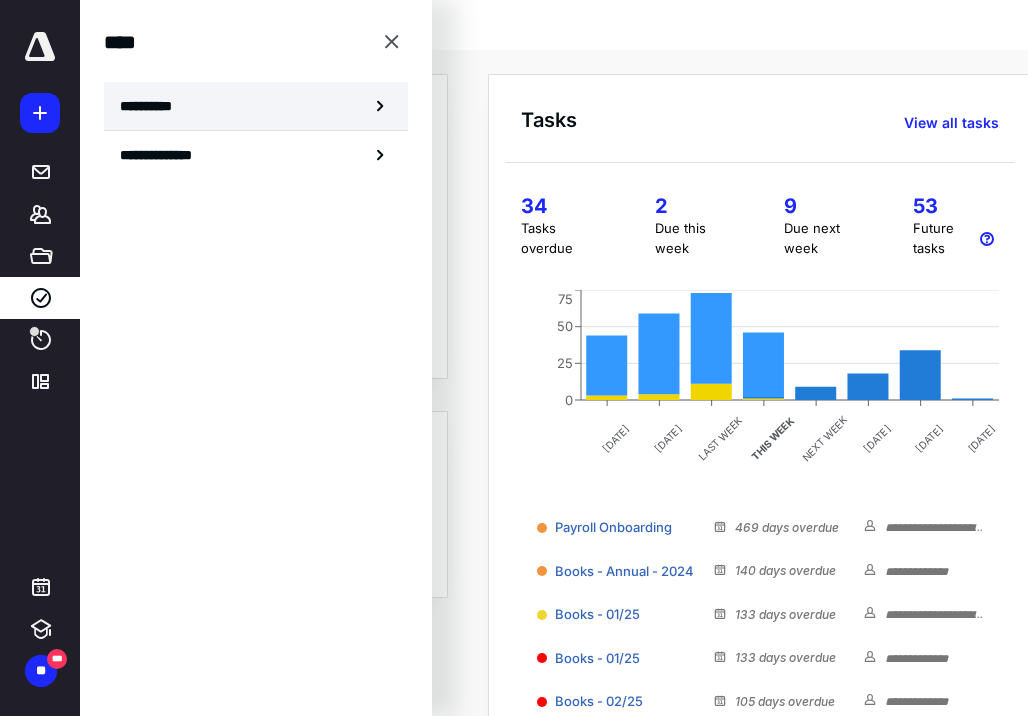 click on "**********" at bounding box center (153, 106) 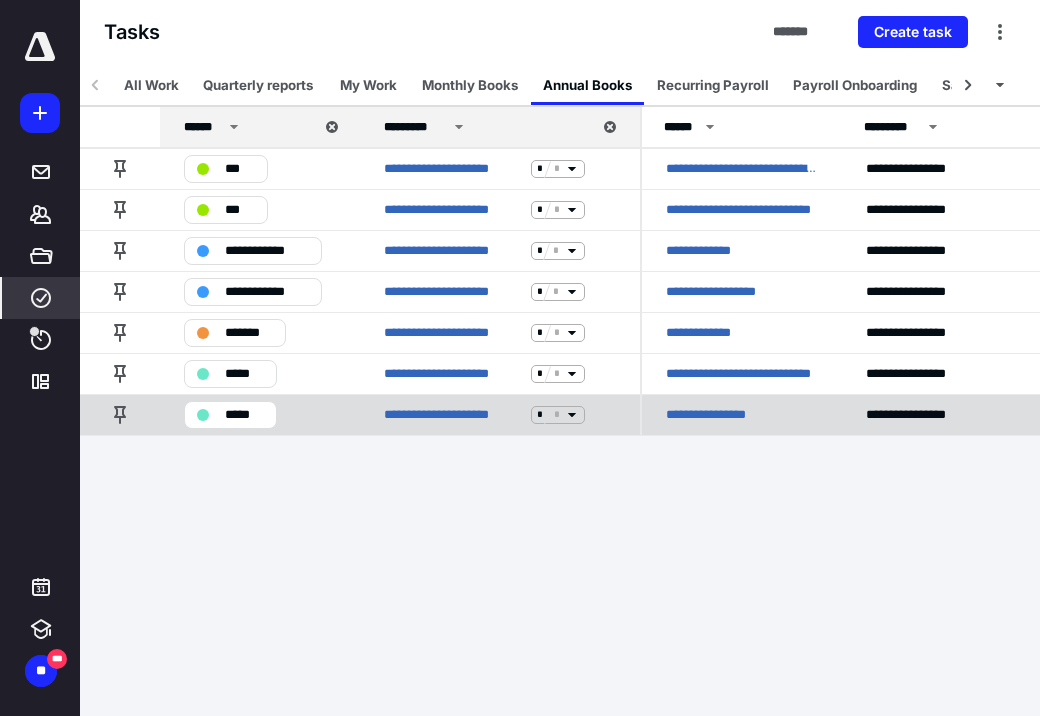 click on "**********" at bounding box center (719, 415) 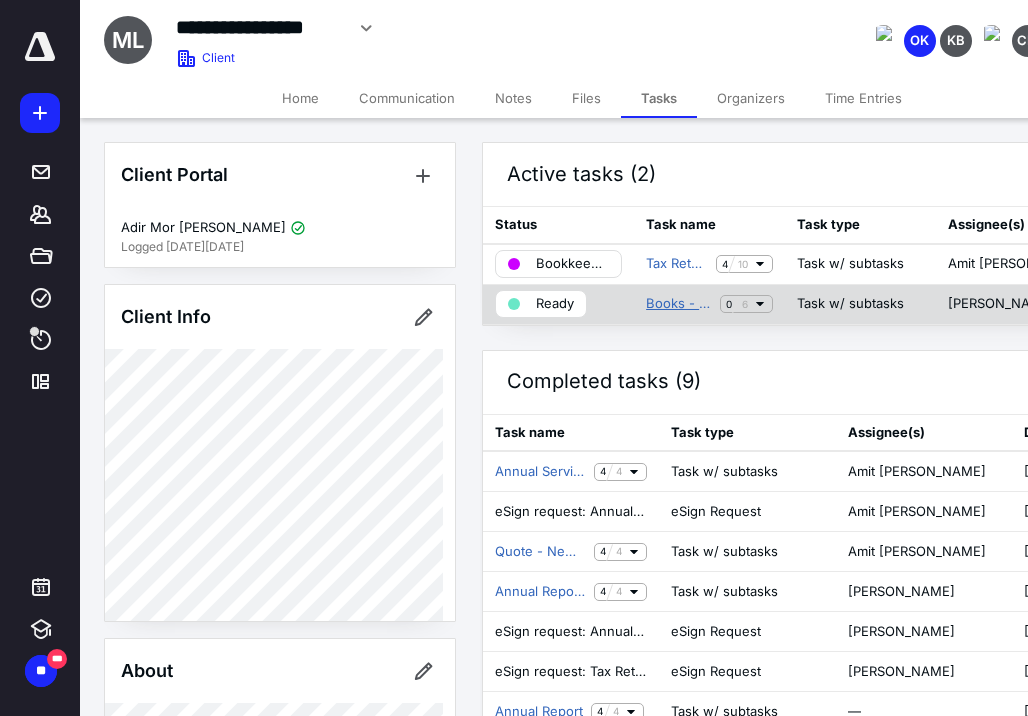 click on "Books - Annual - 2024" at bounding box center [679, 304] 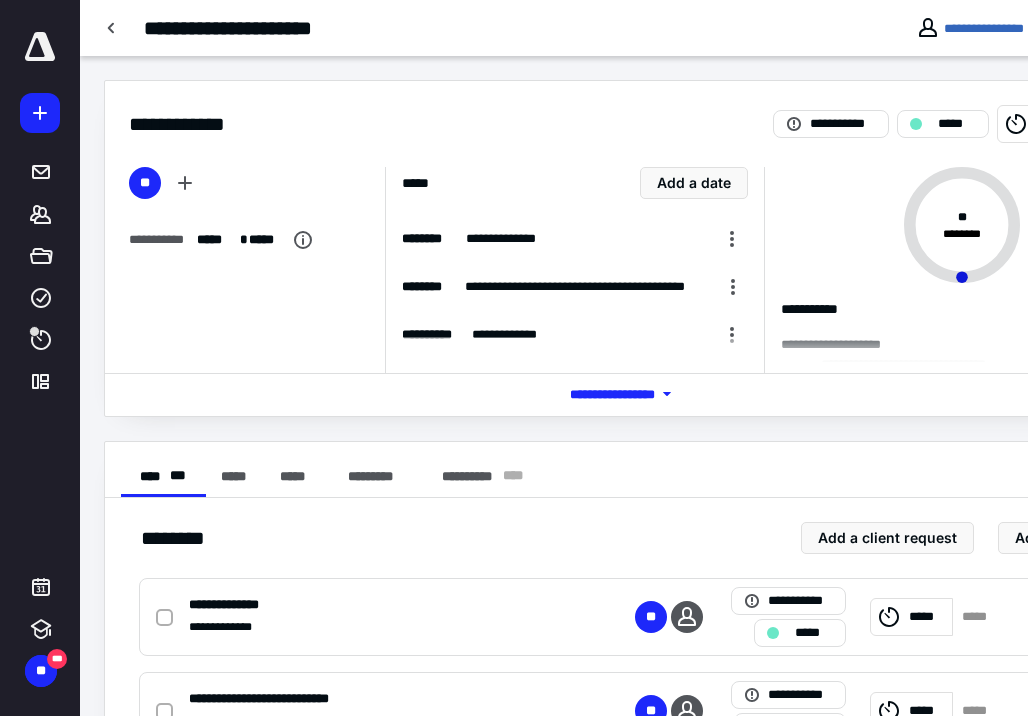 click on "*** **** *******" at bounding box center [636, 394] 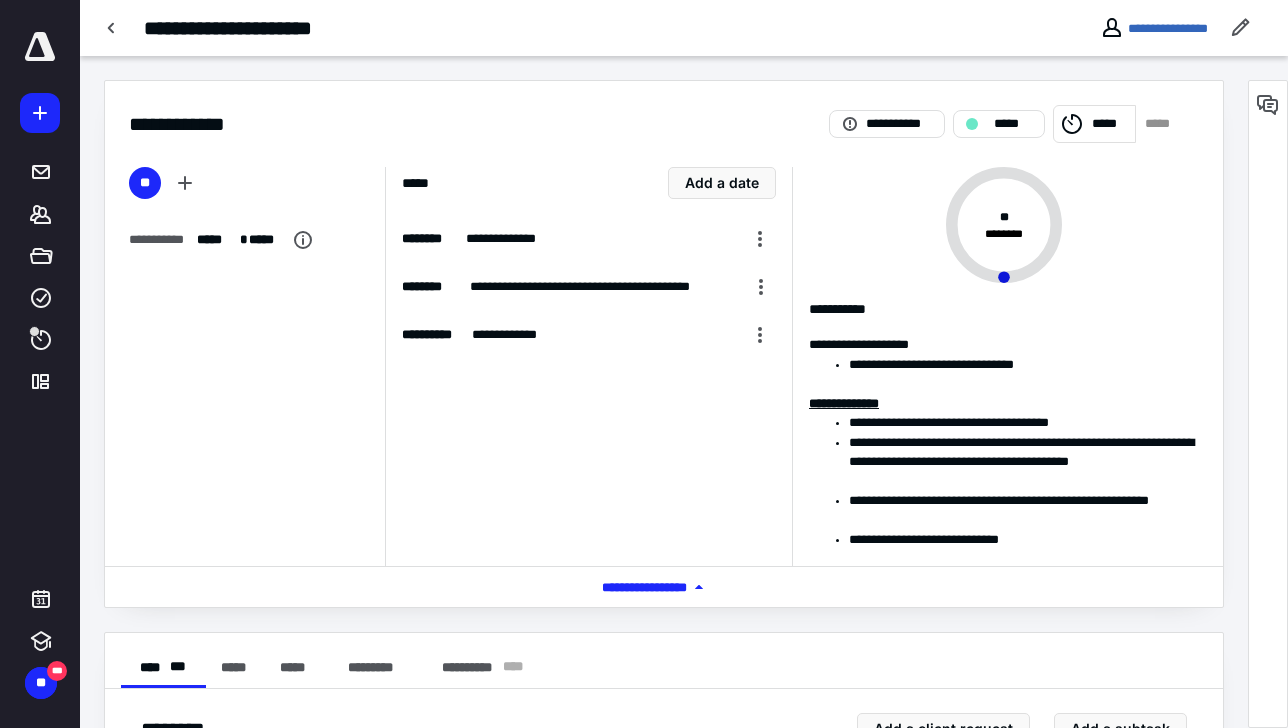 click on "**********" at bounding box center [588, 366] 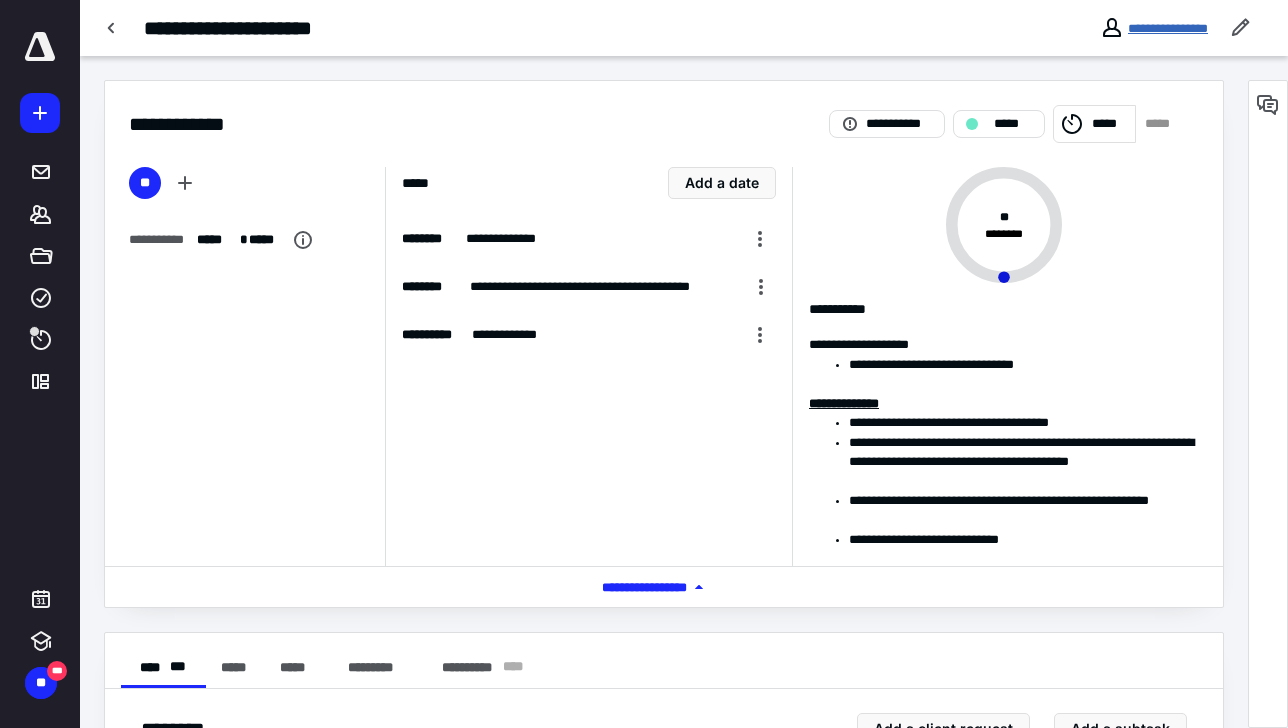 click on "**********" at bounding box center (1168, 28) 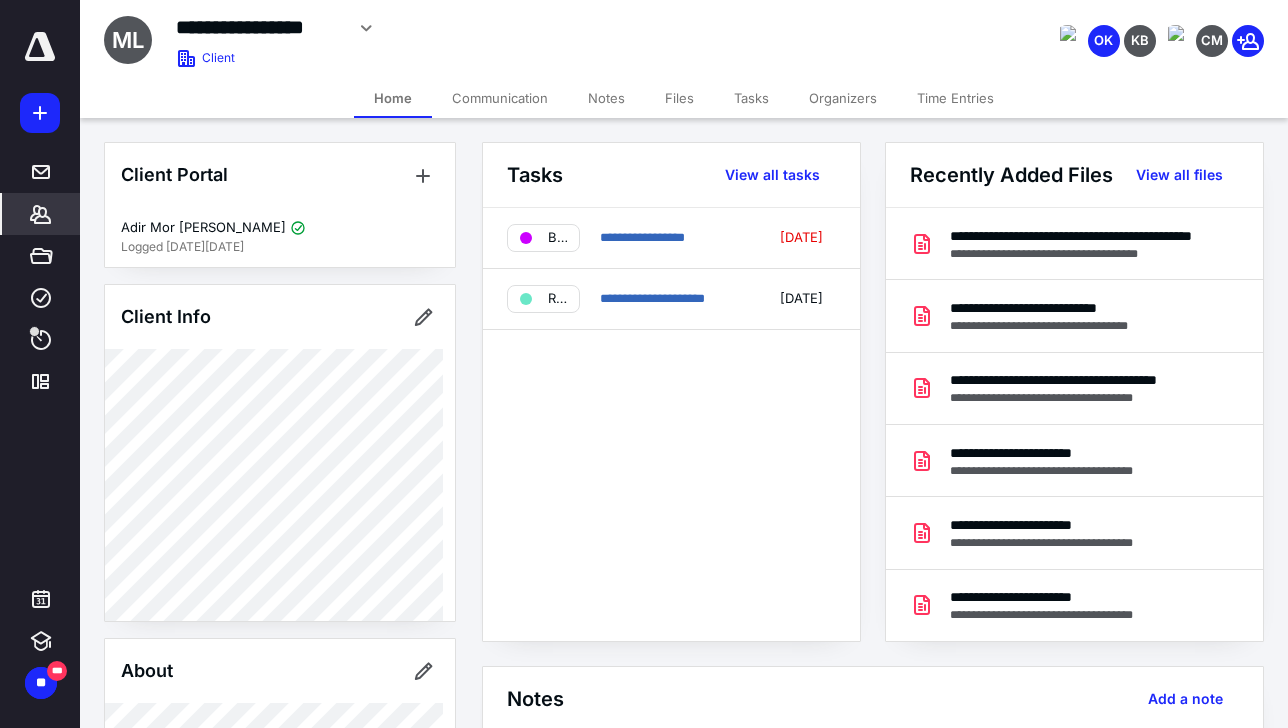 click on "Notes" at bounding box center [606, 98] 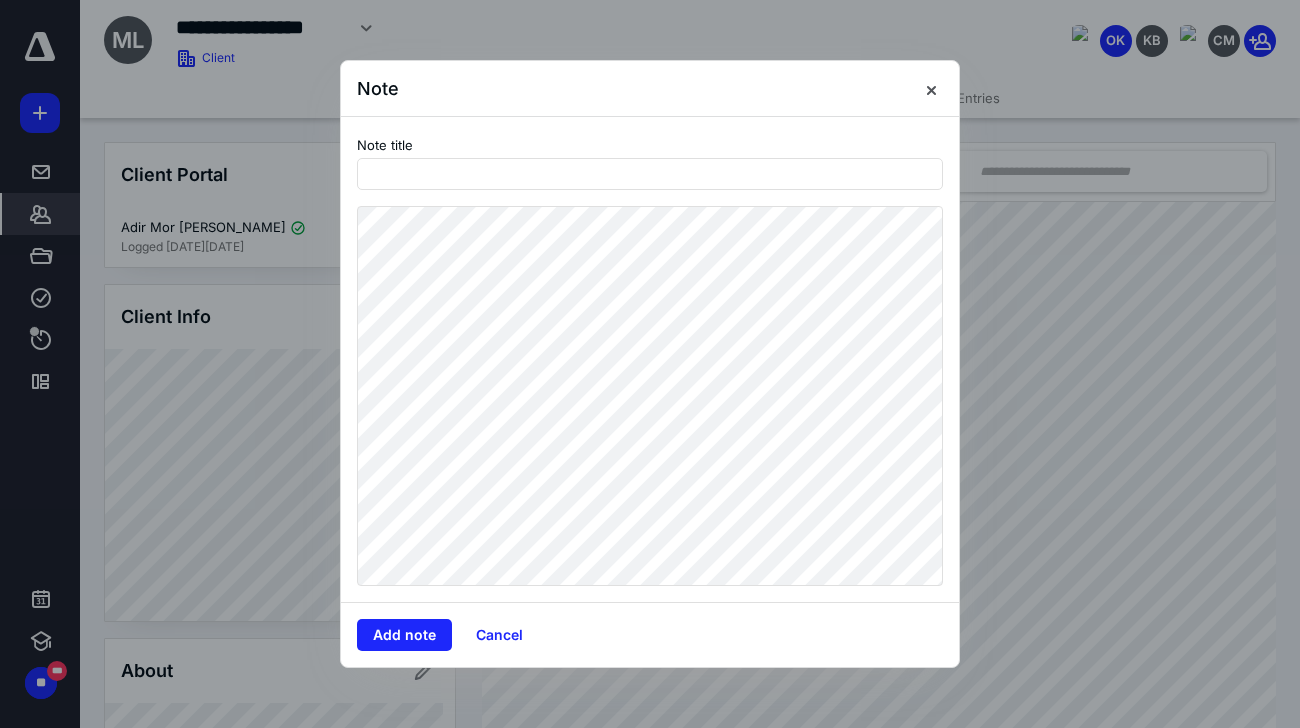 click on "Note title" at bounding box center [385, 144] 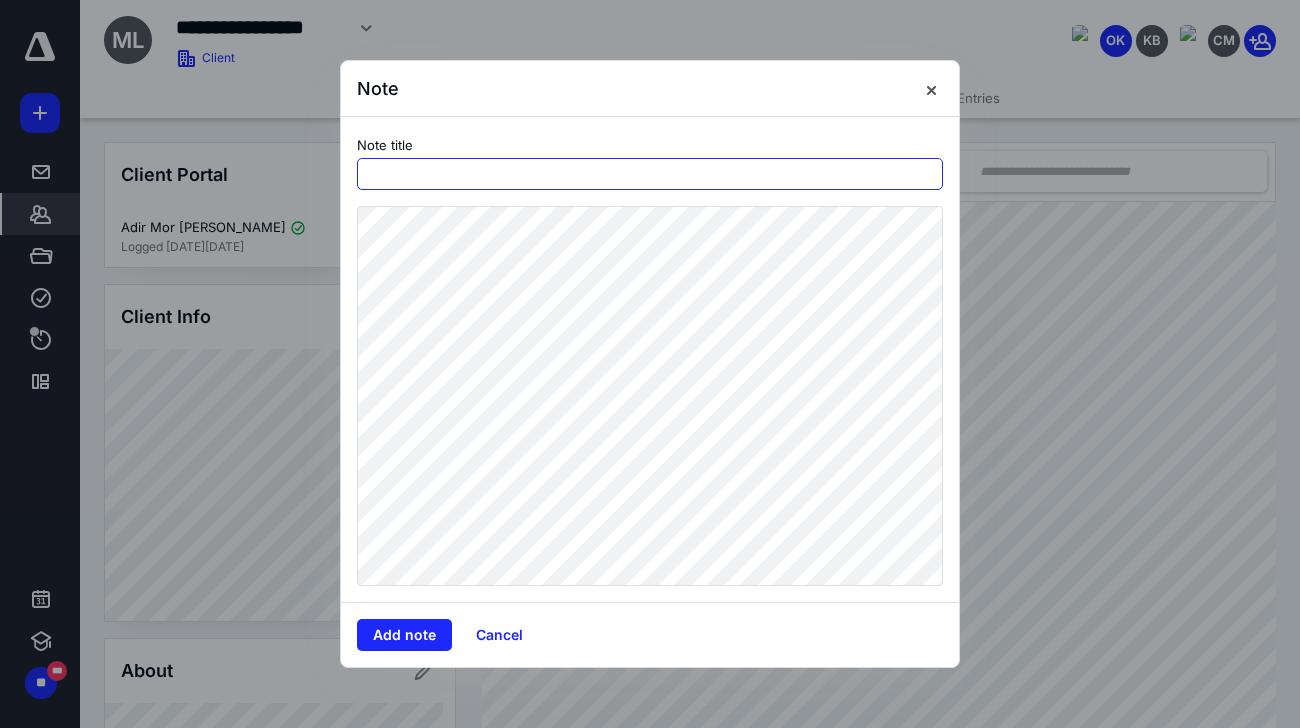 click at bounding box center [650, 174] 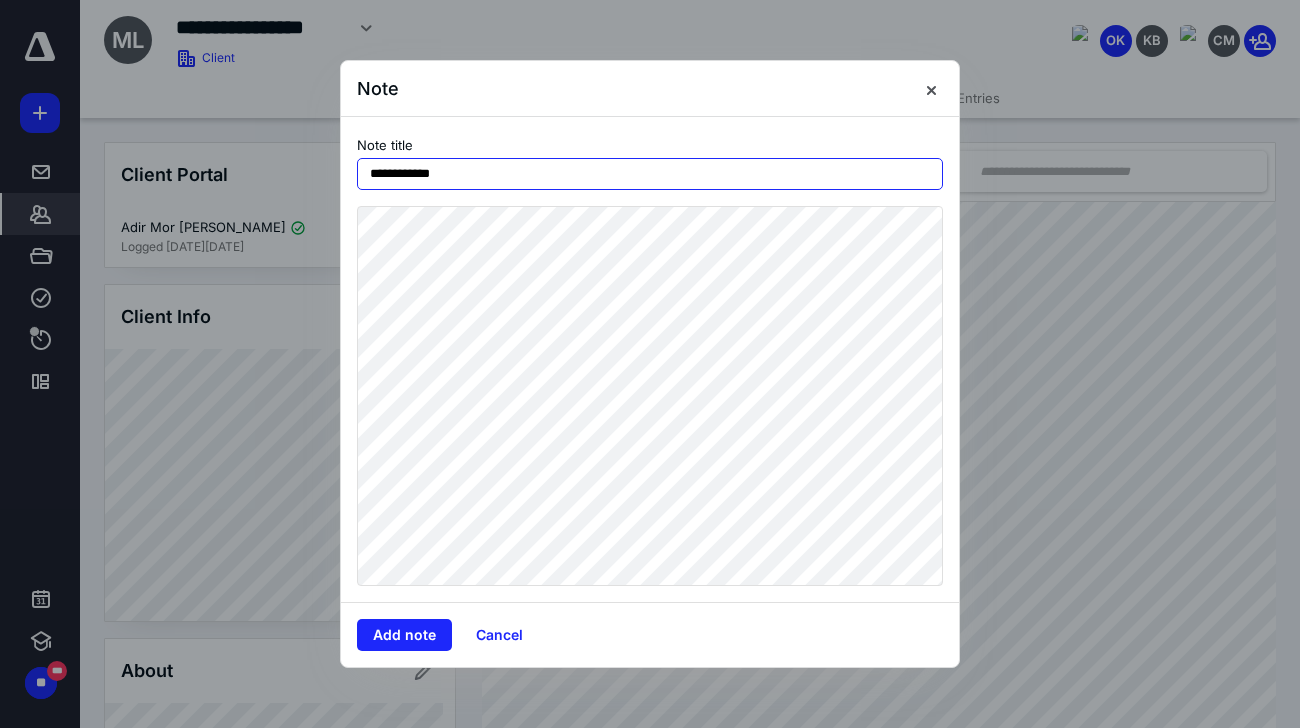 type on "**********" 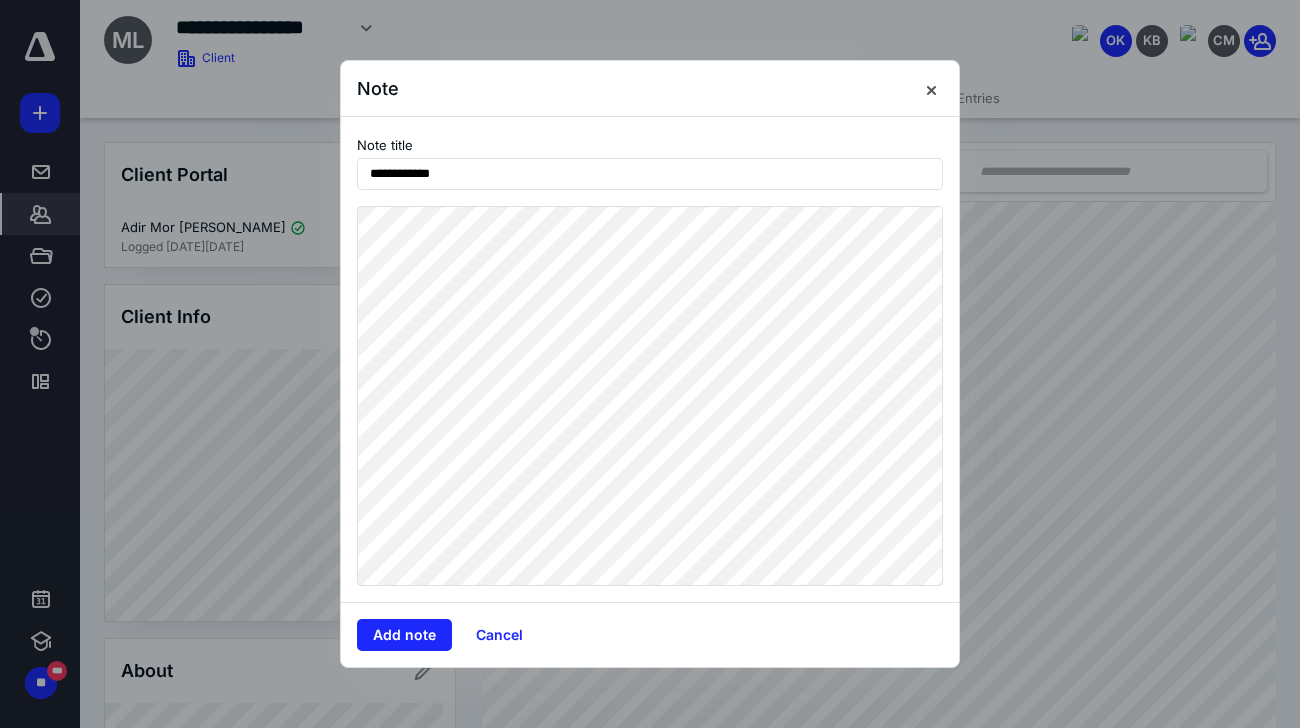 click on "**********" at bounding box center (650, 364) 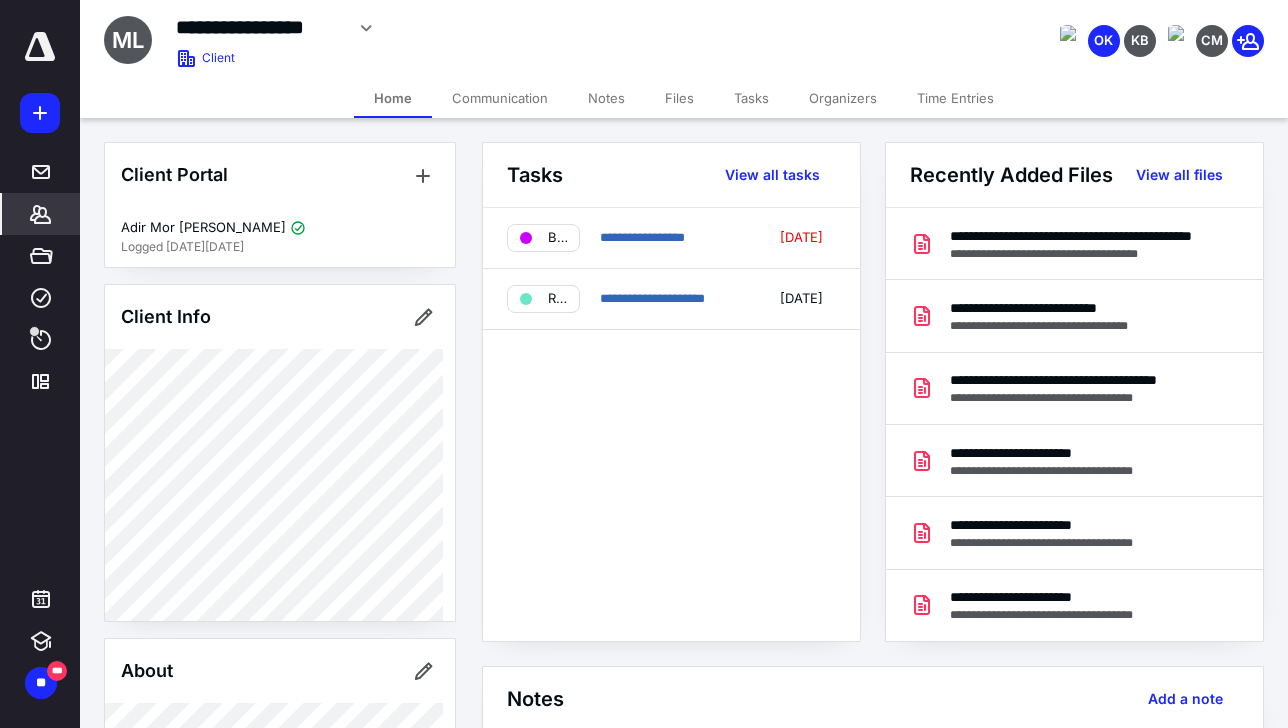 click on "Notes" at bounding box center [606, 98] 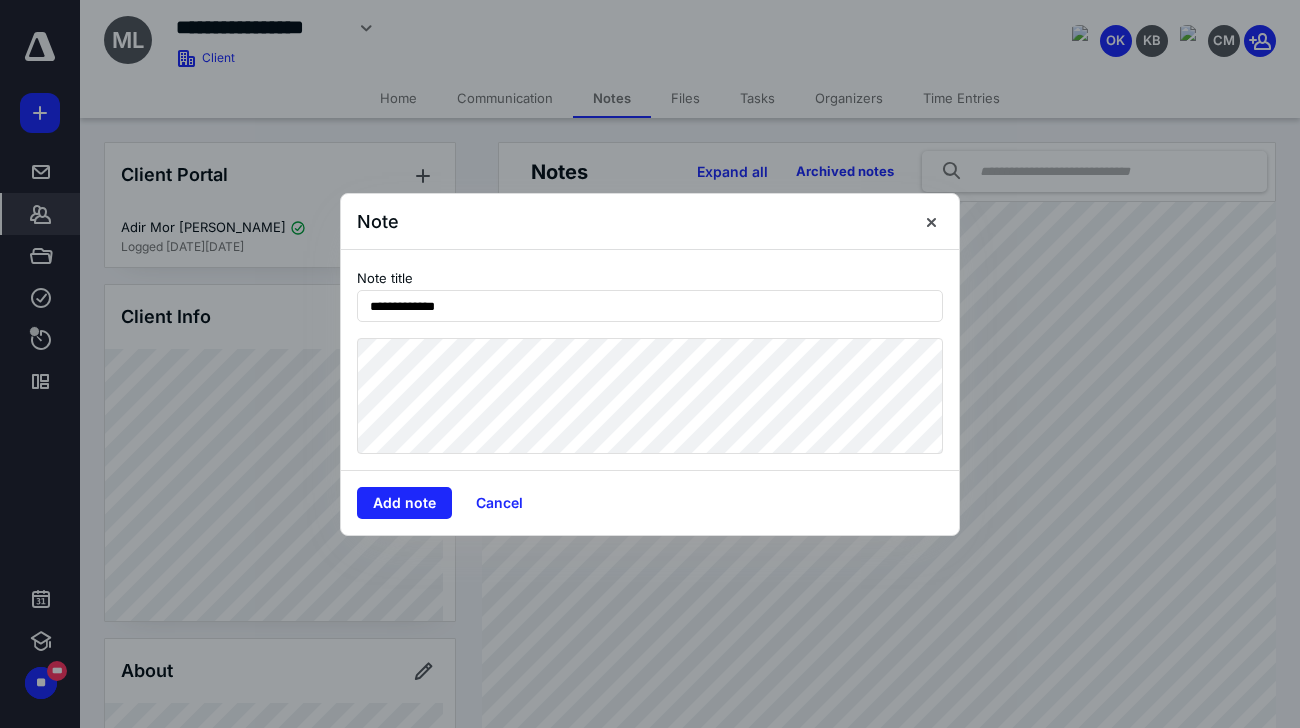 type on "**********" 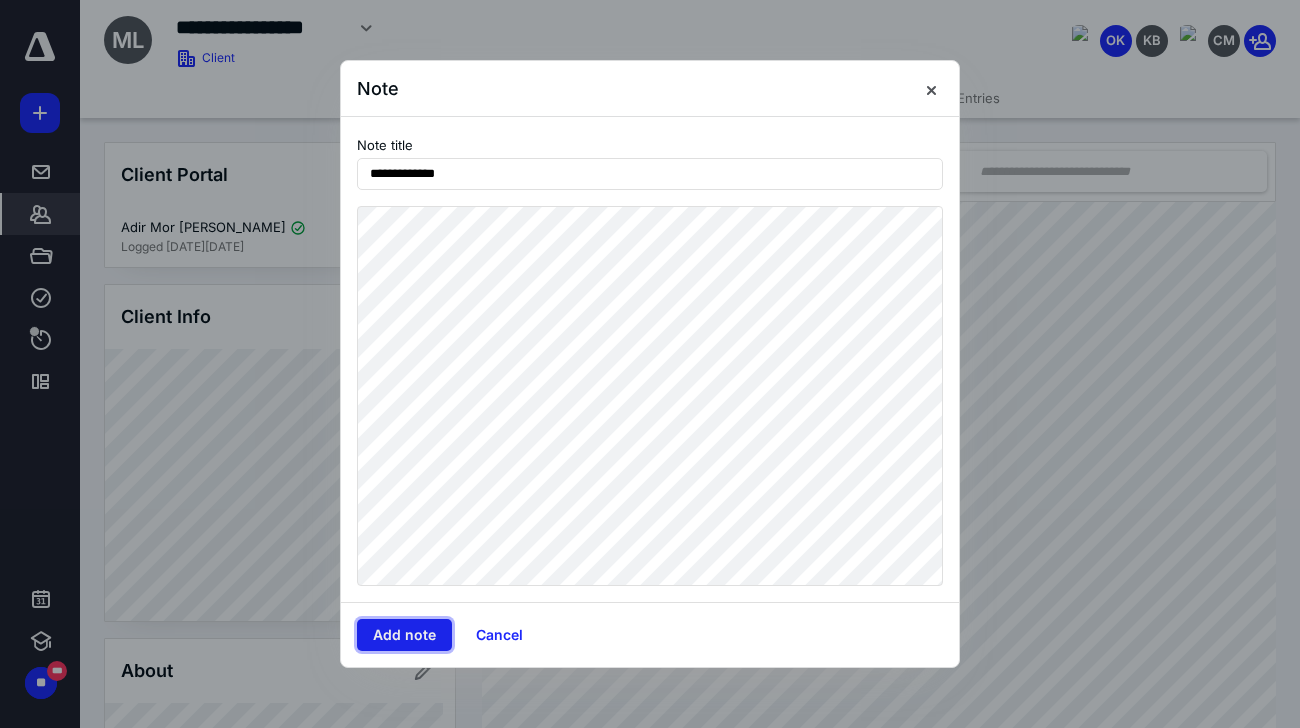 click on "Add note" at bounding box center [404, 635] 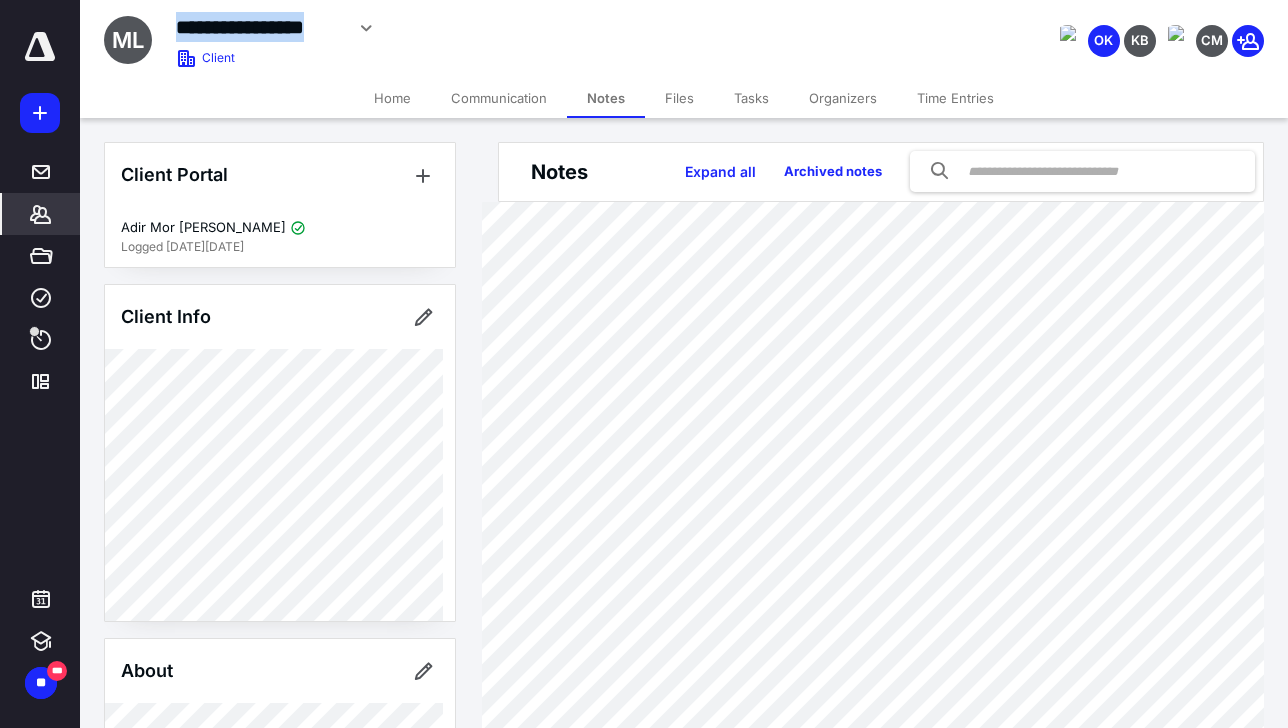 drag, startPoint x: 176, startPoint y: 20, endPoint x: 340, endPoint y: 16, distance: 164.04877 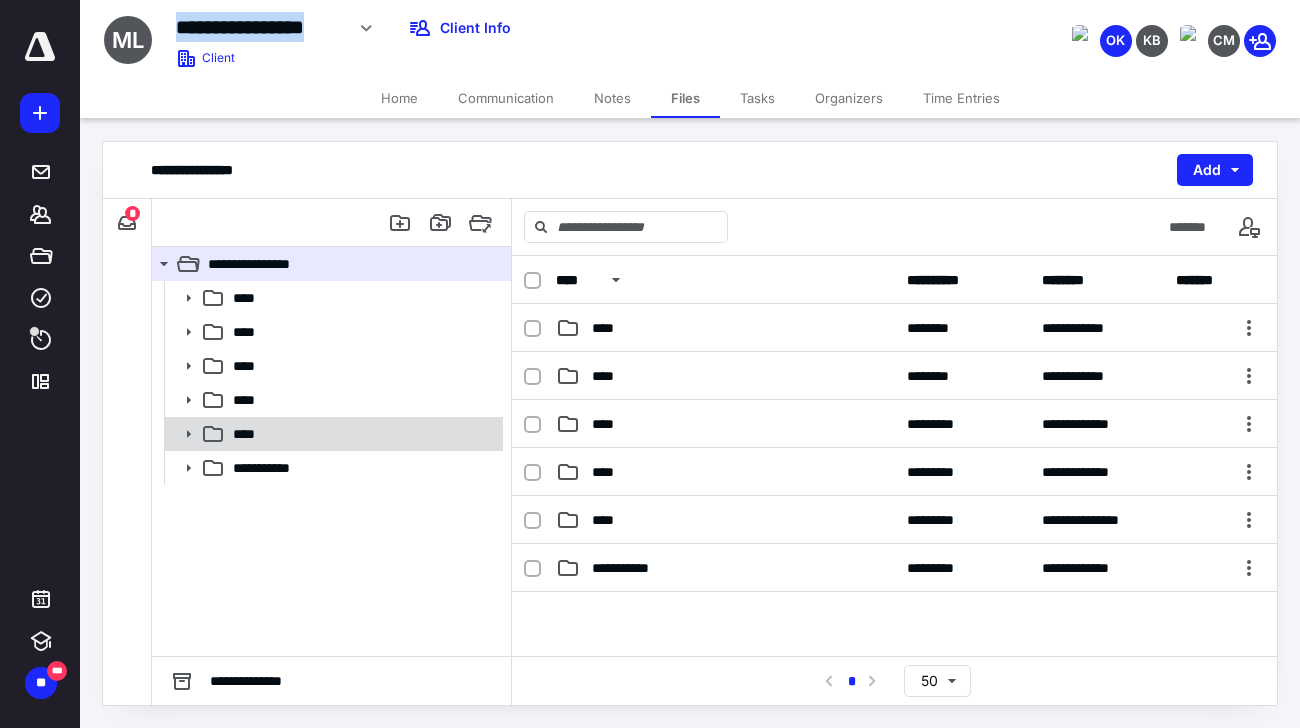 click 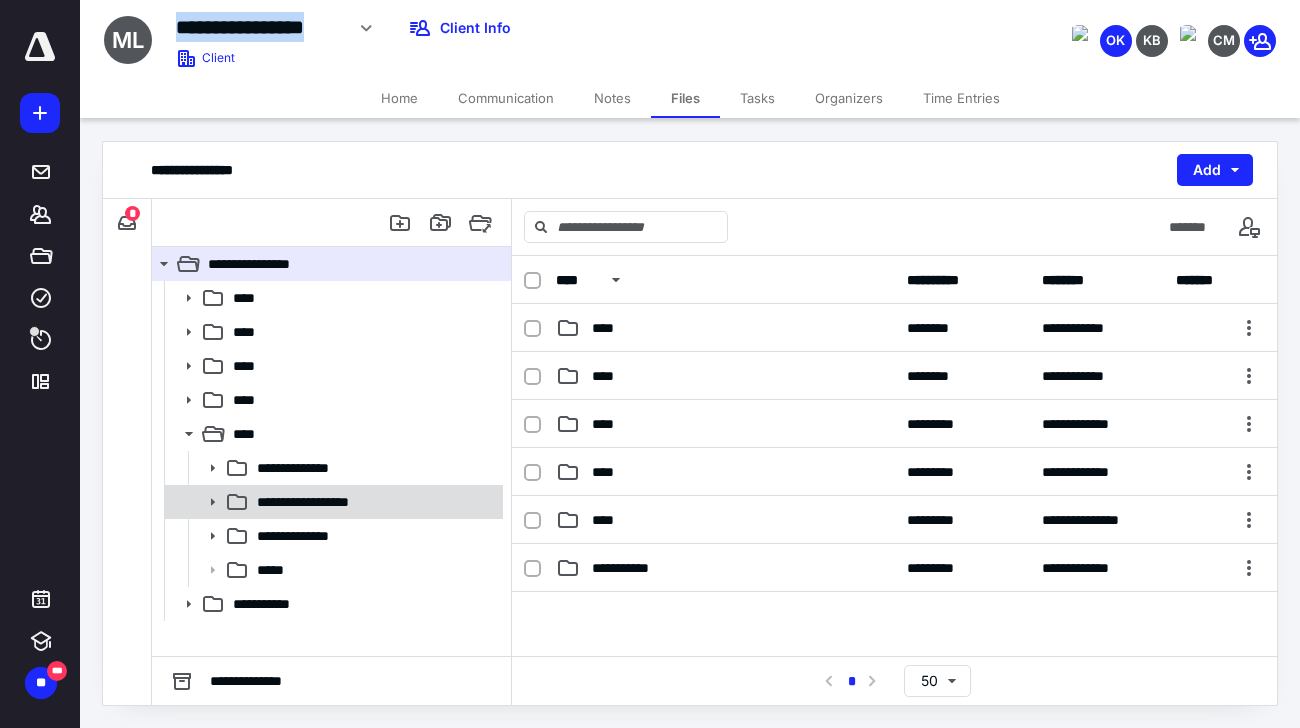 click 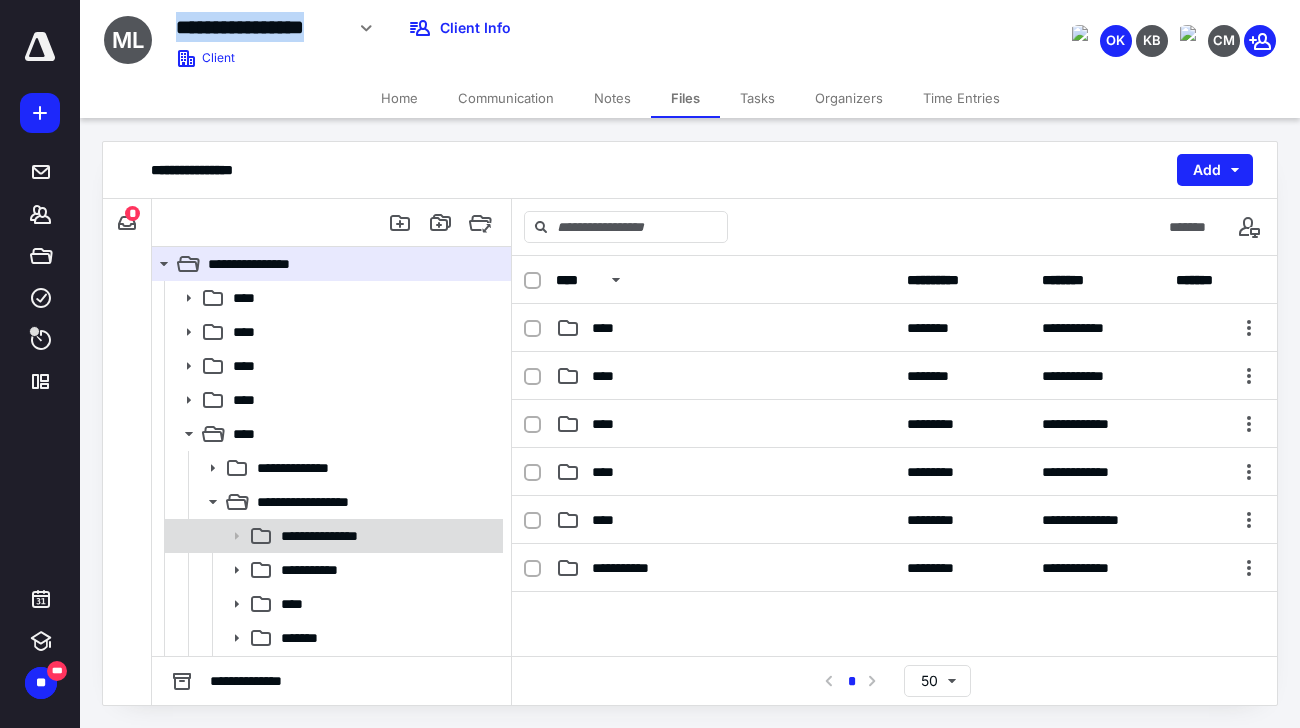 click 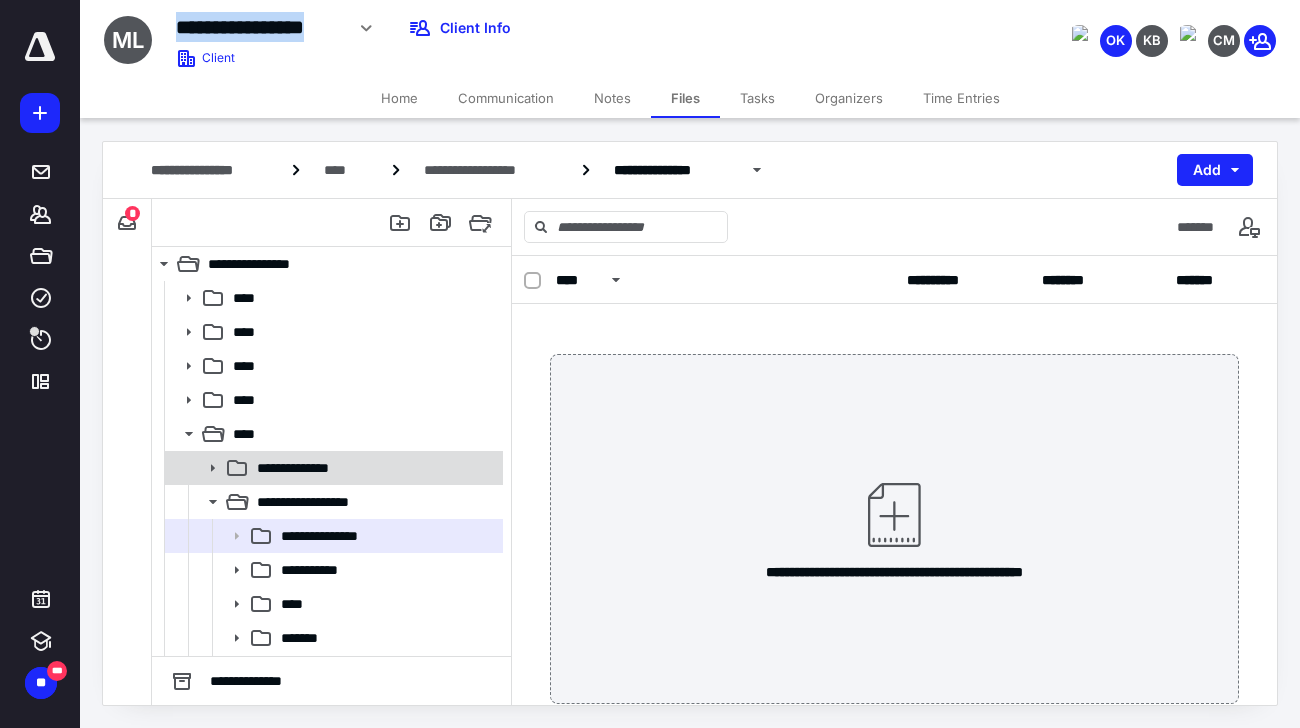 click 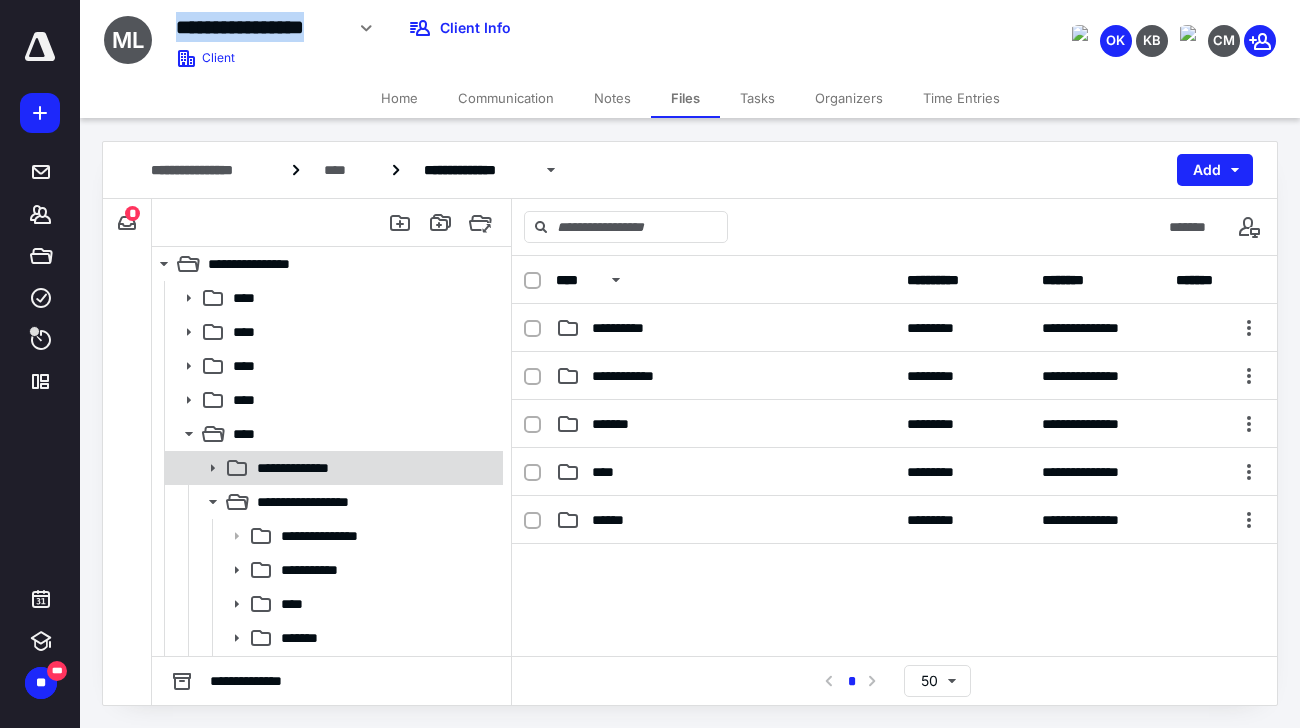 click 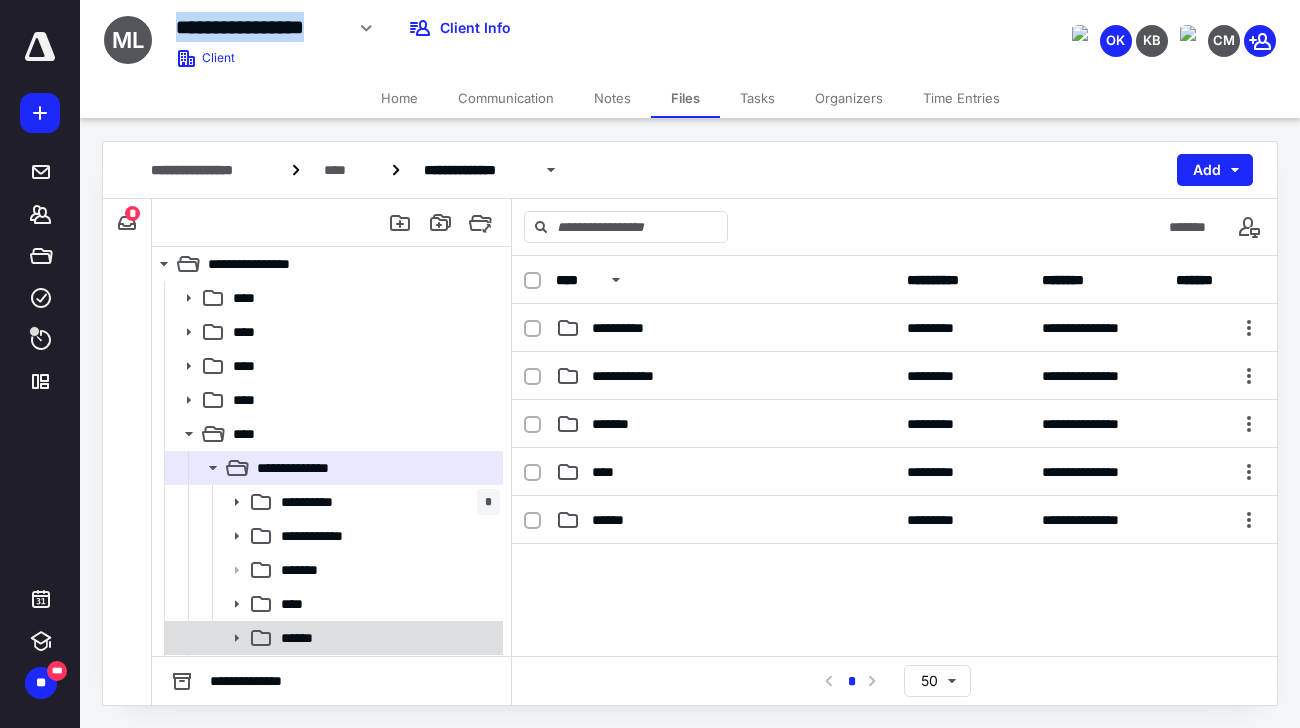 click 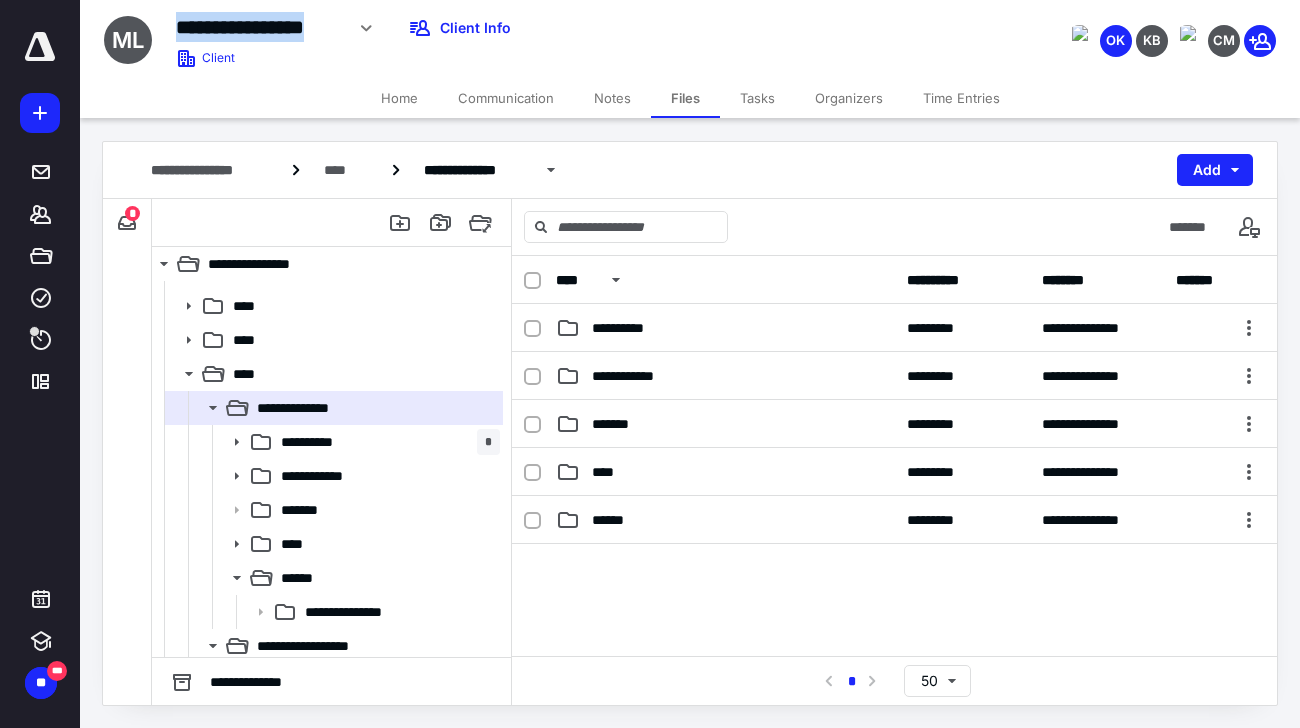 scroll, scrollTop: 160, scrollLeft: 0, axis: vertical 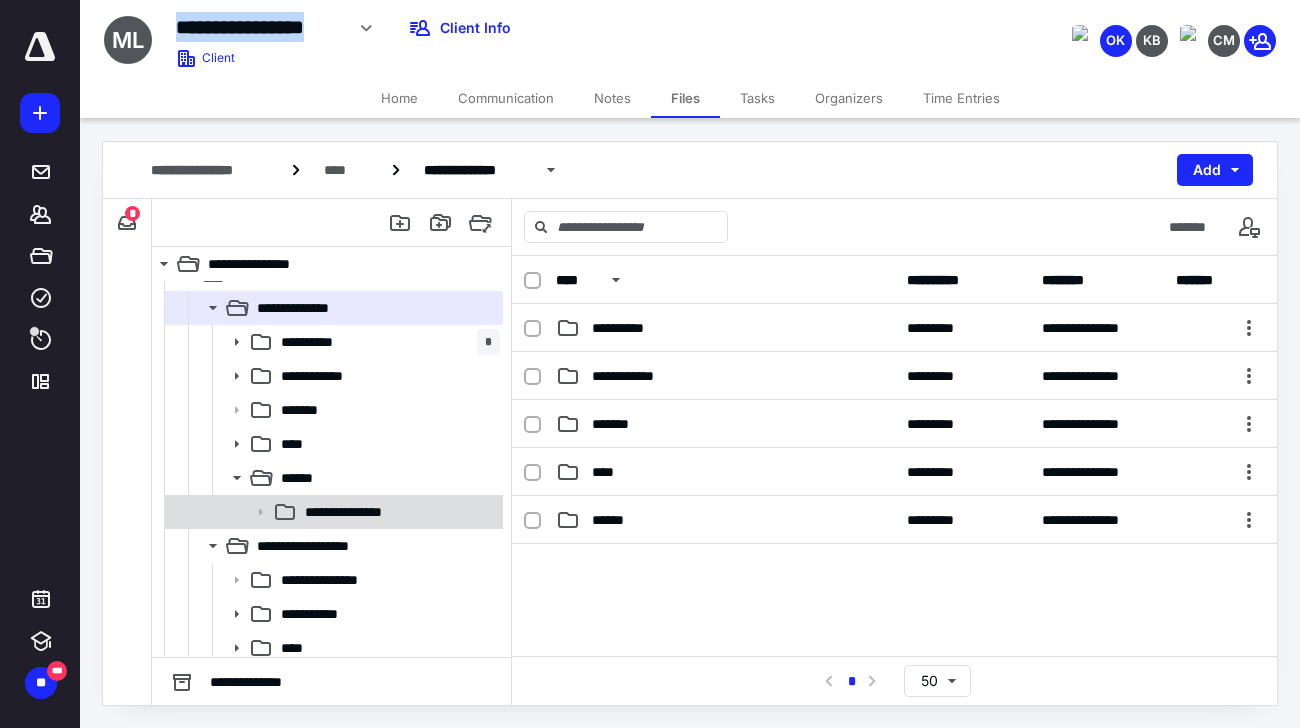 click 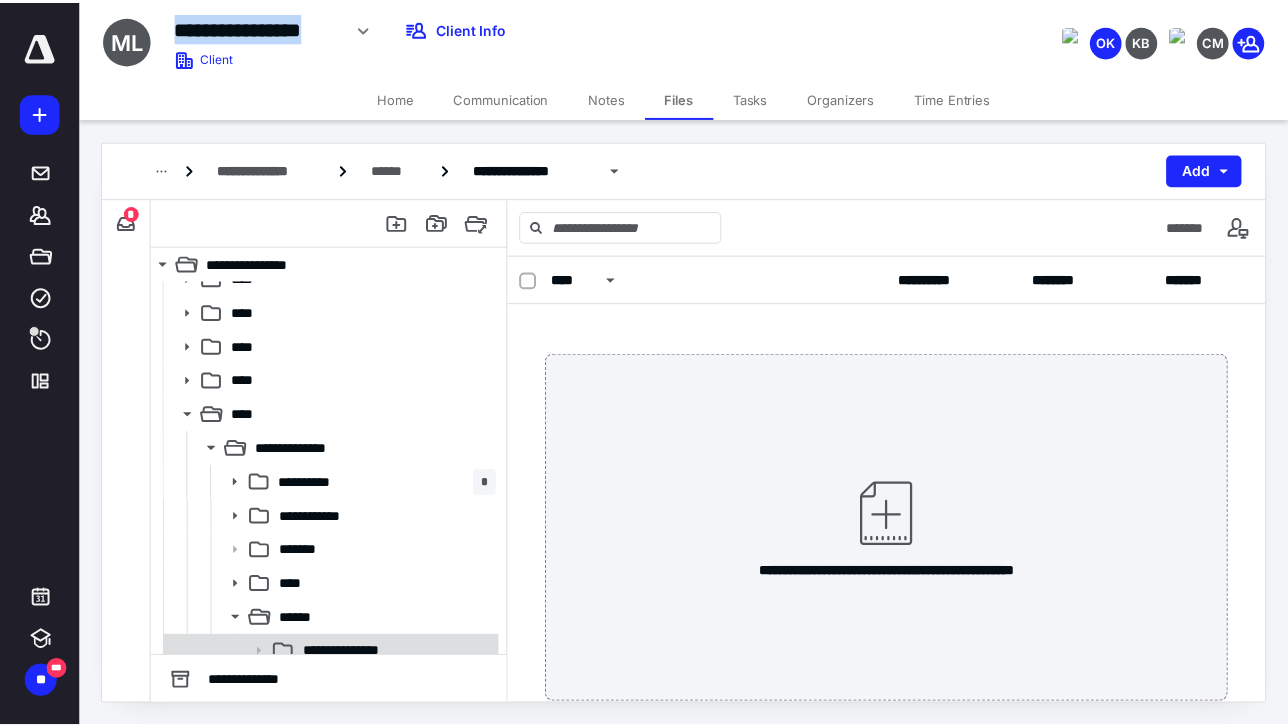 scroll, scrollTop: 0, scrollLeft: 0, axis: both 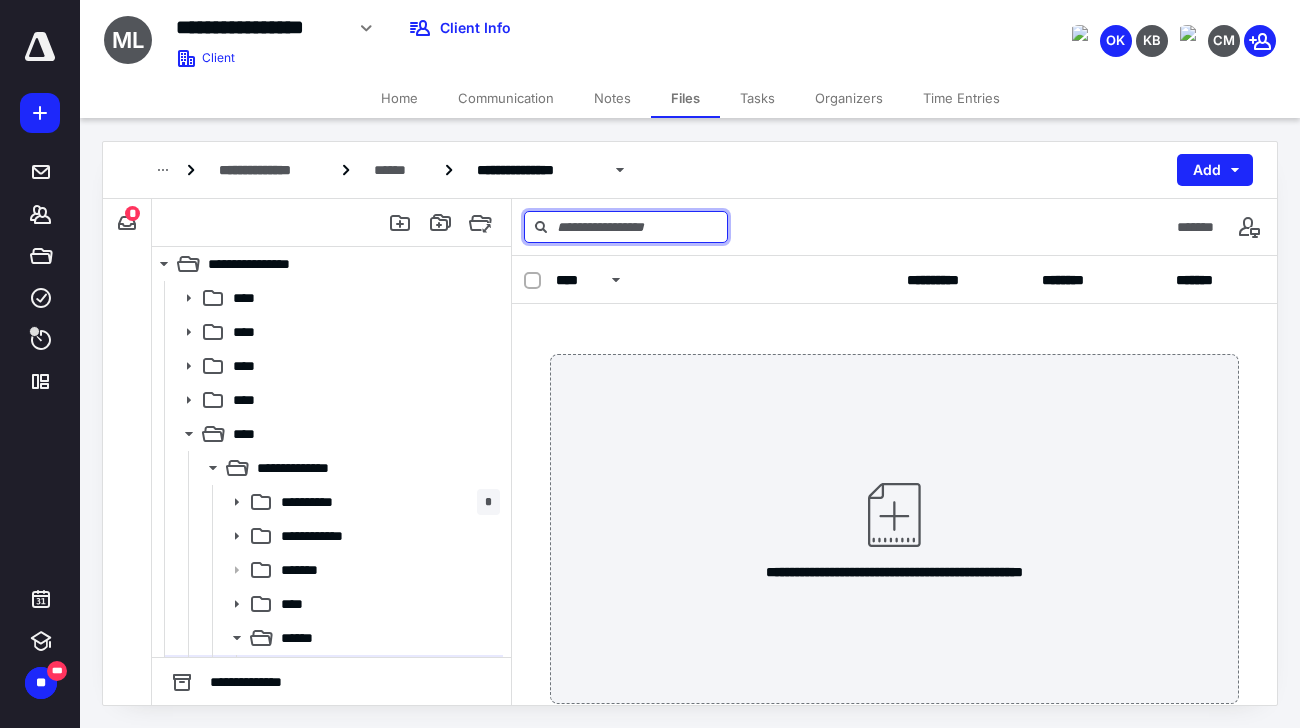click at bounding box center [626, 227] 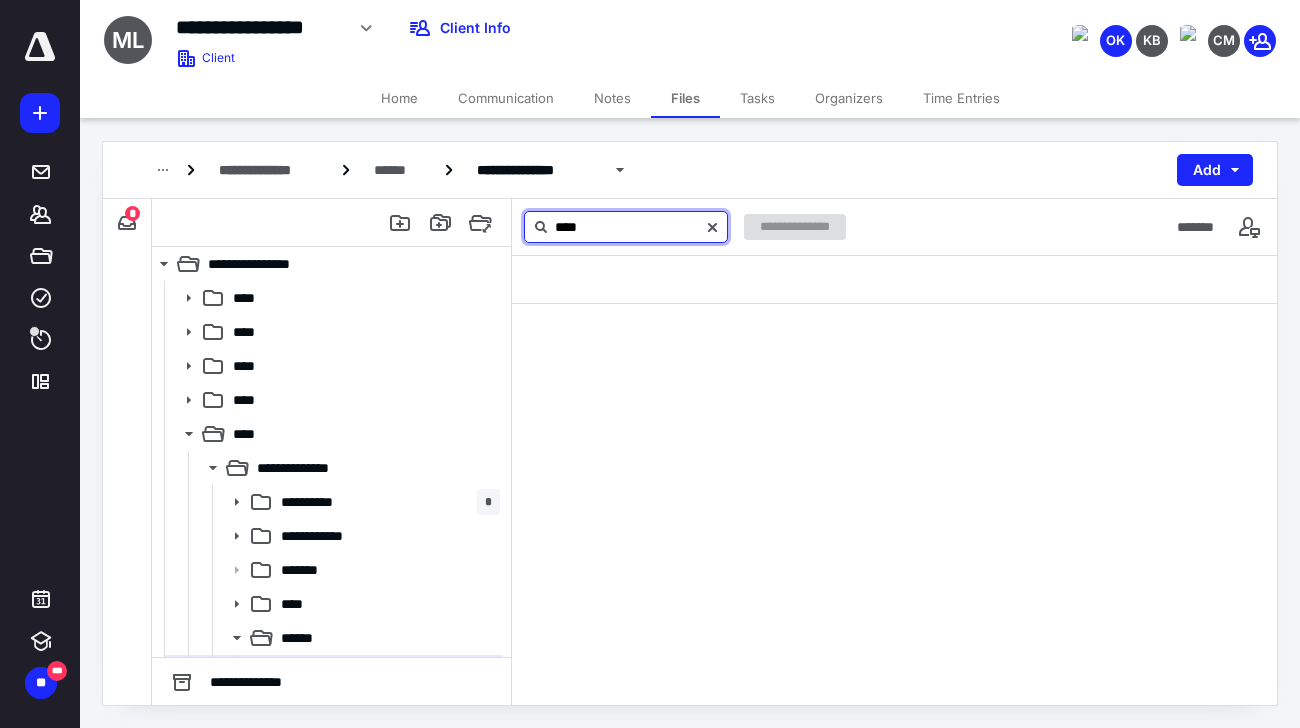 type on "****" 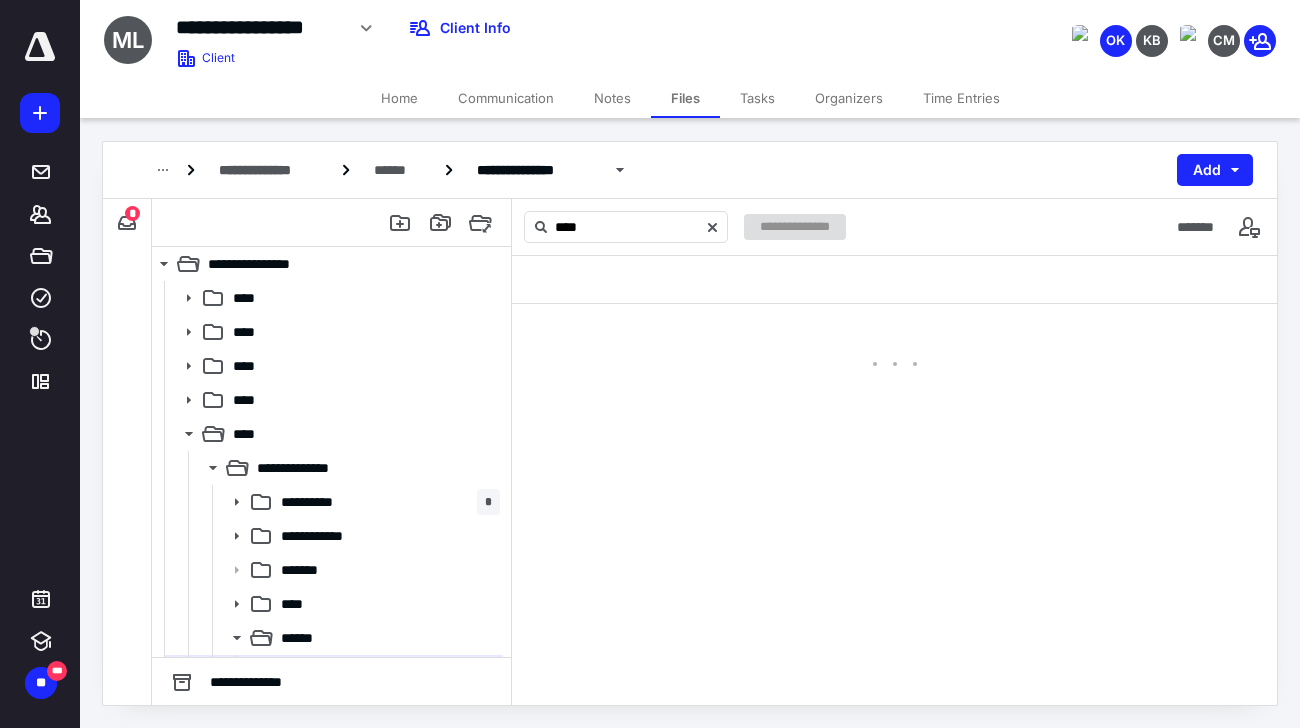 click at bounding box center (894, 480) 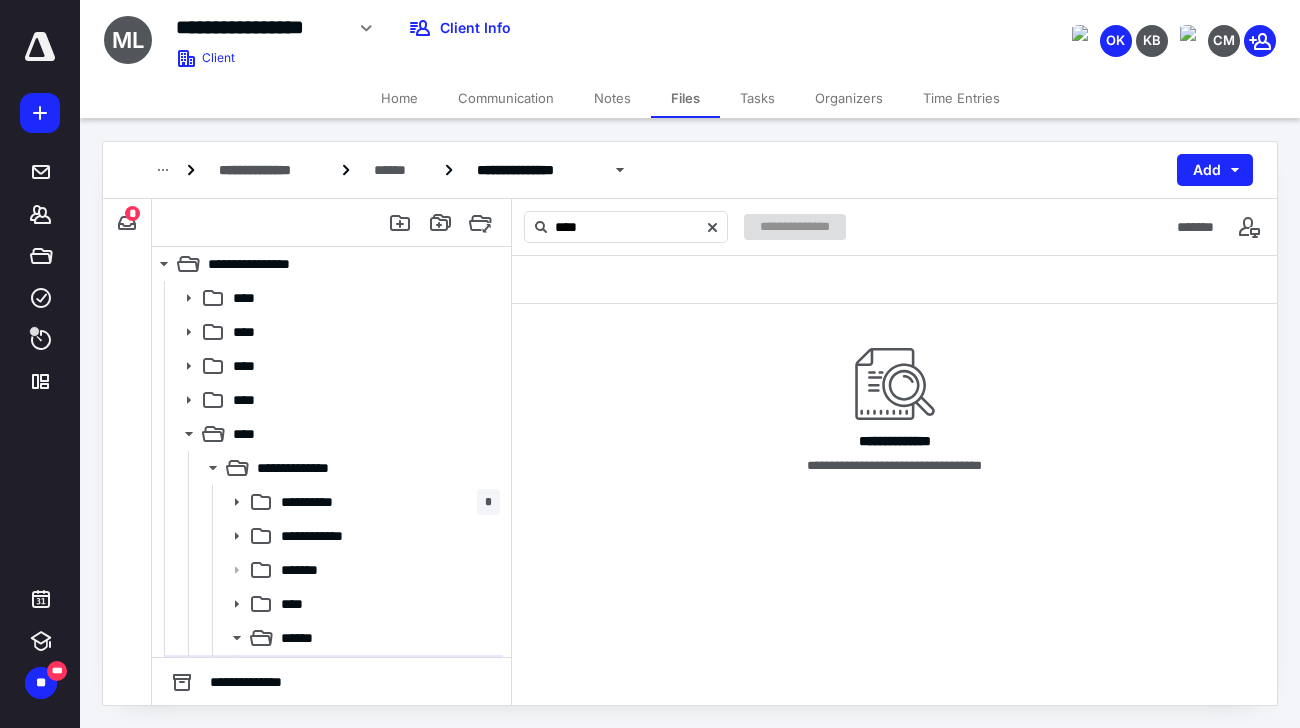 click on "Notes" at bounding box center (612, 98) 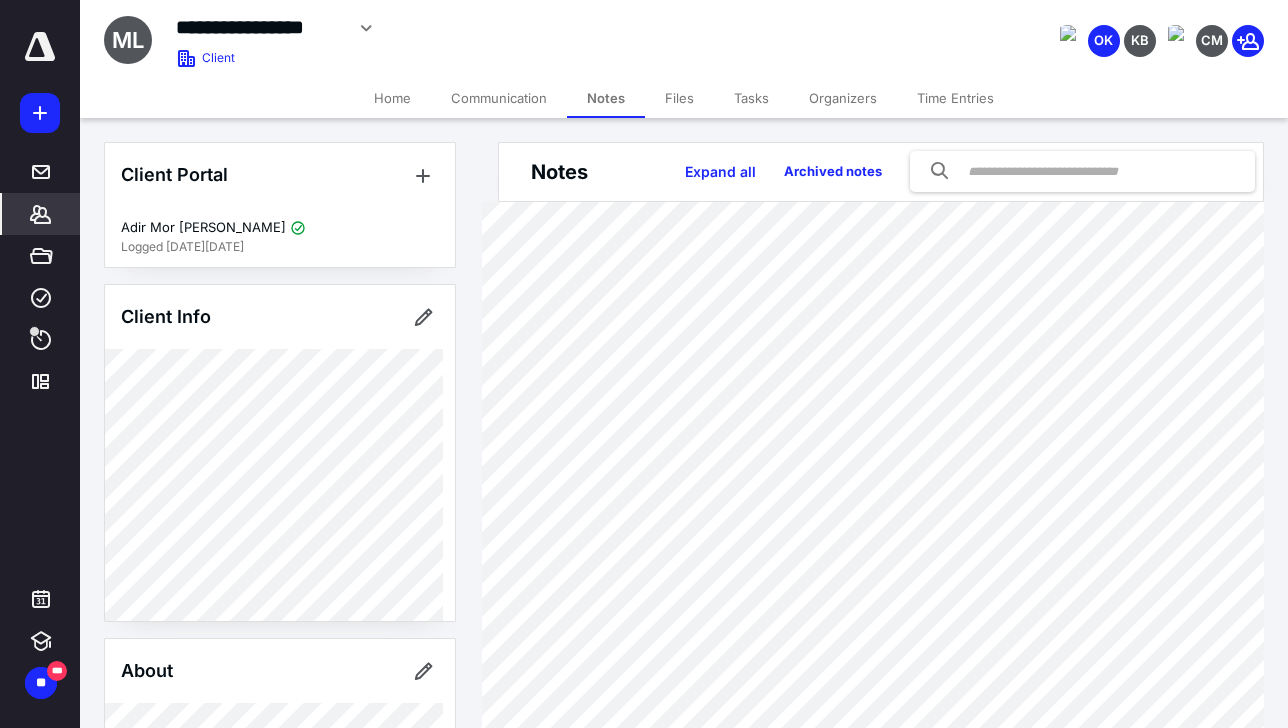 click on "Tasks" at bounding box center [751, 98] 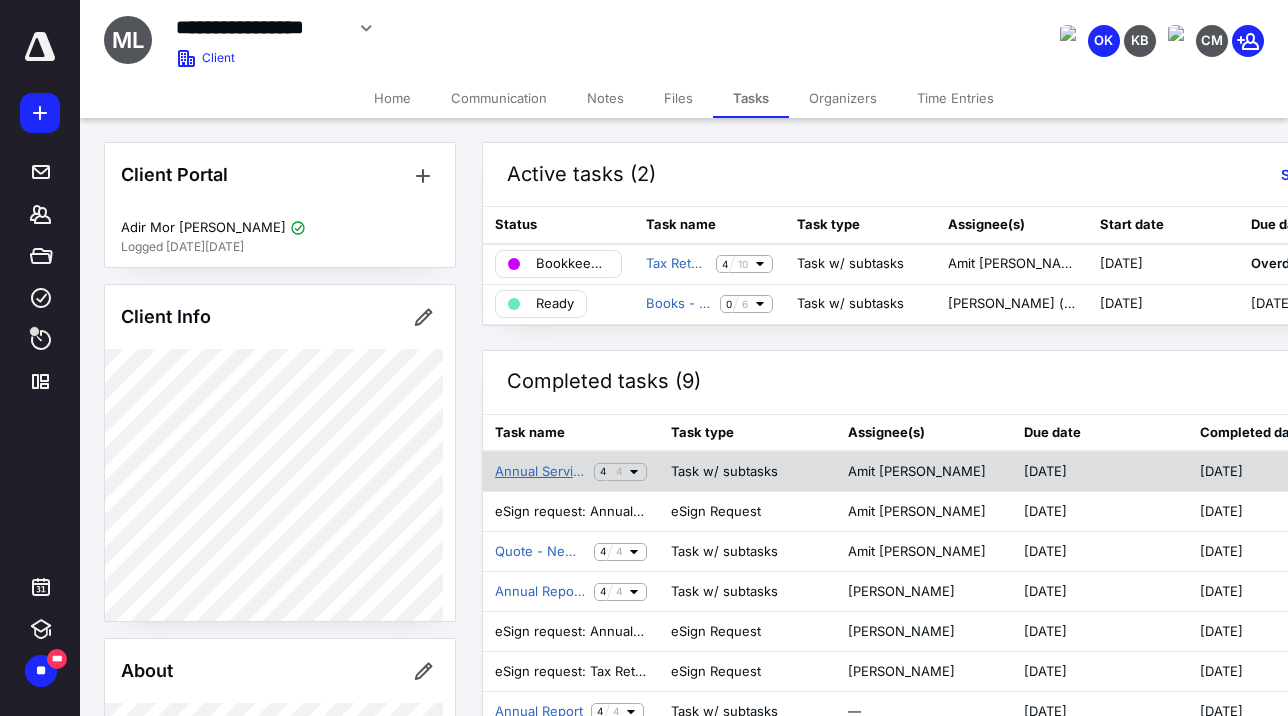 click on "Annual Services Agreement 2024" at bounding box center [540, 472] 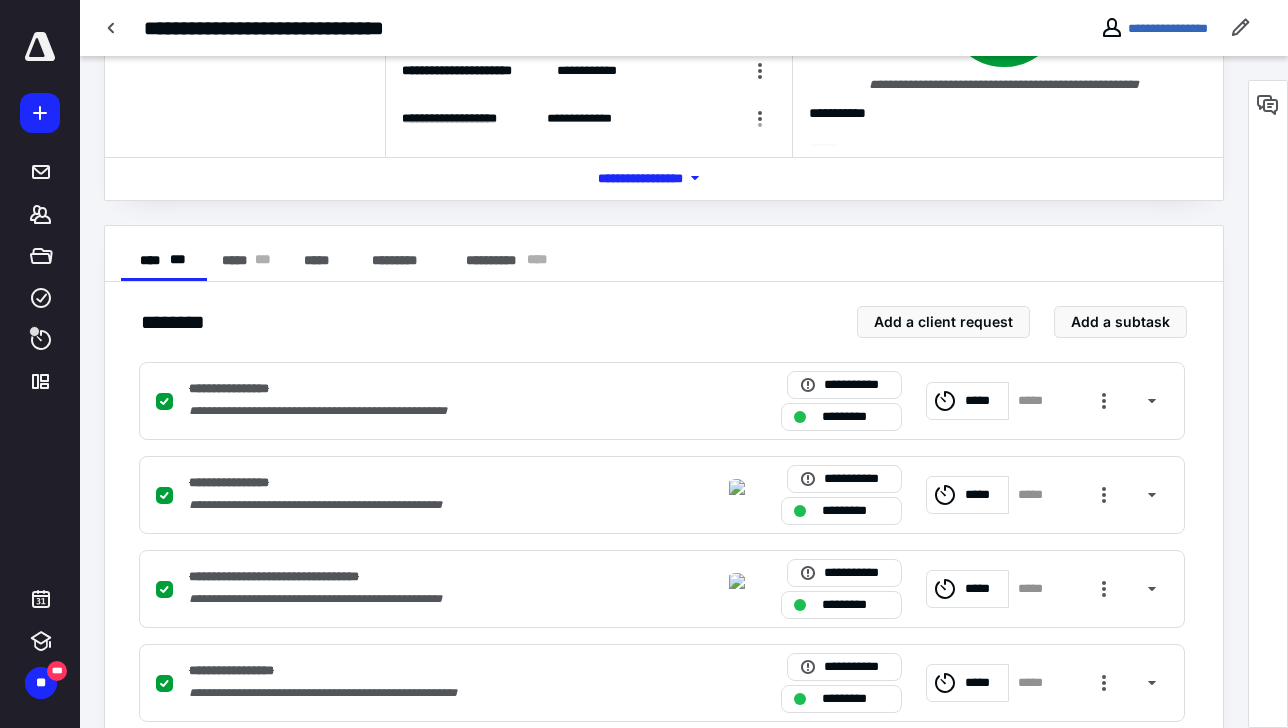 scroll, scrollTop: 240, scrollLeft: 0, axis: vertical 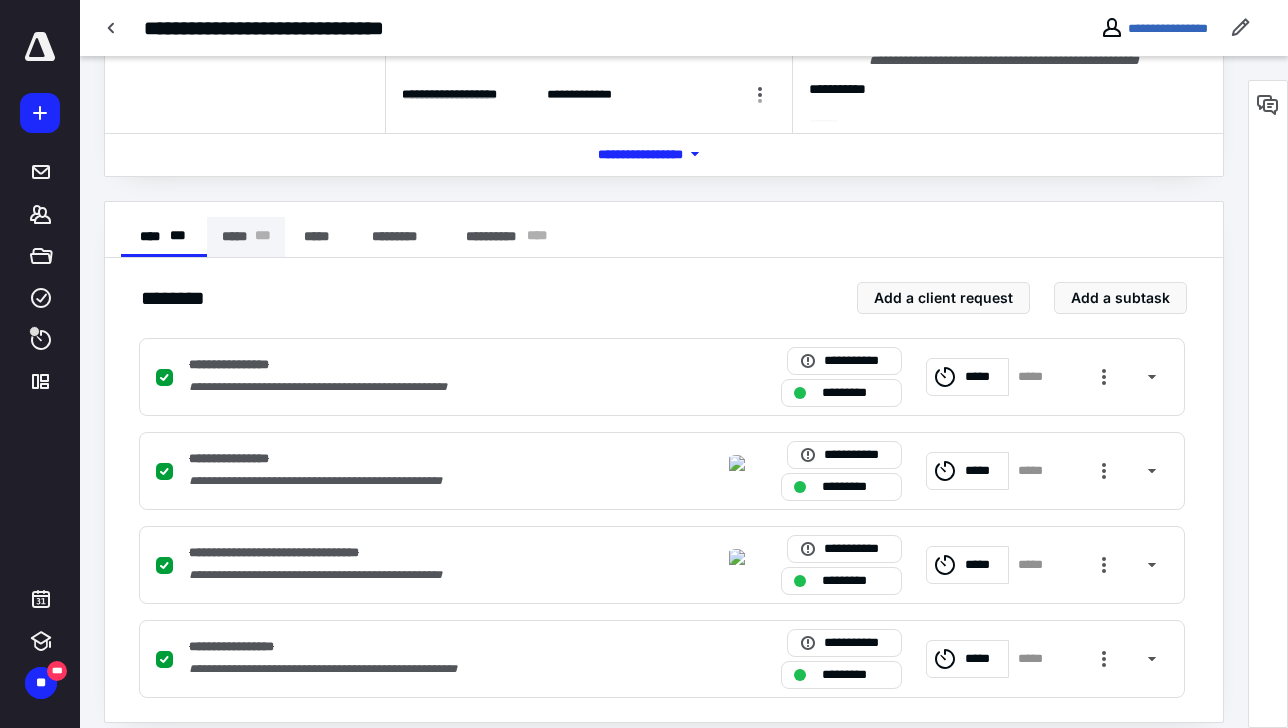 click on "***** * * *" at bounding box center (246, 237) 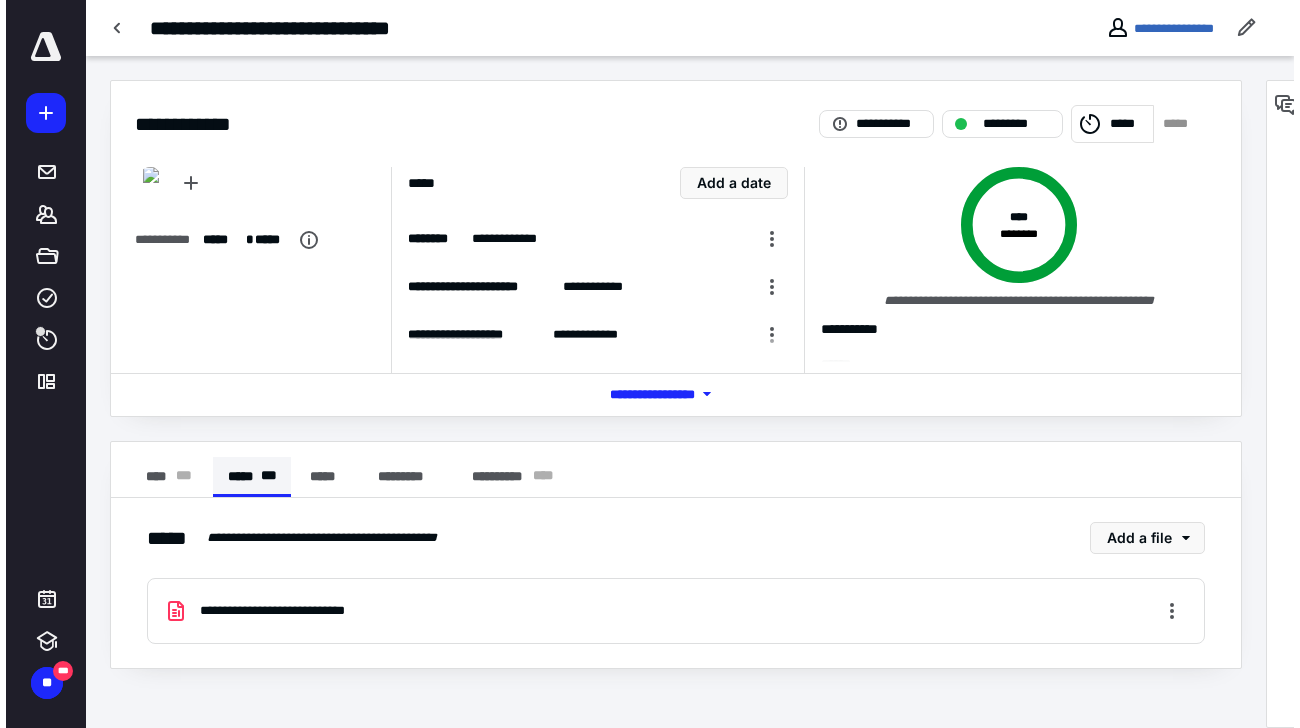 scroll, scrollTop: 0, scrollLeft: 0, axis: both 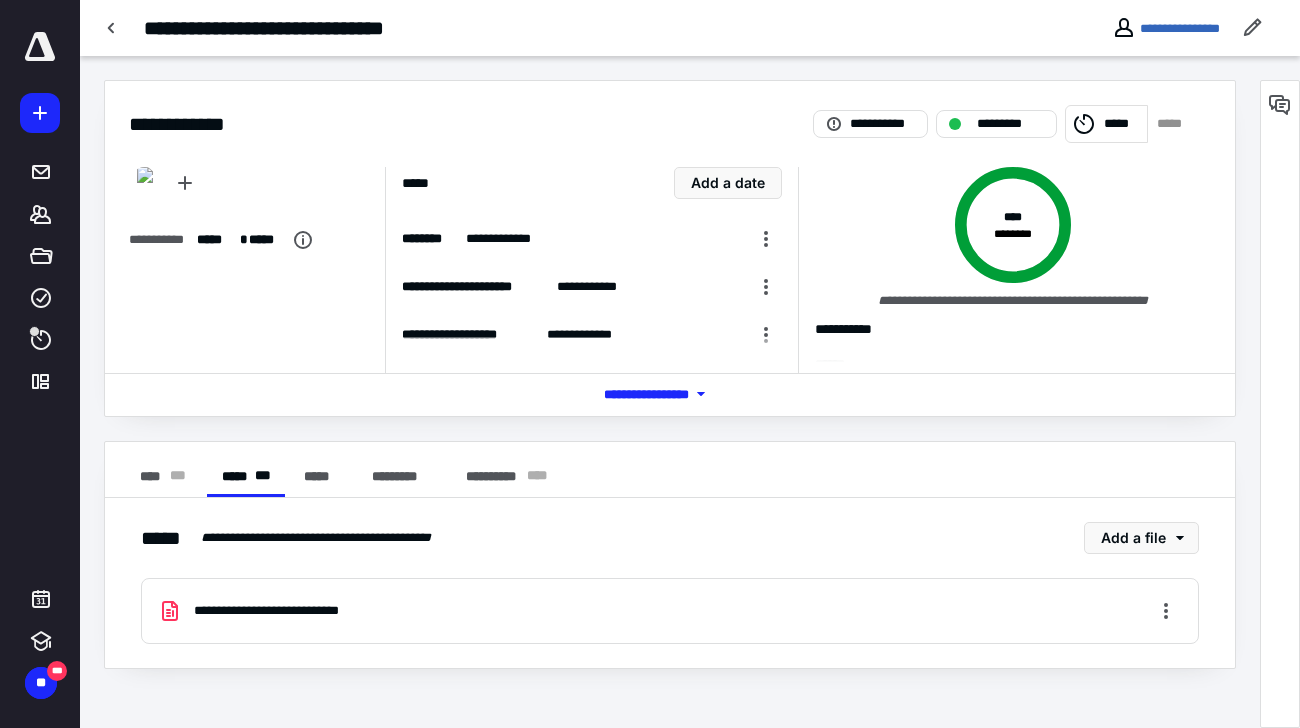 click on "**********" at bounding box center (291, 611) 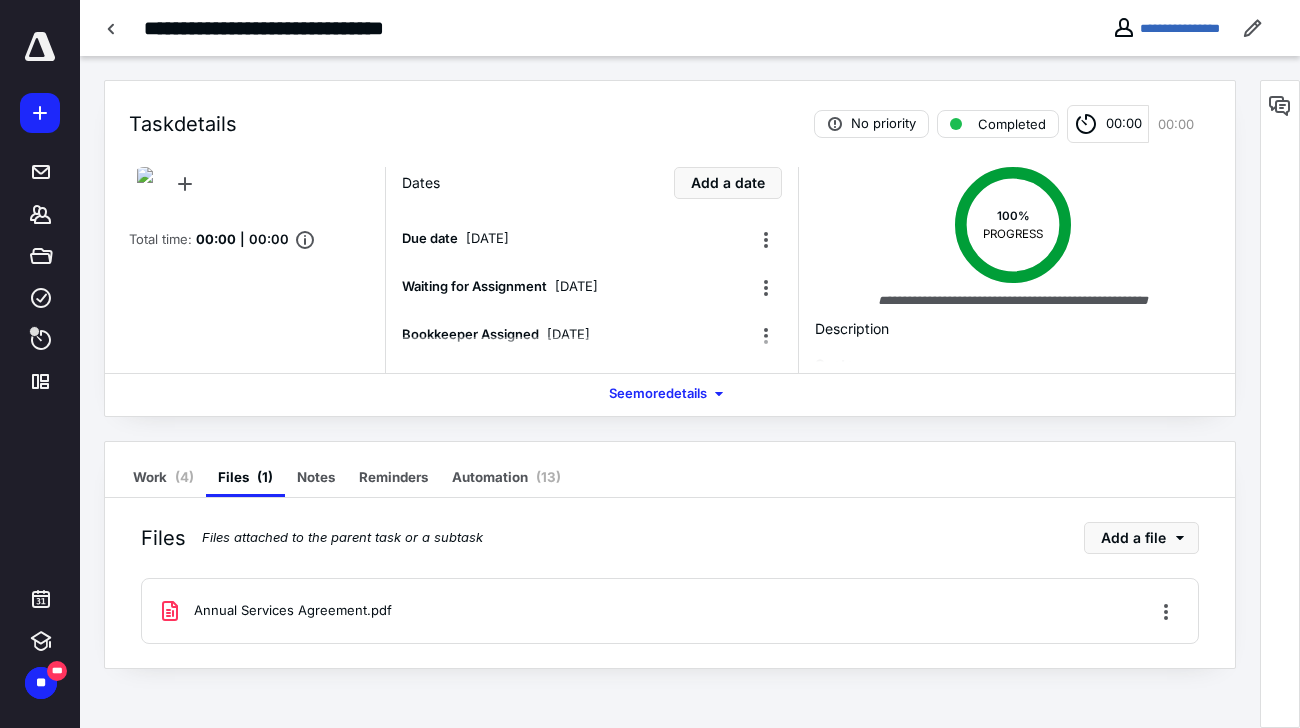 click at bounding box center (650, 379) 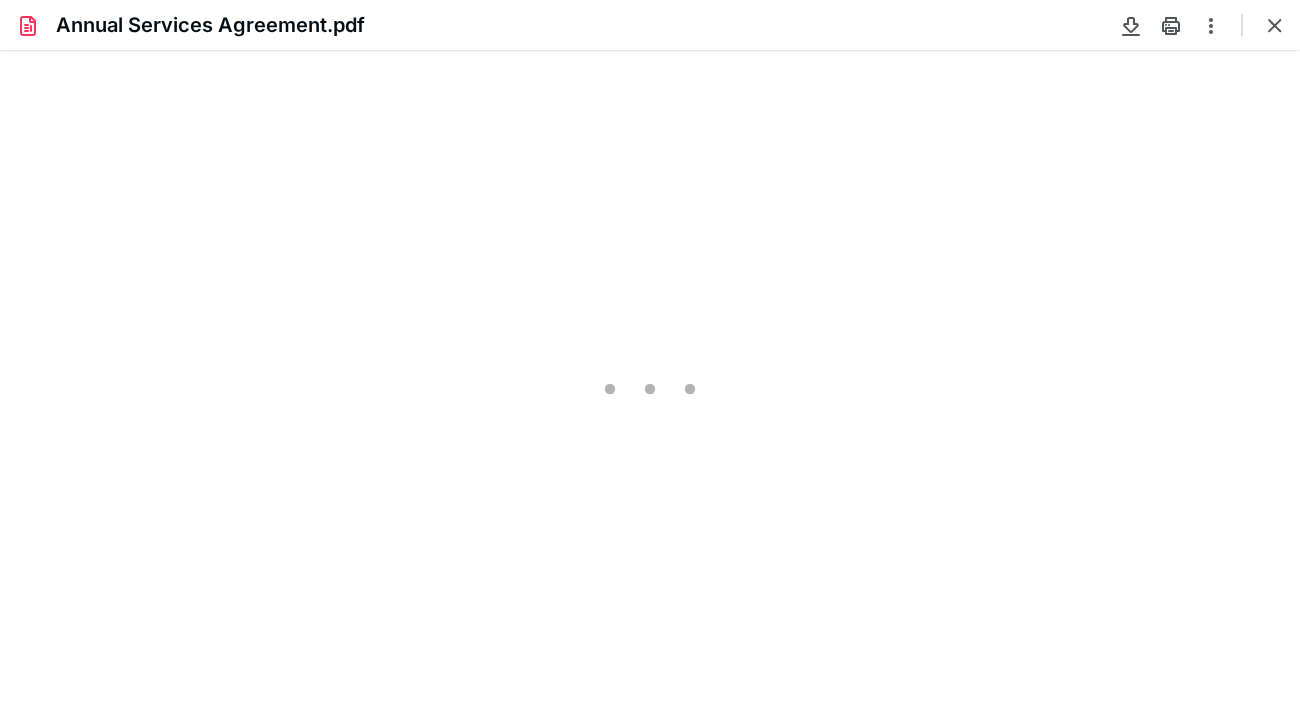 scroll, scrollTop: 0, scrollLeft: 0, axis: both 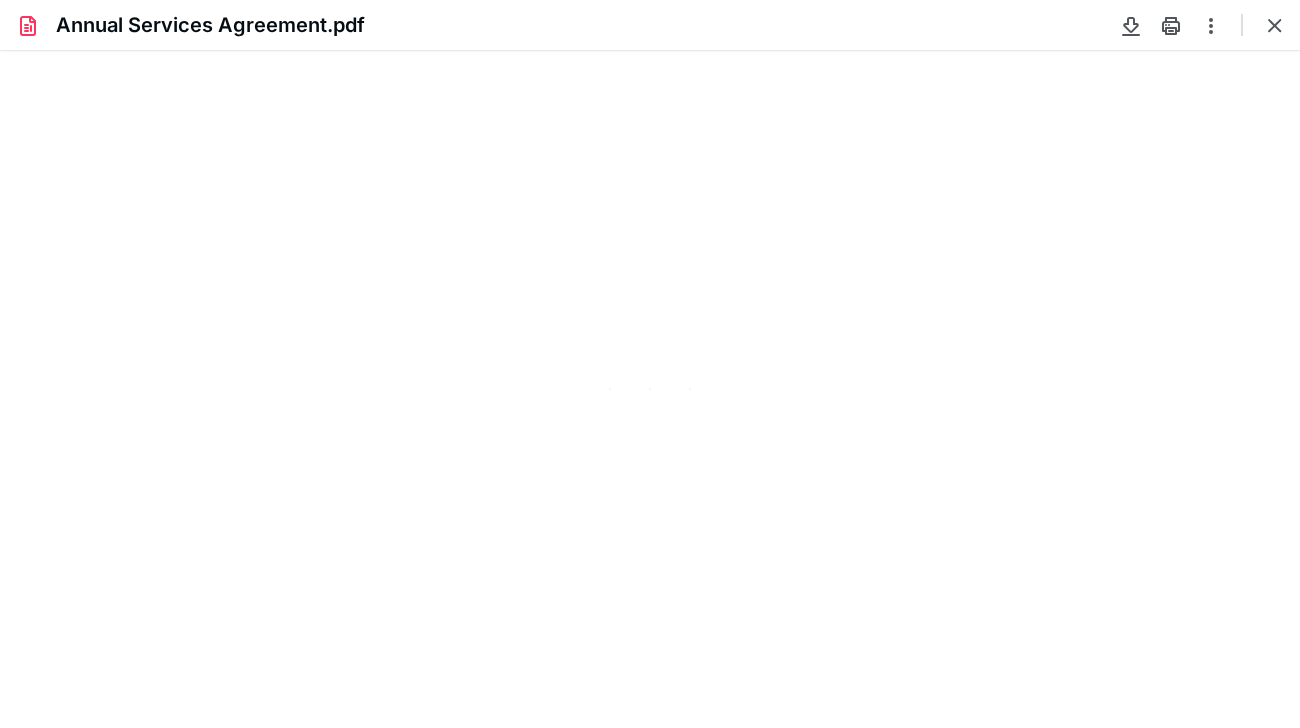 type on "76" 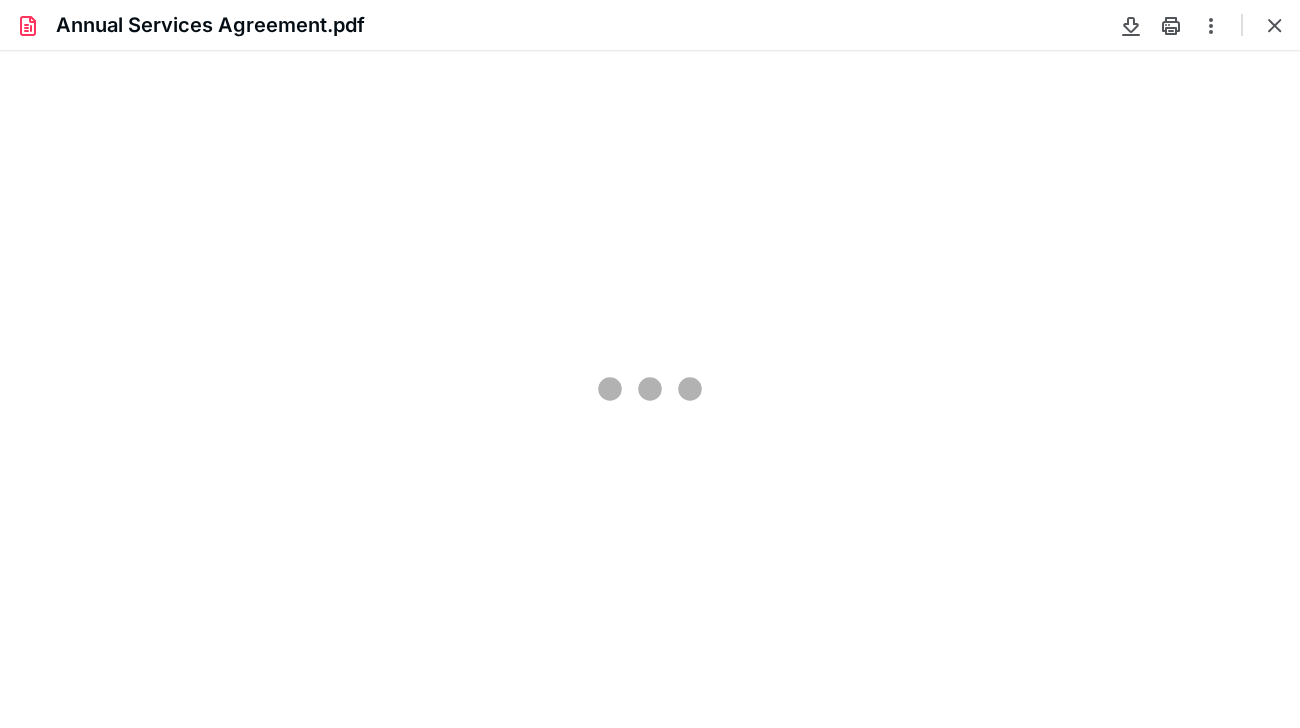 scroll, scrollTop: 79, scrollLeft: 0, axis: vertical 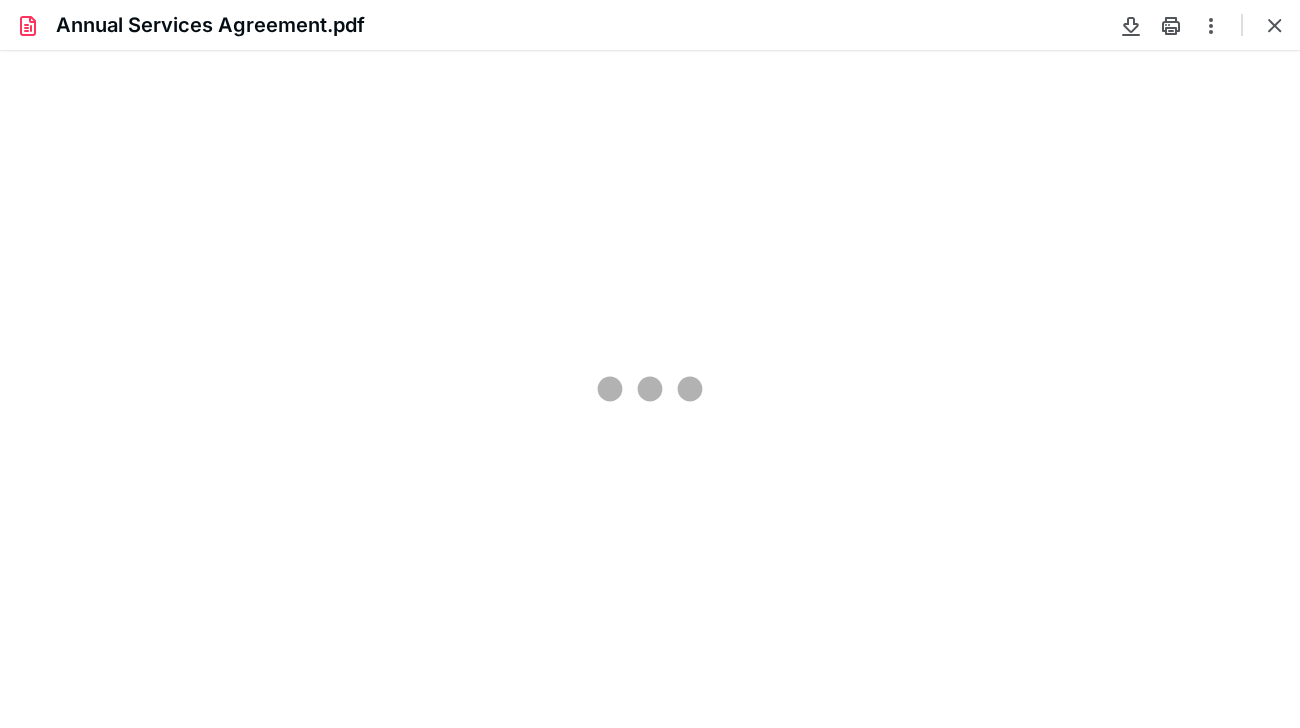 select on "****" 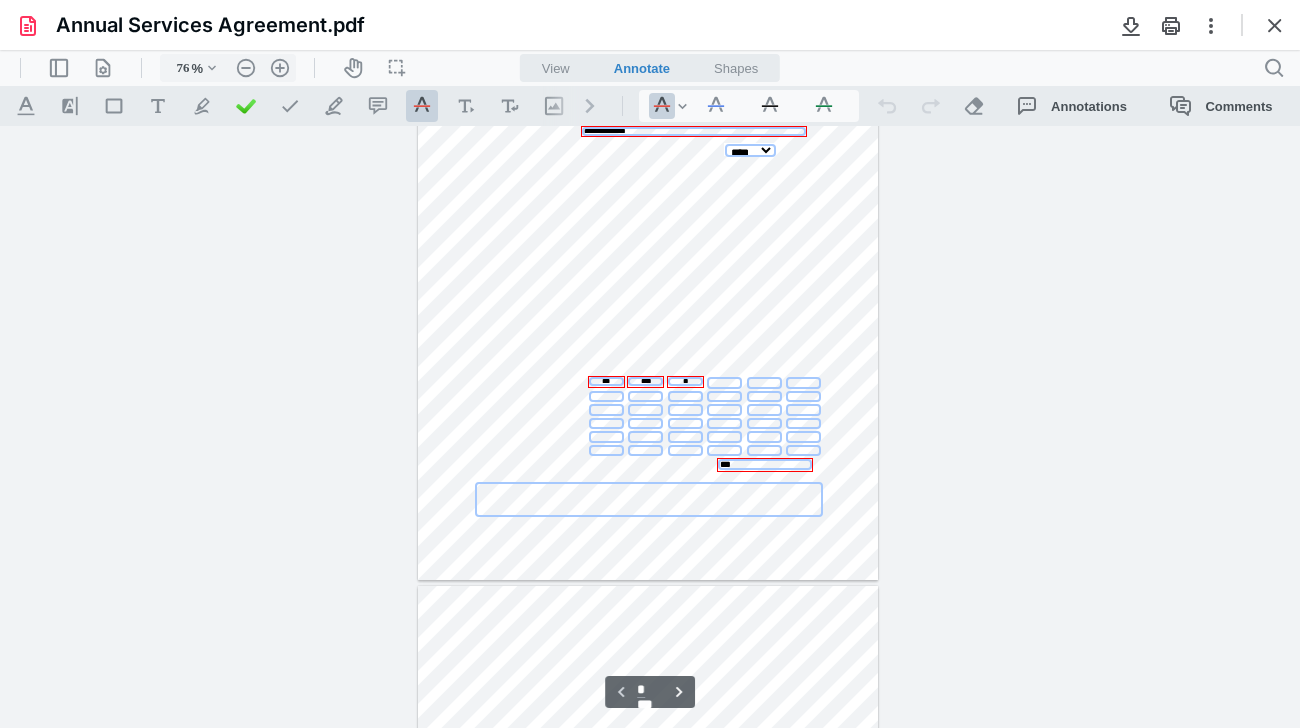 type on "*" 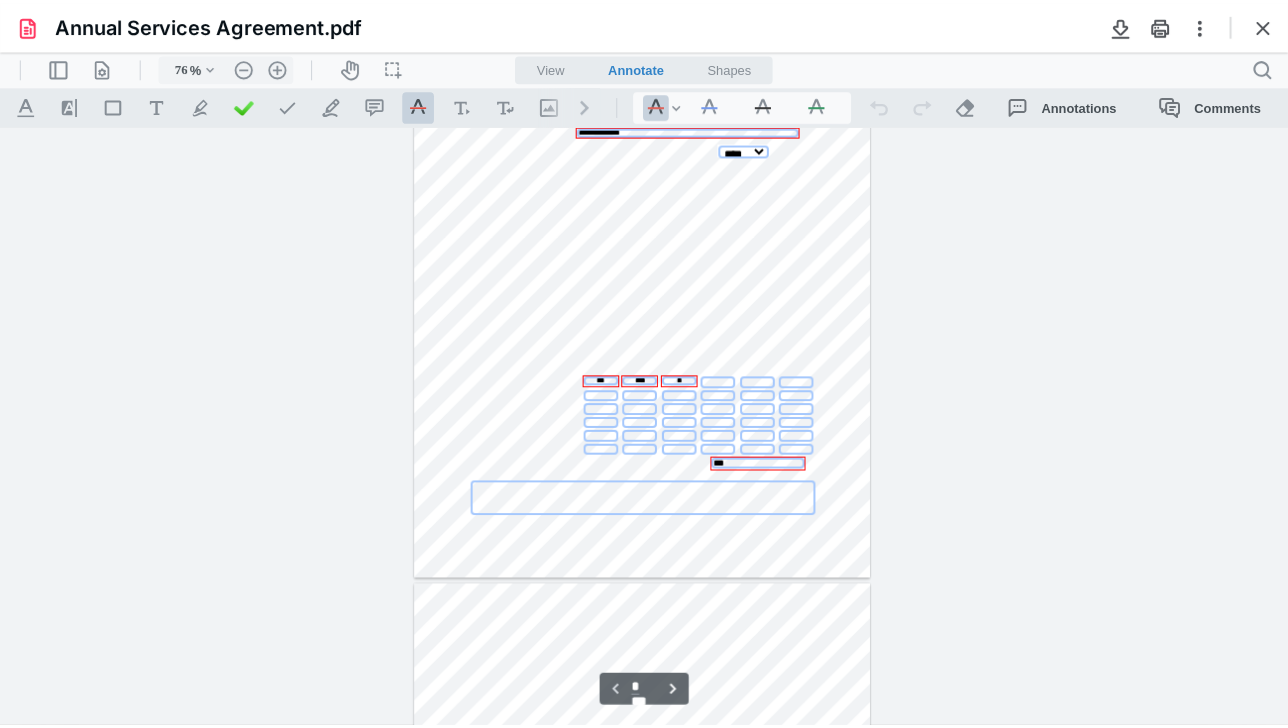 scroll, scrollTop: 399, scrollLeft: 0, axis: vertical 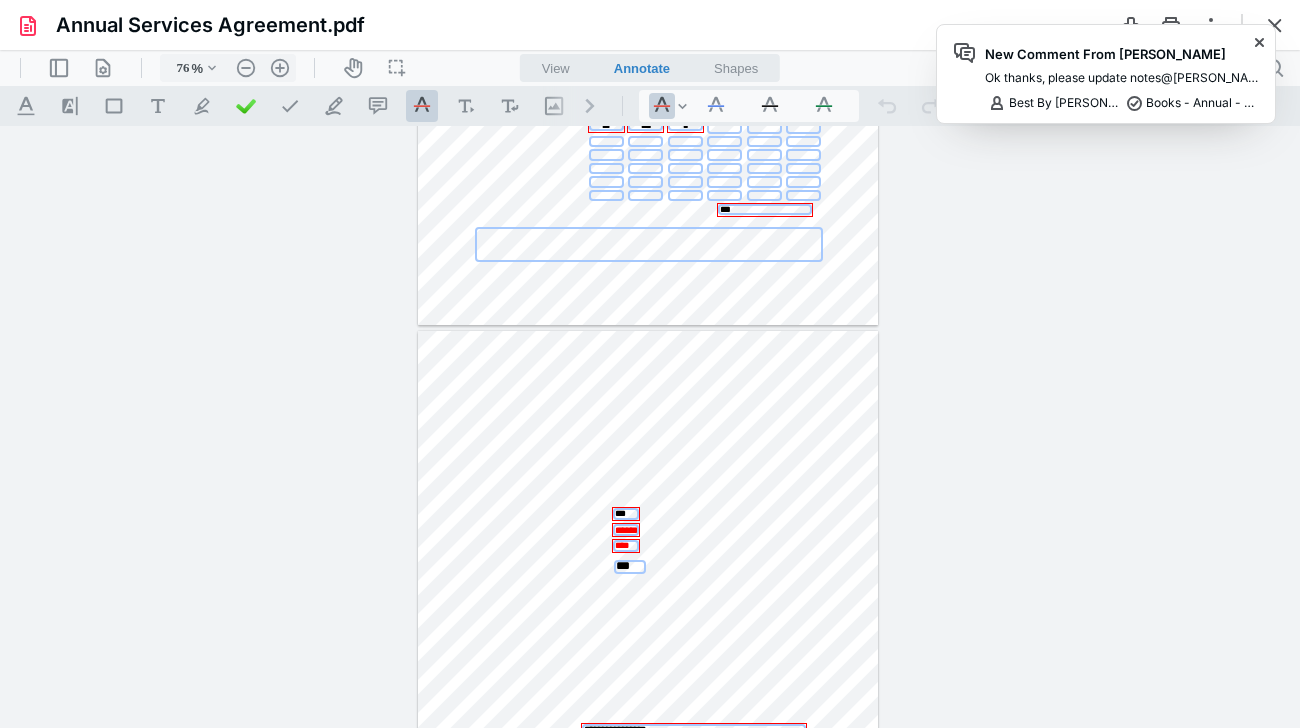 click on "Ok thanks, please update notes  @Olha Kurinna" at bounding box center (1122, 78) 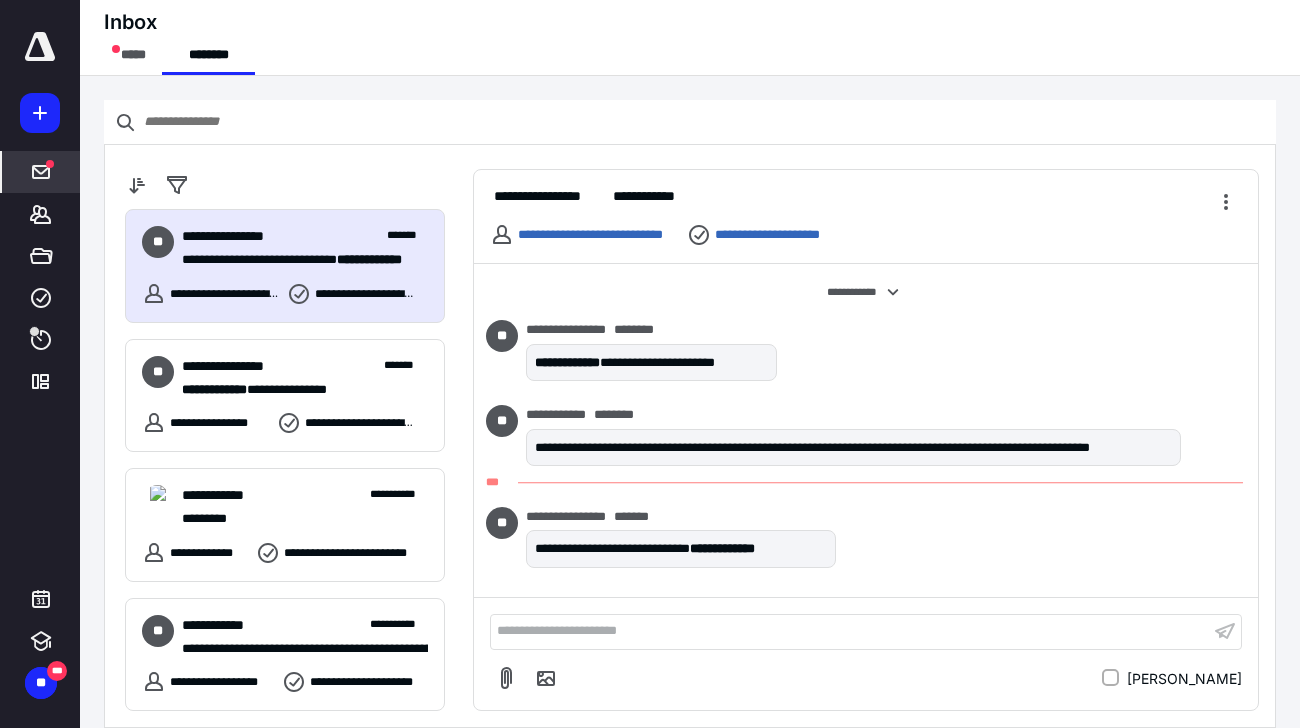 click on "**********" at bounding box center (369, 259) 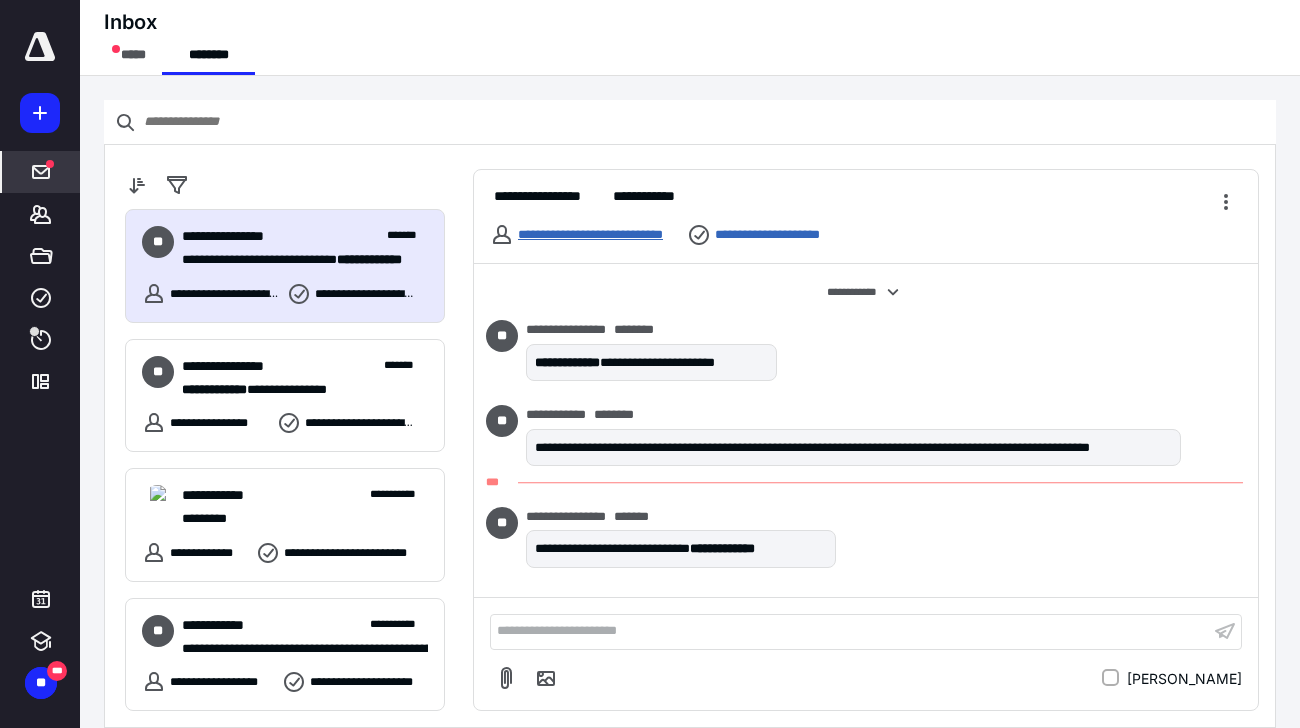 click on "**********" at bounding box center [590, 234] 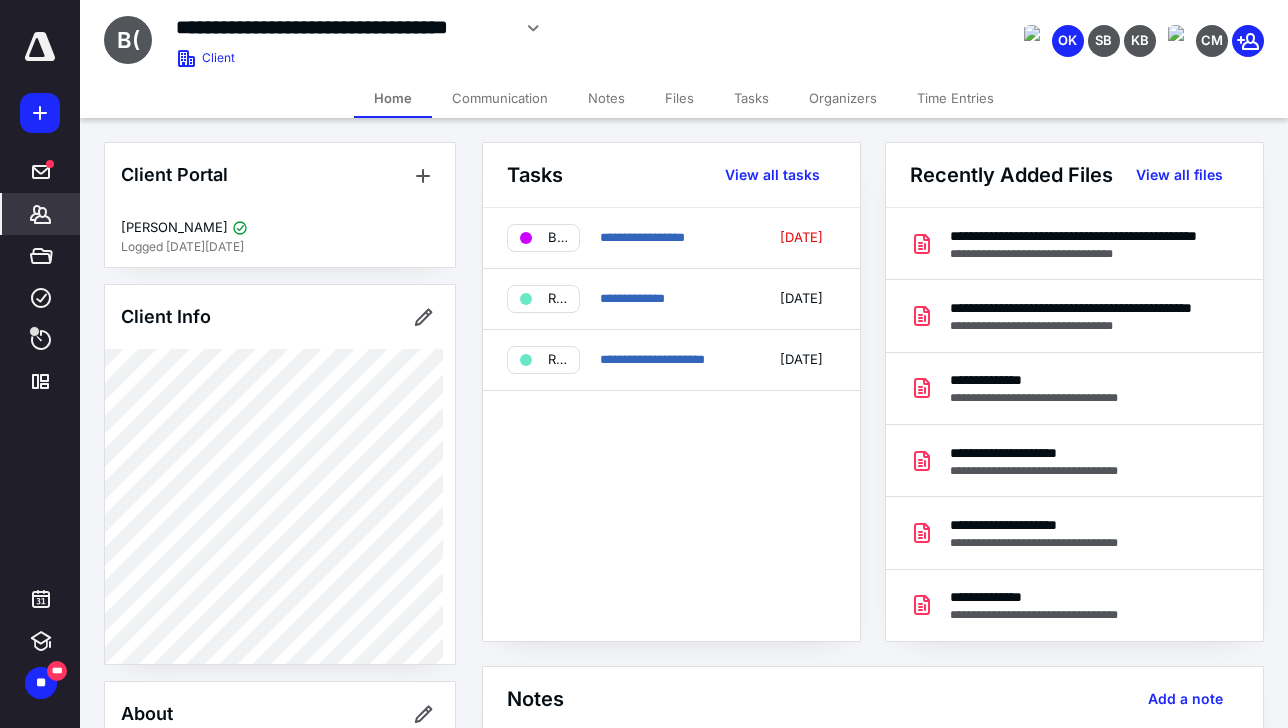 click on "Notes" at bounding box center (606, 98) 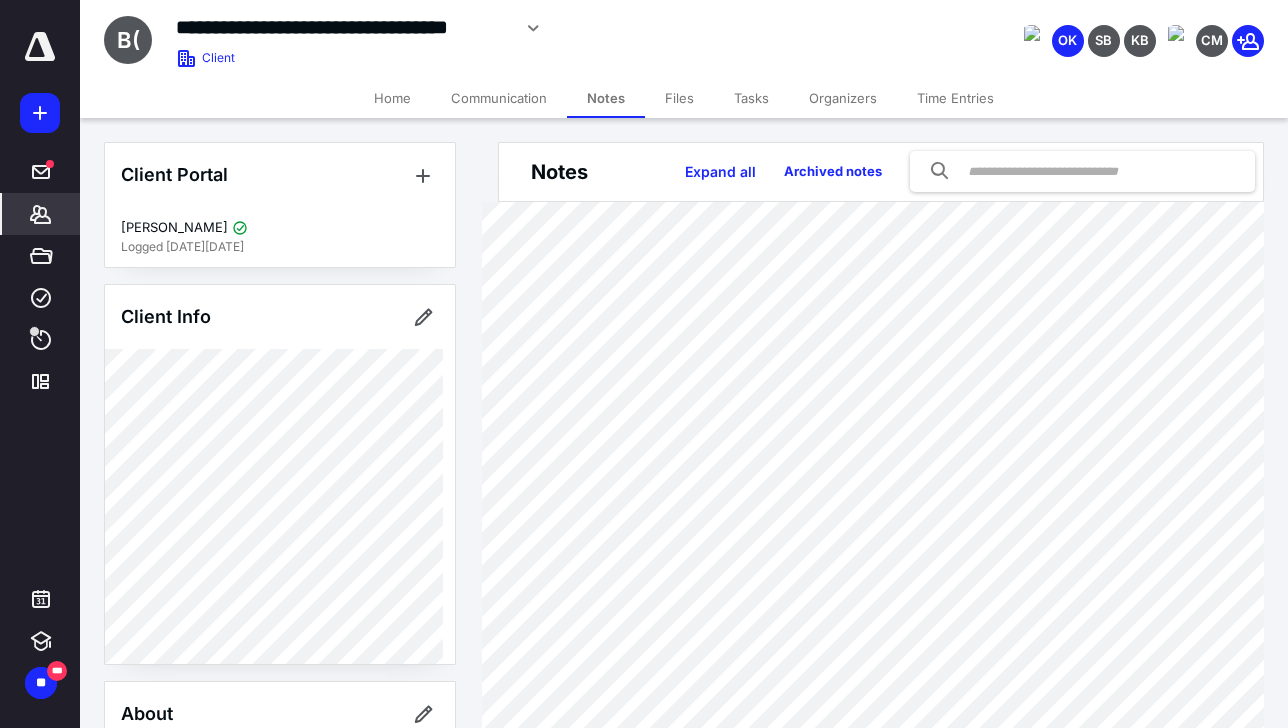 click on "Files" at bounding box center [679, 98] 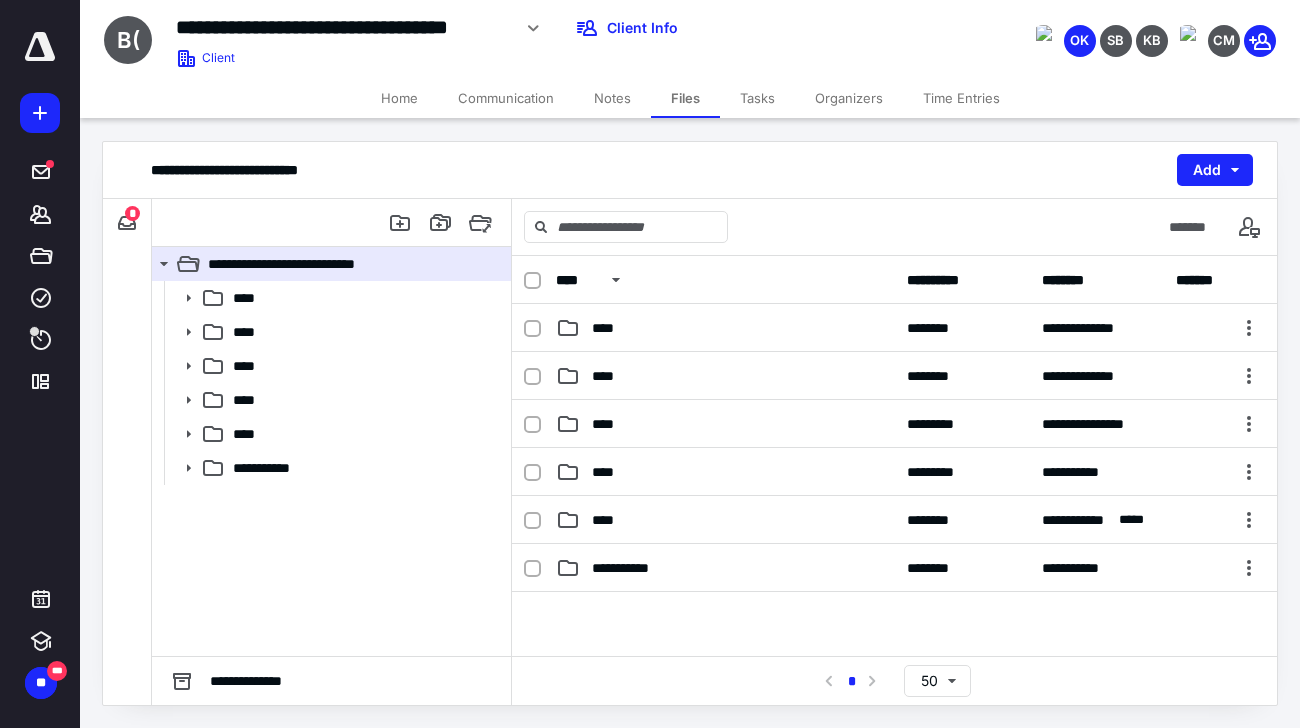 click on "Tasks" at bounding box center [757, 98] 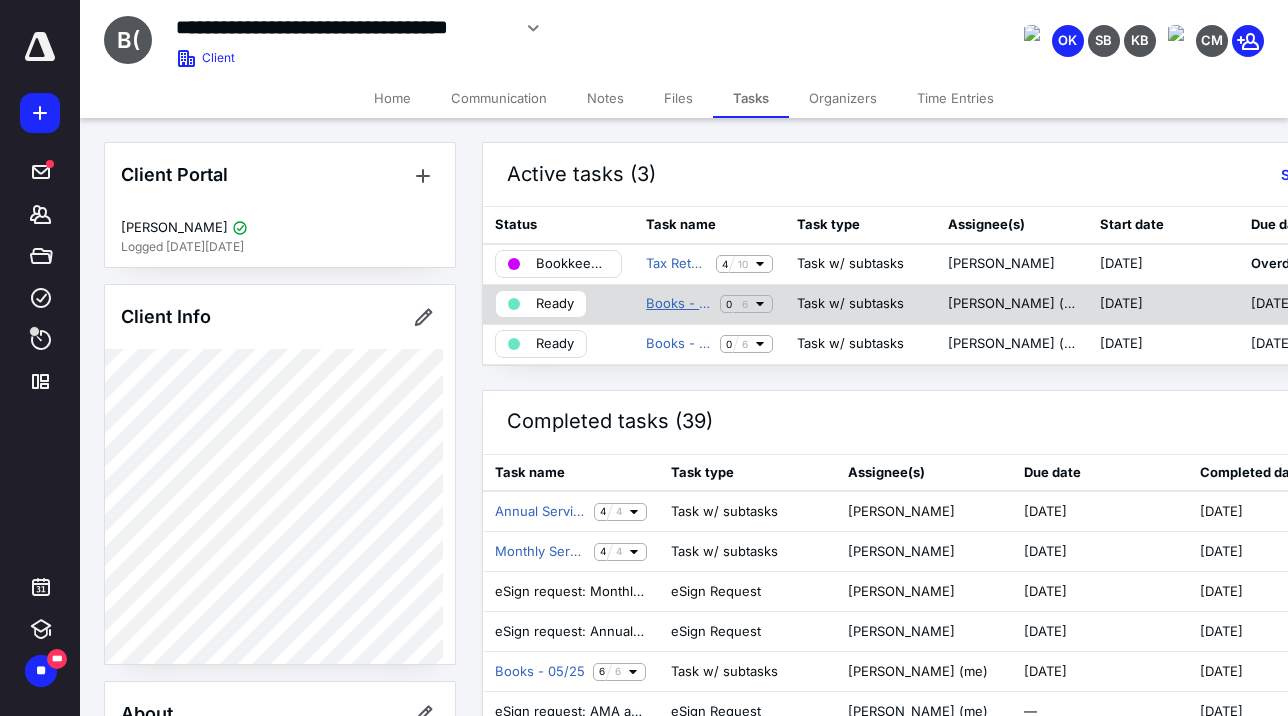 click on "Books - 06/25" at bounding box center [679, 304] 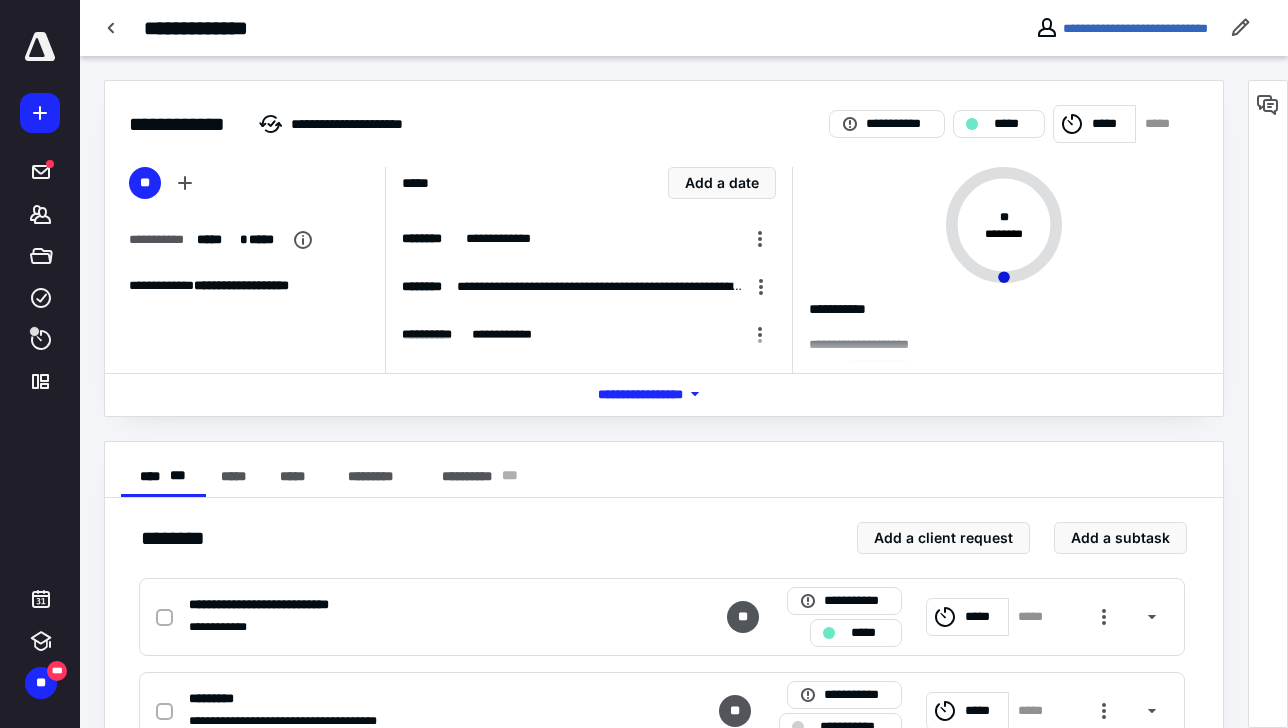 click on "*** **** *******" at bounding box center (664, 394) 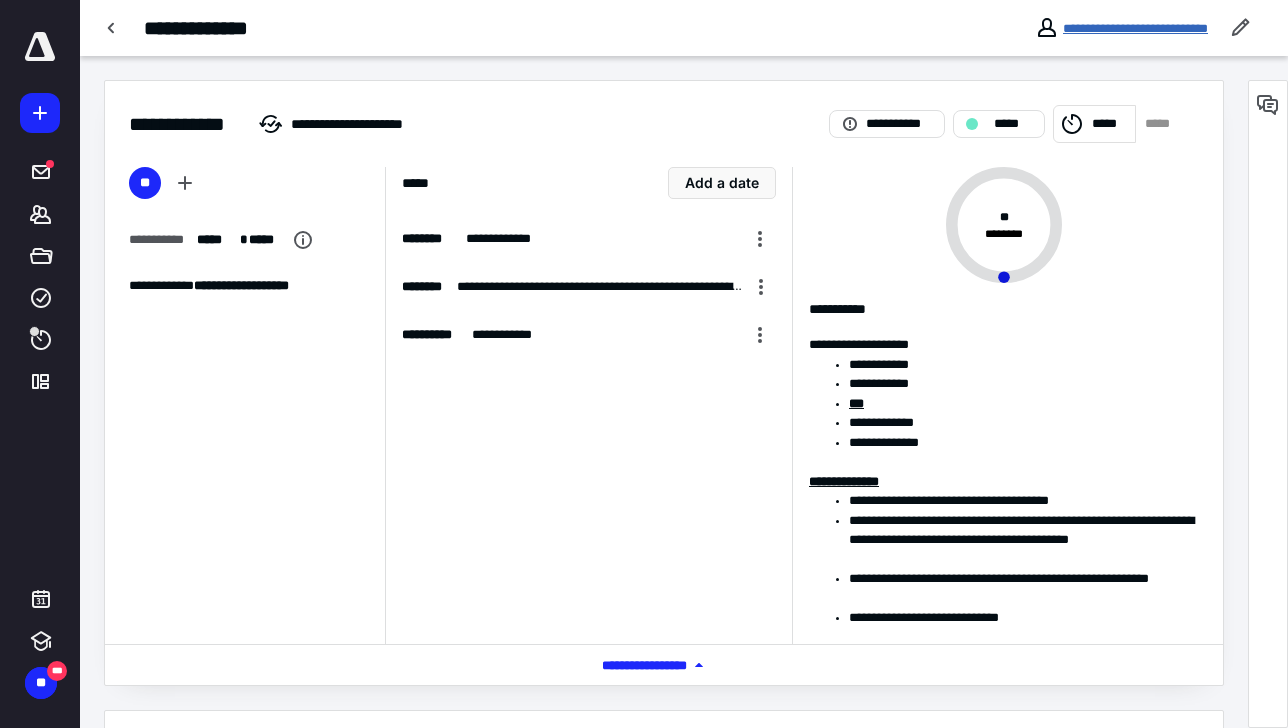 click on "**********" at bounding box center [1135, 28] 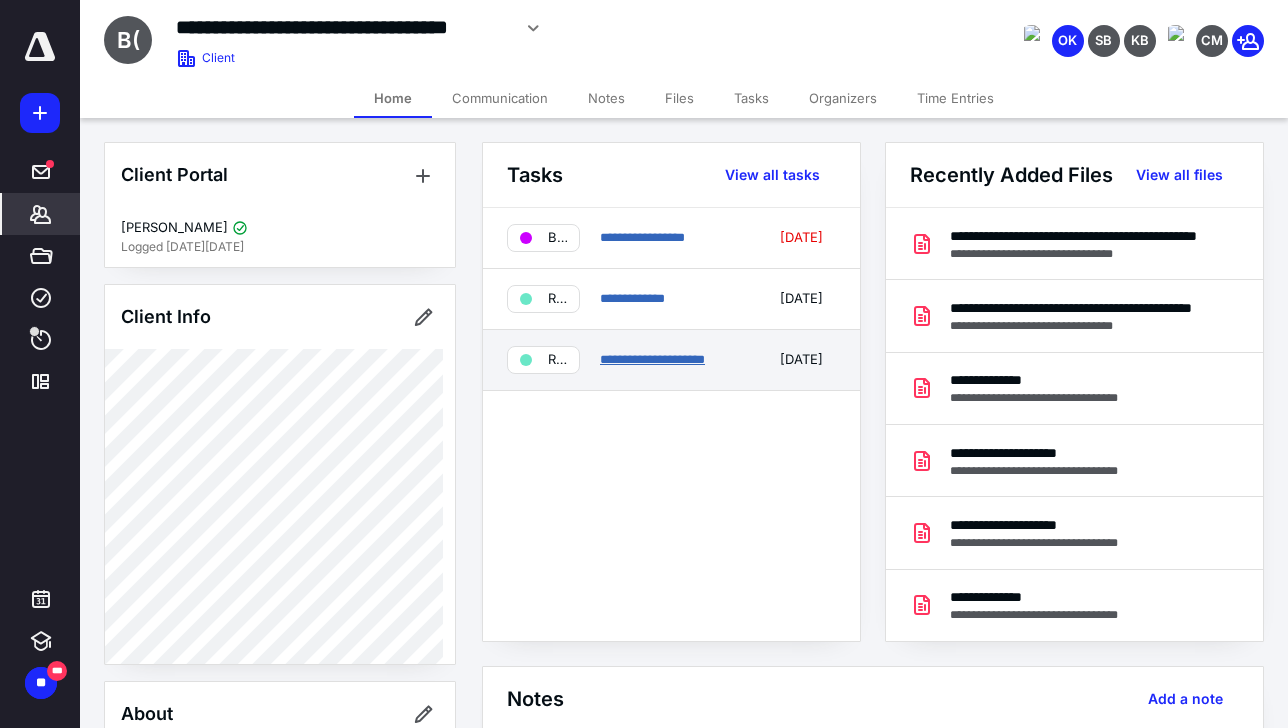 click on "**********" at bounding box center (652, 359) 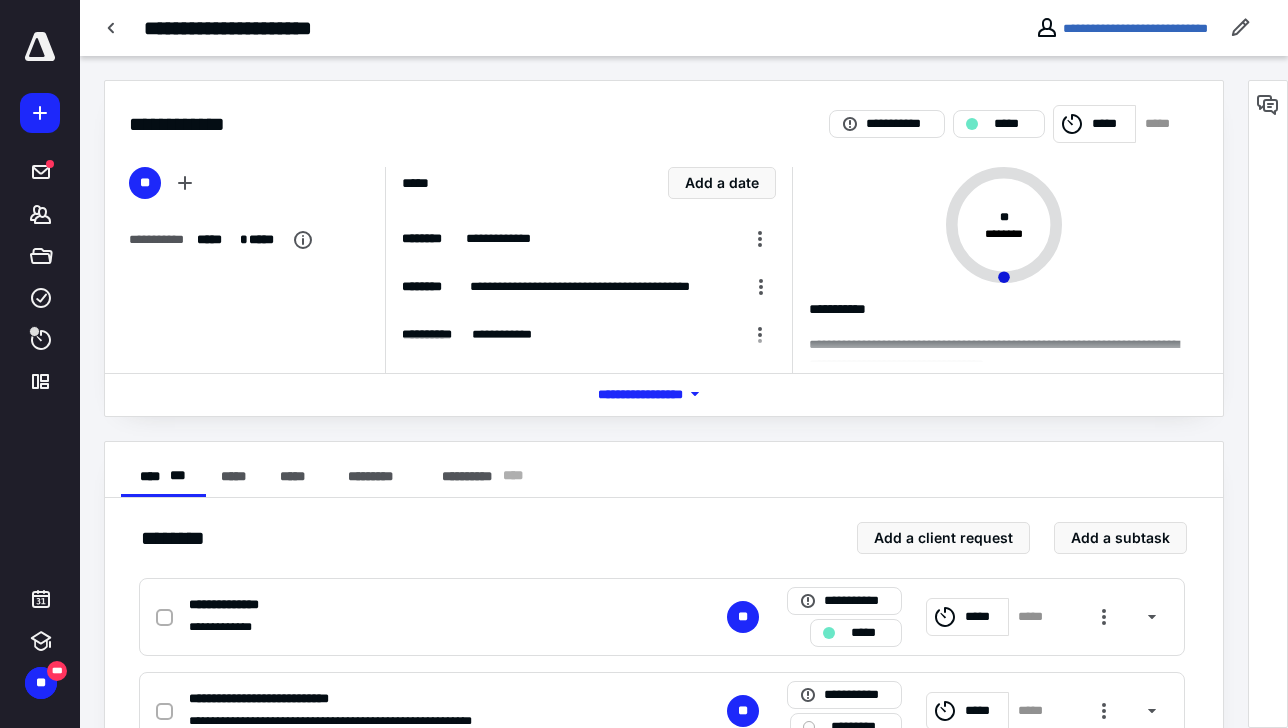 click on "*** **** *******" at bounding box center [664, 394] 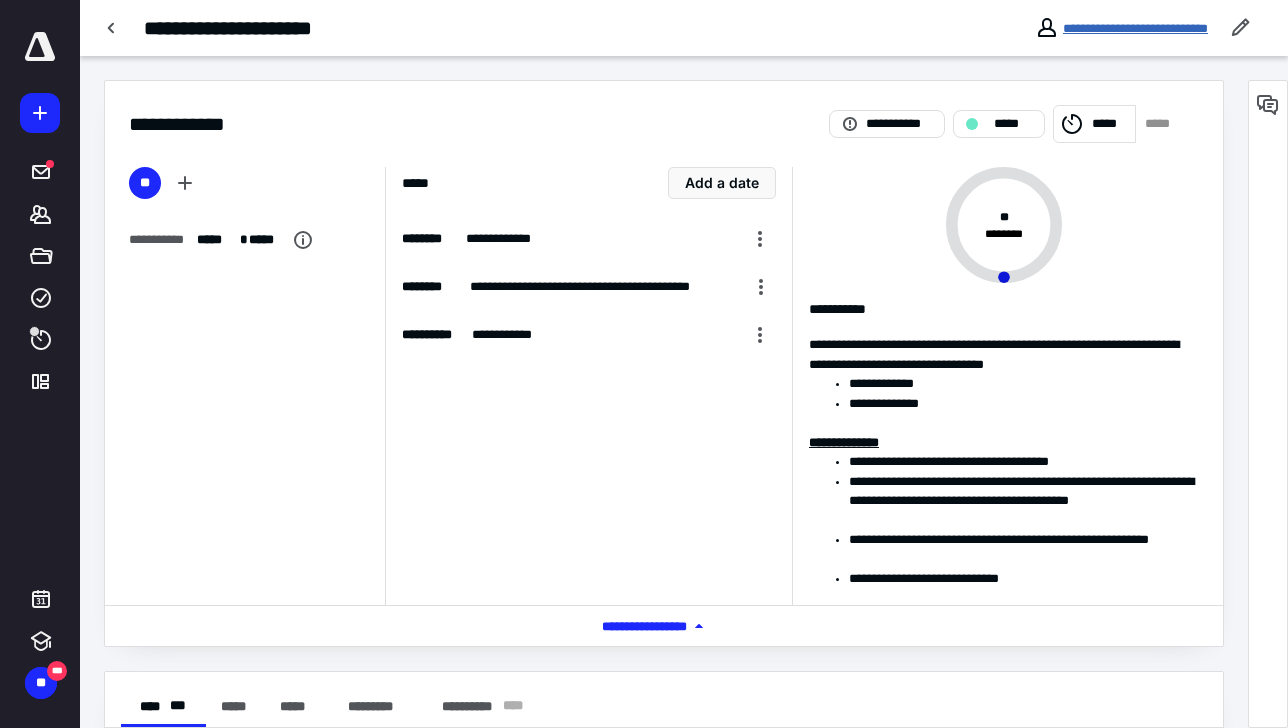 click on "**********" at bounding box center (1135, 28) 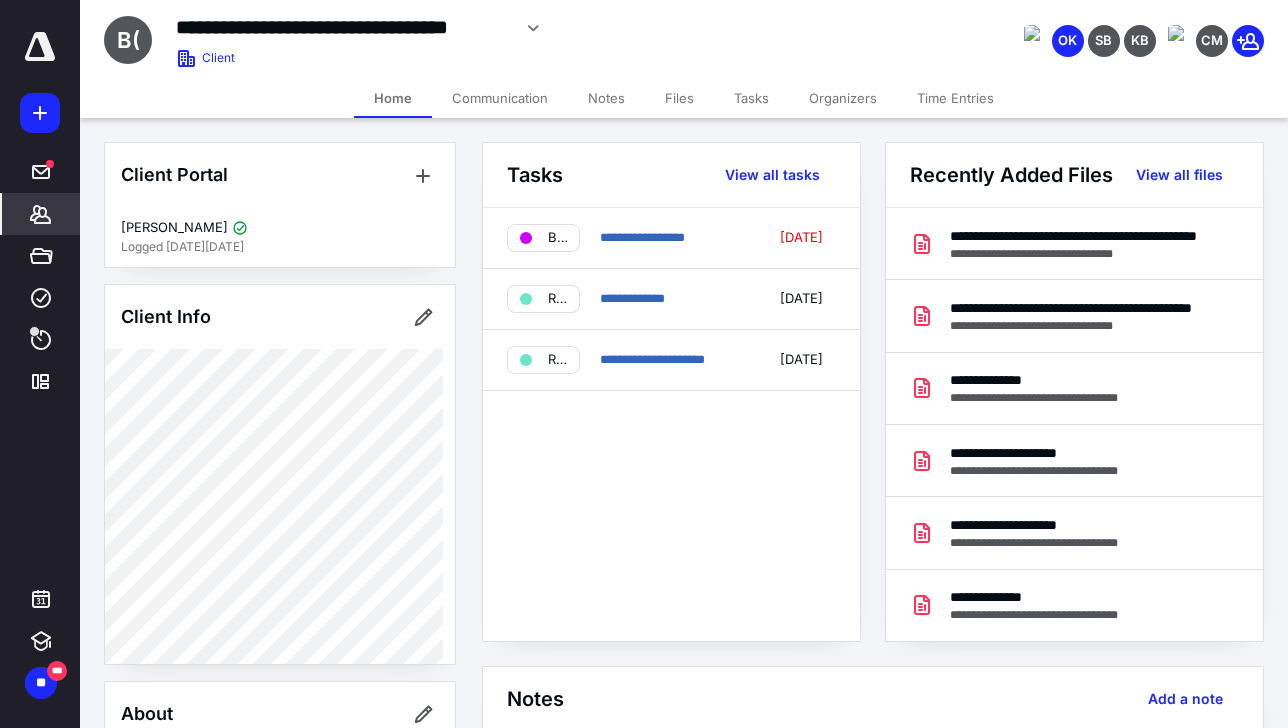 click on "Communication" at bounding box center [500, 98] 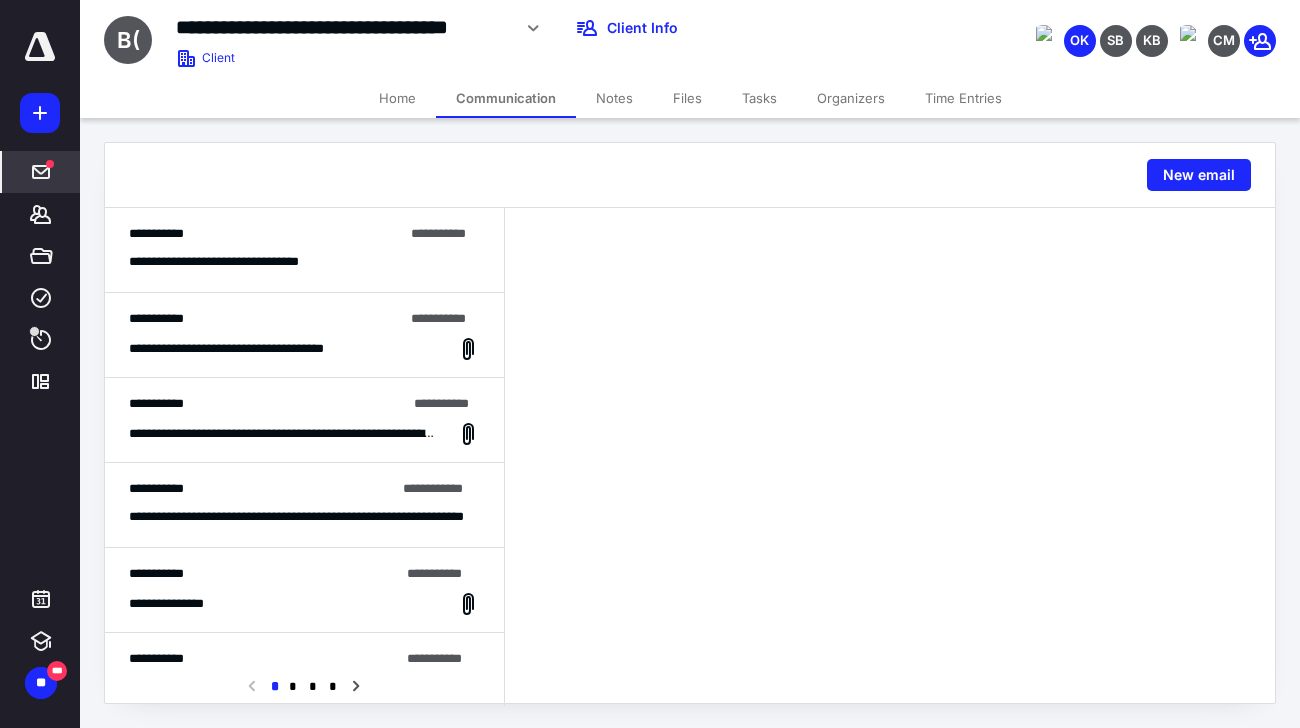 click 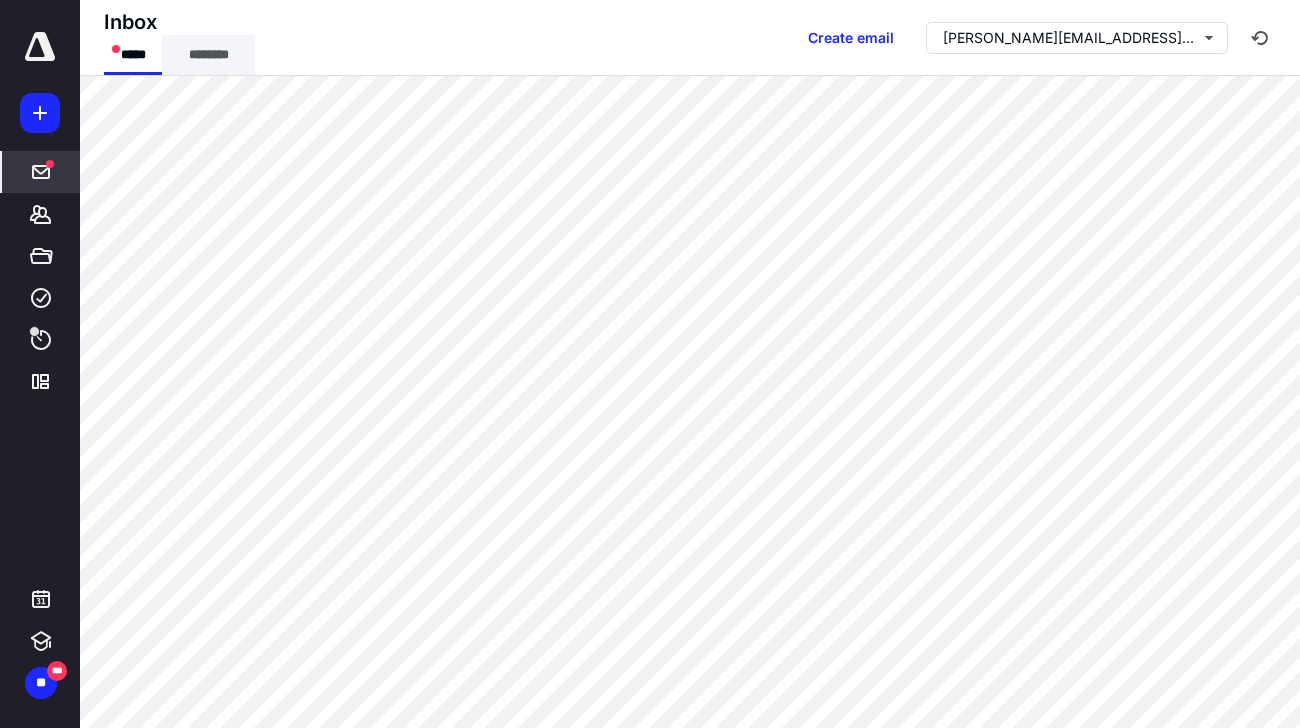 click on "********" at bounding box center (208, 55) 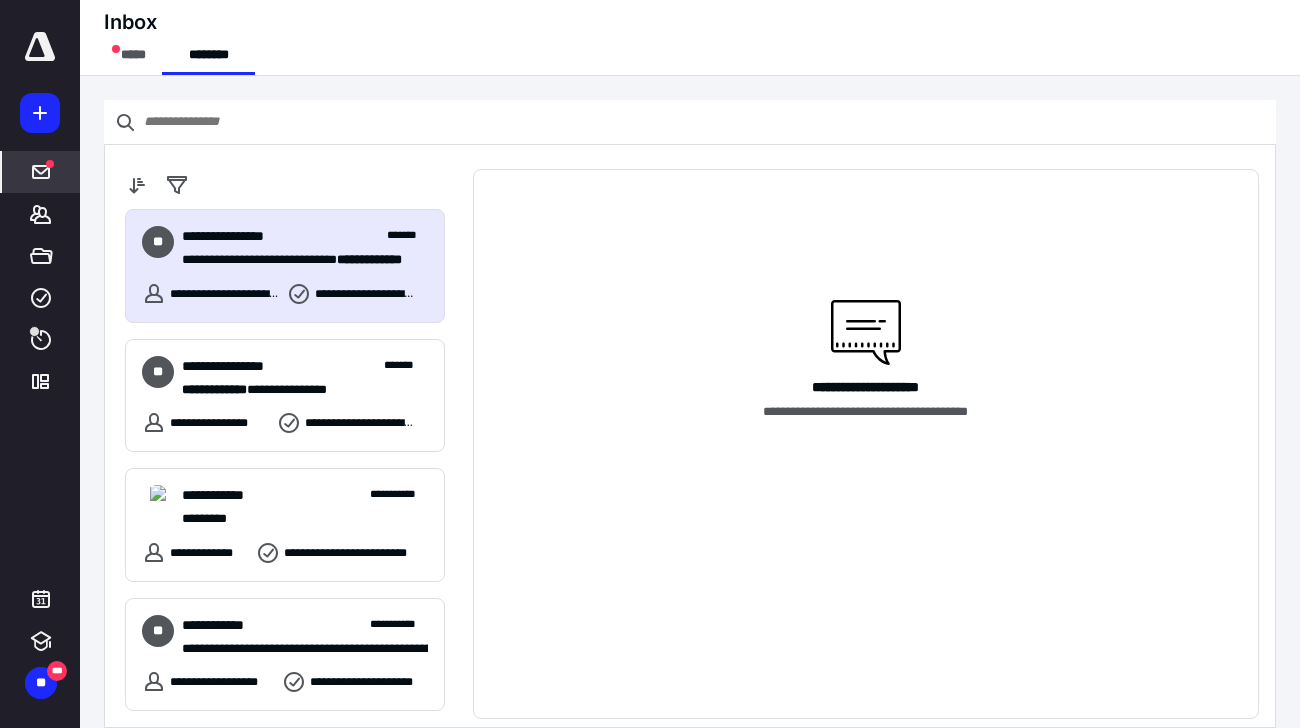 click on "**********" at bounding box center [305, 248] 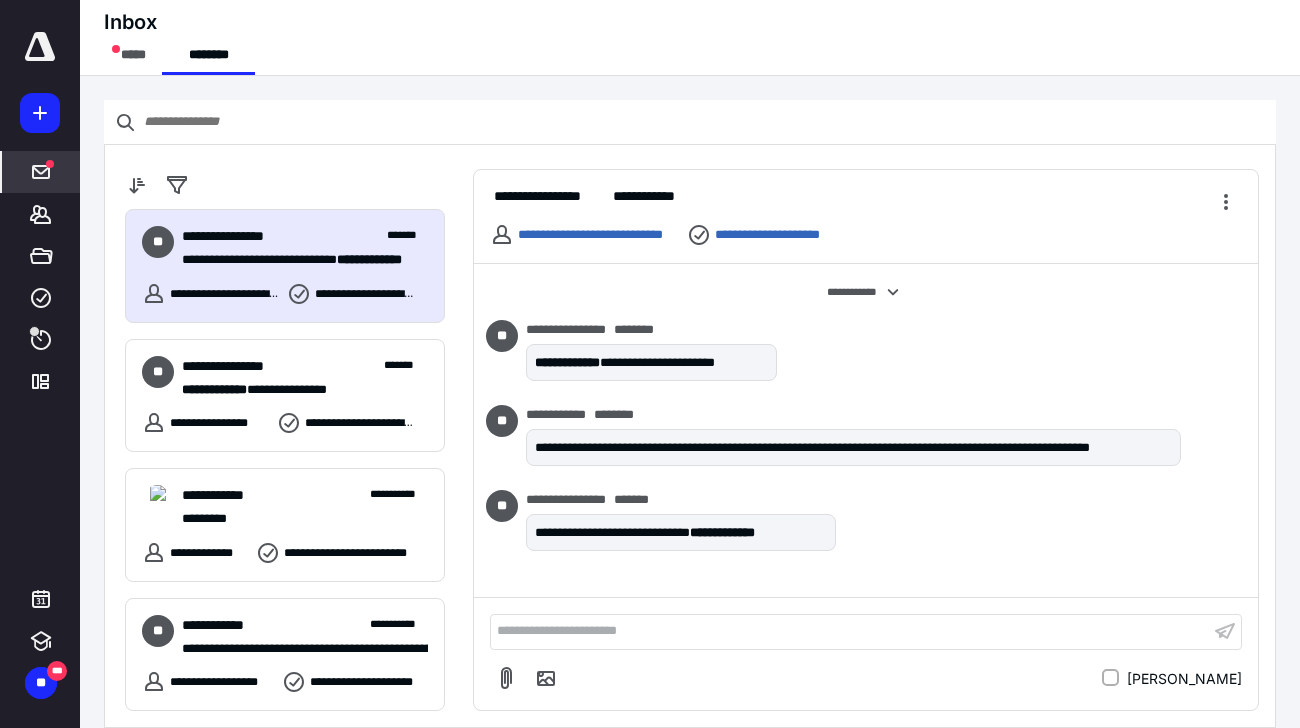 click on "**********" at bounding box center (850, 631) 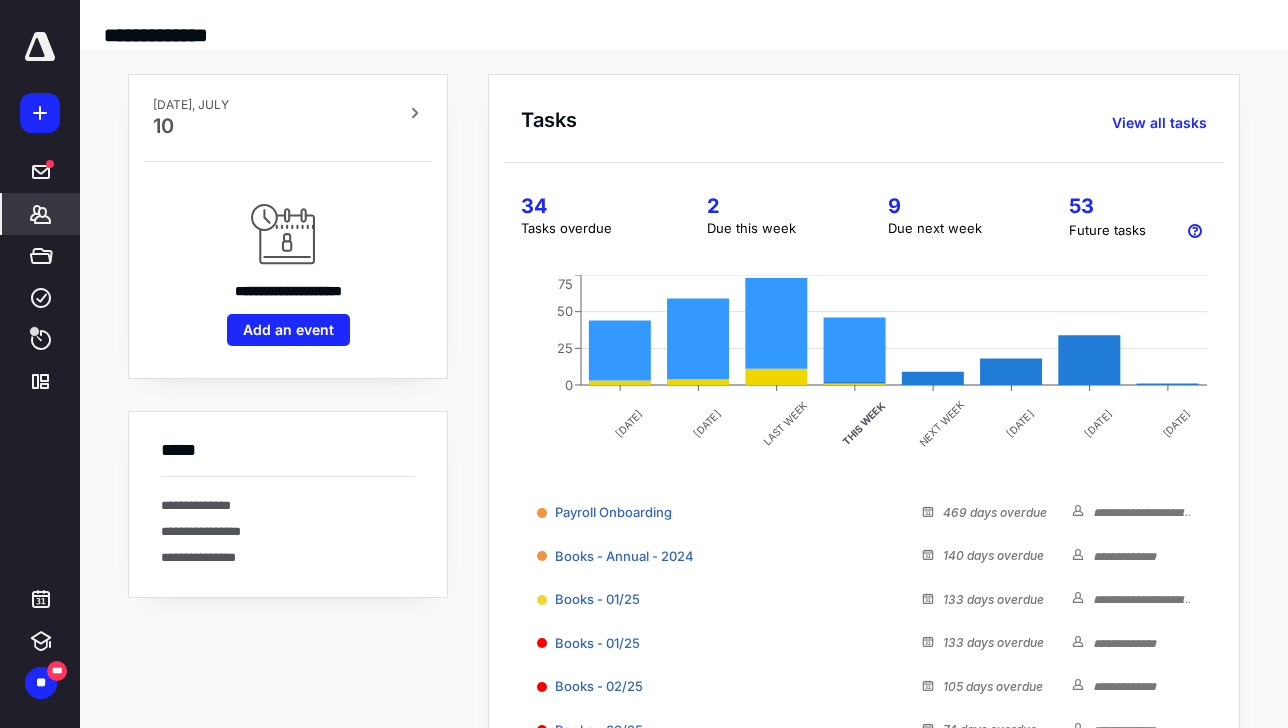 click 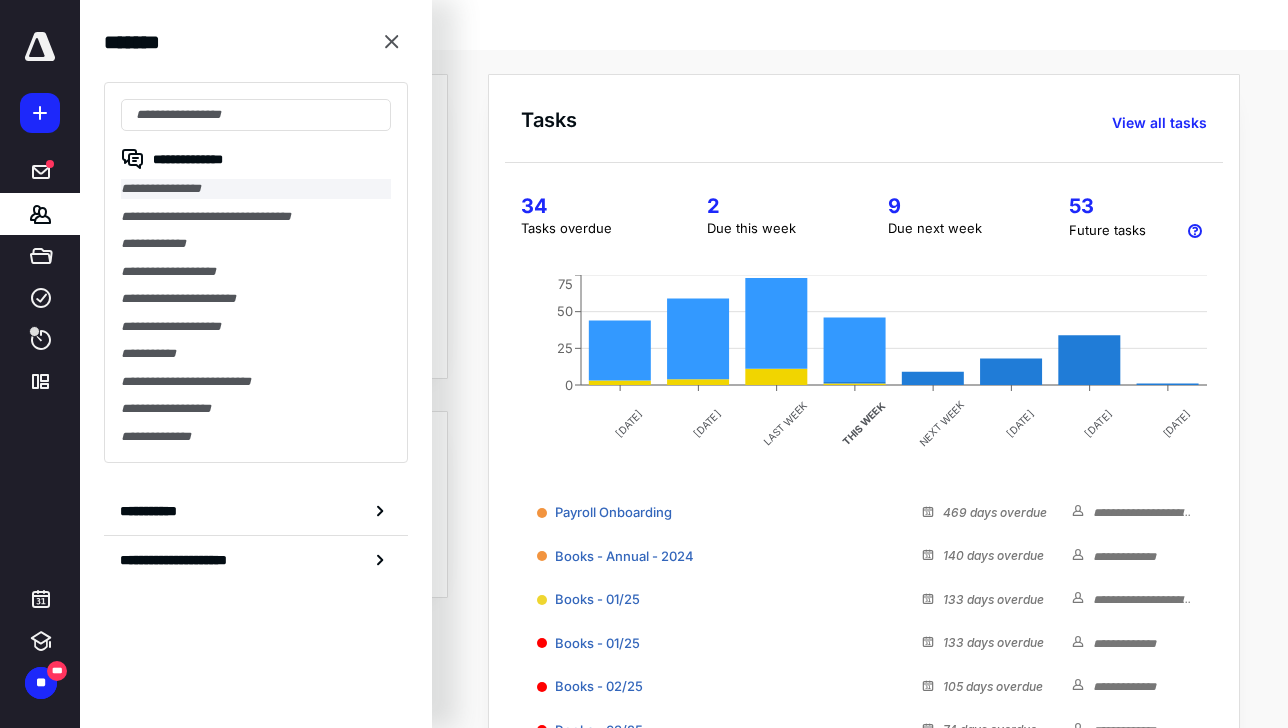 click on "**********" at bounding box center (256, 189) 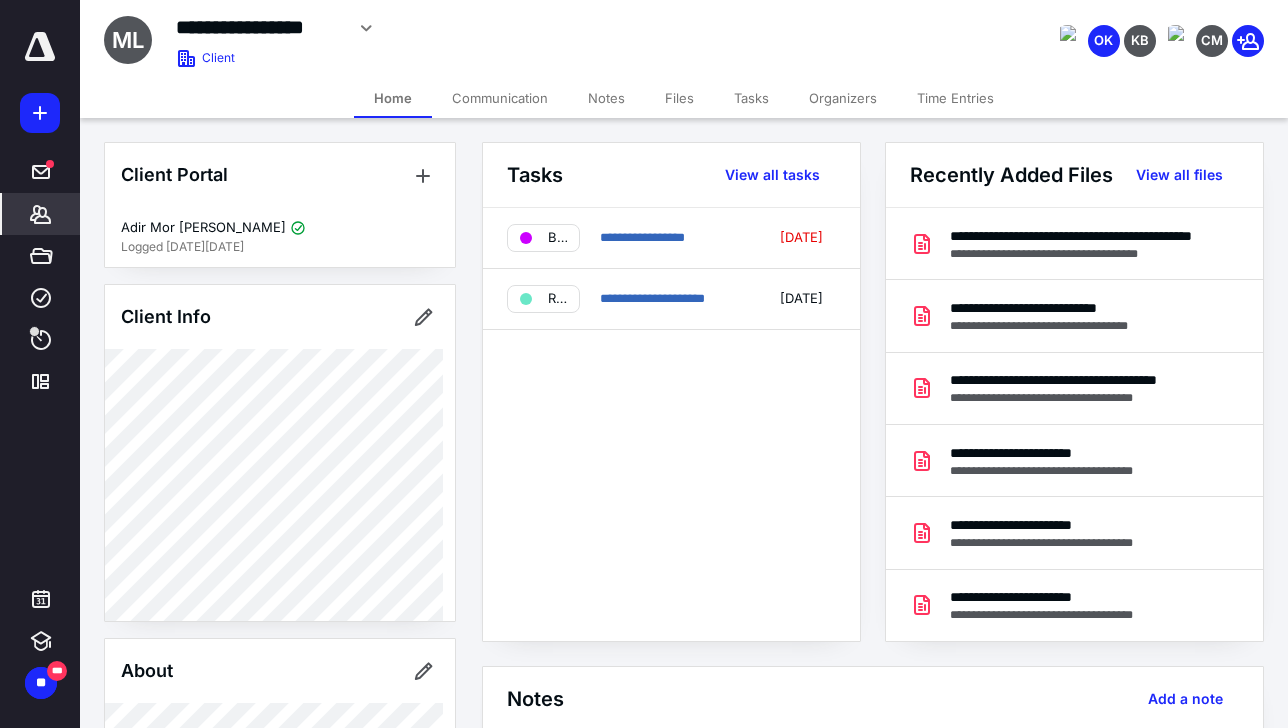 click on "Notes" at bounding box center [606, 98] 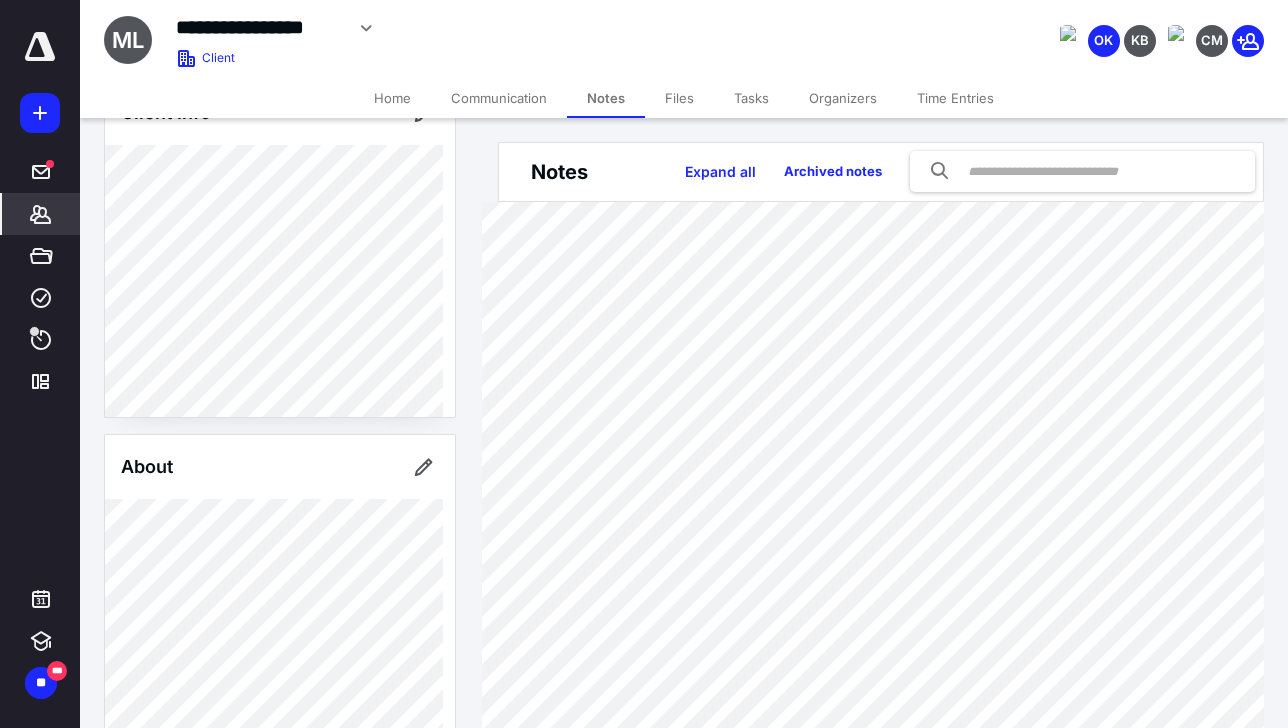scroll, scrollTop: 240, scrollLeft: 0, axis: vertical 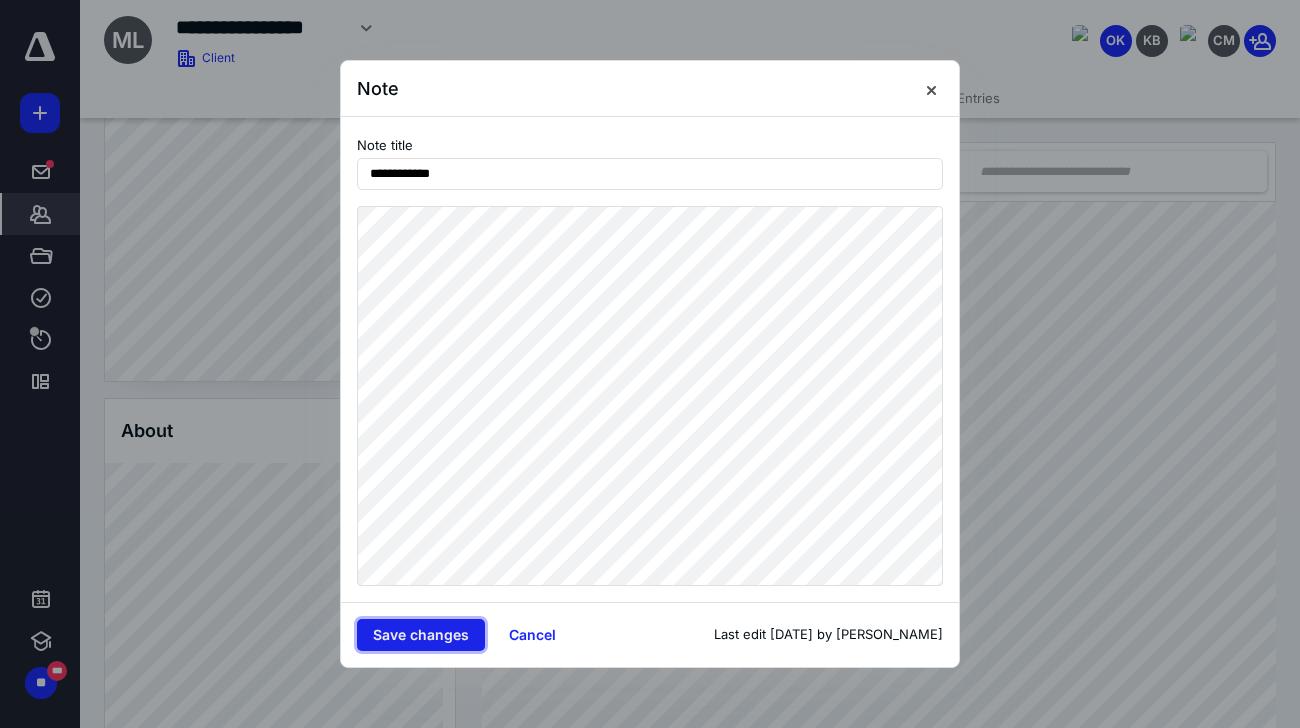 click on "Save changes" at bounding box center [421, 635] 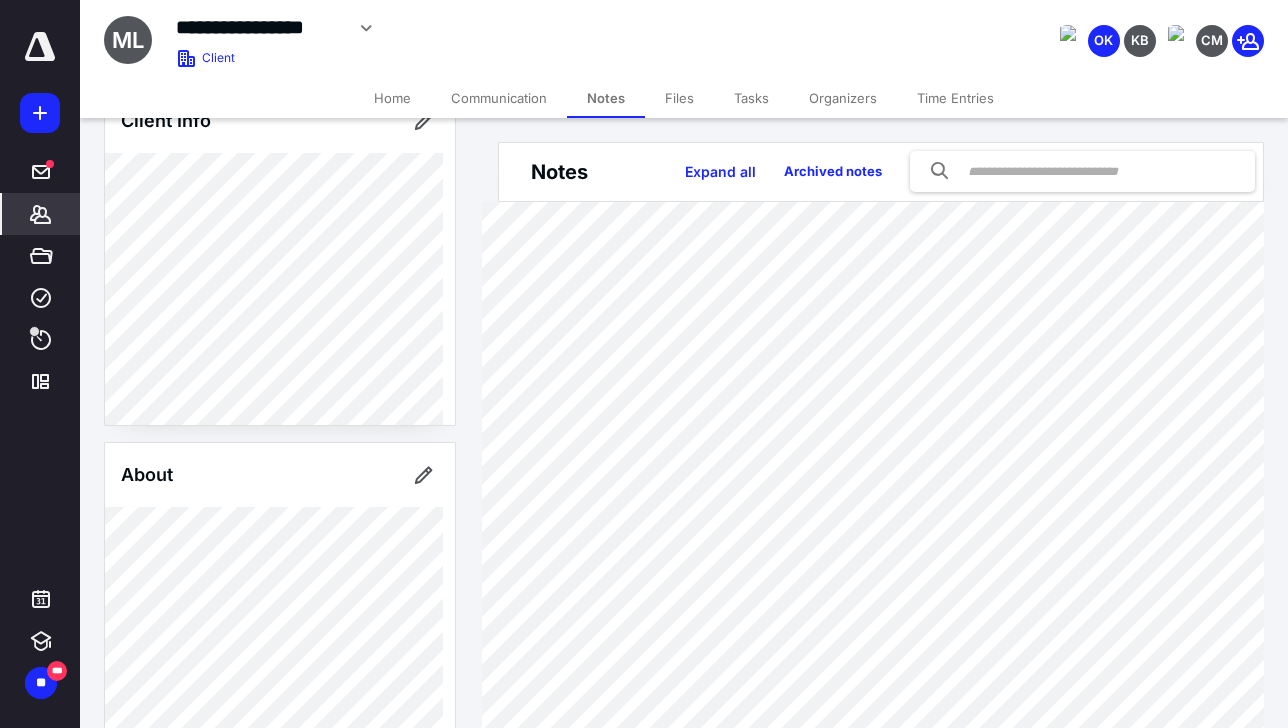 scroll, scrollTop: 160, scrollLeft: 0, axis: vertical 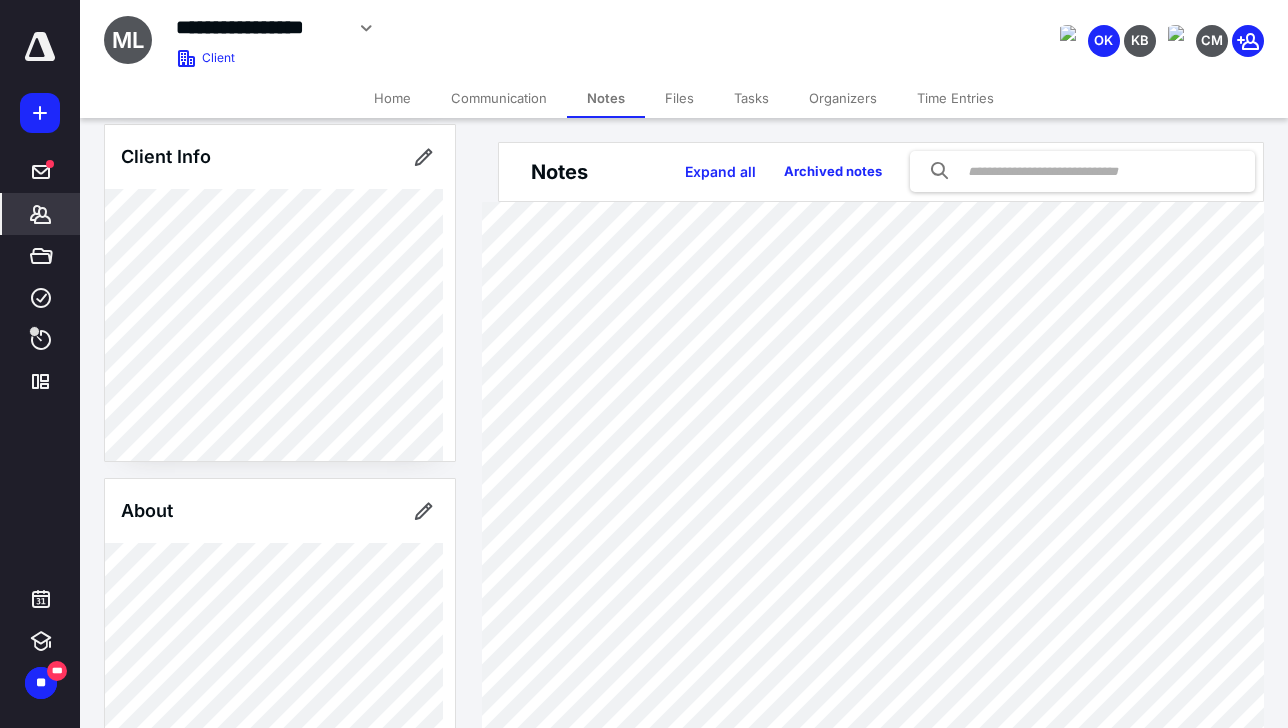 click on "Files" at bounding box center (679, 98) 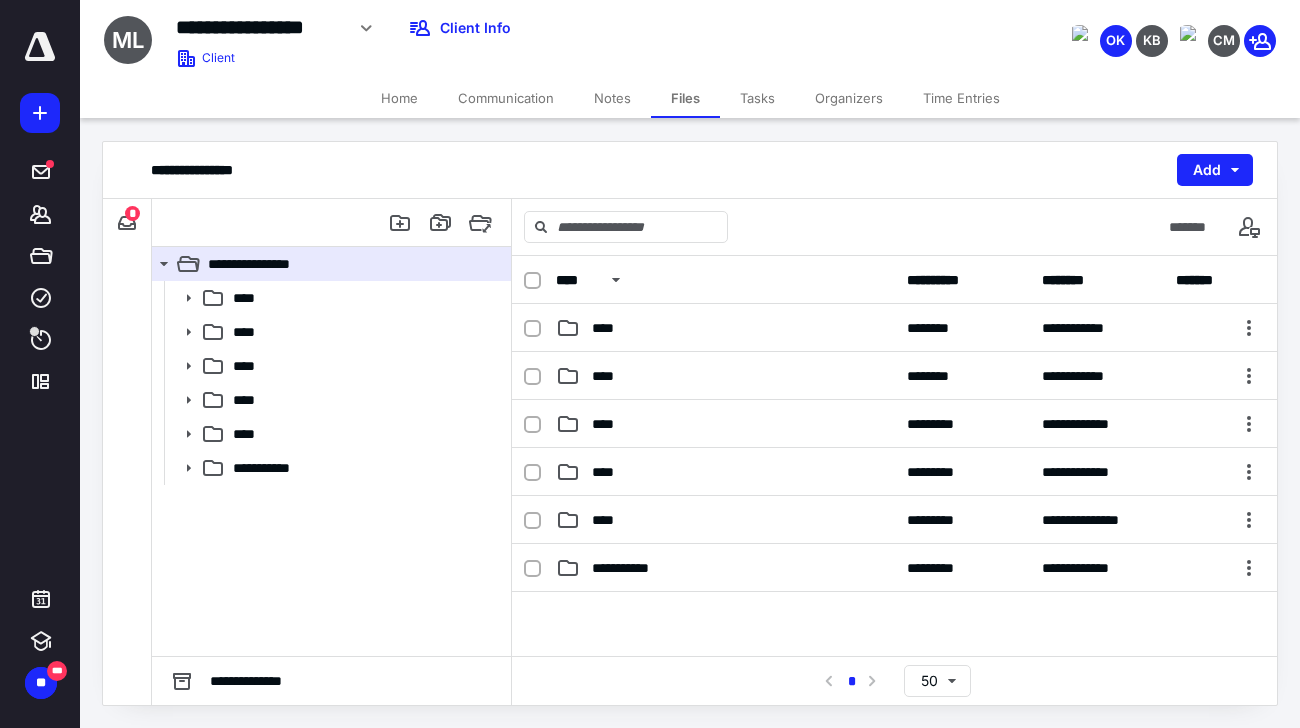 click on "Tasks" at bounding box center (757, 98) 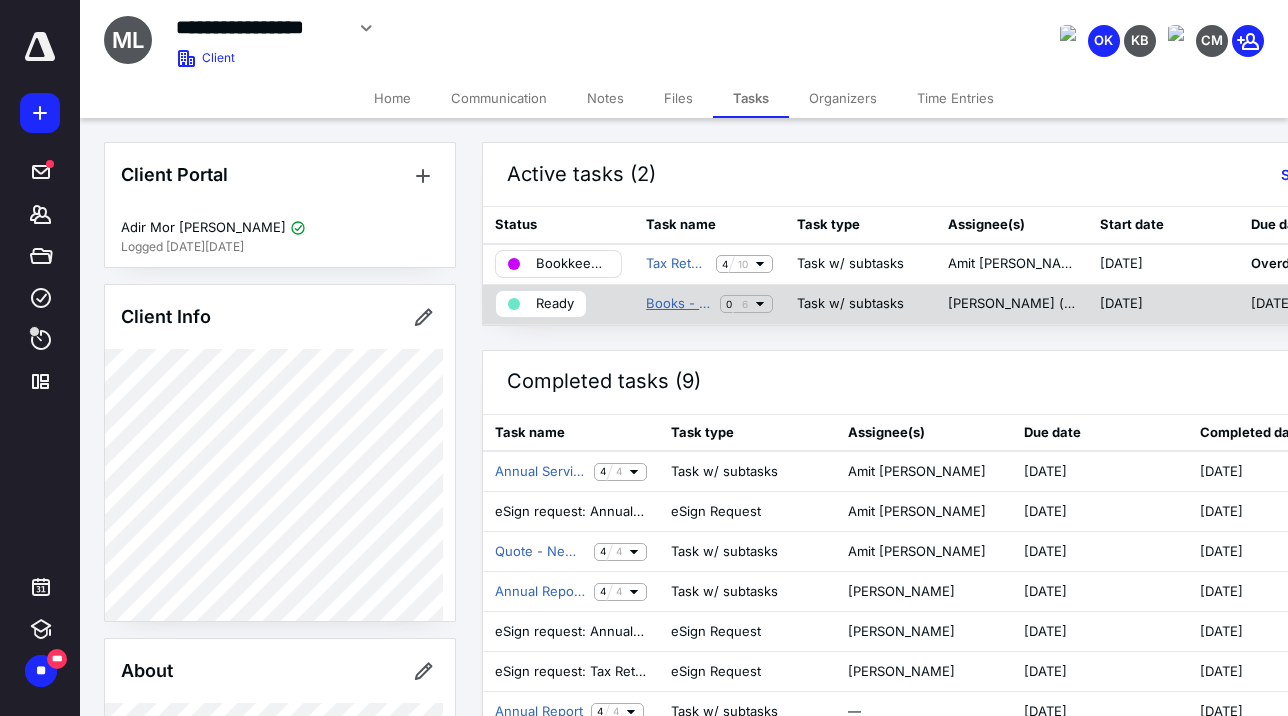 click on "Books - Annual - 2024" at bounding box center (679, 304) 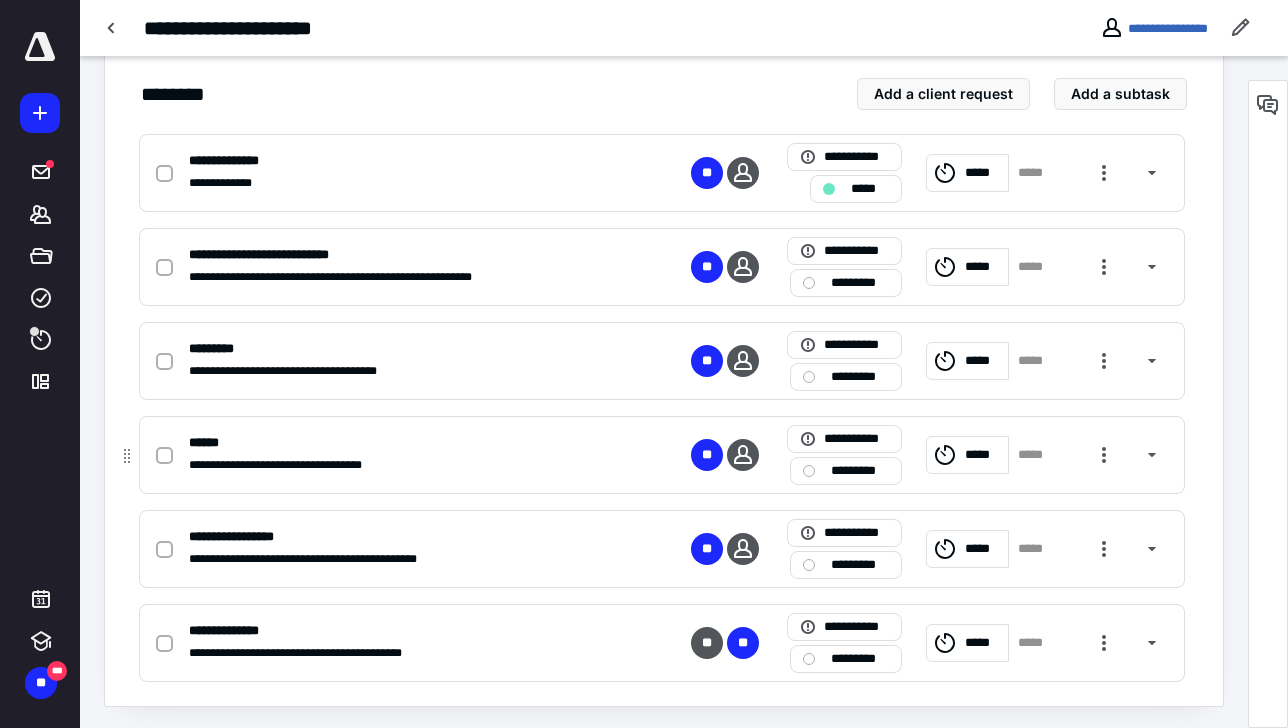 scroll, scrollTop: 446, scrollLeft: 0, axis: vertical 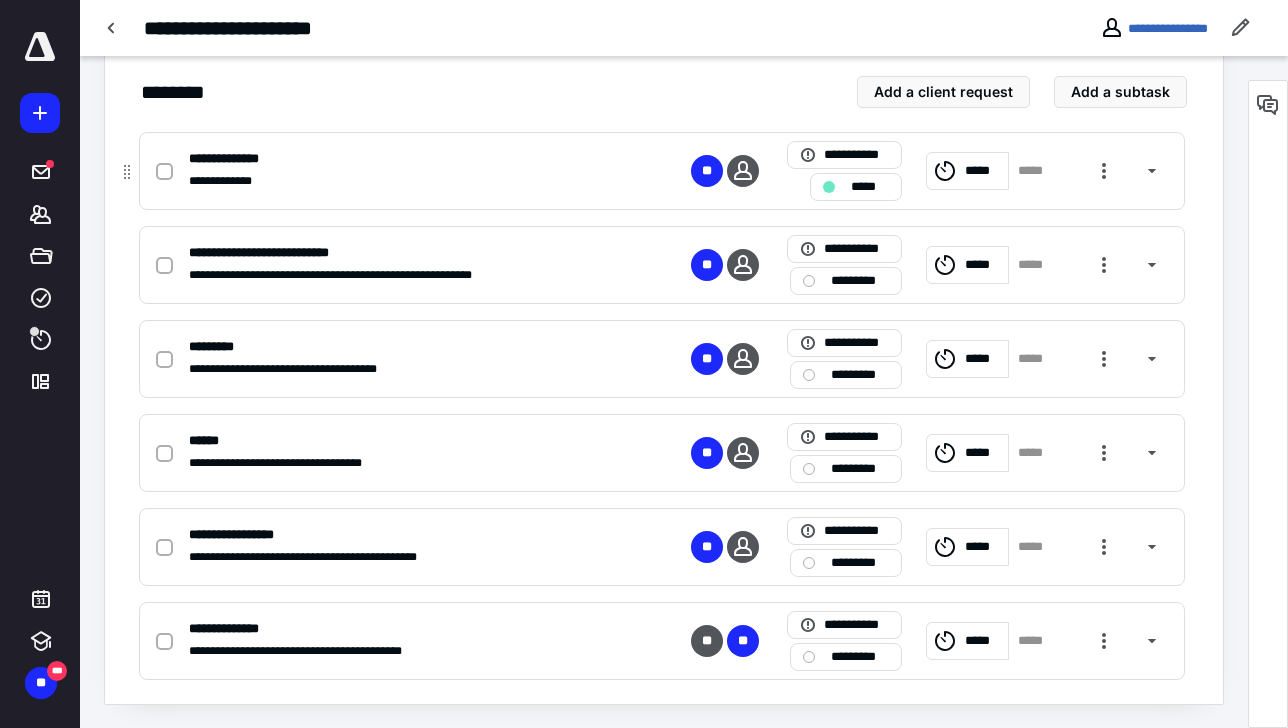 click at bounding box center [164, 172] 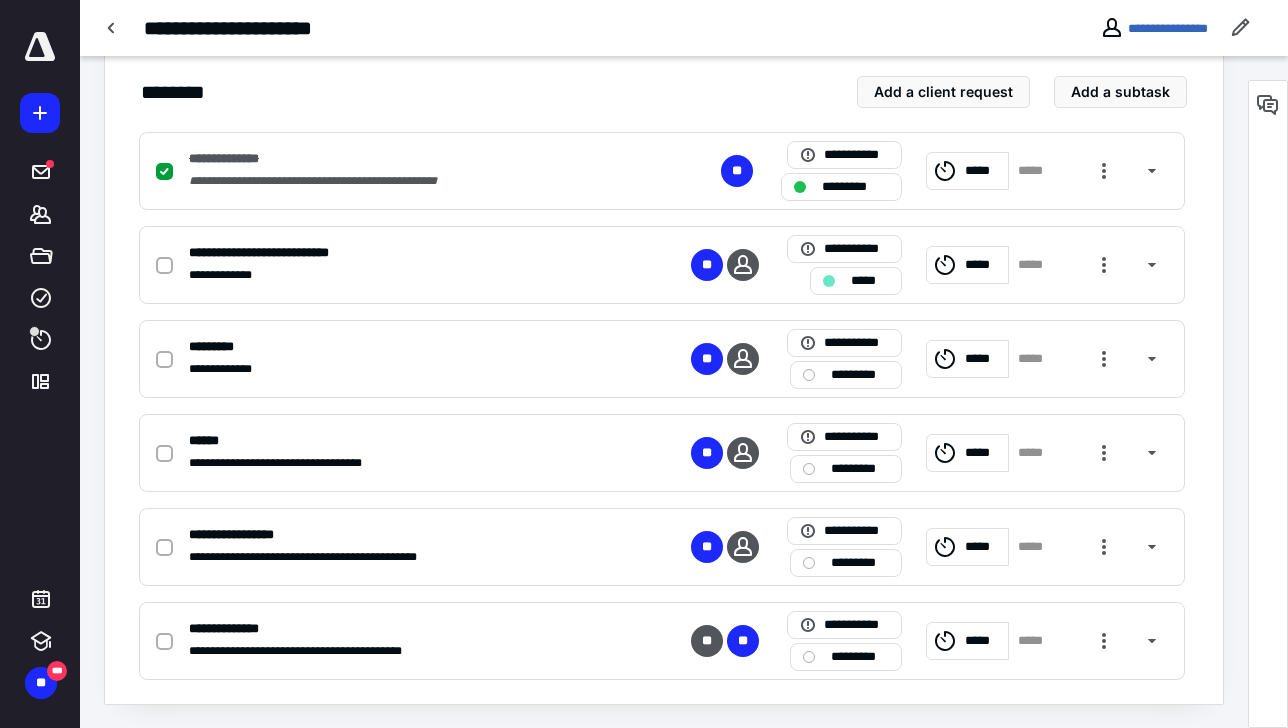 click at bounding box center (40, 47) 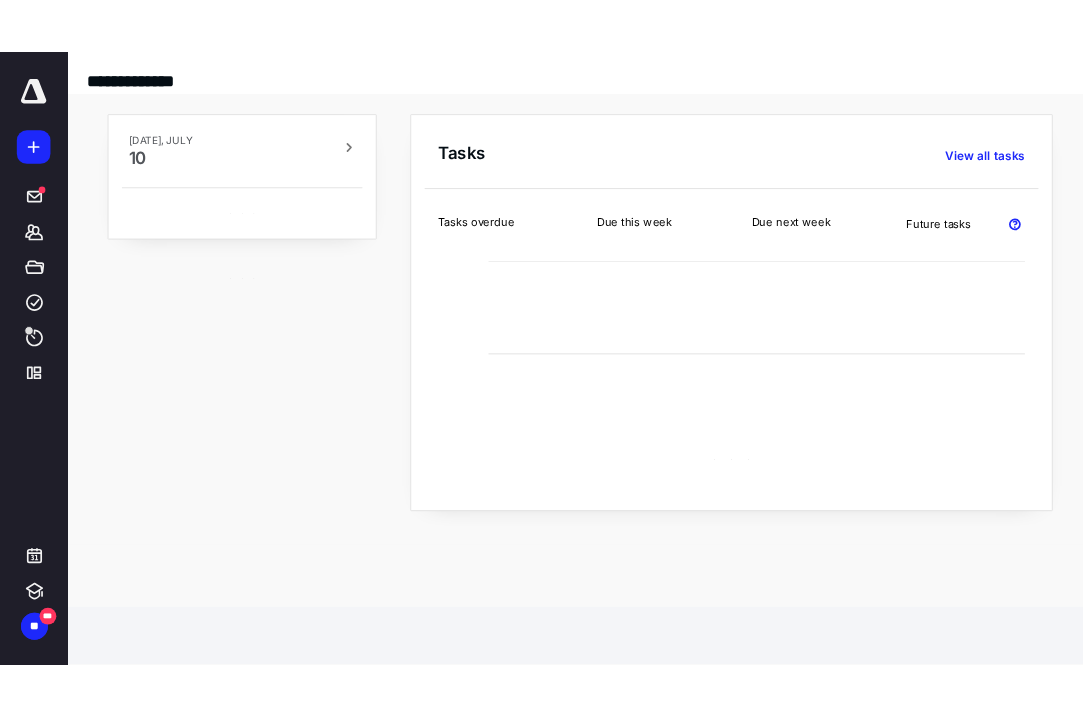 scroll, scrollTop: 0, scrollLeft: 0, axis: both 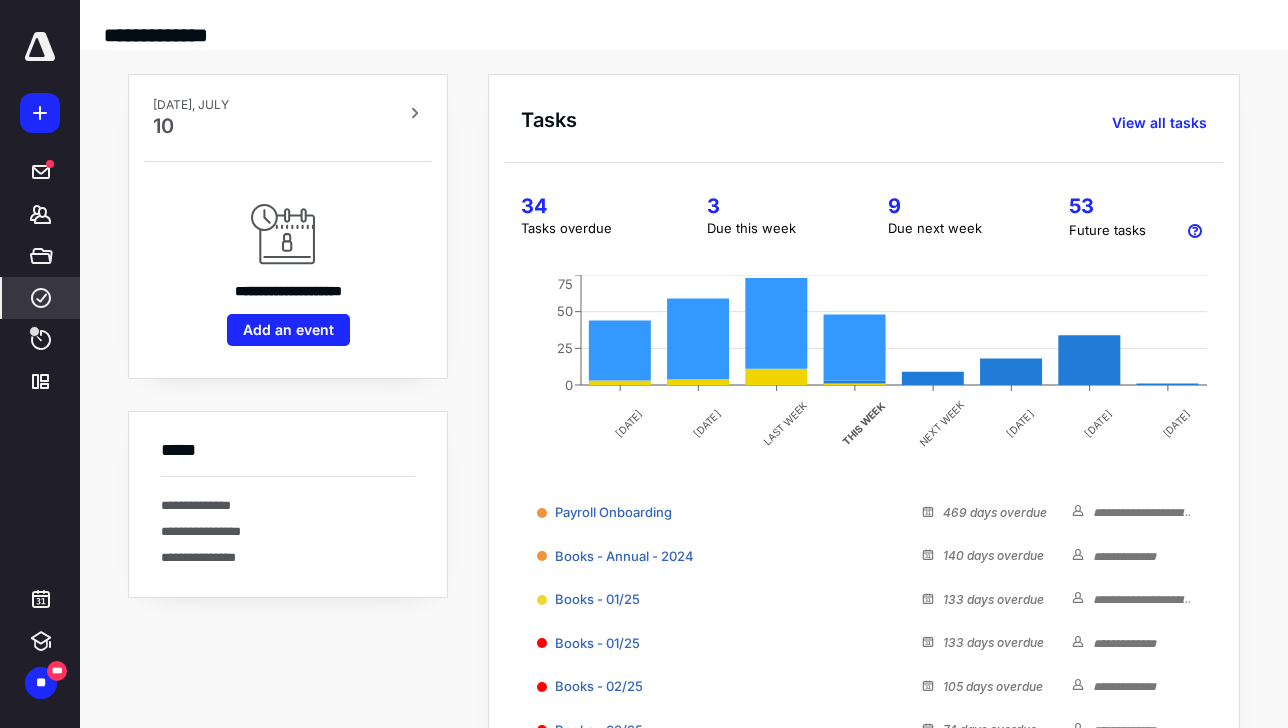 click on "****" at bounding box center [41, 298] 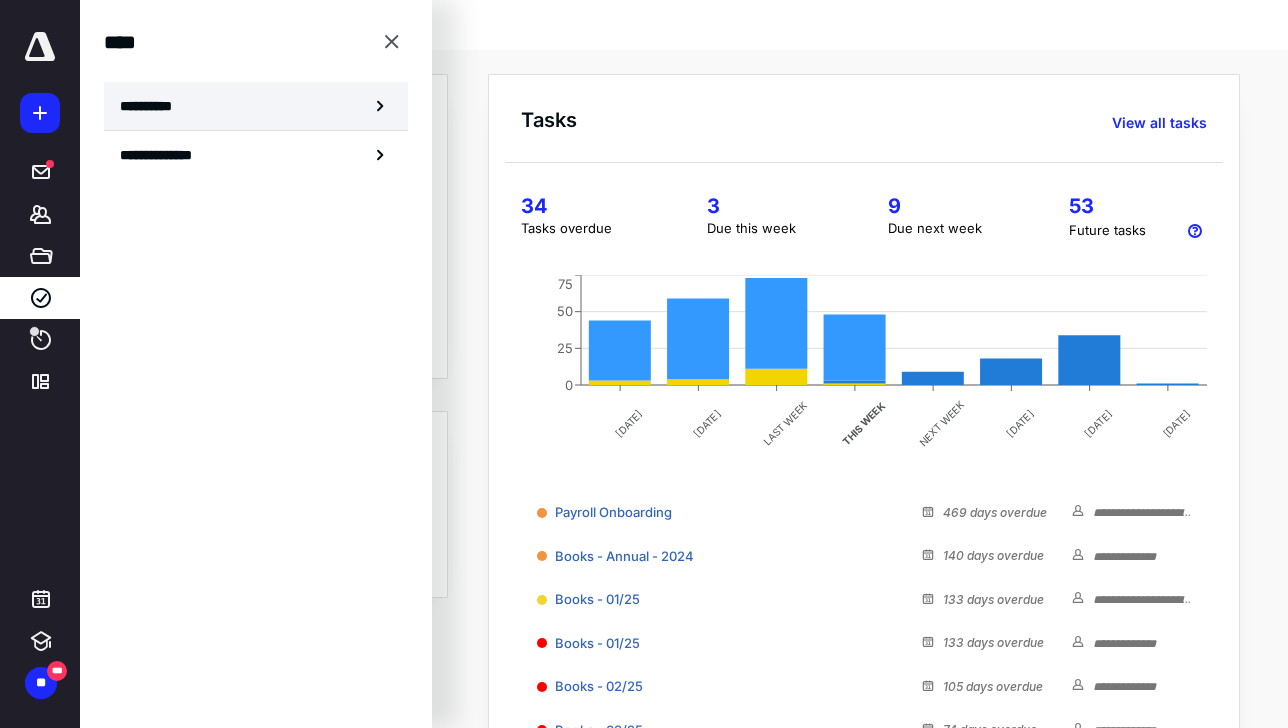 click on "**********" at bounding box center (153, 106) 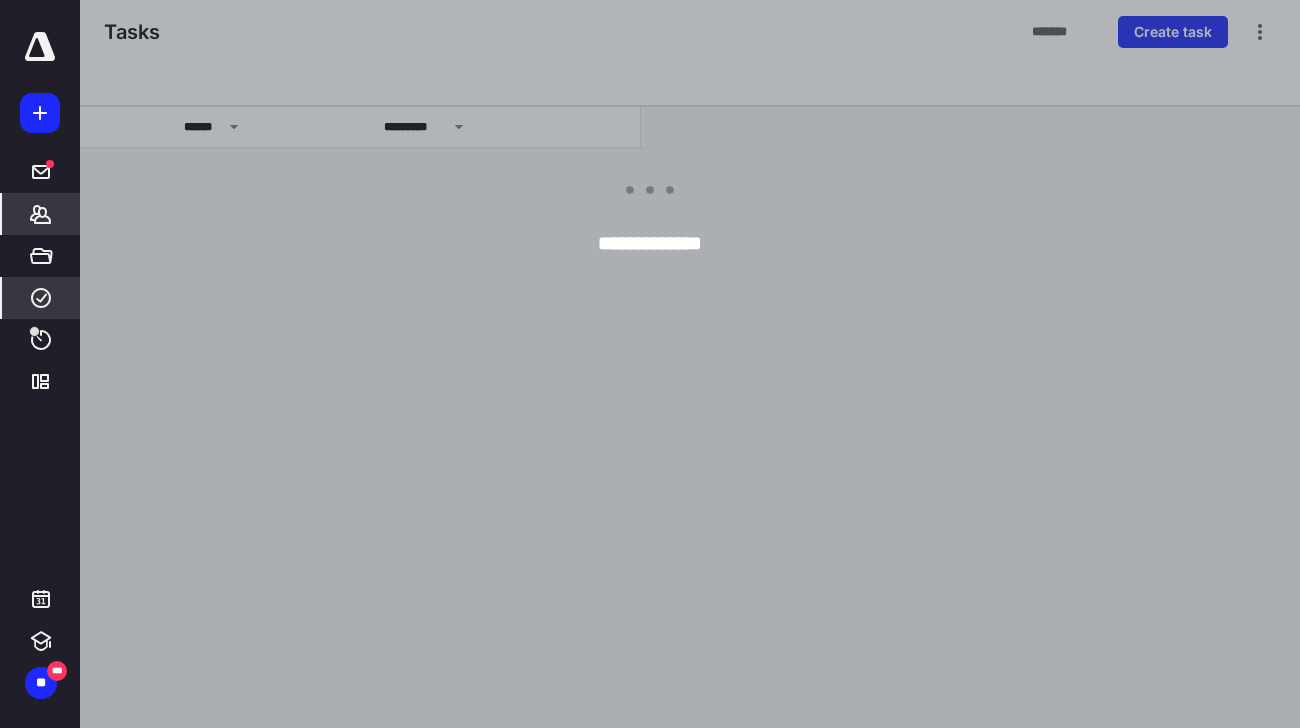 click 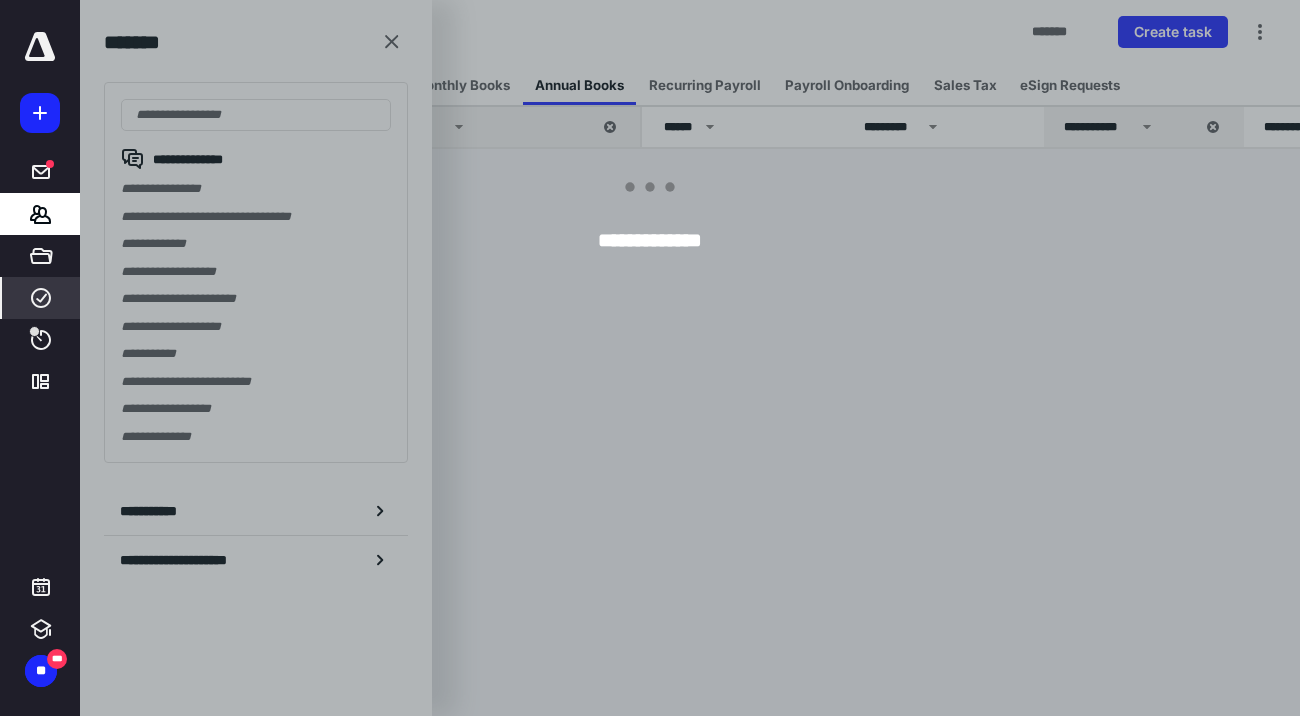 click at bounding box center (730, 358) 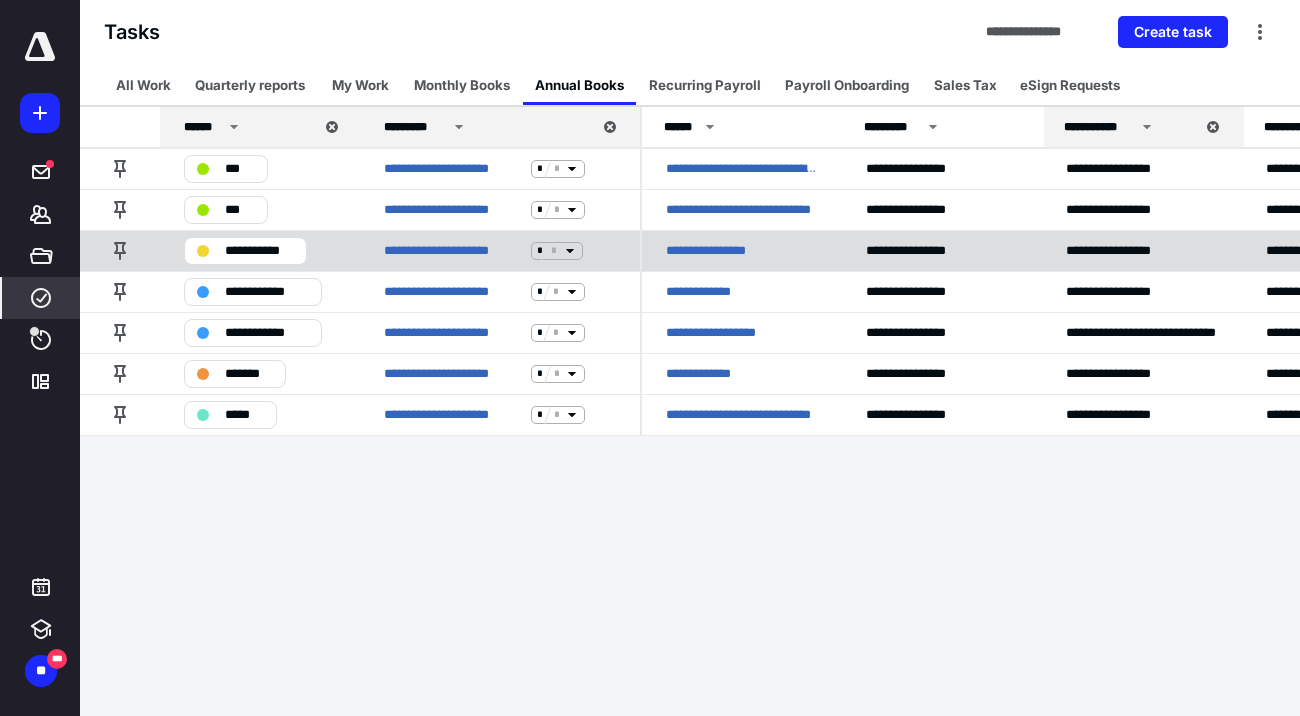 click on "**********" at bounding box center [719, 251] 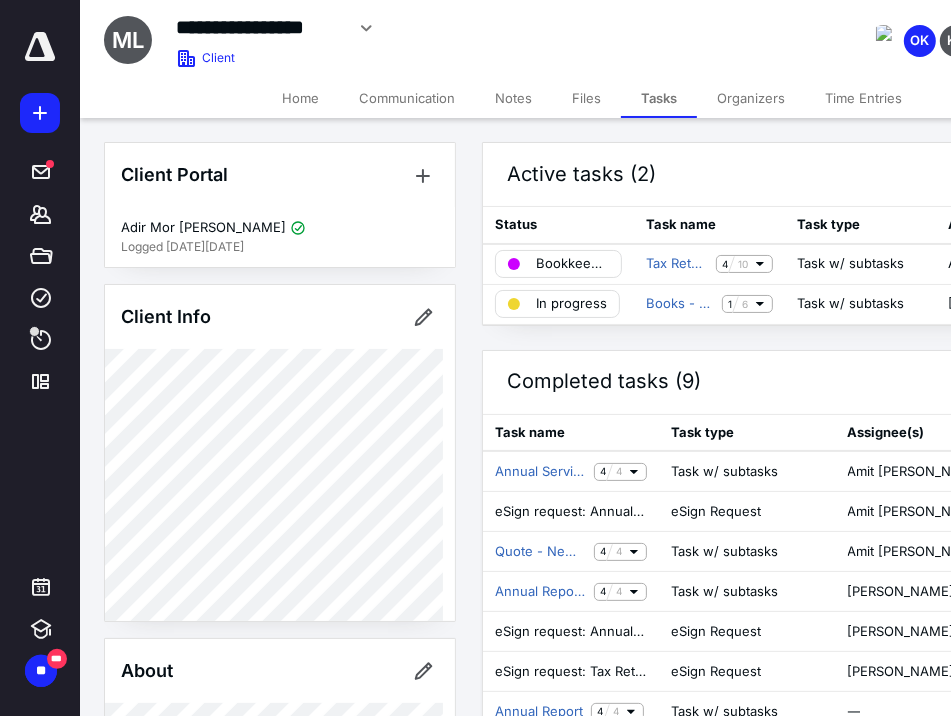 click on "Notes" at bounding box center [513, 98] 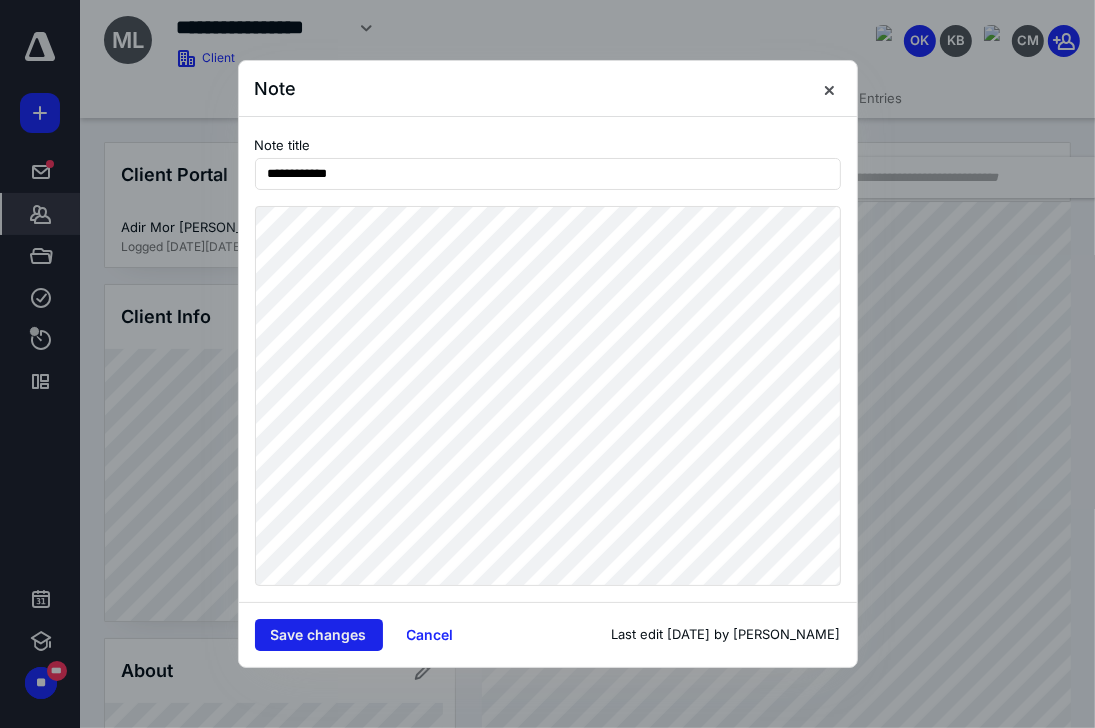 click on "Save changes" at bounding box center [319, 635] 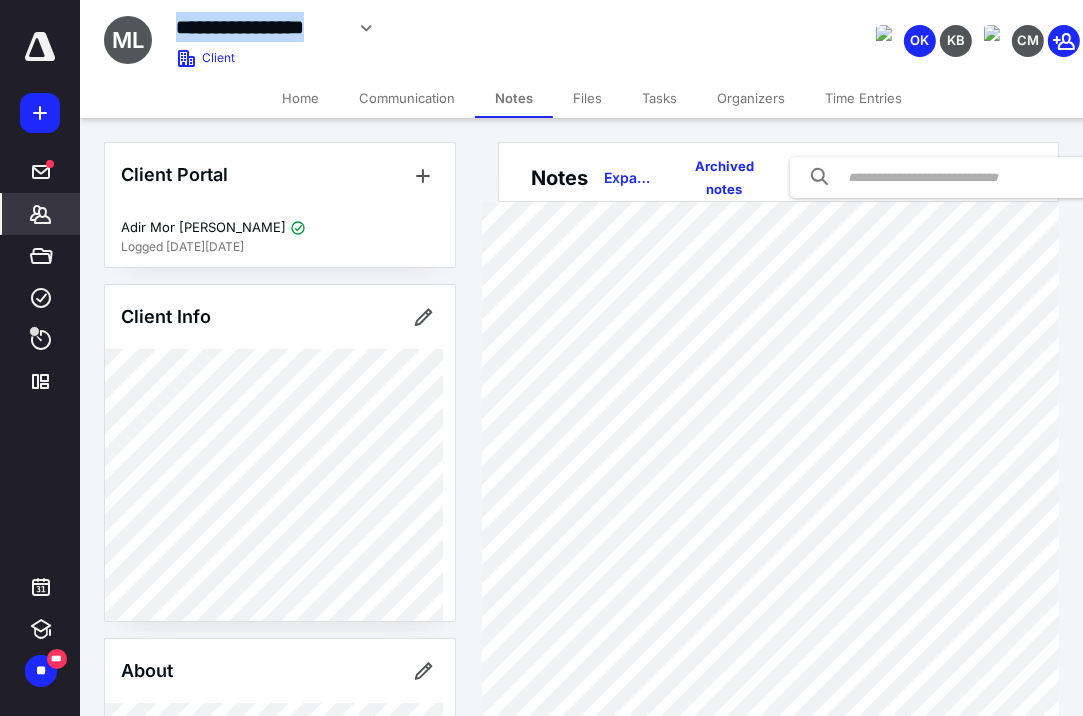drag, startPoint x: 181, startPoint y: 24, endPoint x: 340, endPoint y: 24, distance: 159 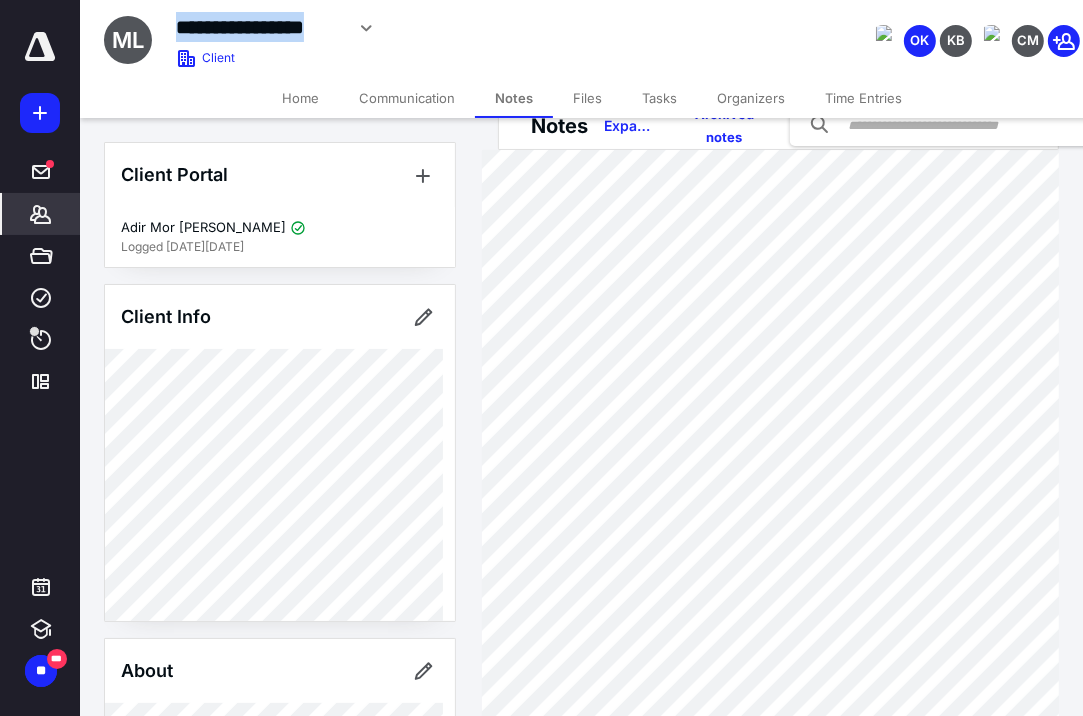 scroll, scrollTop: 80, scrollLeft: 0, axis: vertical 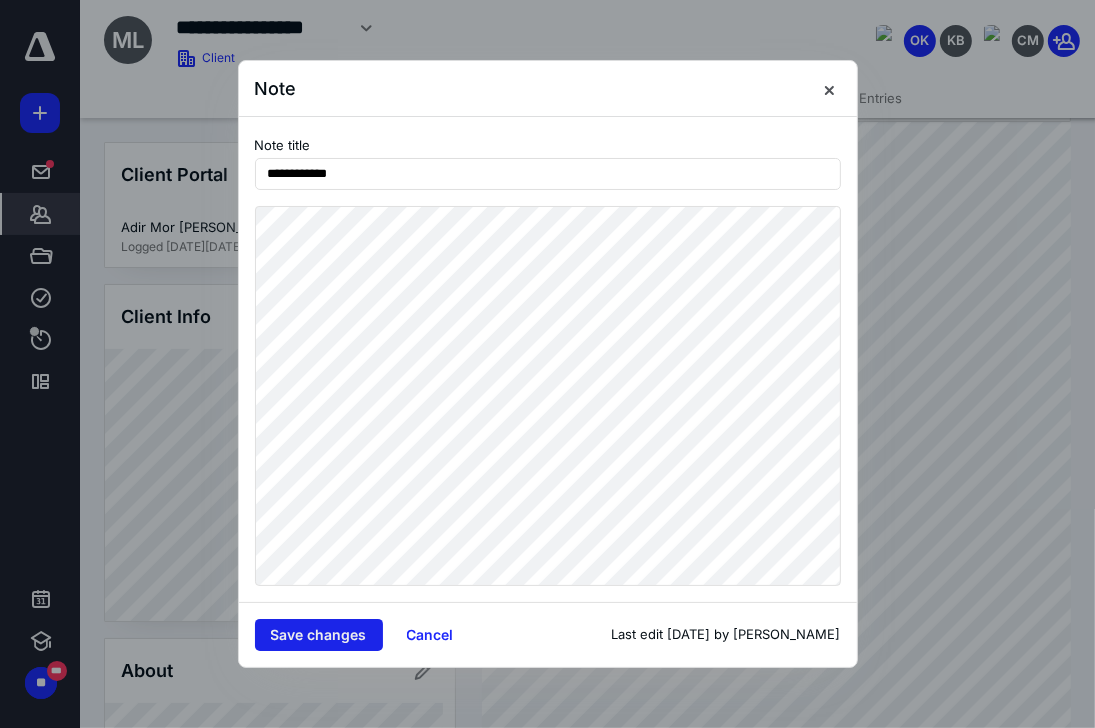 click on "Save changes" at bounding box center [319, 635] 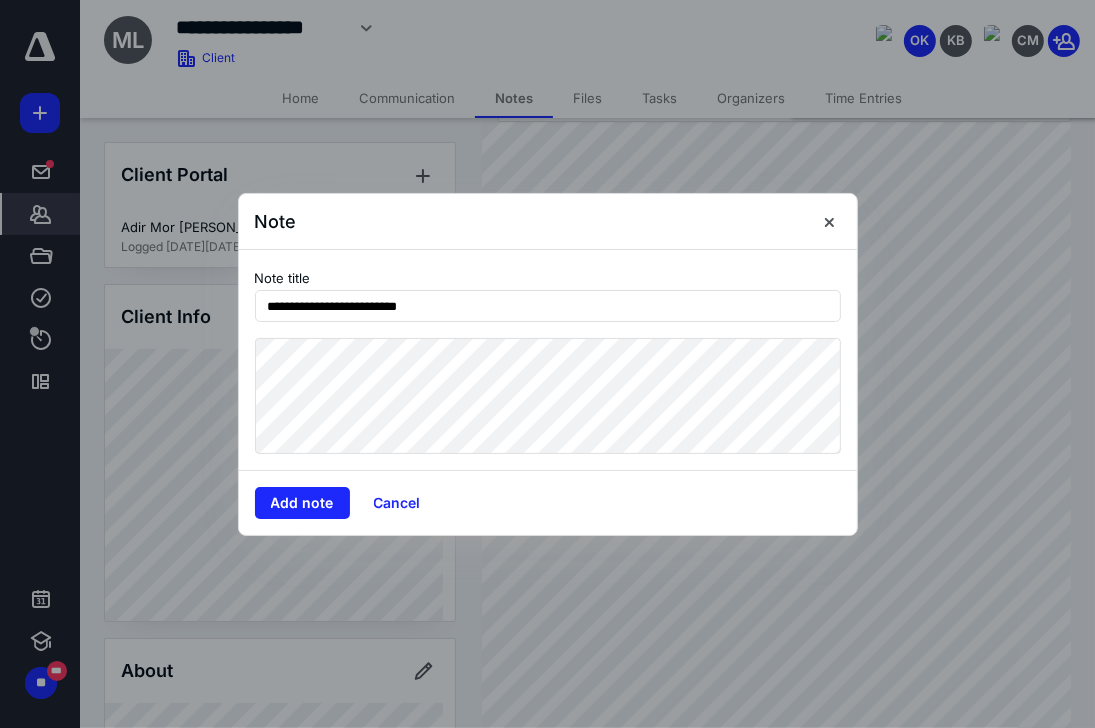 type on "**********" 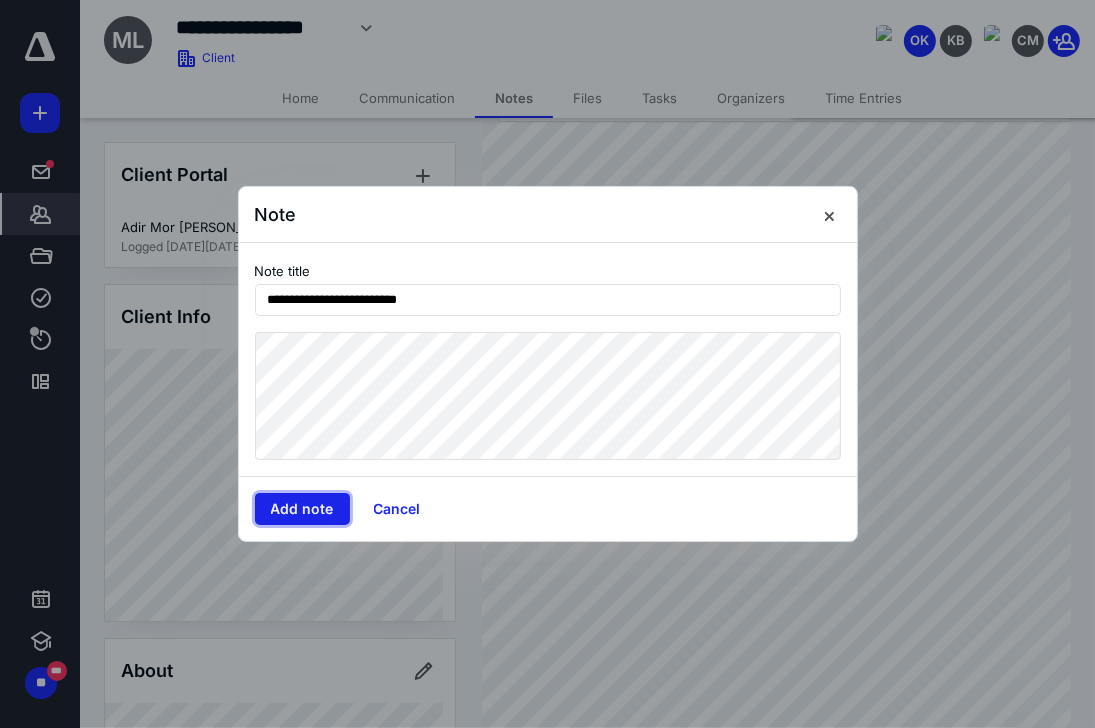 click on "Add note" at bounding box center (302, 509) 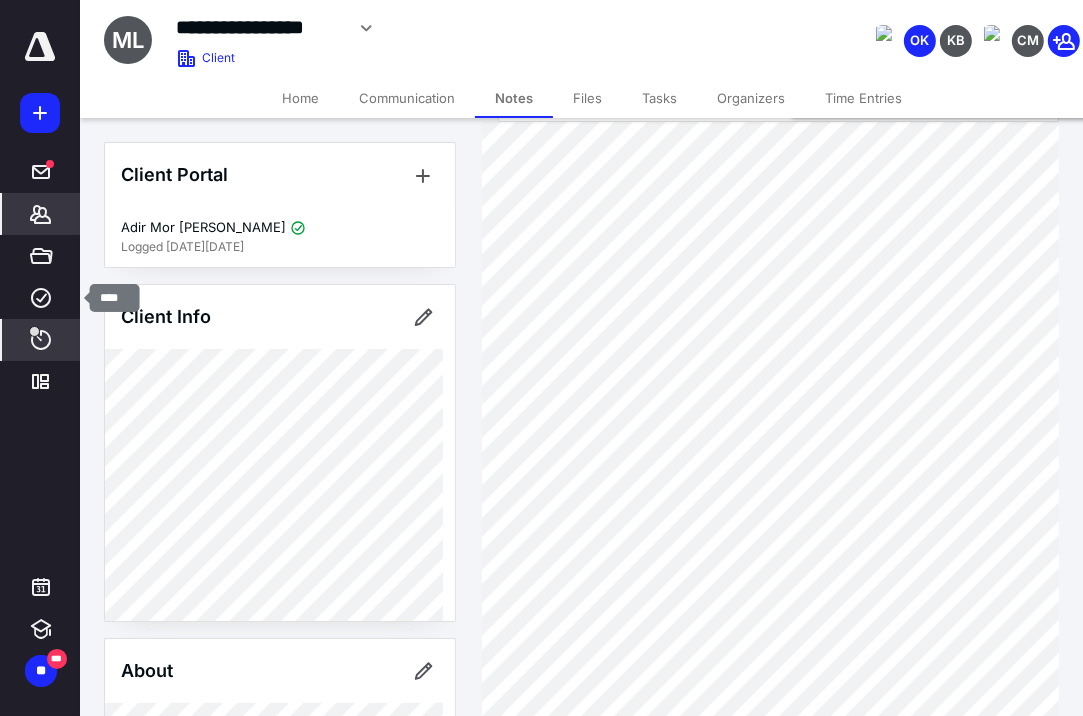 click at bounding box center (34, 331) 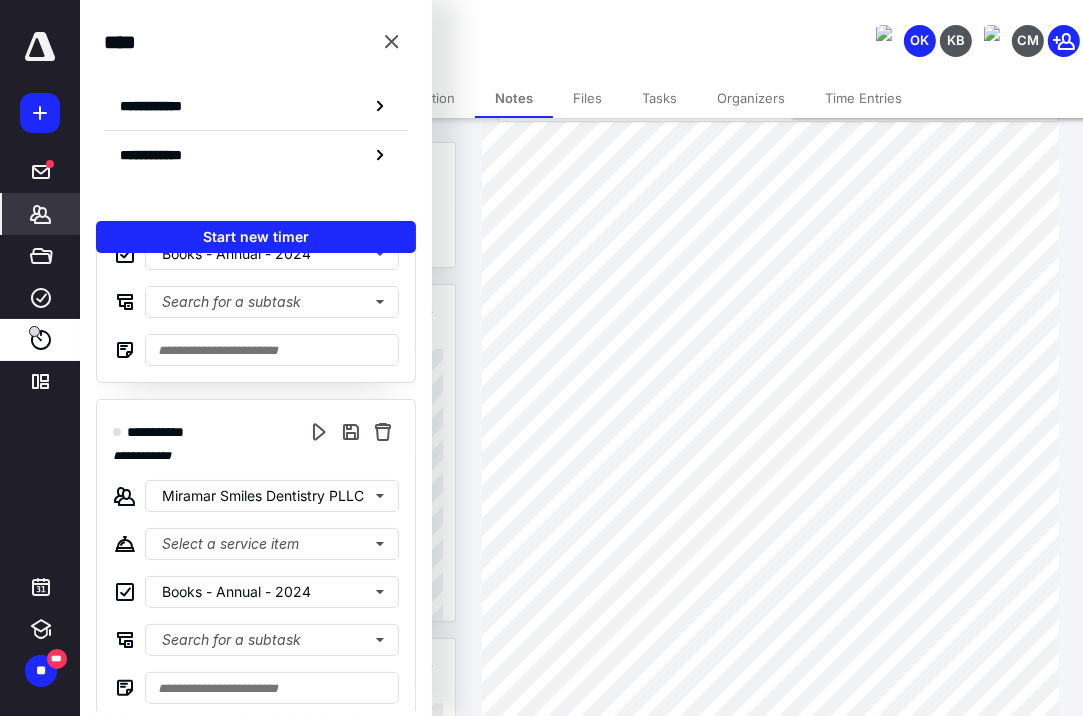 scroll, scrollTop: 1229, scrollLeft: 0, axis: vertical 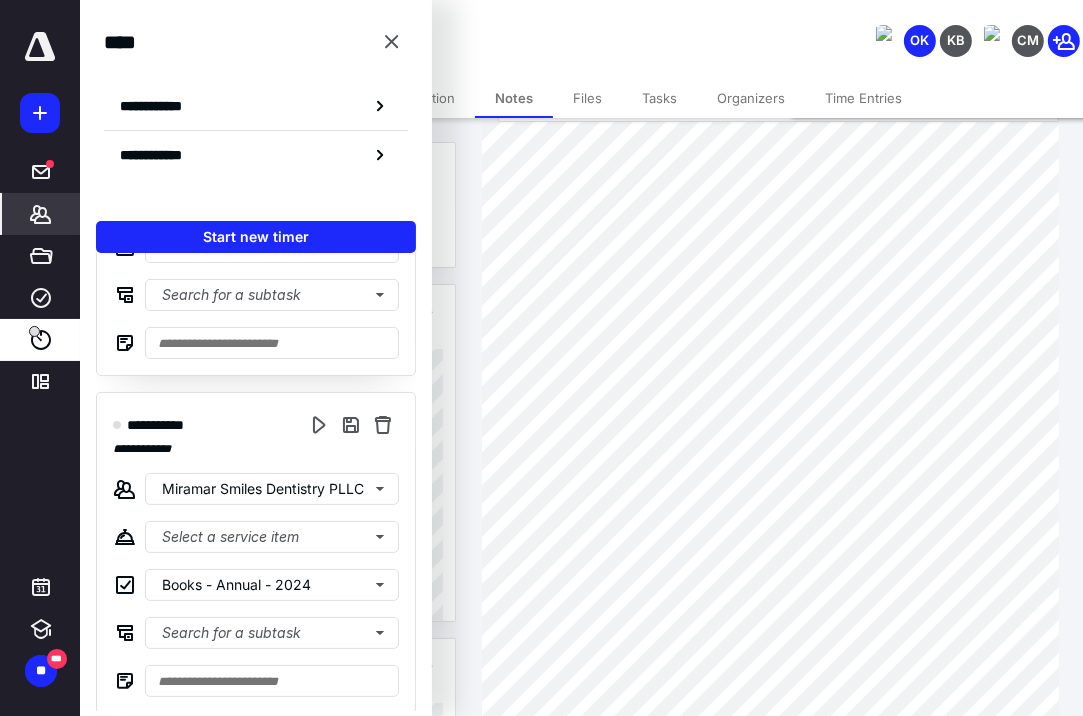 click on "Files" at bounding box center (587, 98) 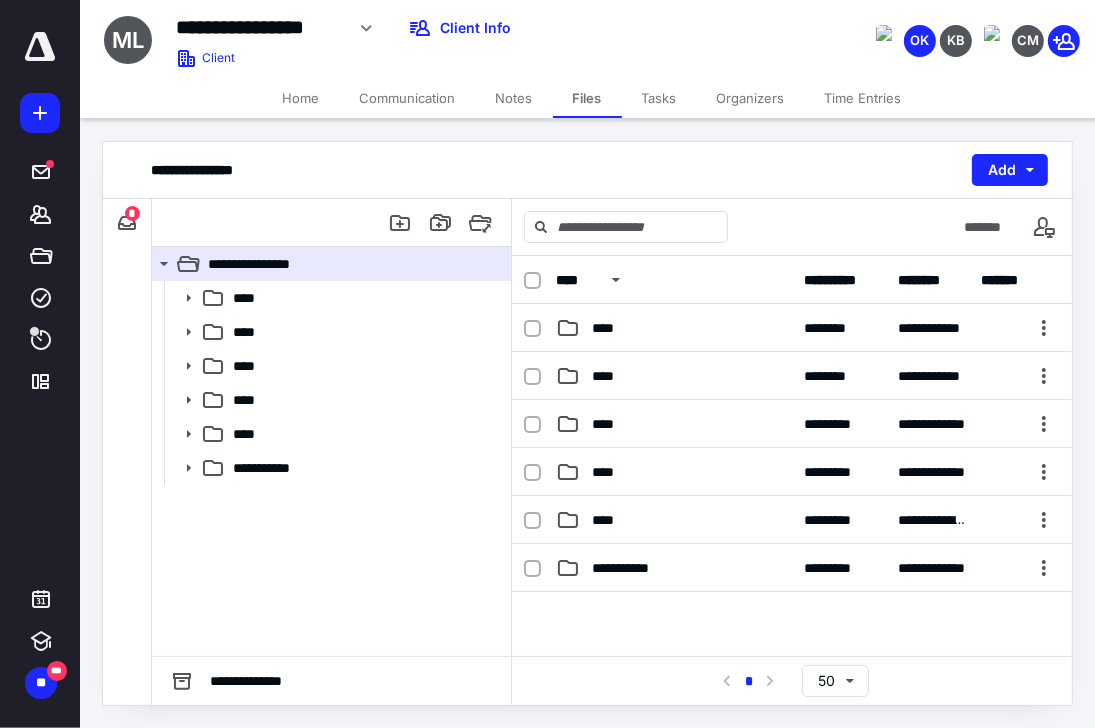 click on "Tasks" at bounding box center (659, 98) 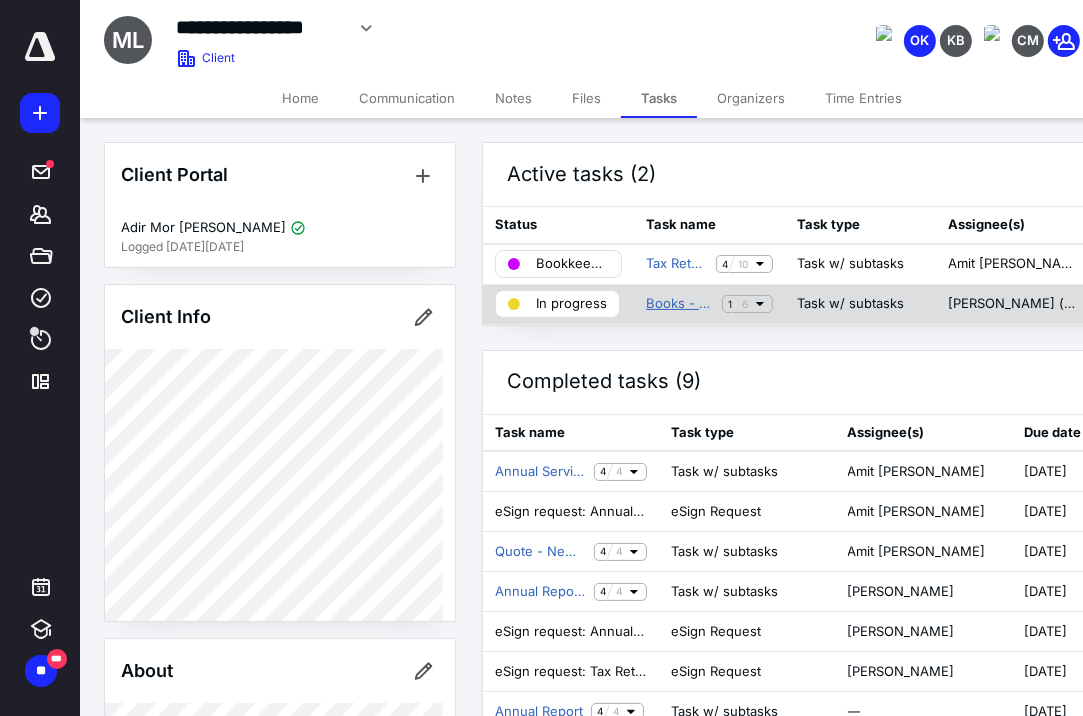 click on "Books - Annual - 2024" at bounding box center (680, 304) 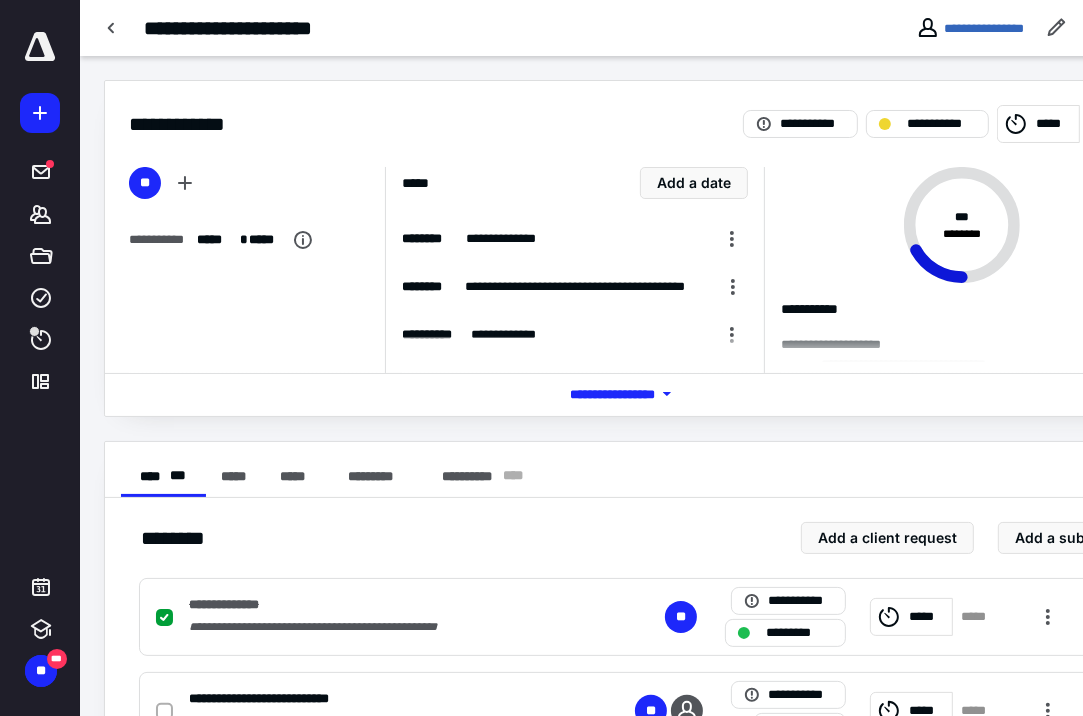 click on "*****" at bounding box center (1054, 124) 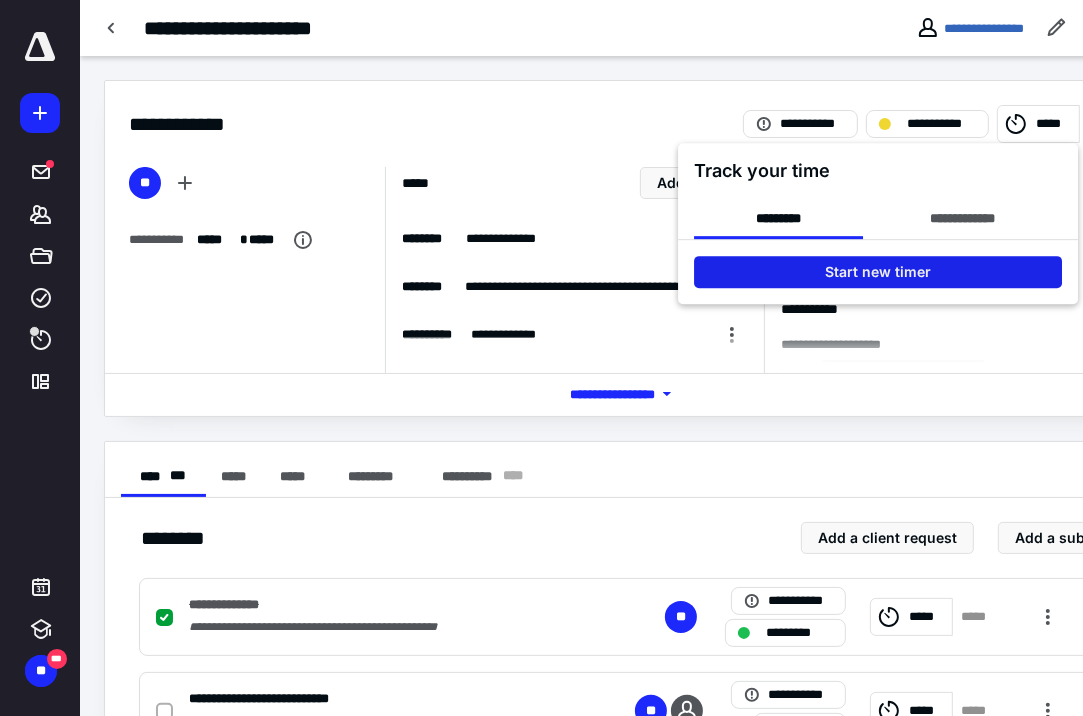 click on "Start new timer" at bounding box center [878, 272] 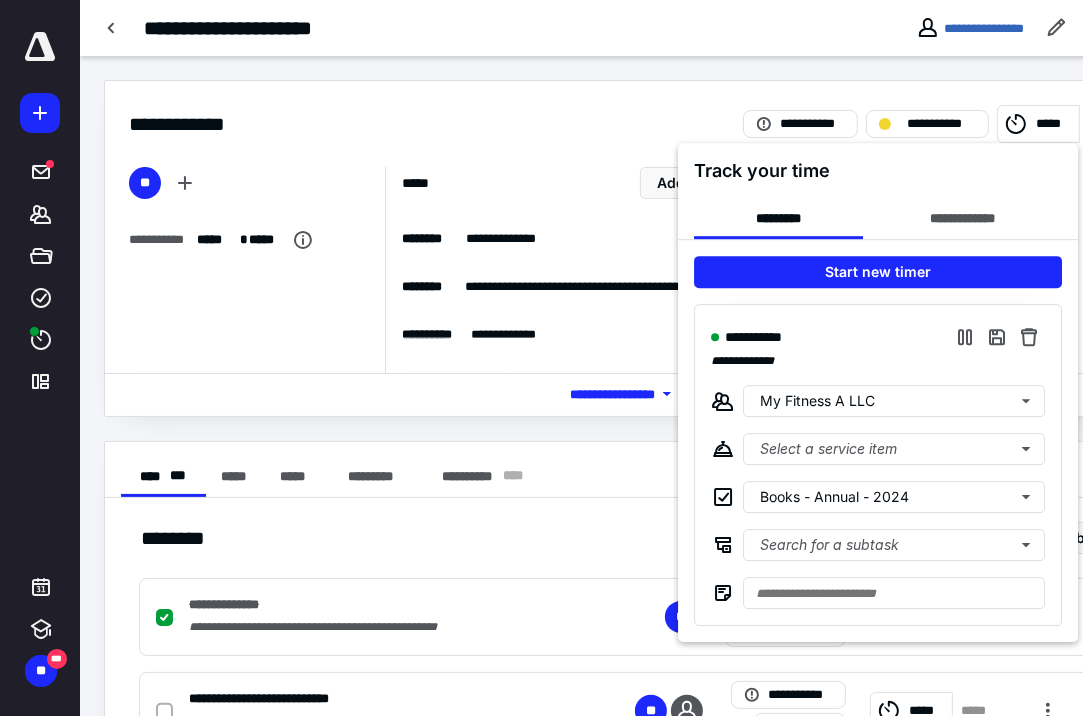 click at bounding box center (541, 358) 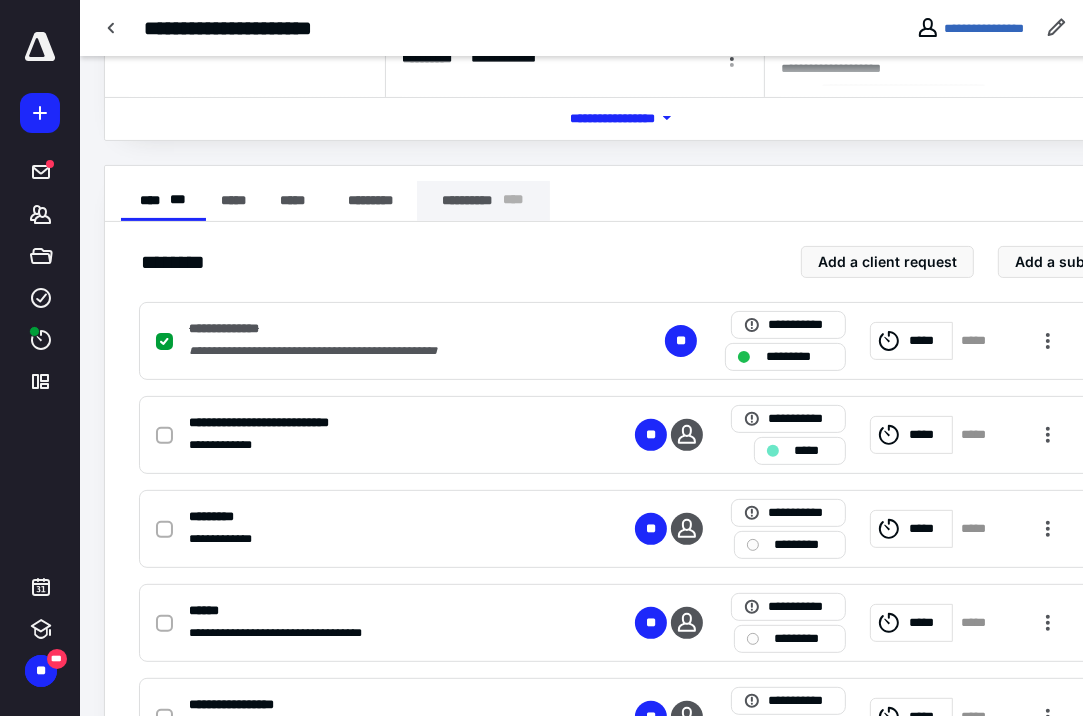 scroll, scrollTop: 320, scrollLeft: 0, axis: vertical 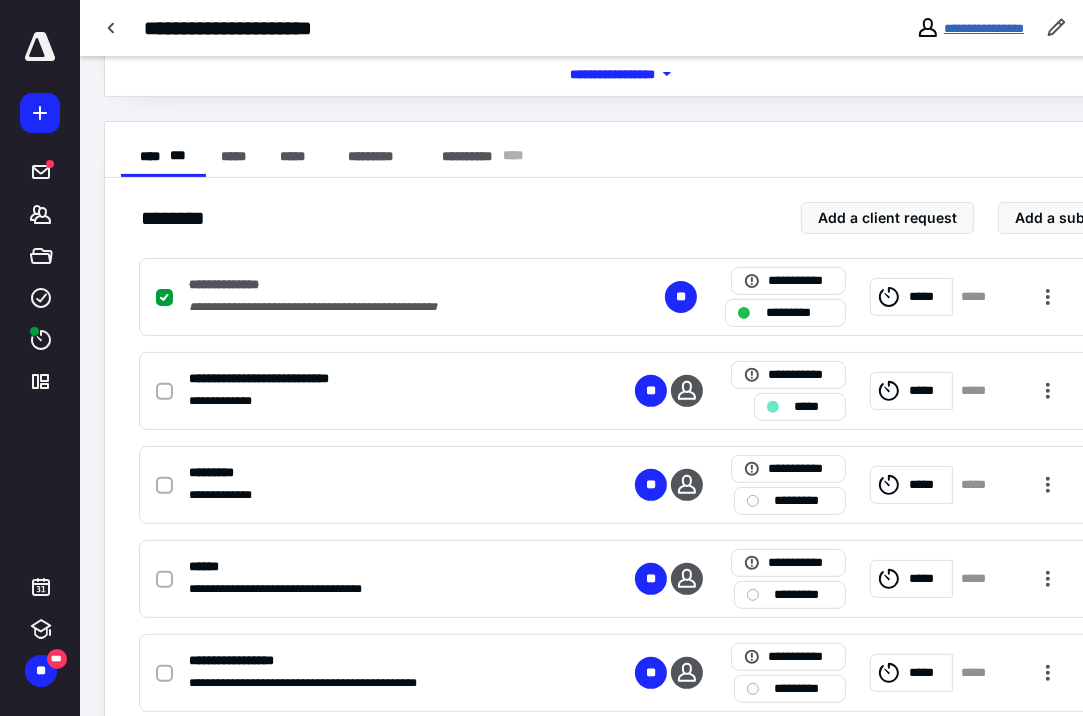 click on "**********" at bounding box center [984, 28] 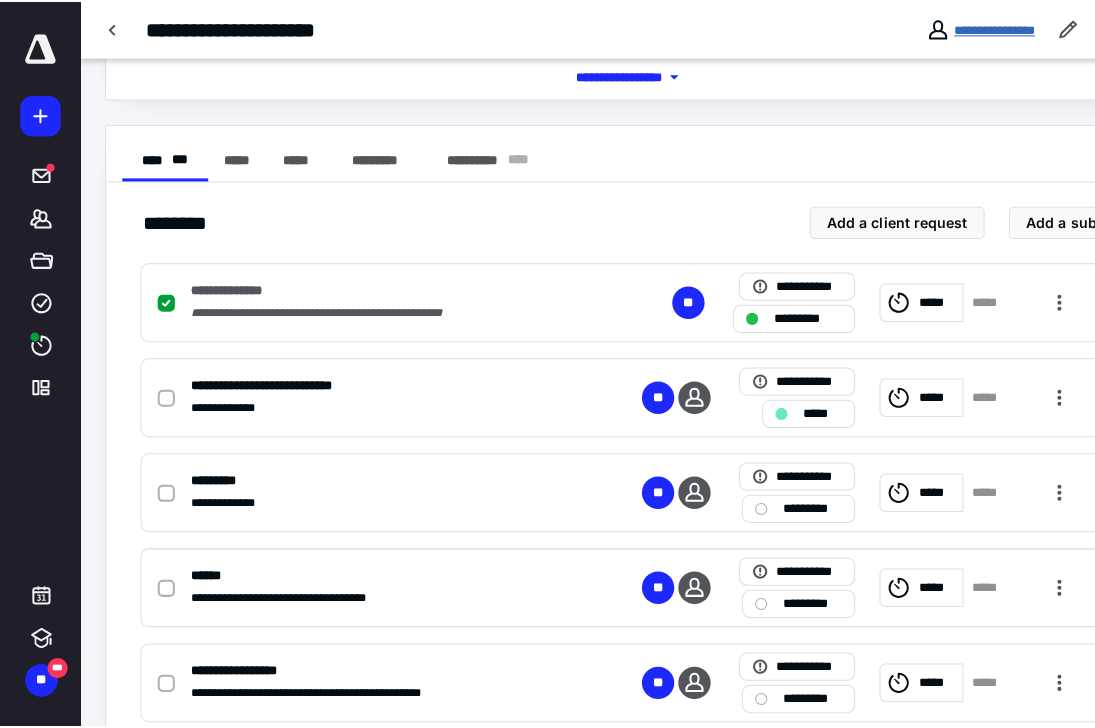 scroll, scrollTop: 0, scrollLeft: 0, axis: both 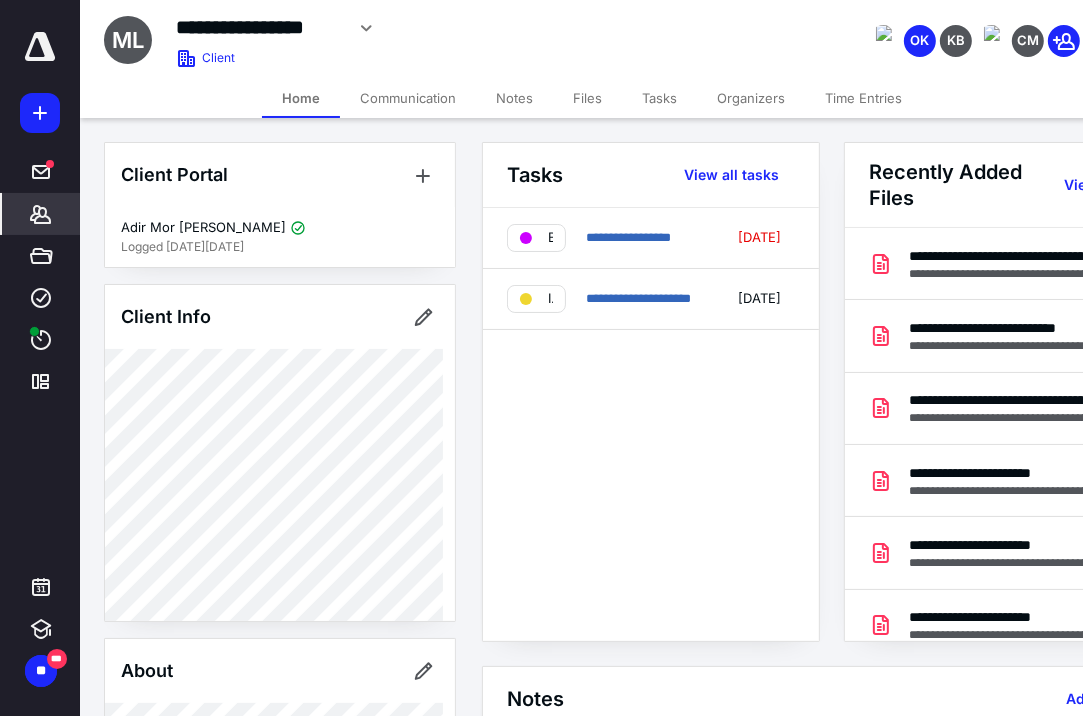 click on "Files" at bounding box center (587, 98) 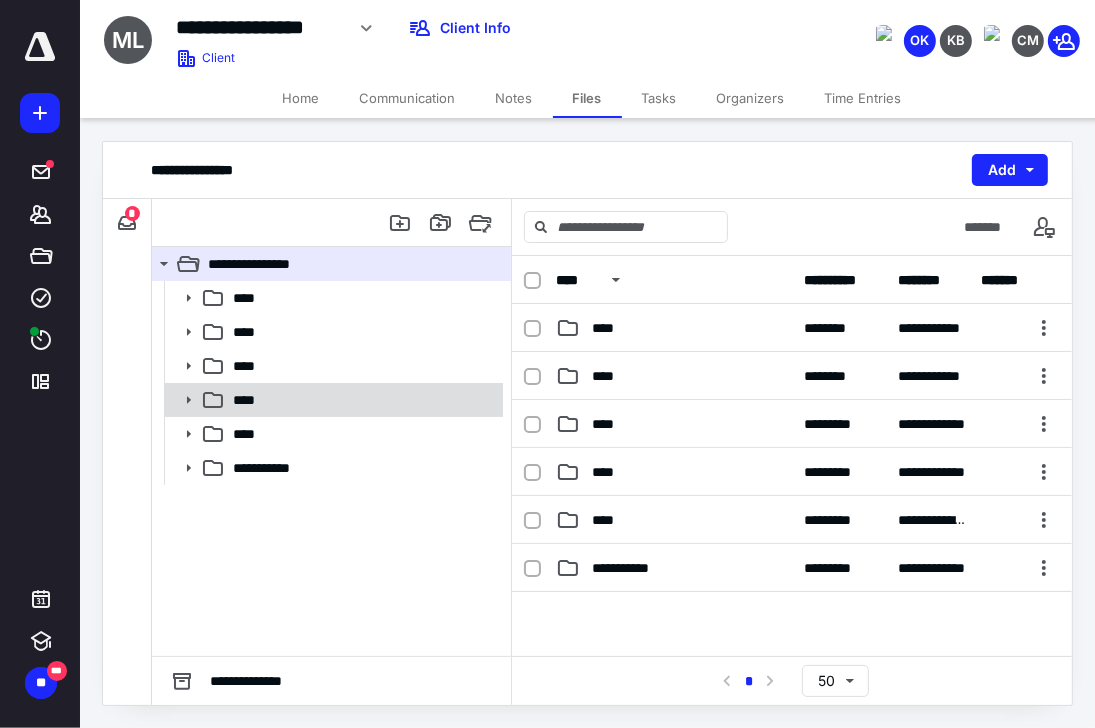 click 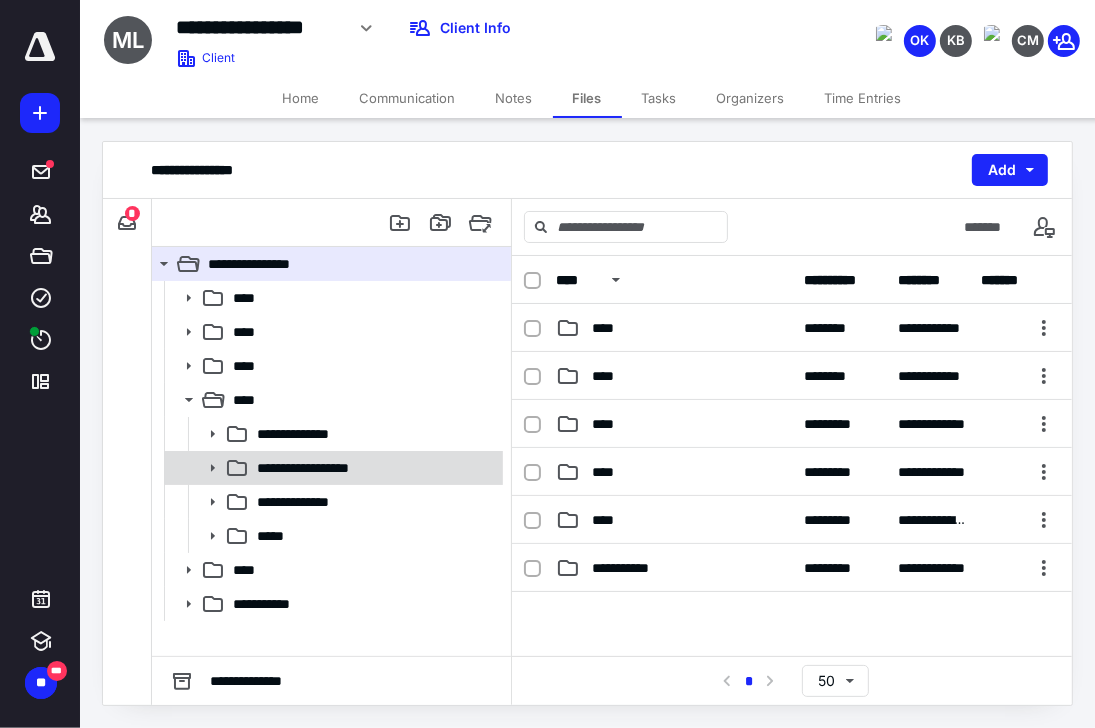 click 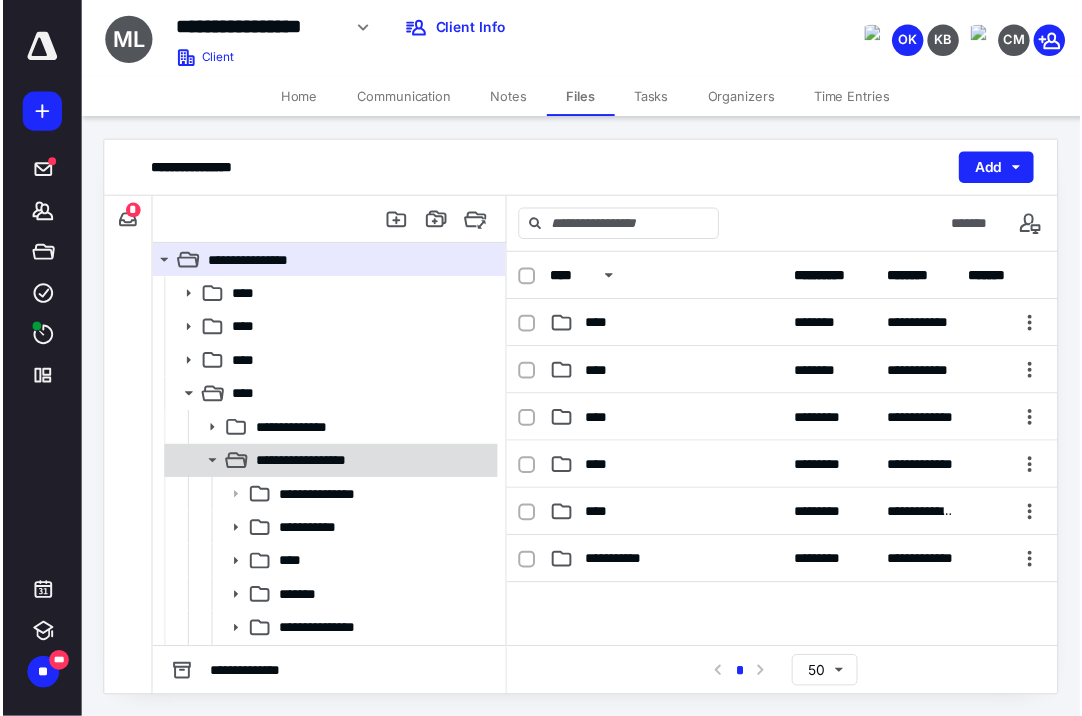 scroll, scrollTop: 160, scrollLeft: 0, axis: vertical 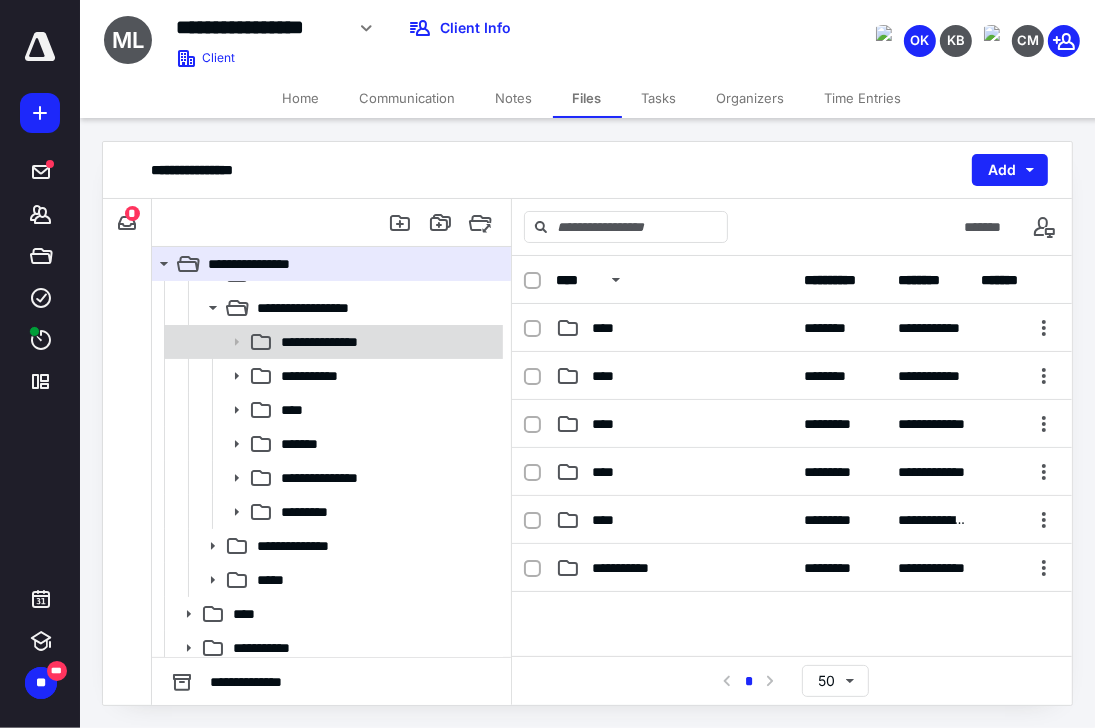 click 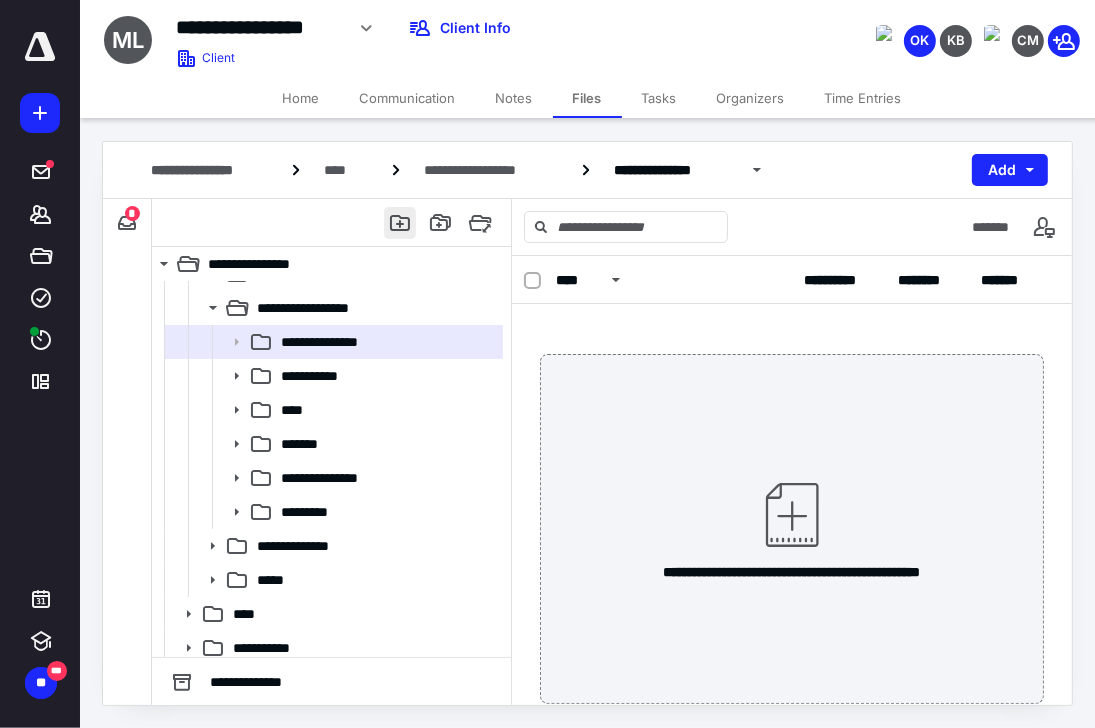click at bounding box center [400, 223] 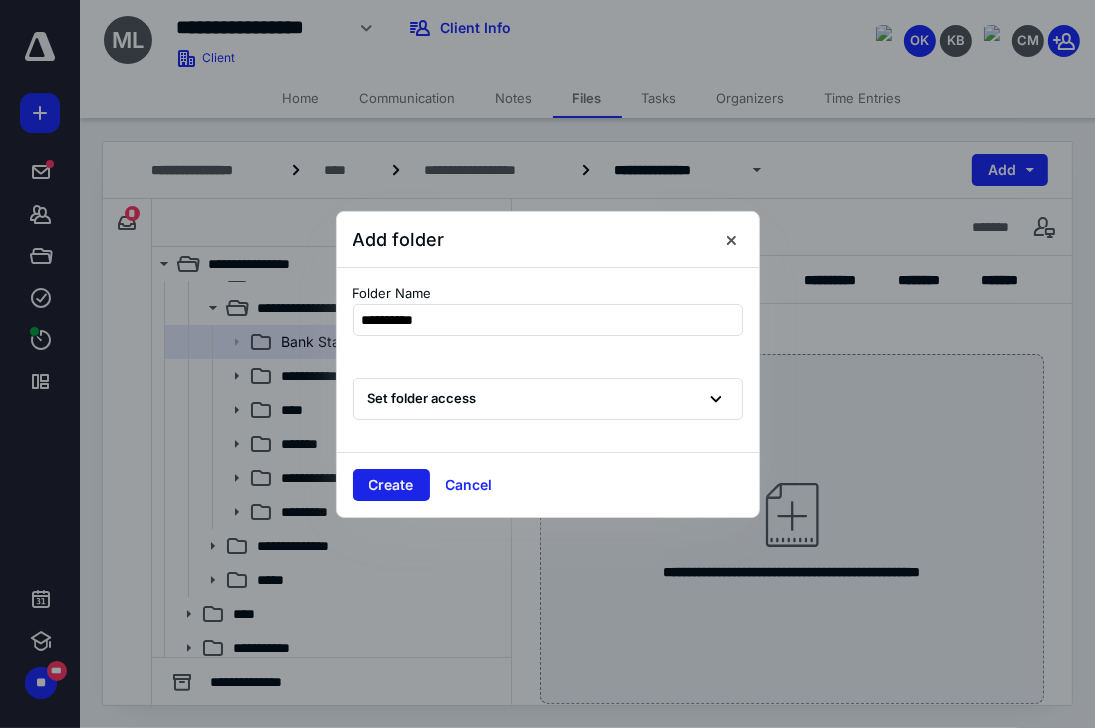 type on "**********" 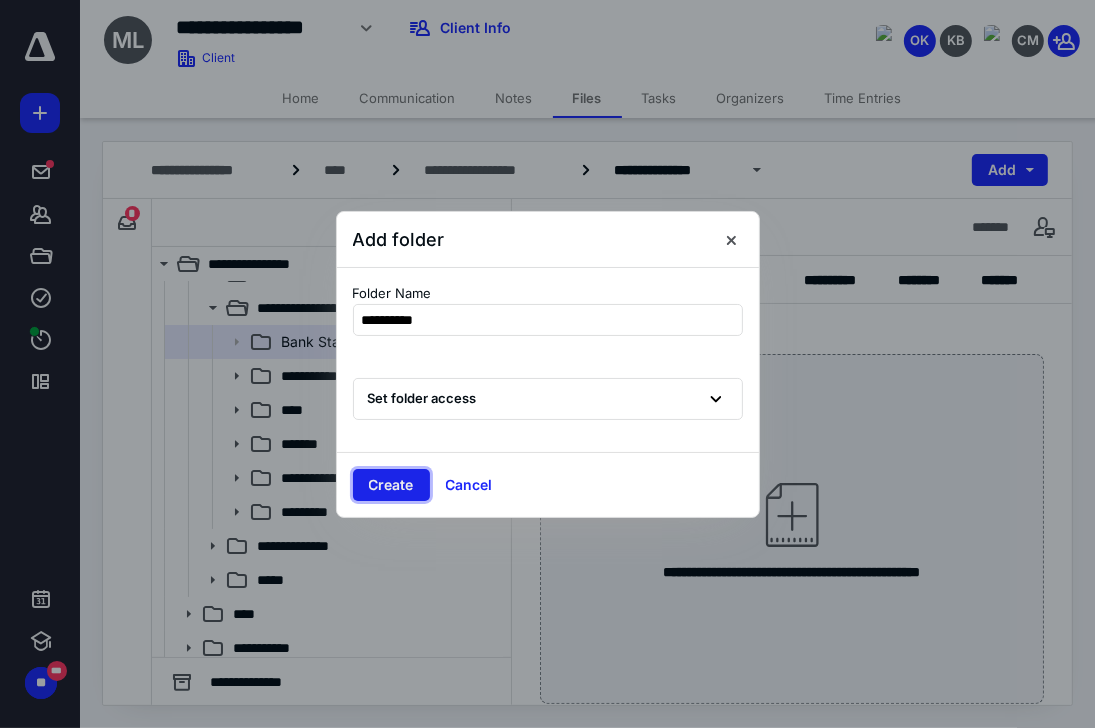 click on "Create" at bounding box center [391, 485] 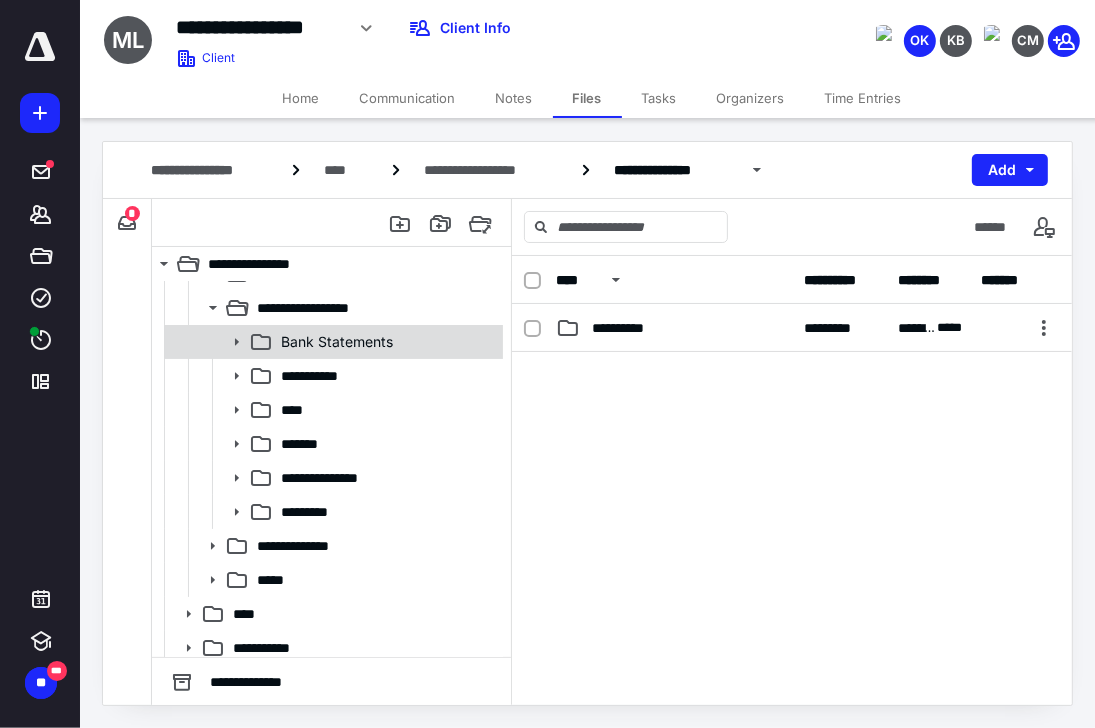 click 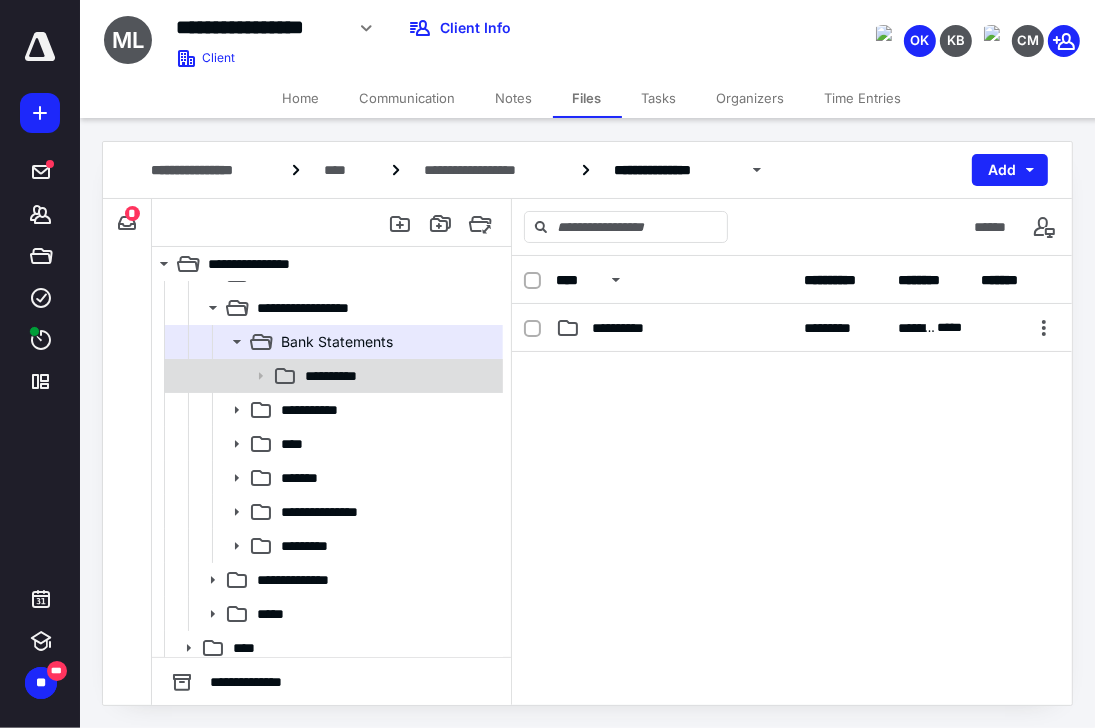 click 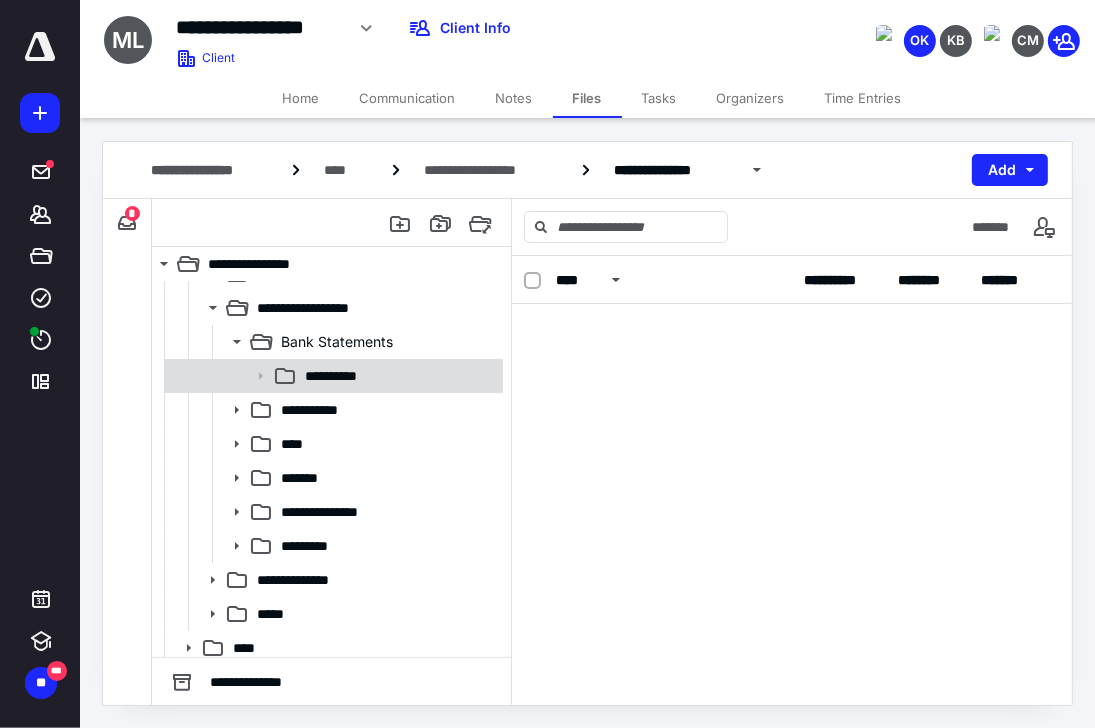 click 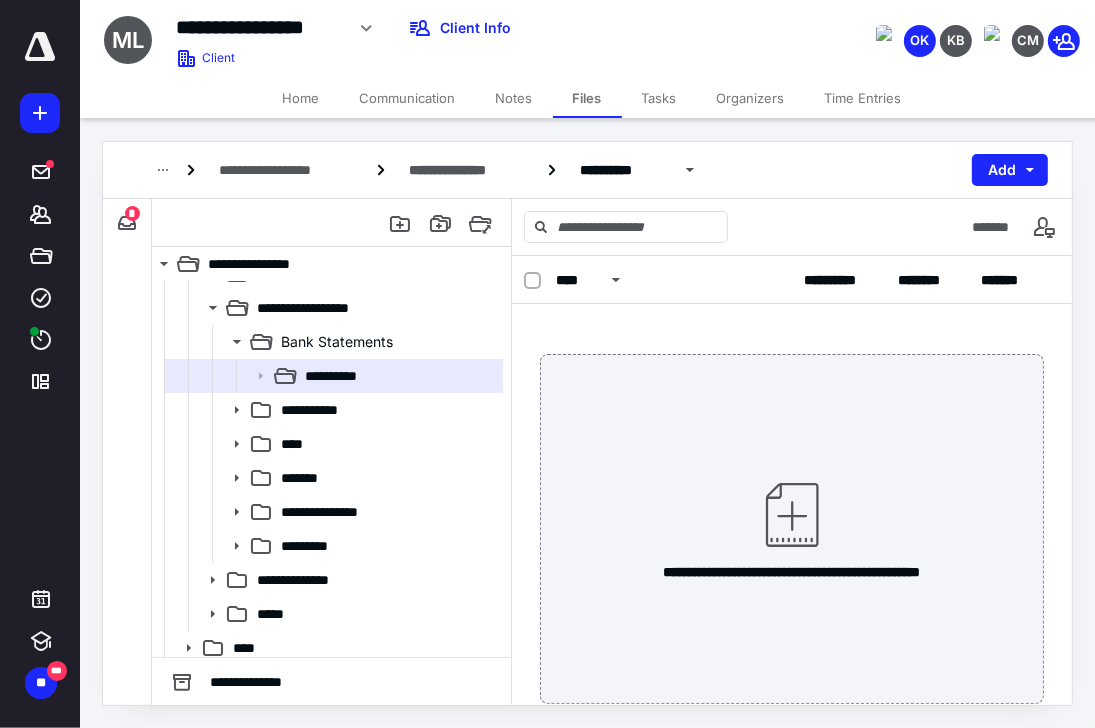 click on "**********" at bounding box center (792, 529) 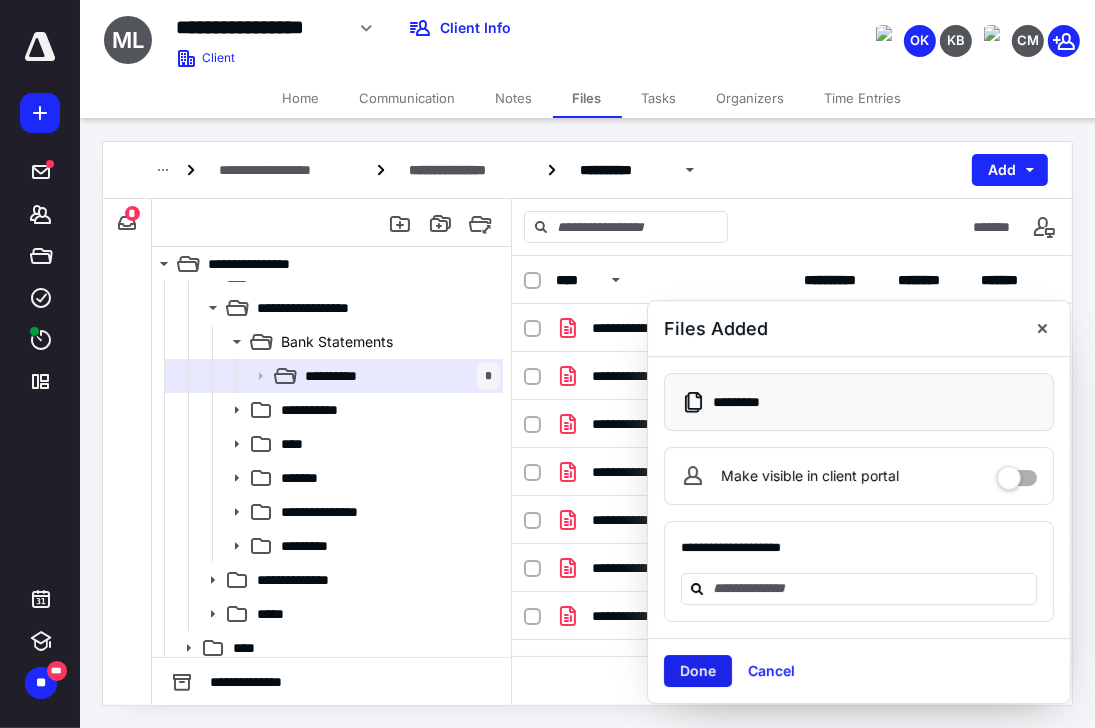click on "Done" at bounding box center [698, 671] 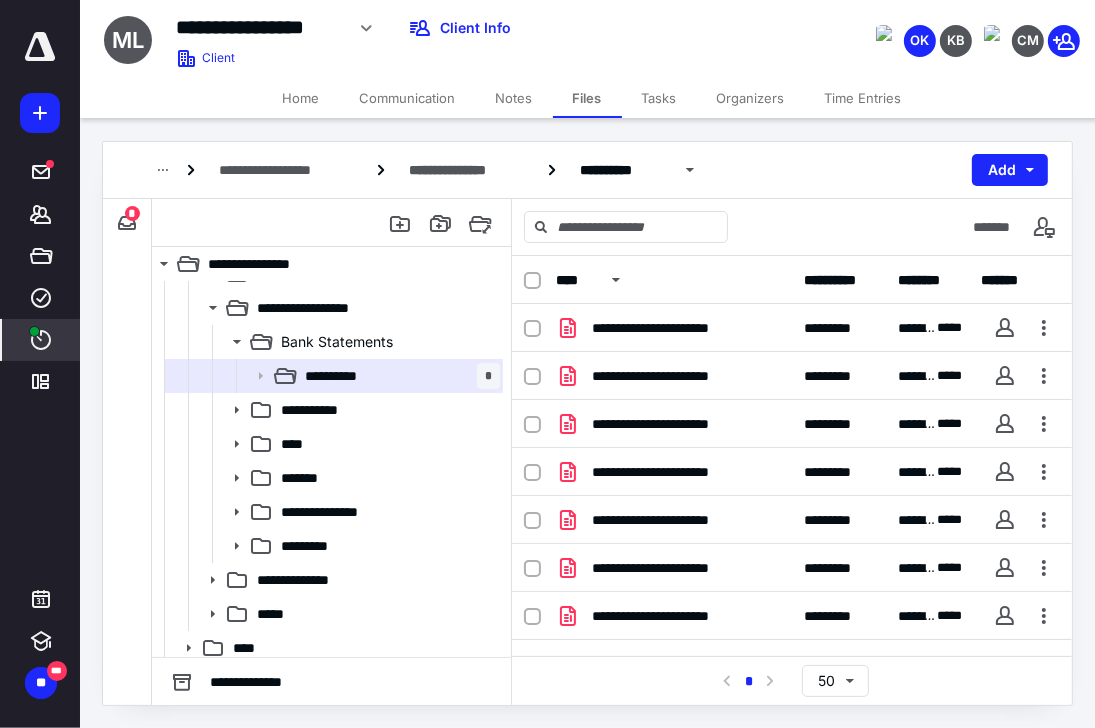 click on "****" at bounding box center [41, 340] 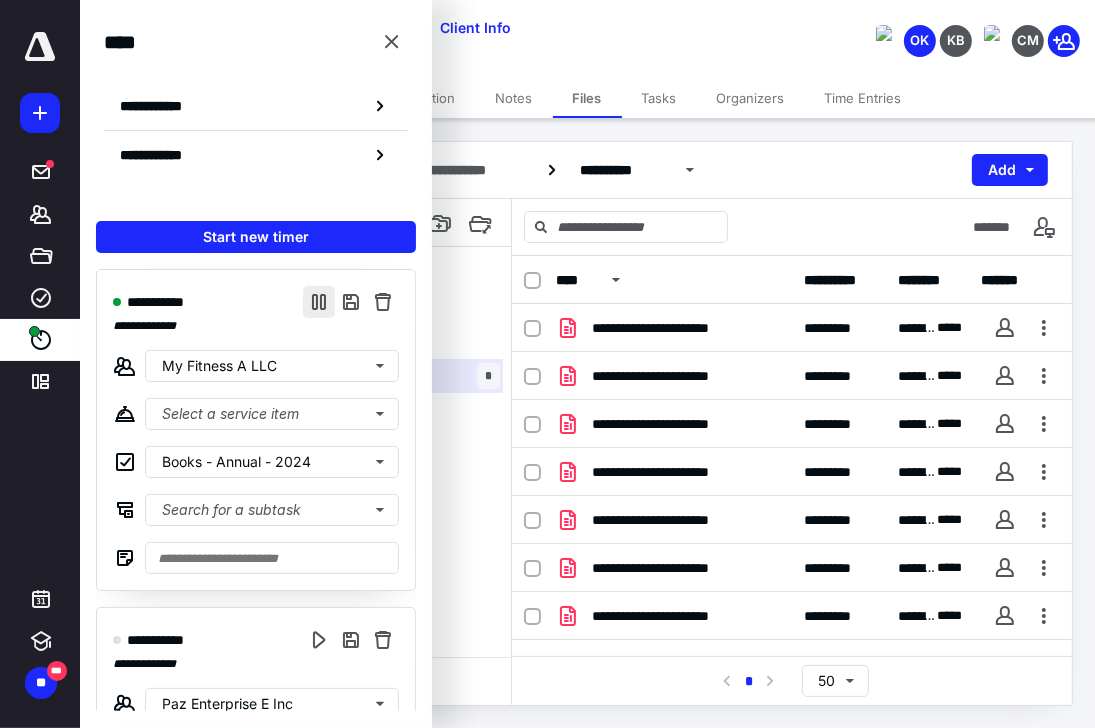 click at bounding box center (319, 302) 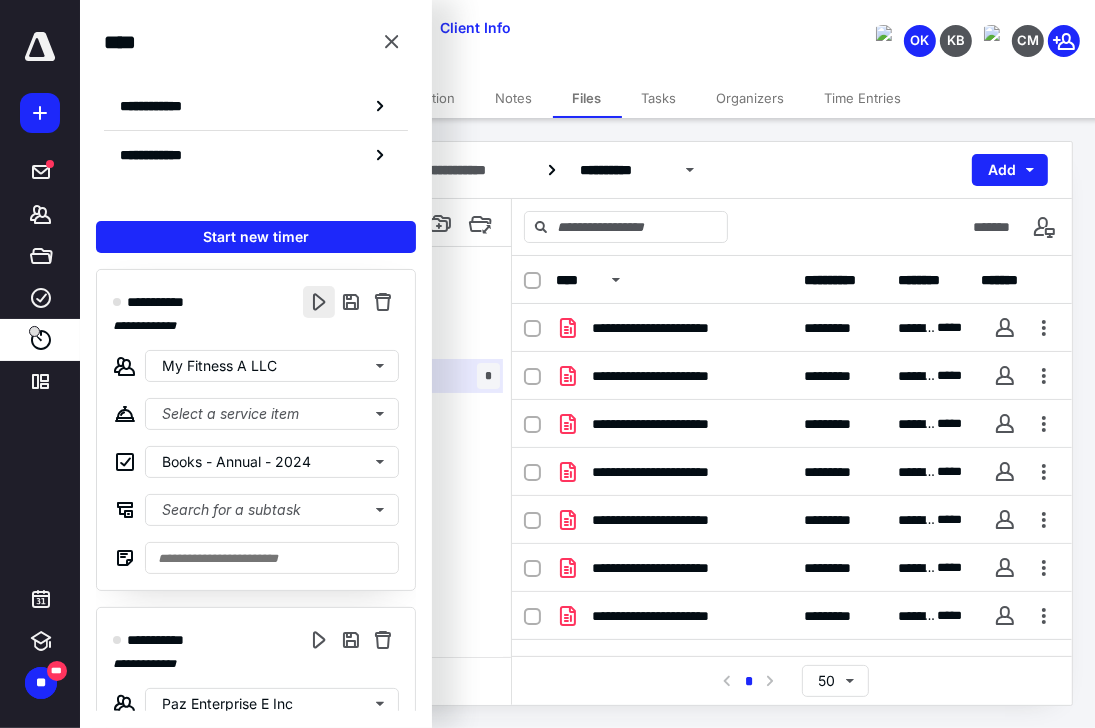 click at bounding box center [319, 302] 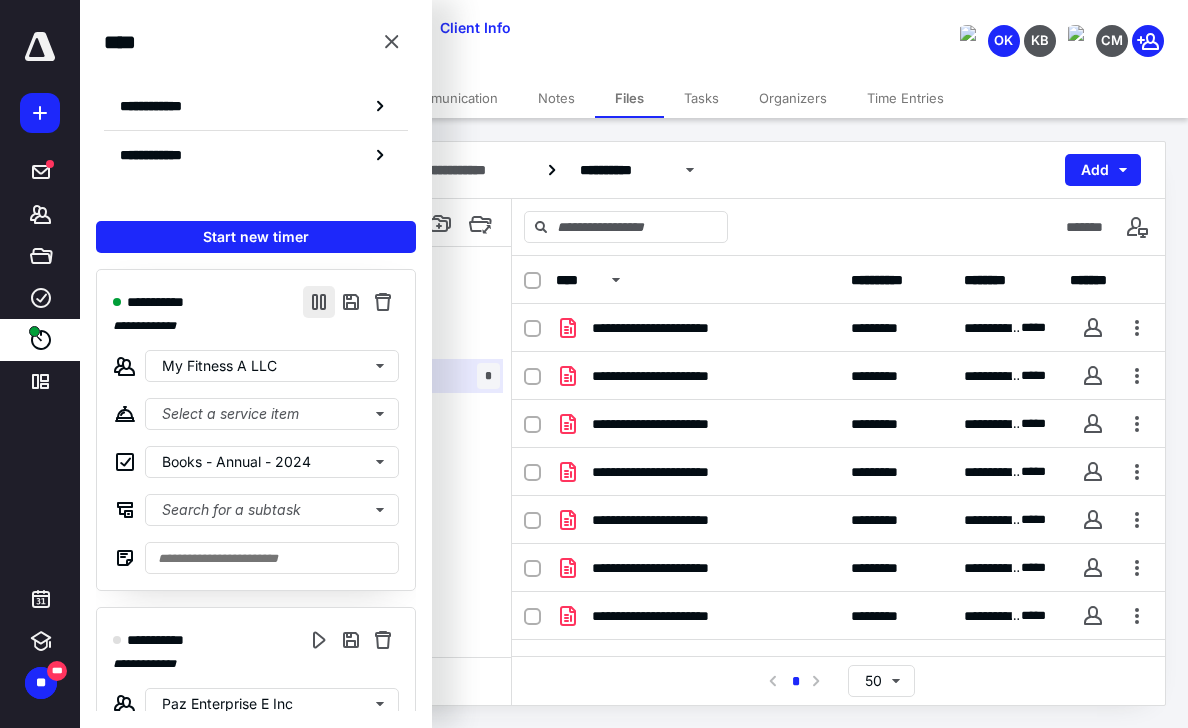 click at bounding box center (319, 302) 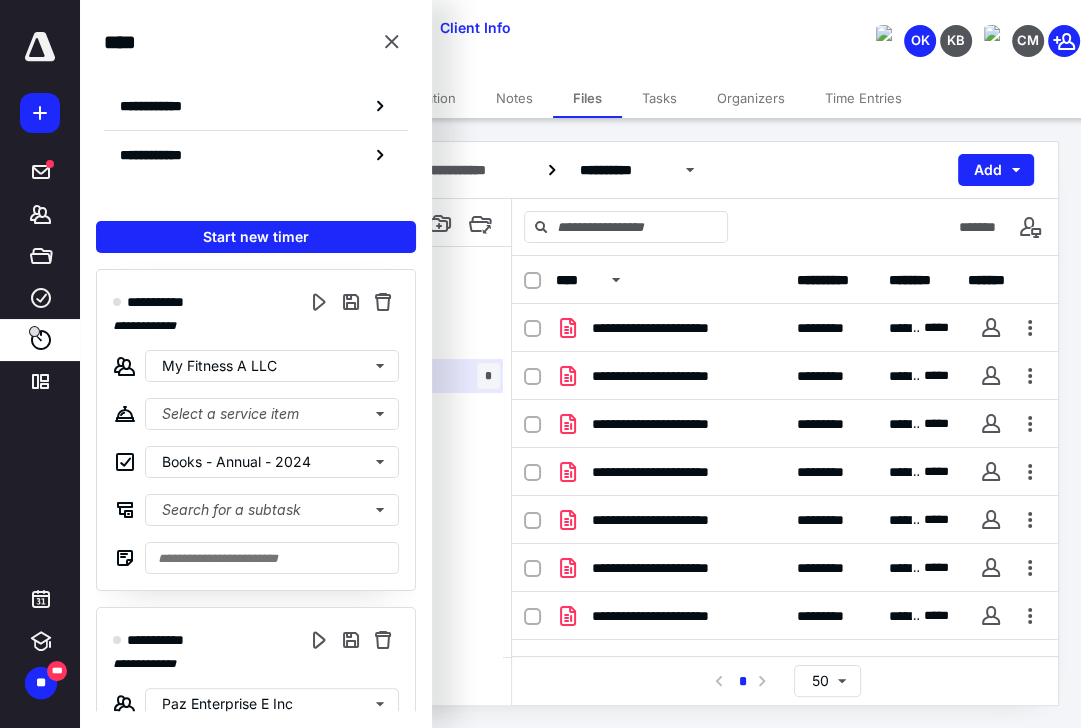 click at bounding box center (40, 47) 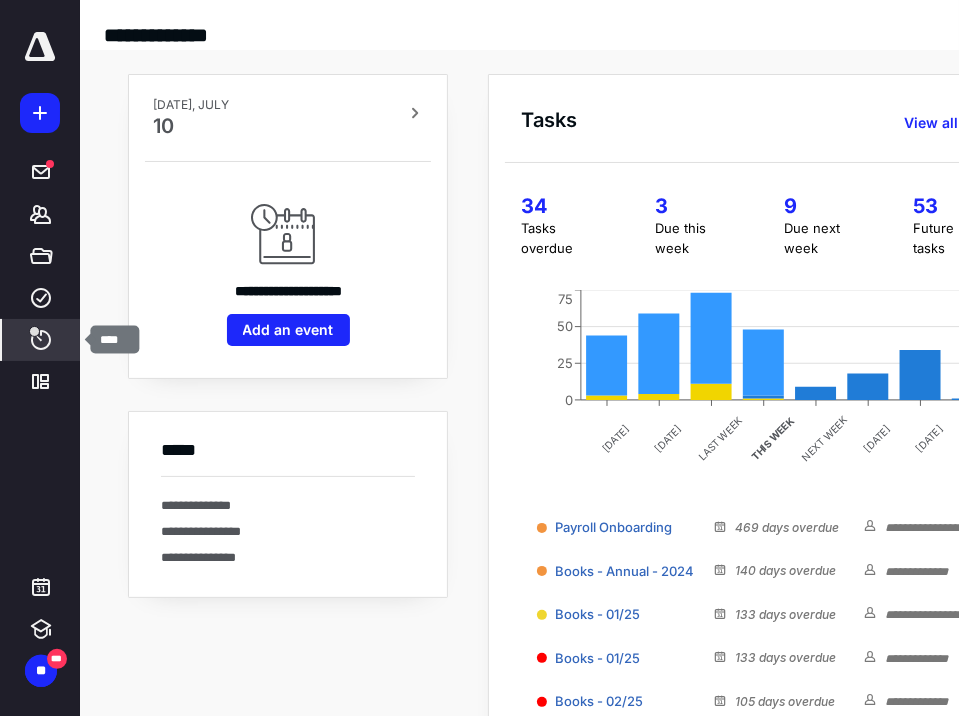 click 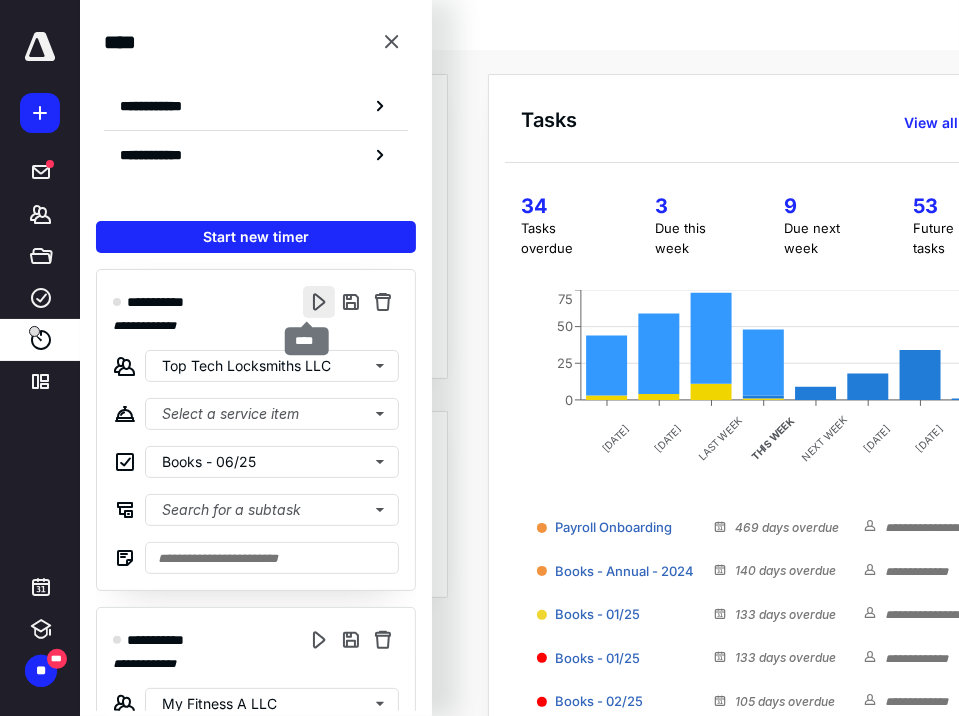 click at bounding box center [319, 302] 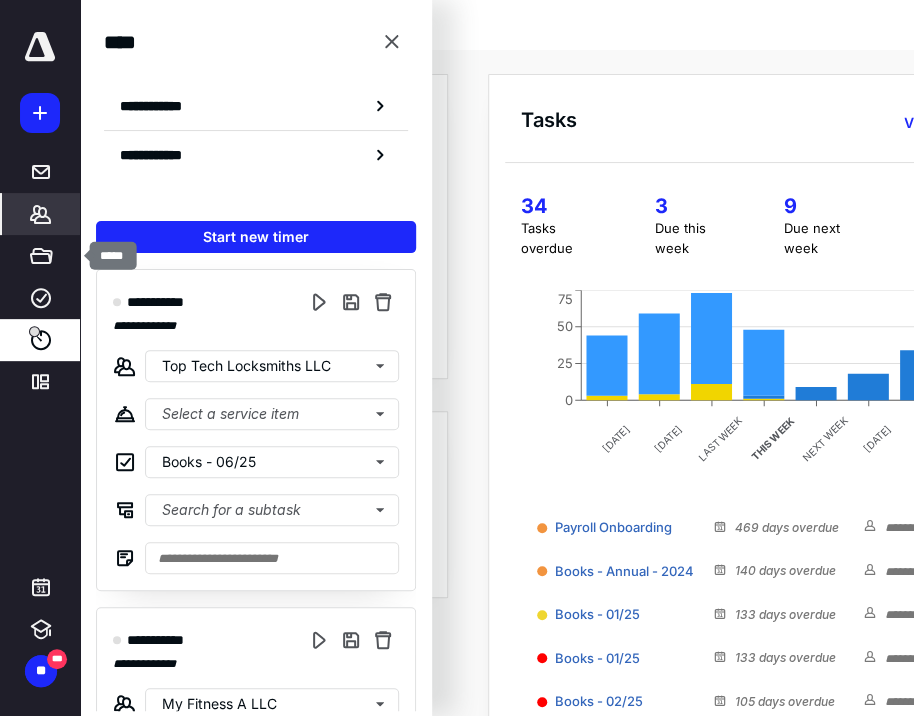 click 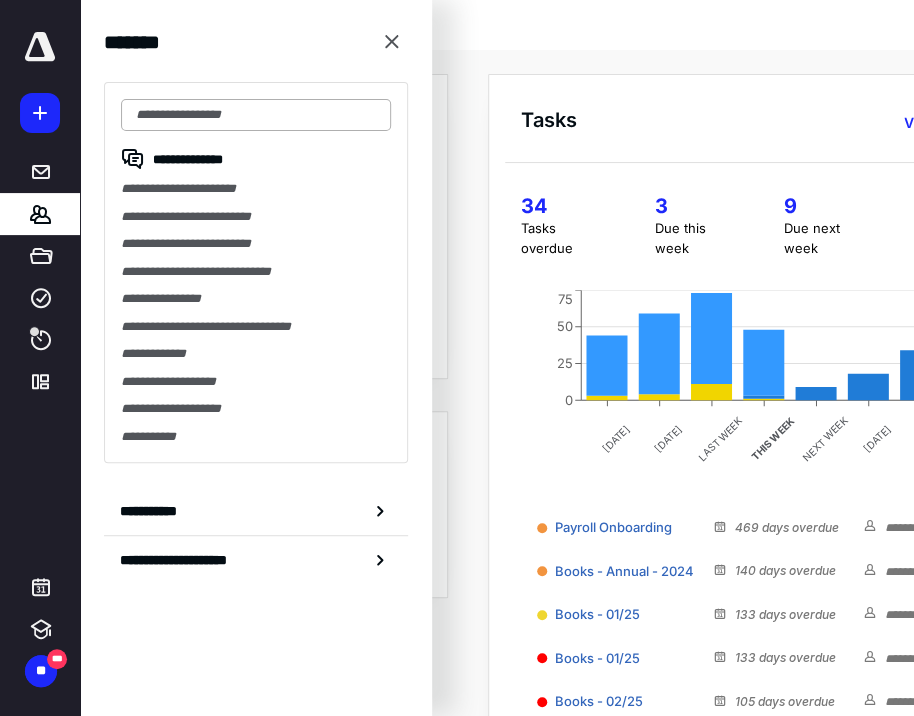 click at bounding box center [256, 115] 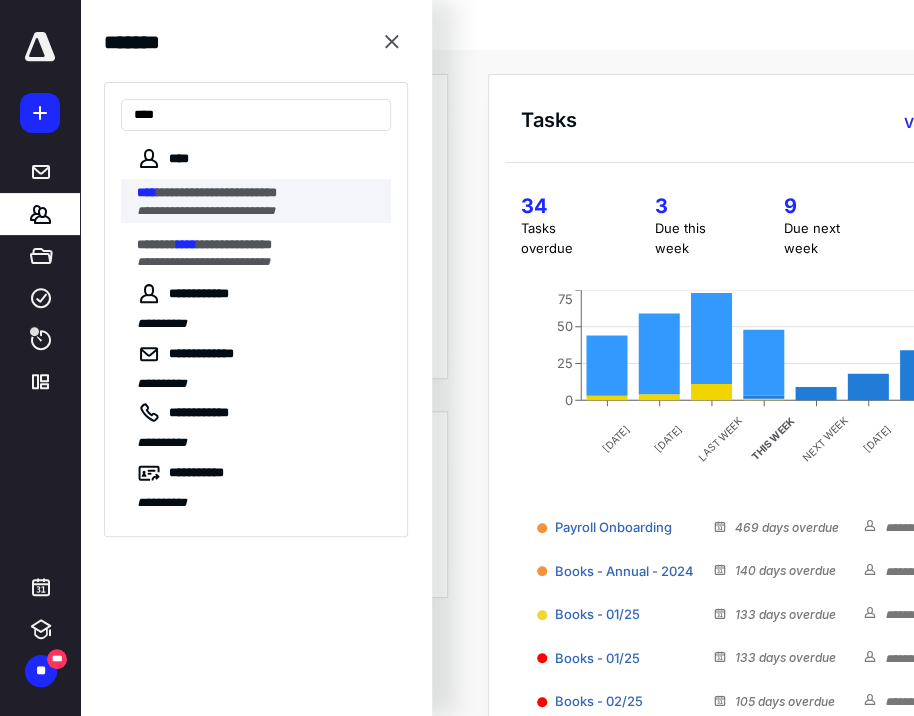 type on "****" 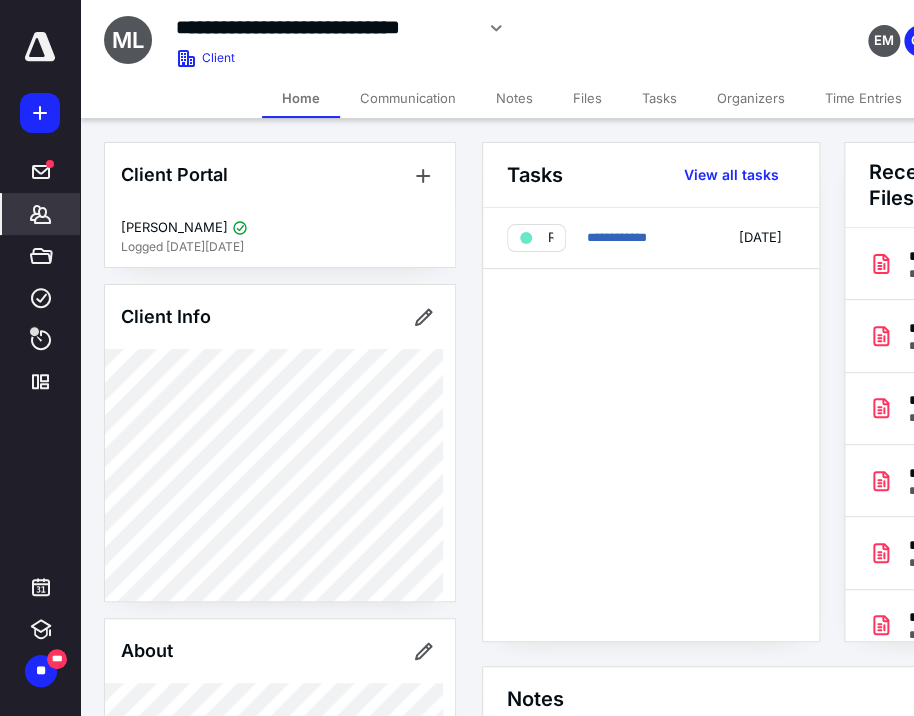 click on "**********" at bounding box center (651, 424) 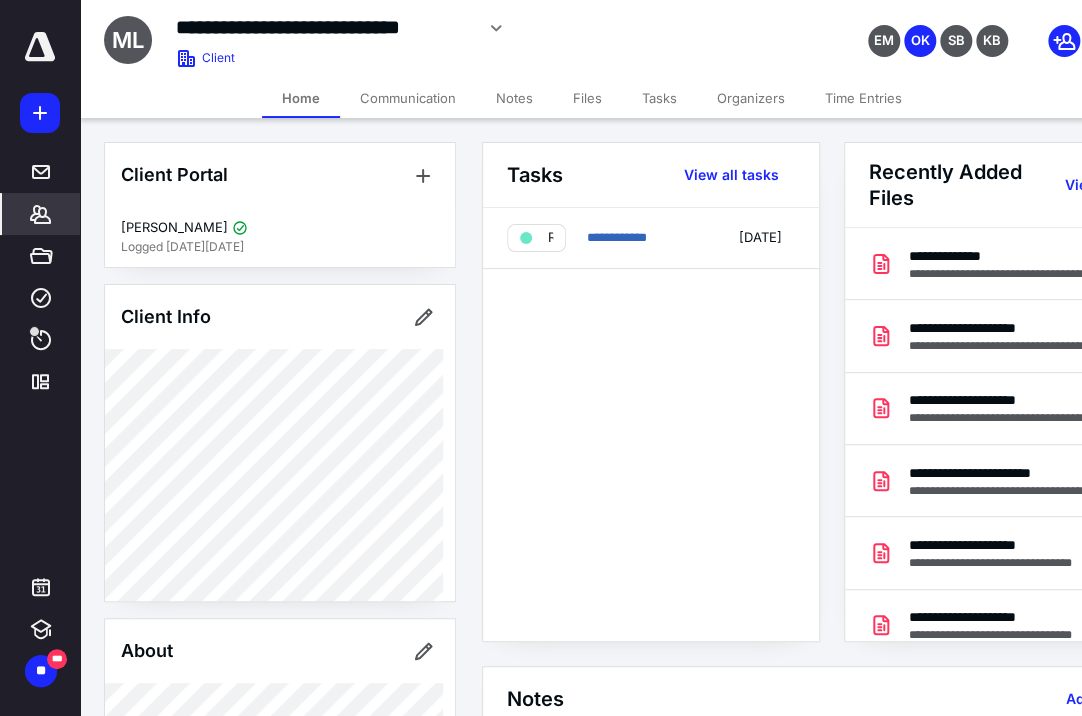 click at bounding box center (40, 47) 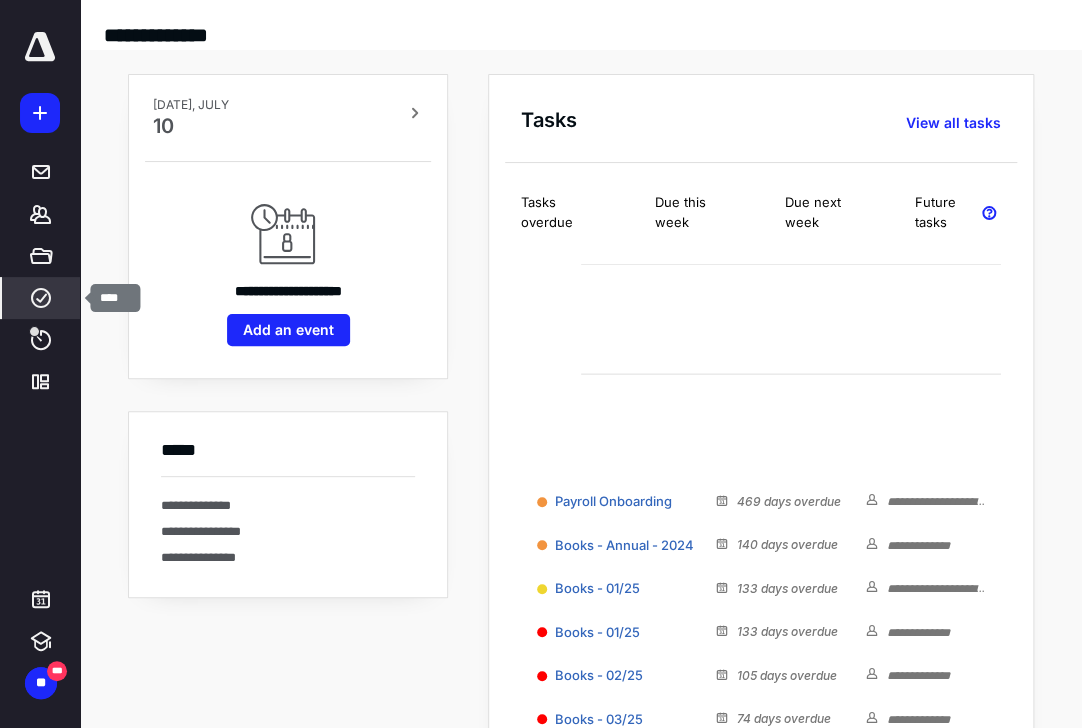 click 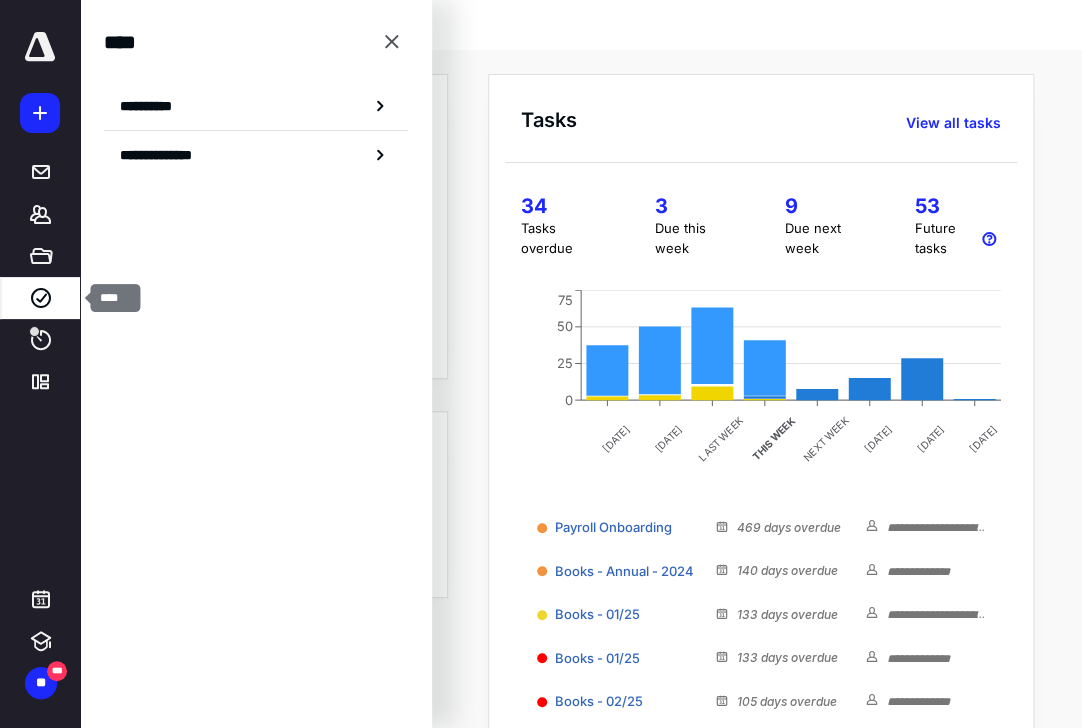 click 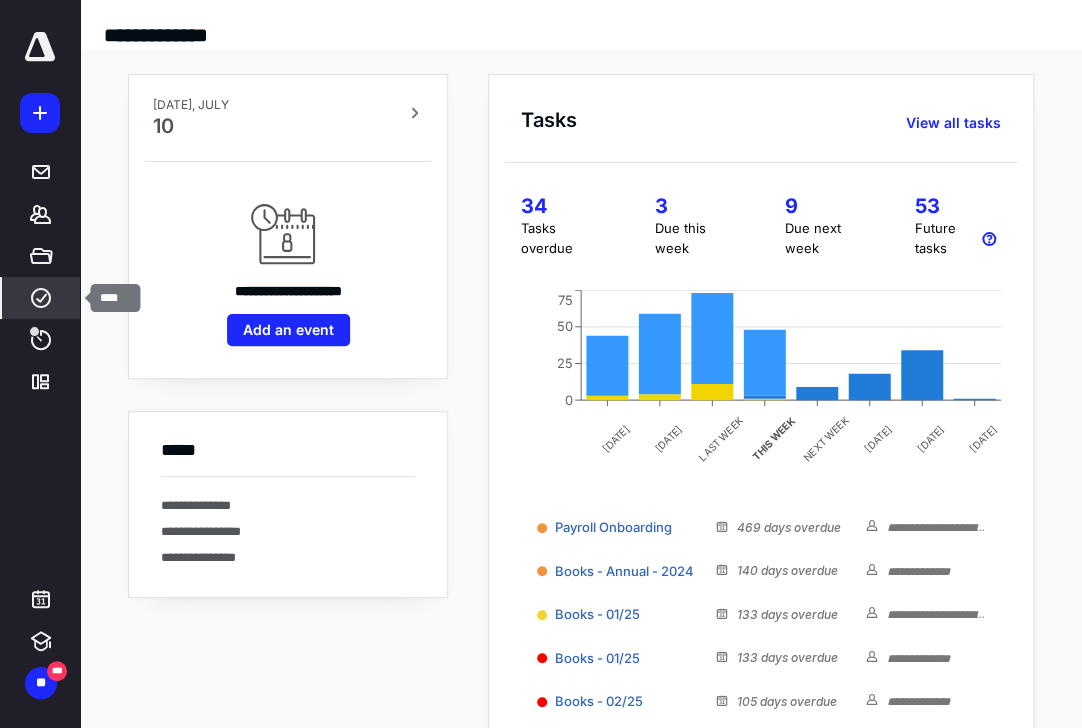 click 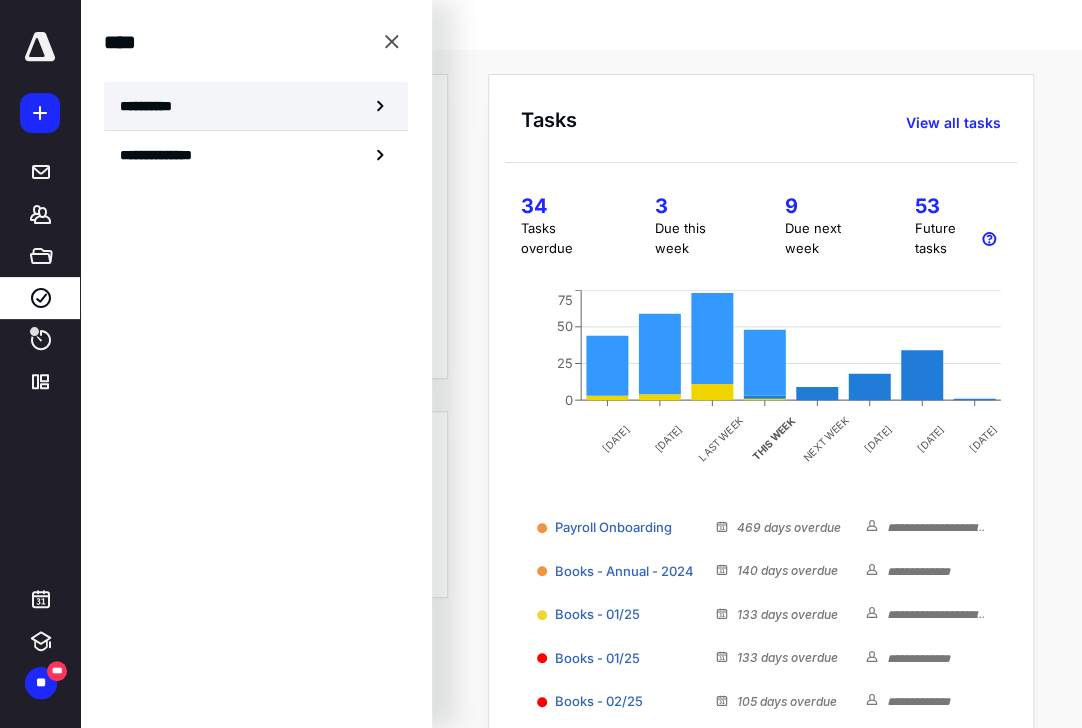 click on "**********" at bounding box center (256, 106) 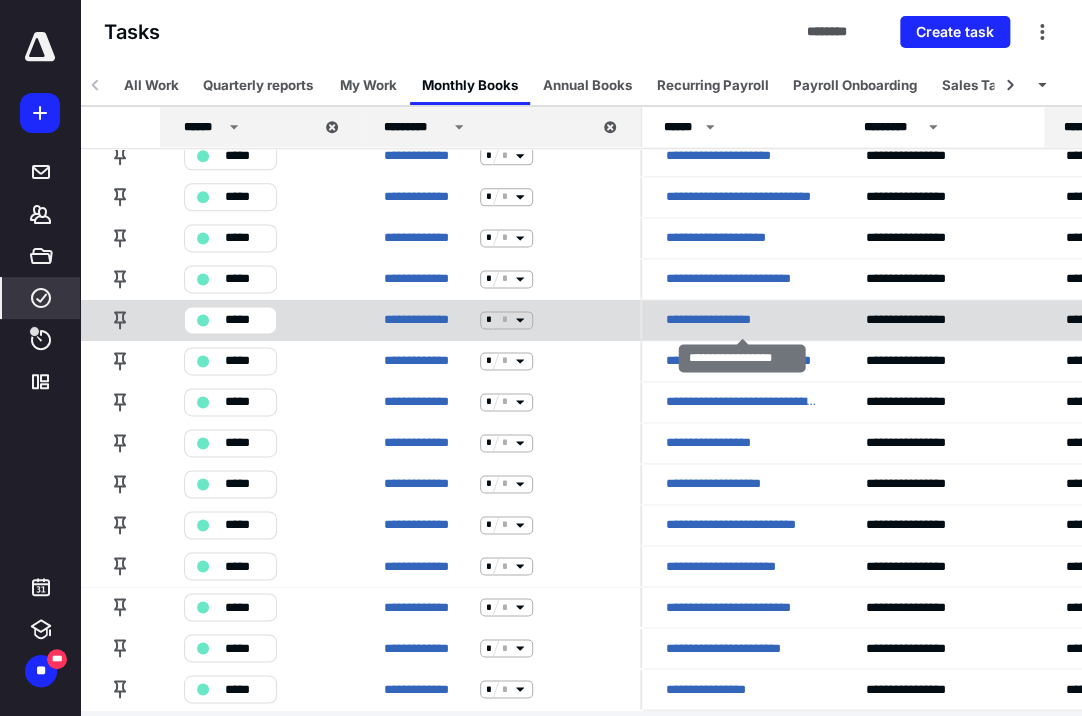 scroll, scrollTop: 803, scrollLeft: 0, axis: vertical 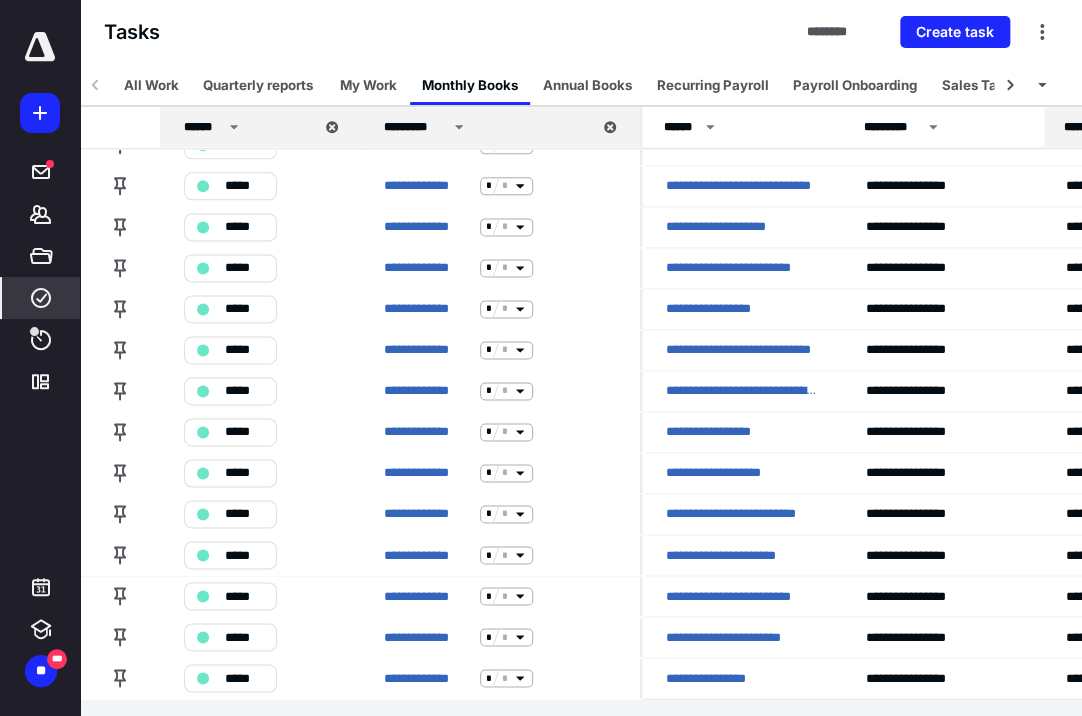 click 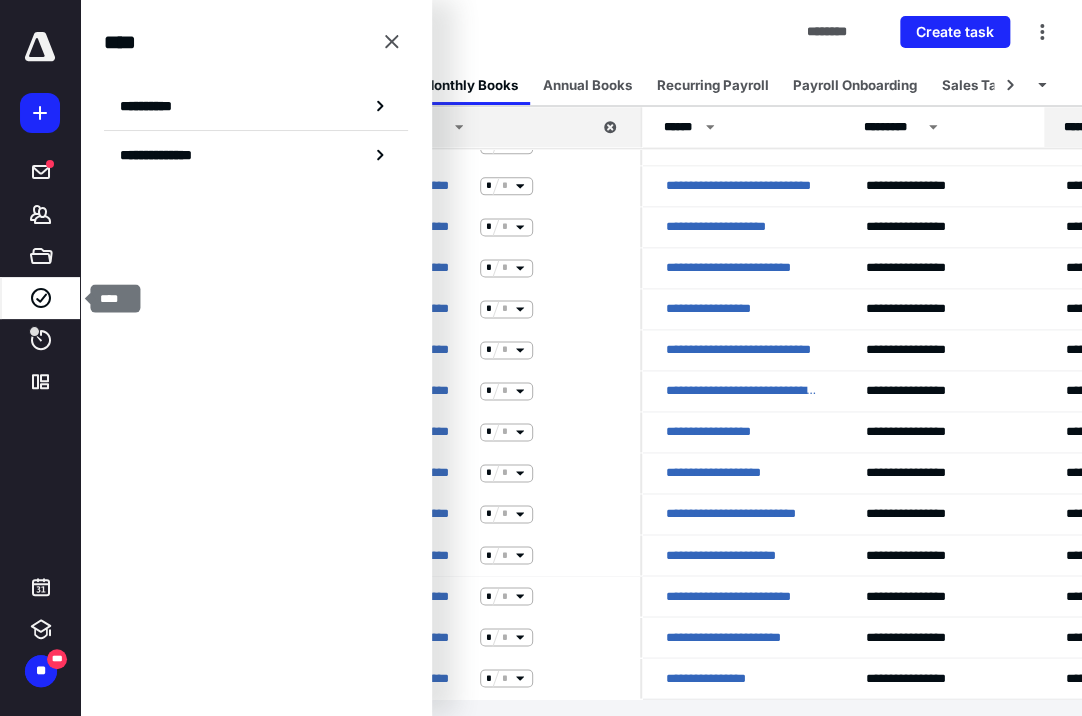 click 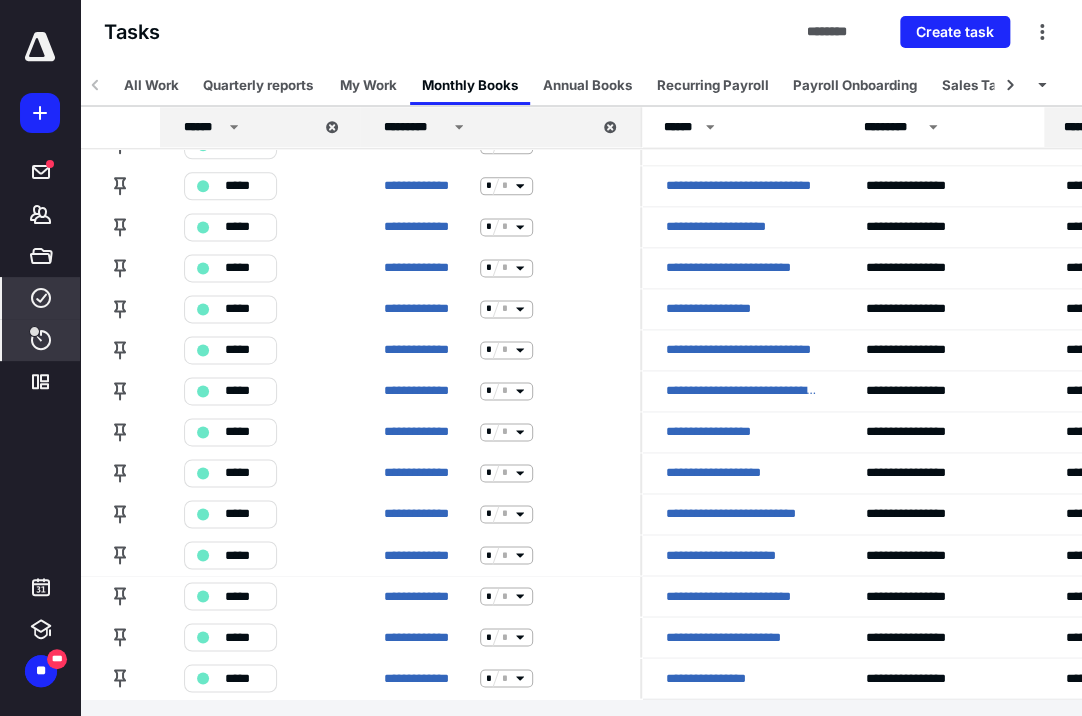 click 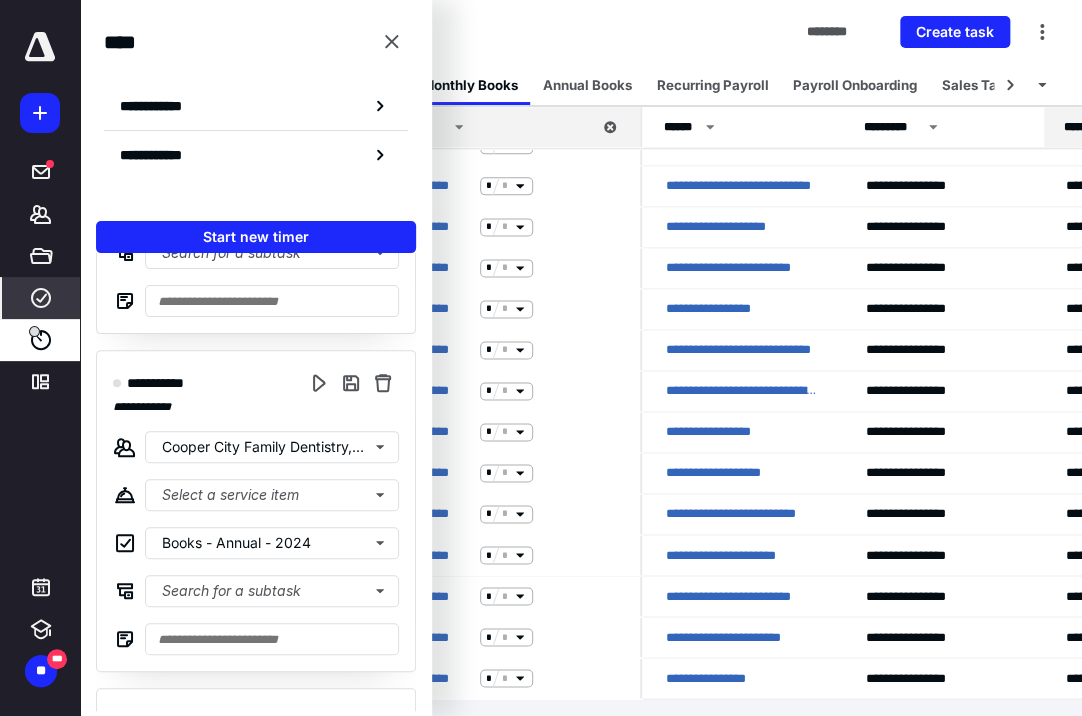 scroll, scrollTop: 1280, scrollLeft: 0, axis: vertical 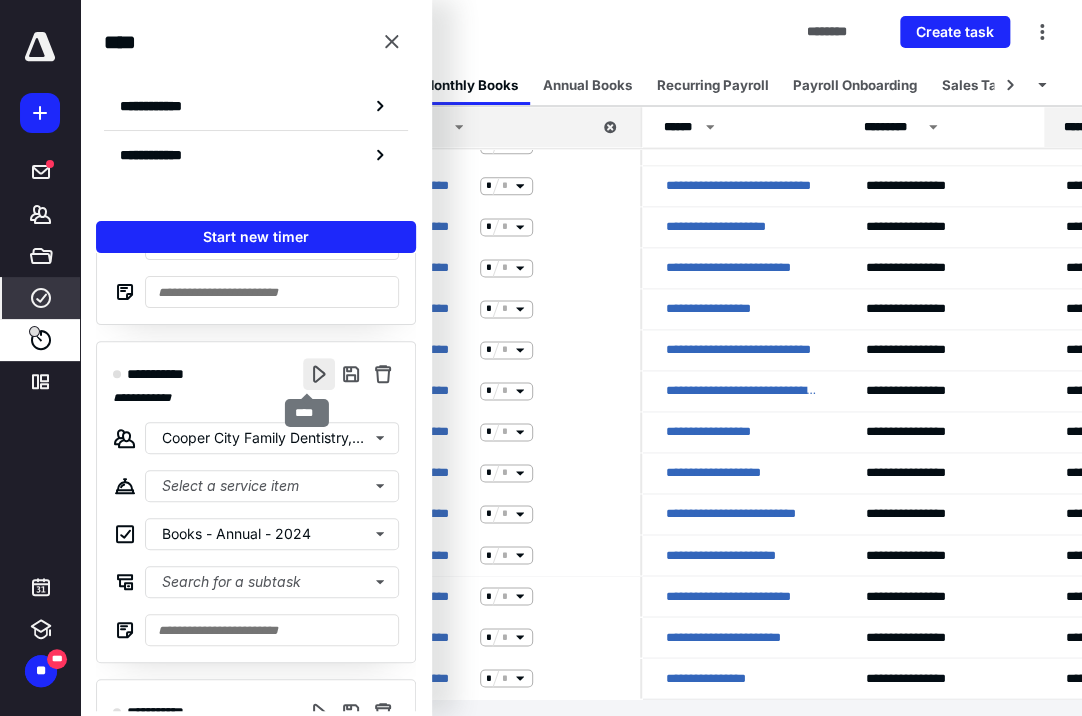 click at bounding box center (319, 374) 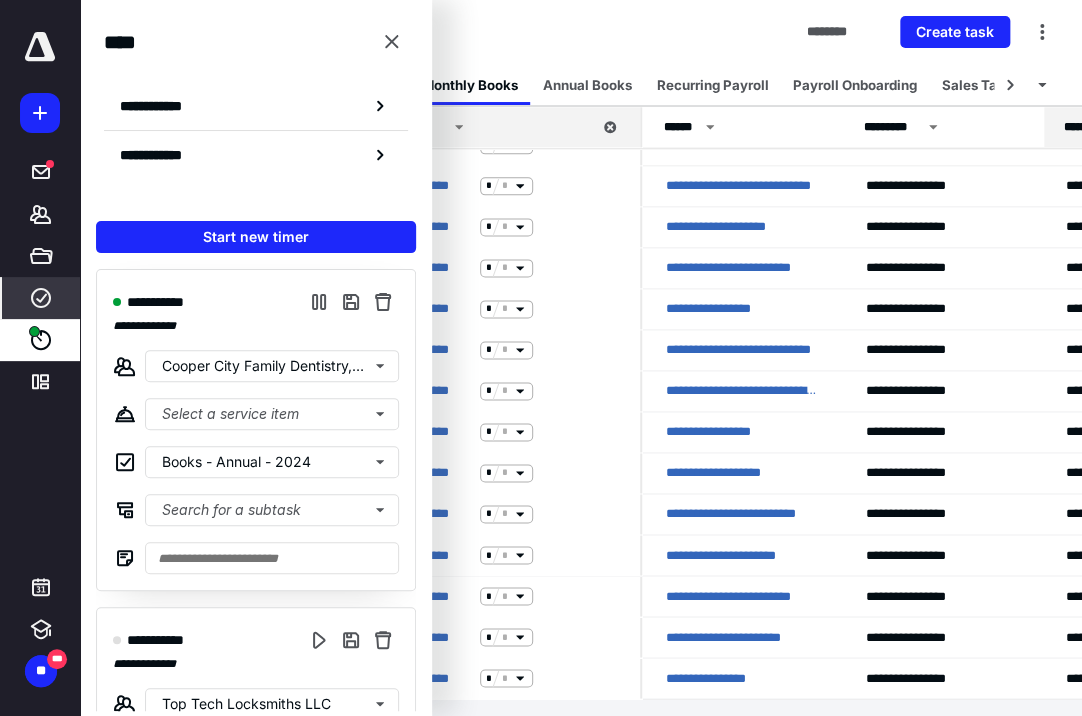 click on "Tasks ******** Create task" at bounding box center [581, 32] 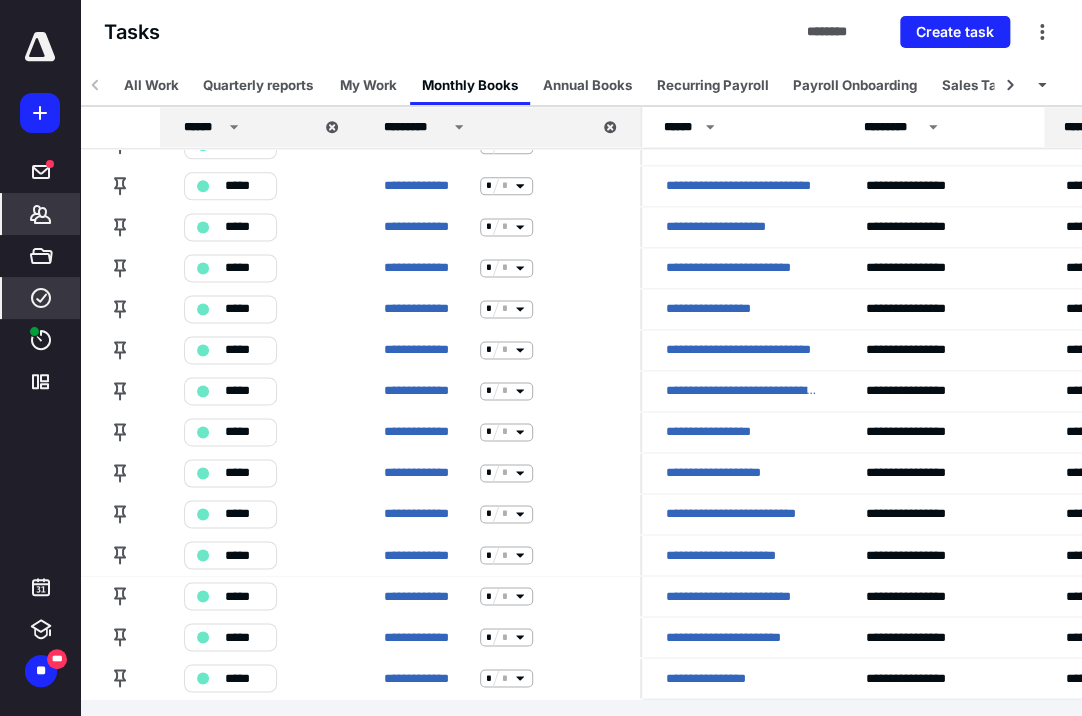 click 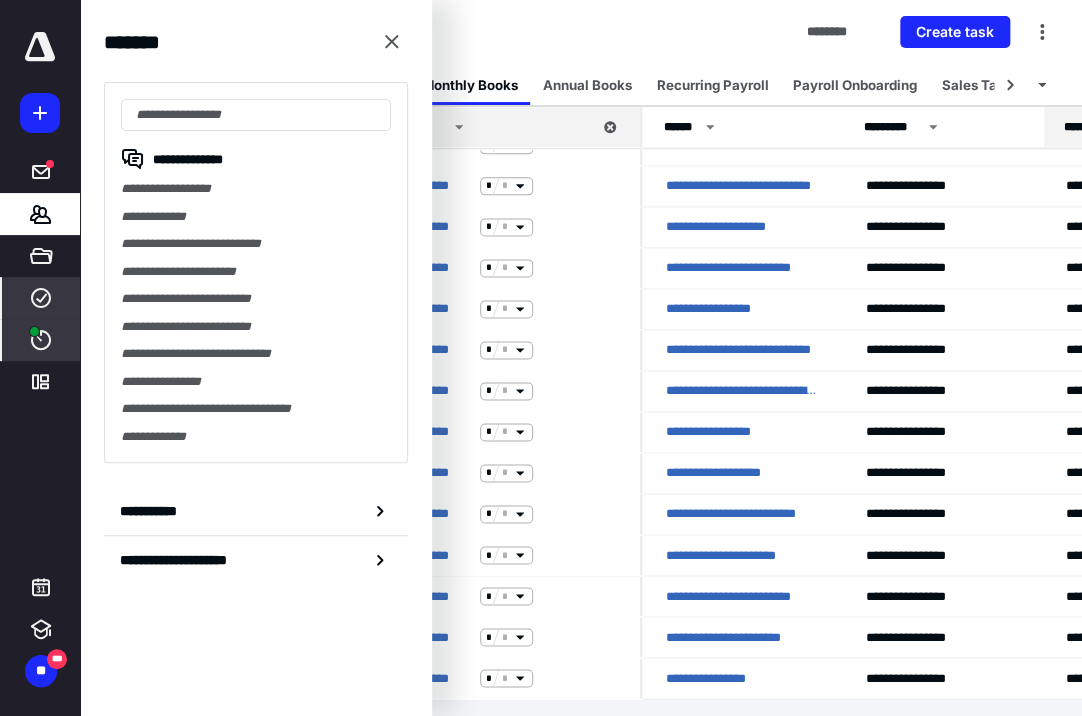click 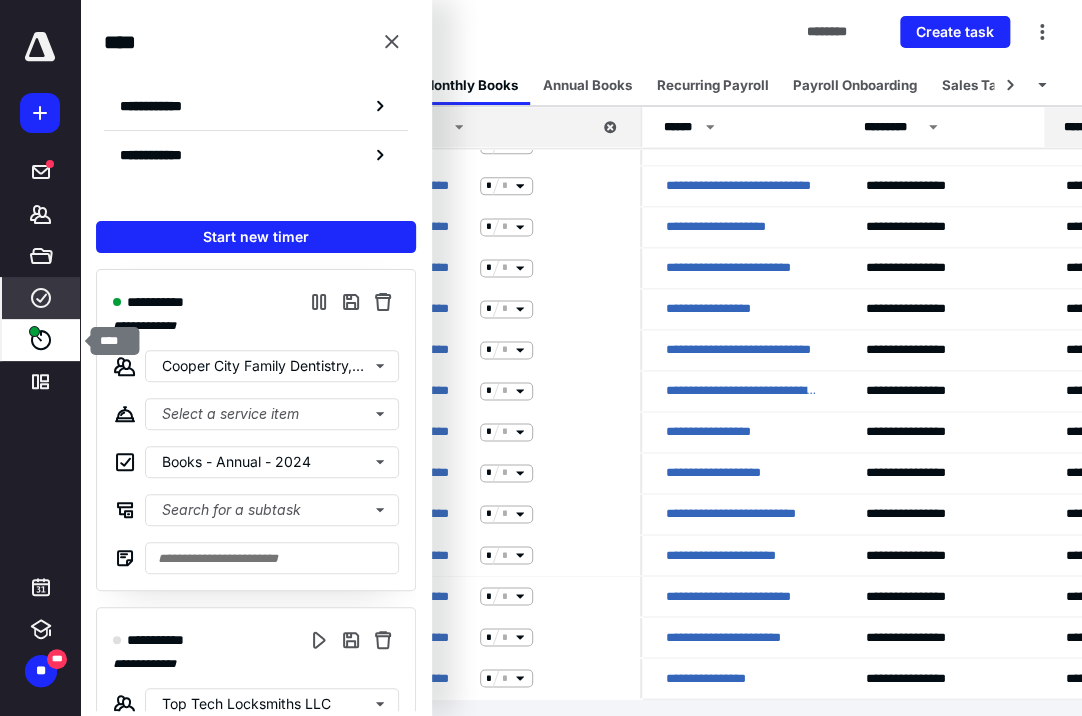 click 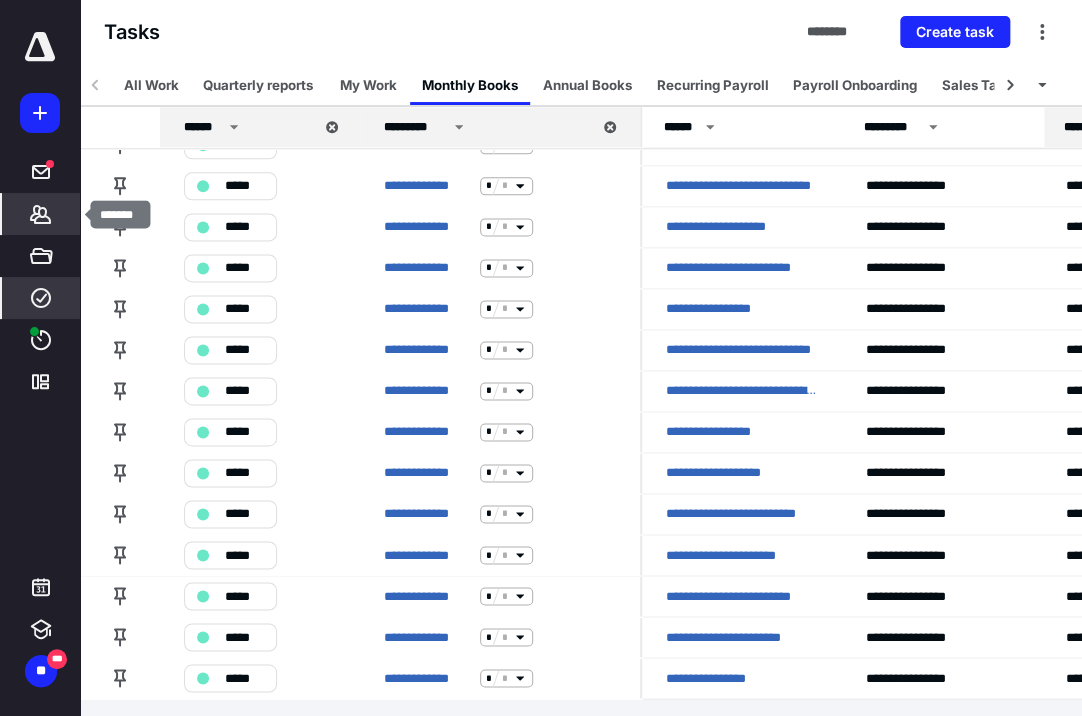 click on "*******" at bounding box center (41, 214) 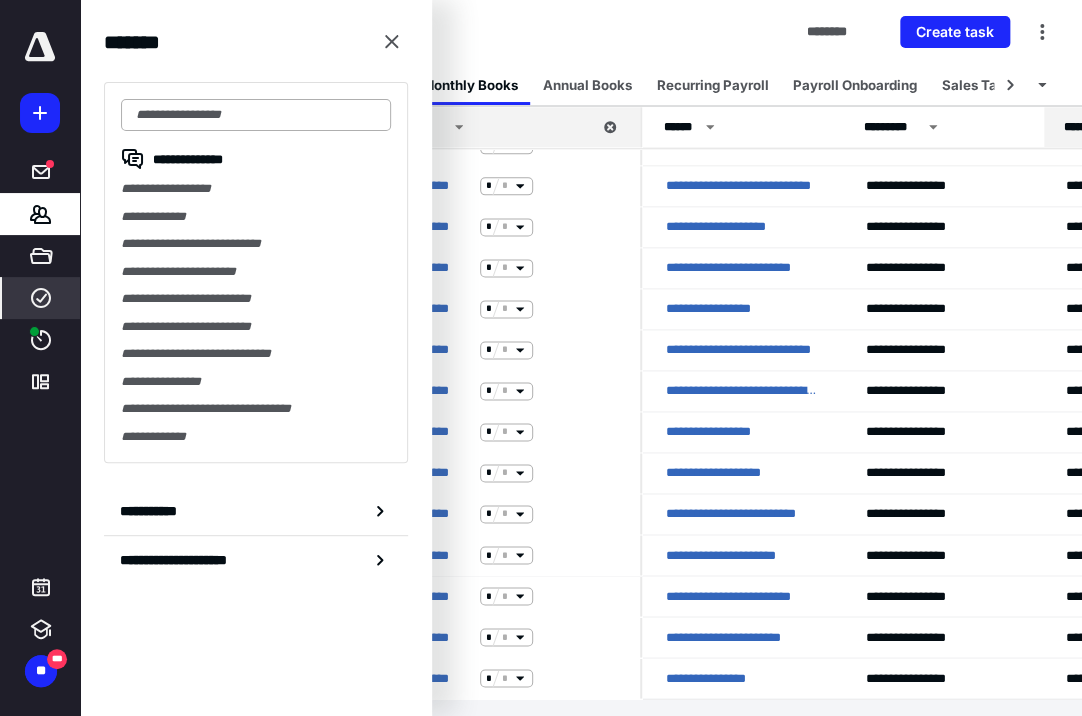 click at bounding box center (256, 115) 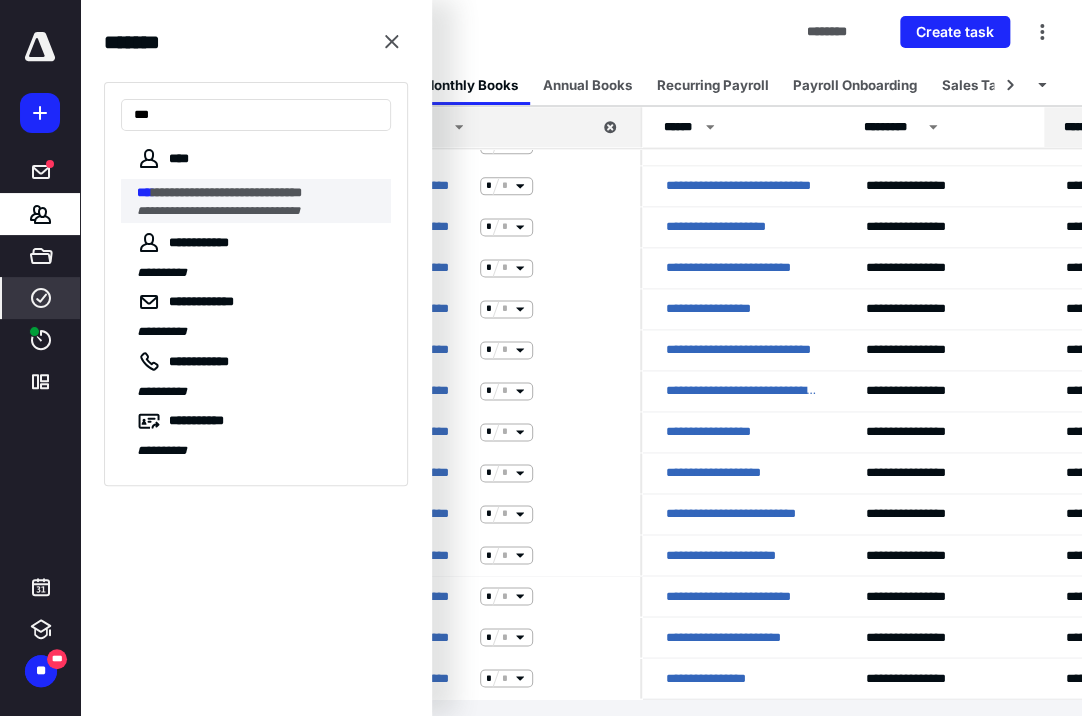 type on "***" 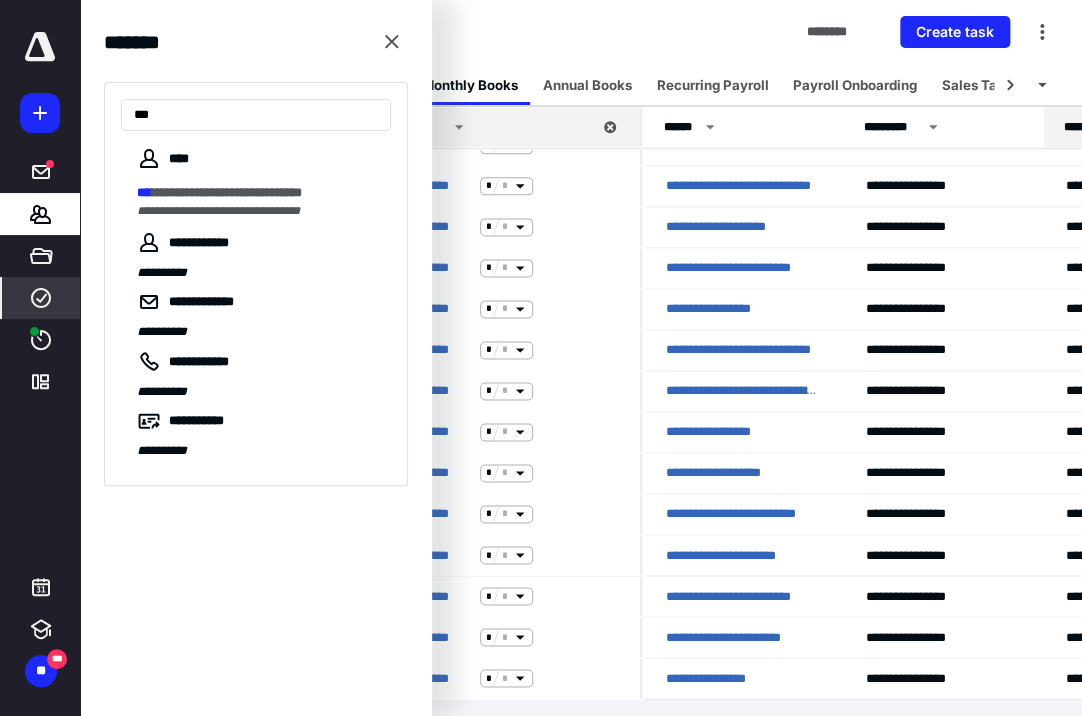 scroll, scrollTop: 0, scrollLeft: 0, axis: both 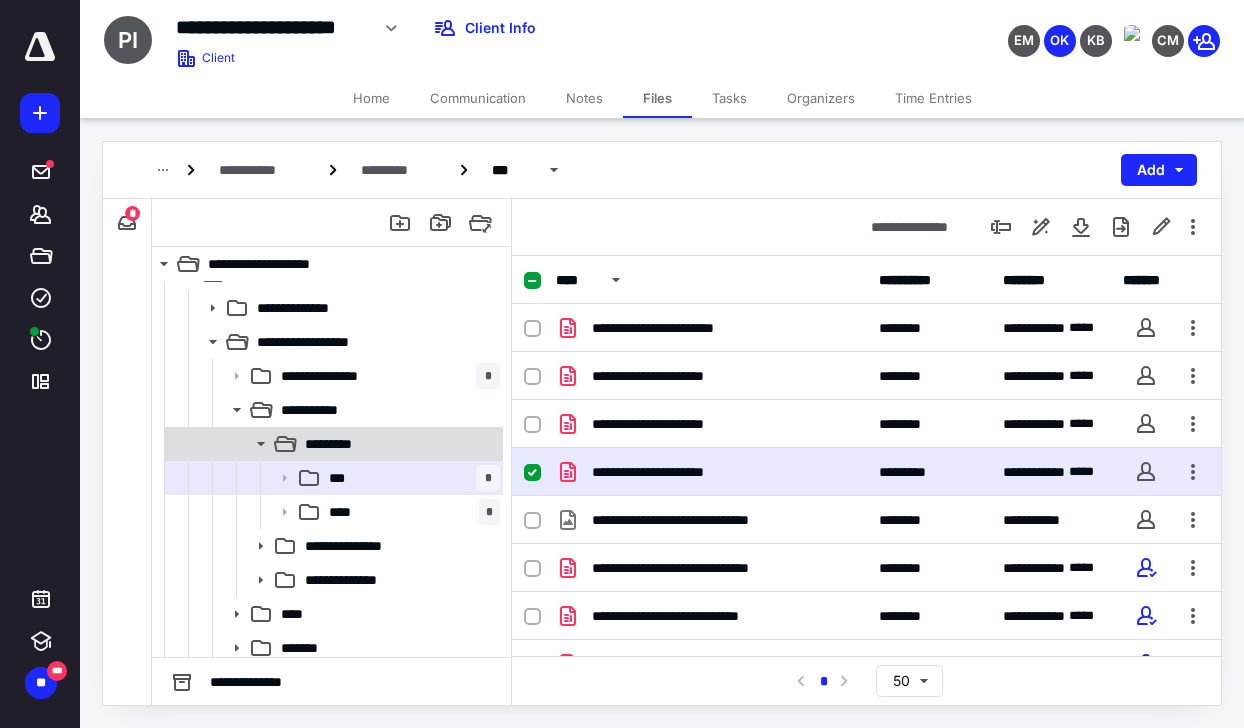 click 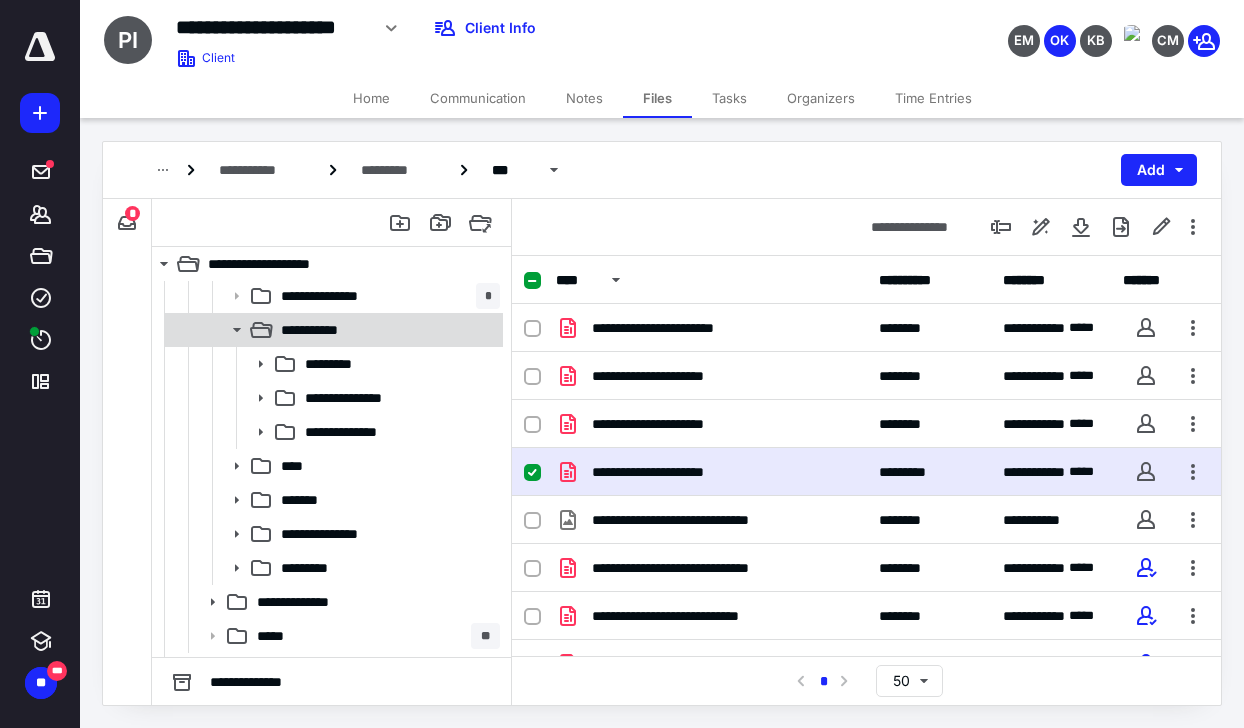 click 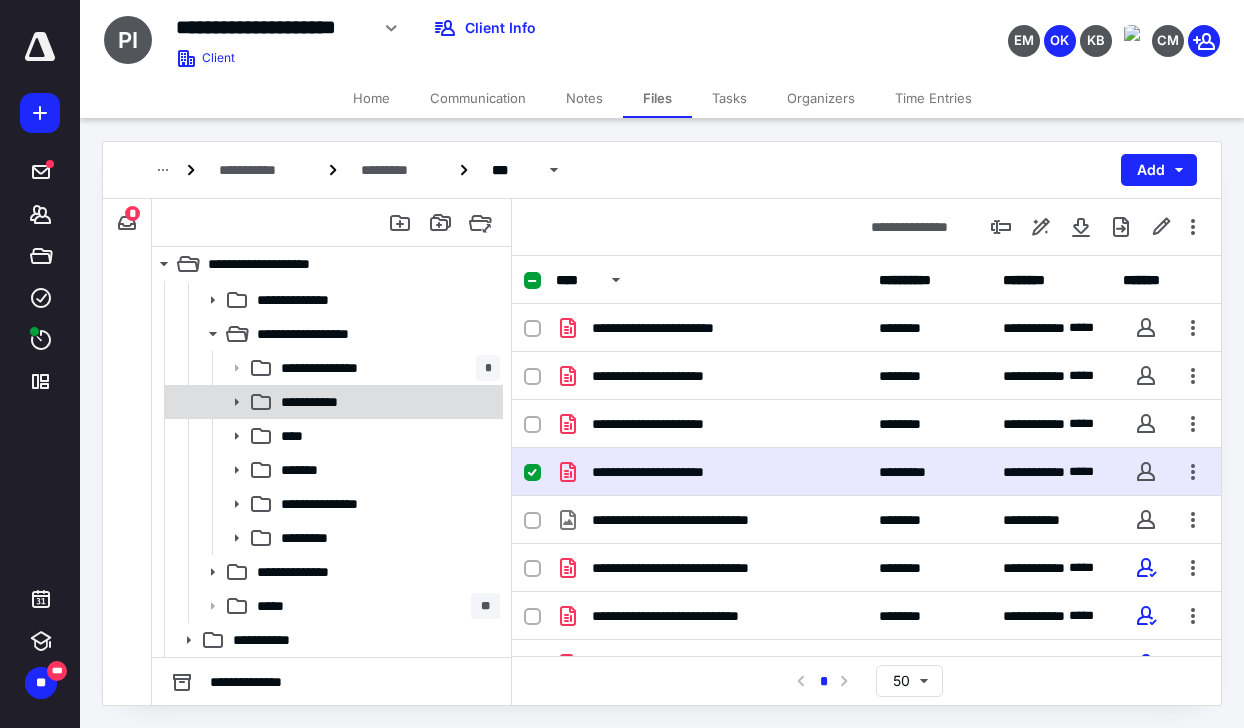 scroll, scrollTop: 168, scrollLeft: 0, axis: vertical 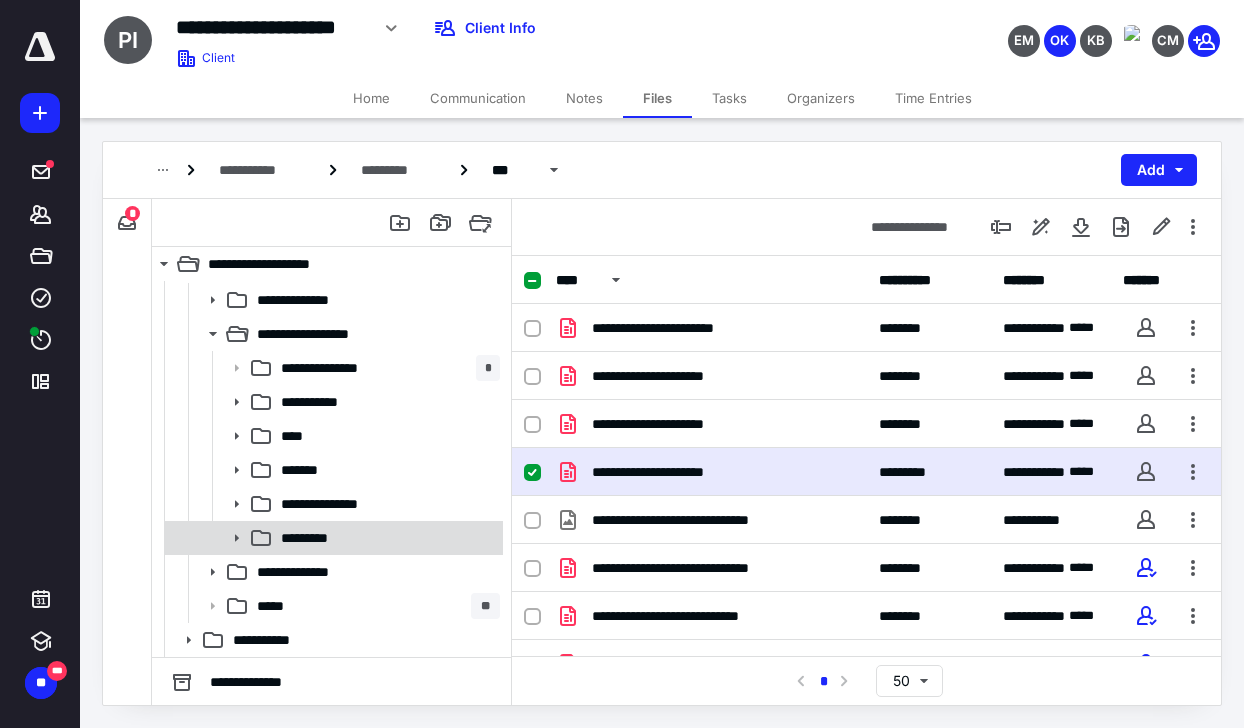 click 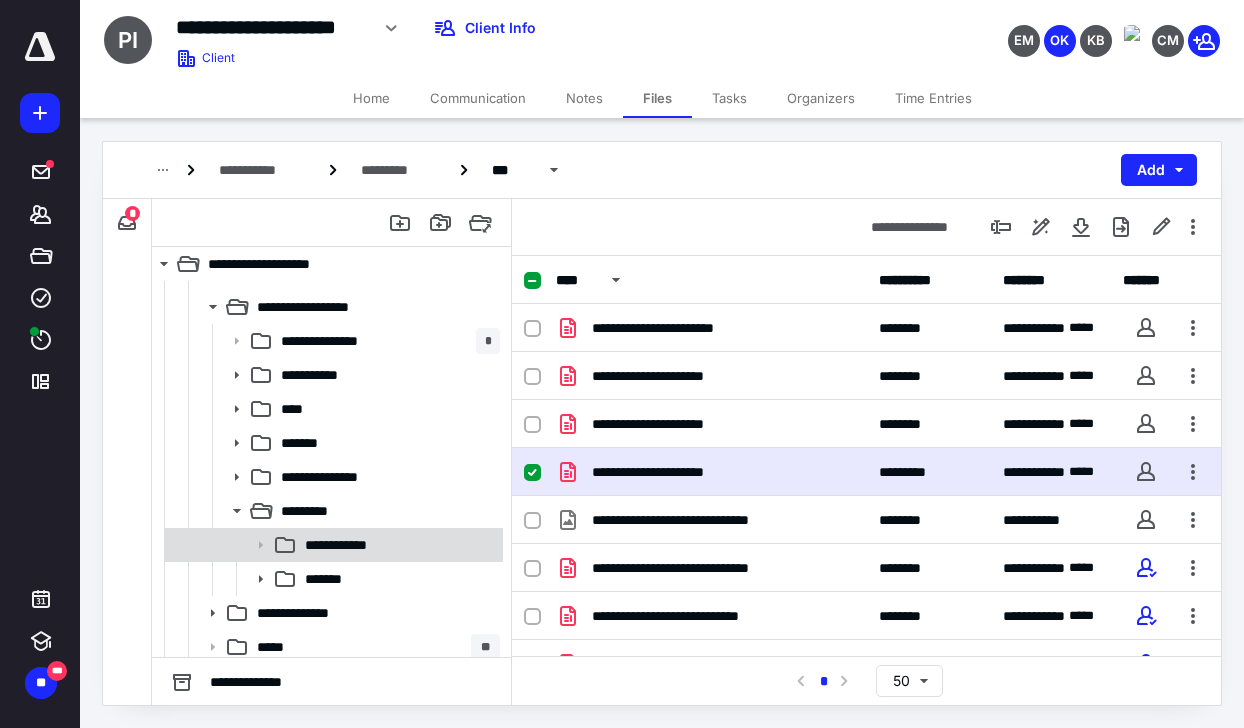 scroll, scrollTop: 236, scrollLeft: 0, axis: vertical 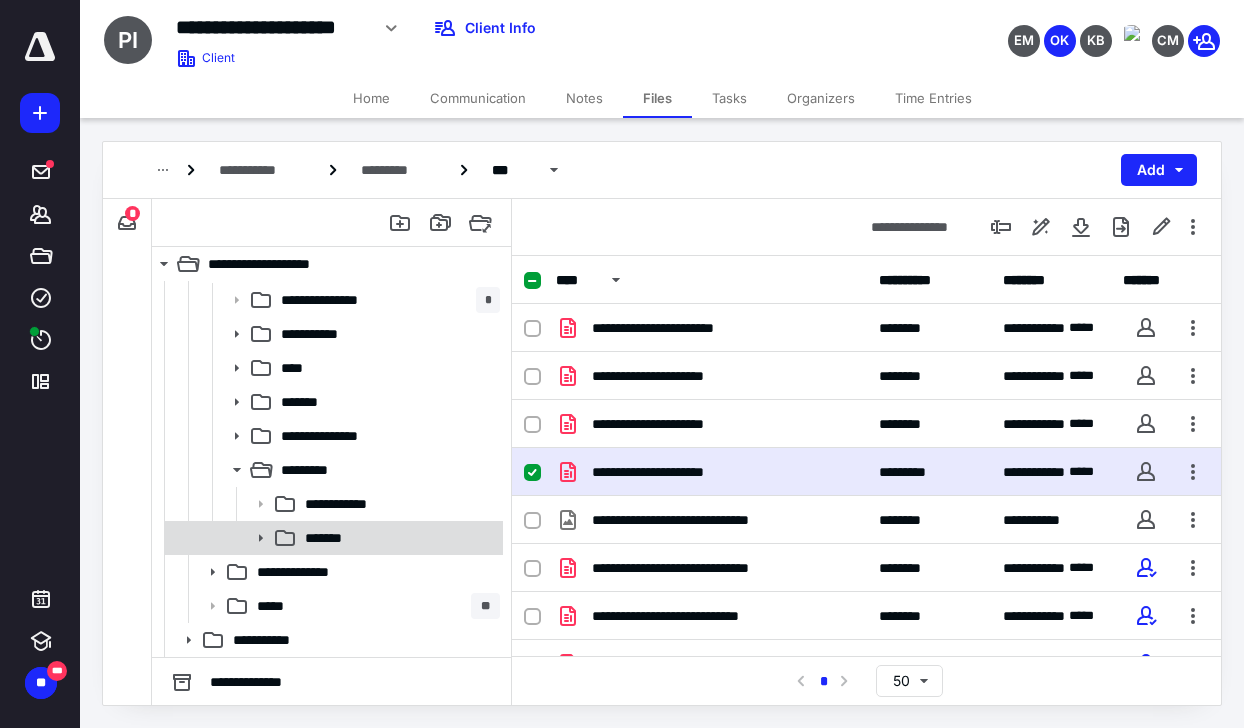 click 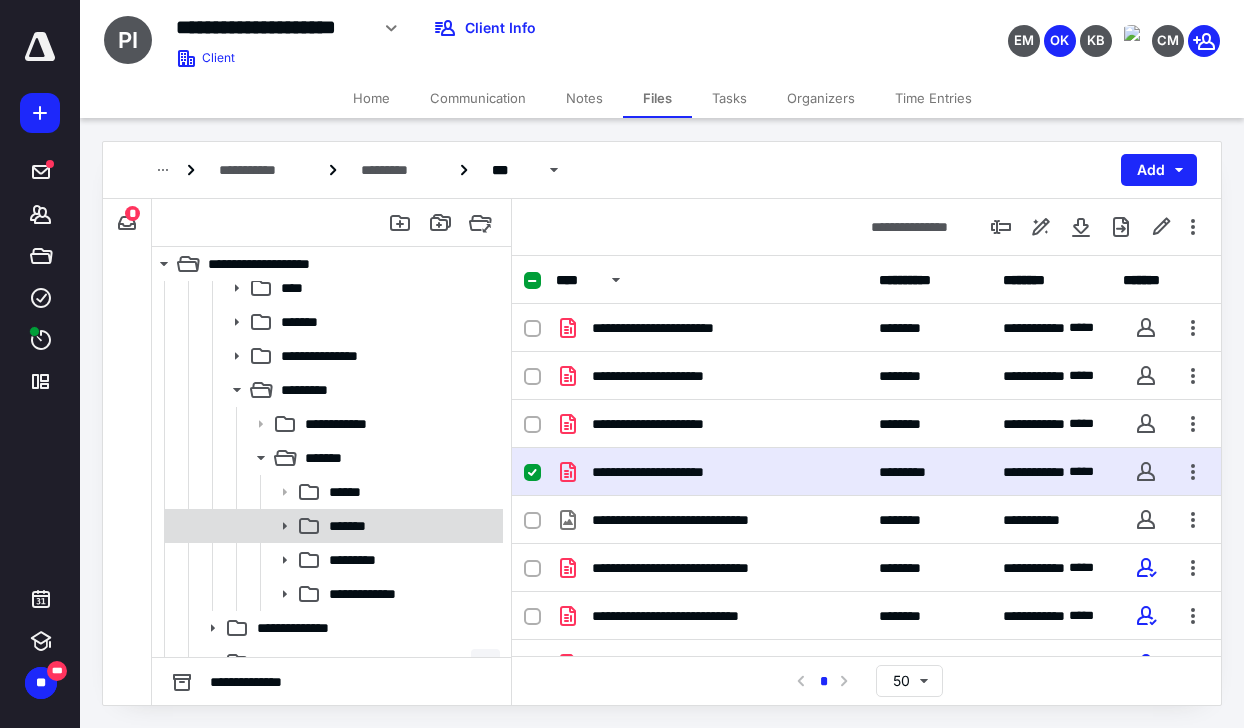 click 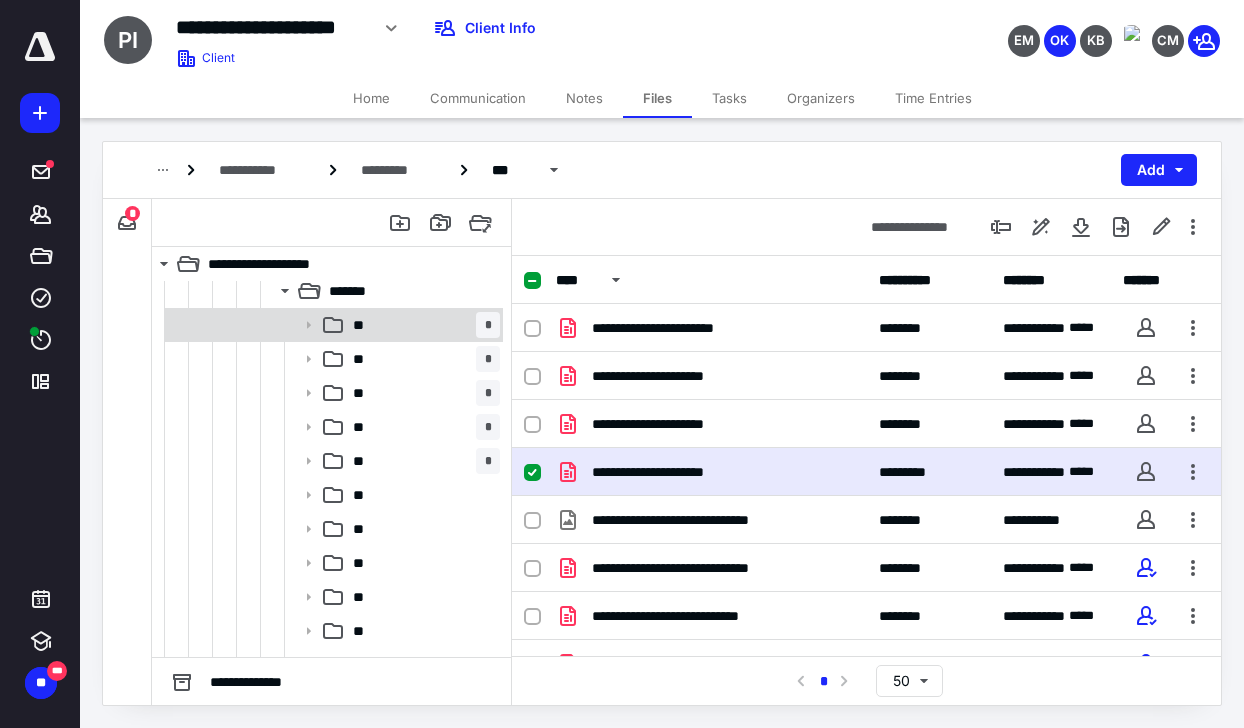 scroll, scrollTop: 556, scrollLeft: 0, axis: vertical 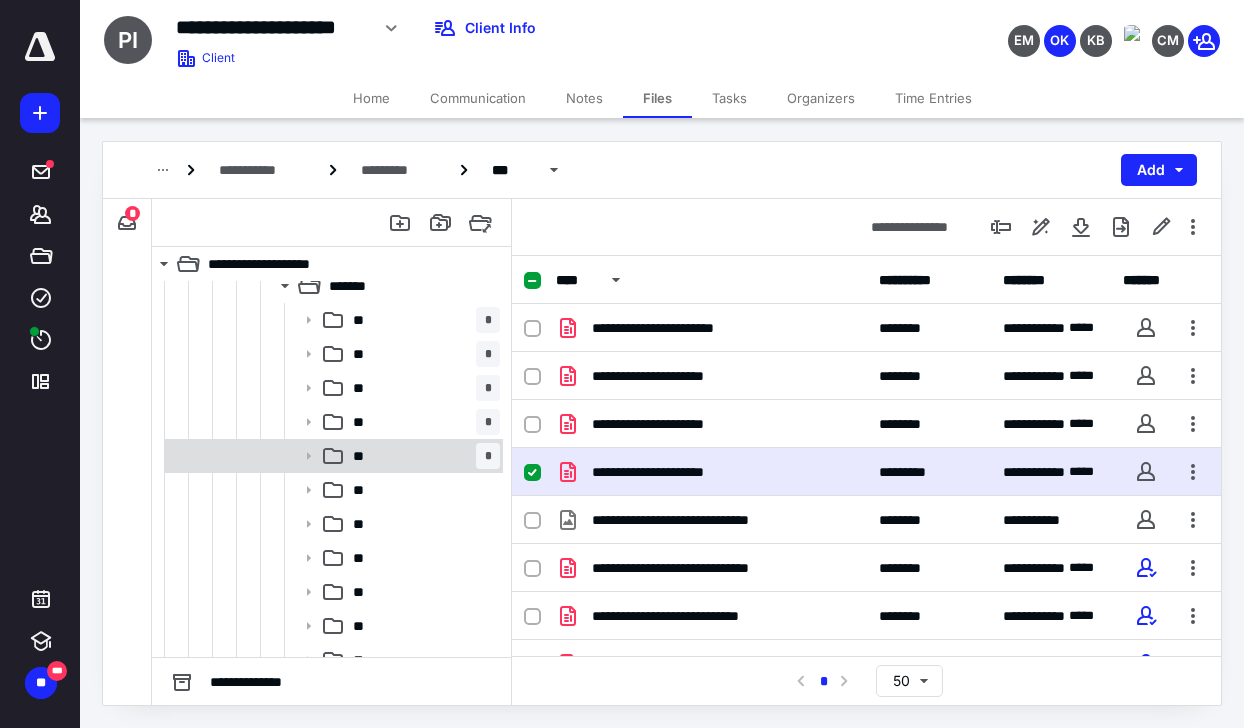 click 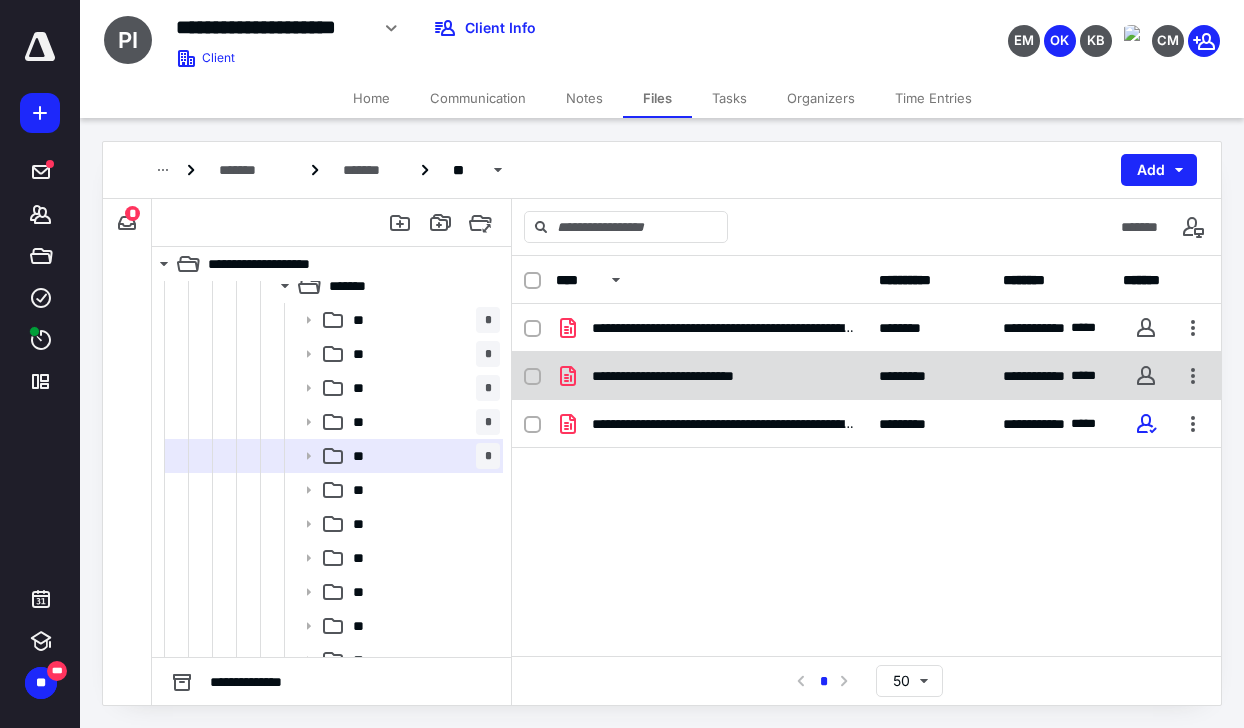 click on "**********" at bounding box center (691, 376) 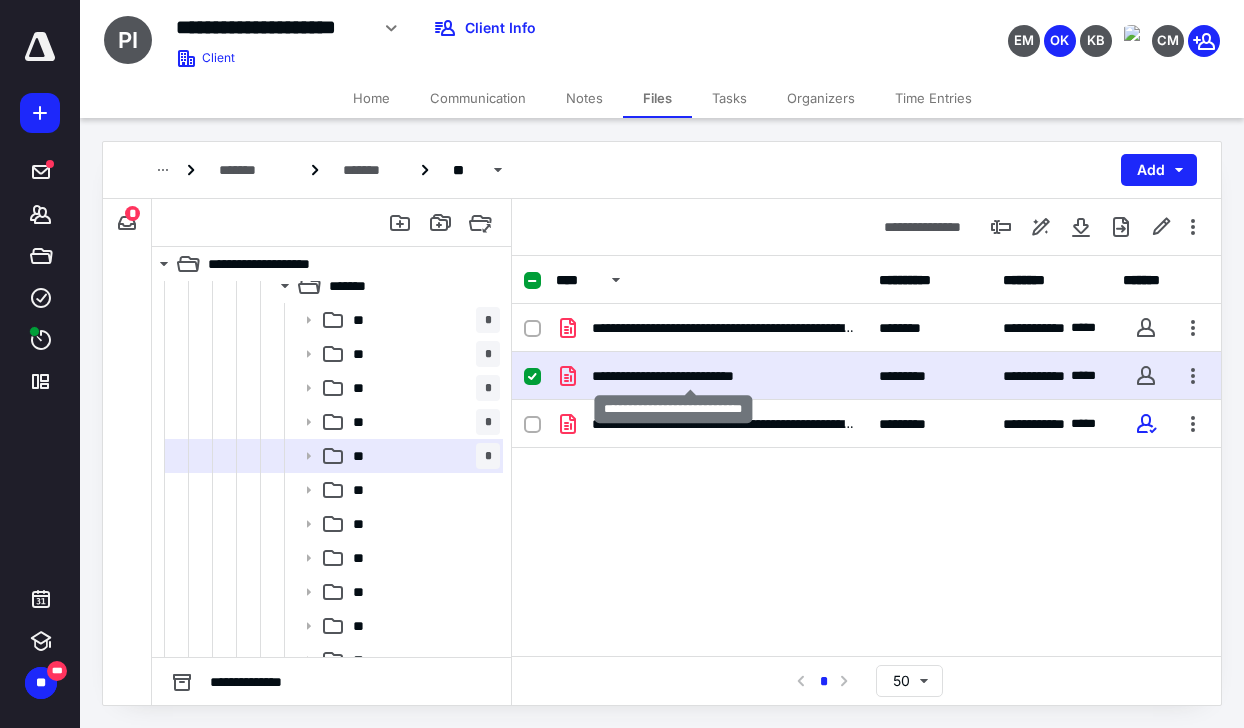 click on "**********" at bounding box center [691, 376] 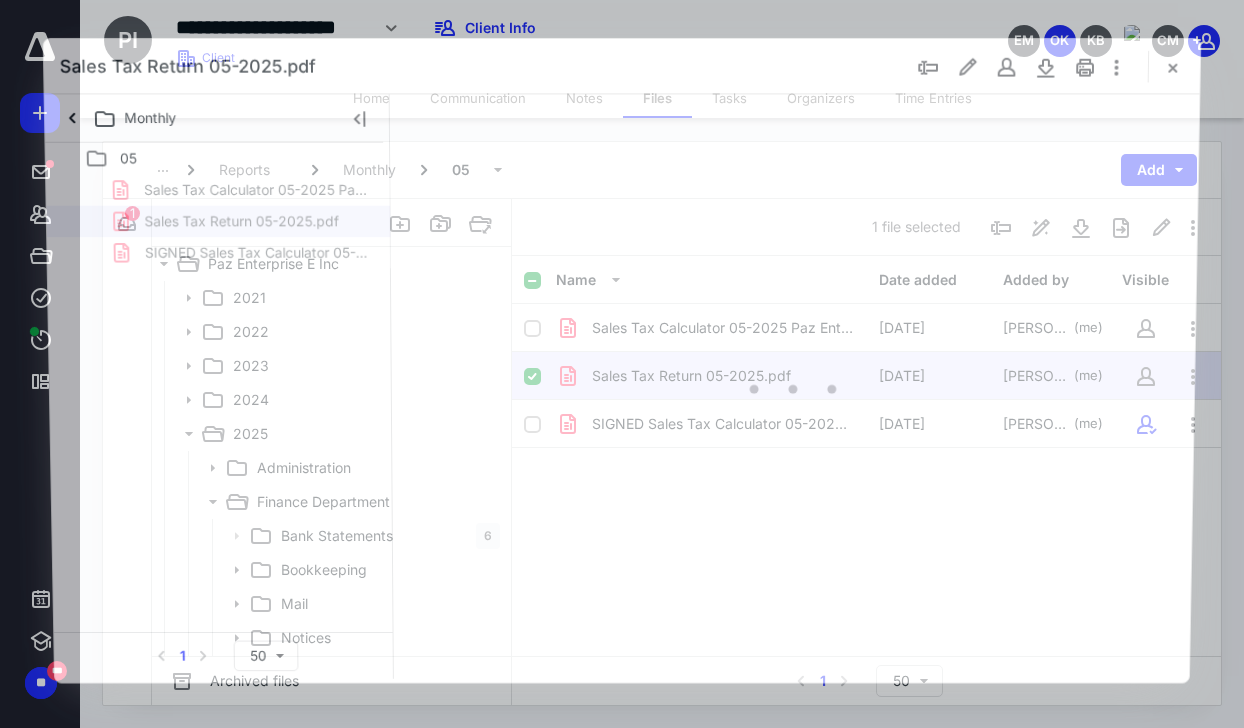 scroll, scrollTop: 556, scrollLeft: 0, axis: vertical 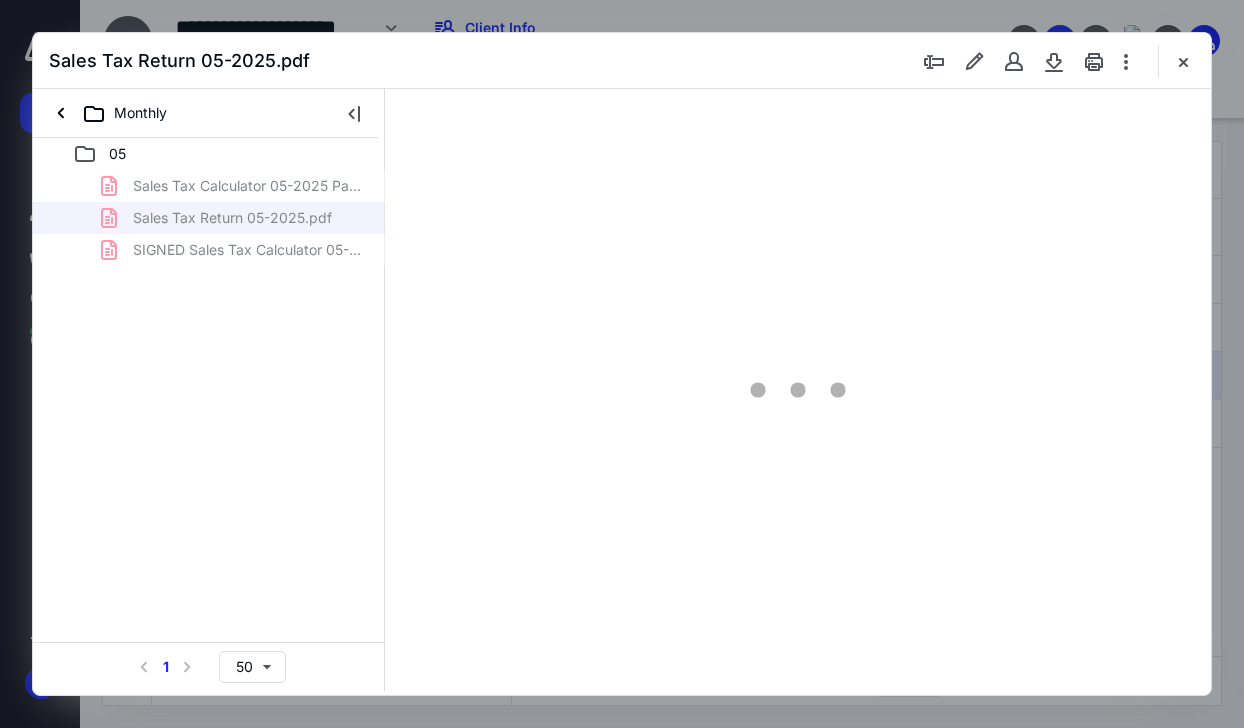 type on "63" 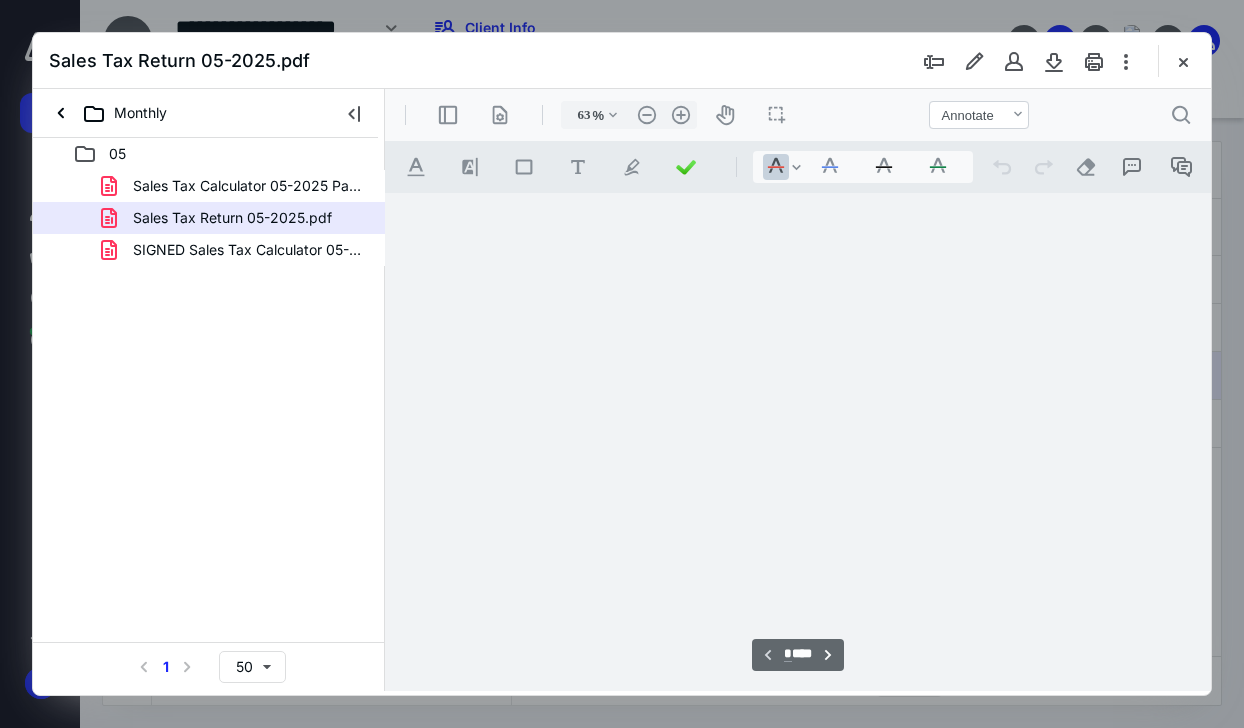 scroll, scrollTop: 106, scrollLeft: 0, axis: vertical 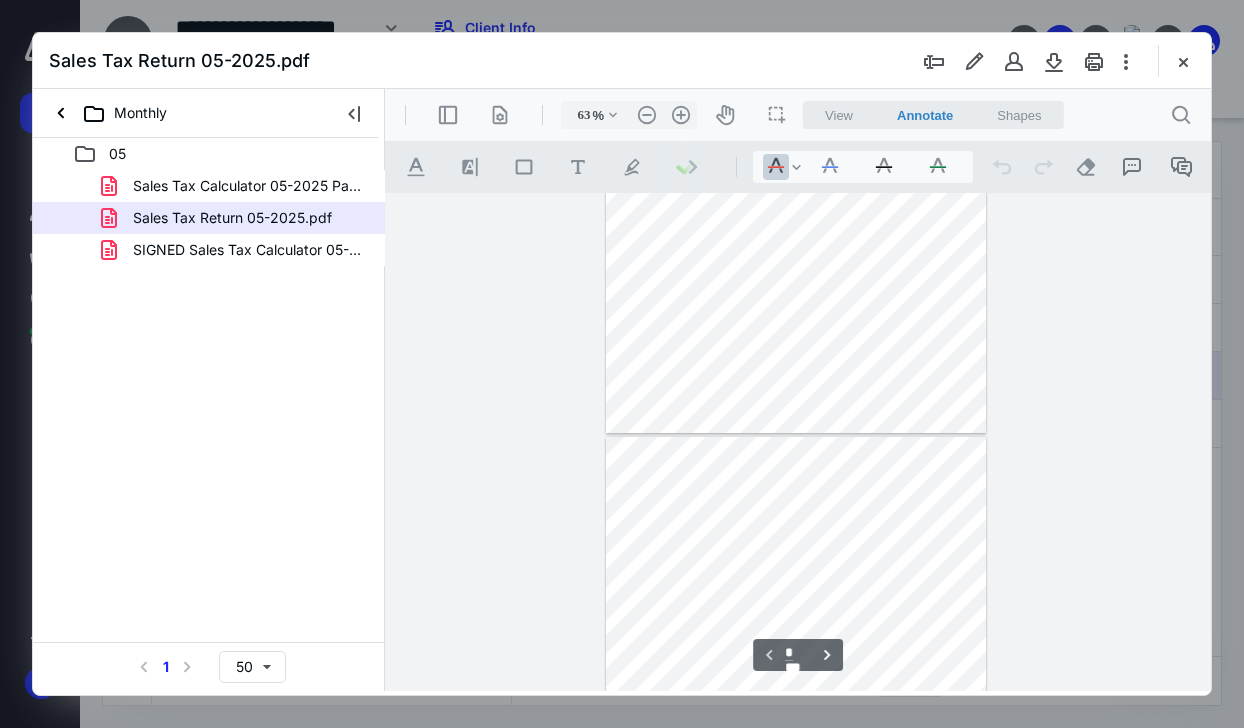 type on "*" 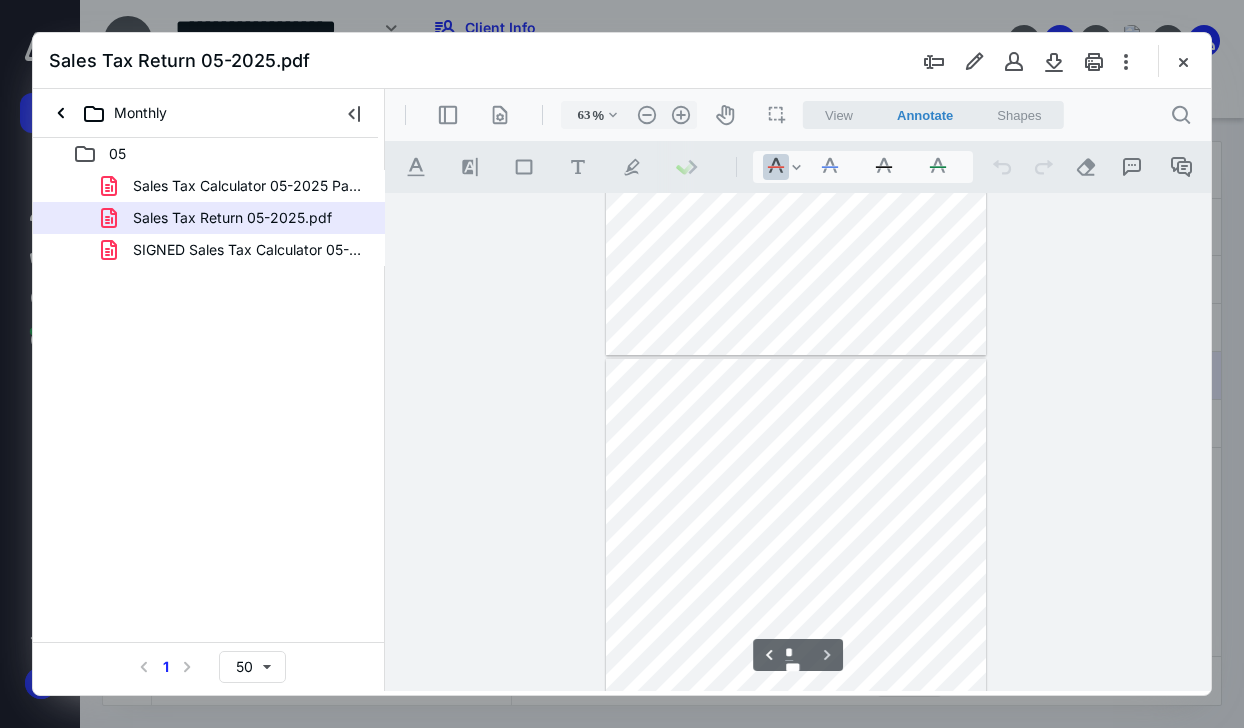 scroll, scrollTop: 346, scrollLeft: 0, axis: vertical 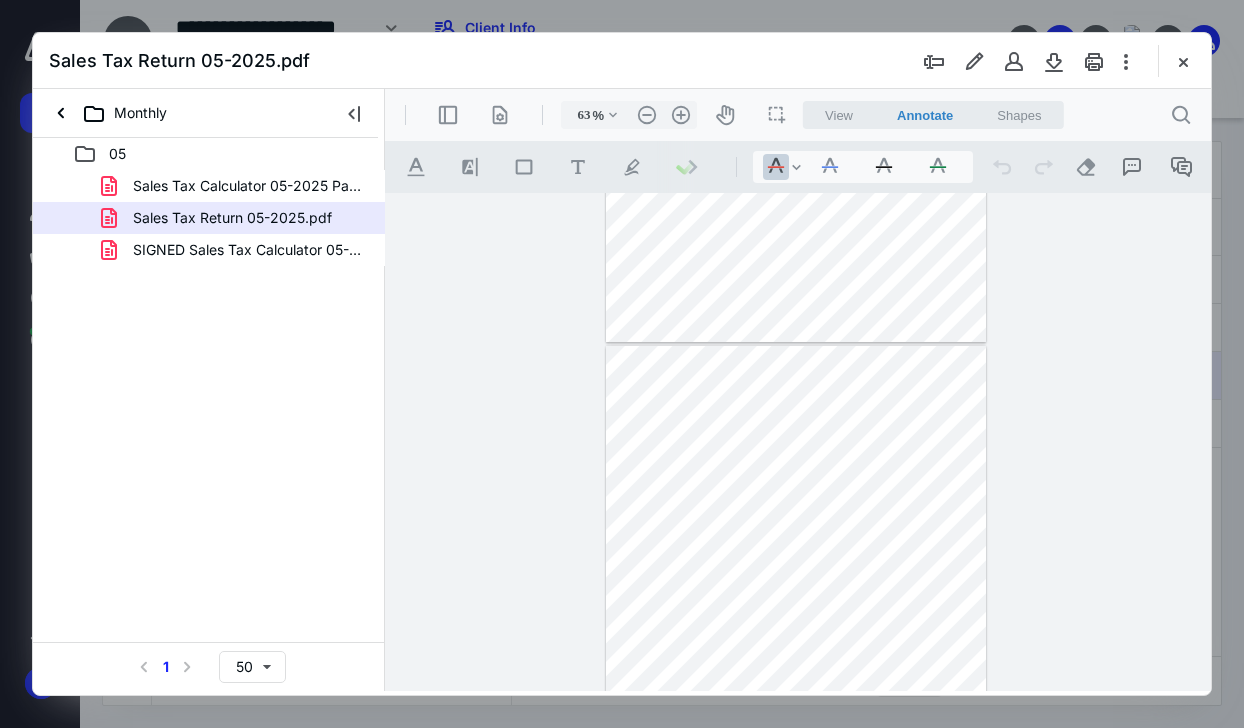 click on "Sales Tax Return 05-2025.pdf" at bounding box center [622, 61] 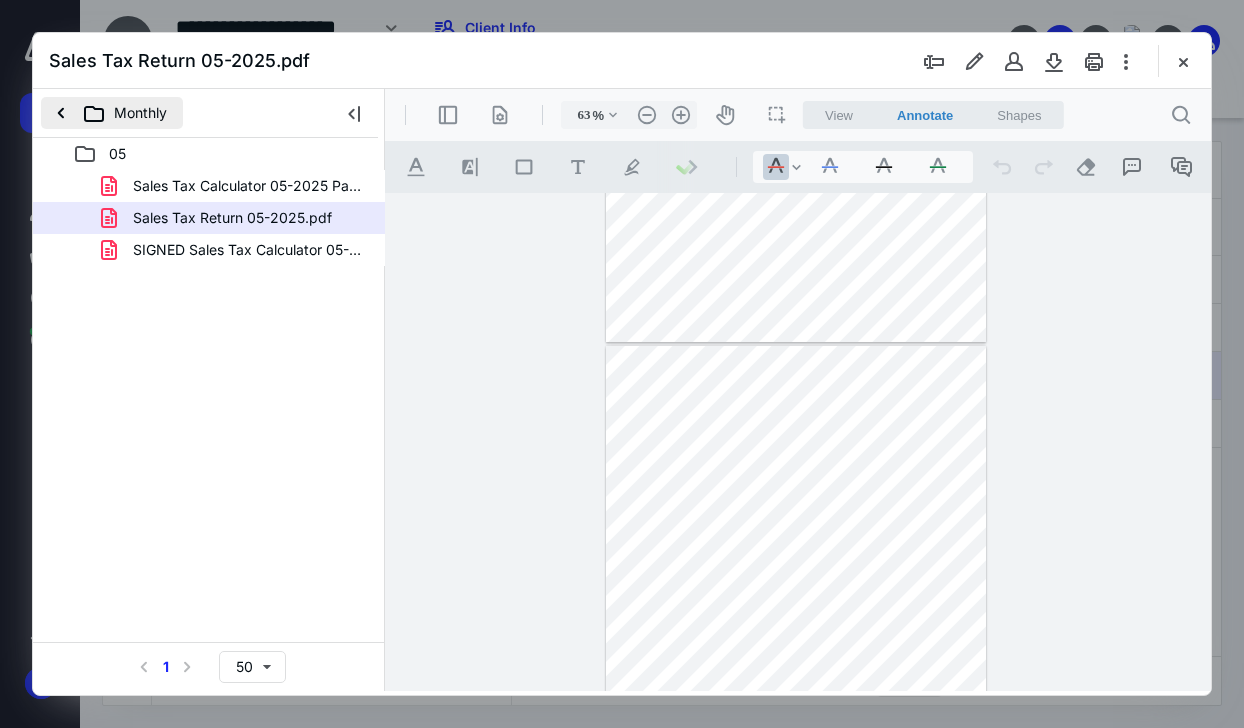 click on "Monthly" at bounding box center [112, 113] 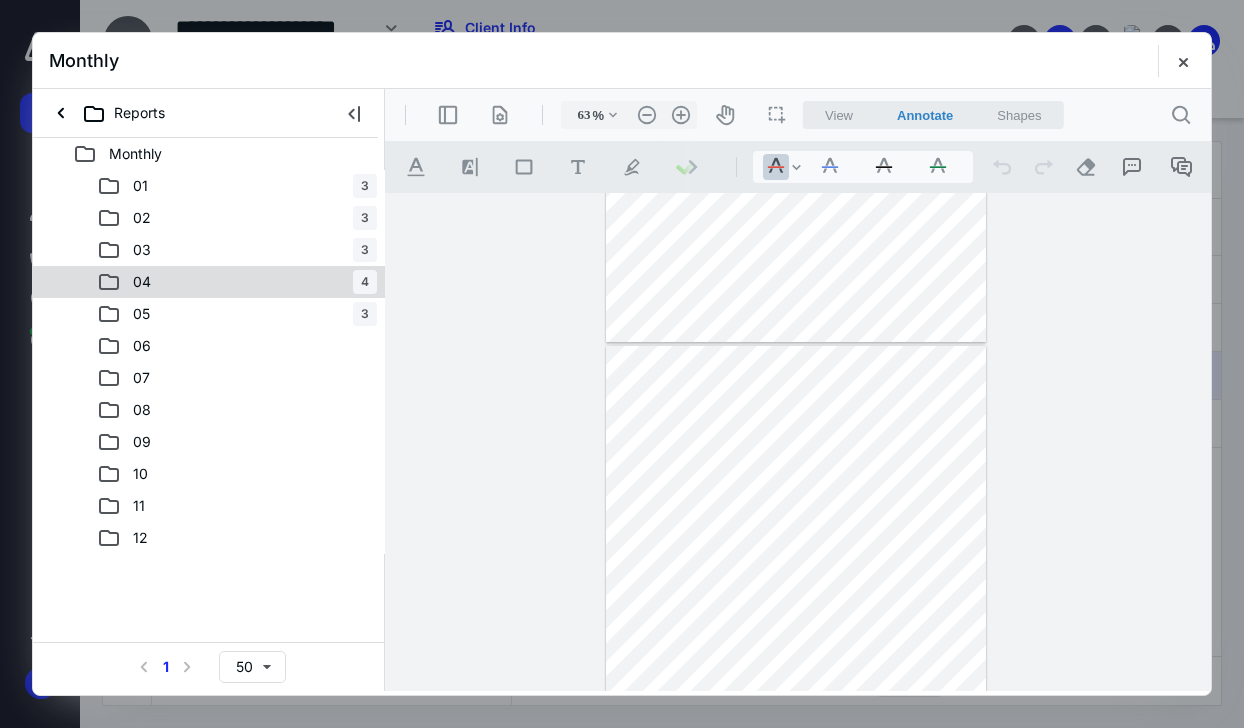 click on "04" at bounding box center [142, 282] 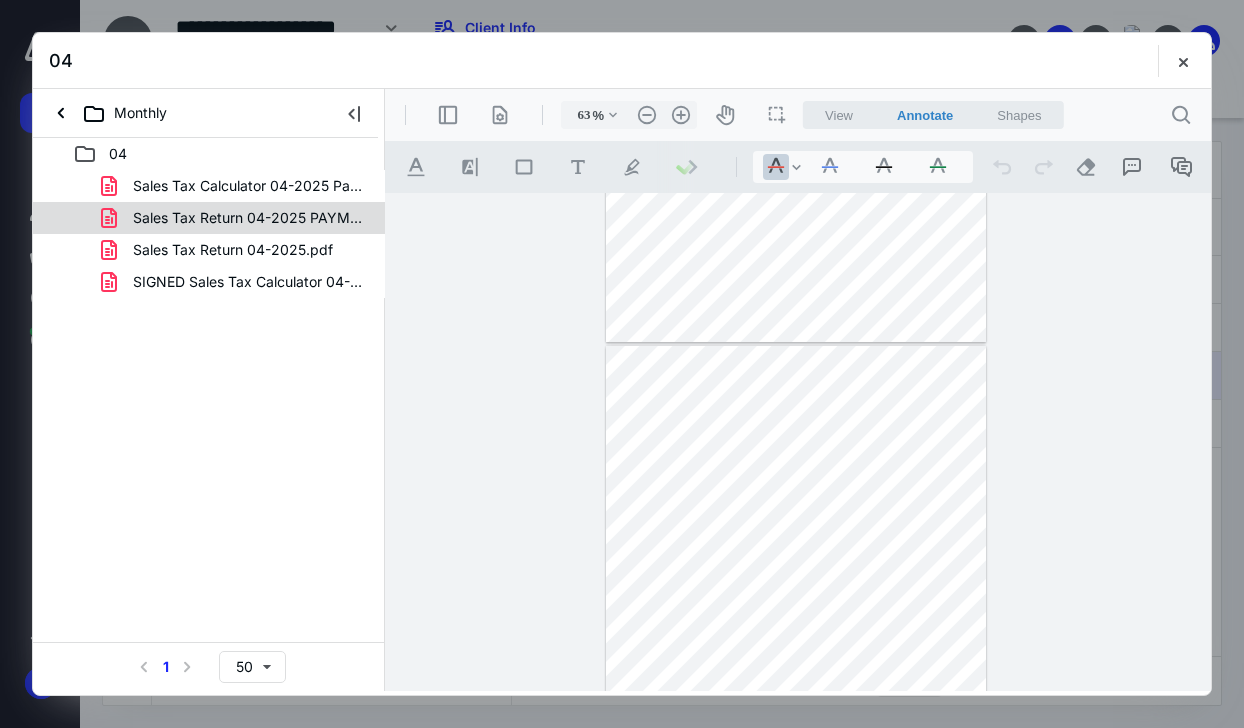 click on "Sales Tax Return 04-2025 PAYMENT.pdf" at bounding box center (237, 218) 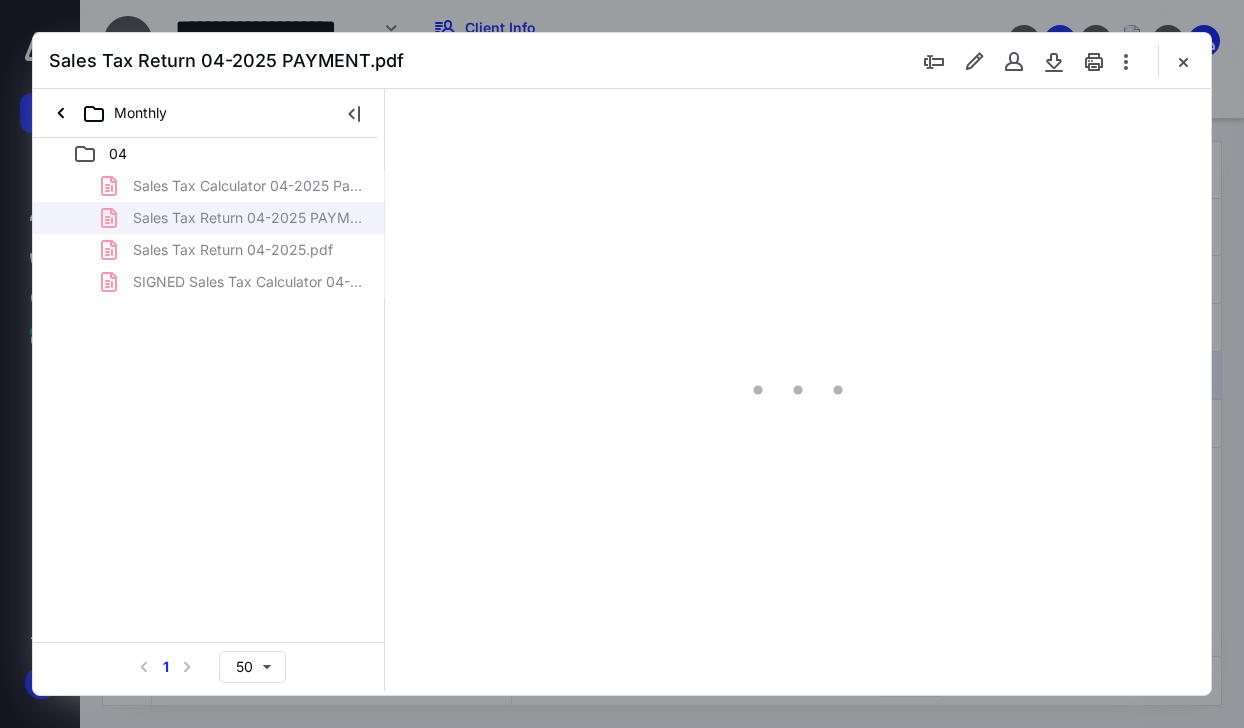 scroll, scrollTop: 0, scrollLeft: 0, axis: both 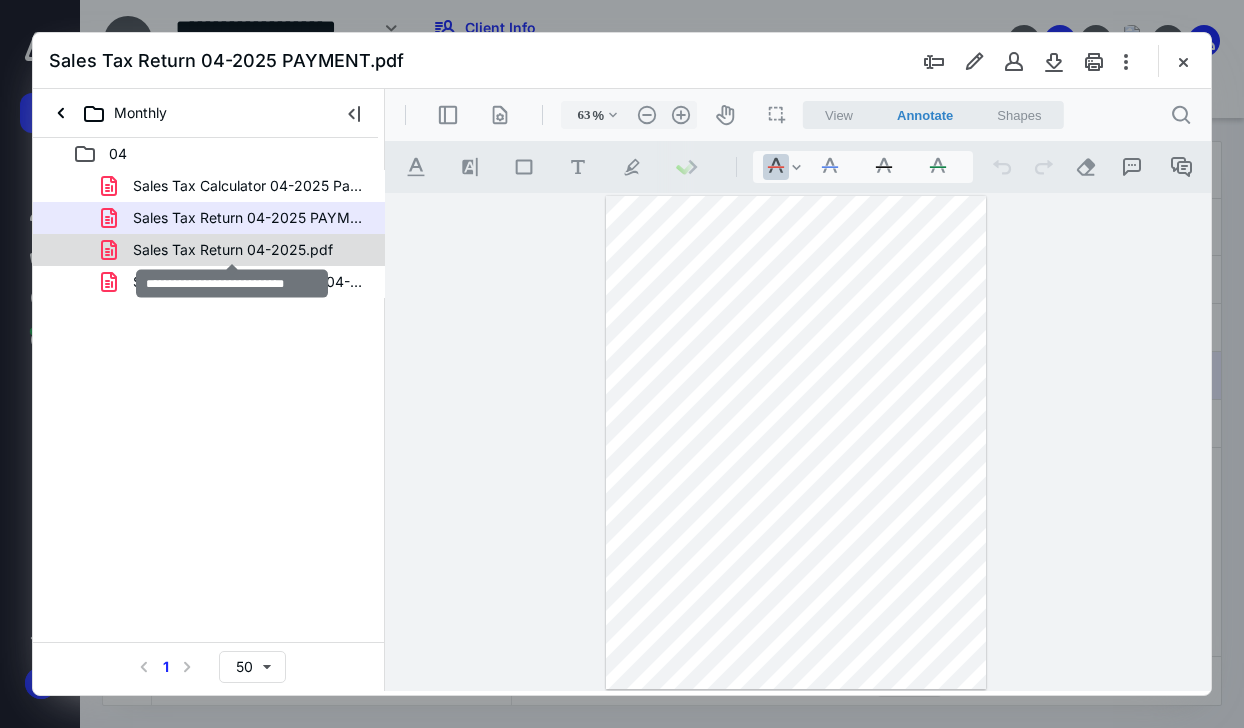 click on "Sales Tax Return 04-2025.pdf" at bounding box center [233, 250] 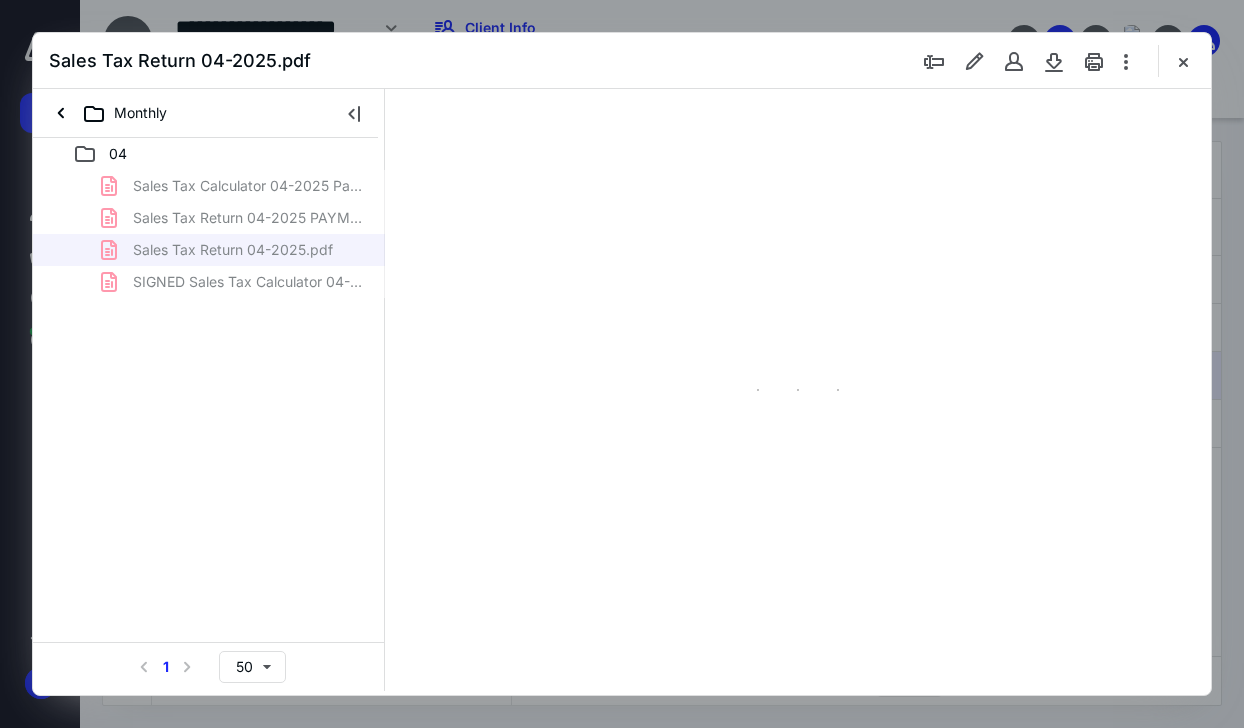 type on "63" 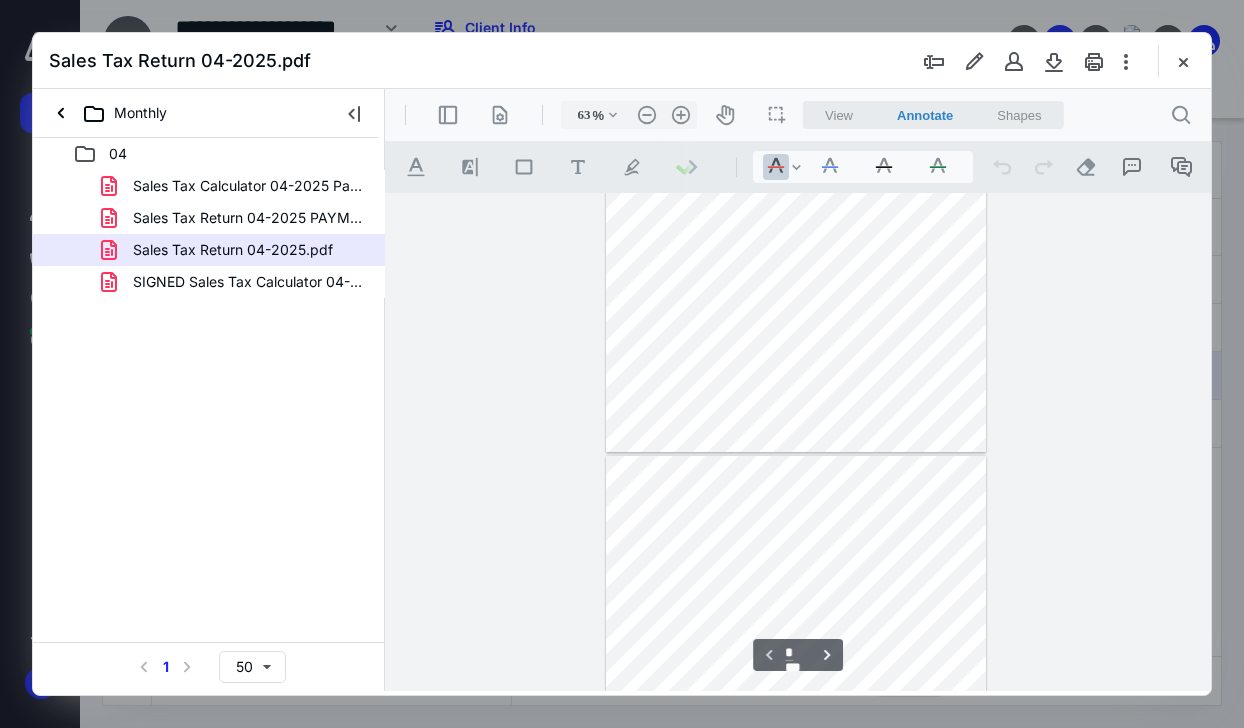 scroll, scrollTop: 240, scrollLeft: 0, axis: vertical 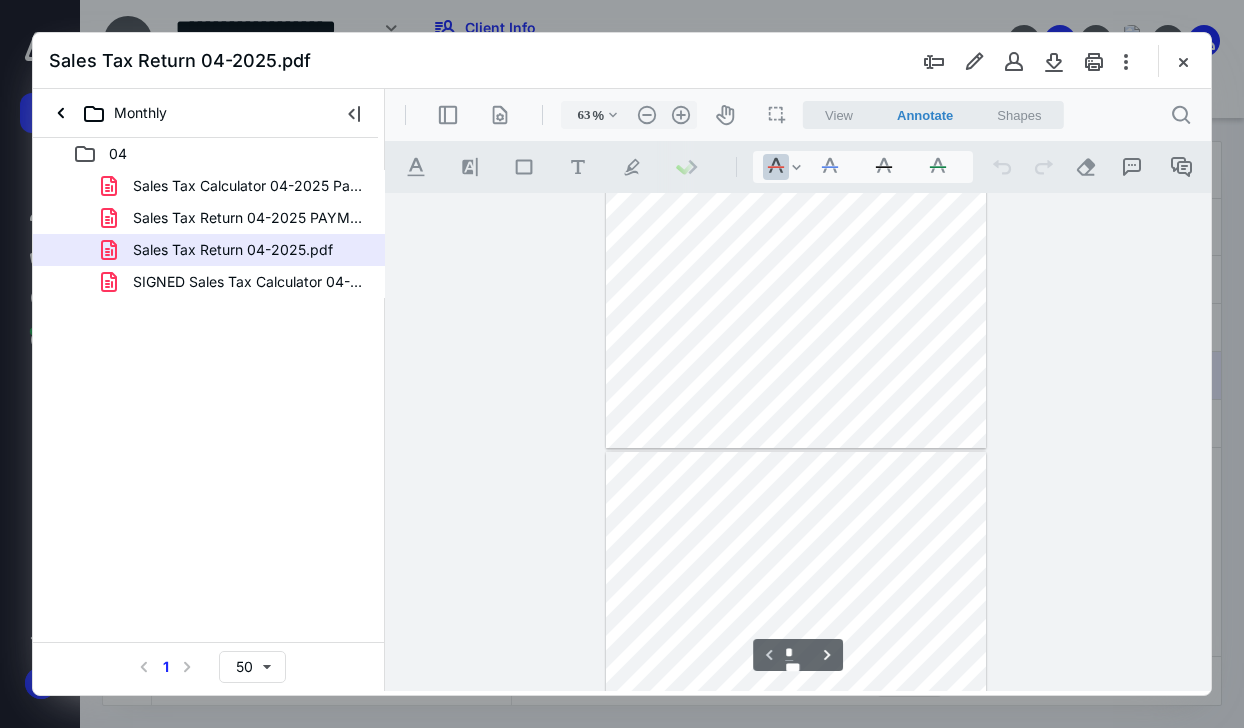 type on "*" 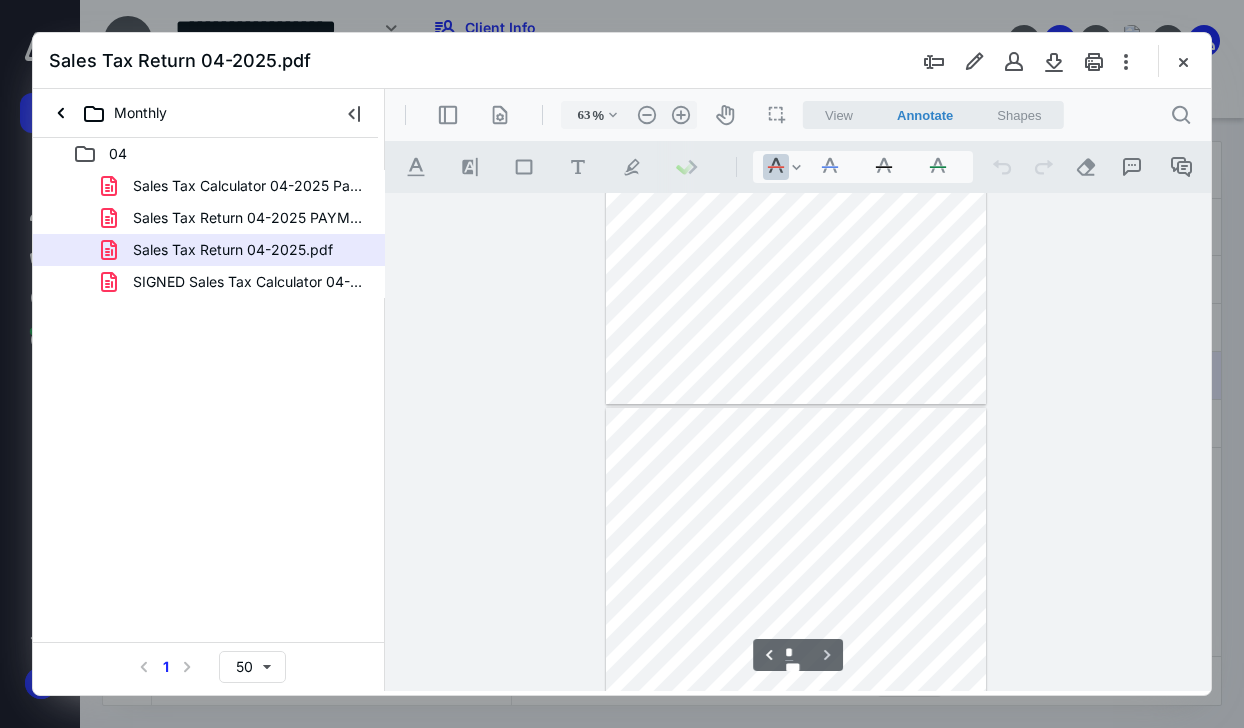 scroll, scrollTop: 320, scrollLeft: 0, axis: vertical 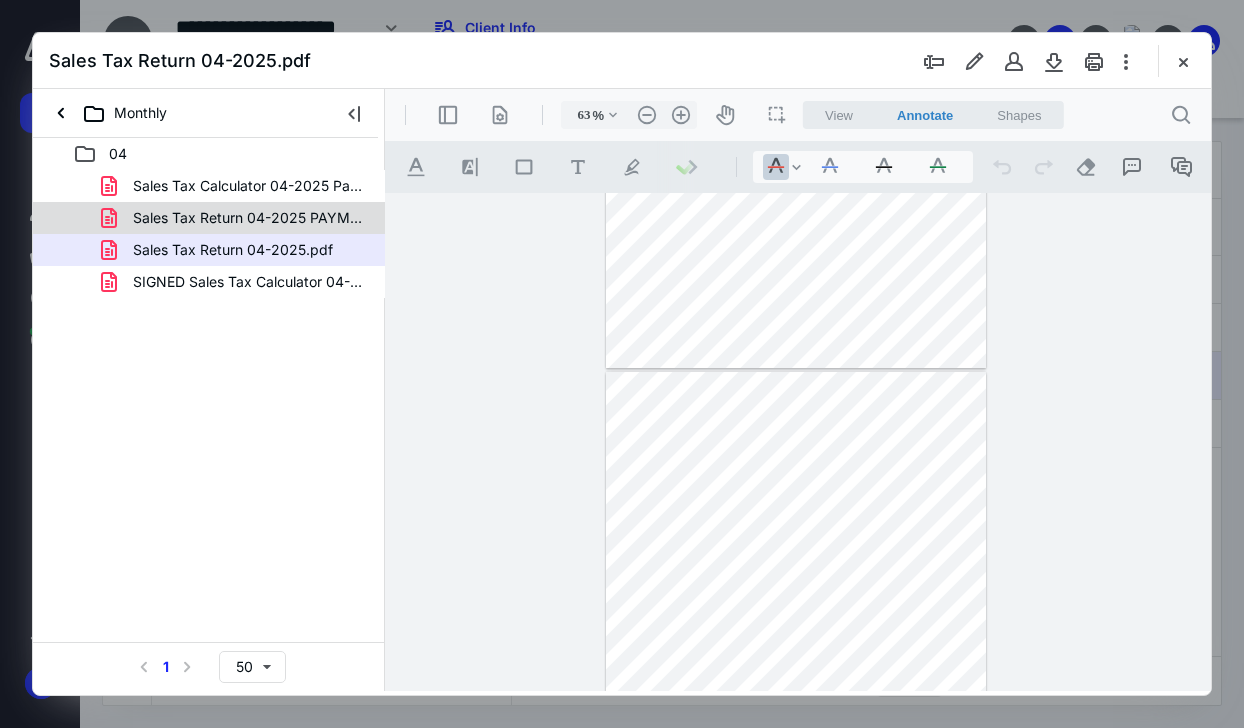 click on "Sales Tax Return 04-2025 PAYMENT.pdf" at bounding box center [249, 218] 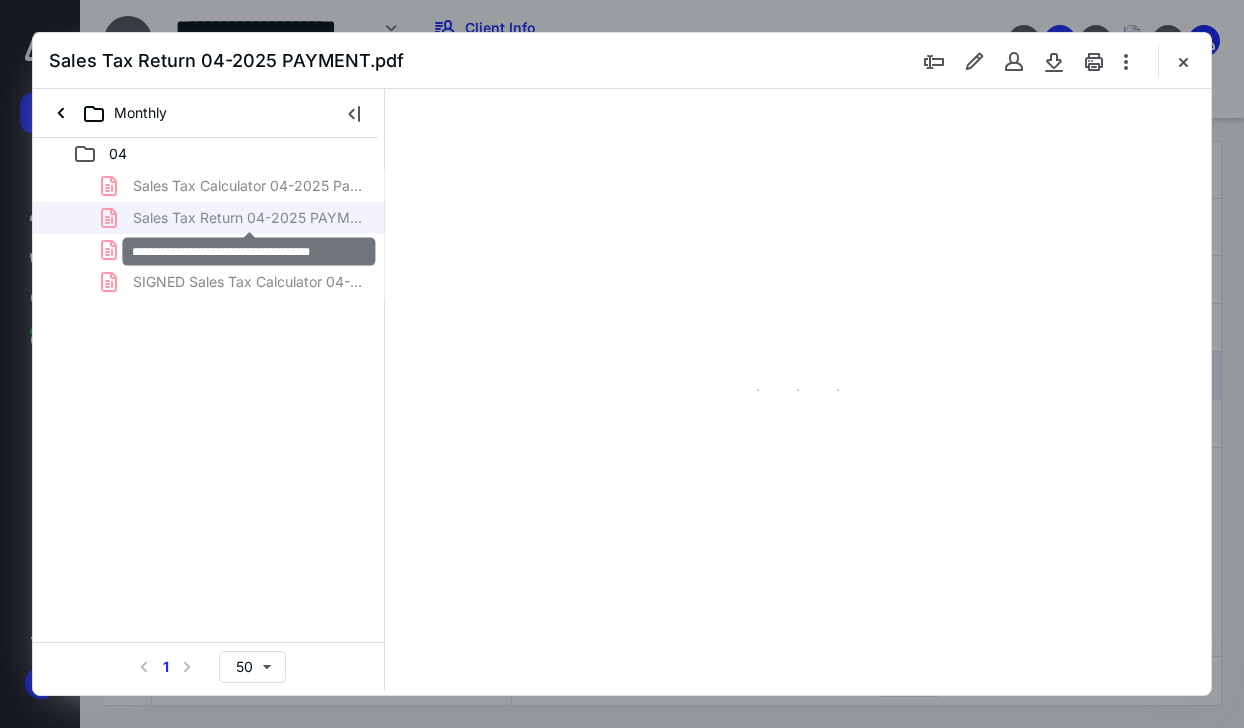 scroll, scrollTop: 0, scrollLeft: 0, axis: both 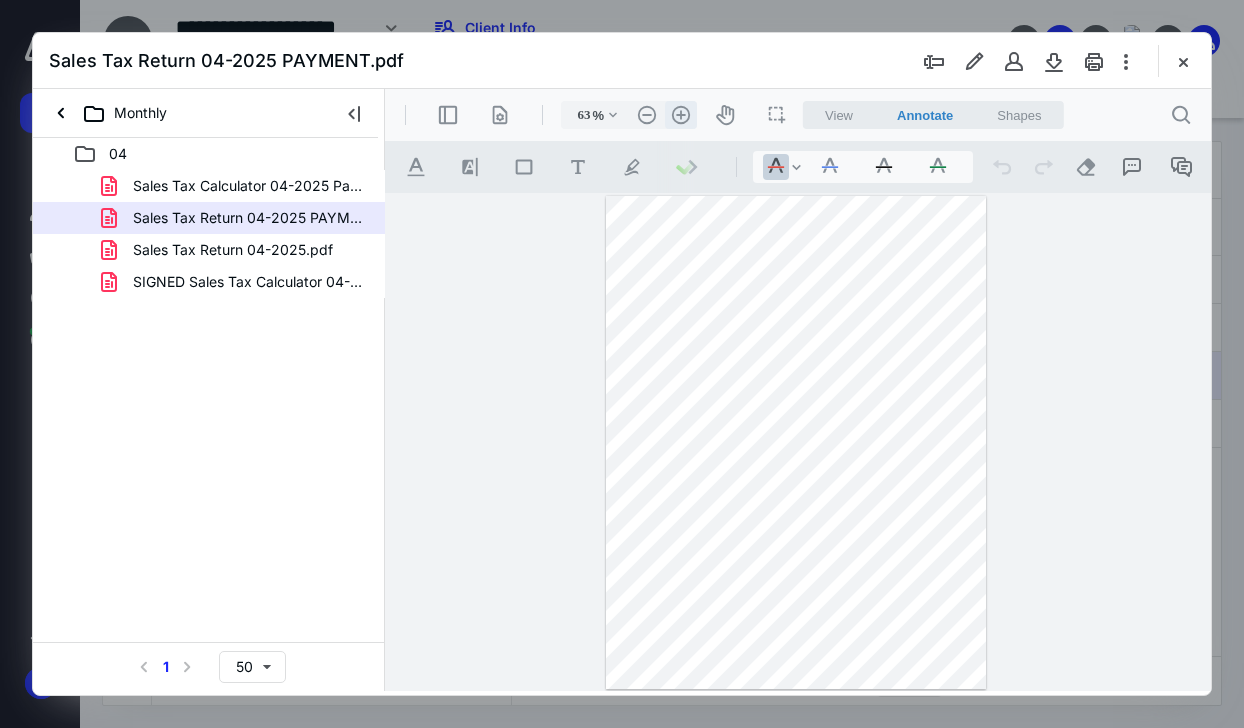 click on ".cls-1{fill:#abb0c4;} icon - header - zoom - in - line" at bounding box center [681, 115] 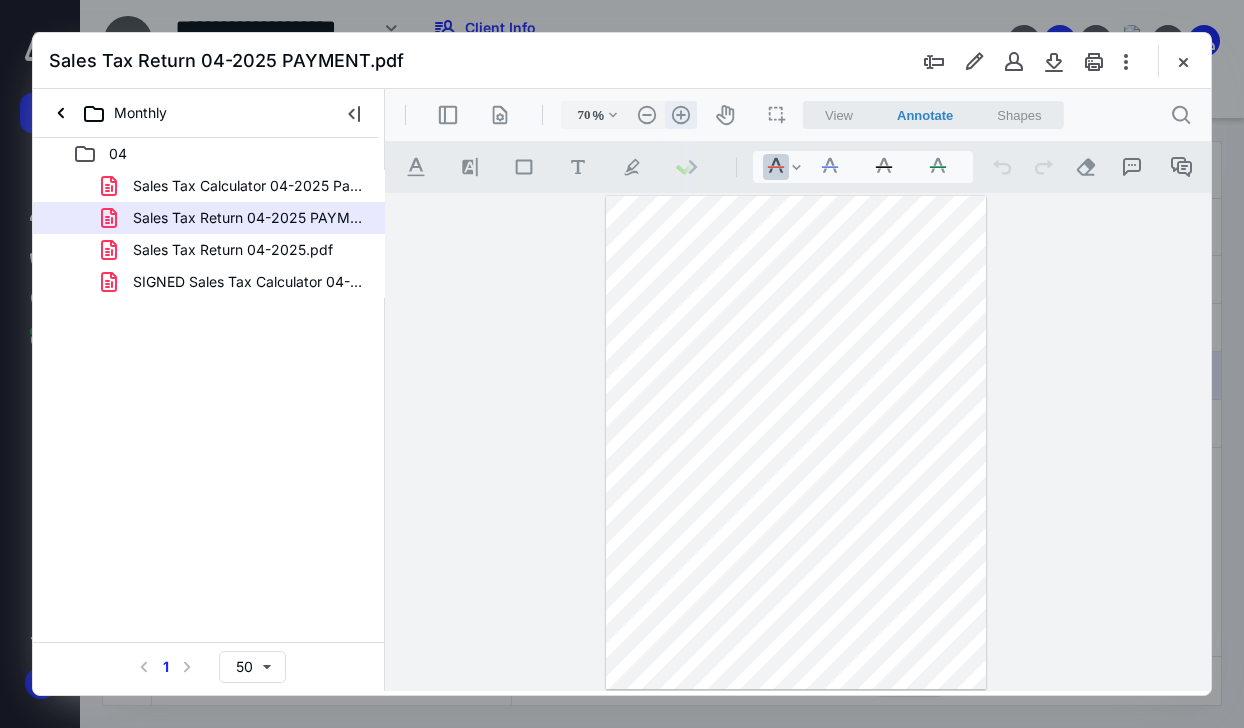 click on ".cls-1{fill:#abb0c4;} icon - header - zoom - in - line" at bounding box center (681, 115) 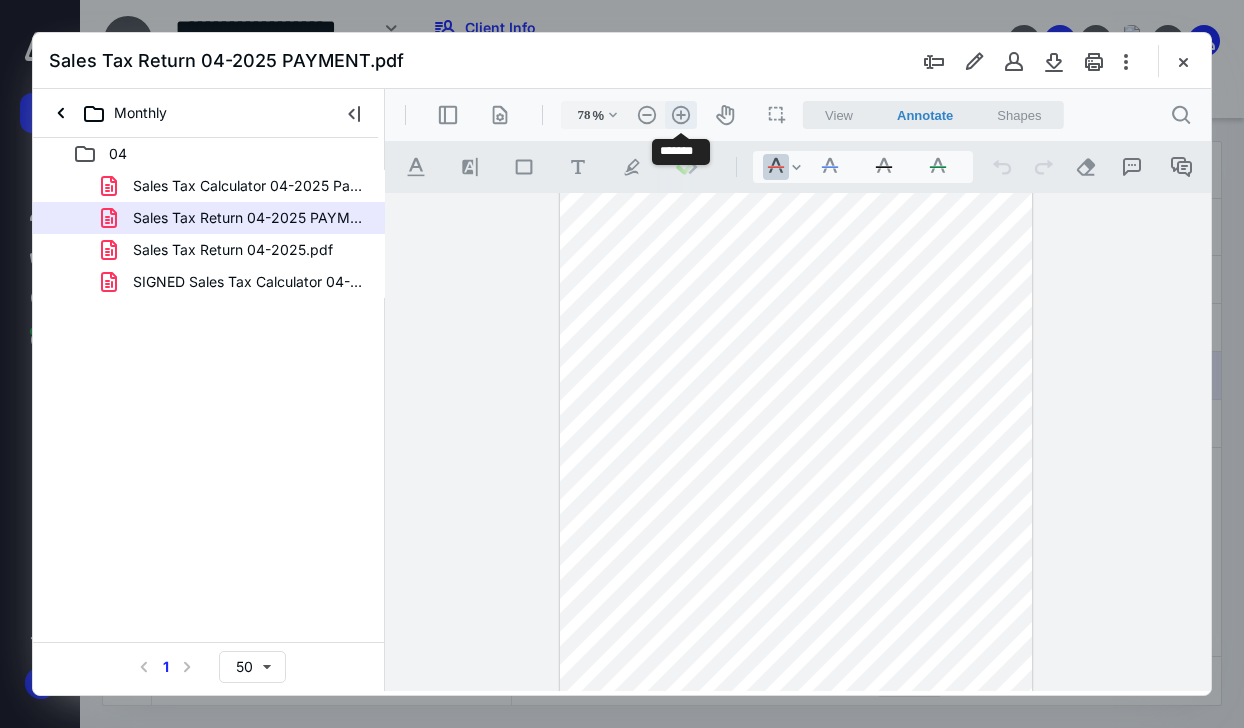 click on ".cls-1{fill:#abb0c4;} icon - header - zoom - in - line" at bounding box center [681, 115] 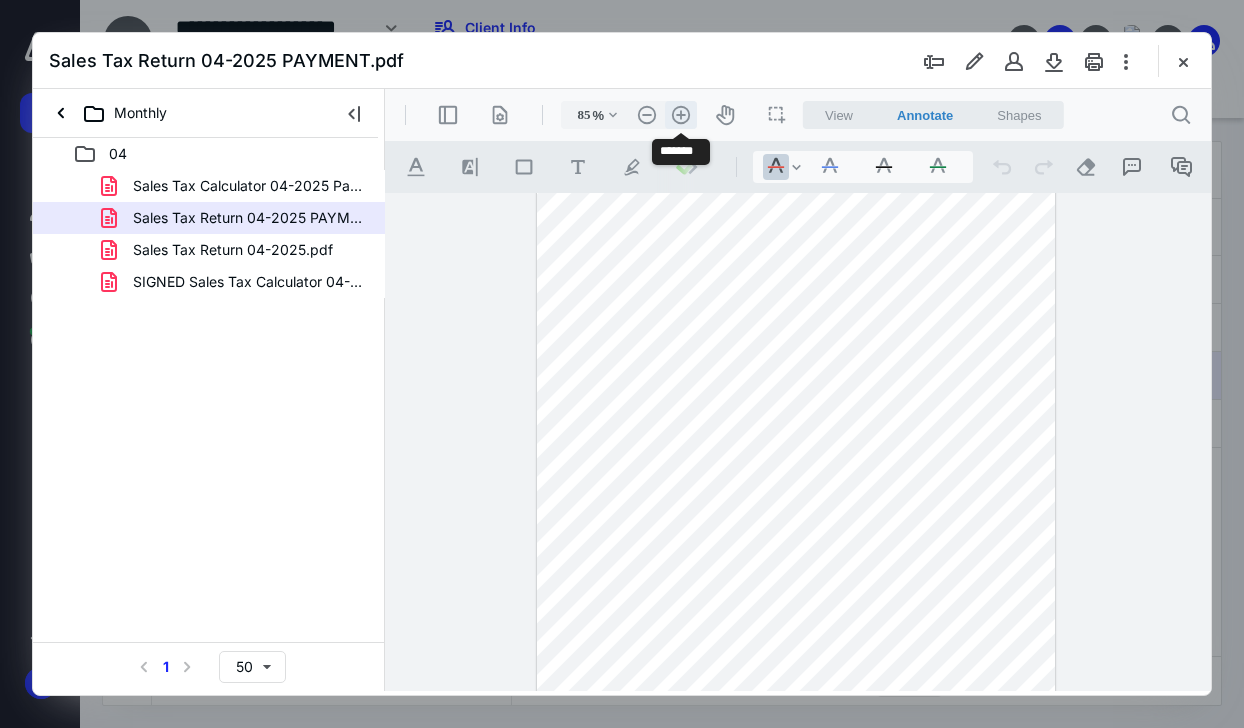 click on ".cls-1{fill:#abb0c4;} icon - header - zoom - in - line" at bounding box center (681, 115) 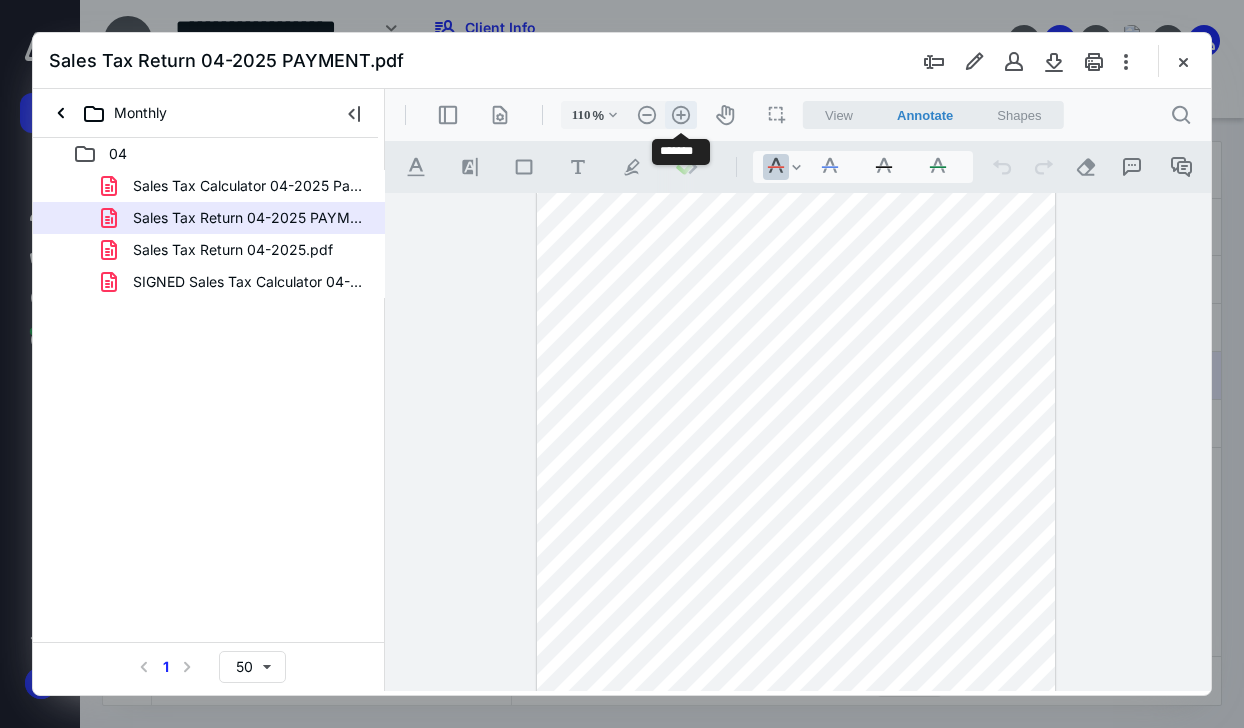 scroll, scrollTop: 147, scrollLeft: 0, axis: vertical 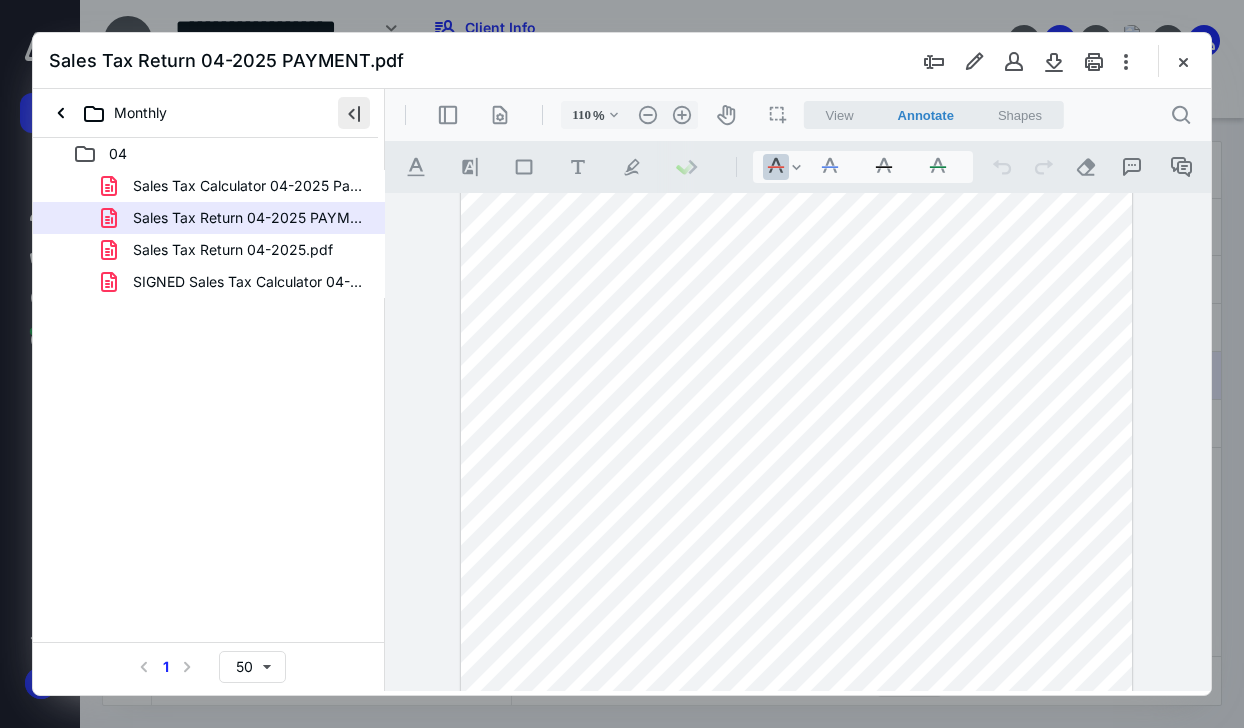 click at bounding box center [354, 113] 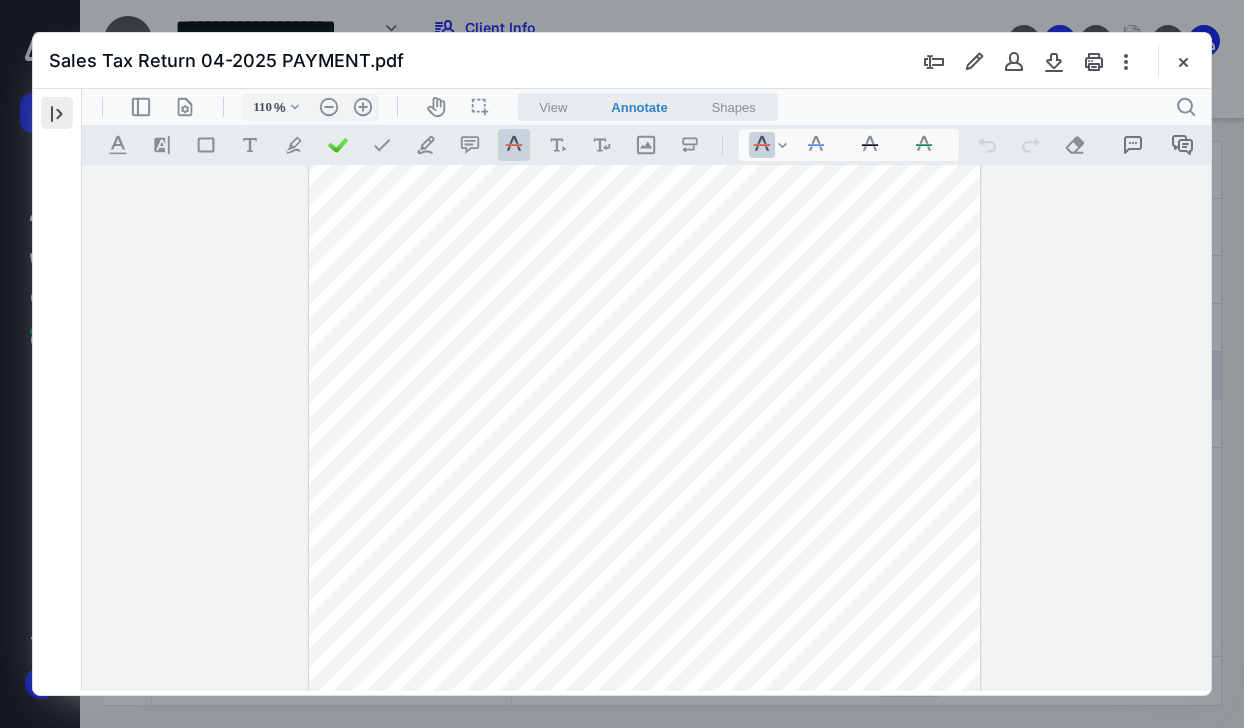 click at bounding box center (57, 113) 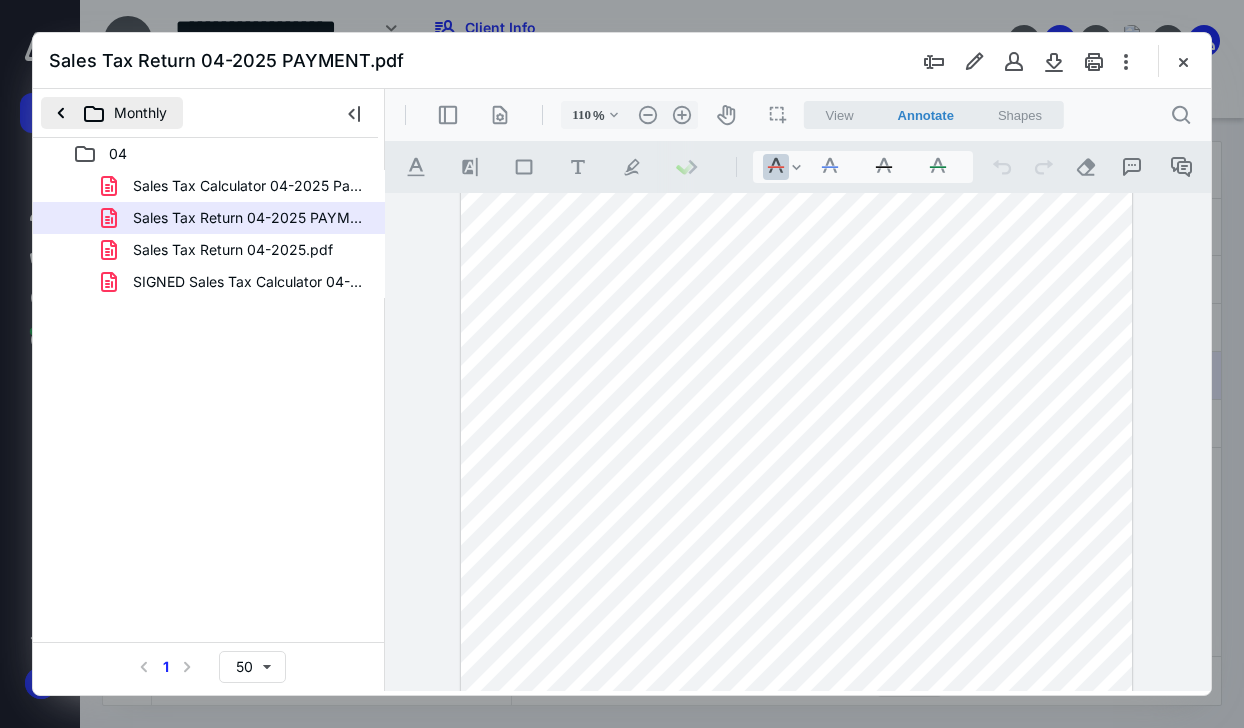 click on "Monthly" at bounding box center (112, 113) 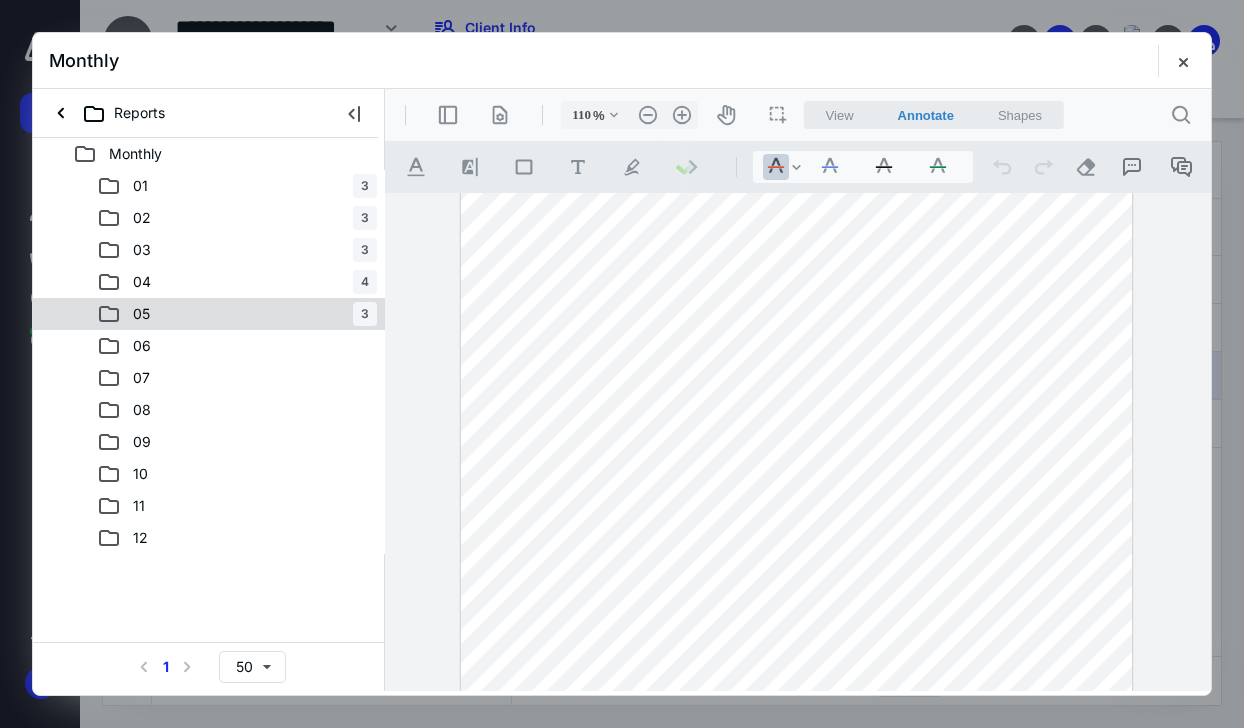 click on "05" at bounding box center [141, 314] 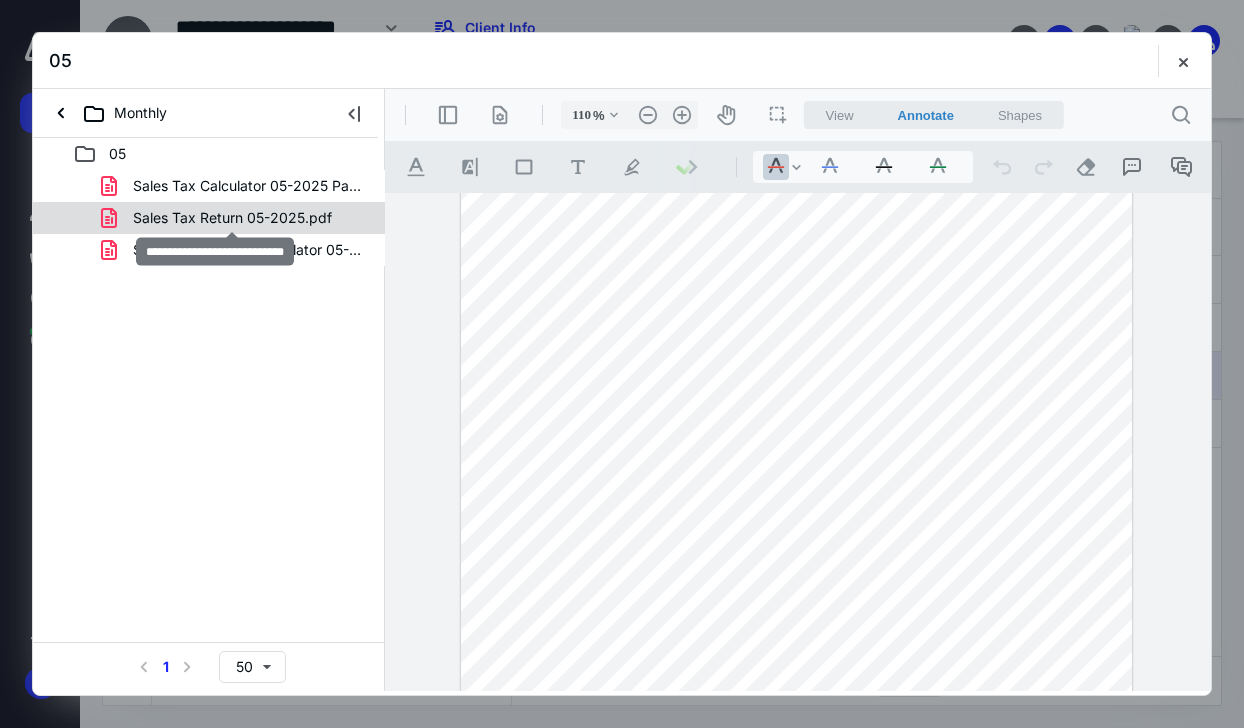 click on "Sales Tax Return 05-2025.pdf" at bounding box center (232, 218) 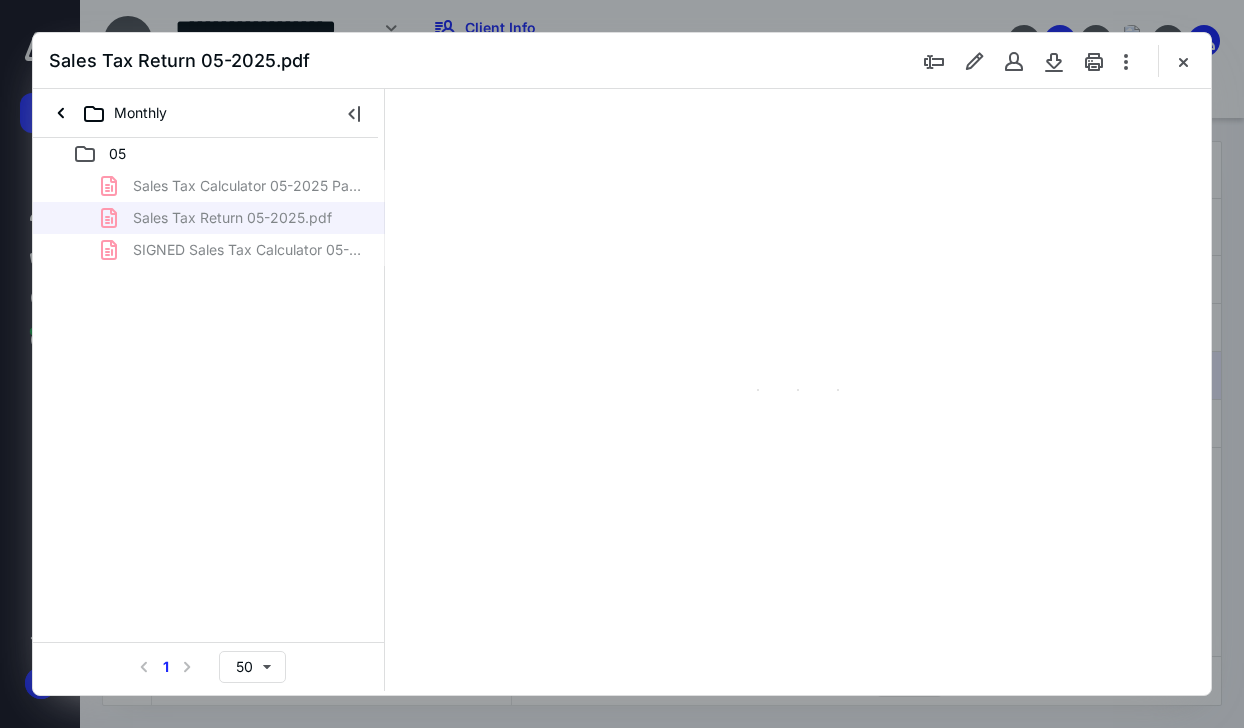 type on "63" 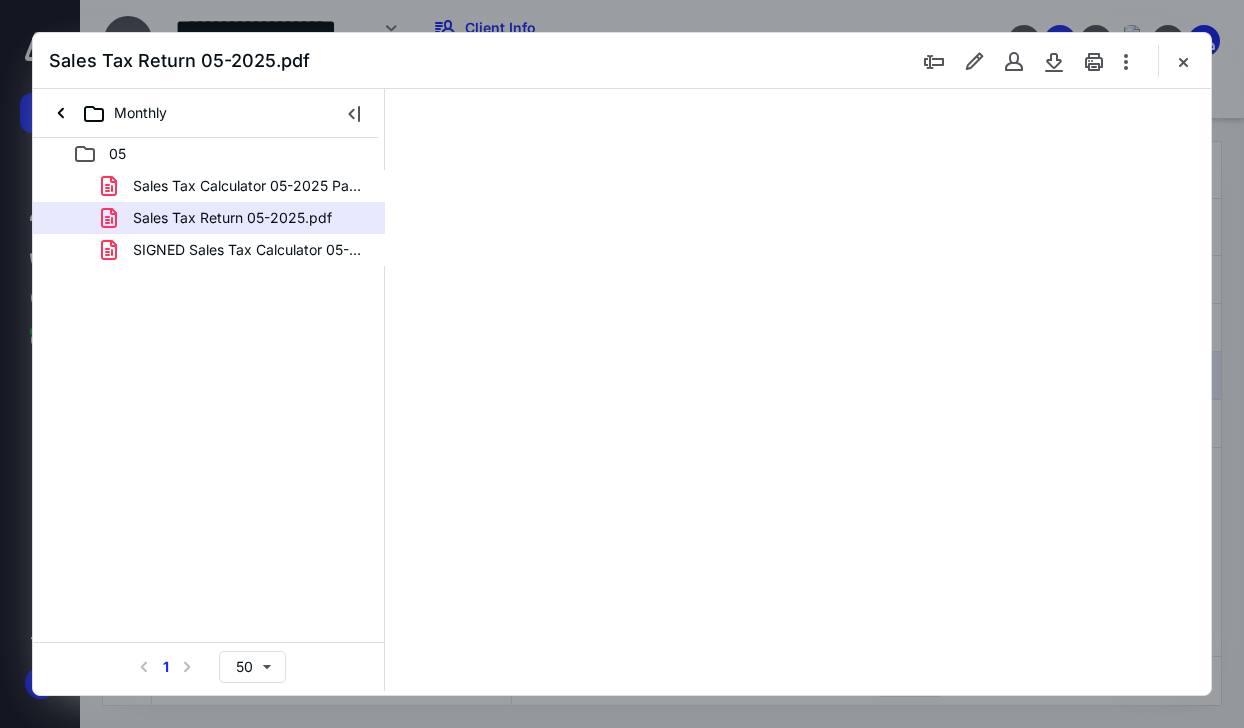 scroll, scrollTop: 106, scrollLeft: 0, axis: vertical 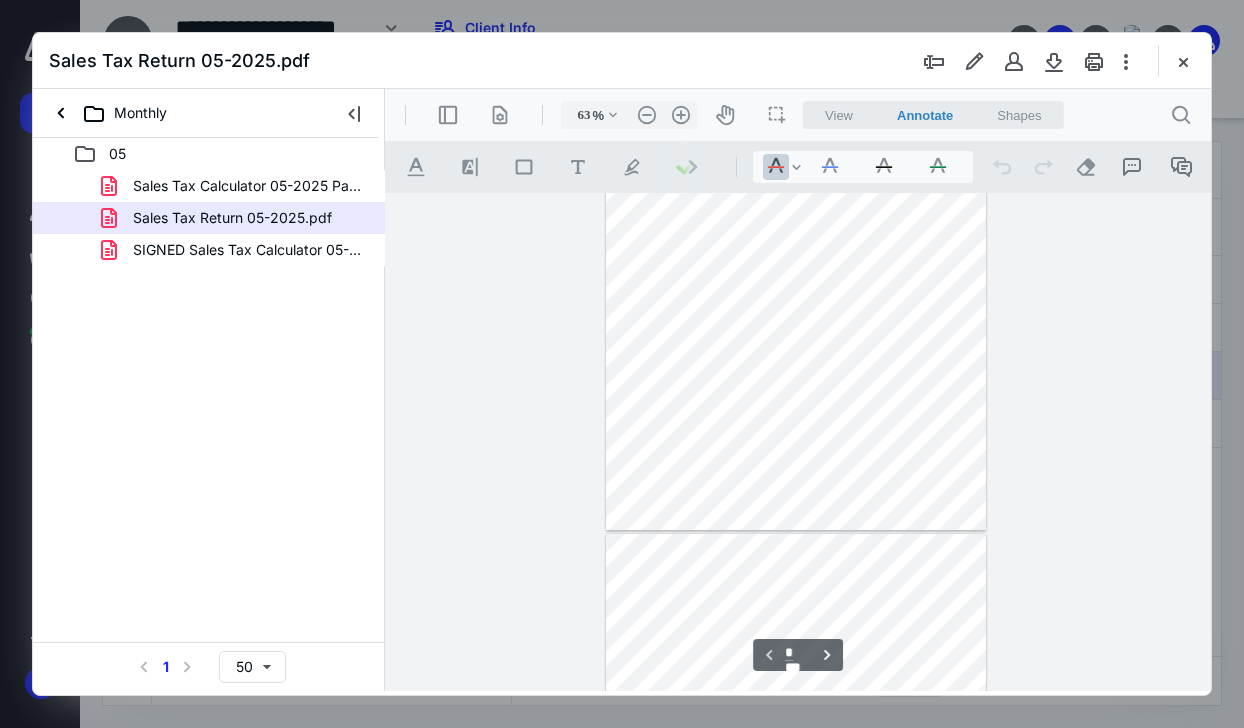 type on "*" 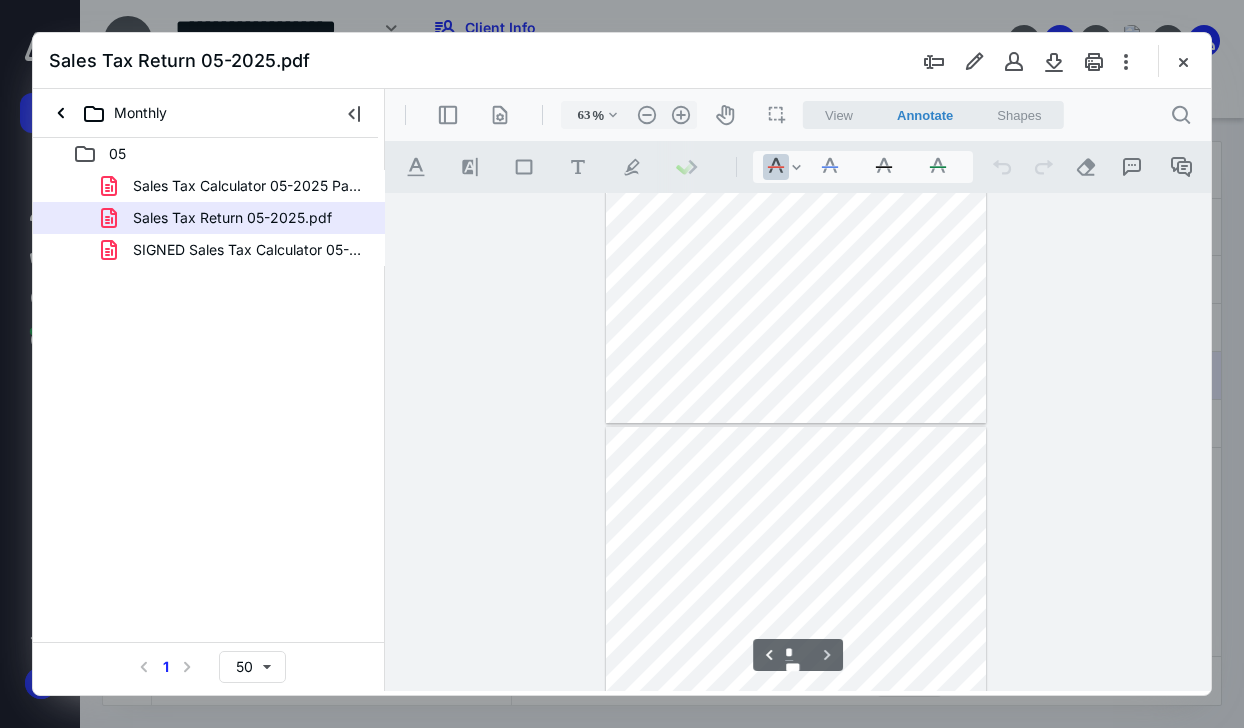 scroll, scrollTop: 266, scrollLeft: 0, axis: vertical 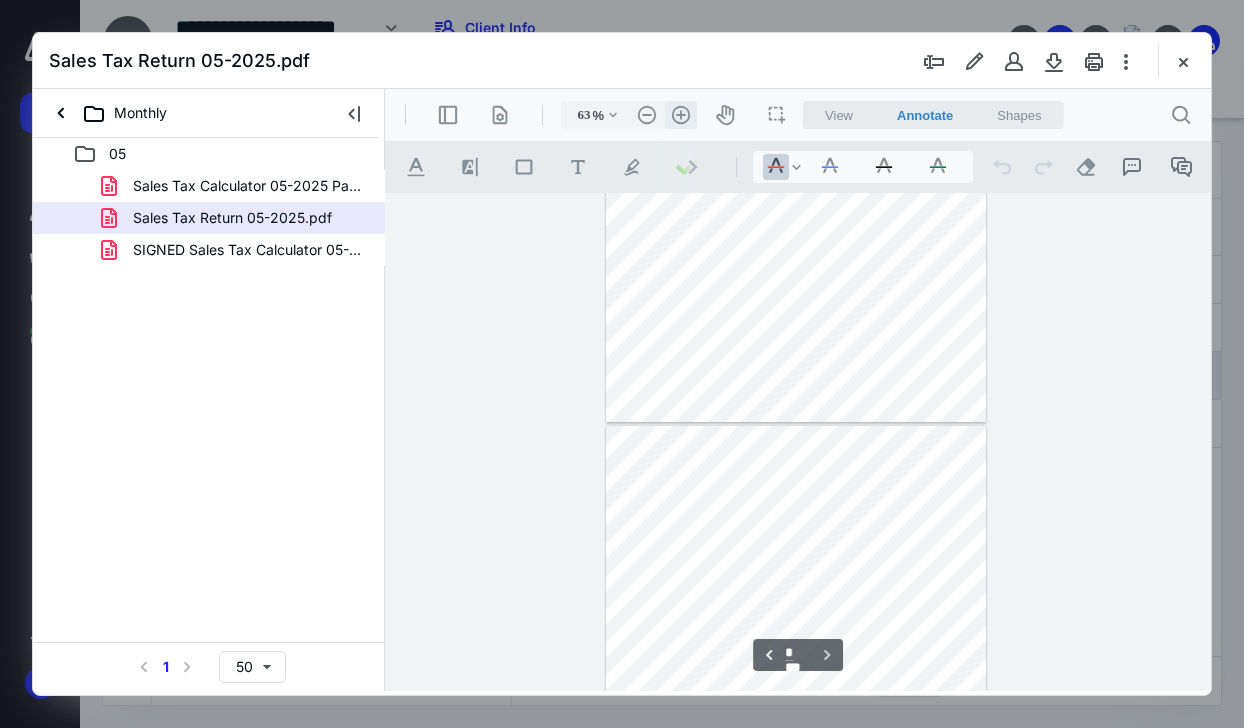 click on ".cls-1{fill:#abb0c4;} icon - header - zoom - in - line" at bounding box center (681, 115) 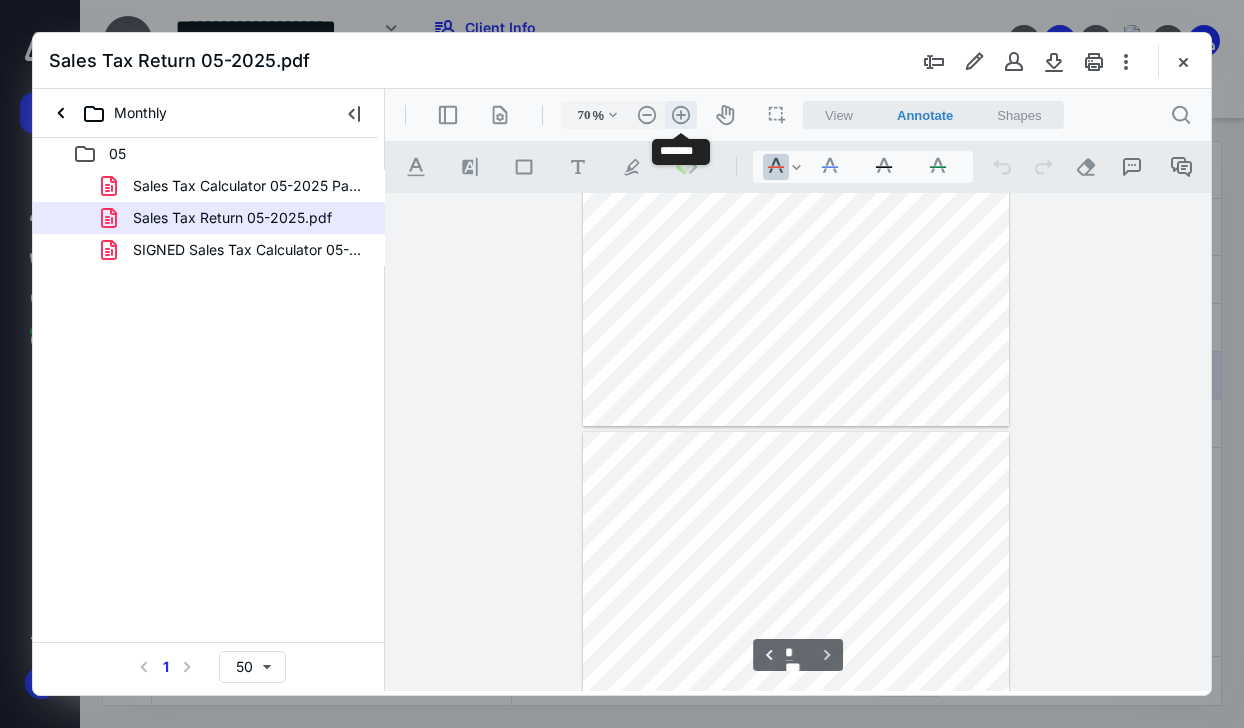 click on ".cls-1{fill:#abb0c4;} icon - header - zoom - in - line" at bounding box center (681, 115) 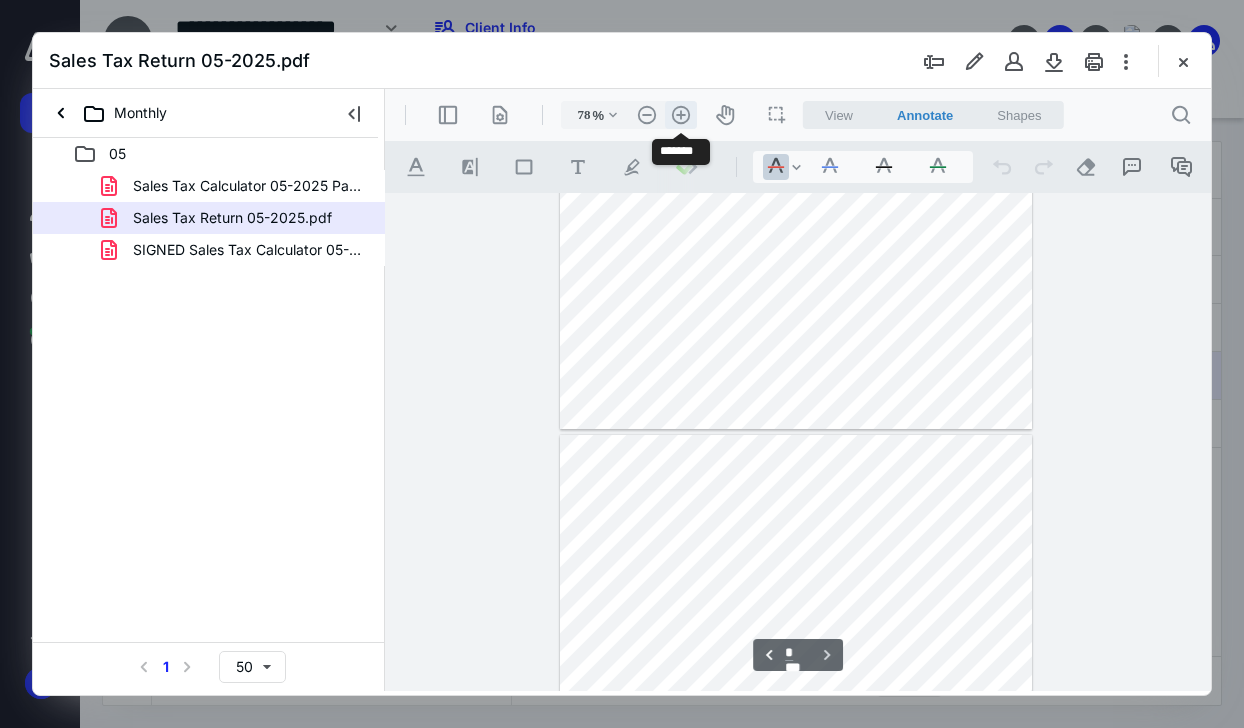 click on ".cls-1{fill:#abb0c4;} icon - header - zoom - in - line" at bounding box center (681, 115) 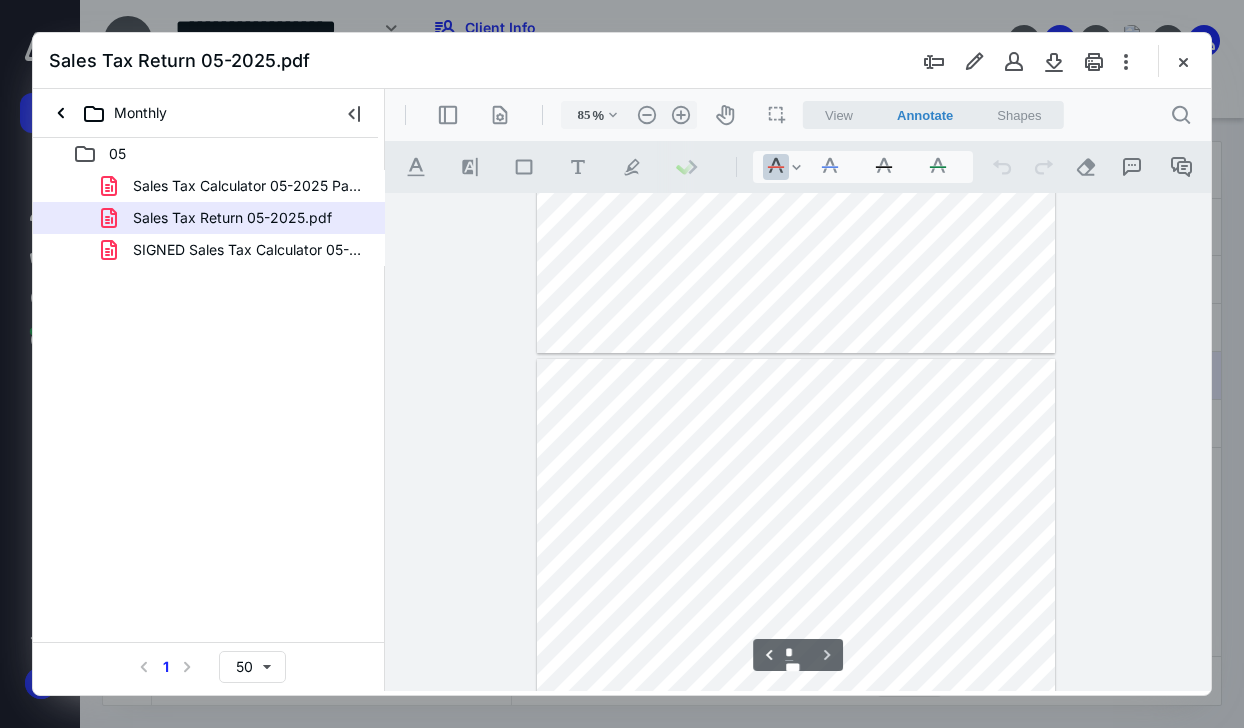 scroll, scrollTop: 434, scrollLeft: 0, axis: vertical 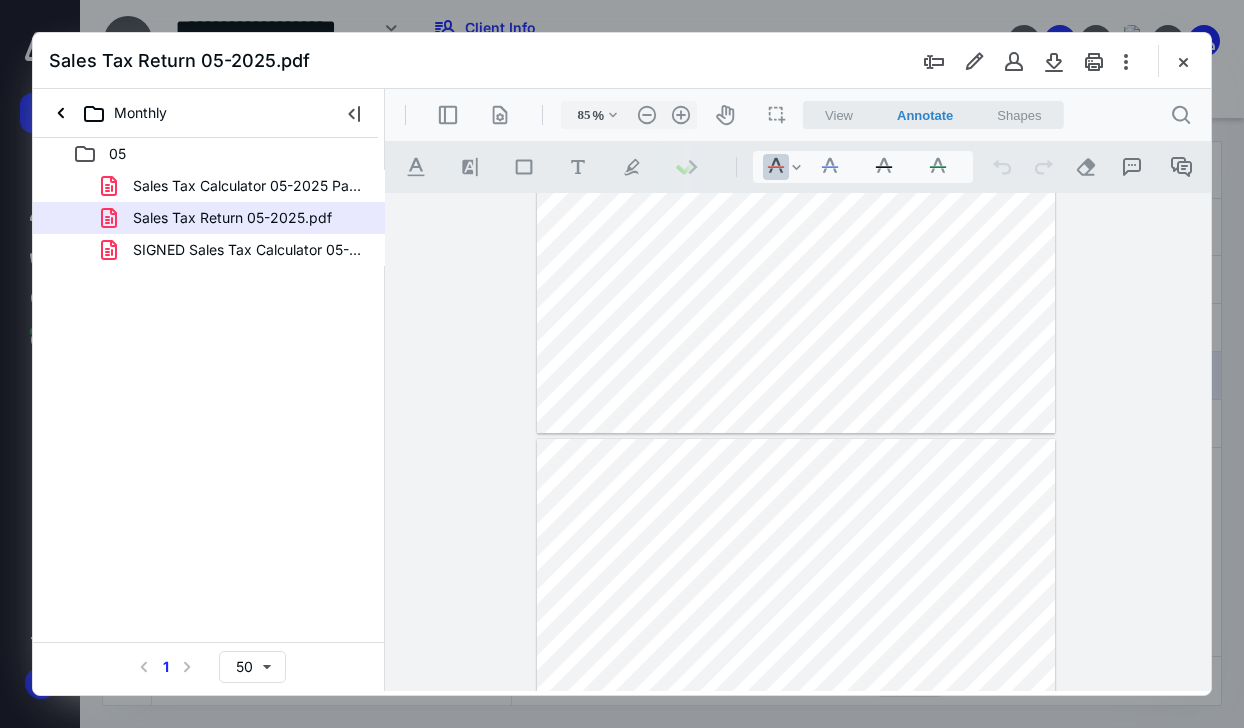 type on "*" 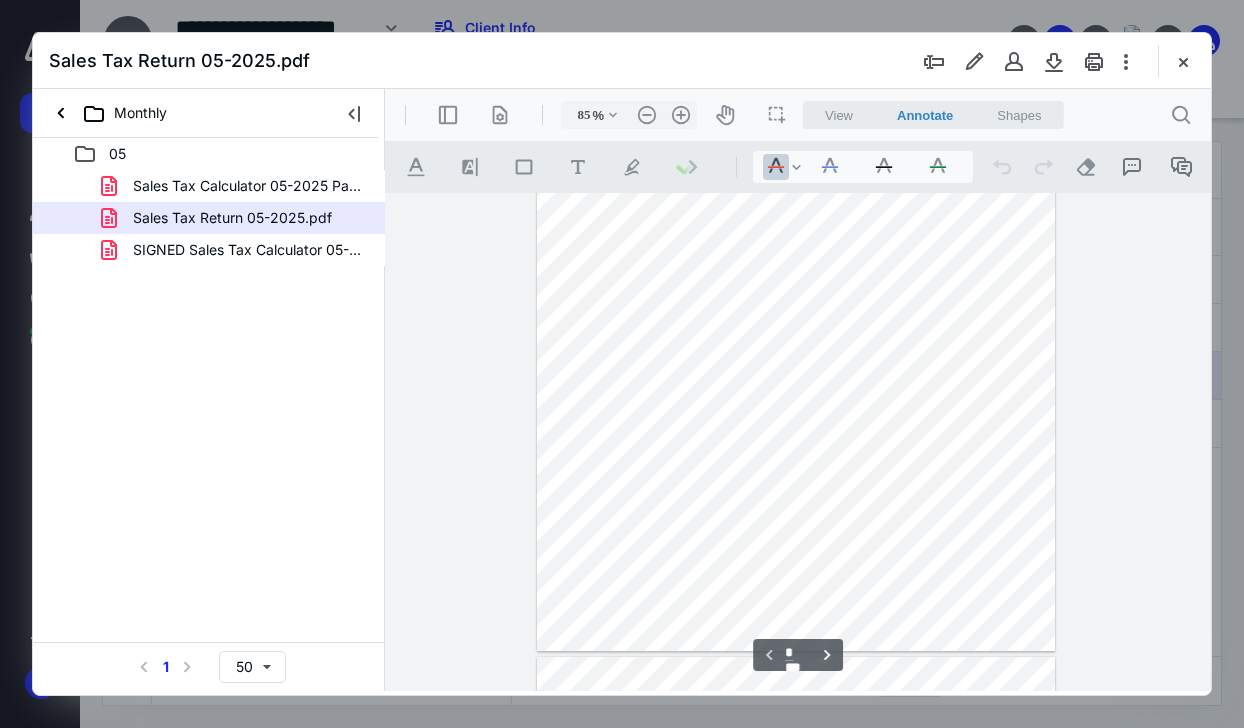 scroll, scrollTop: 194, scrollLeft: 0, axis: vertical 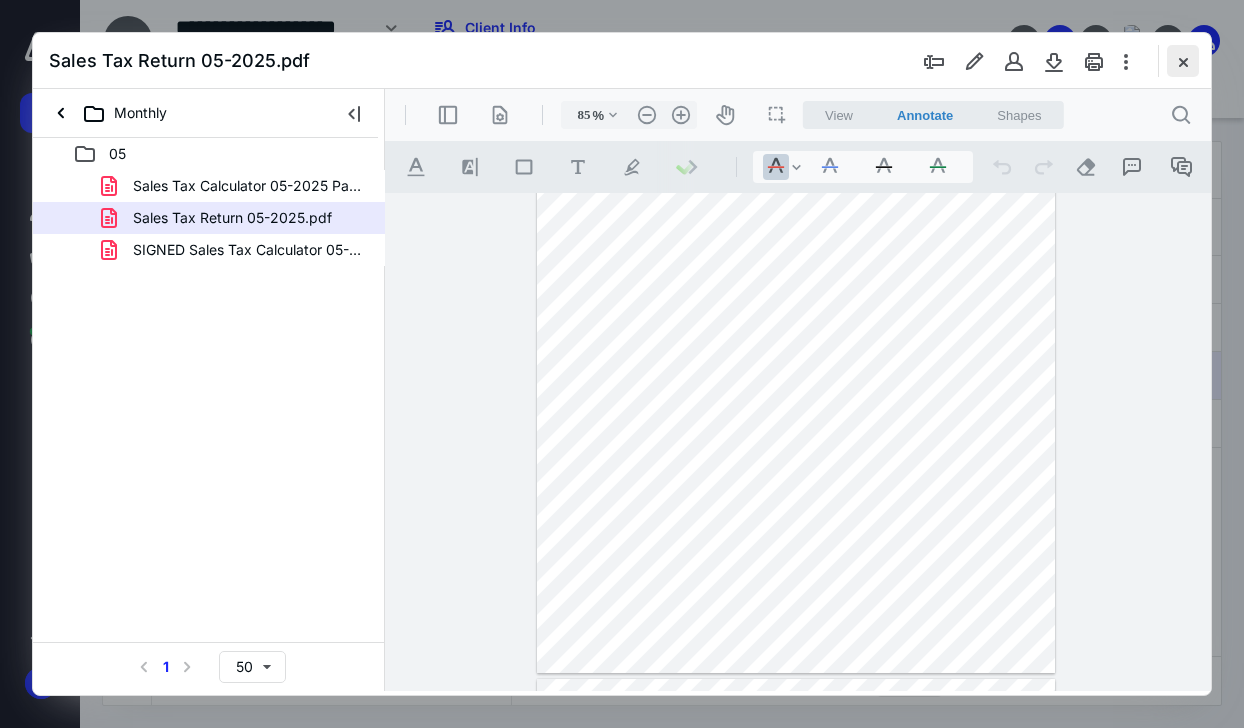 click at bounding box center (1183, 61) 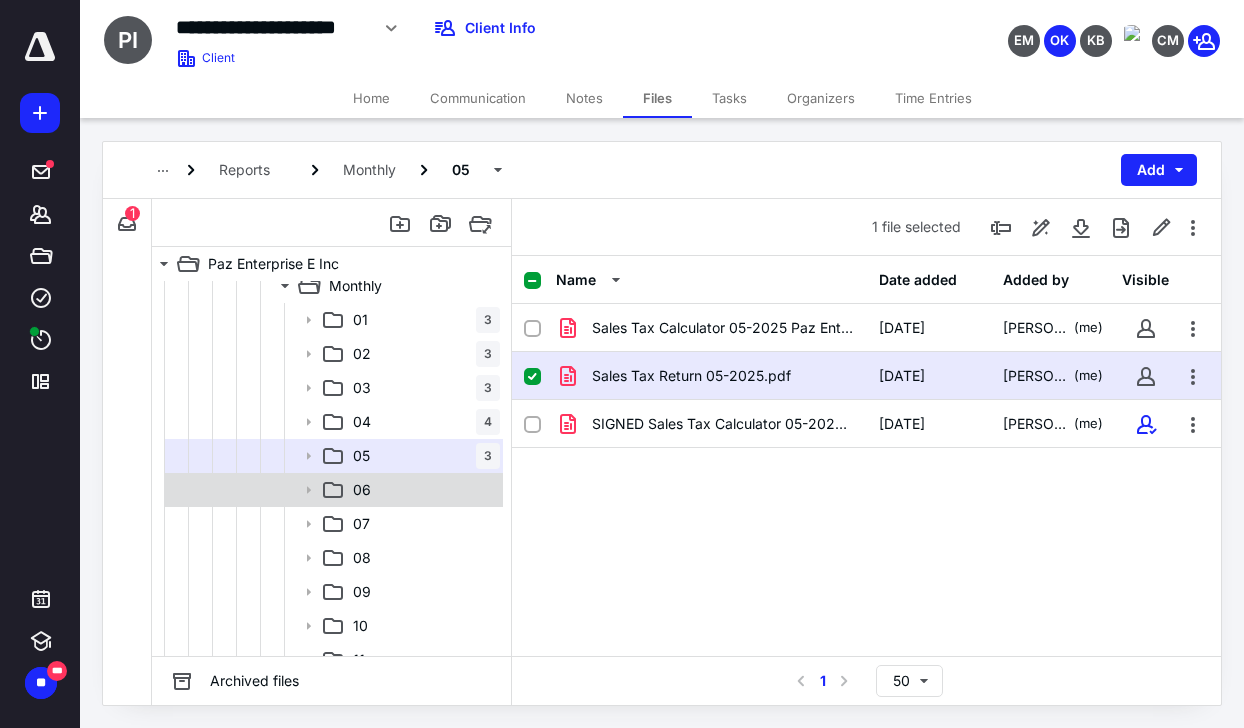 click on "06" at bounding box center [332, 490] 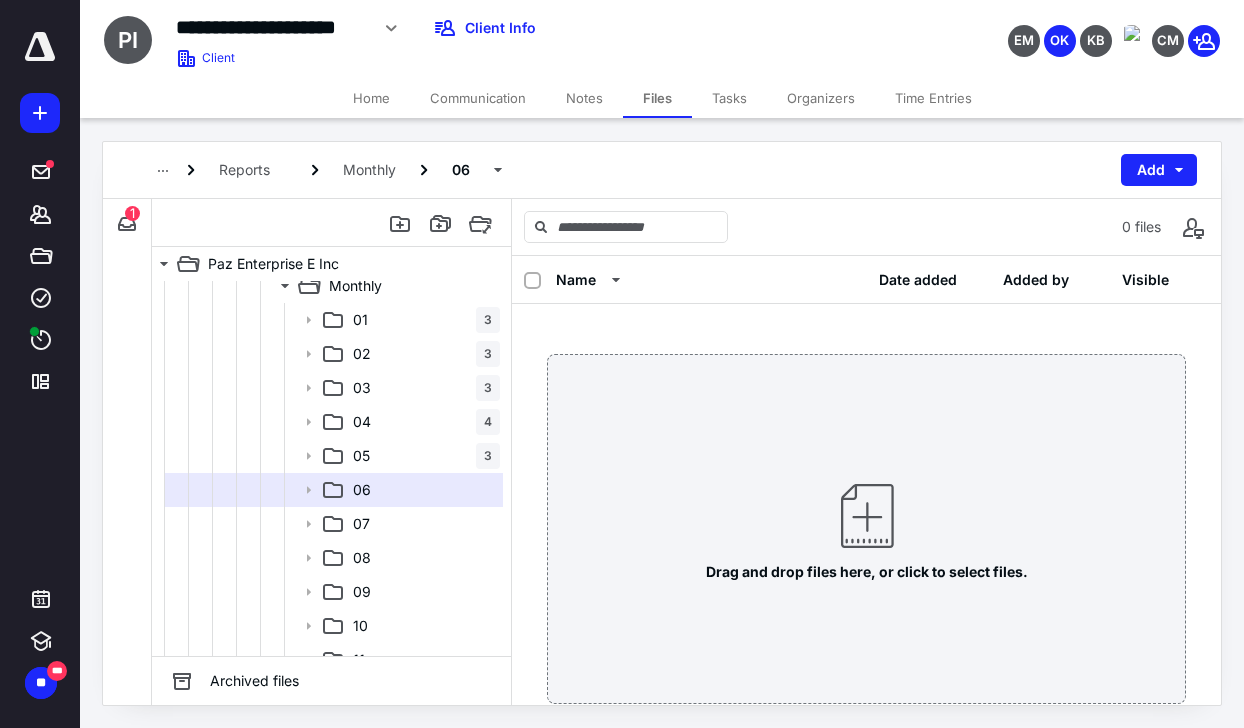 click on "Drag and drop files here, or click to select files." at bounding box center [866, 529] 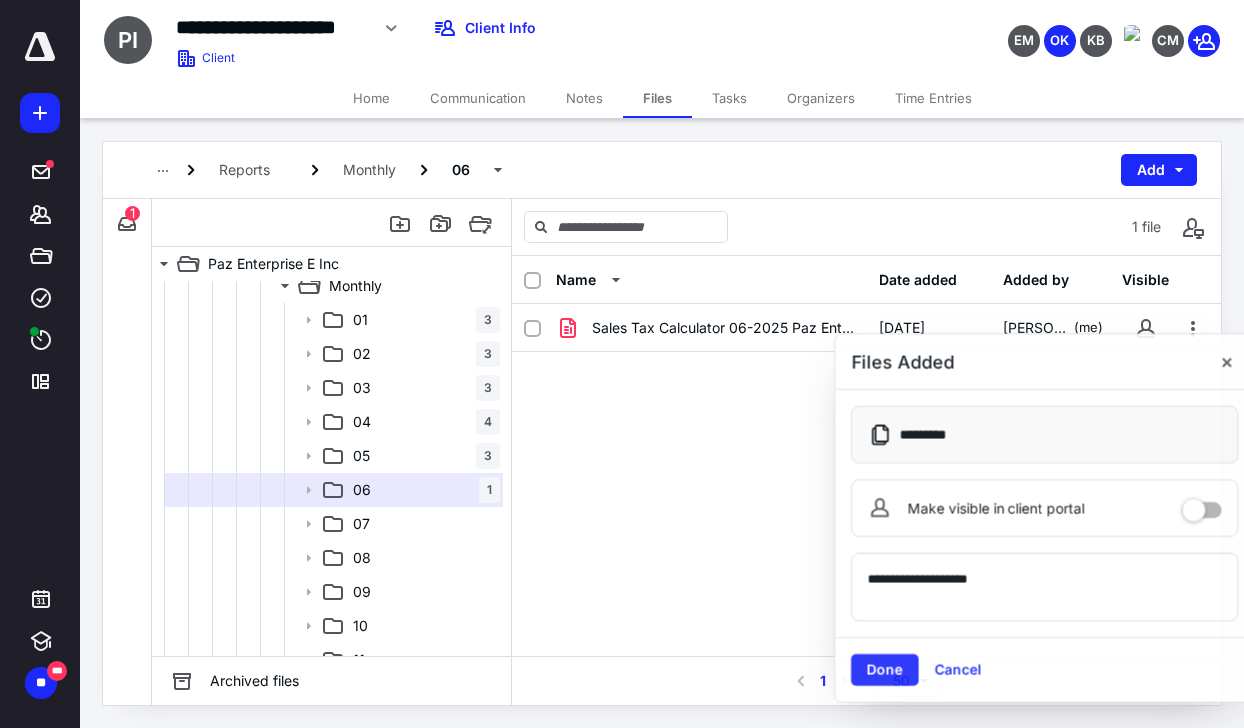 click on "Sales Tax Calculator 06-2025 Paz Enterprise E Inc.pdf" at bounding box center [723, 328] 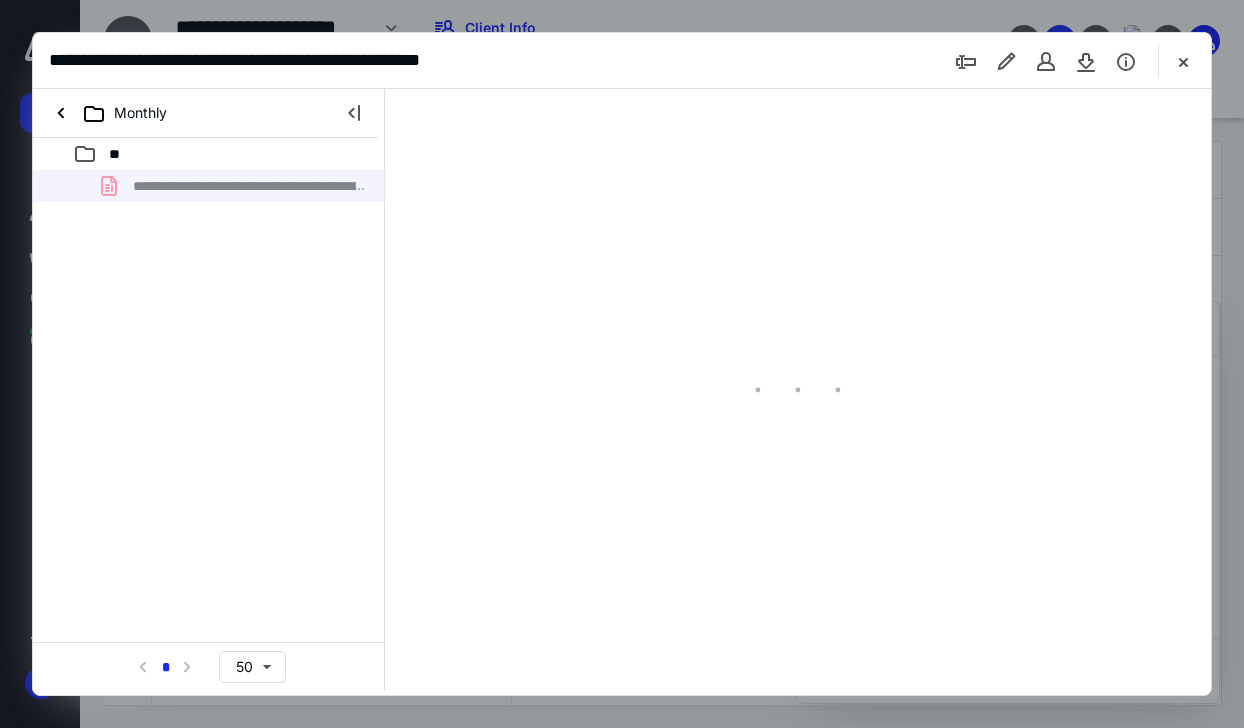 scroll, scrollTop: 0, scrollLeft: 0, axis: both 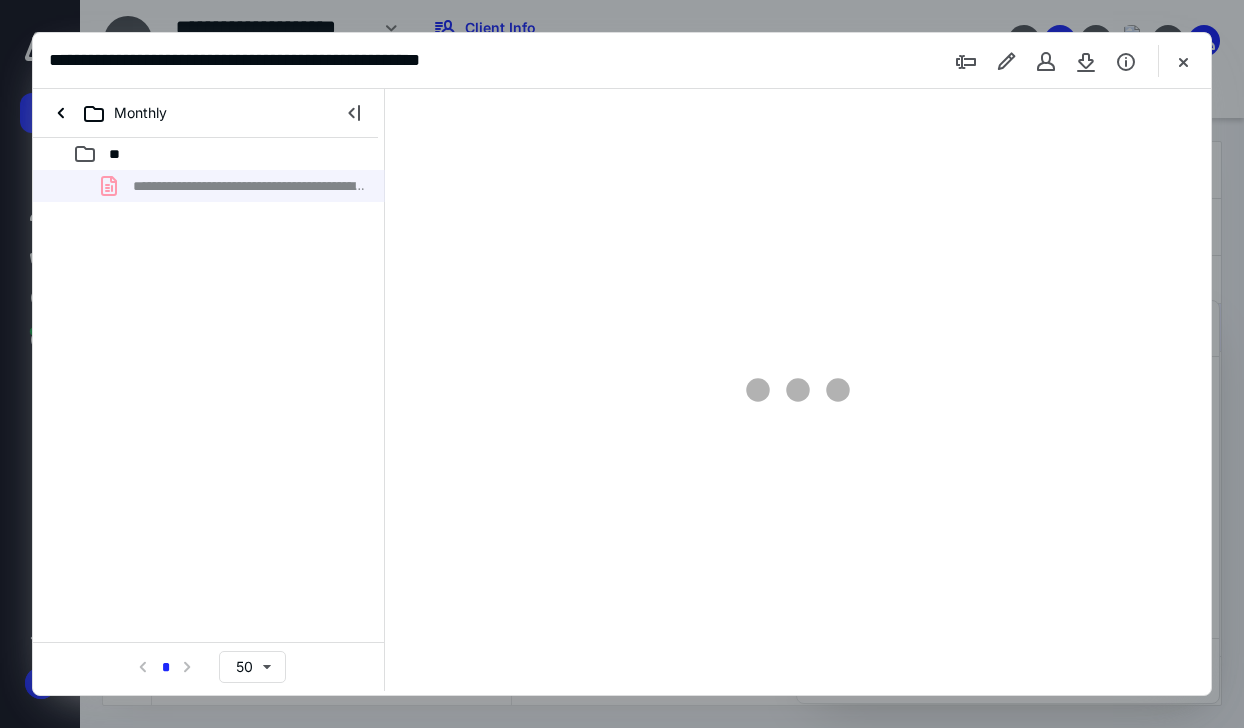 type on "81" 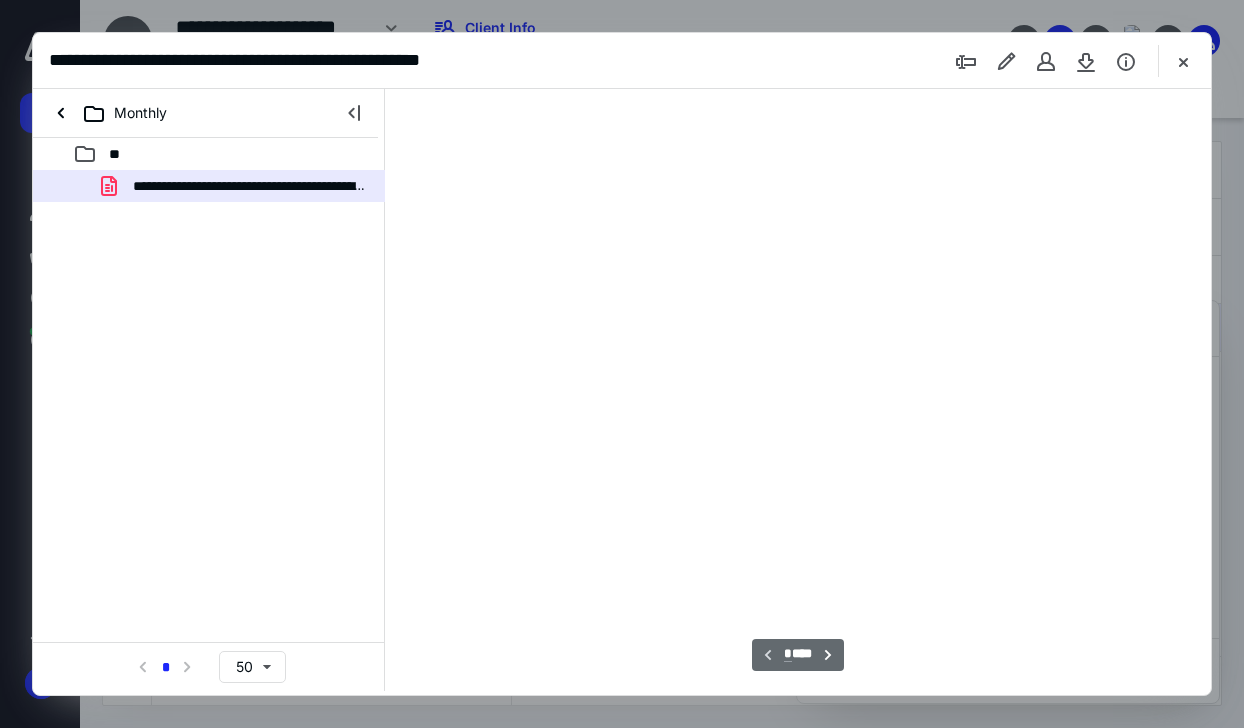 scroll, scrollTop: 107, scrollLeft: 0, axis: vertical 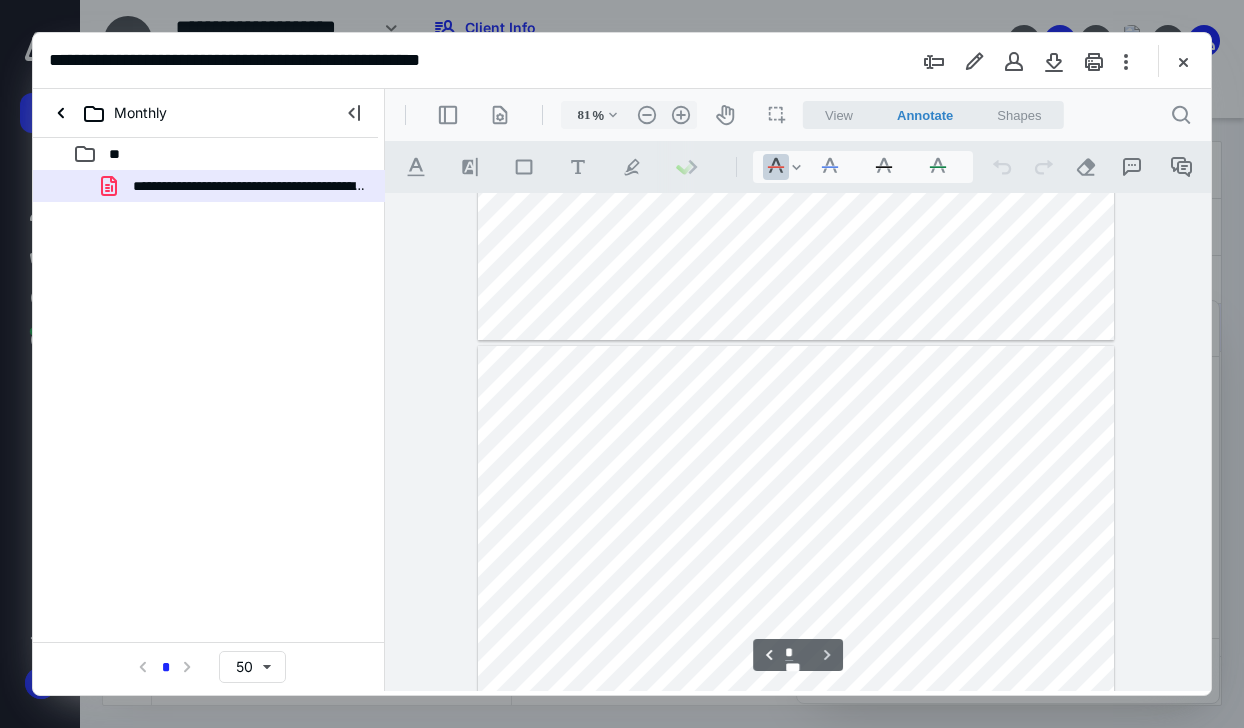 type on "*" 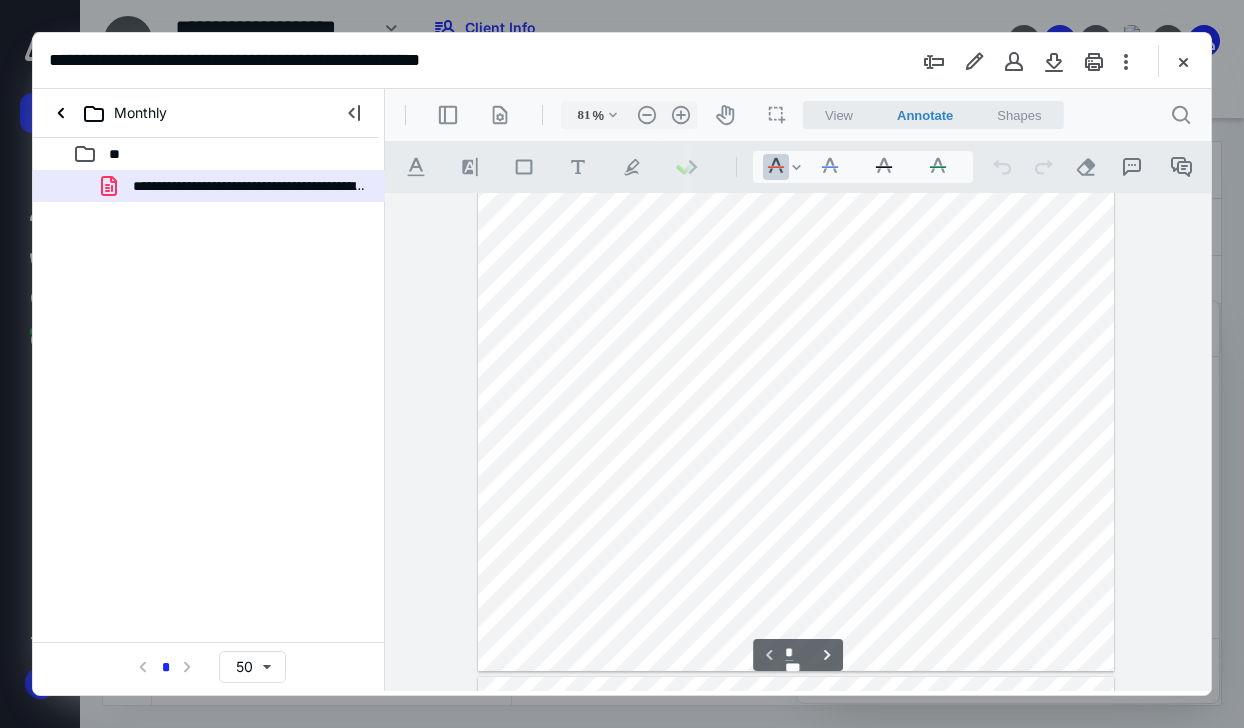 scroll, scrollTop: 0, scrollLeft: 0, axis: both 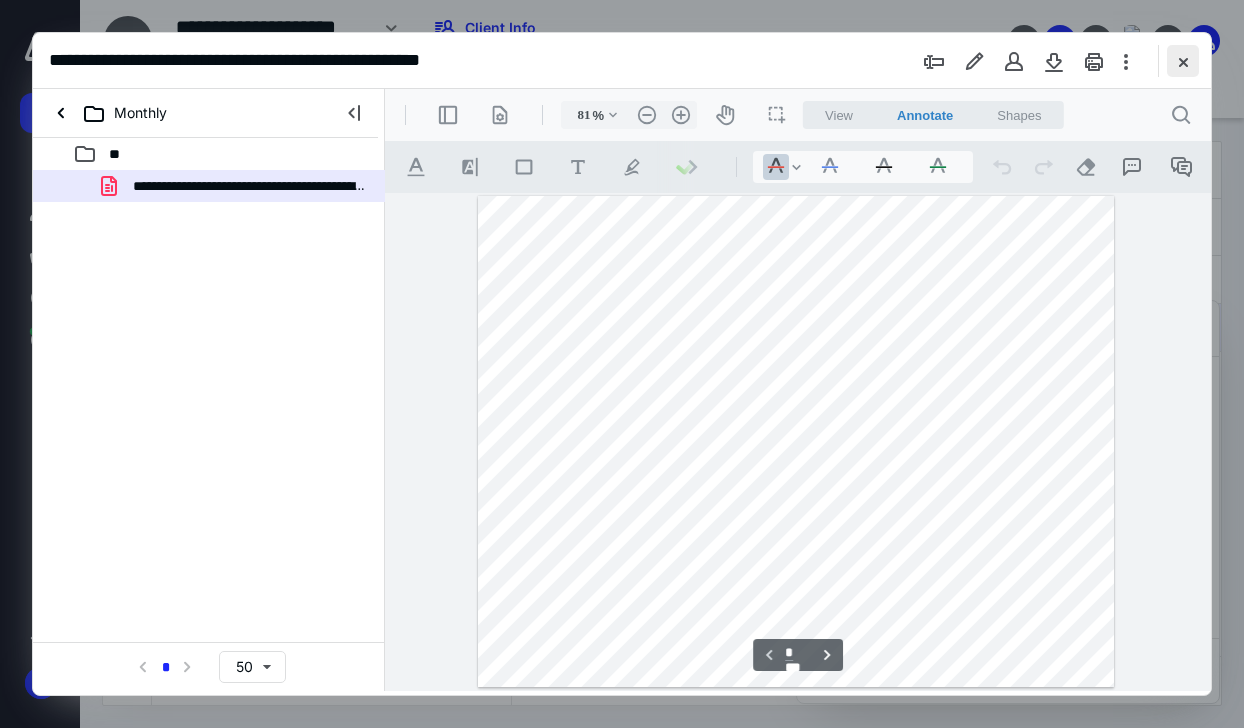 click at bounding box center (1183, 61) 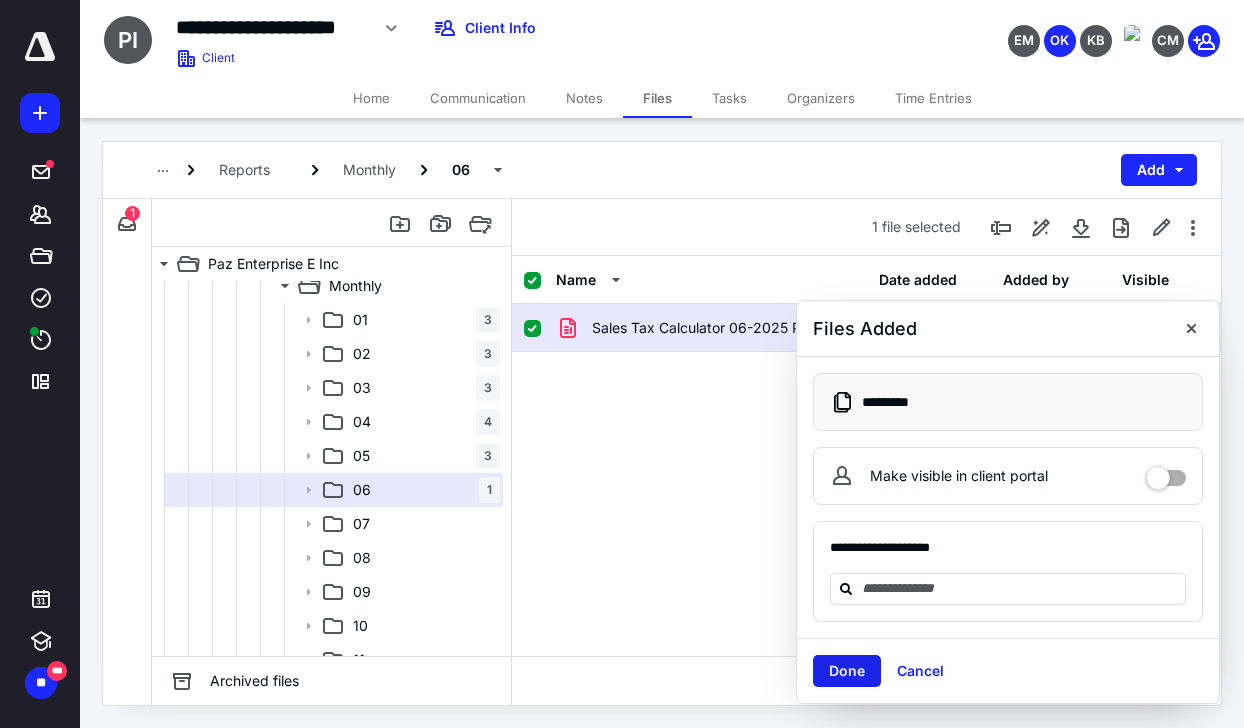 click on "Done" at bounding box center (847, 671) 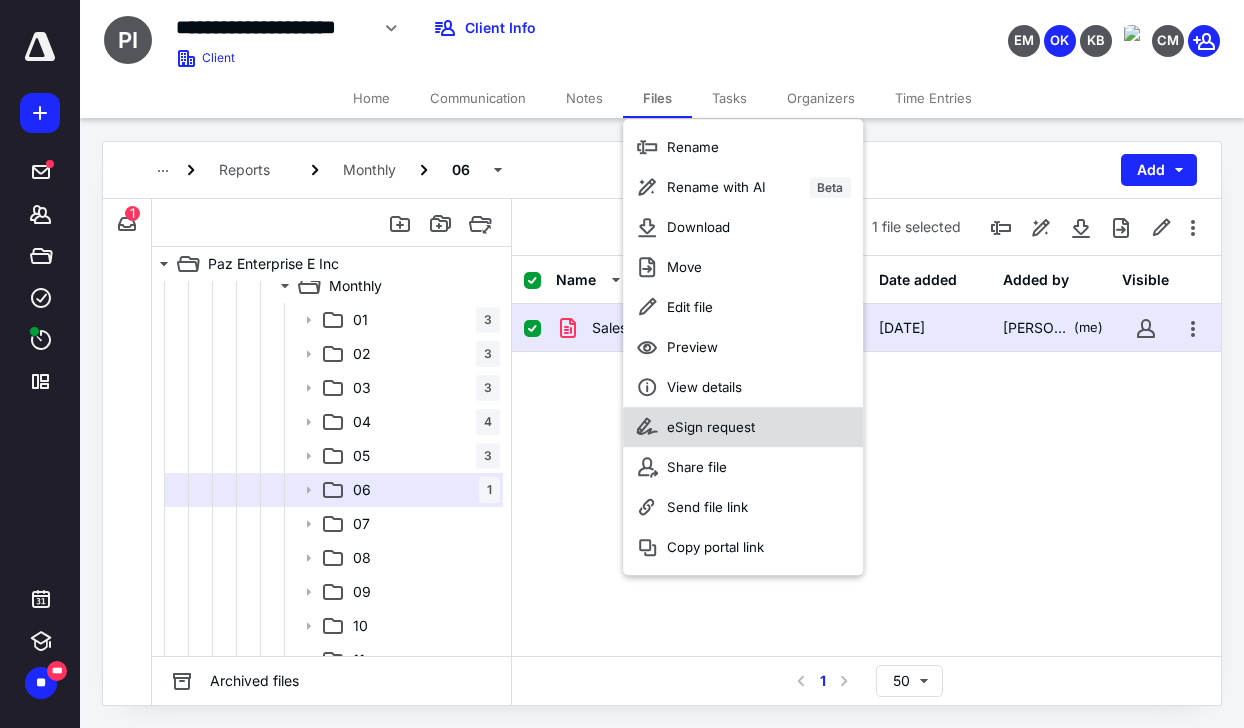 click 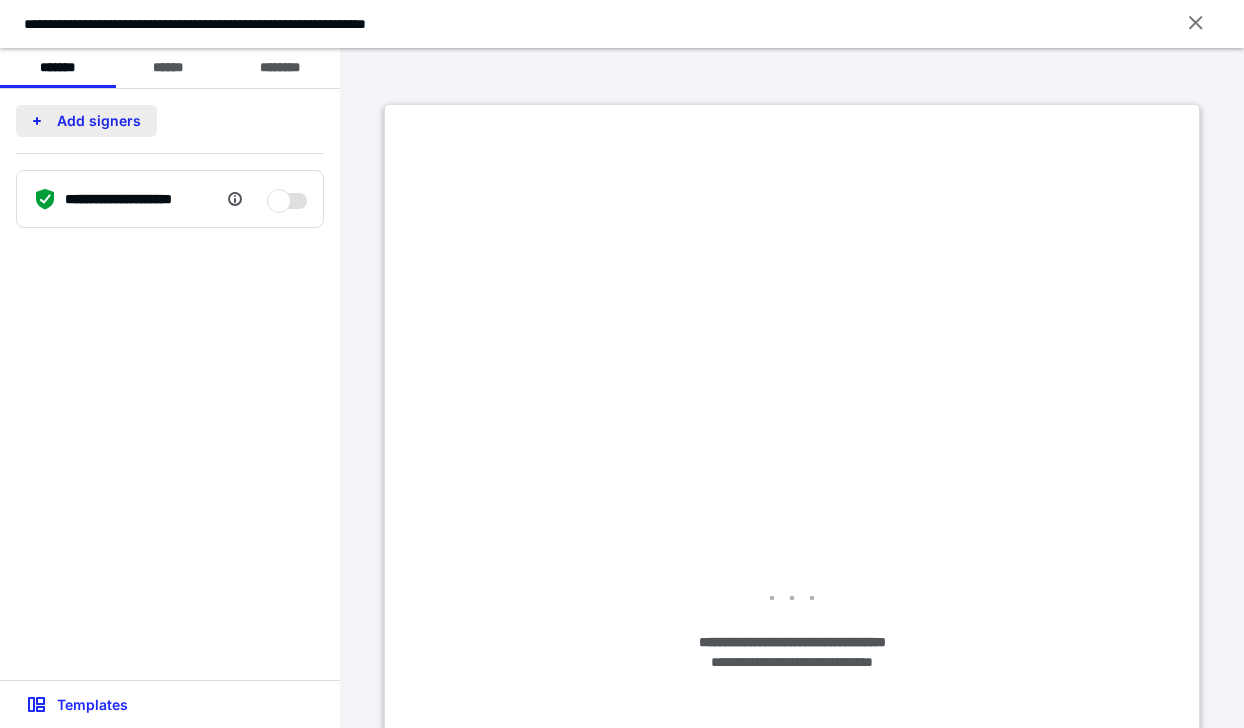 click on "Add signers" at bounding box center (86, 121) 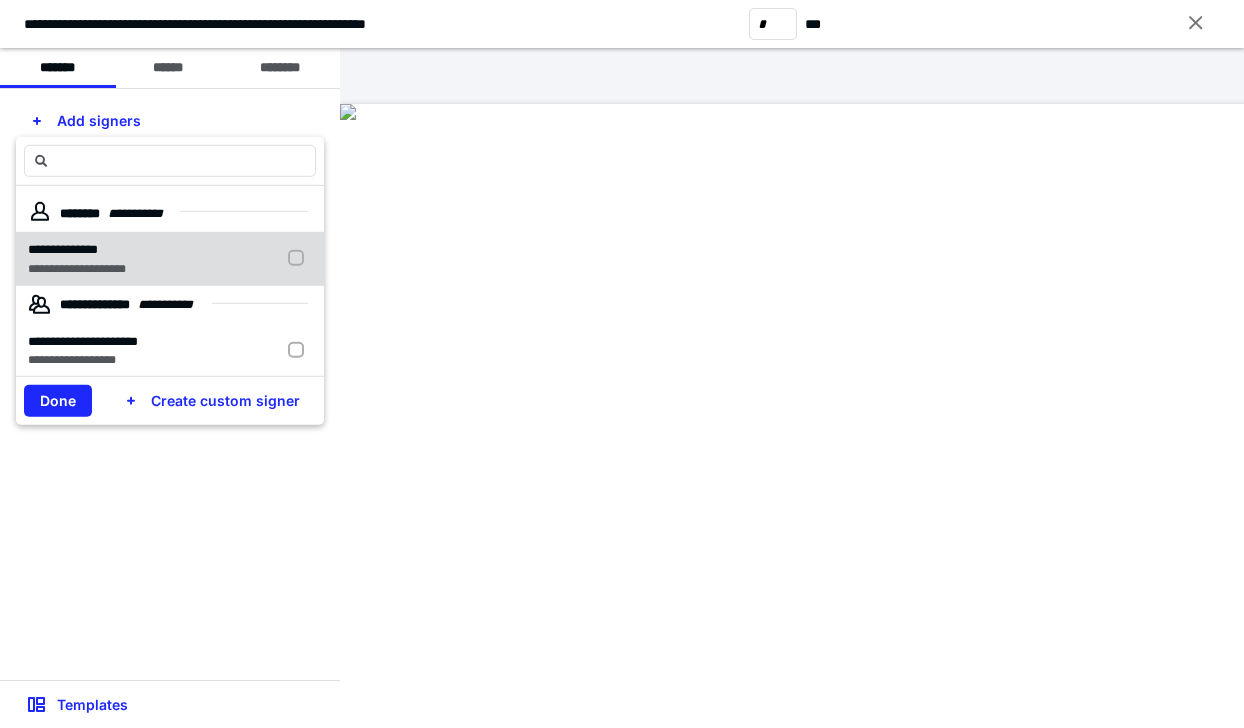 click on "**********" at bounding box center (77, 249) 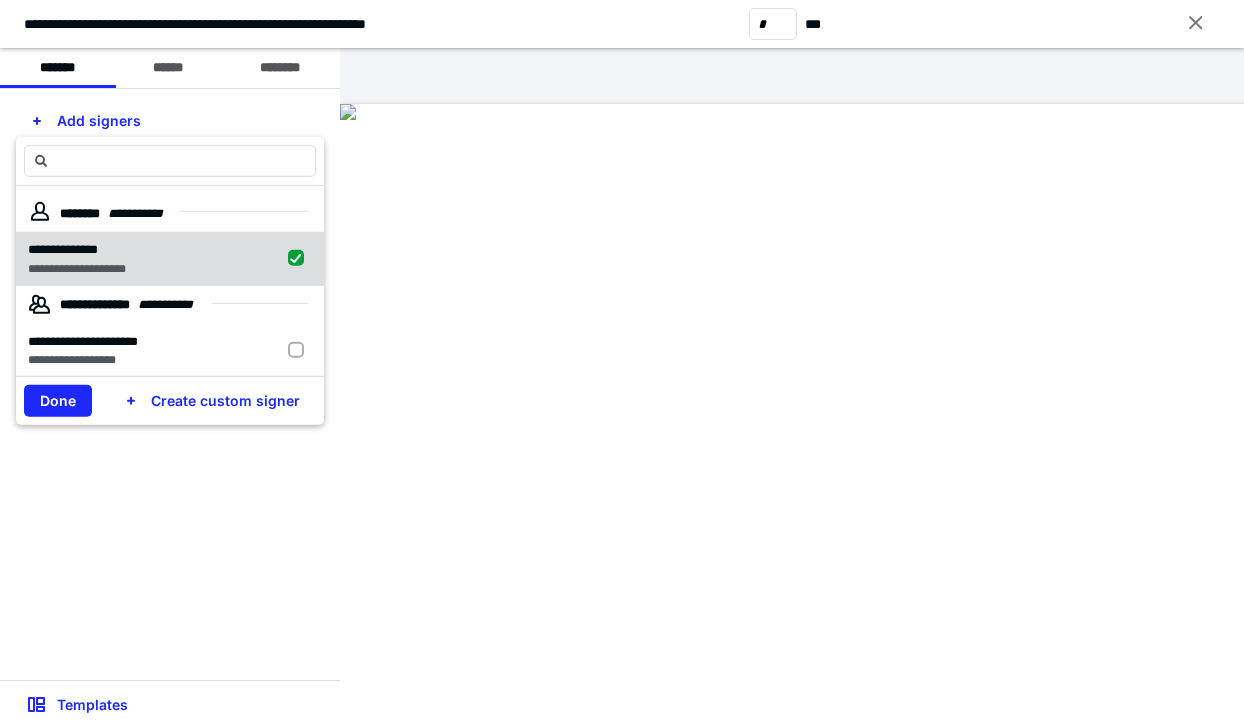 checkbox on "true" 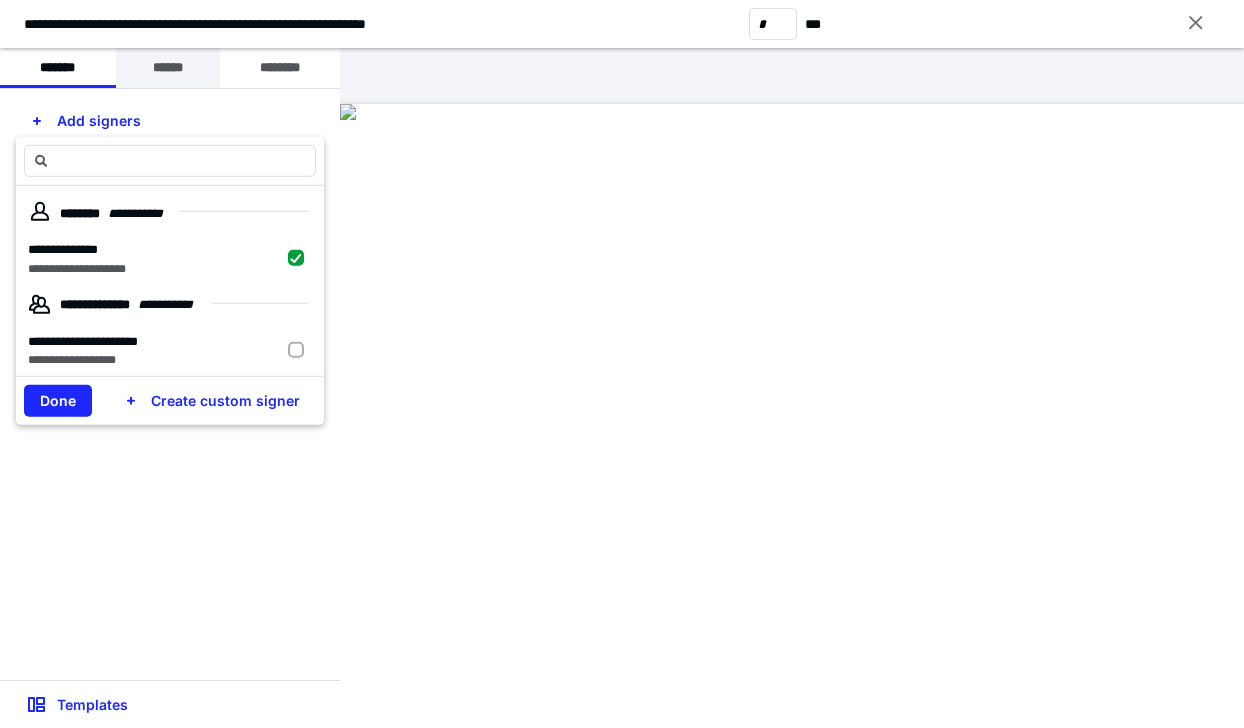 click on "******" at bounding box center (168, 68) 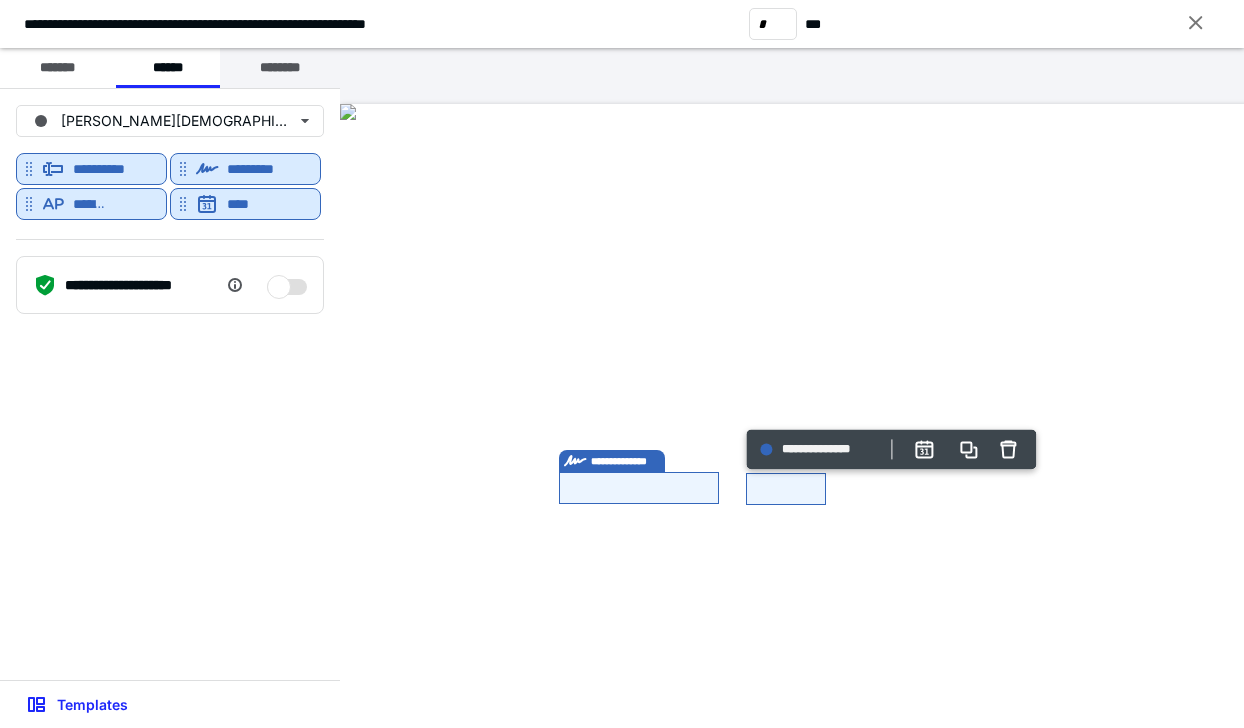 click on "********" at bounding box center (280, 68) 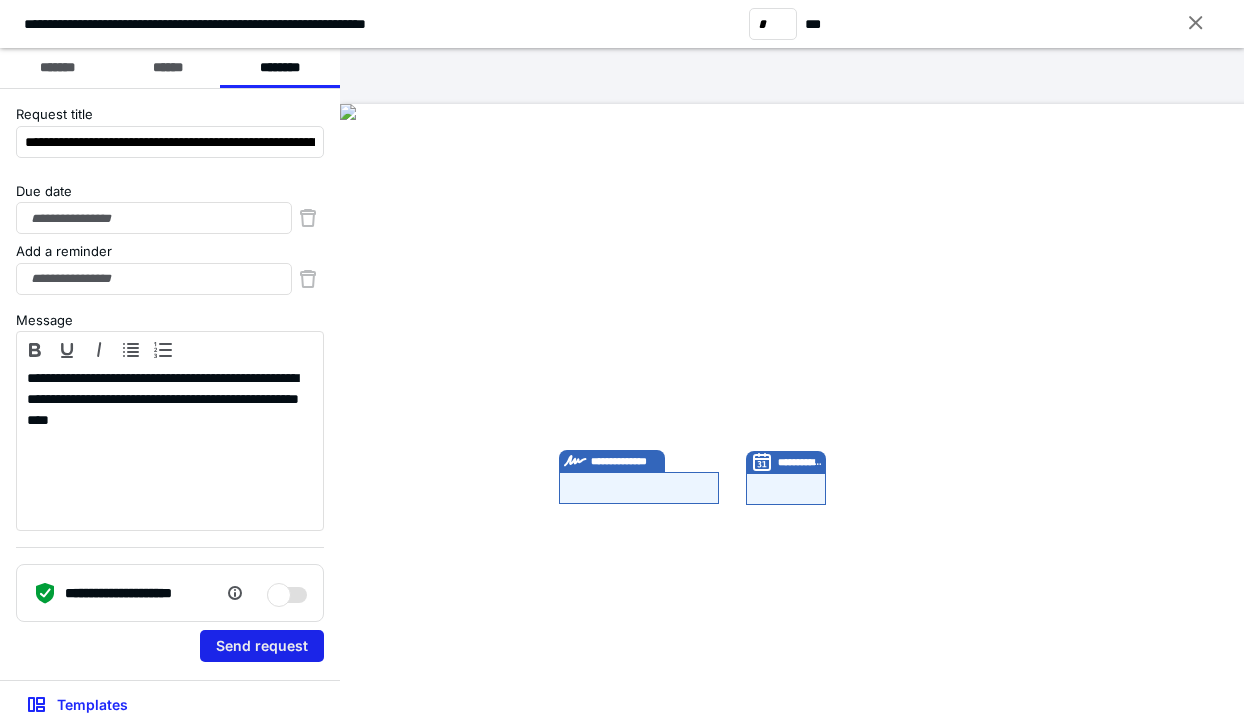 click on "Send request" at bounding box center (262, 646) 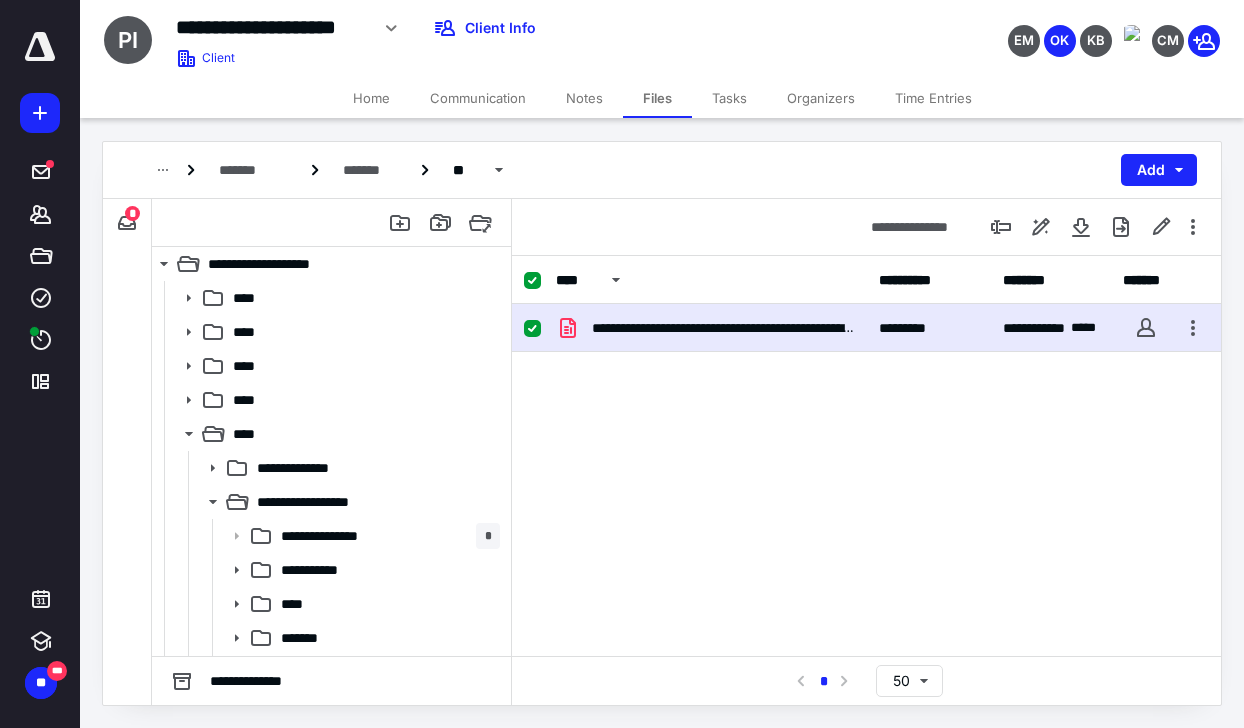 scroll, scrollTop: 0, scrollLeft: 0, axis: both 